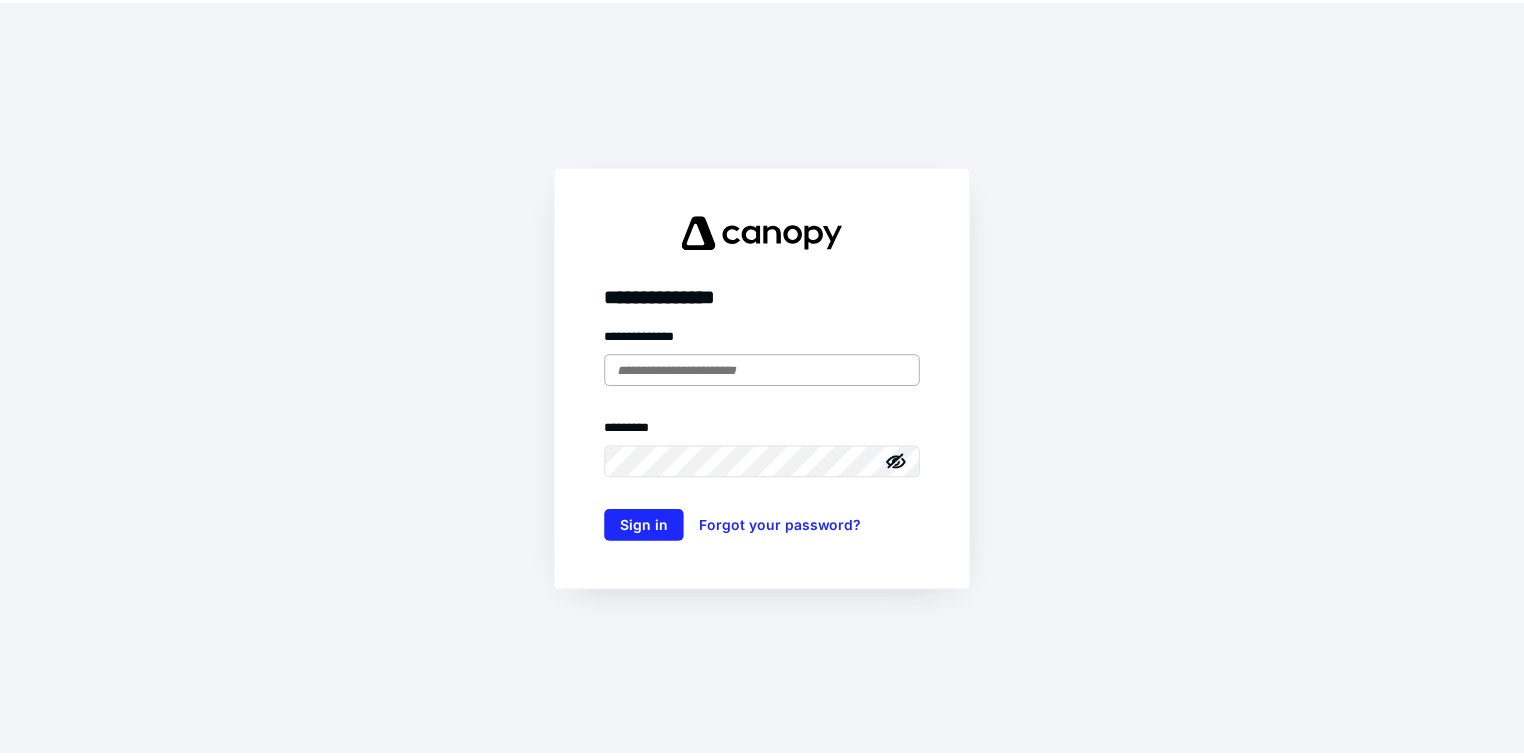 scroll, scrollTop: 0, scrollLeft: 0, axis: both 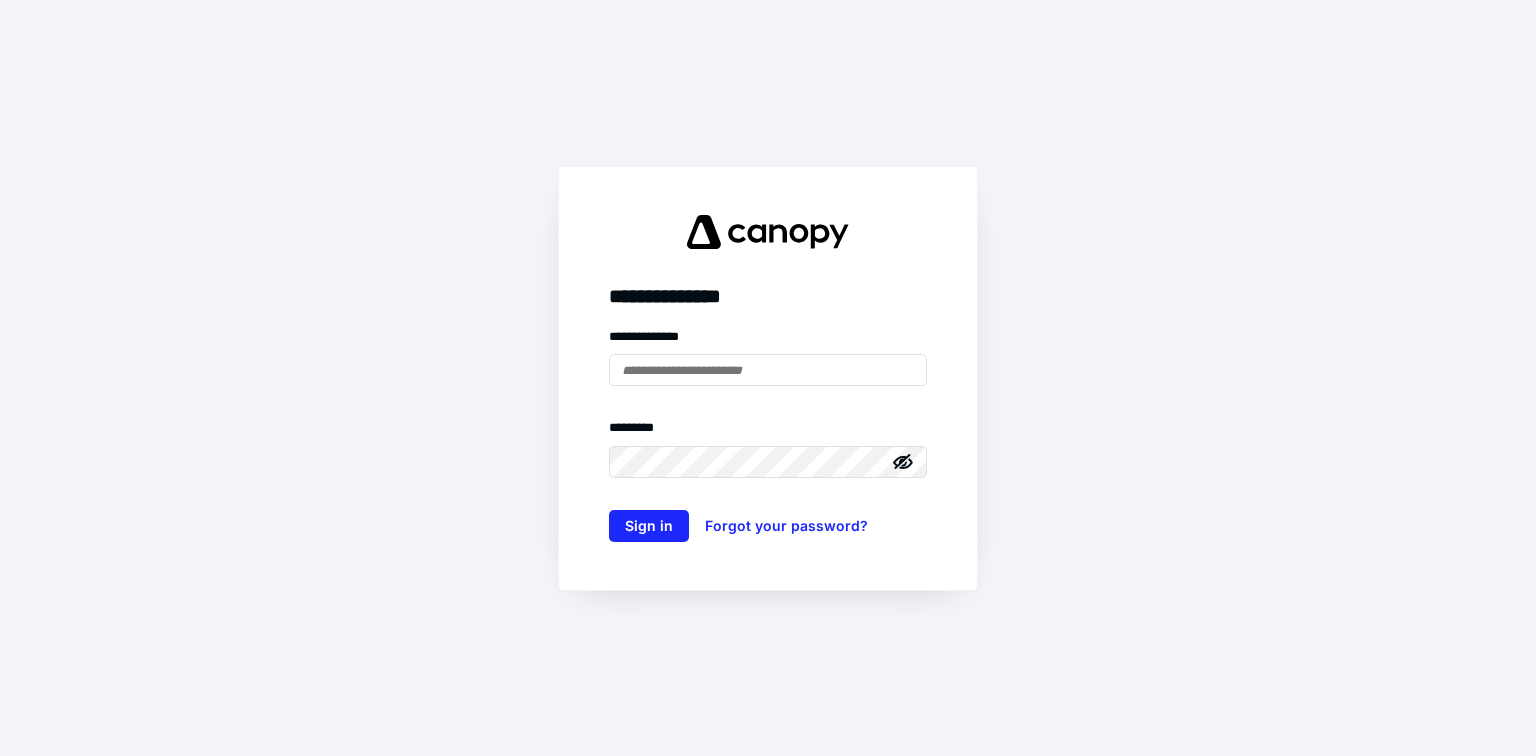 type on "**********" 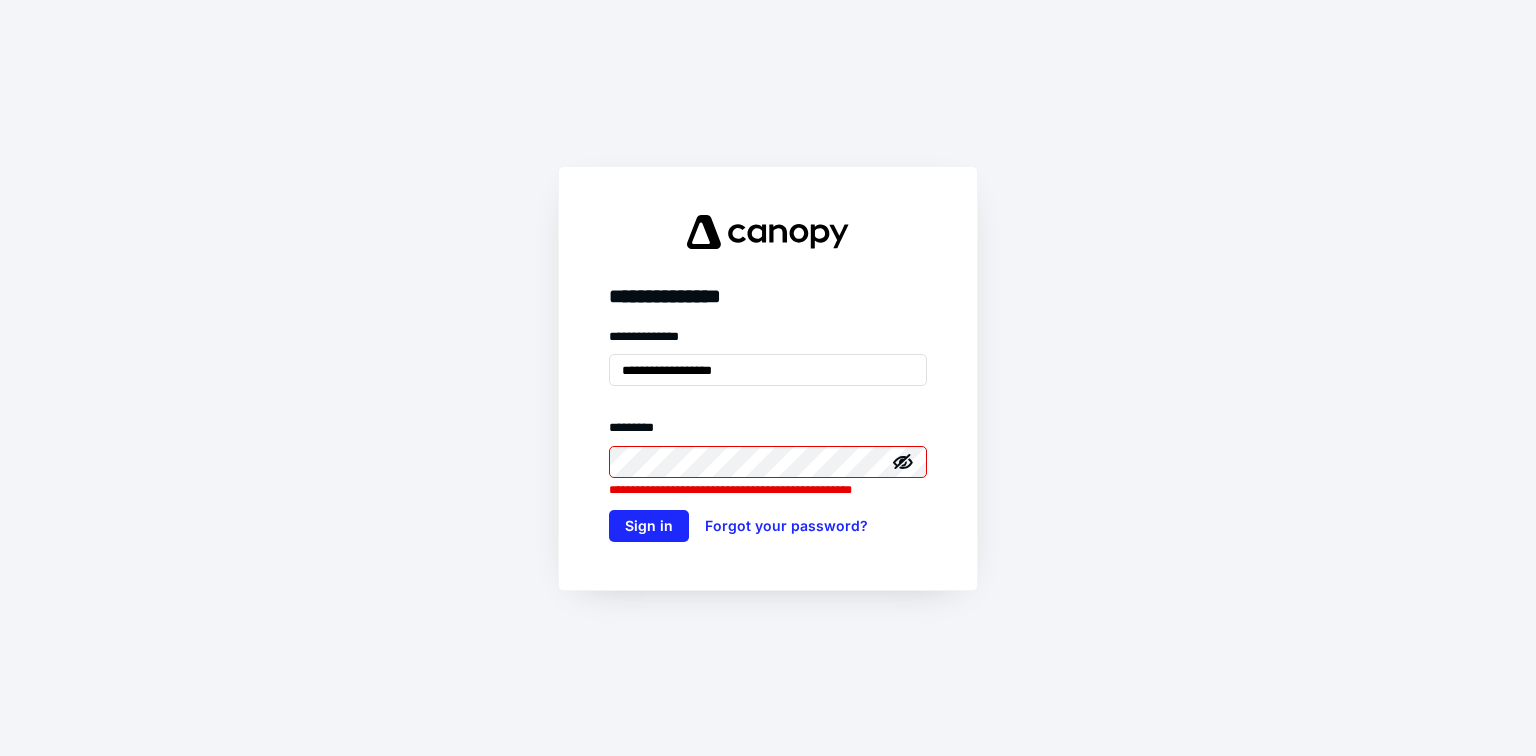 click 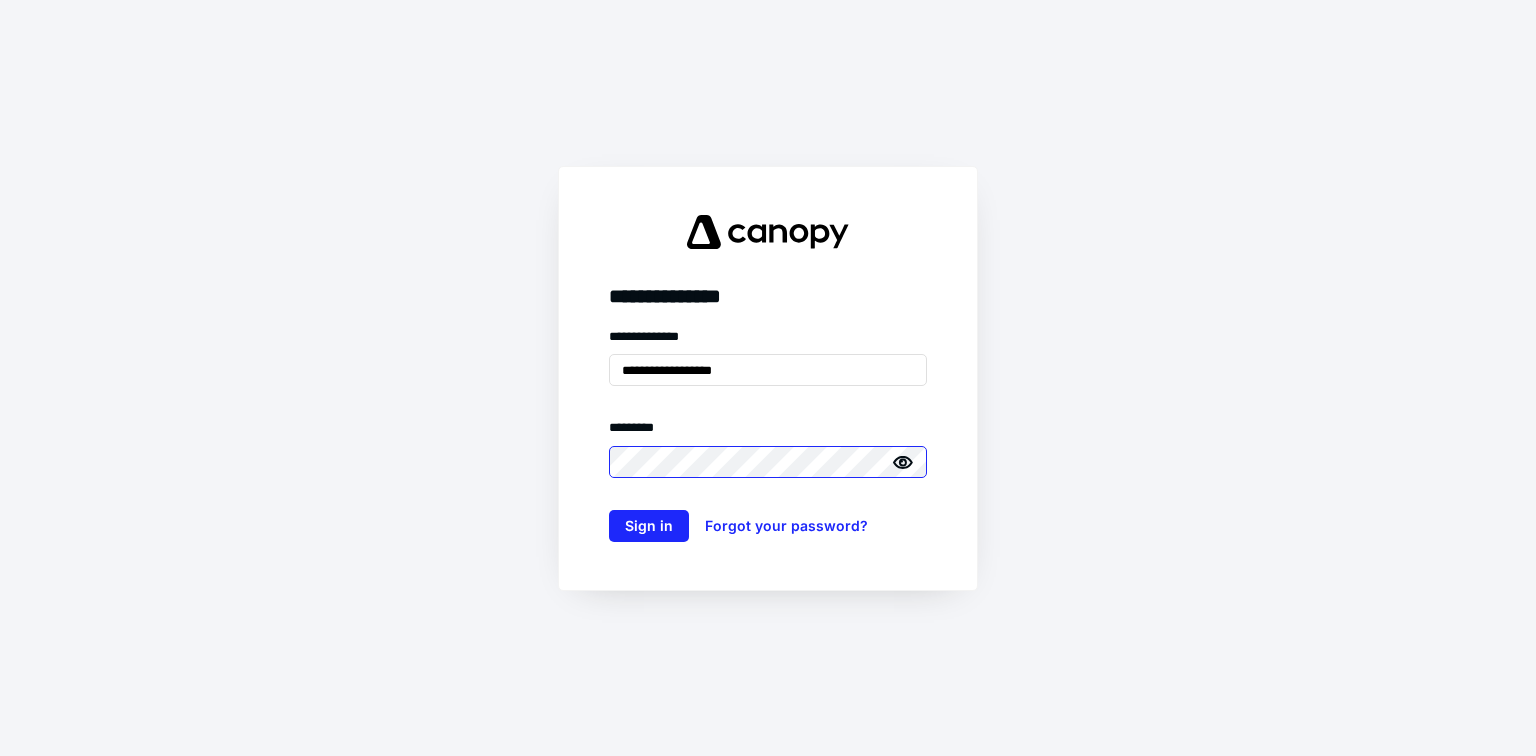 click on "Sign in" at bounding box center [649, 526] 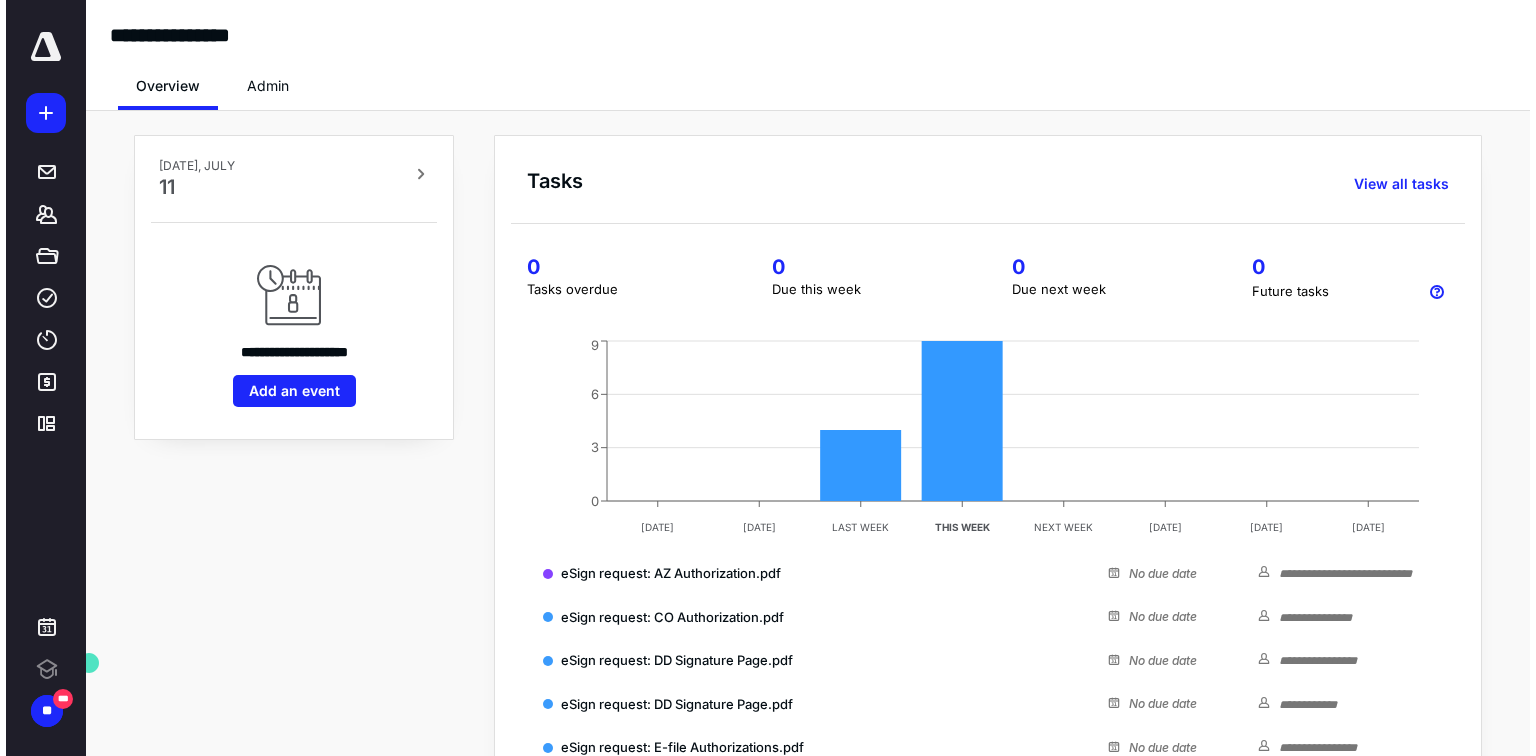 scroll, scrollTop: 0, scrollLeft: 0, axis: both 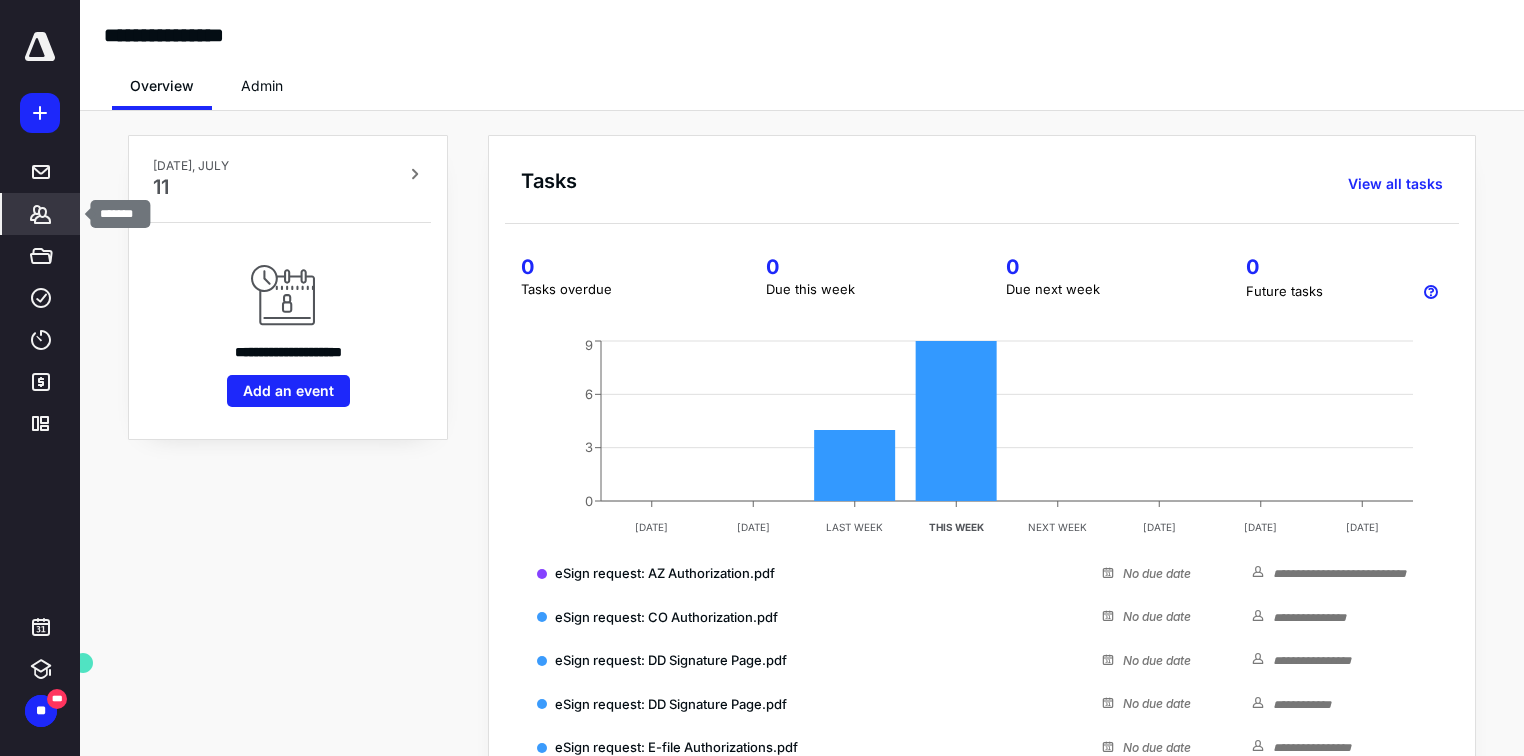 click 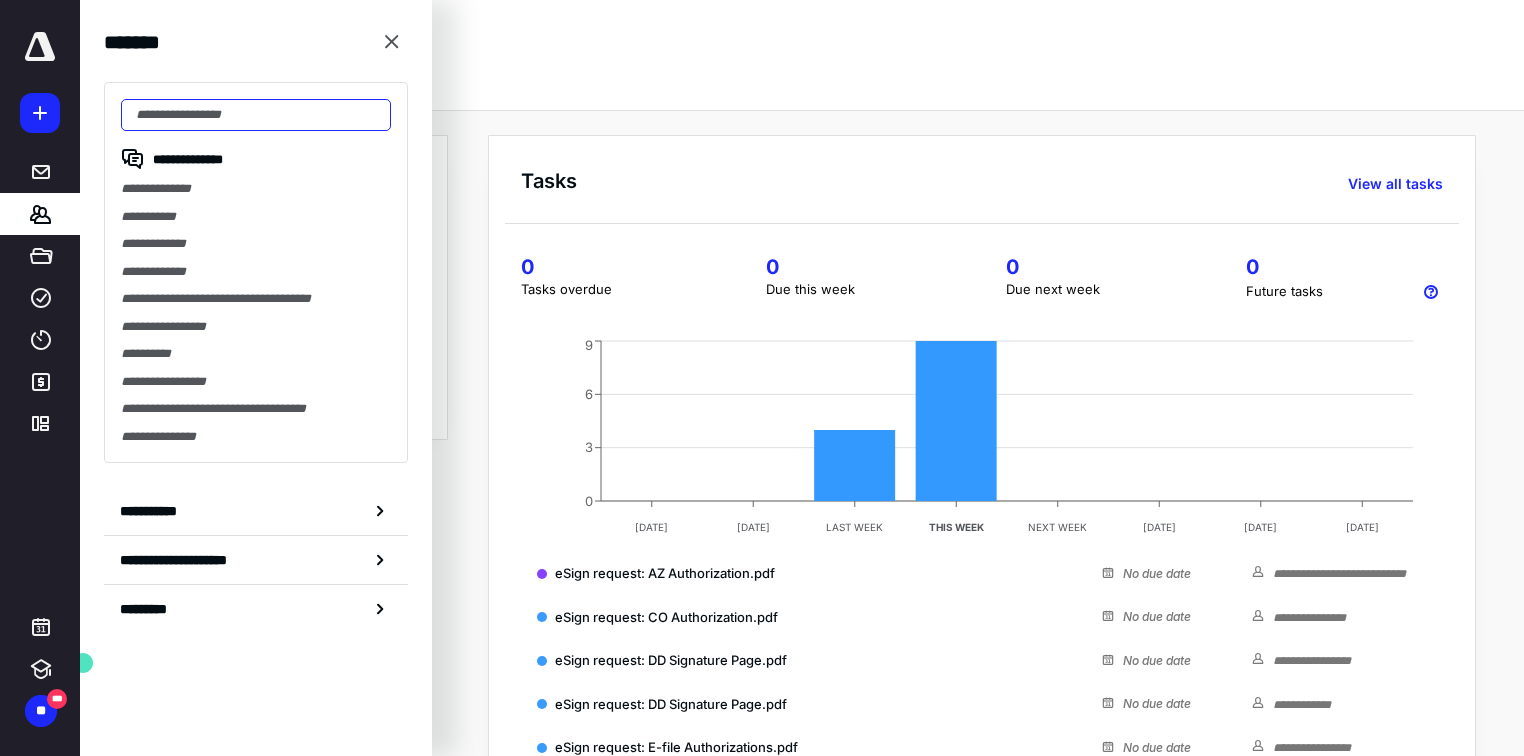 click at bounding box center (256, 115) 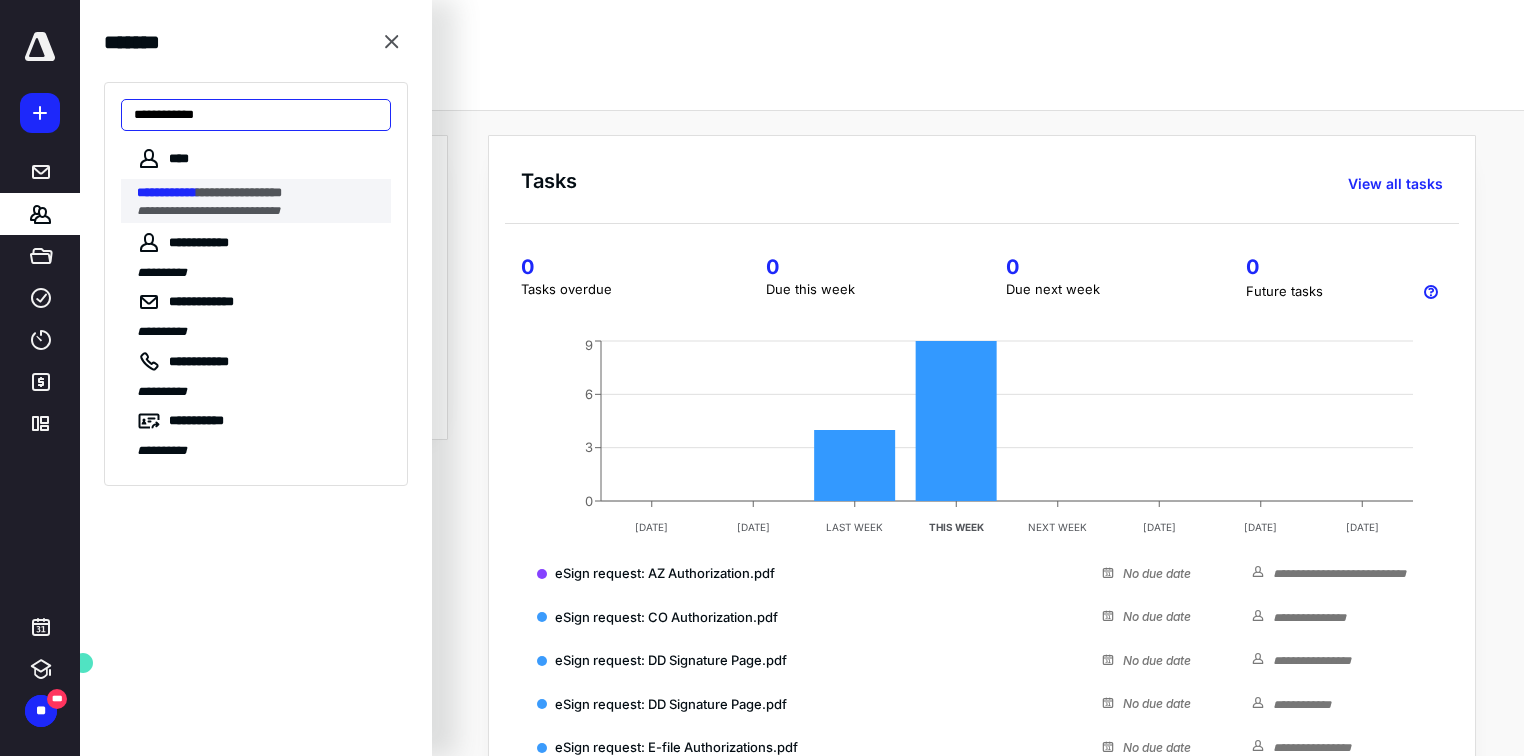 type on "**********" 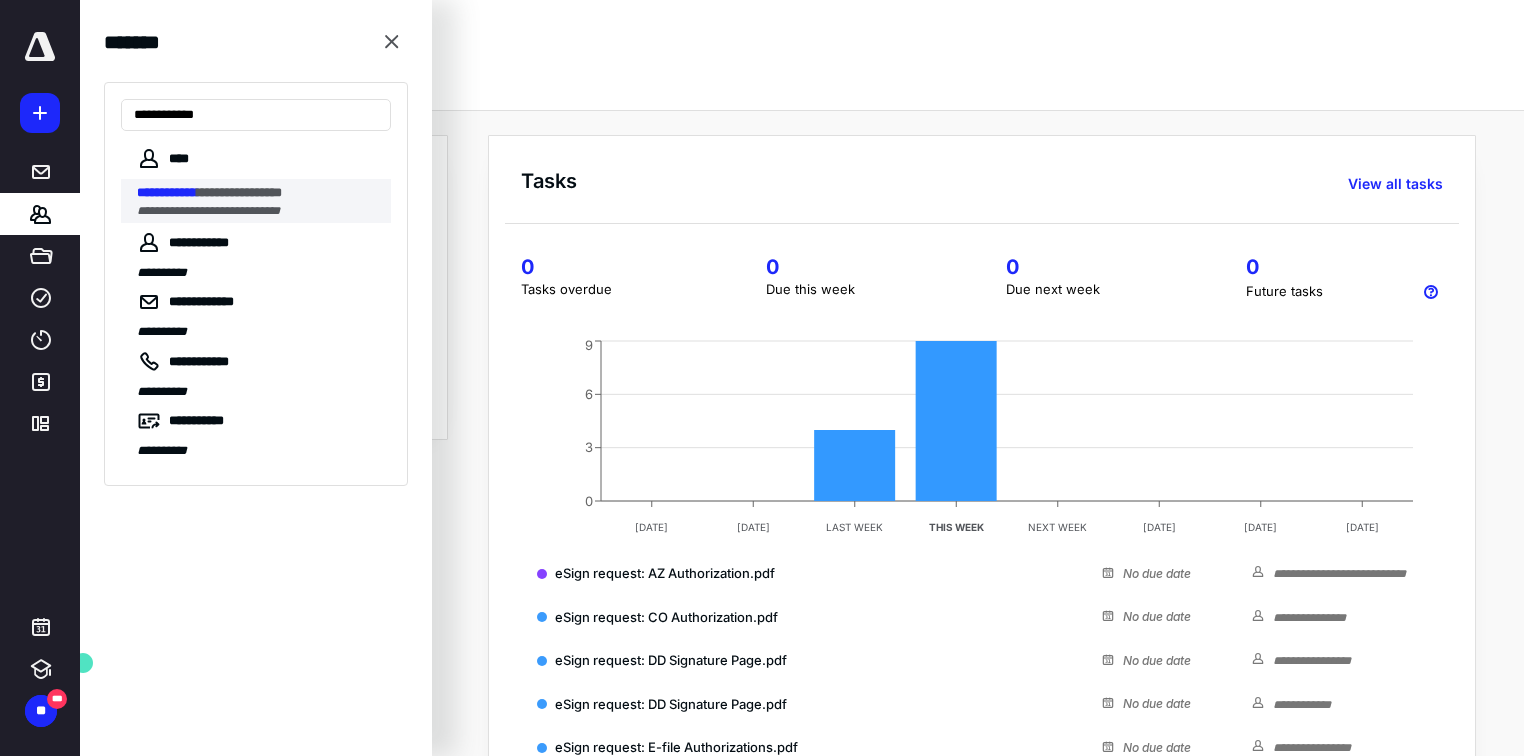 click on "**********" at bounding box center [208, 211] 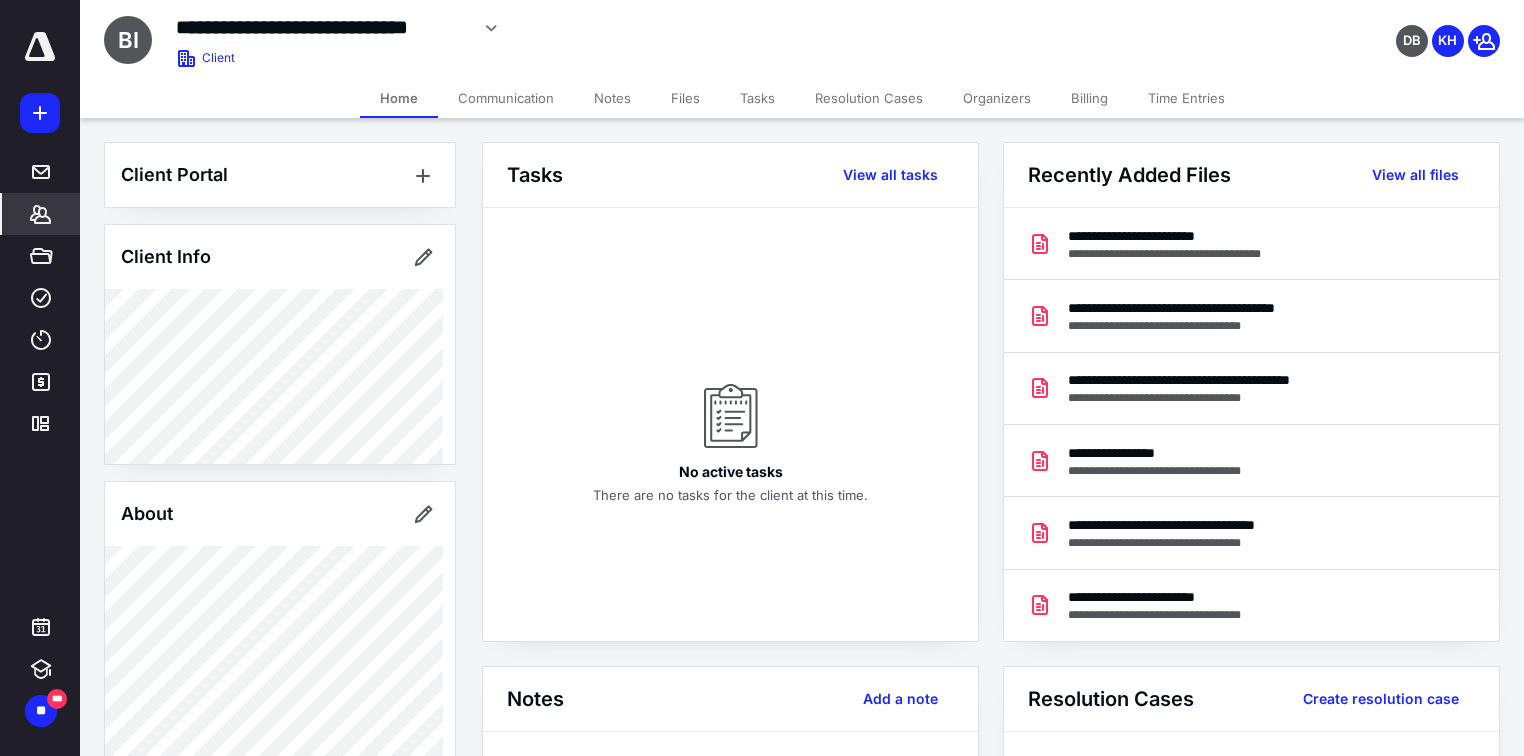 click on "Files" at bounding box center (685, 98) 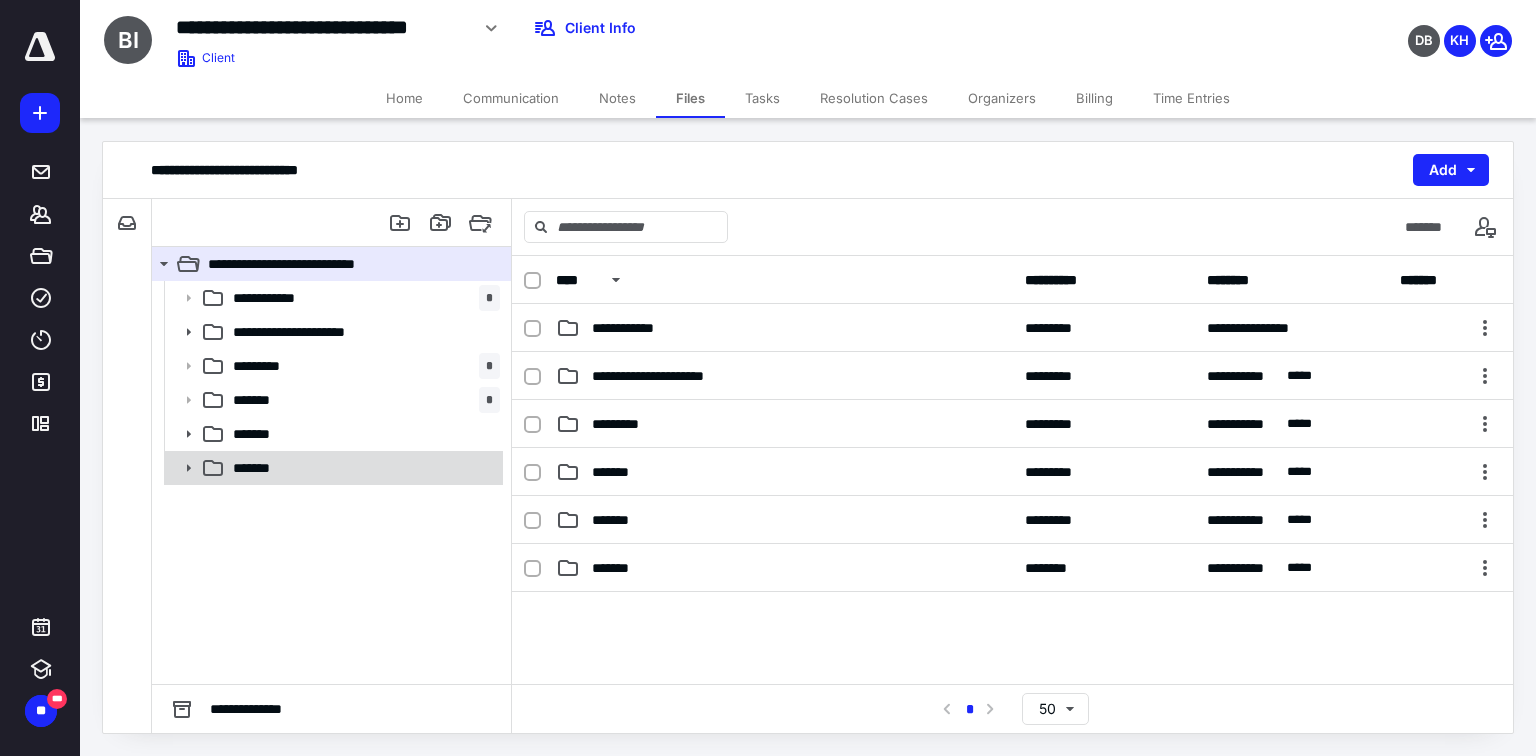 click on "*******" at bounding box center [362, 468] 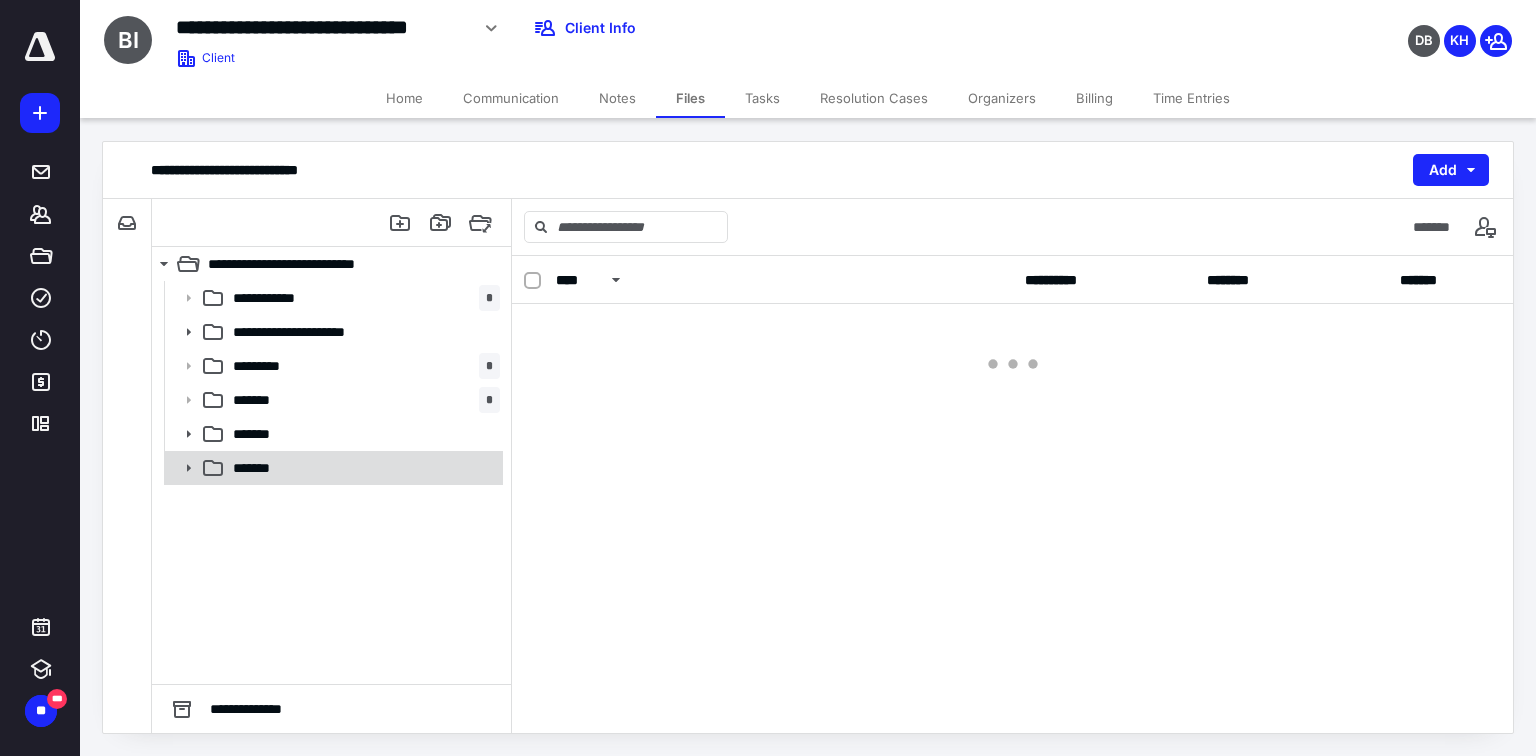 click on "*******" at bounding box center (362, 468) 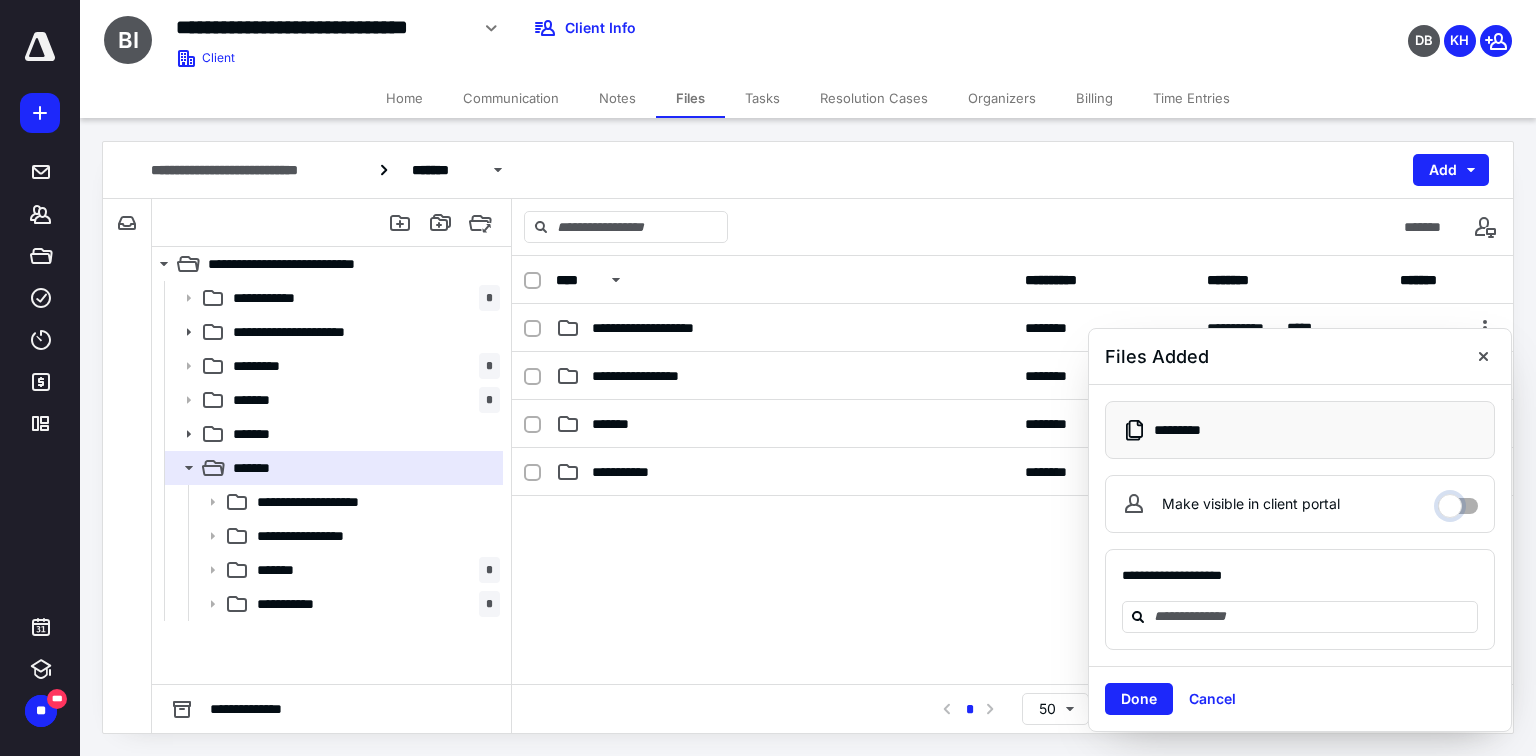 click on "Make visible in client portal" at bounding box center (1458, 501) 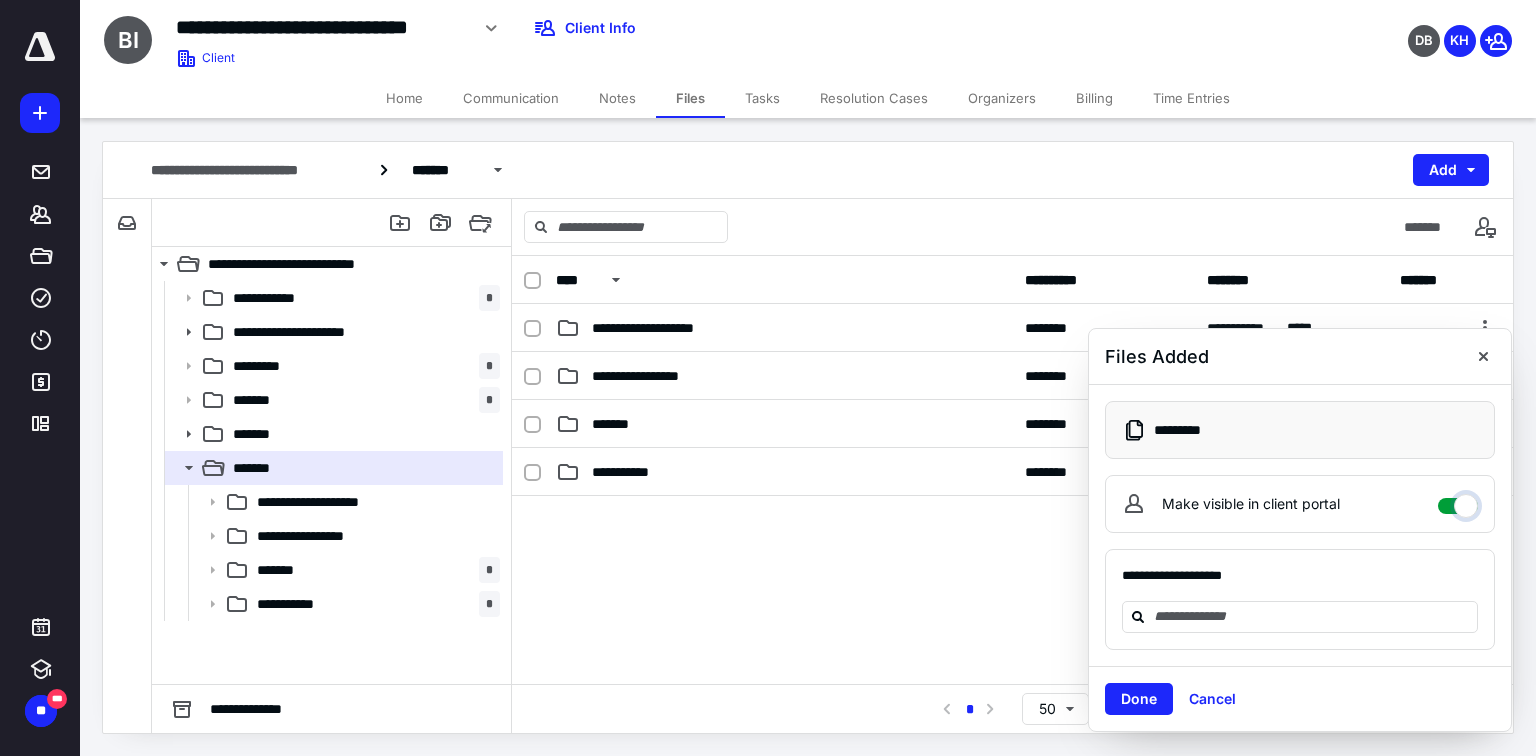 checkbox on "****" 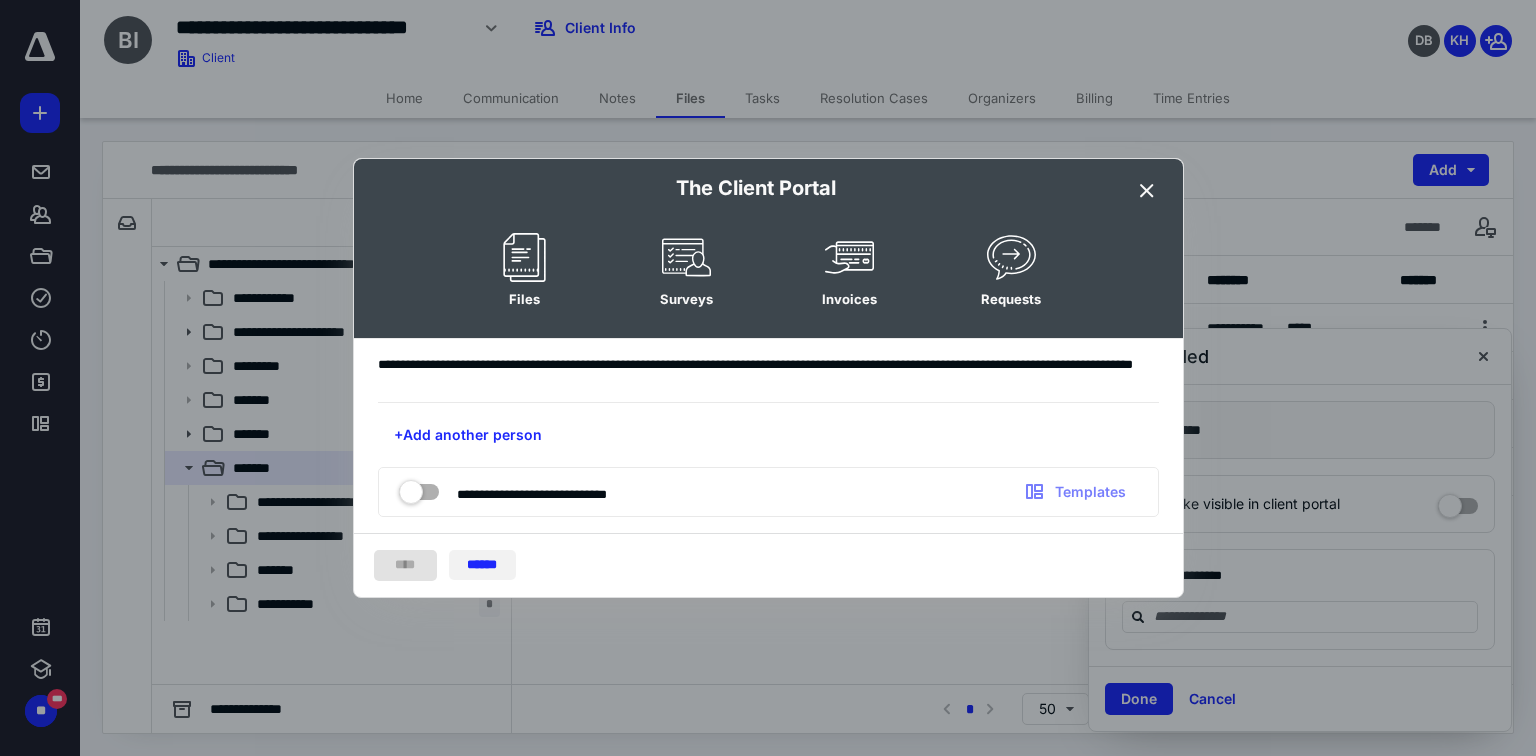 click on "******" at bounding box center [482, 565] 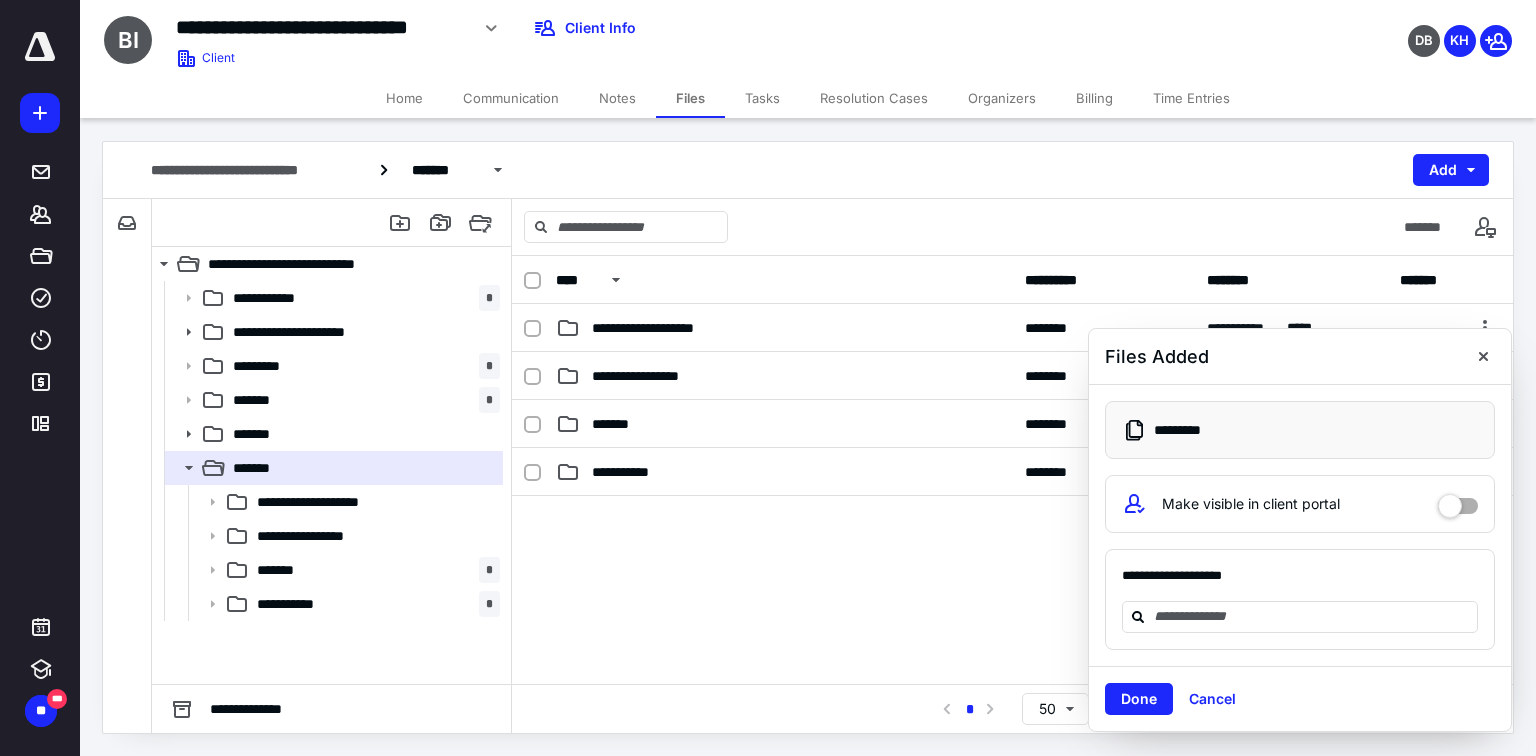 drag, startPoint x: 1127, startPoint y: 704, endPoint x: 1024, endPoint y: 681, distance: 105.53672 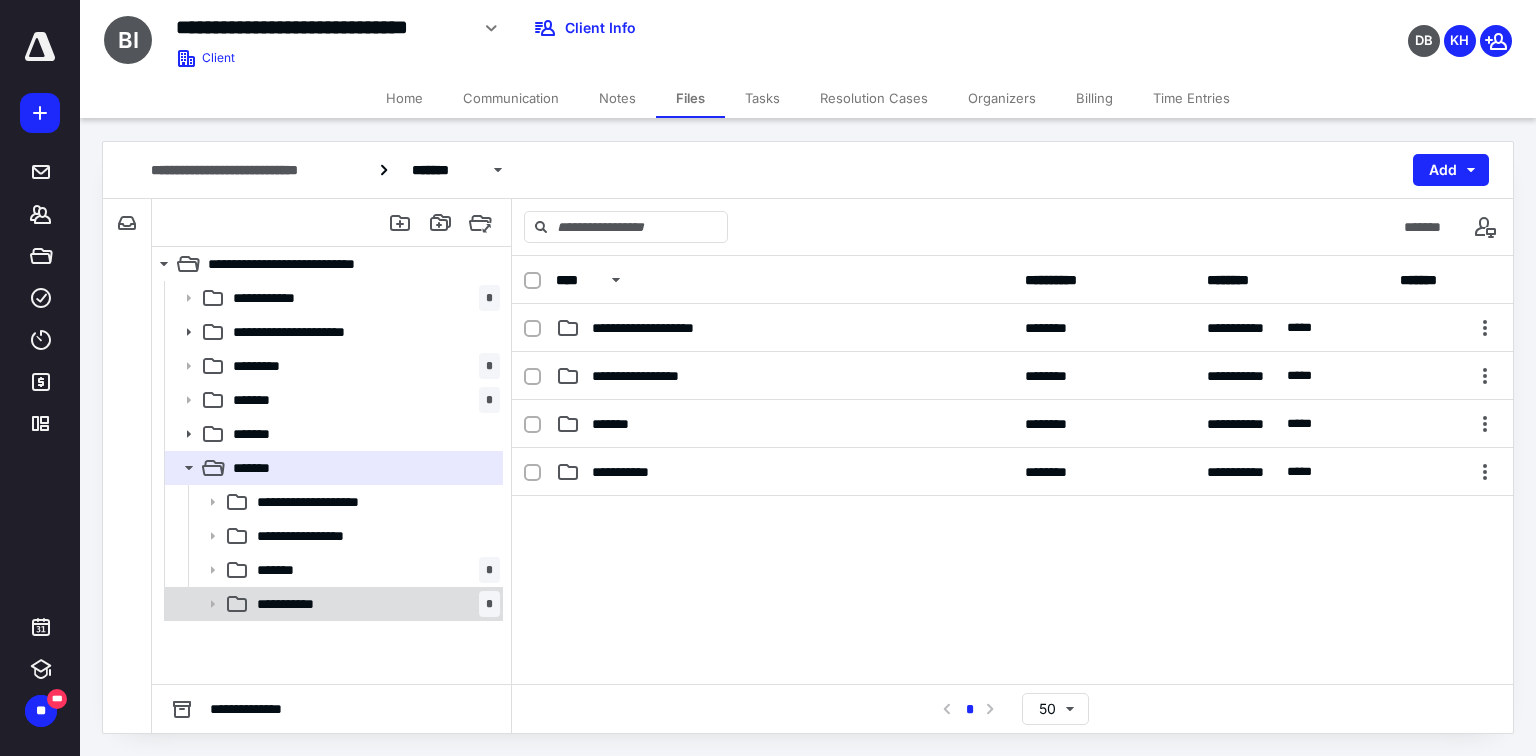 click on "**********" at bounding box center [374, 604] 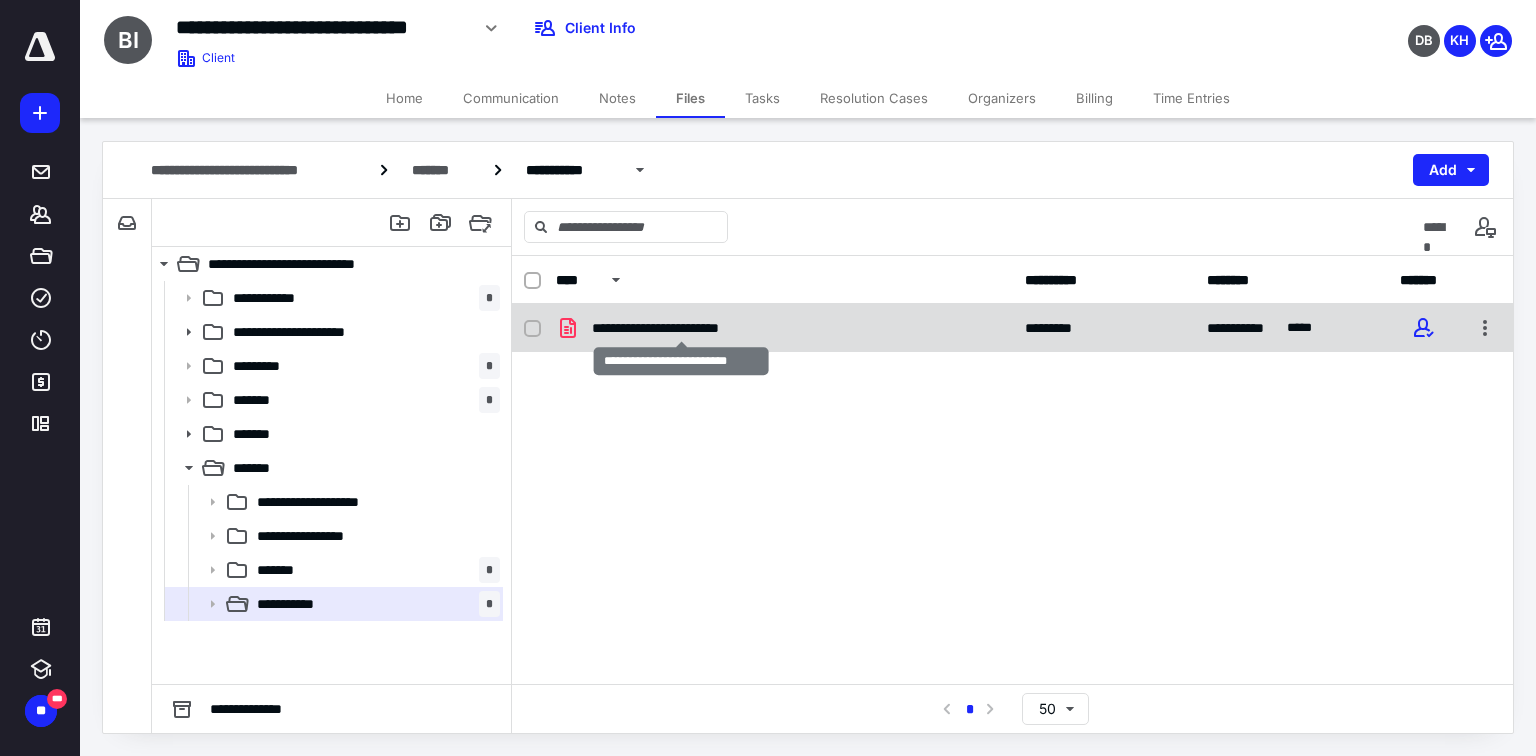 click on "**********" at bounding box center [681, 328] 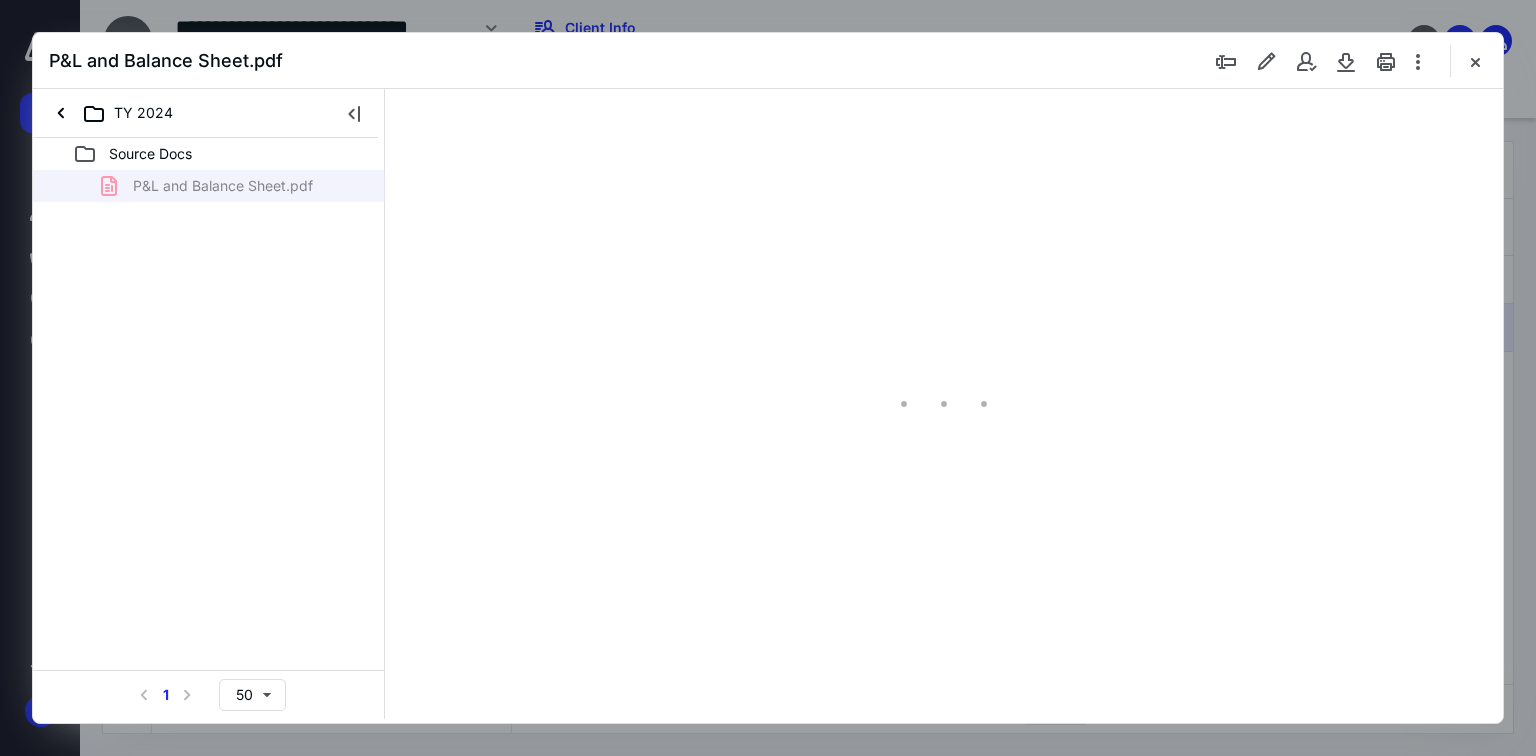 scroll, scrollTop: 0, scrollLeft: 0, axis: both 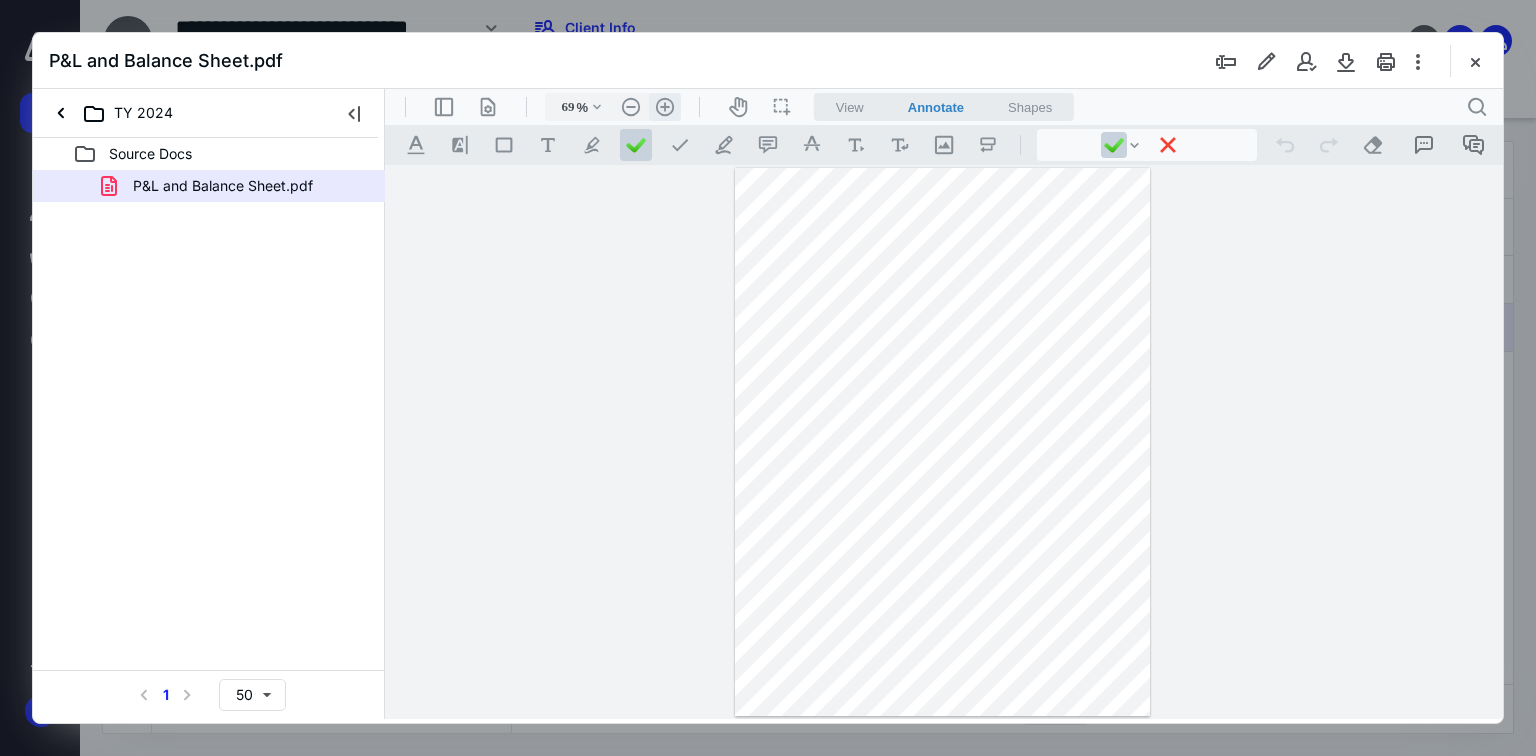 click on ".cls-1{fill:#abb0c4;} icon - header - zoom - in - line" at bounding box center (665, 107) 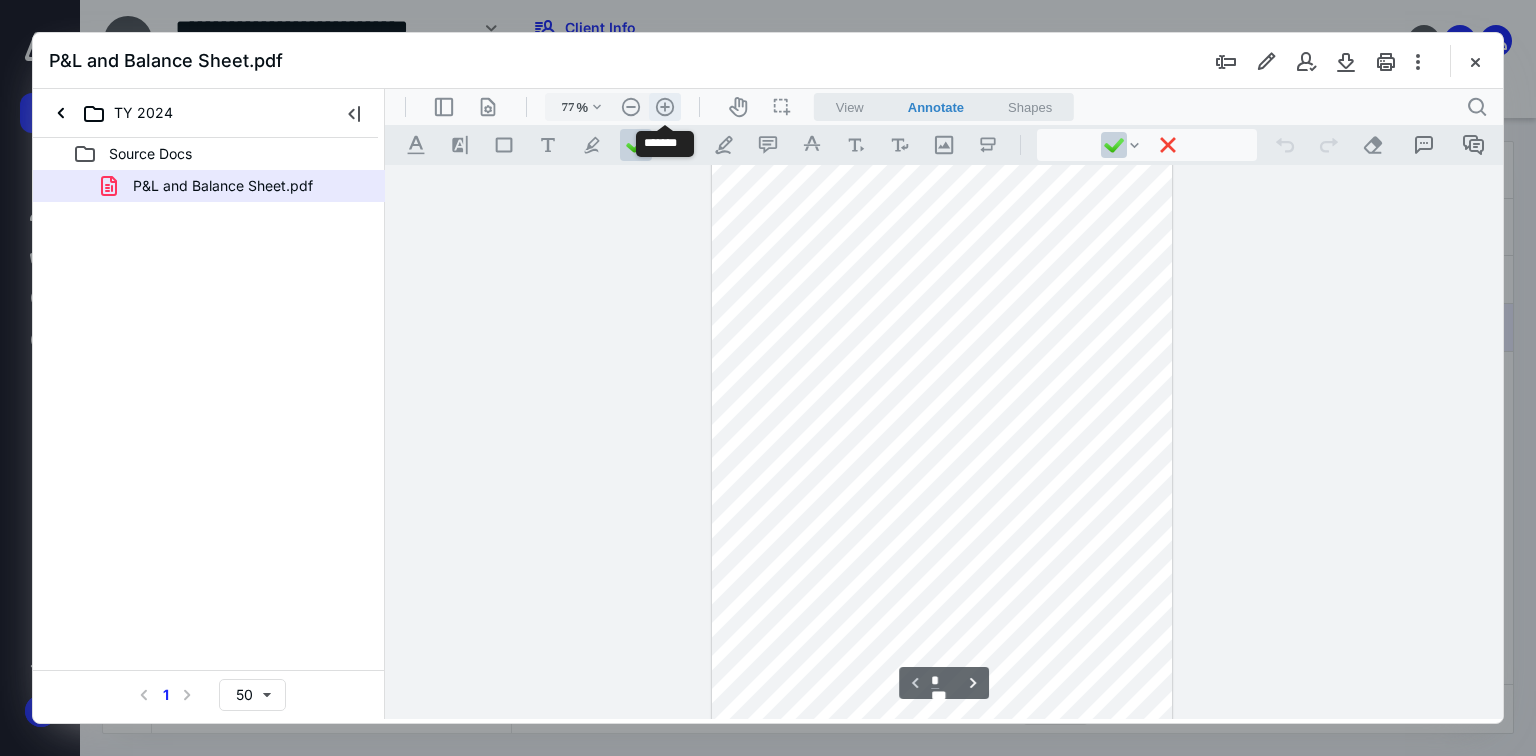 click on ".cls-1{fill:#abb0c4;} icon - header - zoom - in - line" at bounding box center (665, 107) 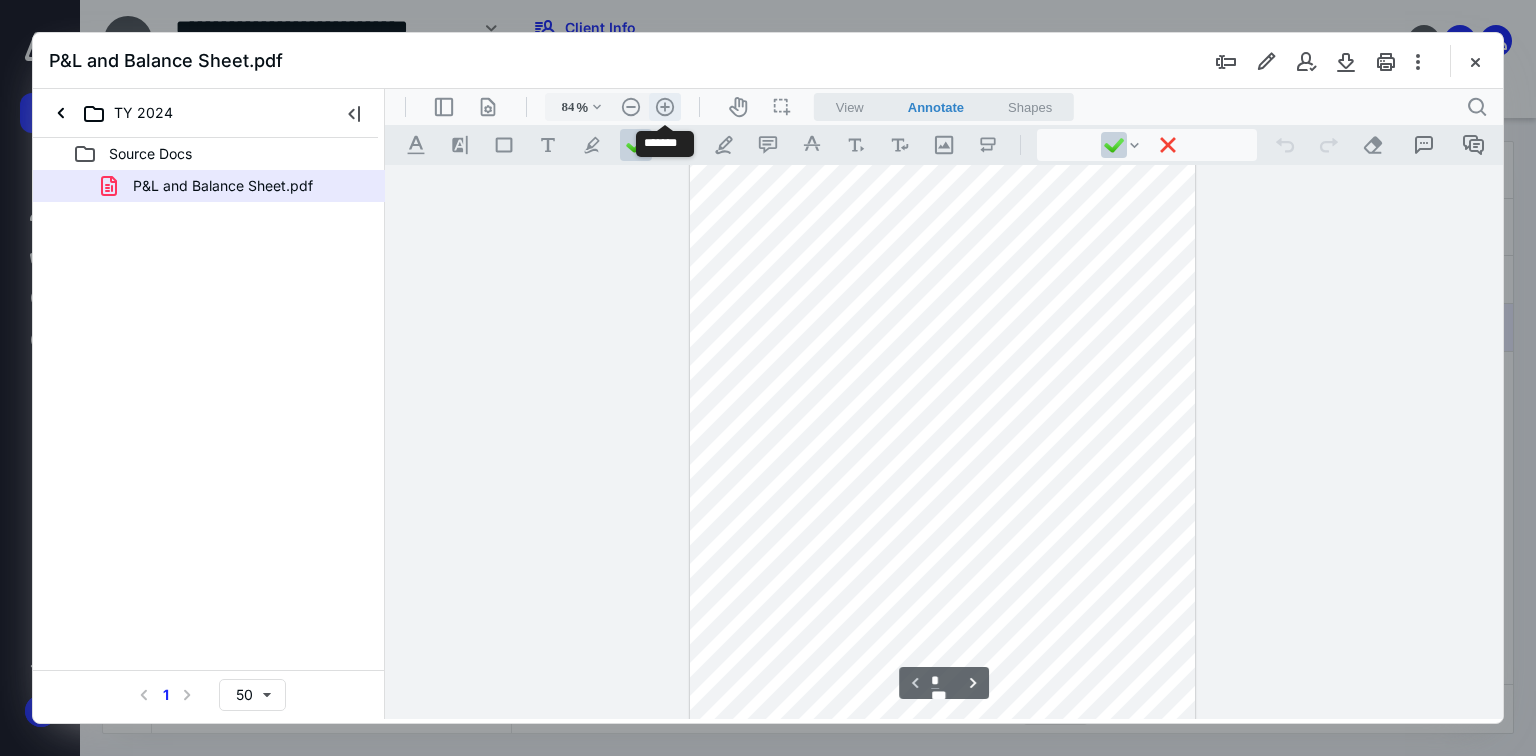 click on ".cls-1{fill:#abb0c4;} icon - header - zoom - in - line" at bounding box center (665, 107) 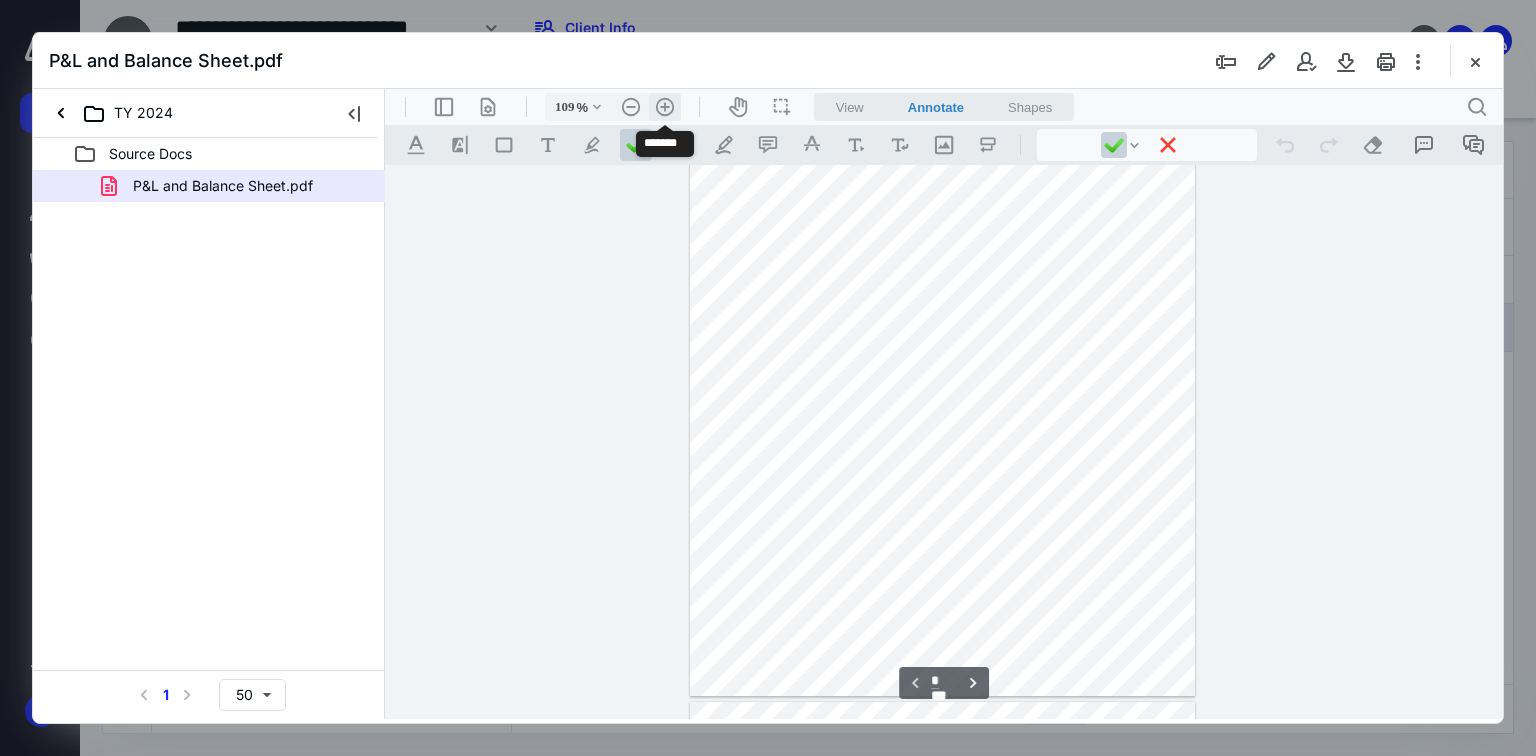 click on ".cls-1{fill:#abb0c4;} icon - header - zoom - in - line" at bounding box center (665, 107) 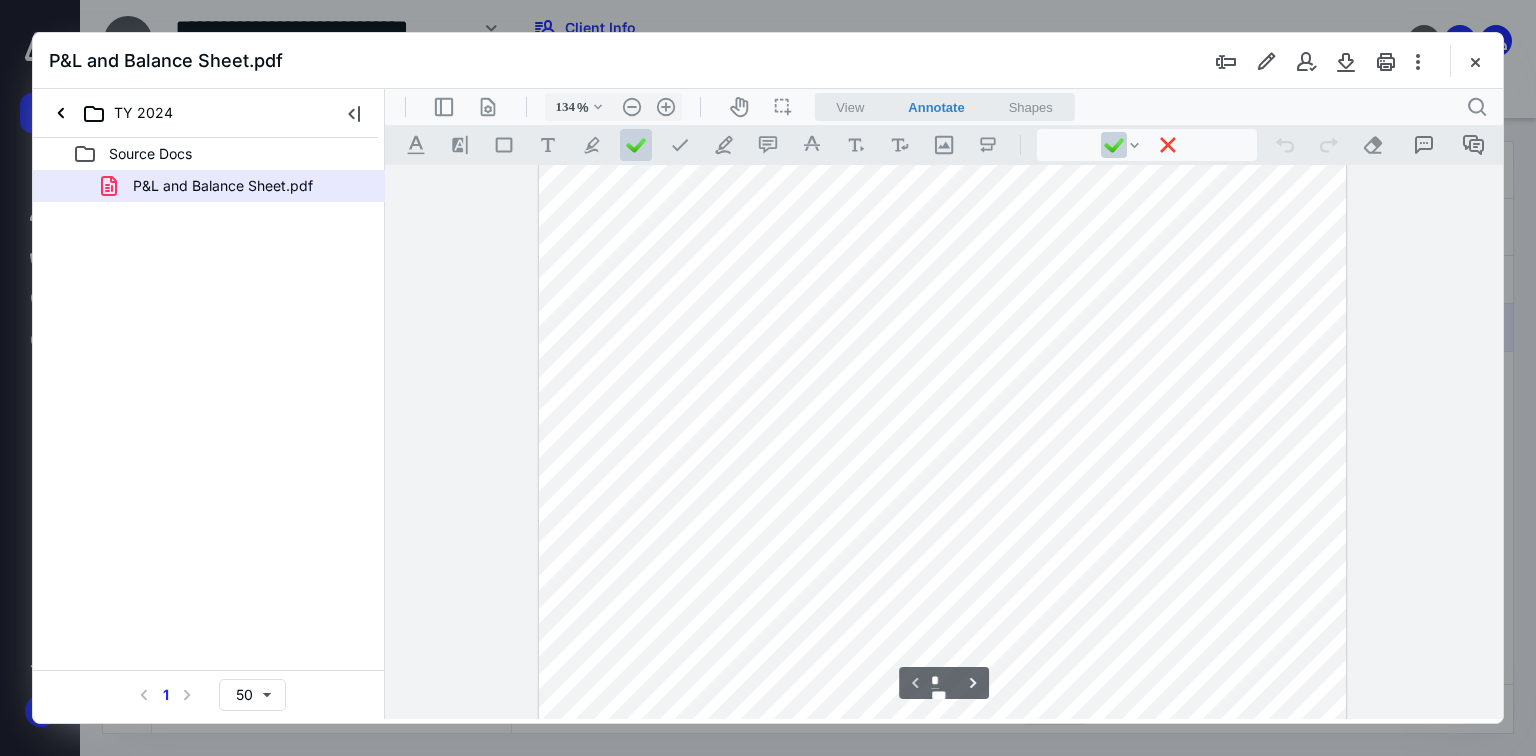 scroll, scrollTop: 0, scrollLeft: 0, axis: both 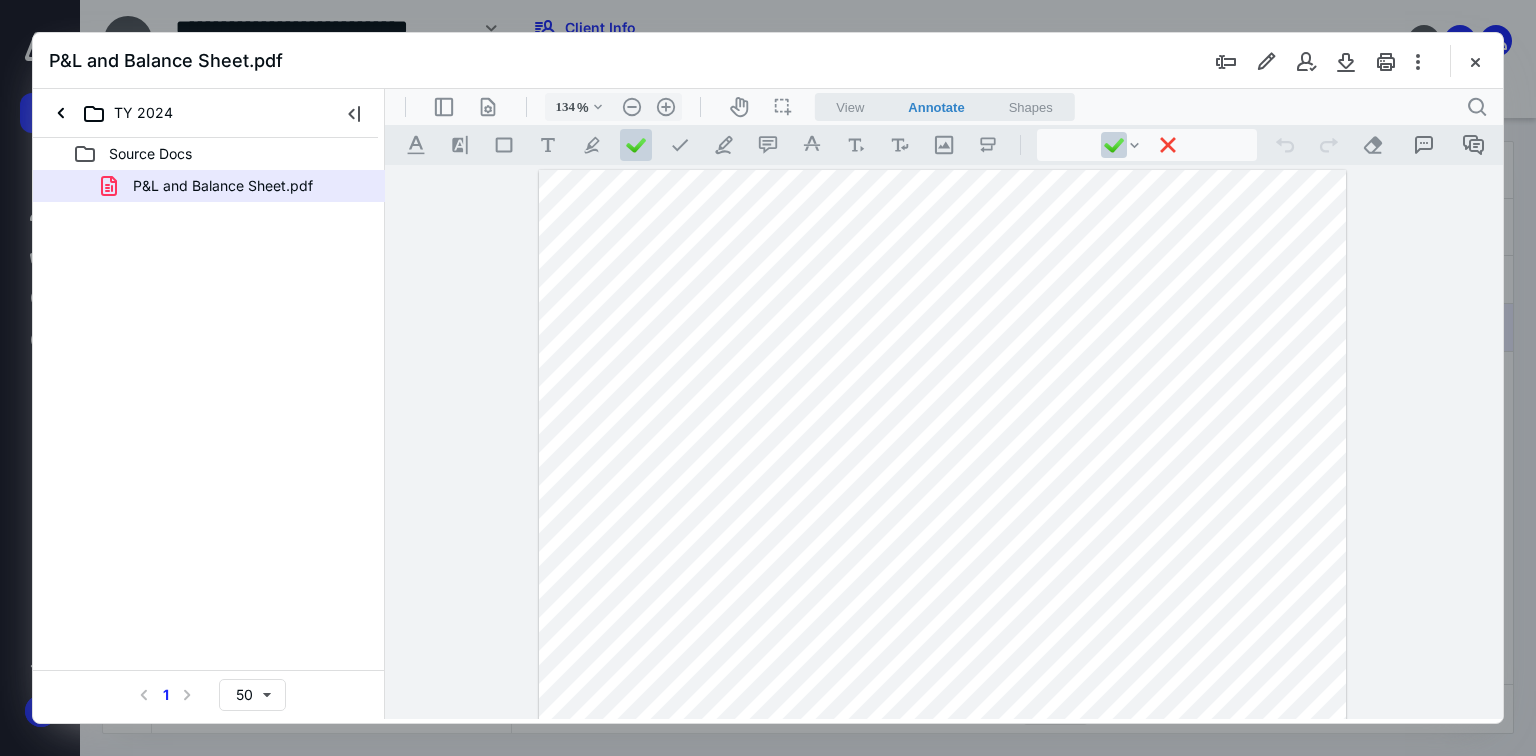 click at bounding box center (943, 703) 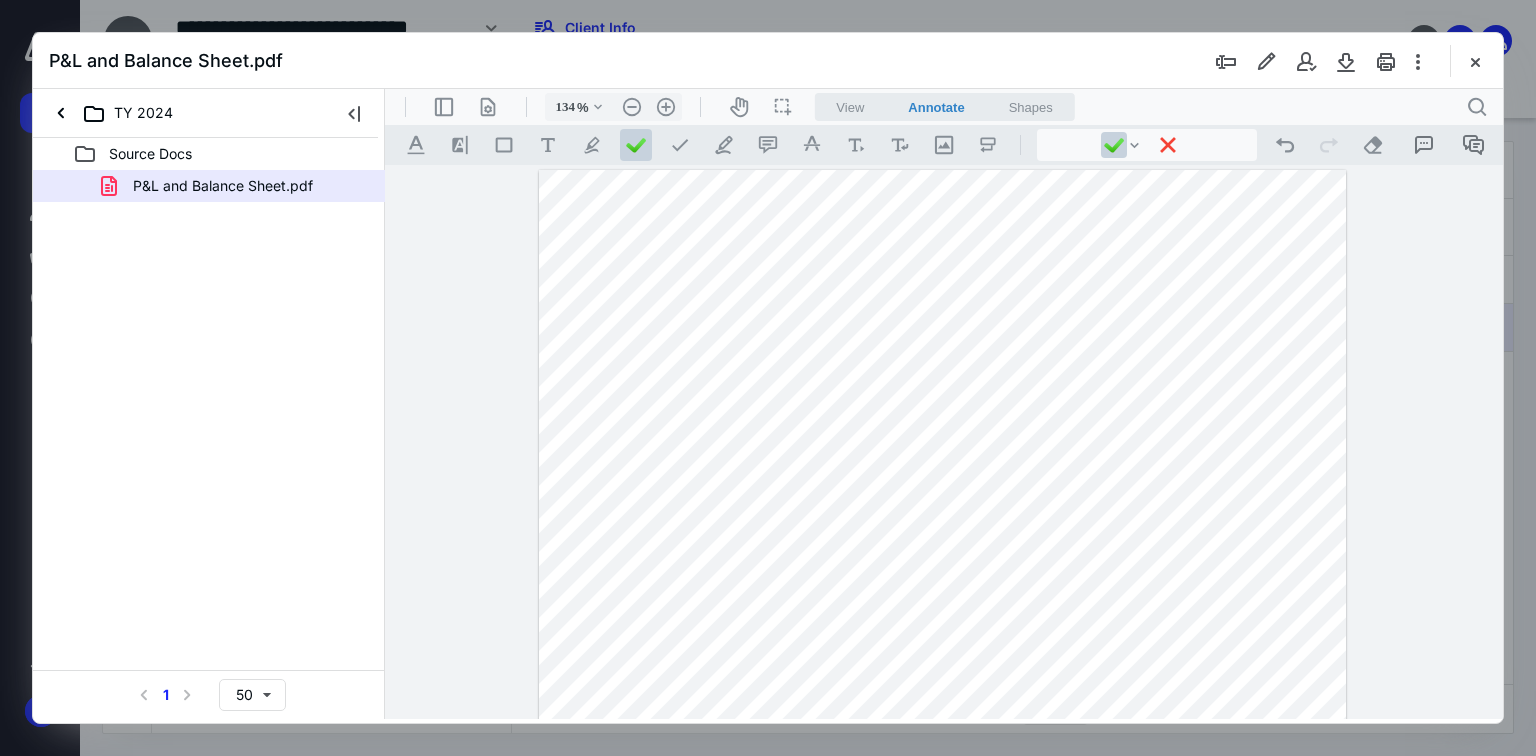 click at bounding box center (943, 703) 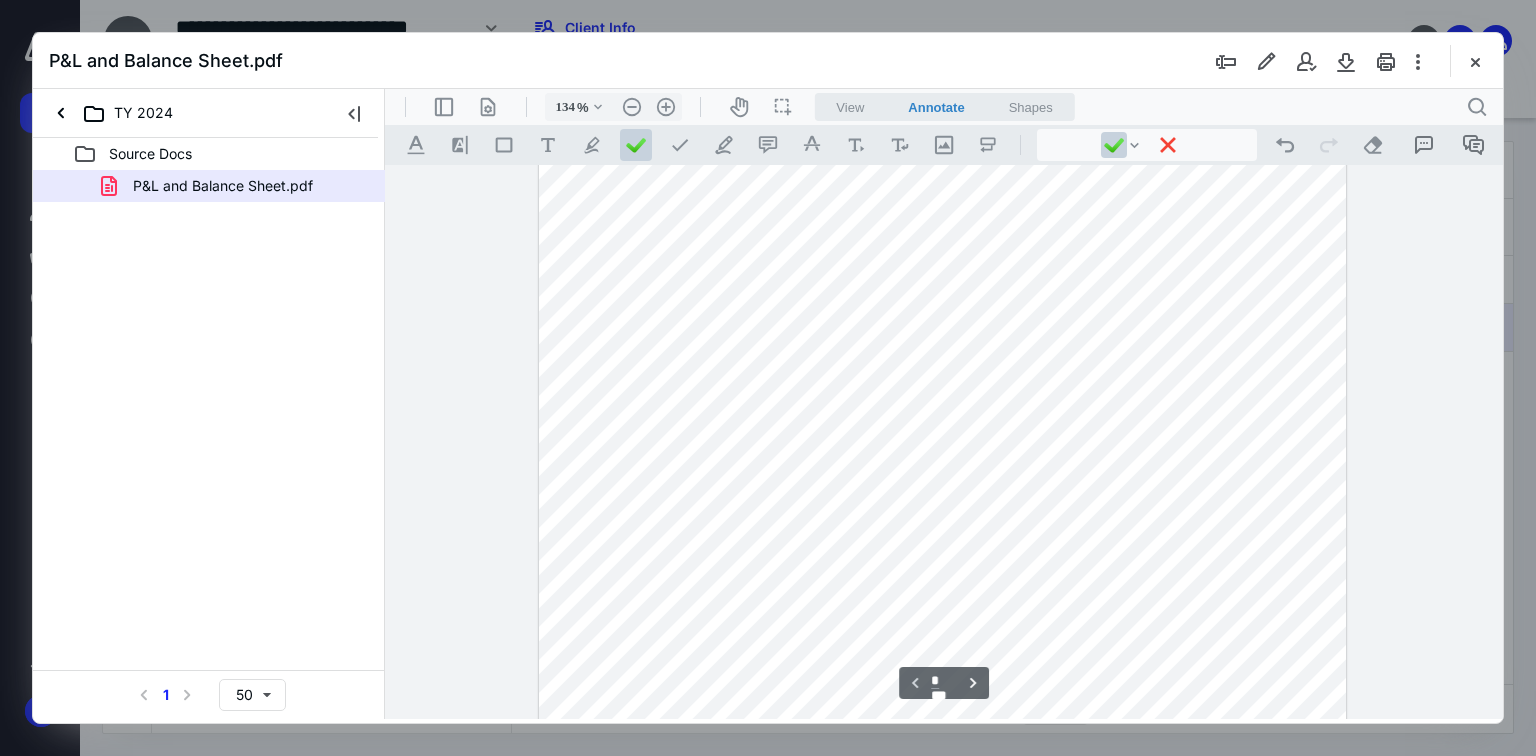 scroll, scrollTop: 160, scrollLeft: 0, axis: vertical 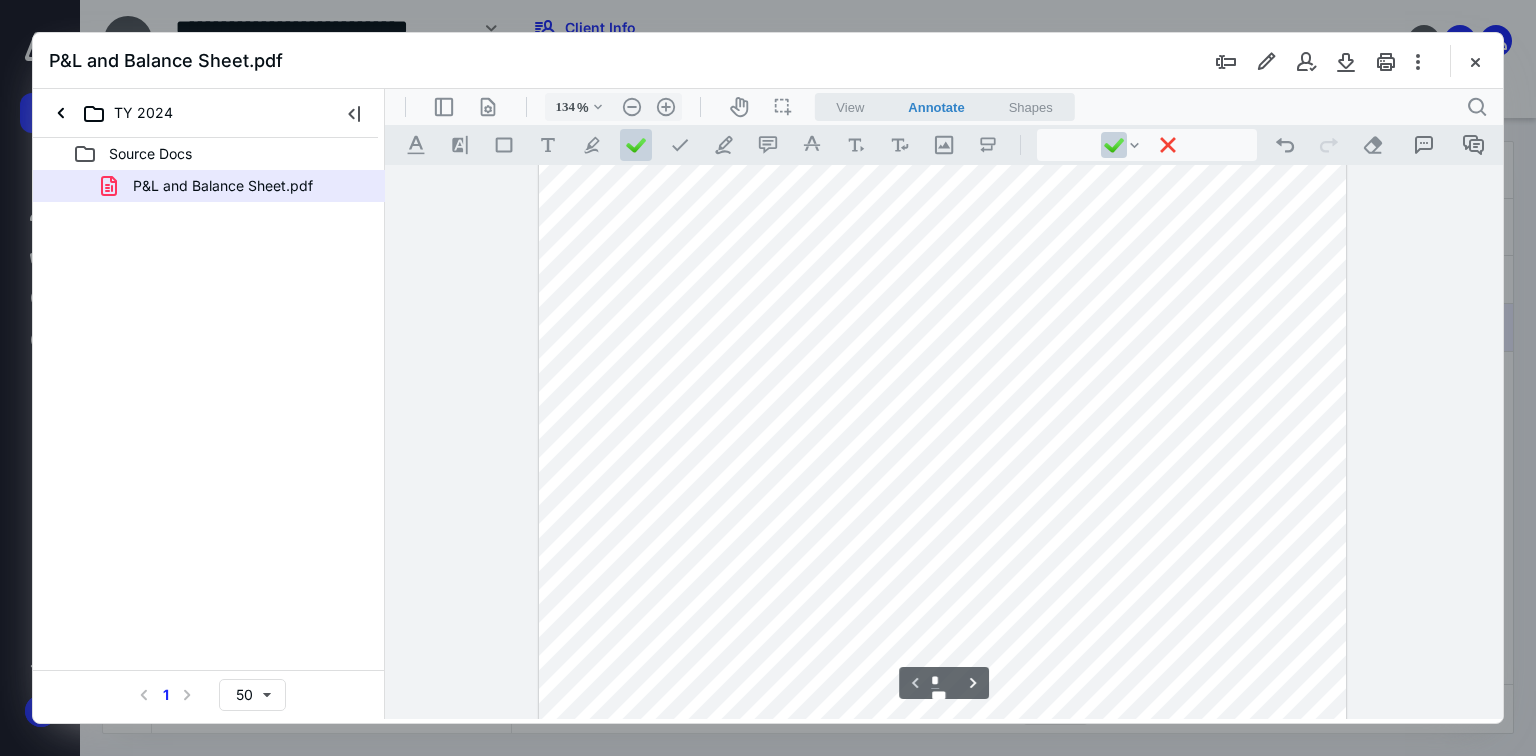 click at bounding box center [943, 543] 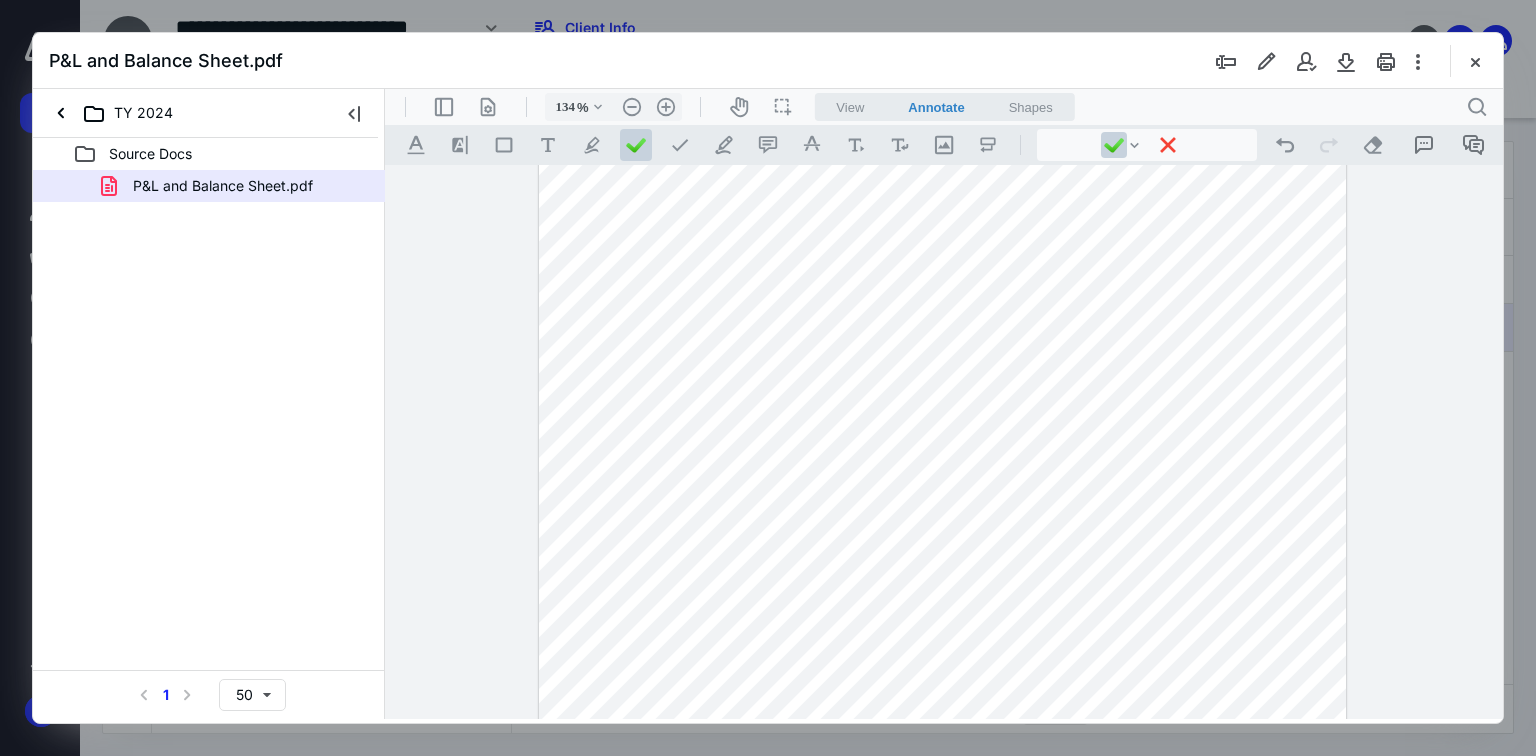 click at bounding box center [943, 543] 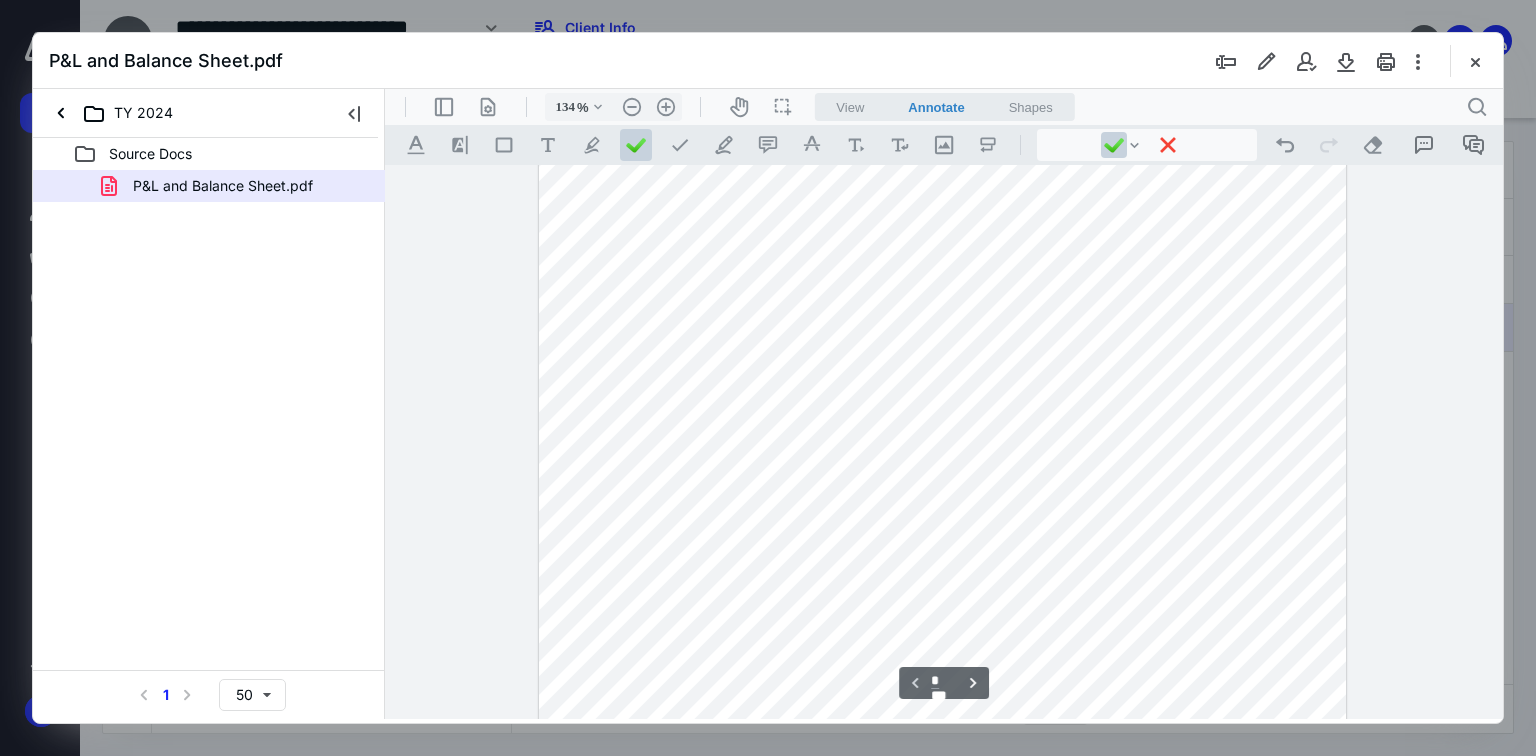 scroll, scrollTop: 320, scrollLeft: 0, axis: vertical 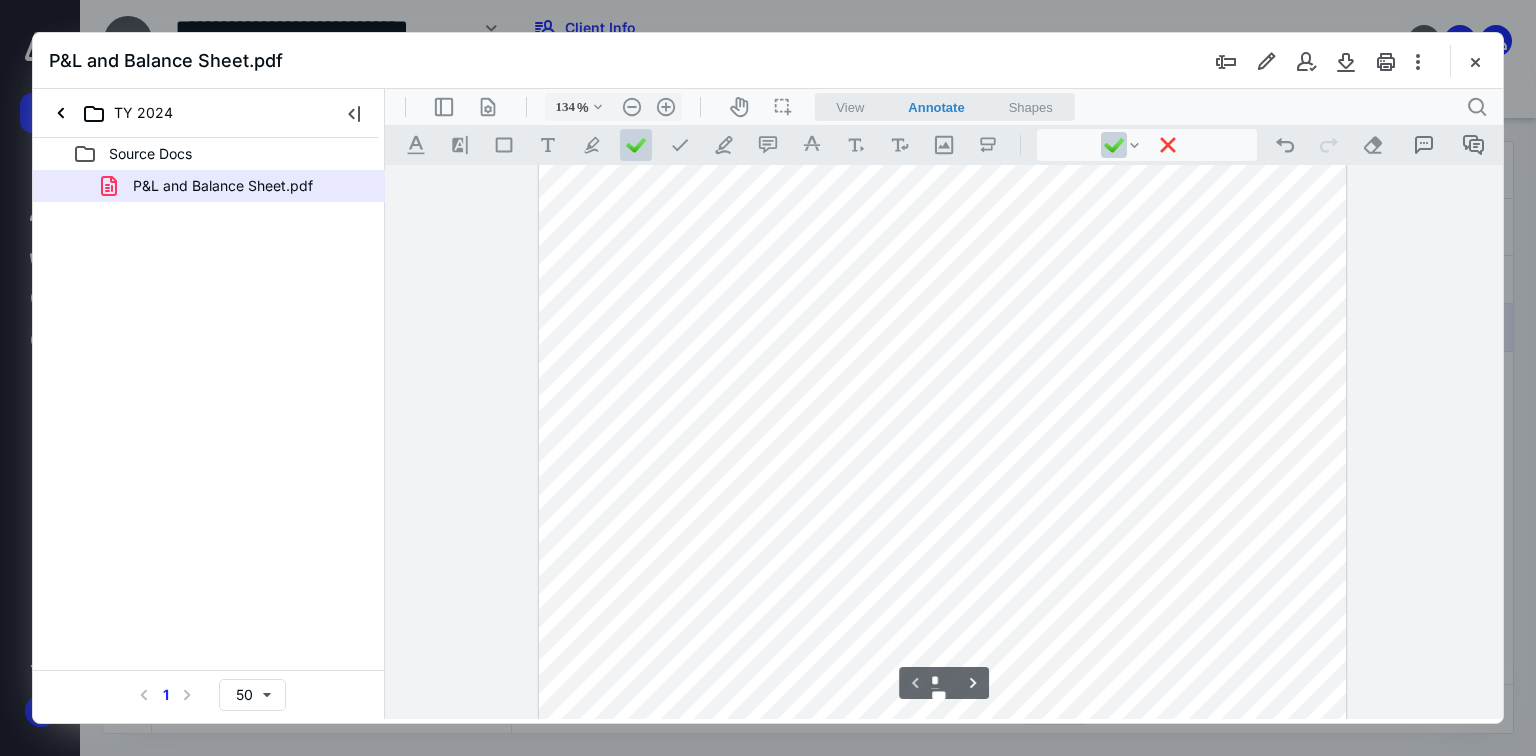 drag, startPoint x: 1173, startPoint y: 457, endPoint x: 1188, endPoint y: 464, distance: 16.552946 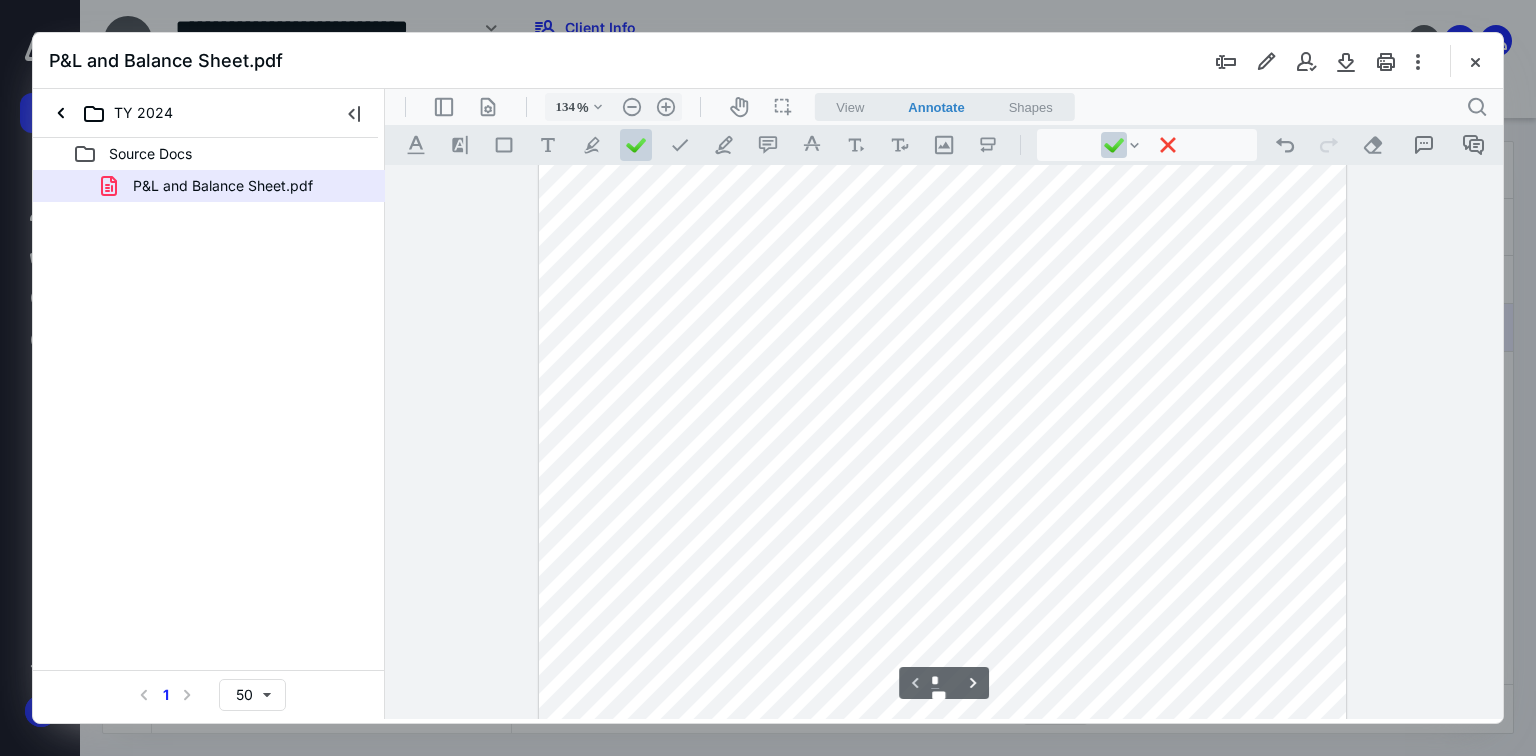 scroll, scrollTop: 400, scrollLeft: 0, axis: vertical 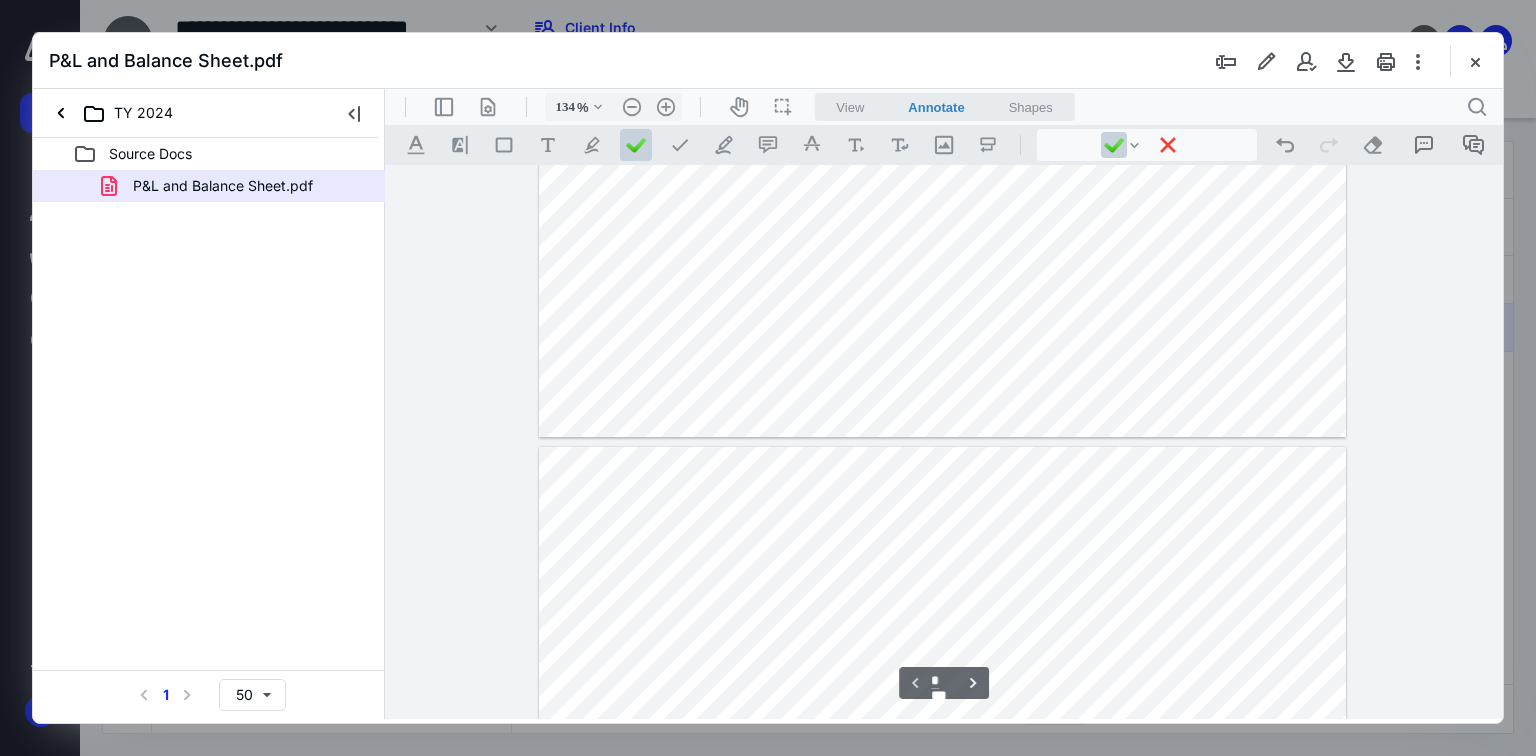 type on "*" 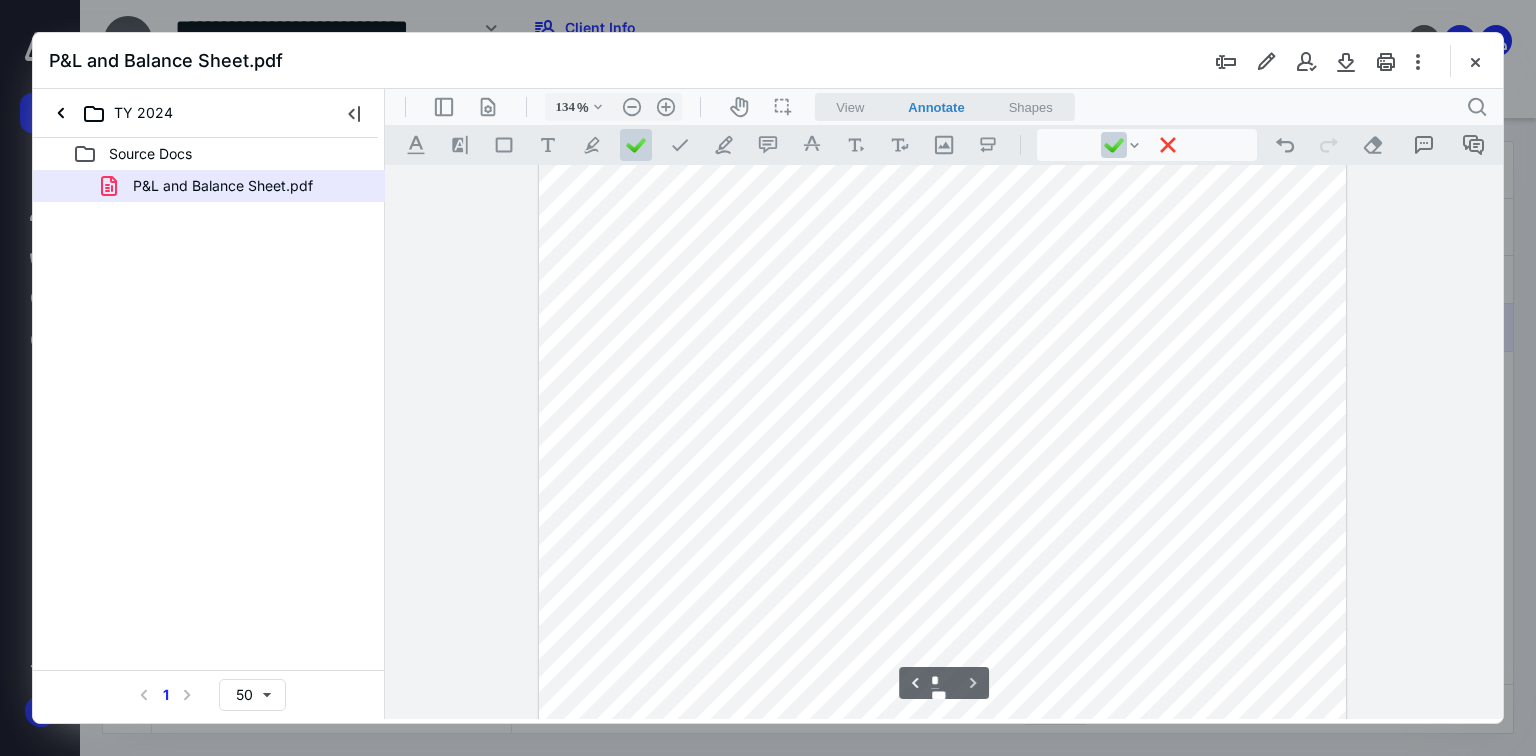 scroll, scrollTop: 1200, scrollLeft: 0, axis: vertical 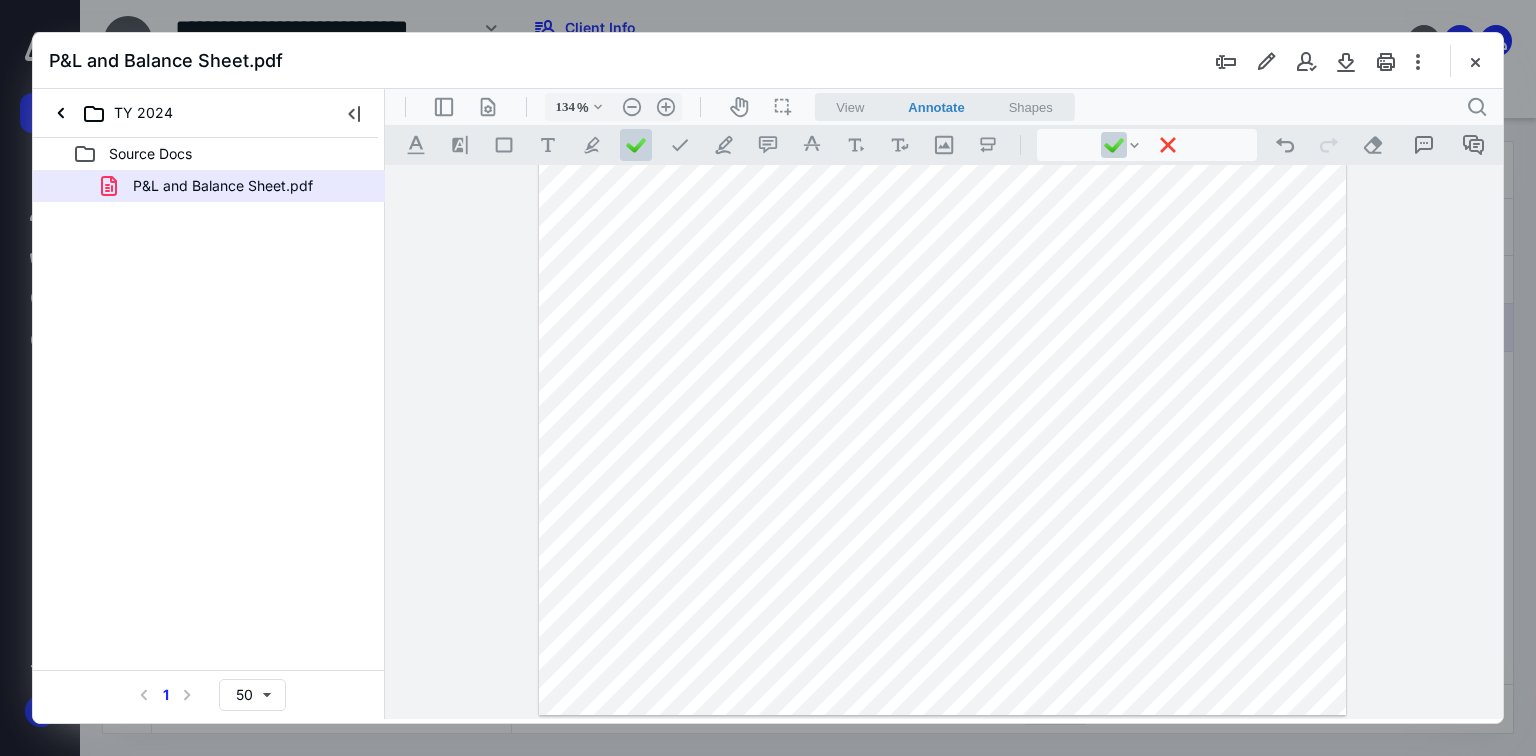 click at bounding box center [1475, 61] 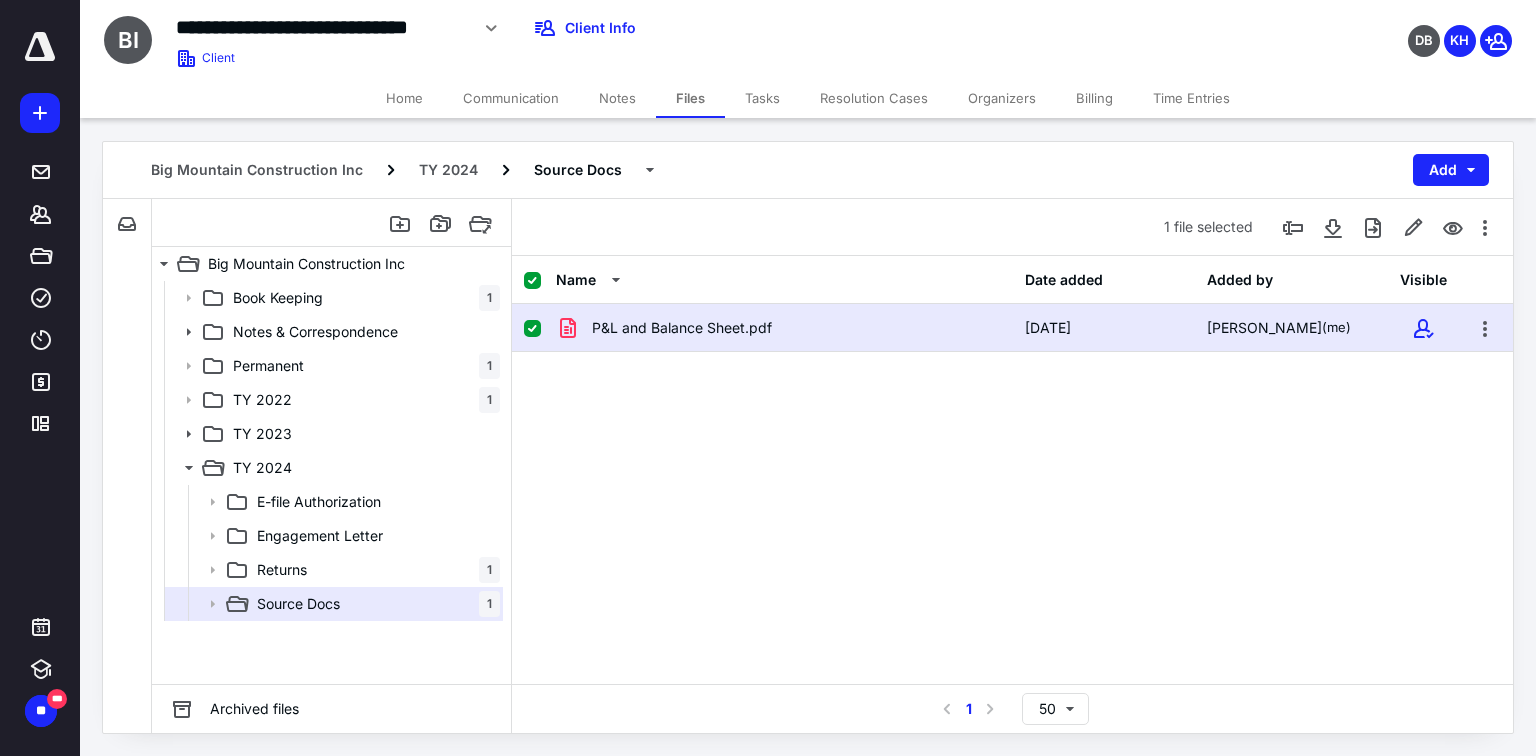 click on "Billing" at bounding box center (1094, 98) 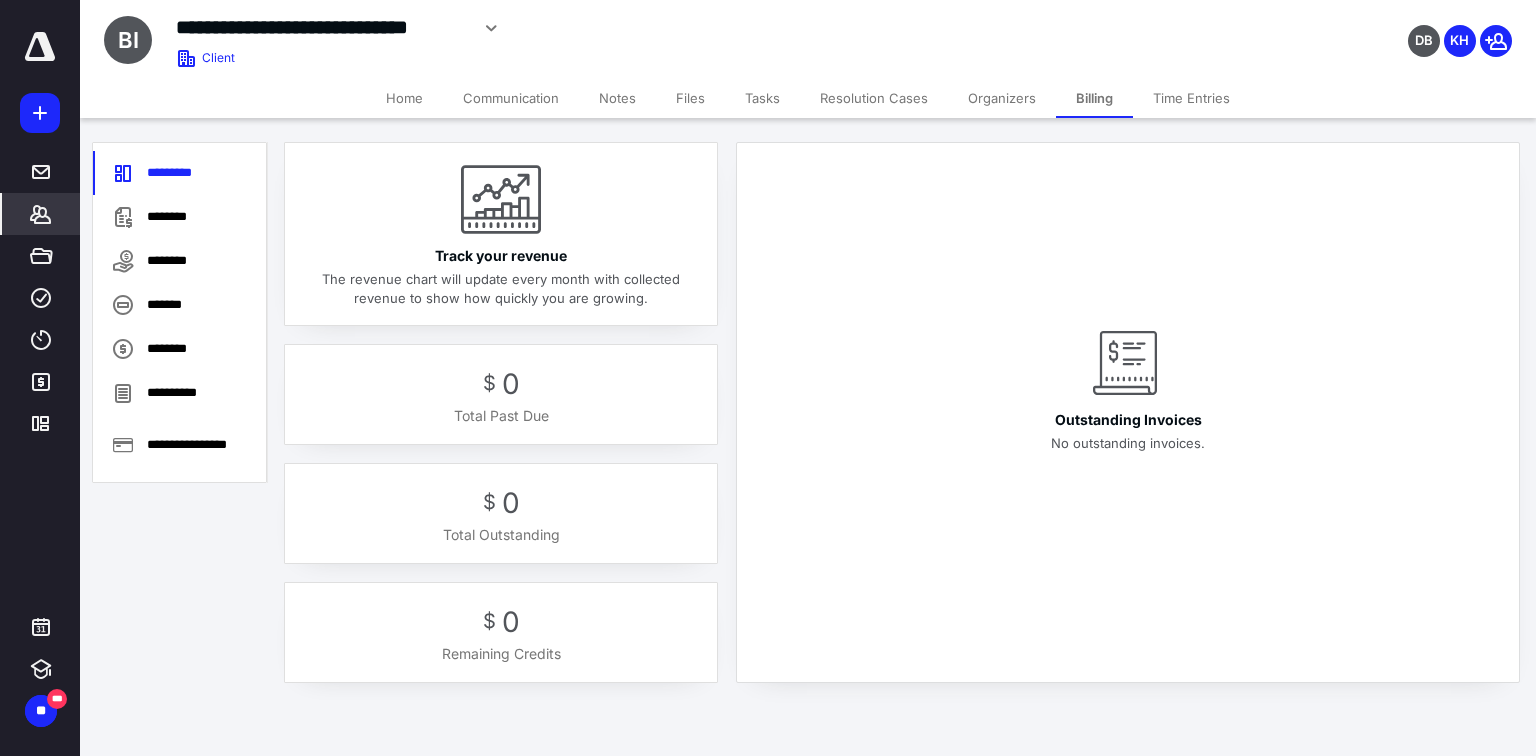 click on "********" at bounding box center [180, 217] 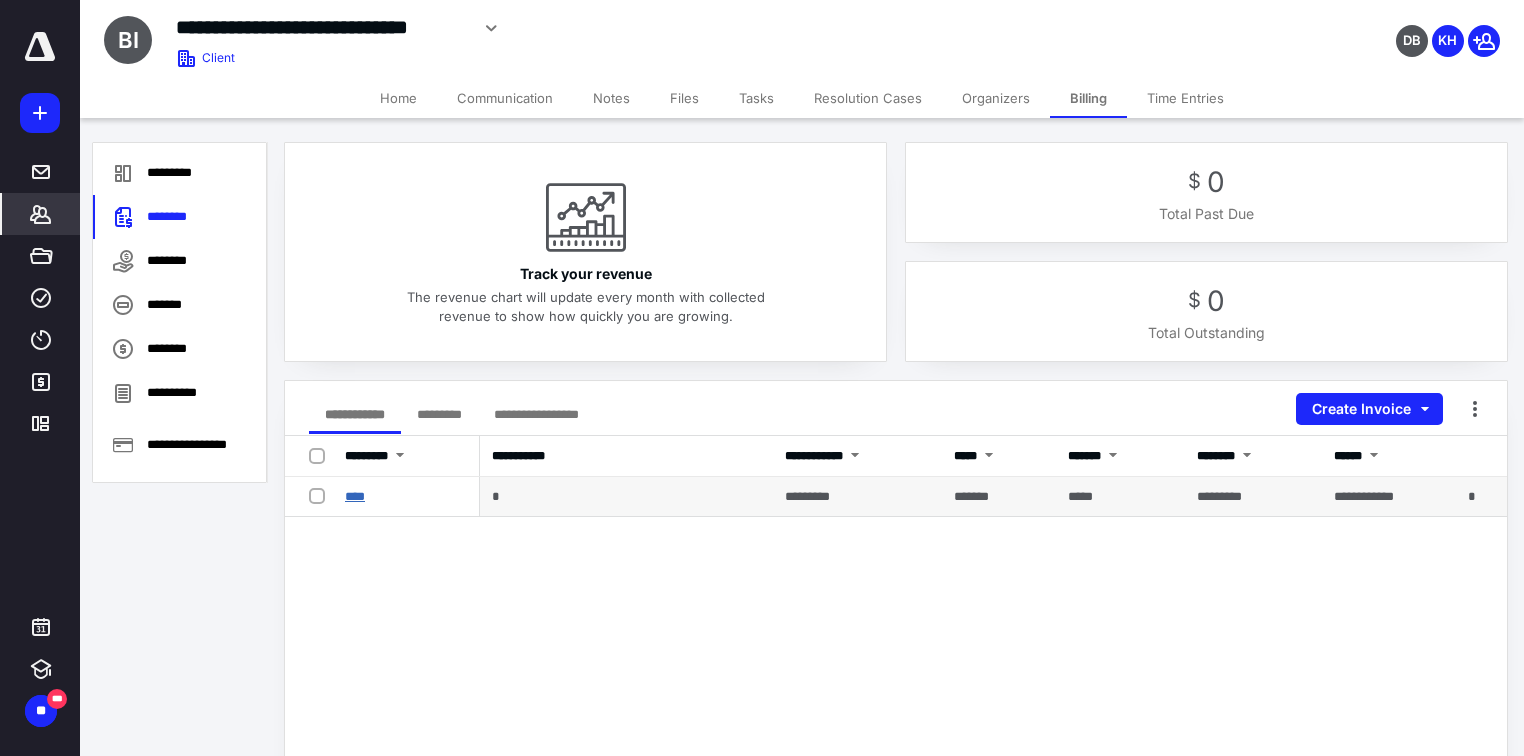 click on "****" at bounding box center [355, 496] 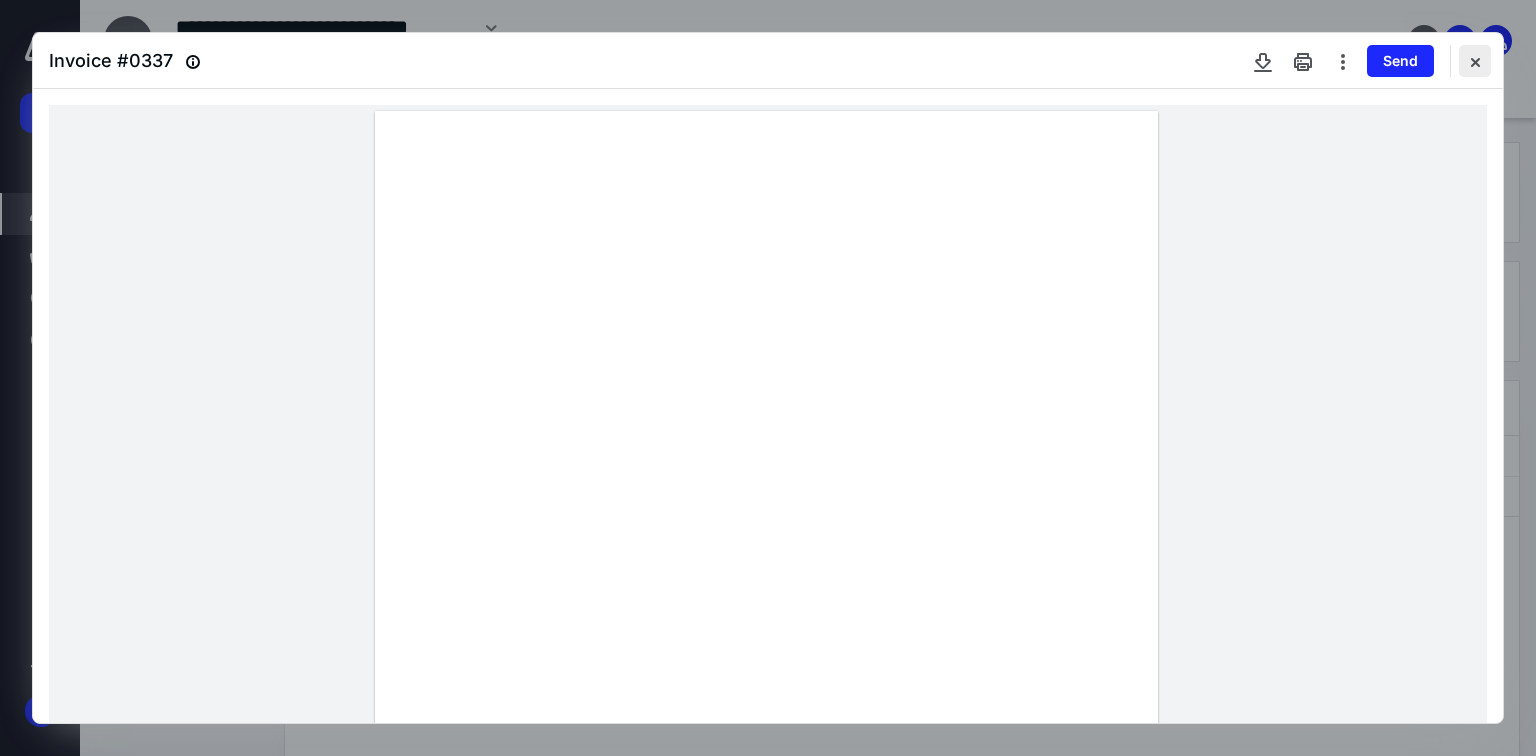 click at bounding box center [1475, 61] 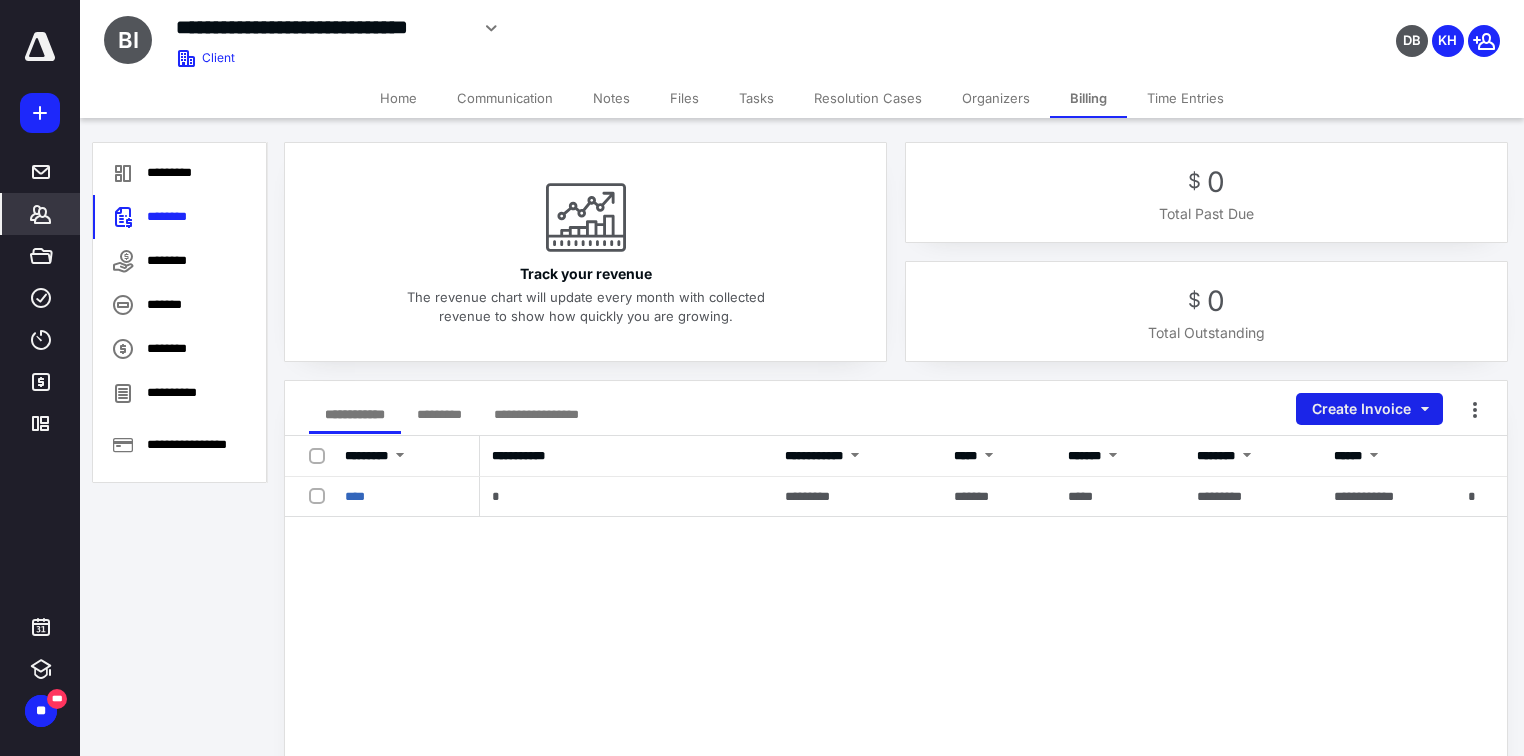 click on "Create Invoice" at bounding box center [1369, 409] 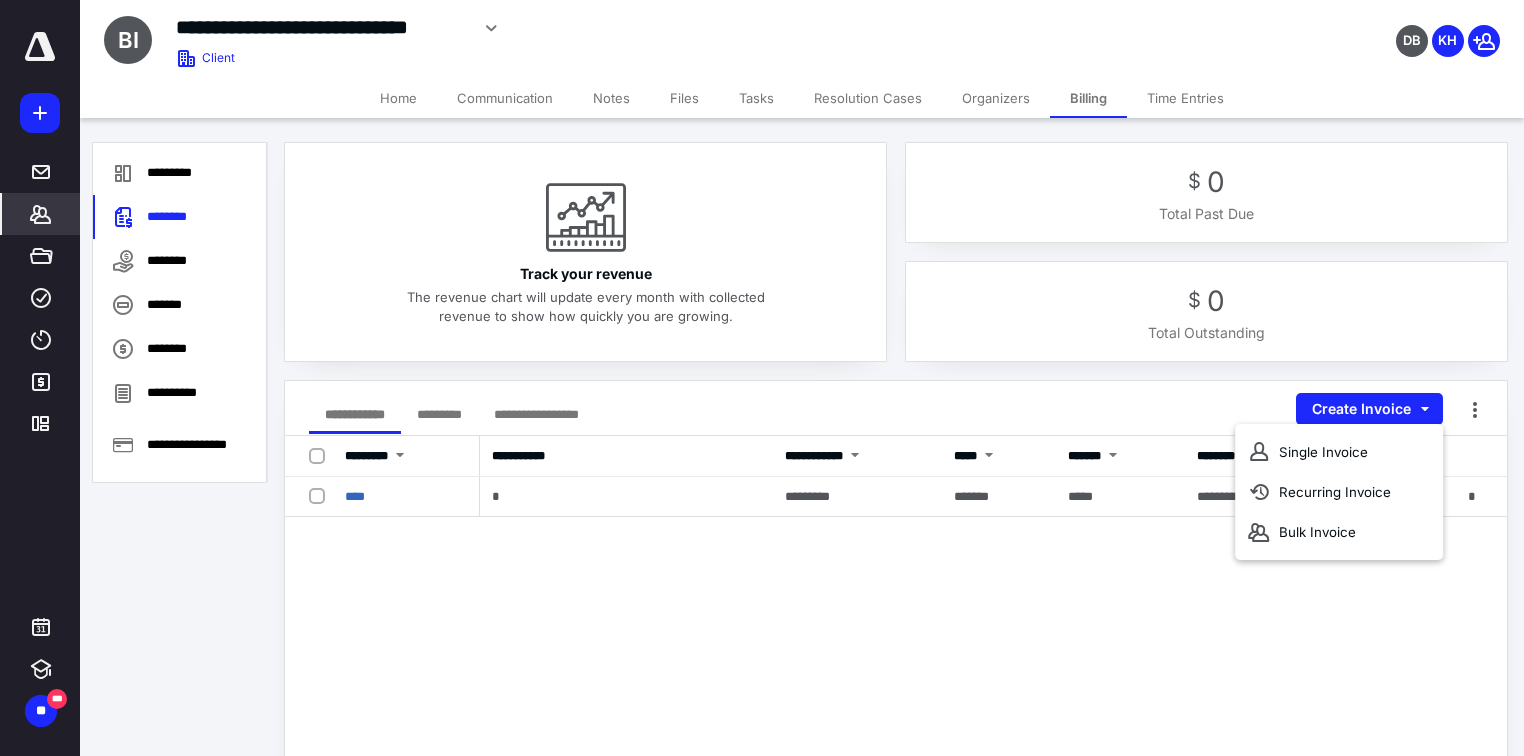 click on "Single Invoice" at bounding box center (1339, 452) 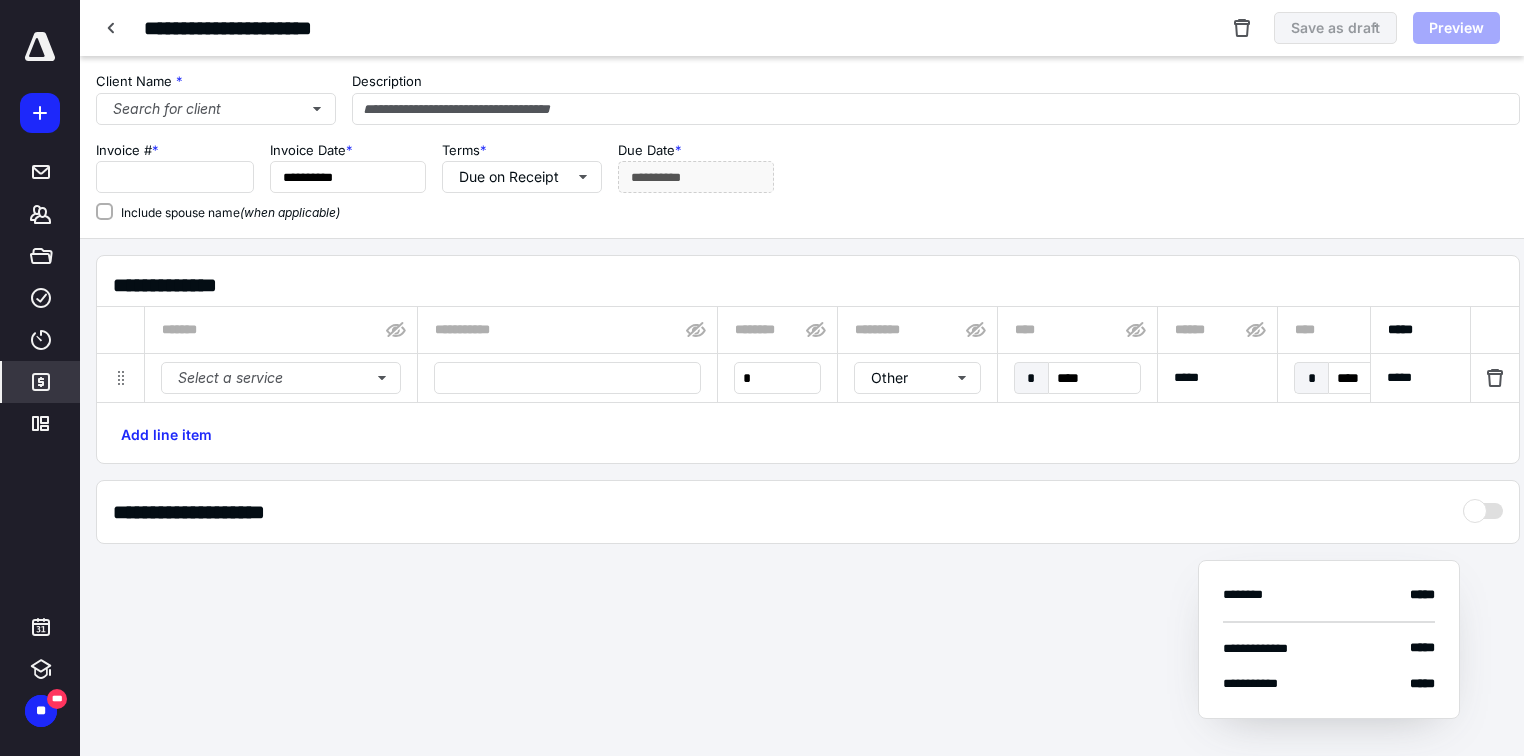 type on "****" 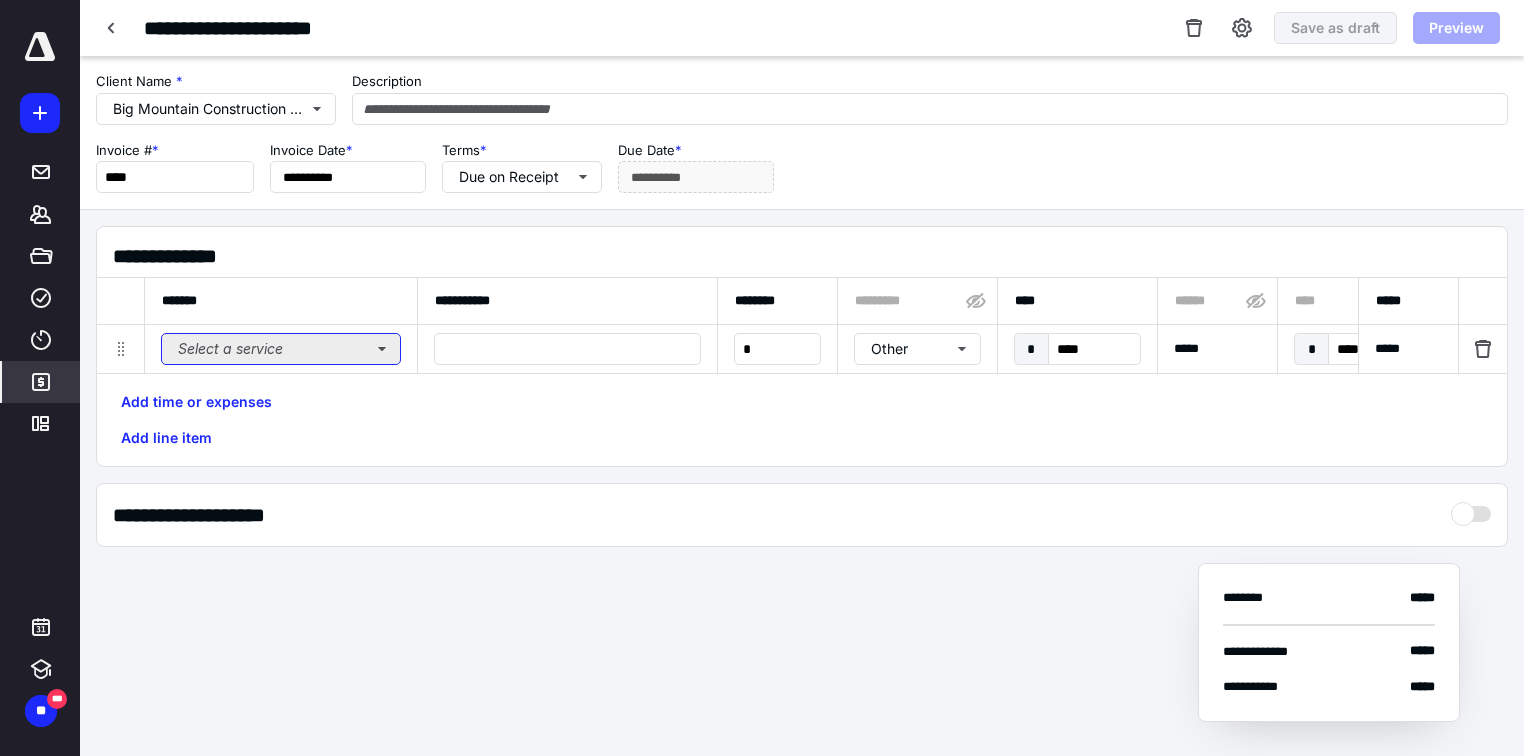 click on "Select a service" at bounding box center (281, 349) 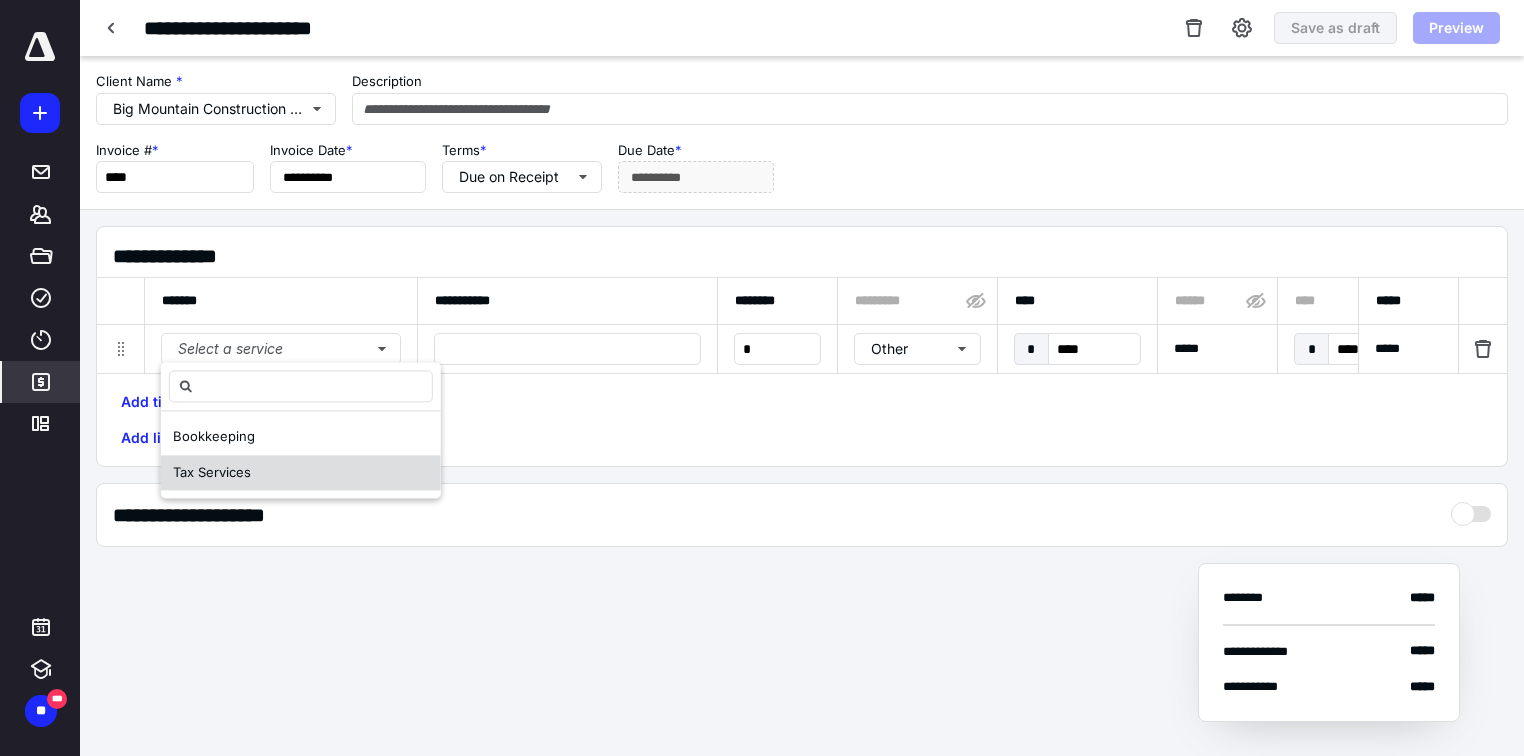 drag, startPoint x: 317, startPoint y: 473, endPoint x: 416, endPoint y: 432, distance: 107.15409 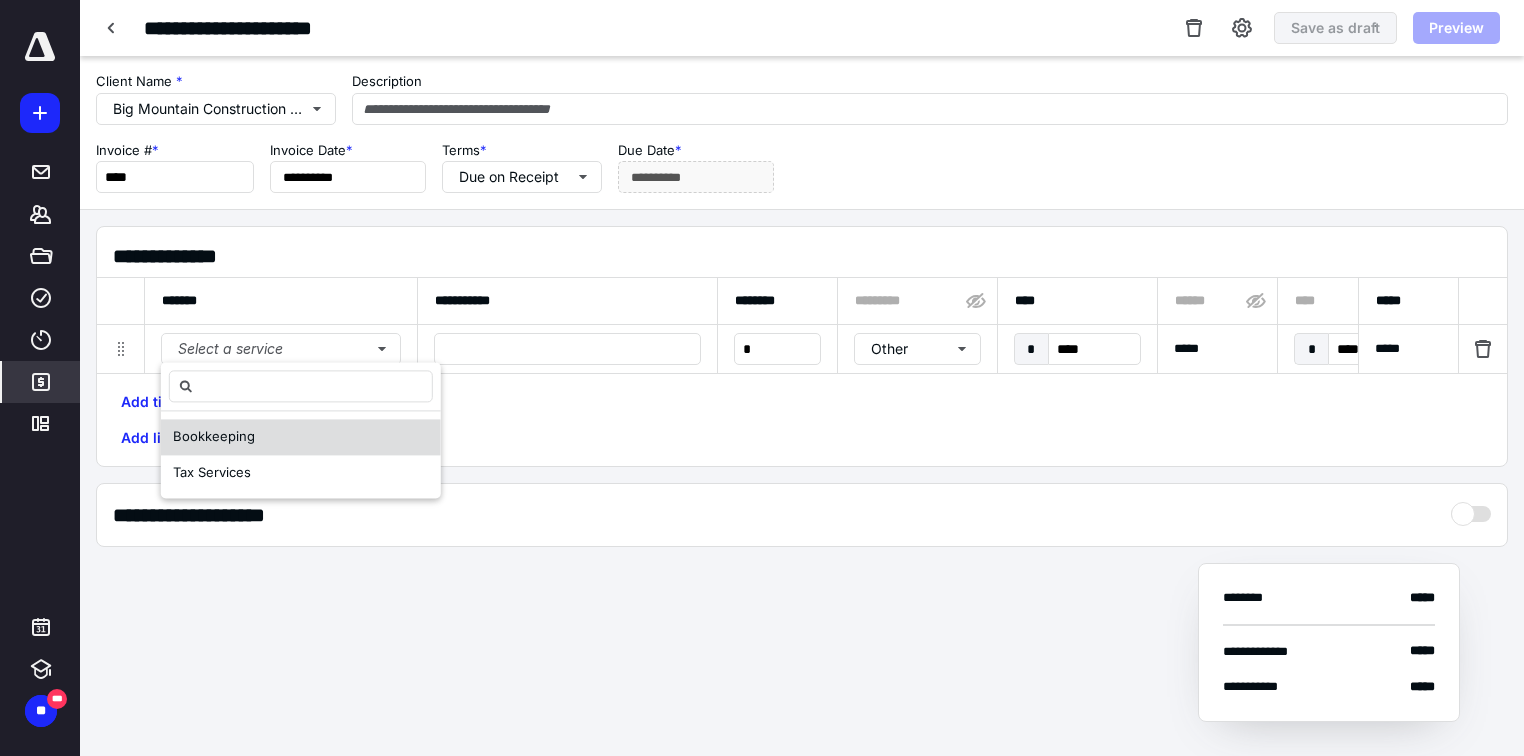 click on "Tax Services" at bounding box center (301, 473) 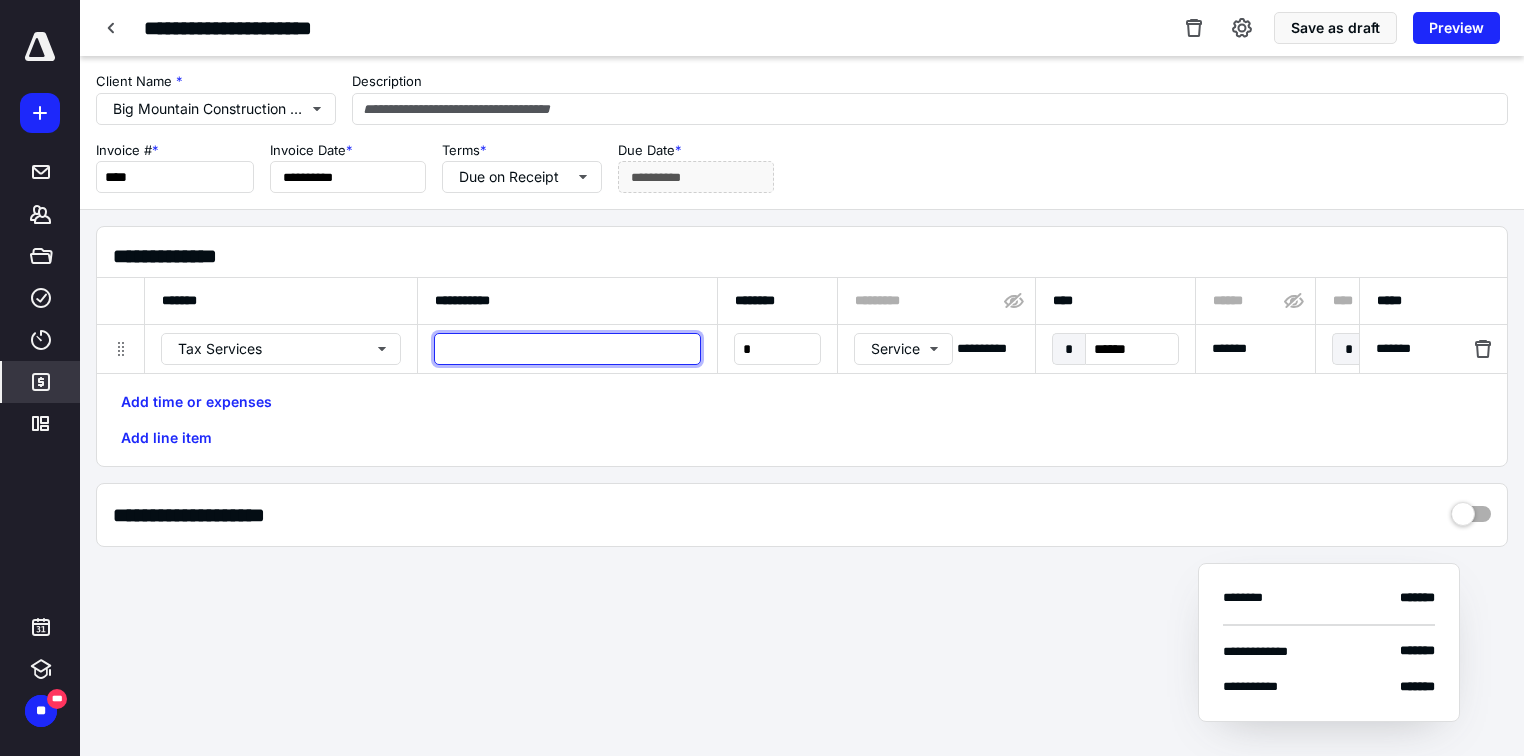 click at bounding box center (567, 349) 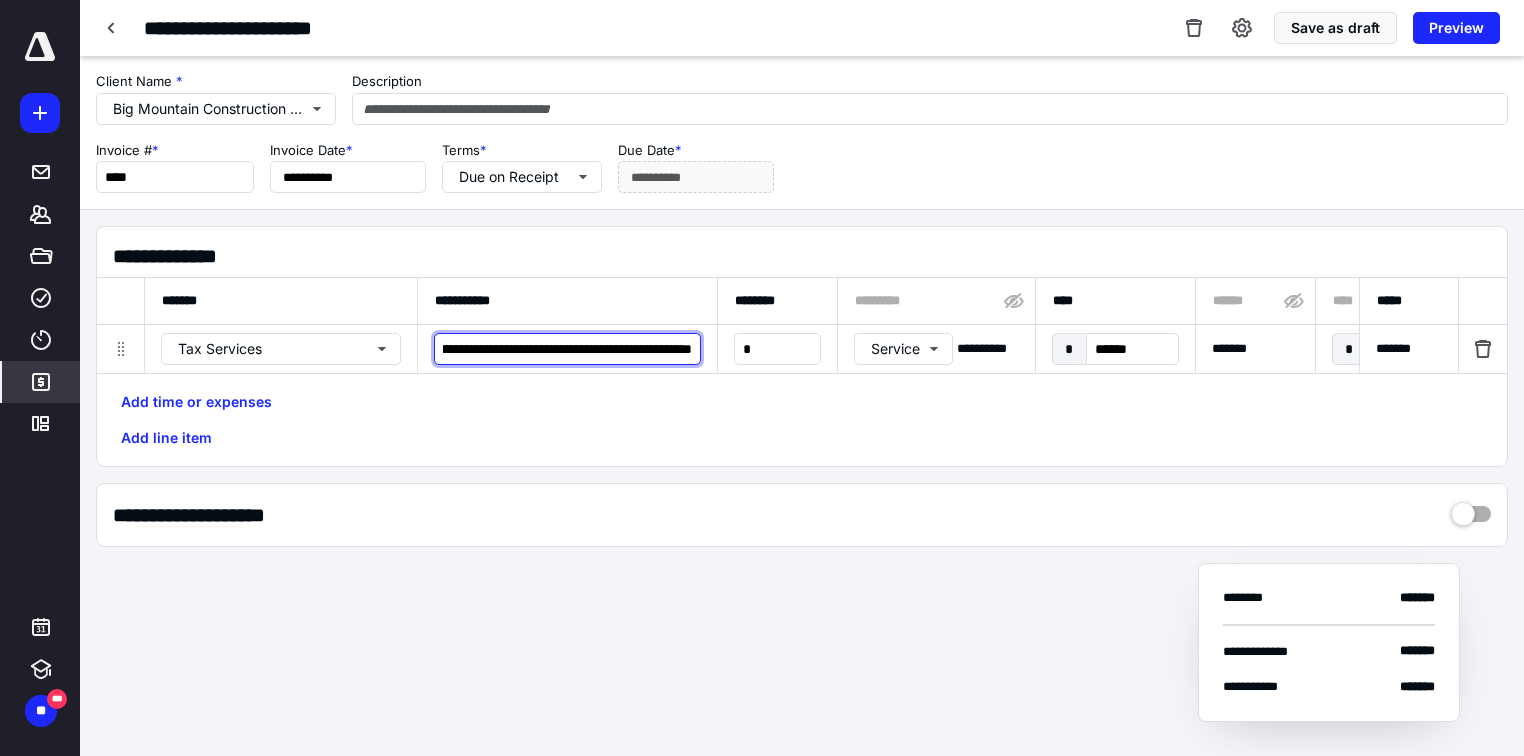 scroll, scrollTop: 0, scrollLeft: 157, axis: horizontal 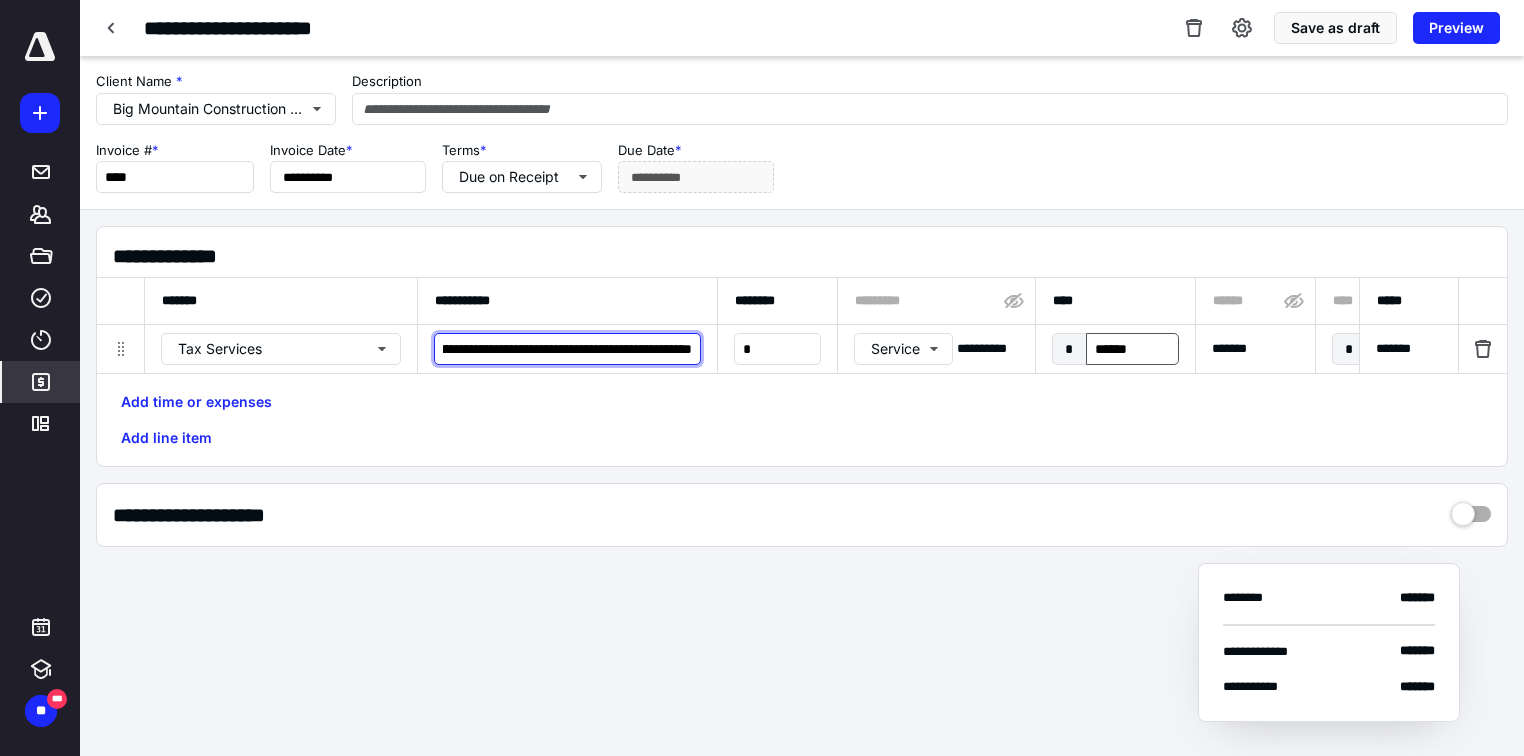 type on "**********" 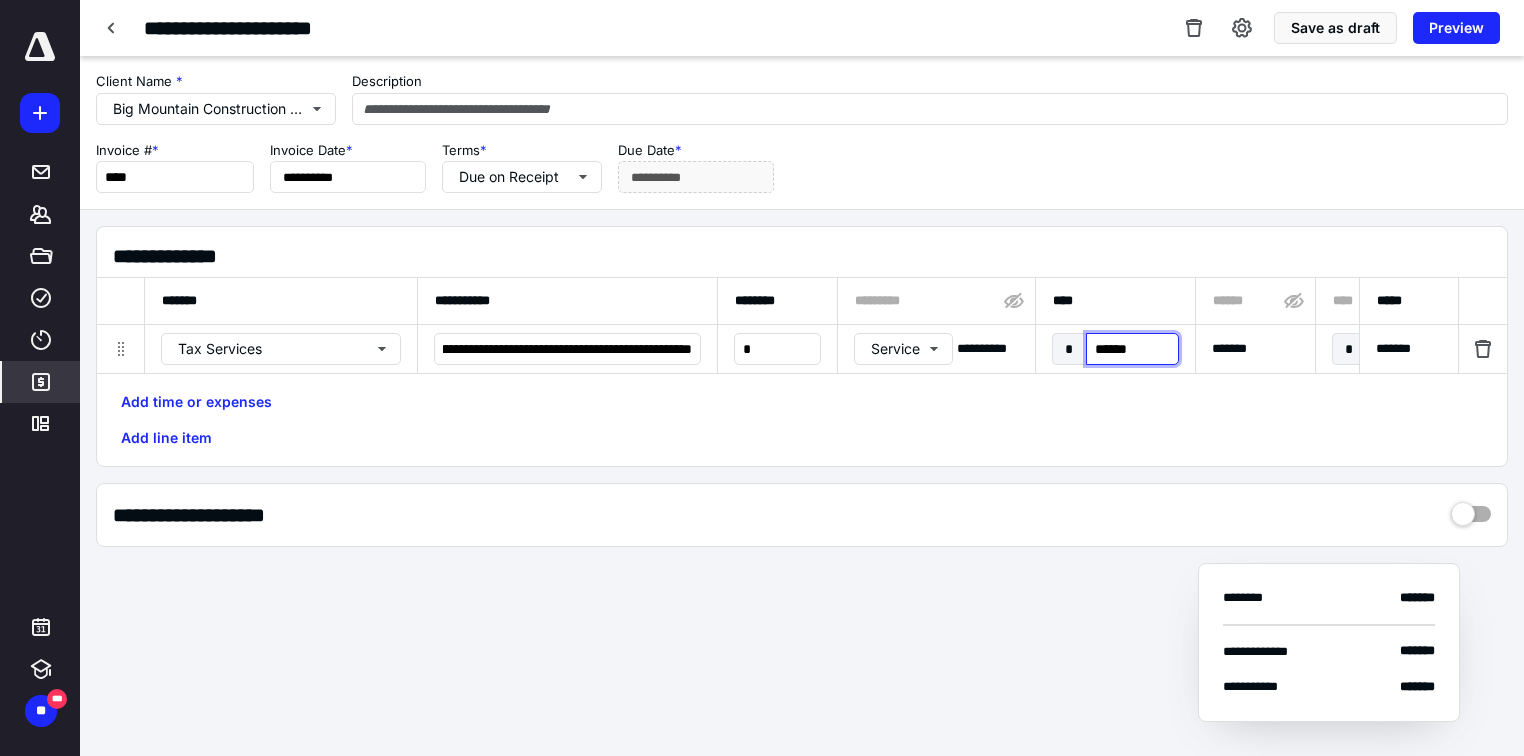 scroll, scrollTop: 0, scrollLeft: 0, axis: both 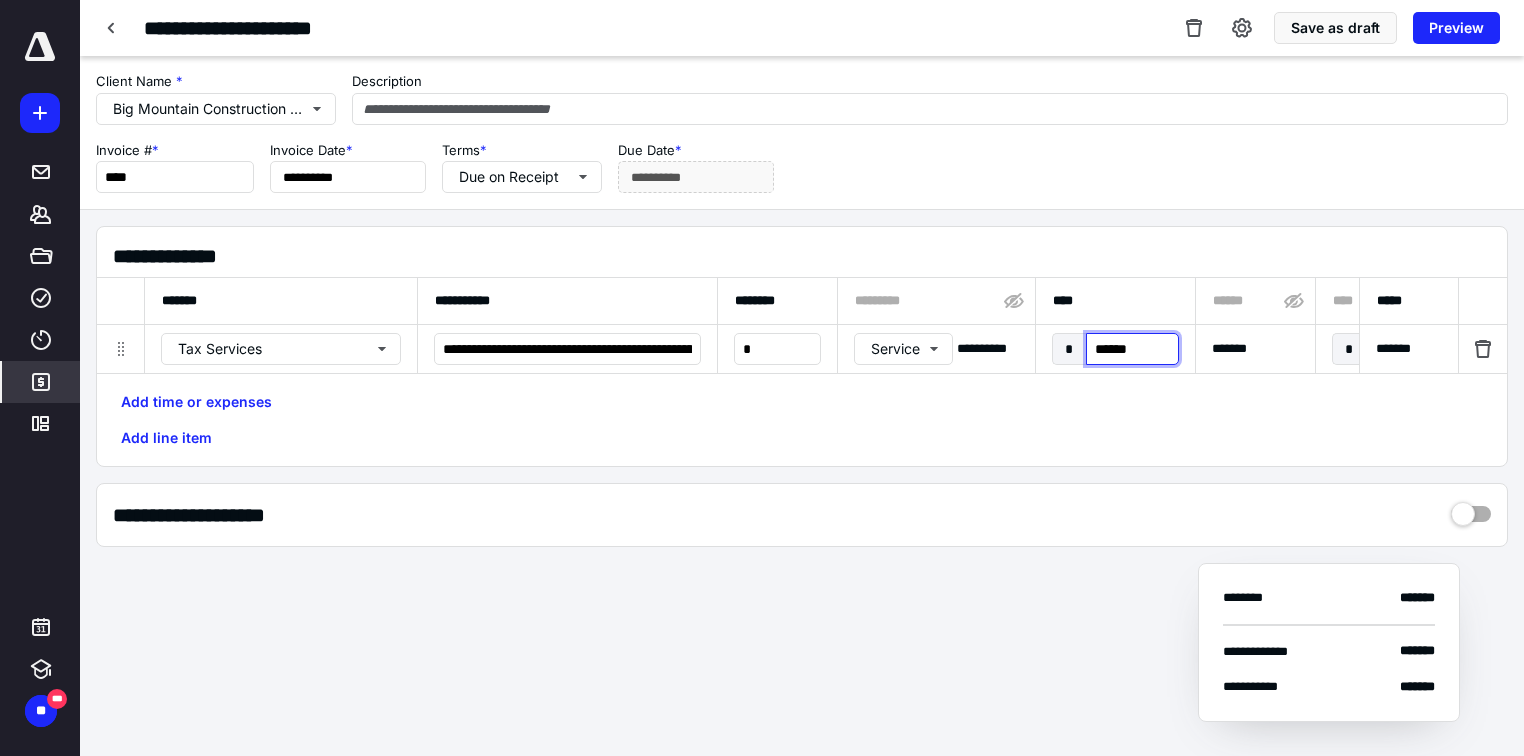 click on "******" at bounding box center (1132, 349) 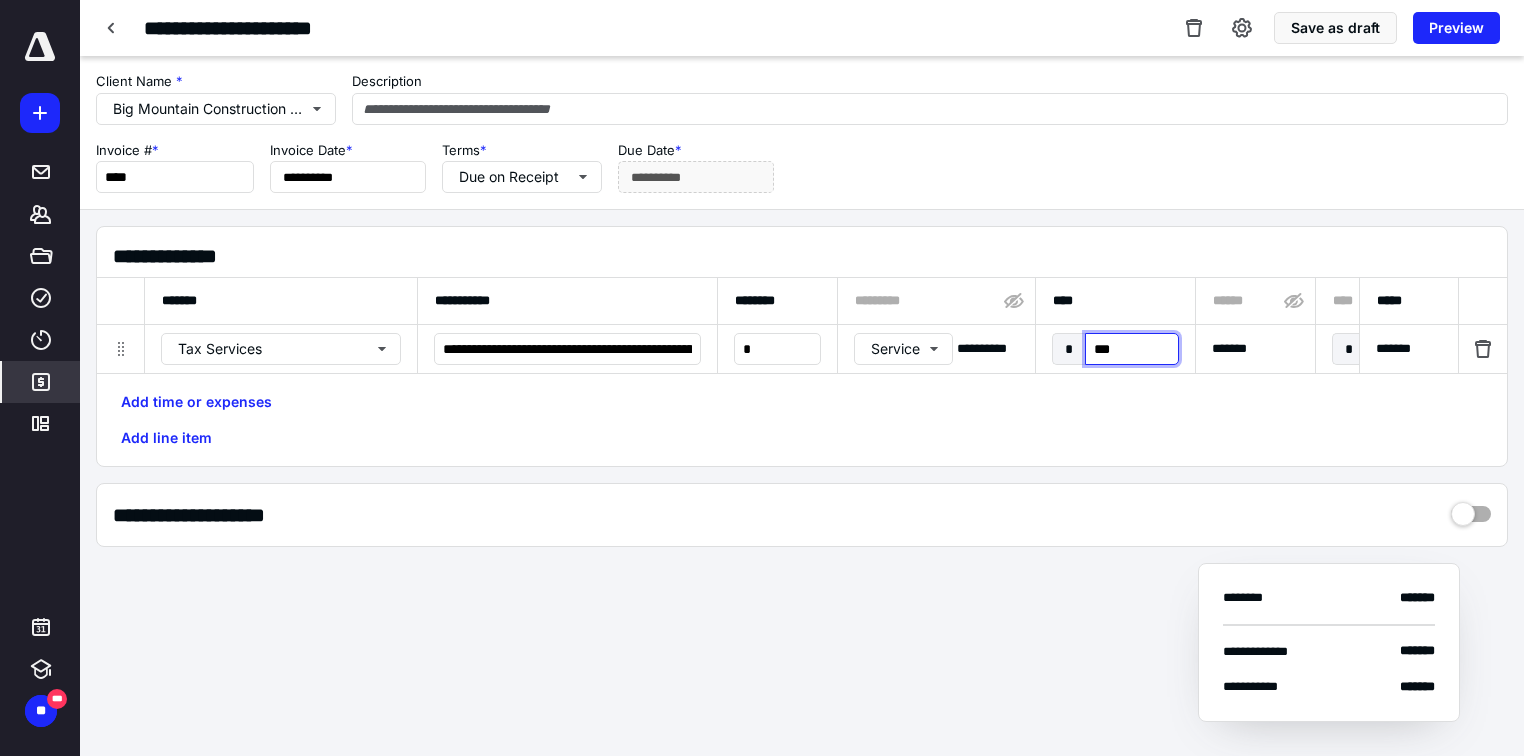 type on "***" 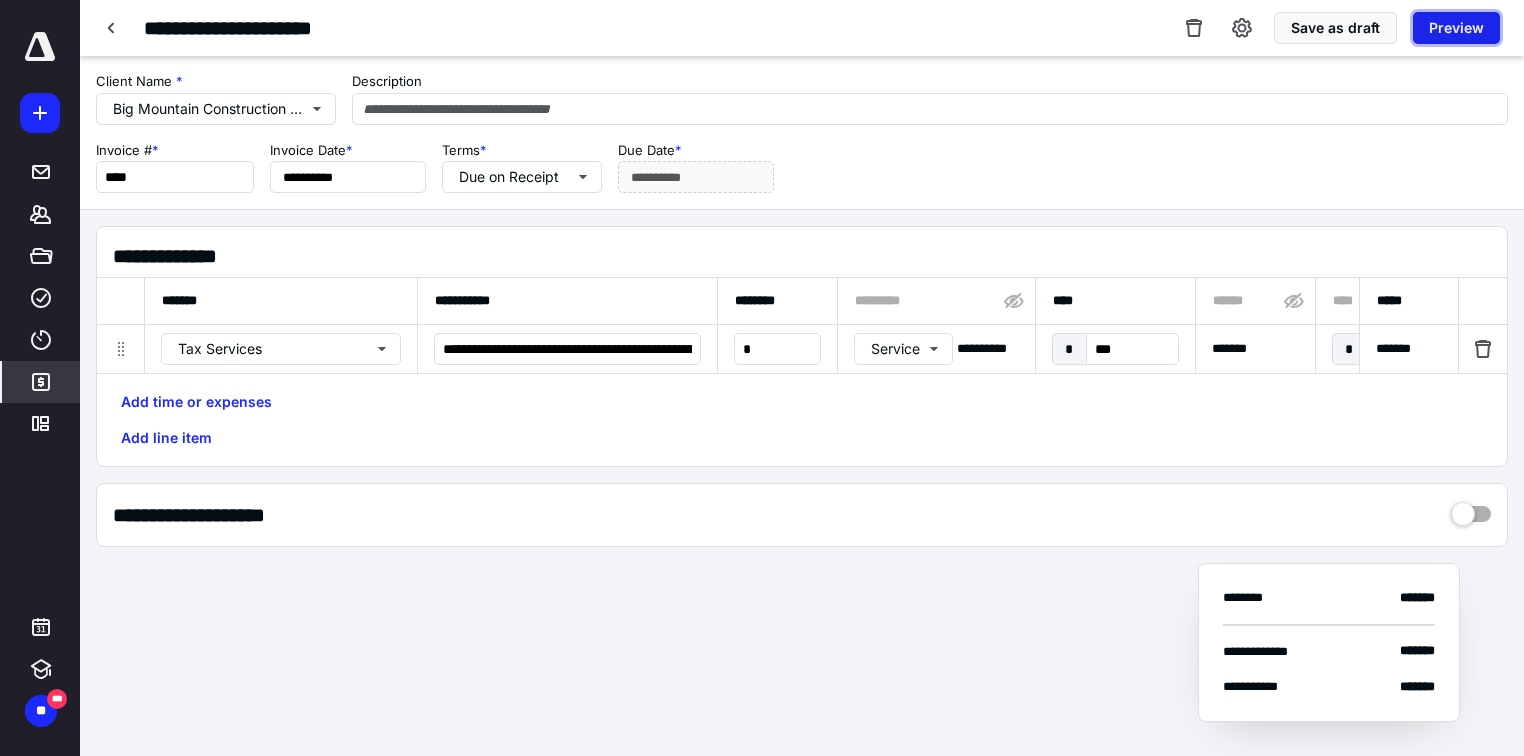 click on "Preview" at bounding box center (1456, 28) 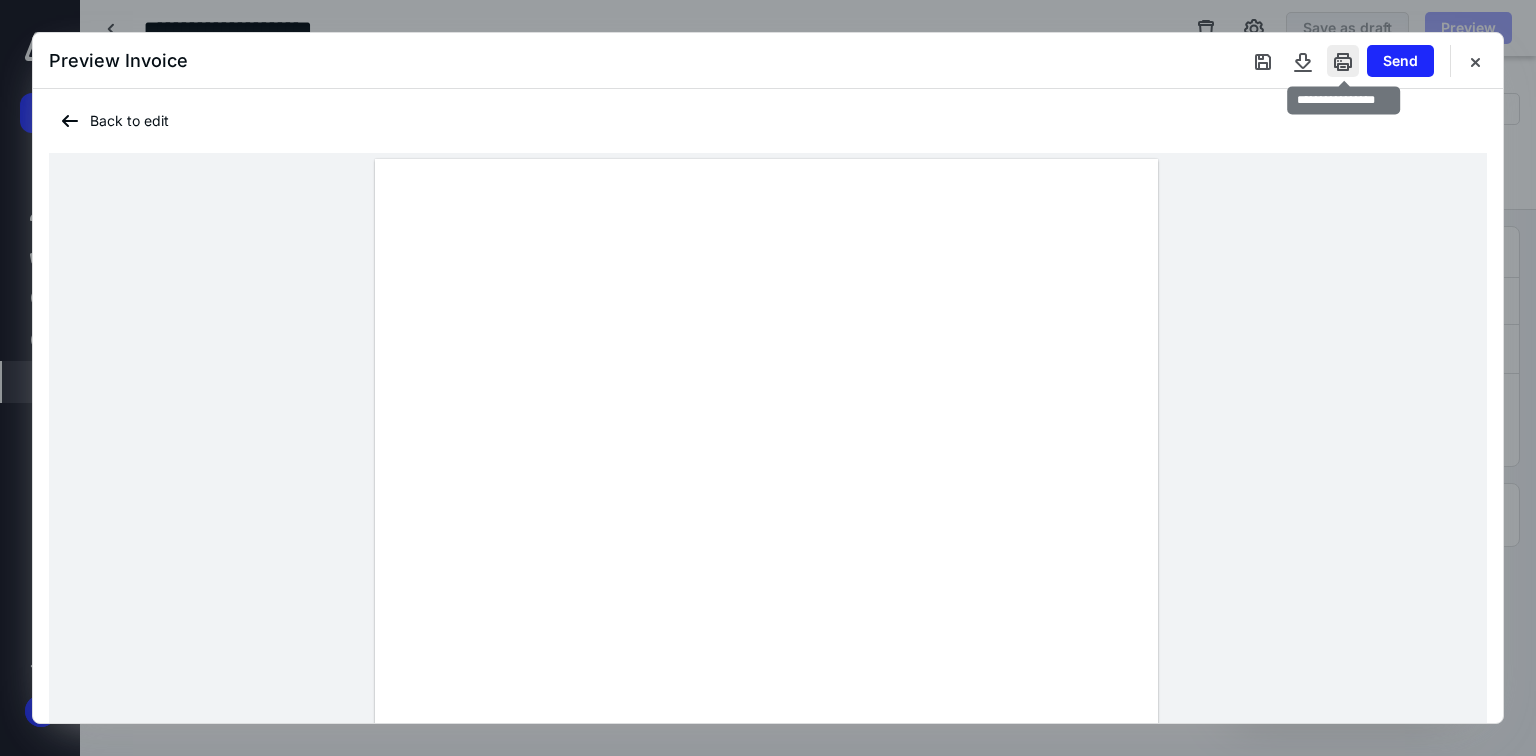 click at bounding box center [1343, 61] 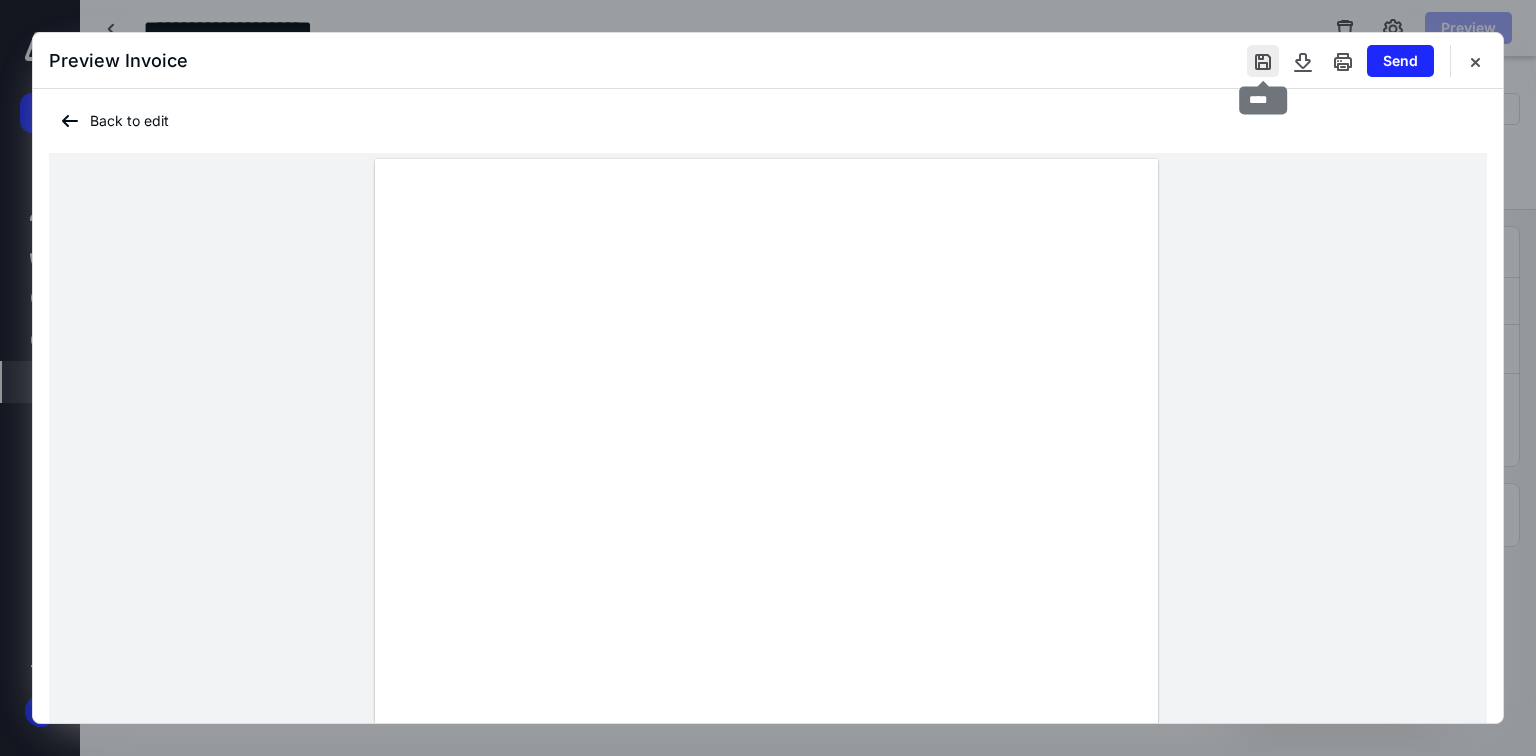 click at bounding box center (1263, 61) 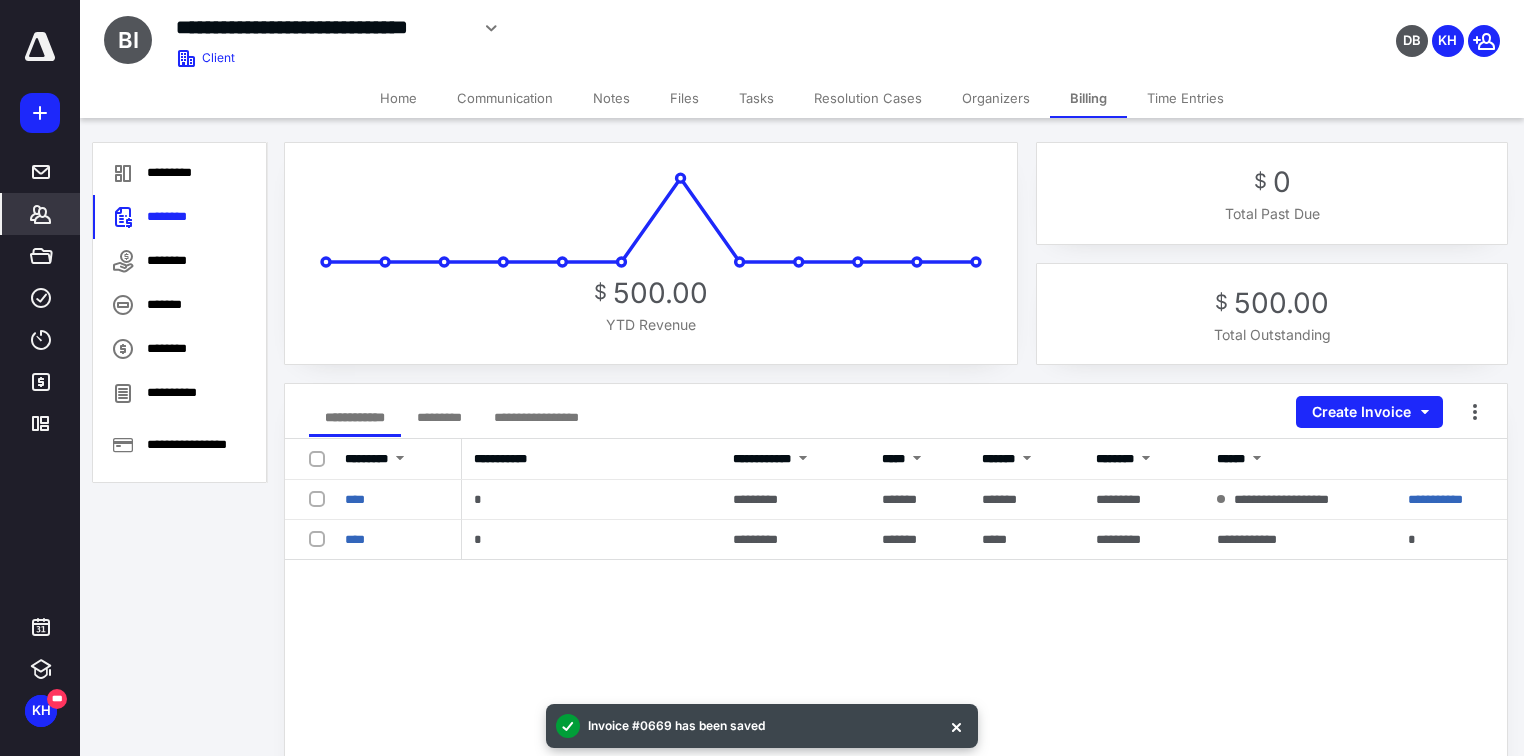 click on "Home" at bounding box center [398, 98] 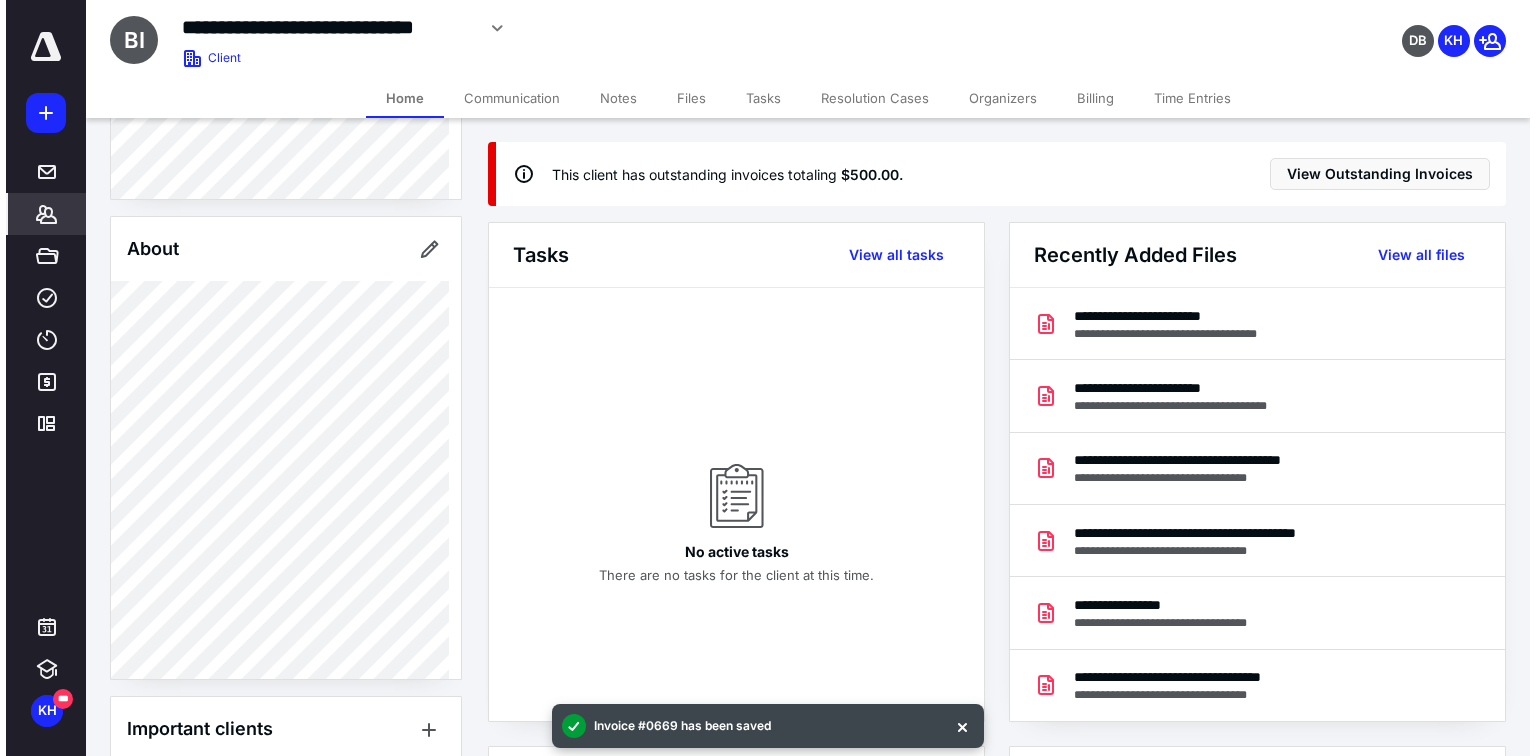 scroll, scrollTop: 441, scrollLeft: 0, axis: vertical 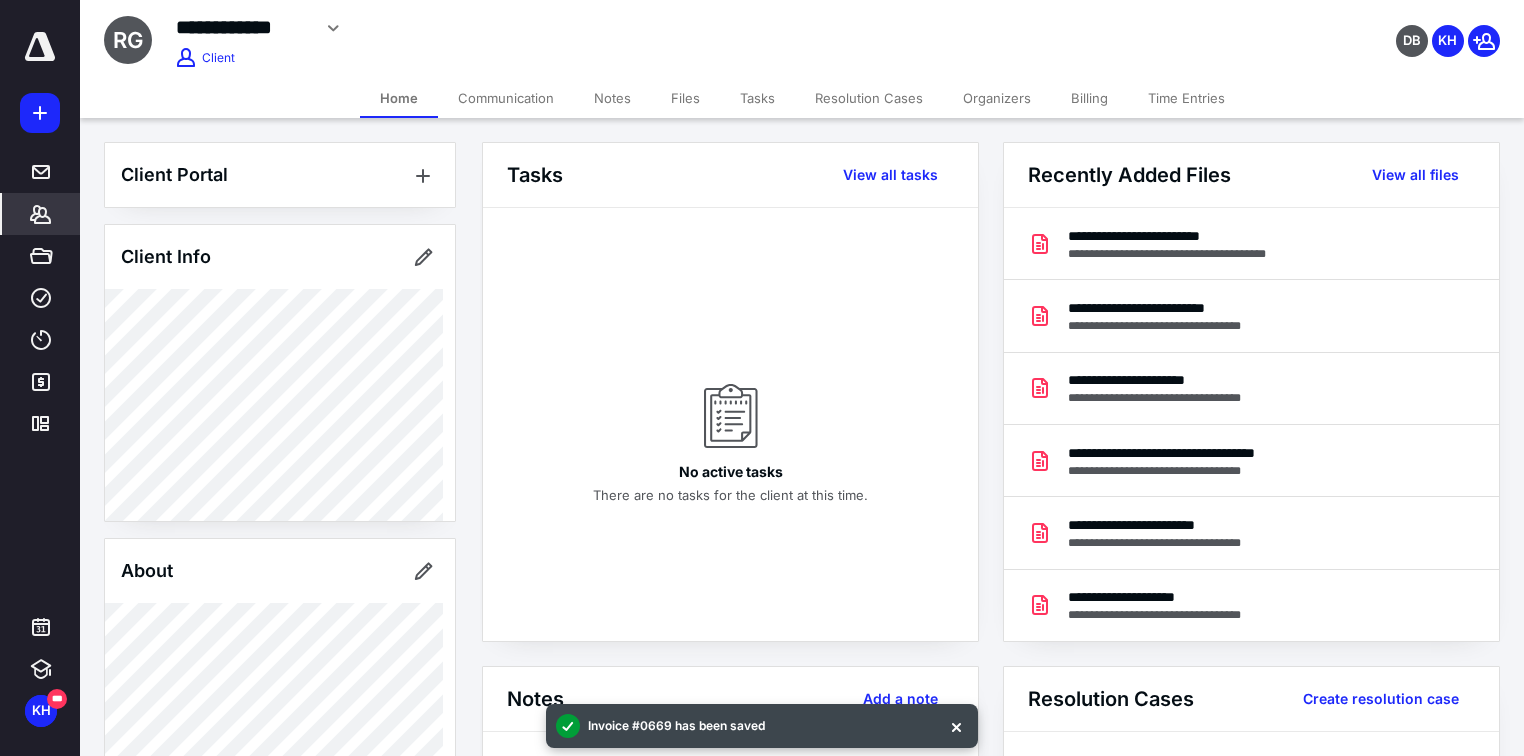 click on "Files" at bounding box center [685, 98] 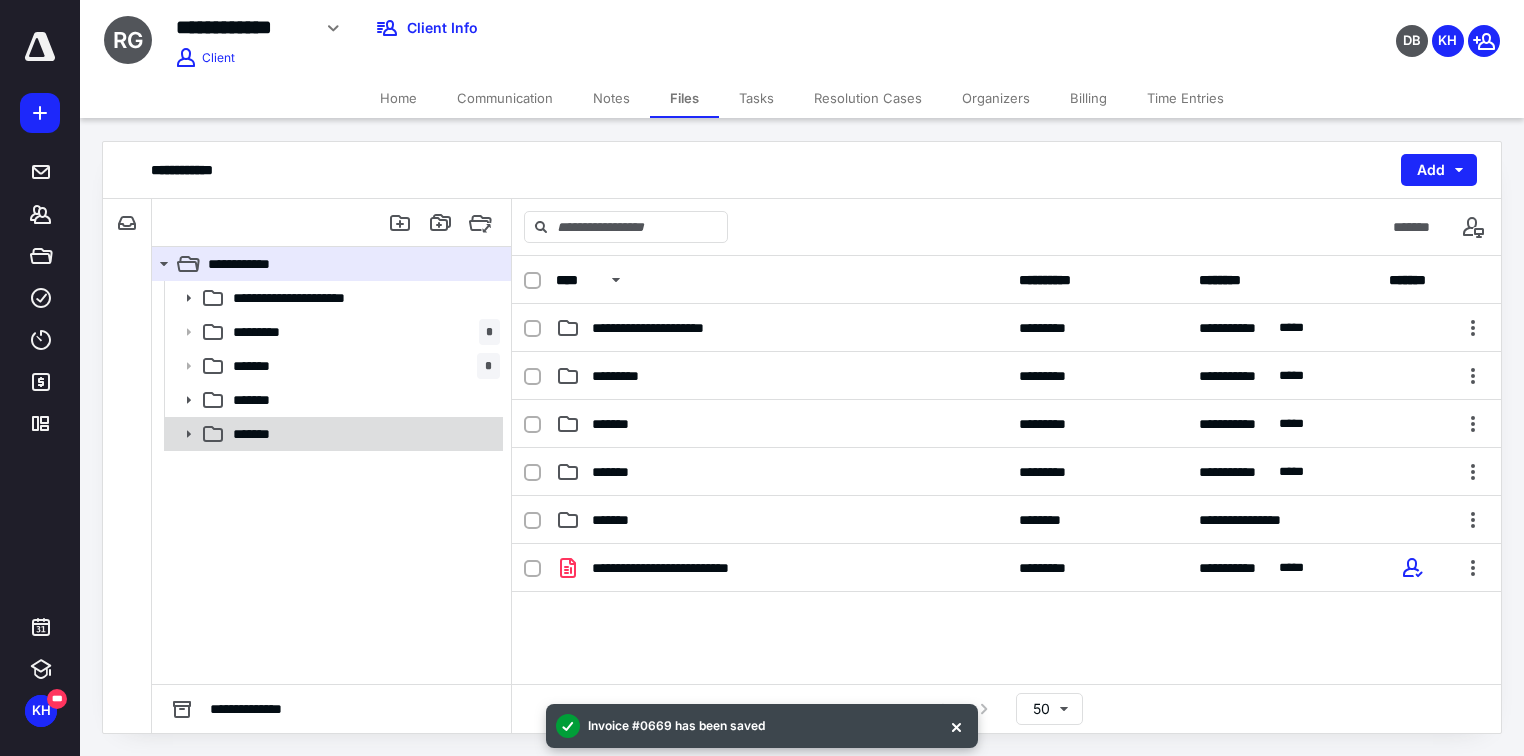 click on "*******" at bounding box center (261, 434) 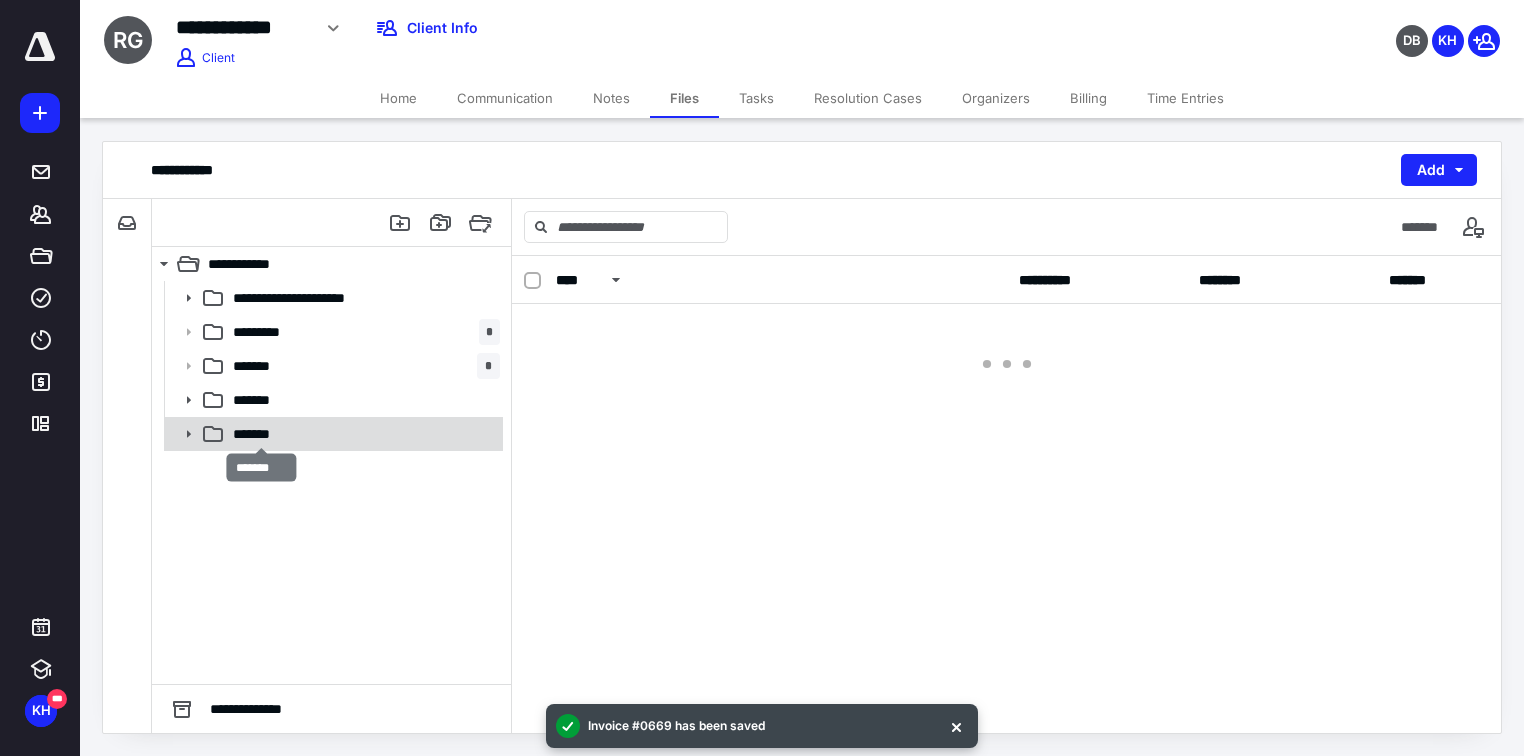 click on "*******" at bounding box center (261, 434) 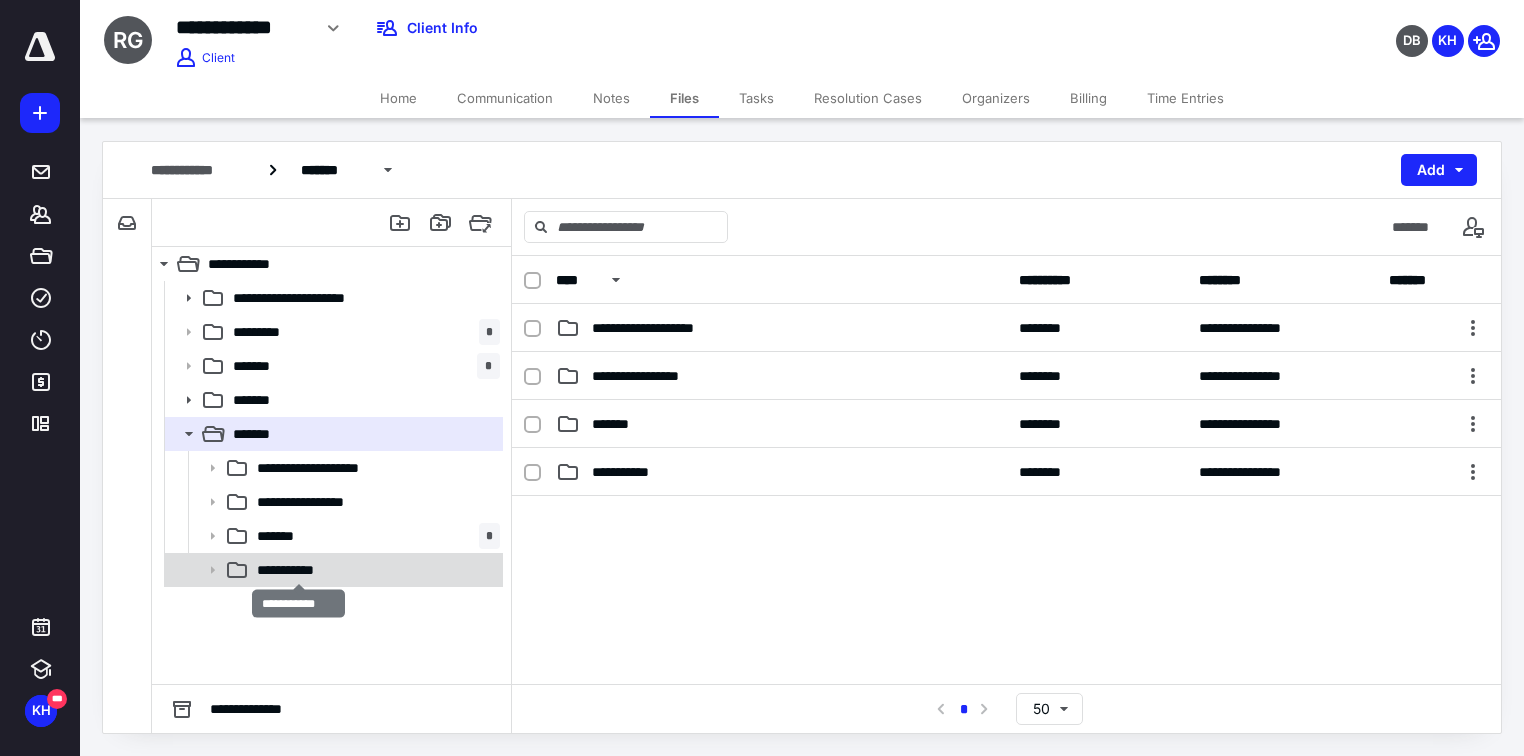 click on "**********" at bounding box center [299, 570] 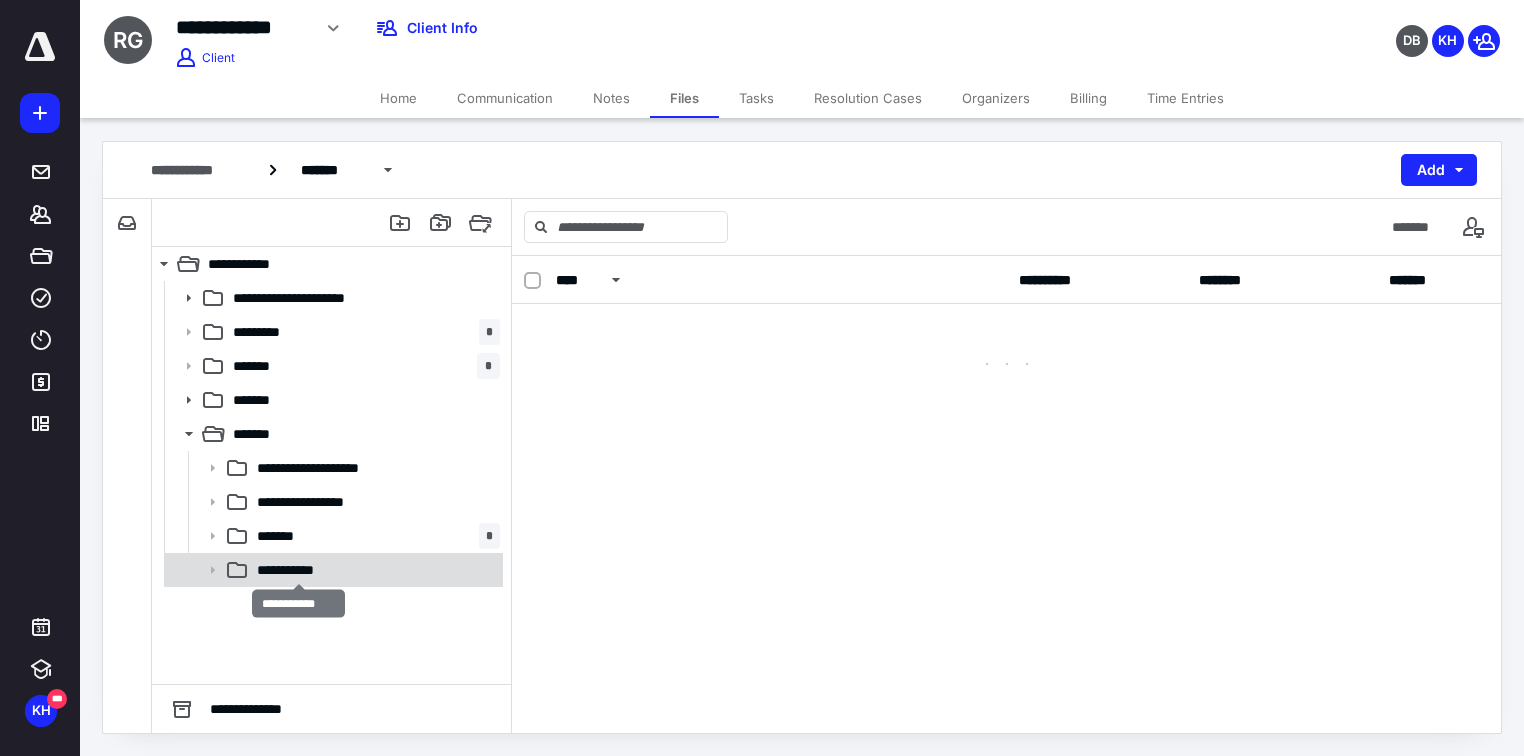 click on "**********" at bounding box center (299, 570) 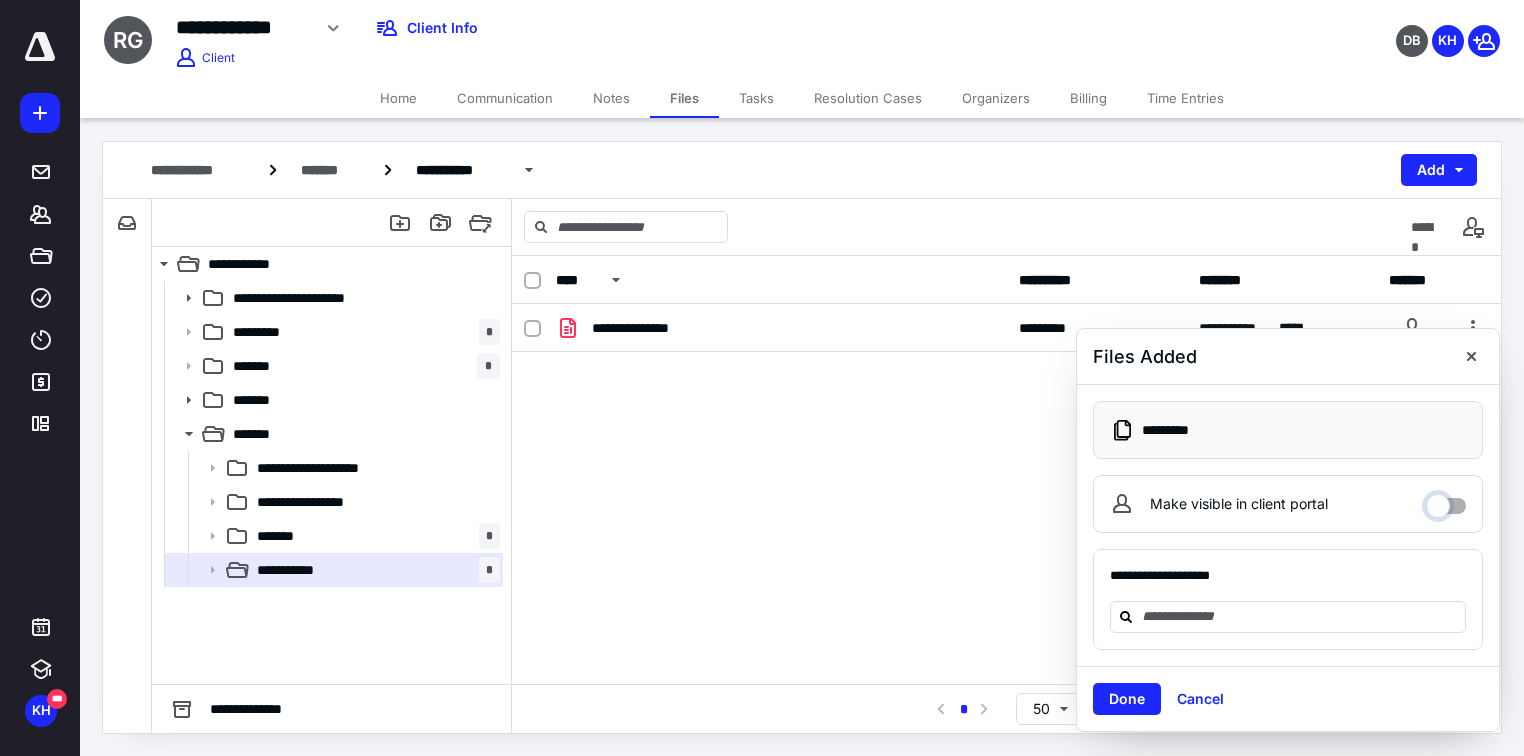 click on "Make visible in client portal" at bounding box center [1446, 501] 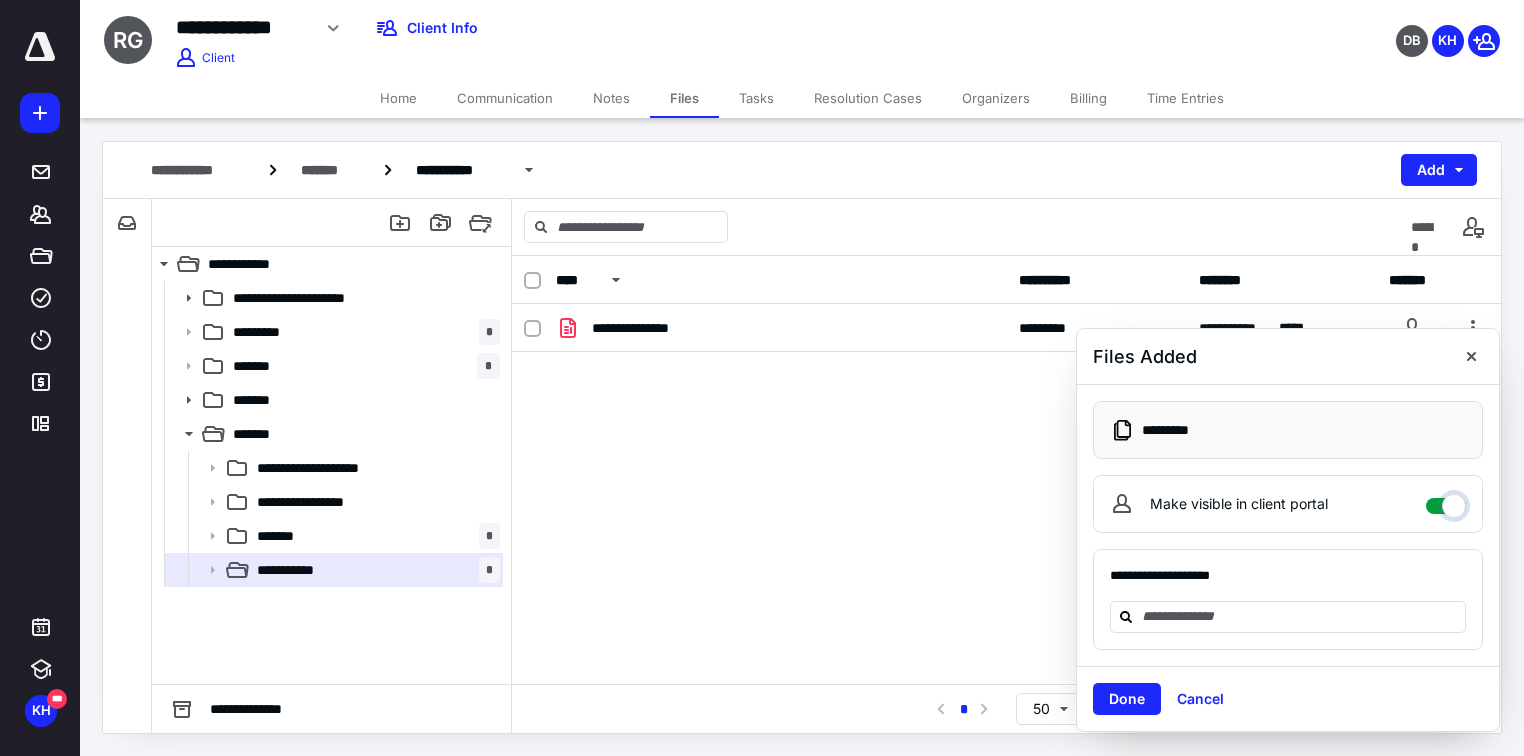 checkbox on "****" 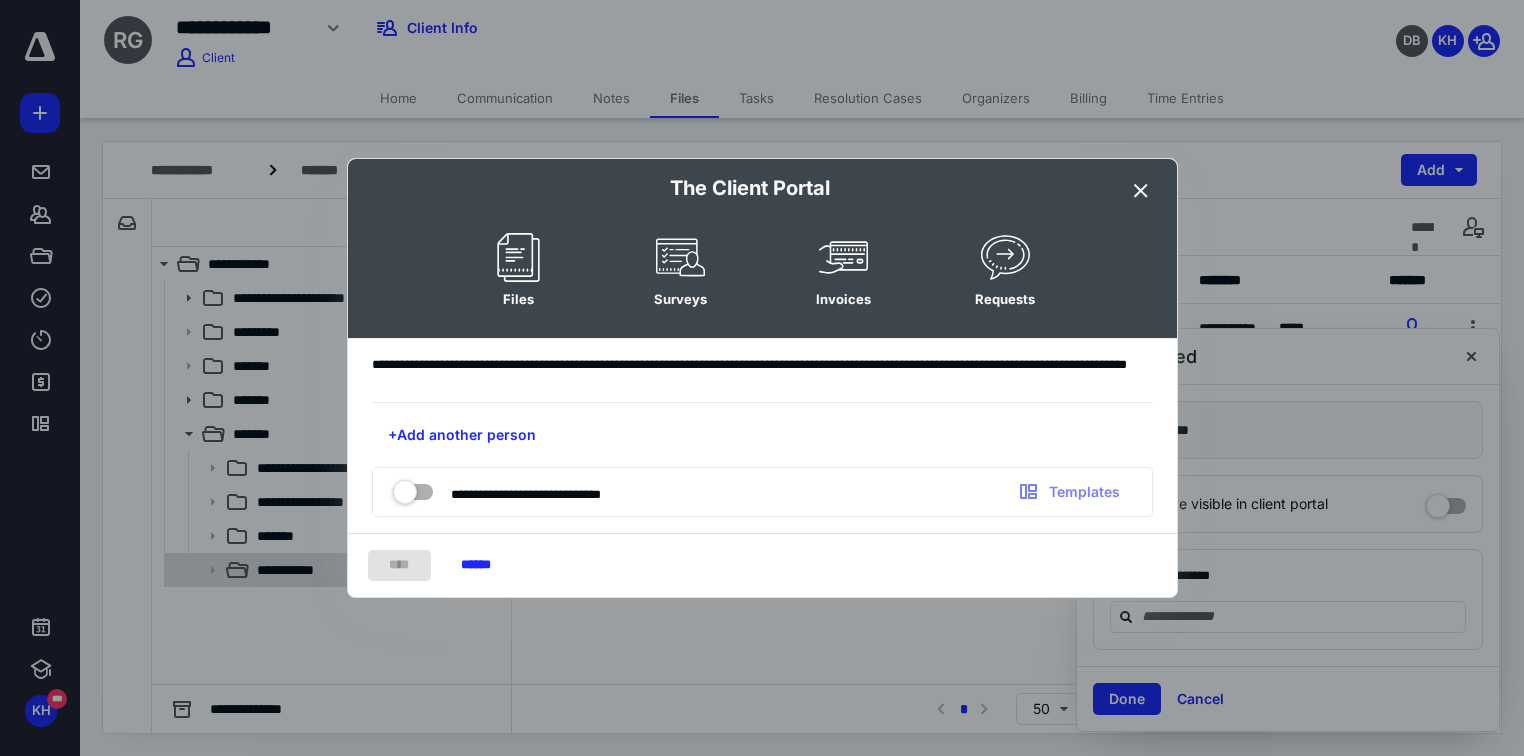 click on "******" at bounding box center [476, 565] 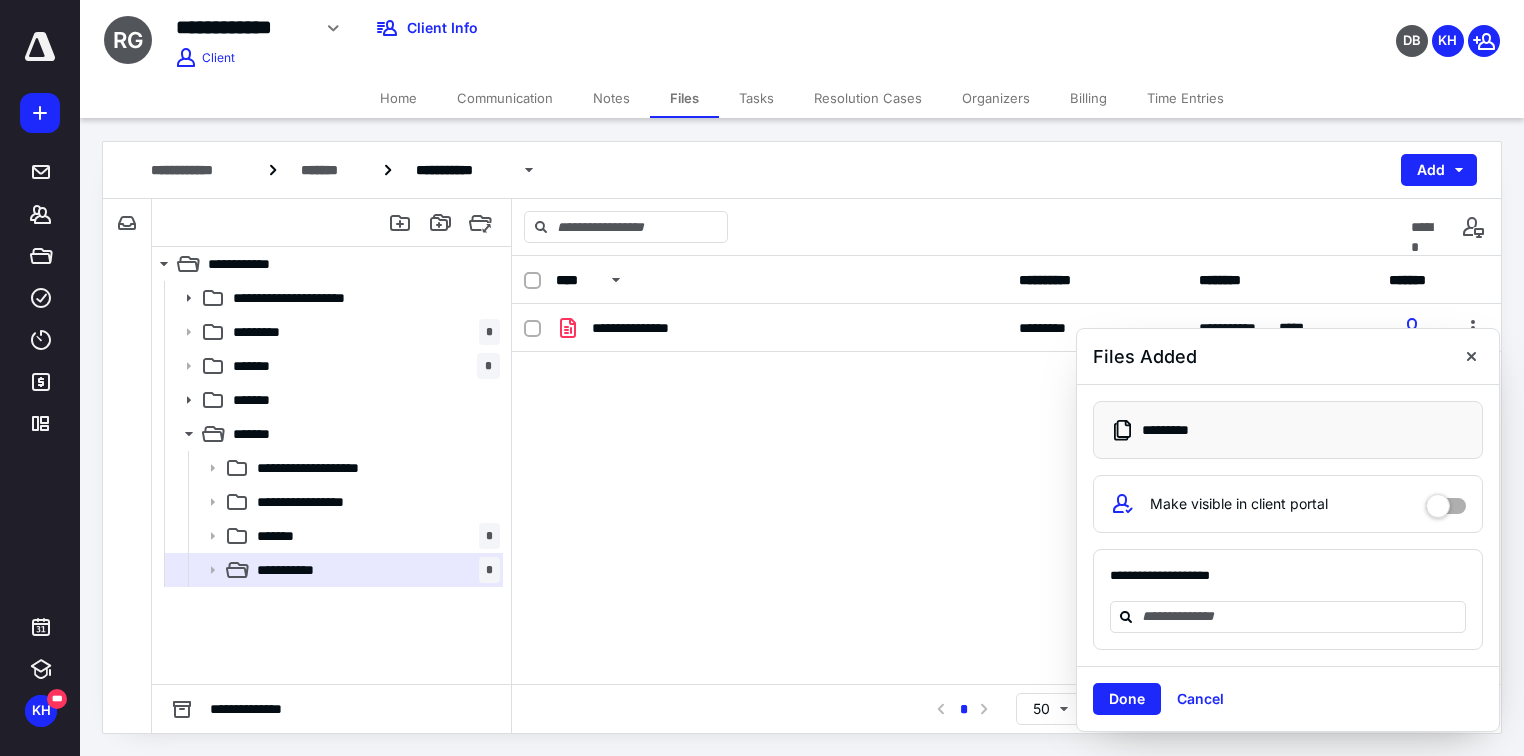 drag, startPoint x: 1128, startPoint y: 703, endPoint x: 1109, endPoint y: 688, distance: 24.207438 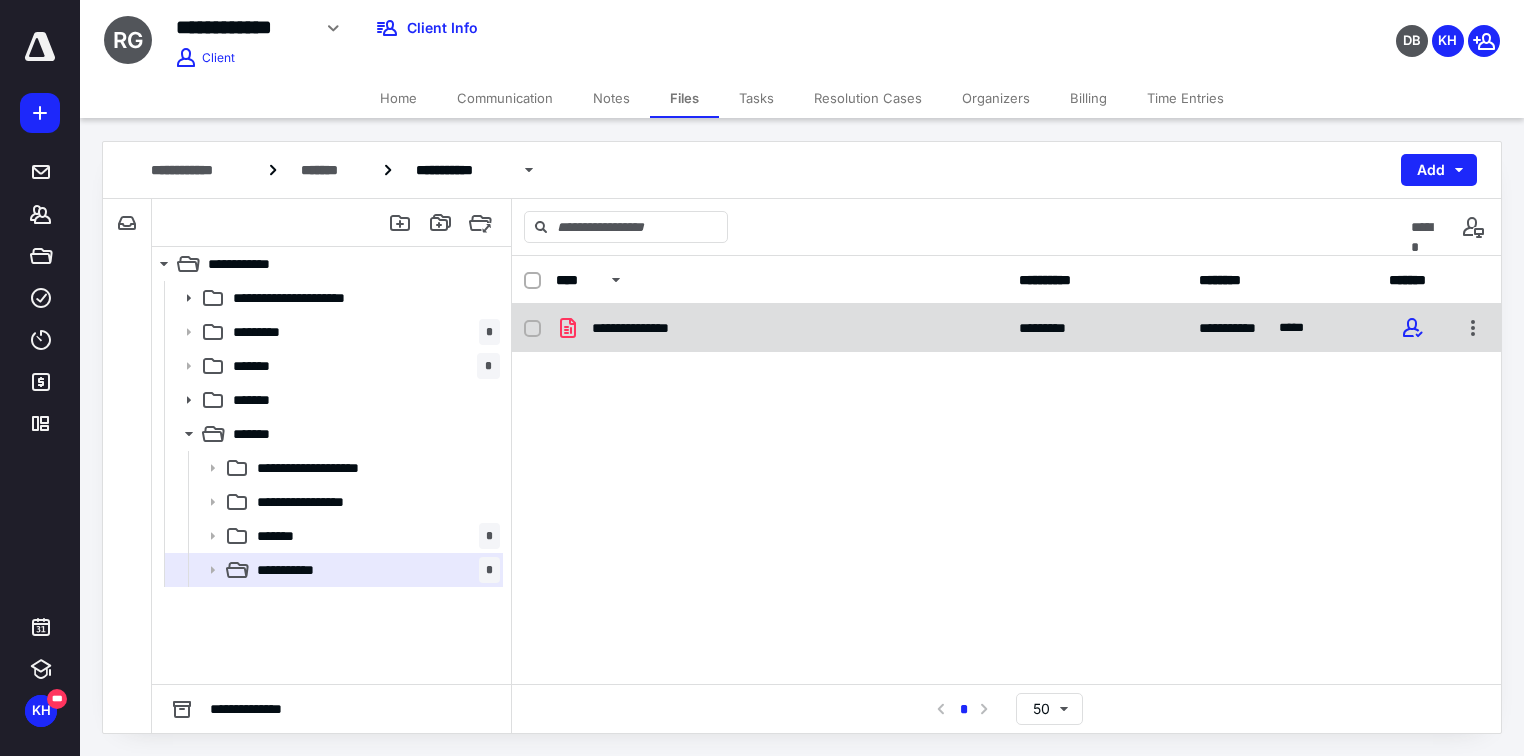click on "**********" at bounding box center [647, 328] 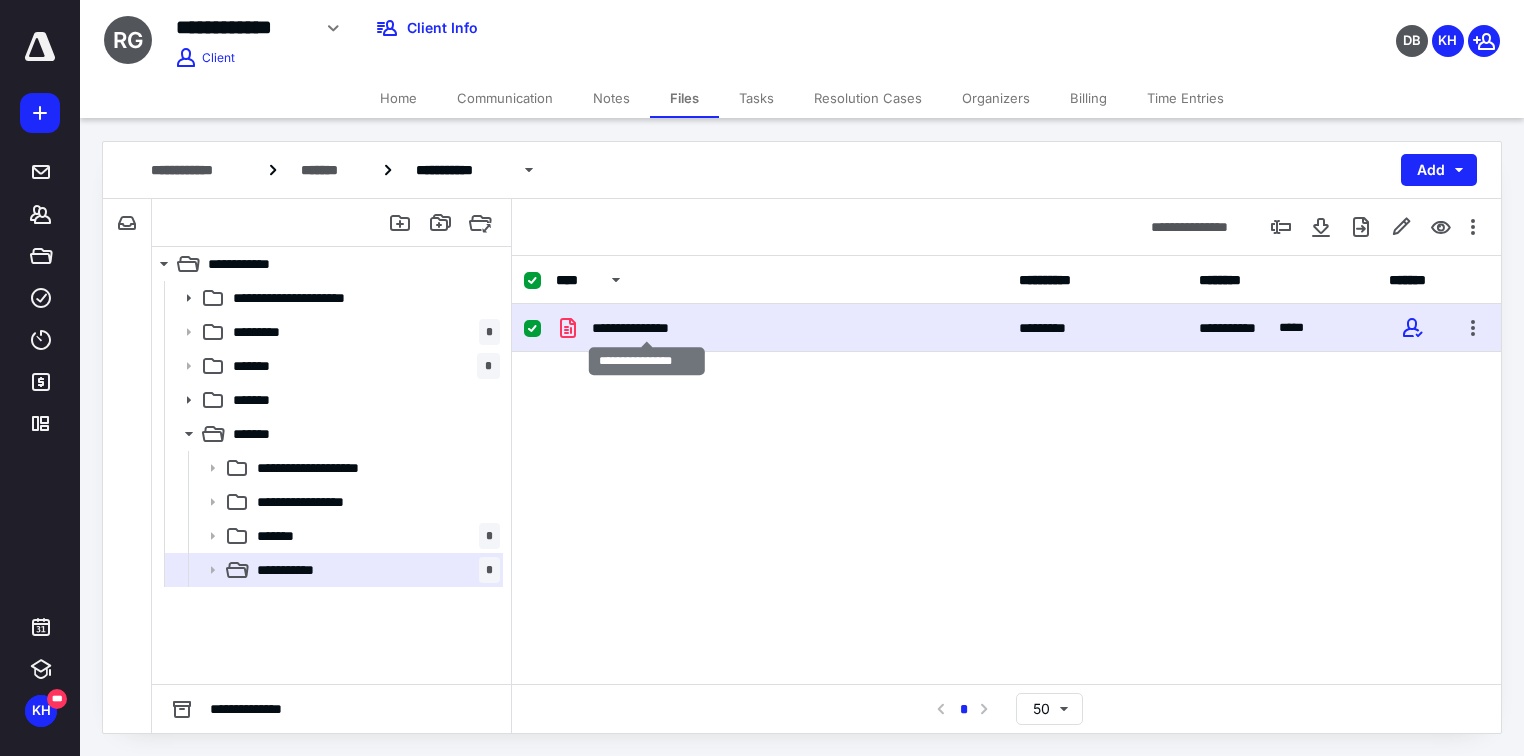 click on "**********" at bounding box center [647, 328] 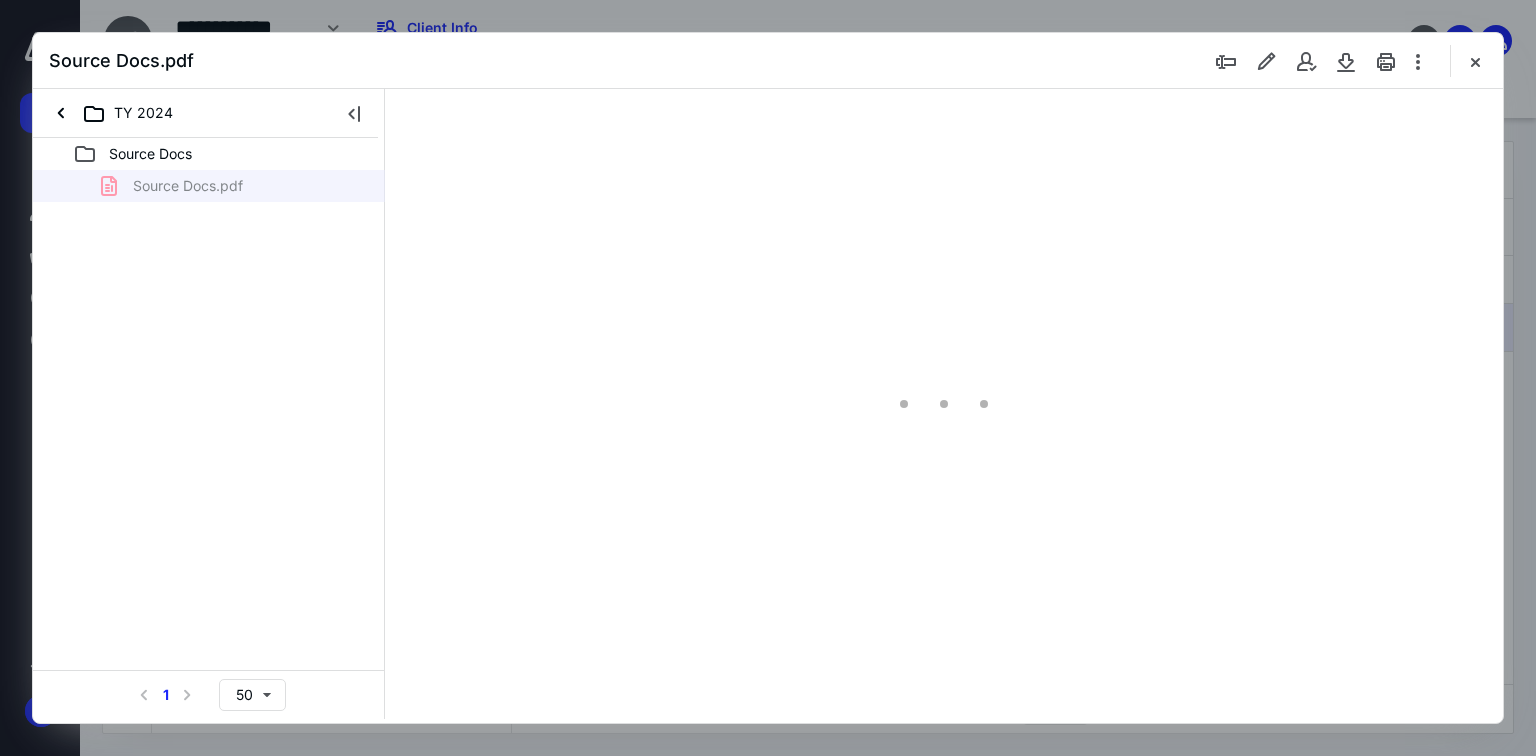 scroll, scrollTop: 0, scrollLeft: 0, axis: both 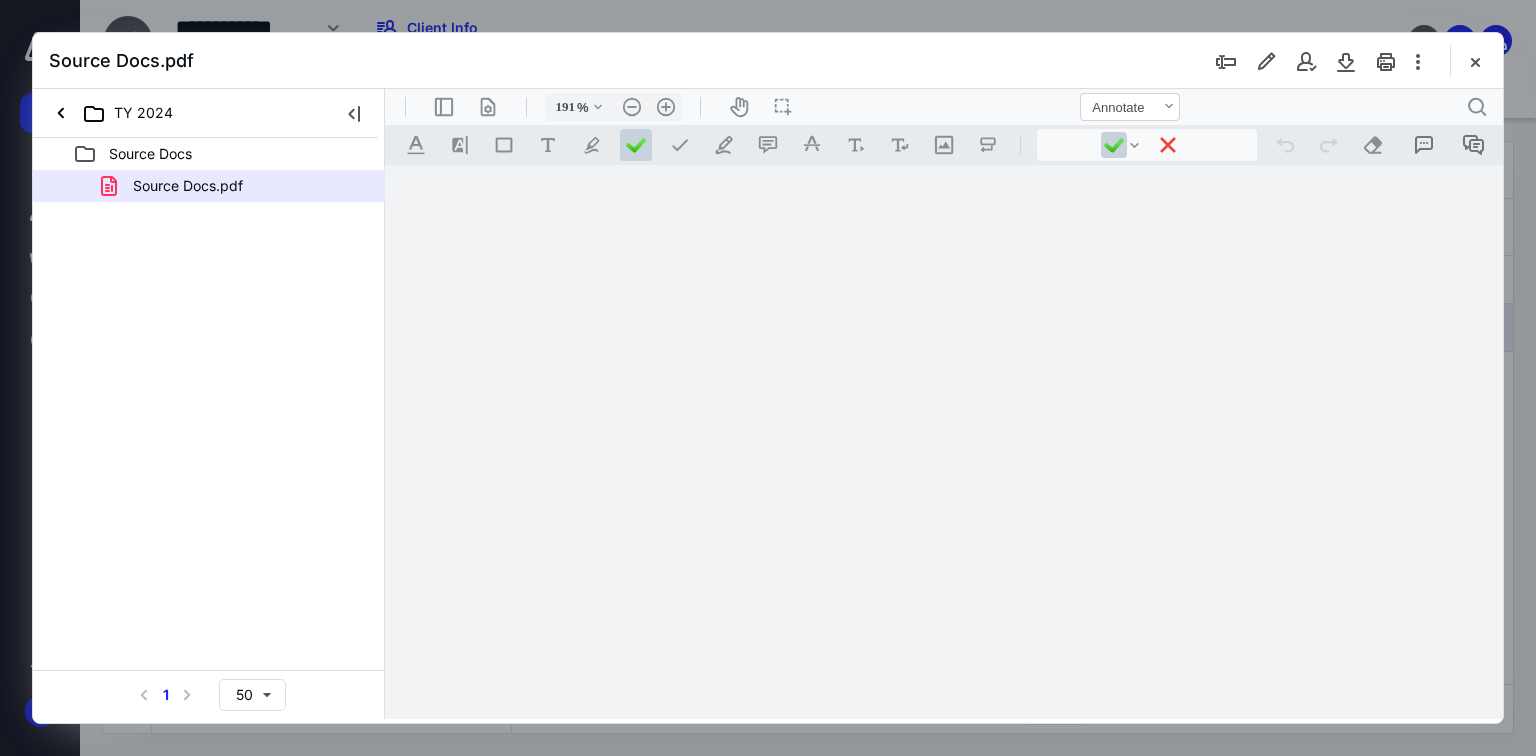type on "190" 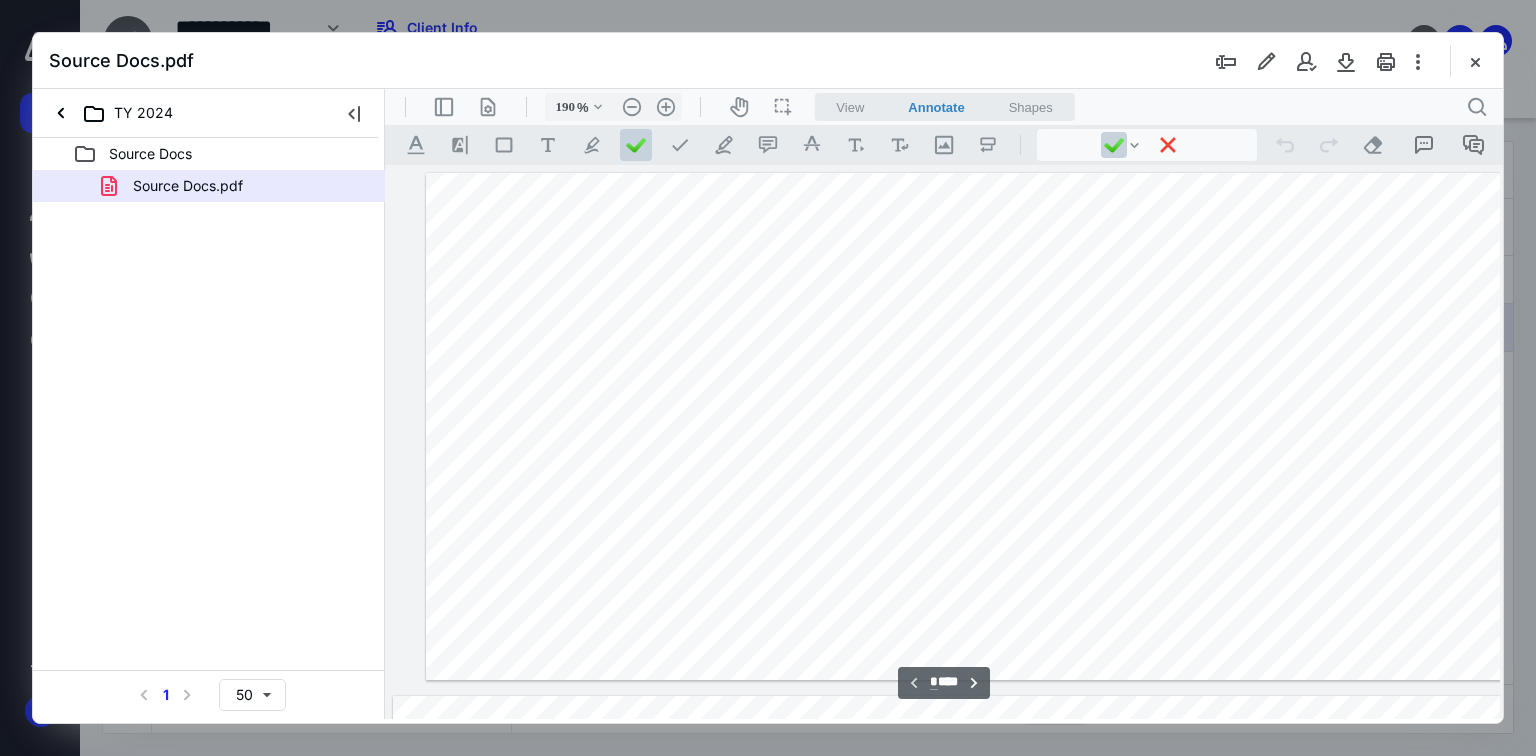 scroll, scrollTop: 0, scrollLeft: 28, axis: horizontal 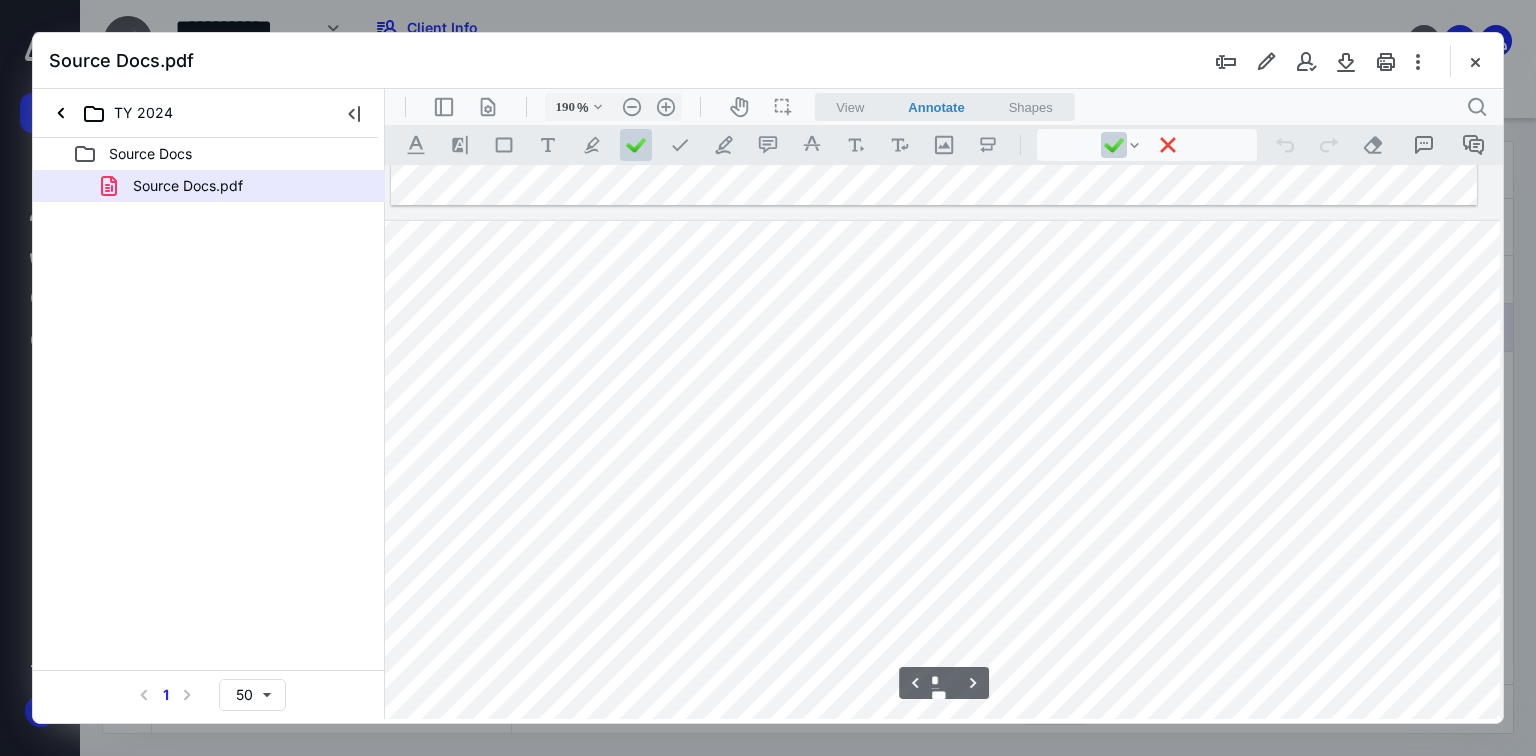 type on "*" 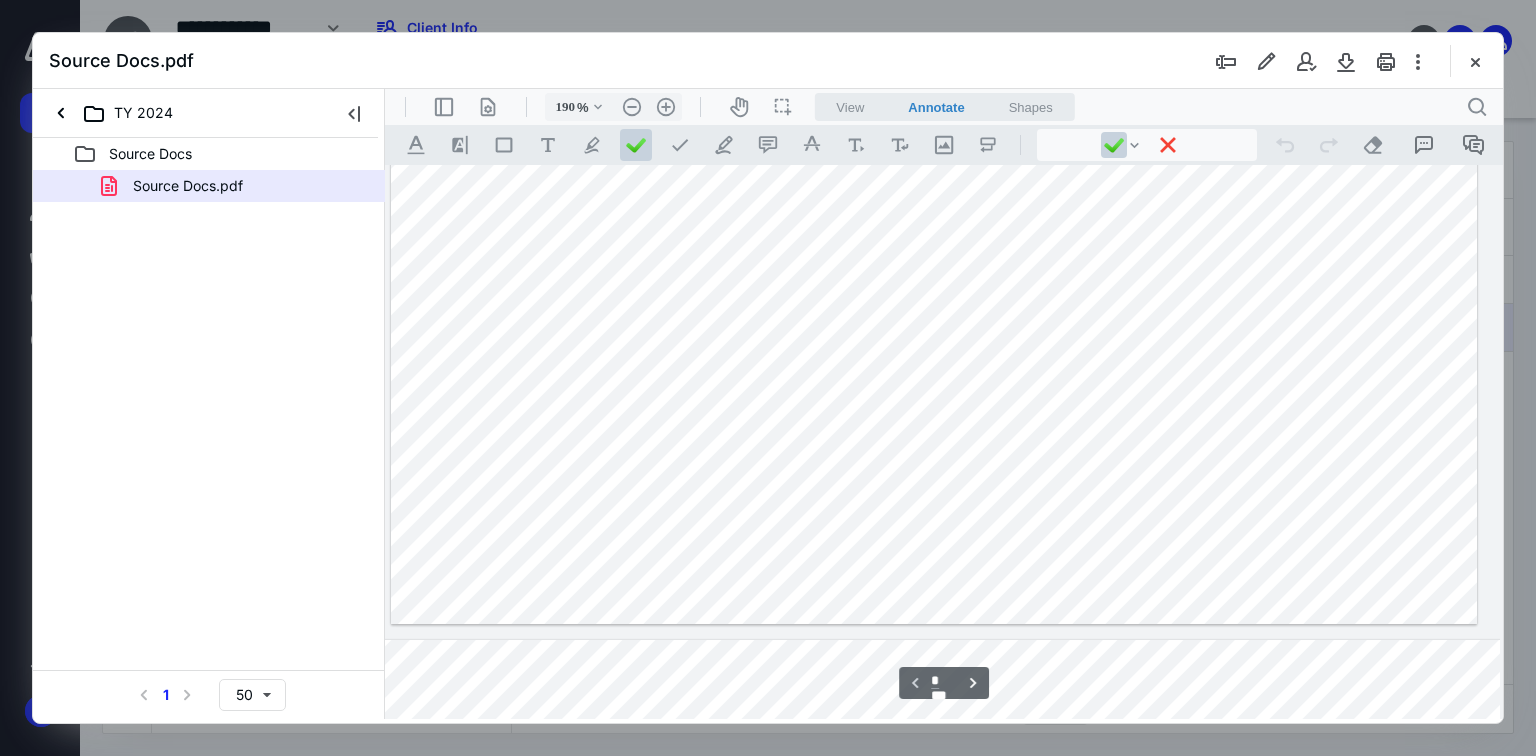 scroll, scrollTop: 0, scrollLeft: 35, axis: horizontal 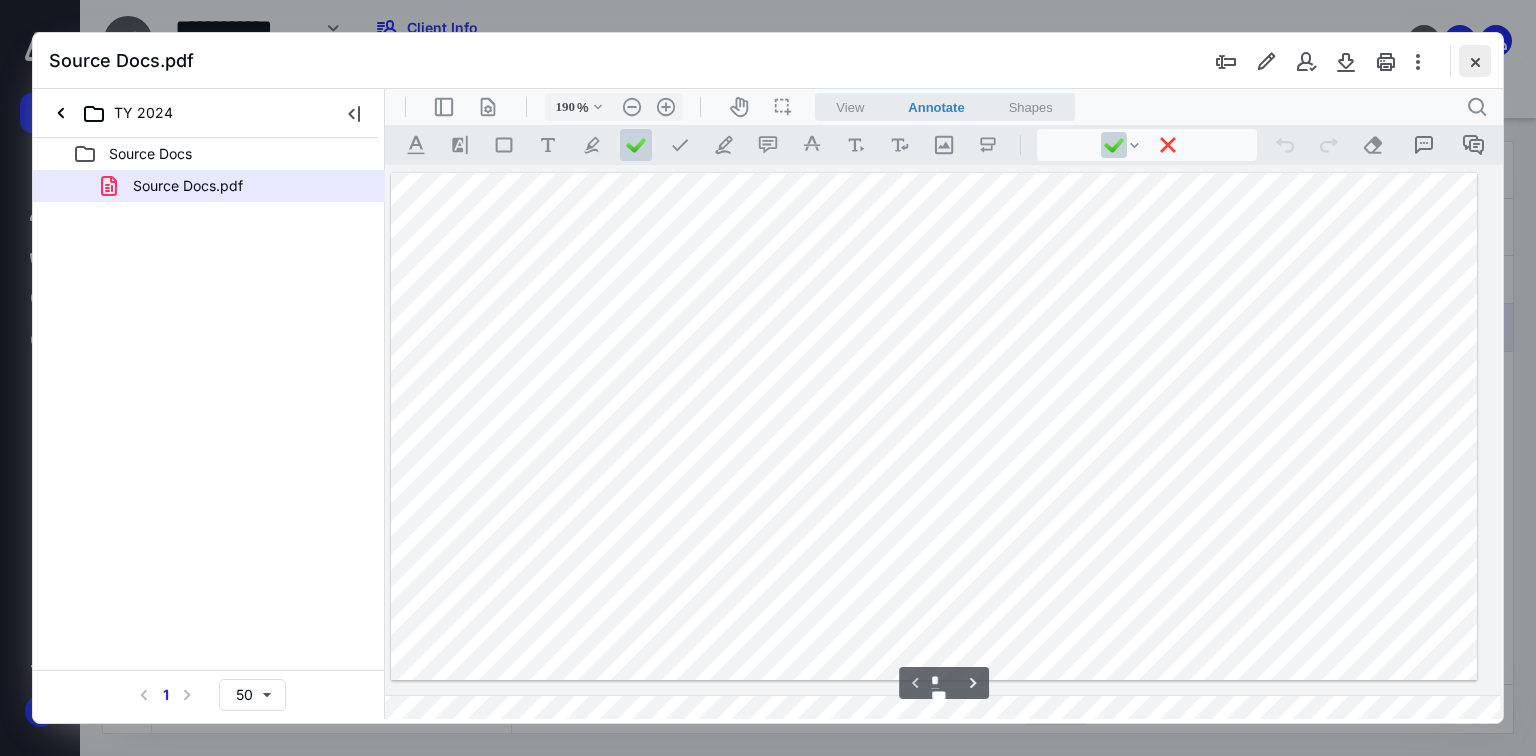 click at bounding box center (1475, 61) 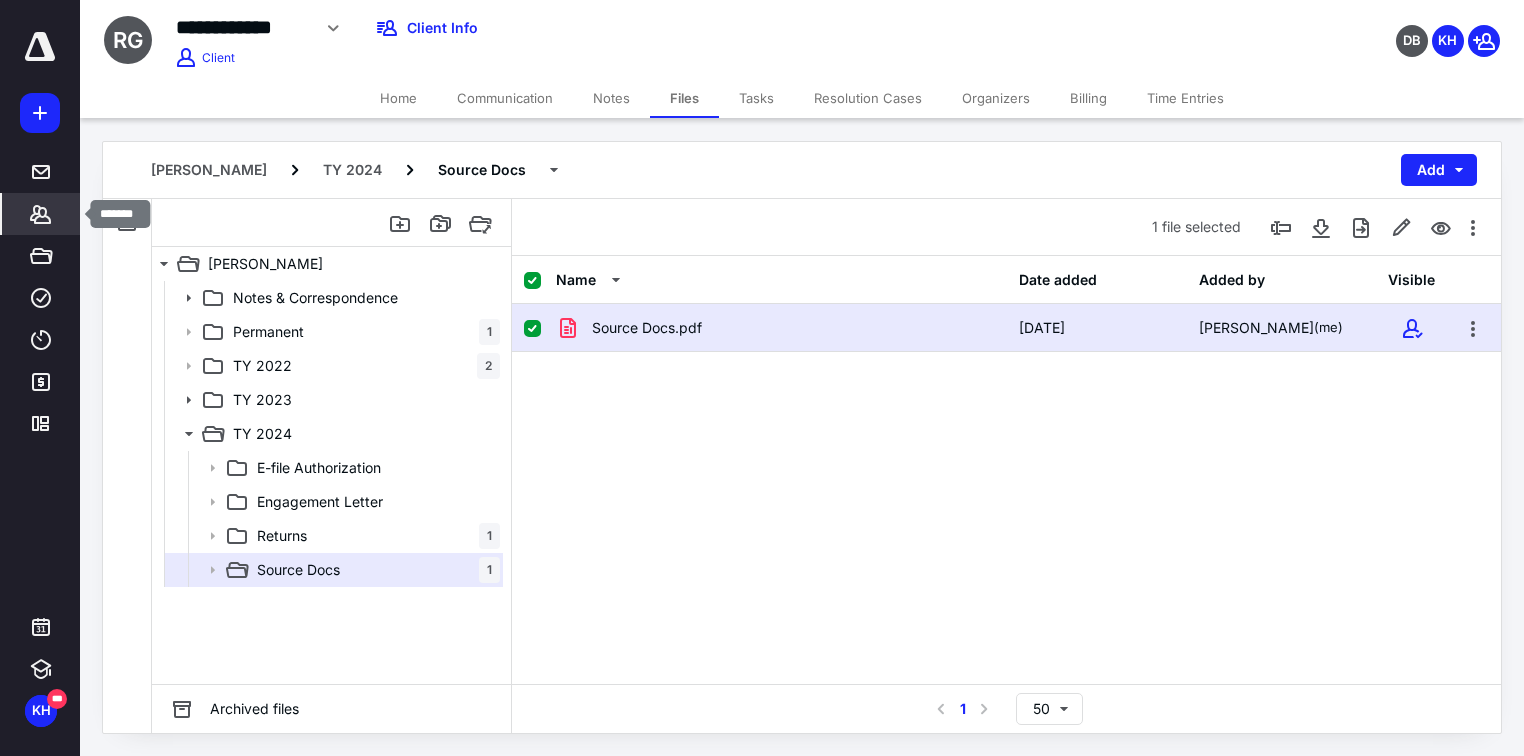 click 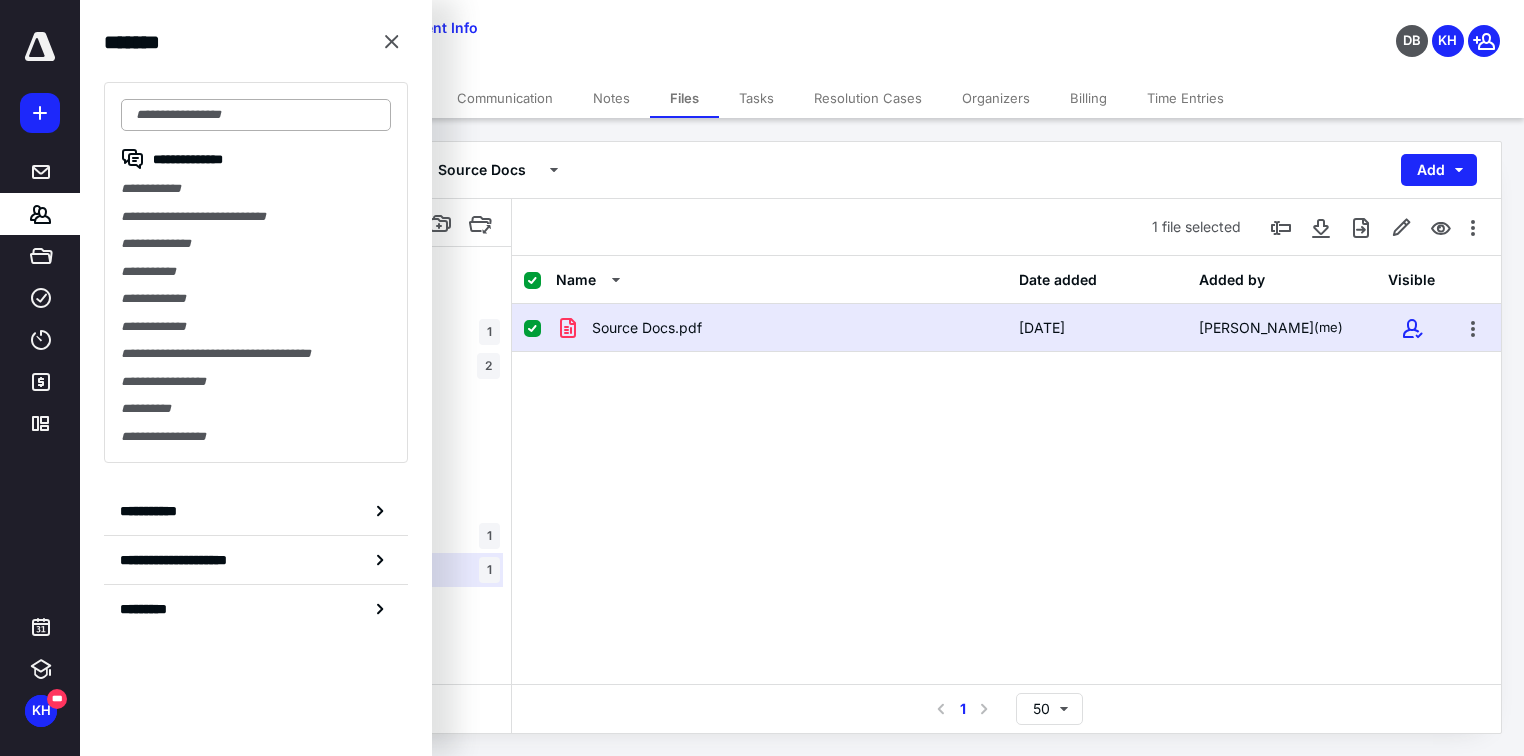 click at bounding box center (256, 115) 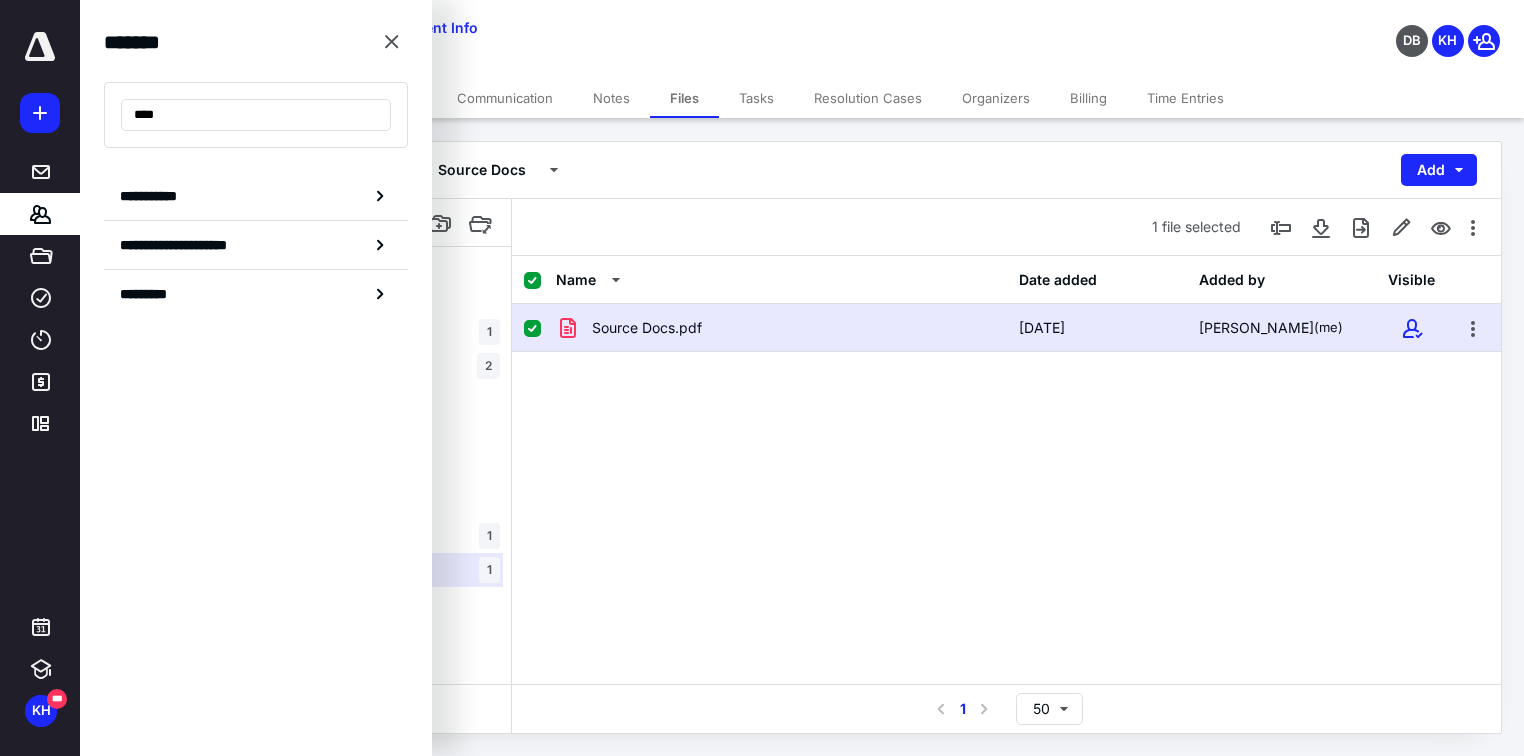 type on "****" 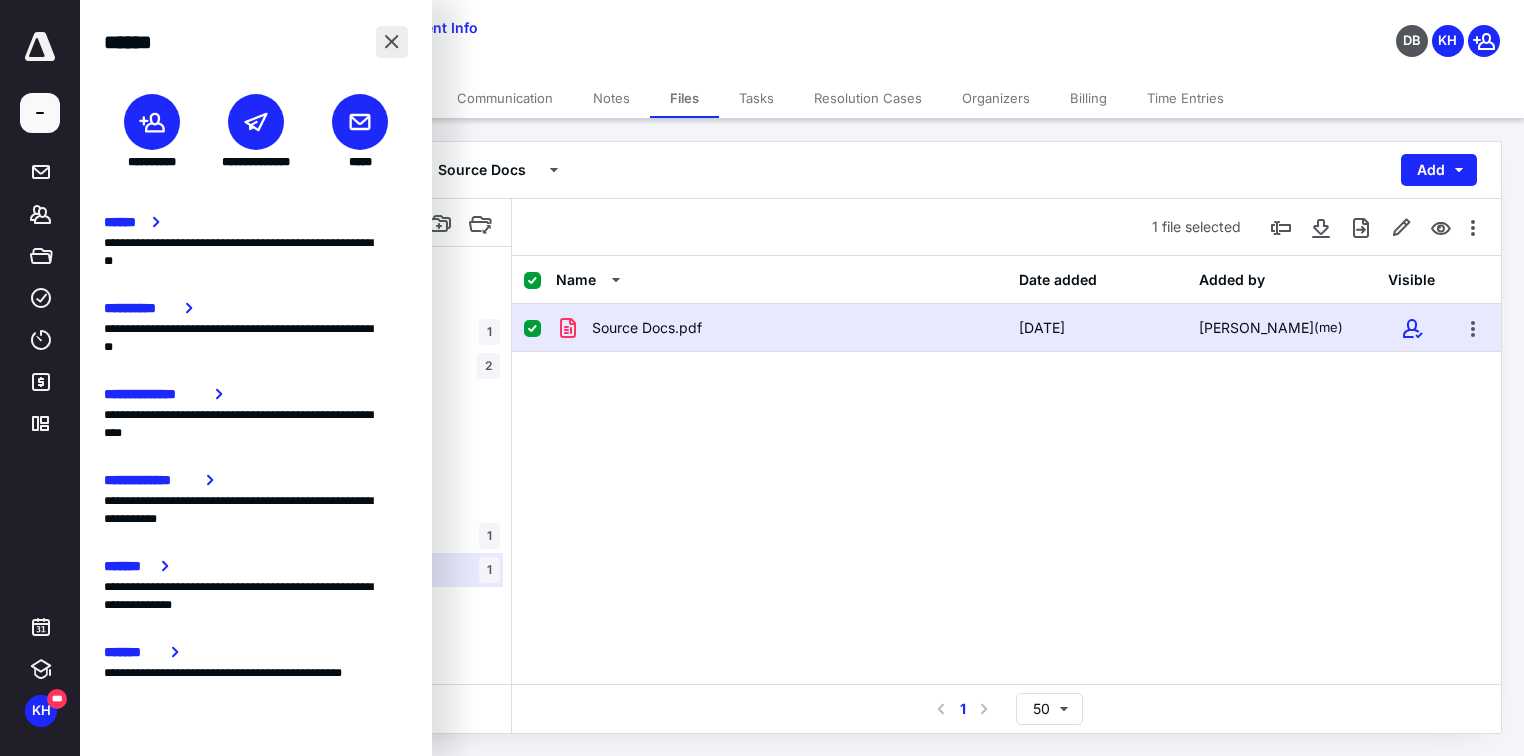 click at bounding box center [392, 42] 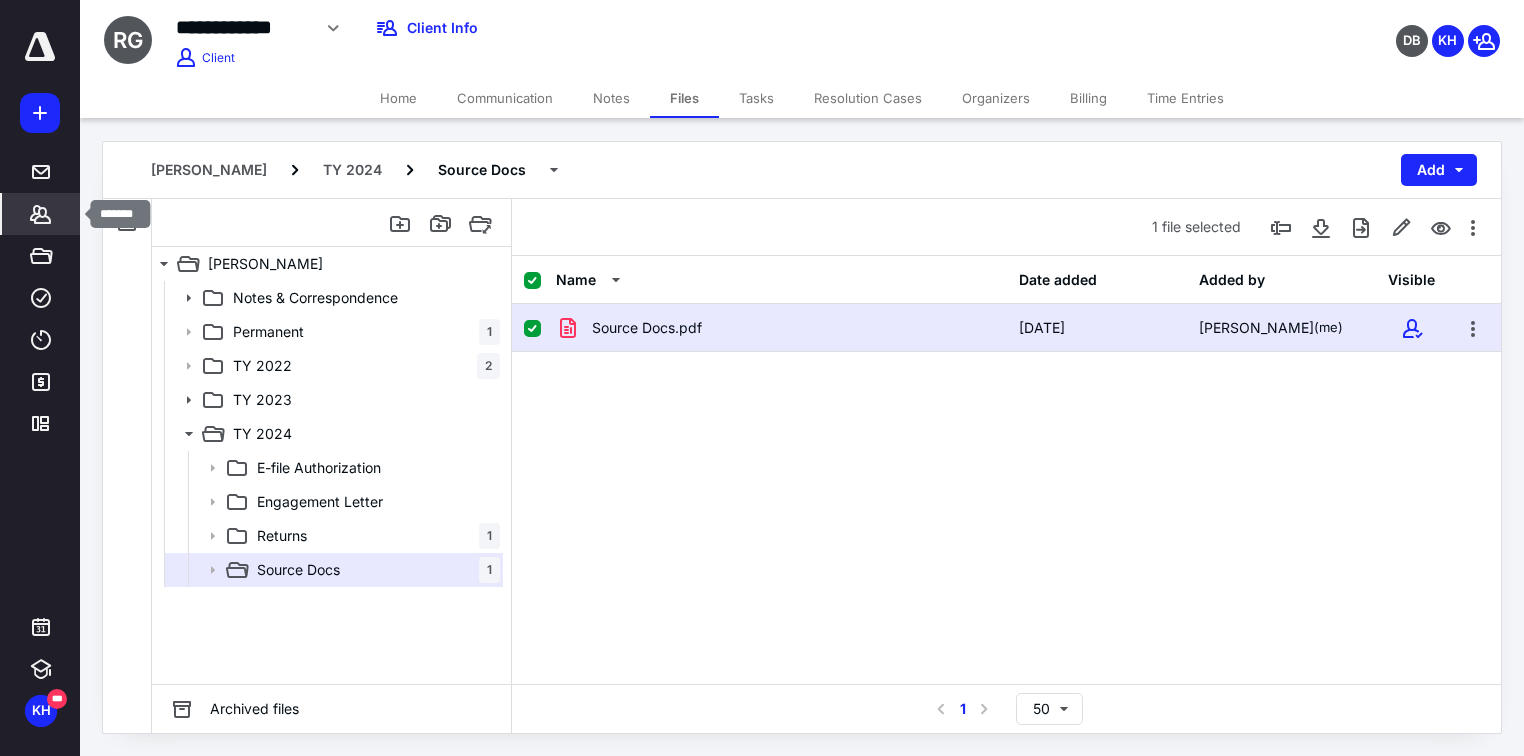 click on "*******" at bounding box center [41, 214] 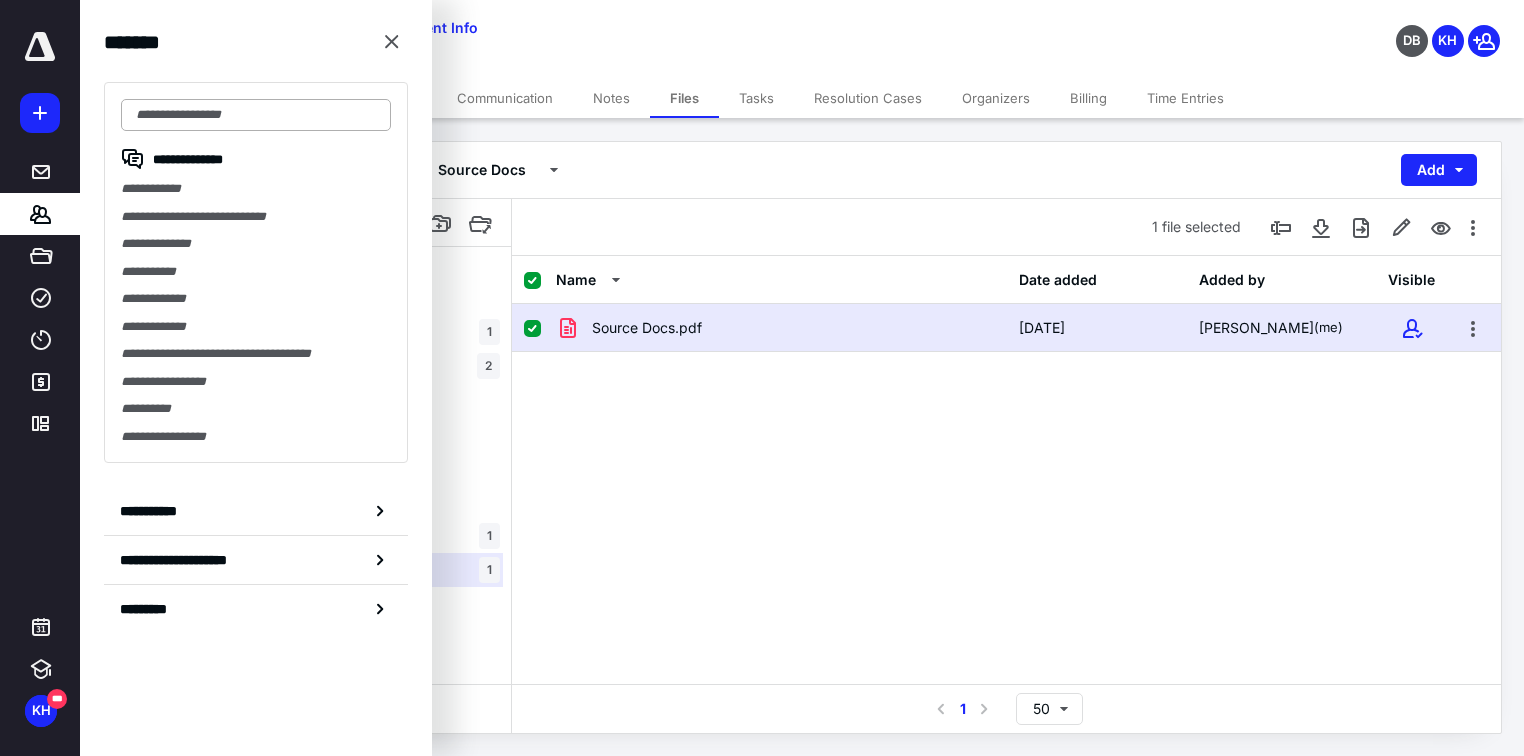 click at bounding box center [256, 115] 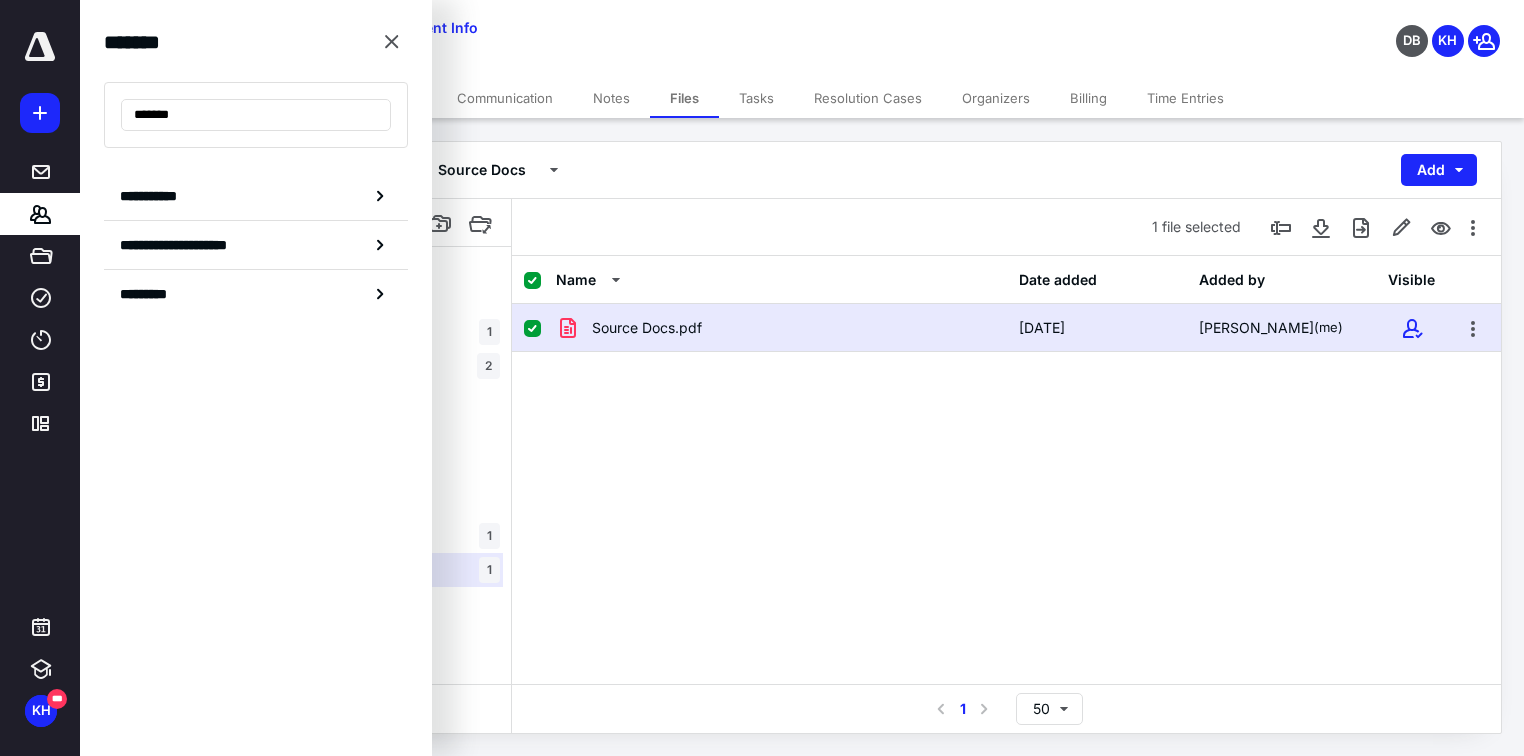 type on "*******" 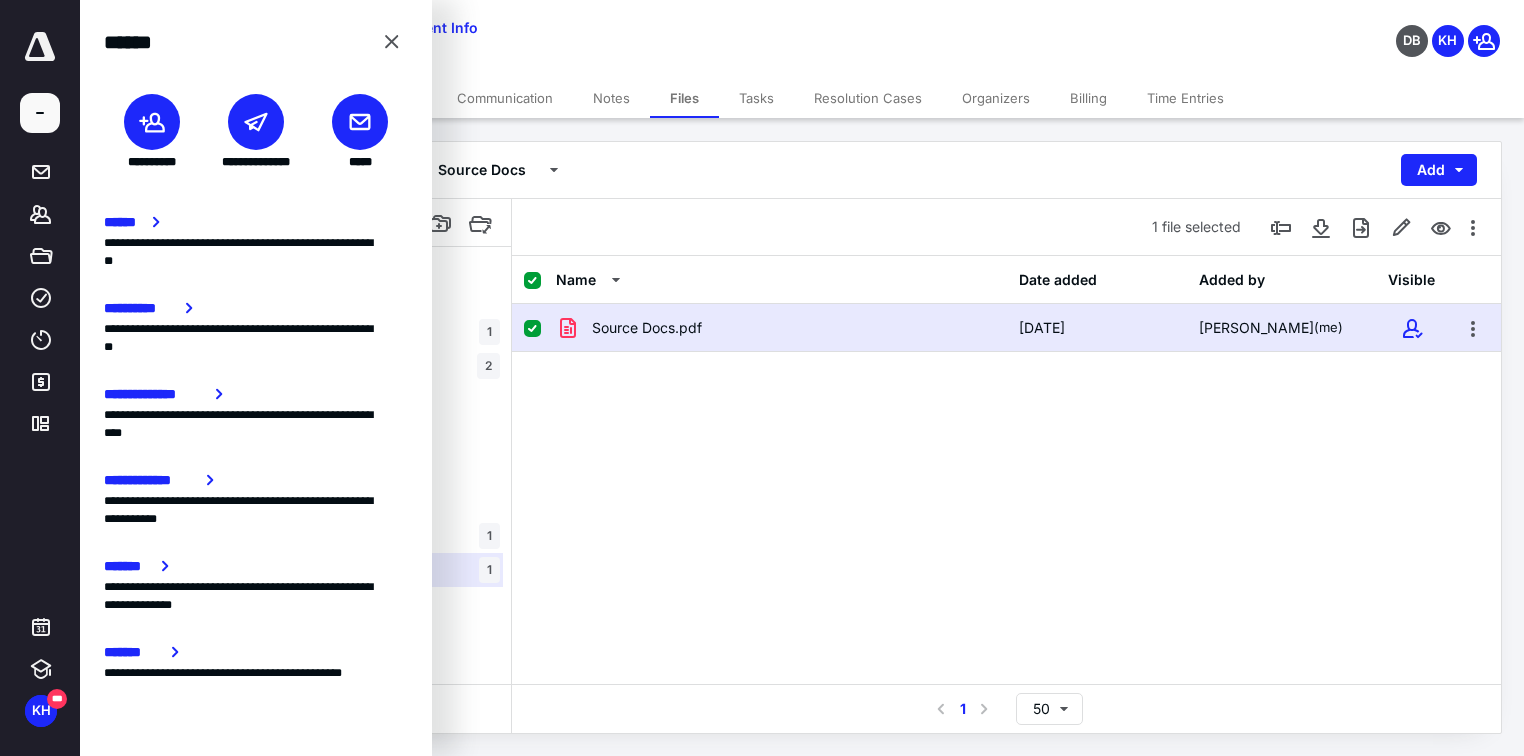 click 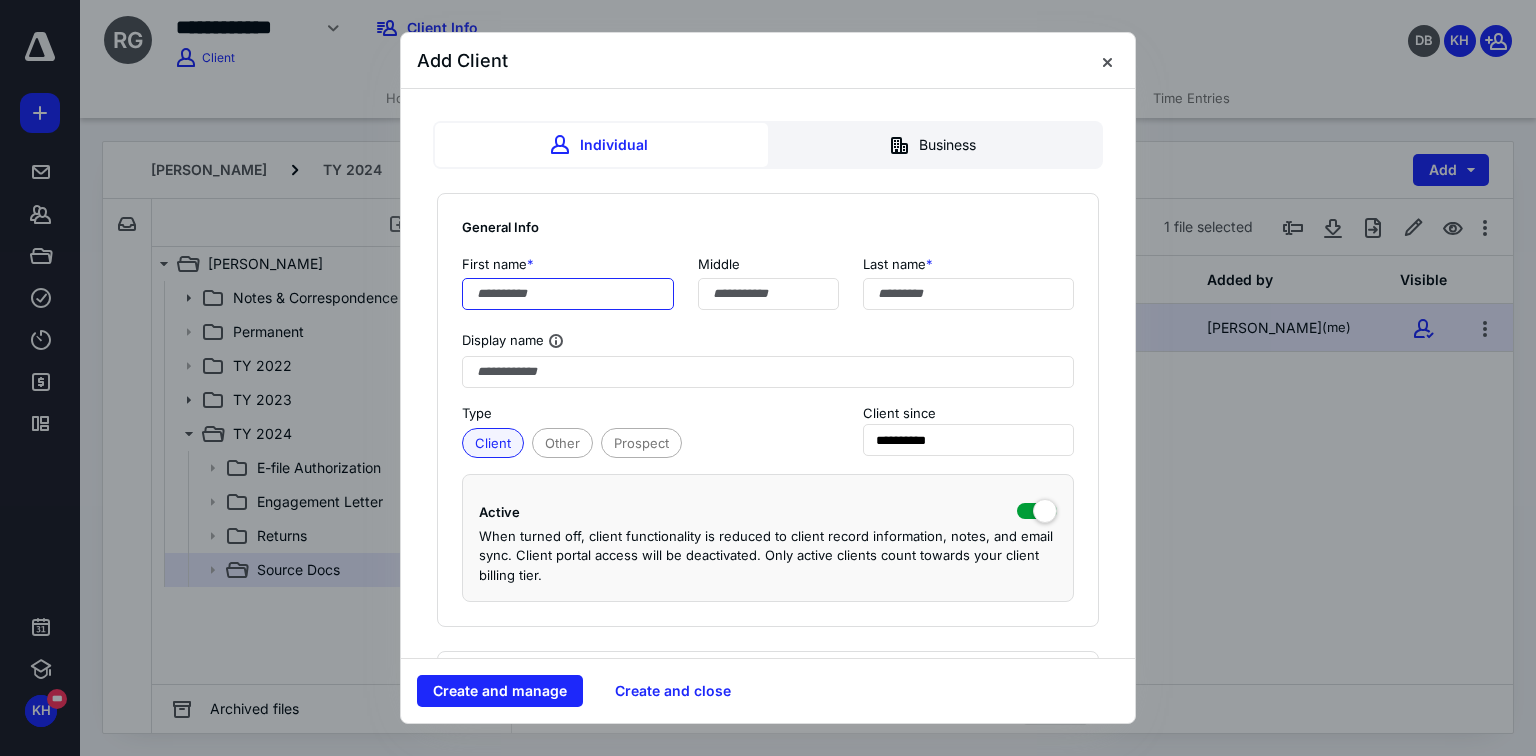 click at bounding box center (568, 294) 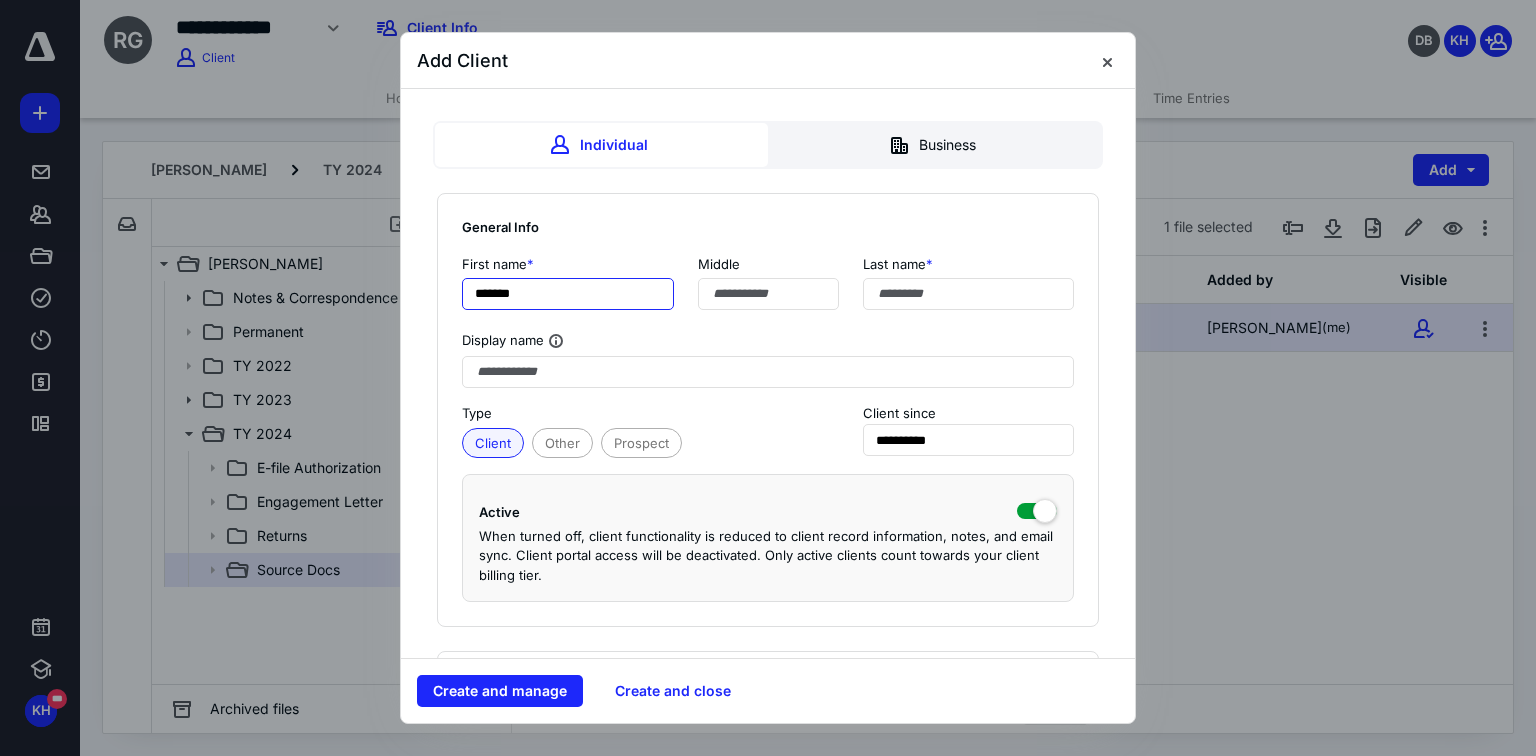 type on "*******" 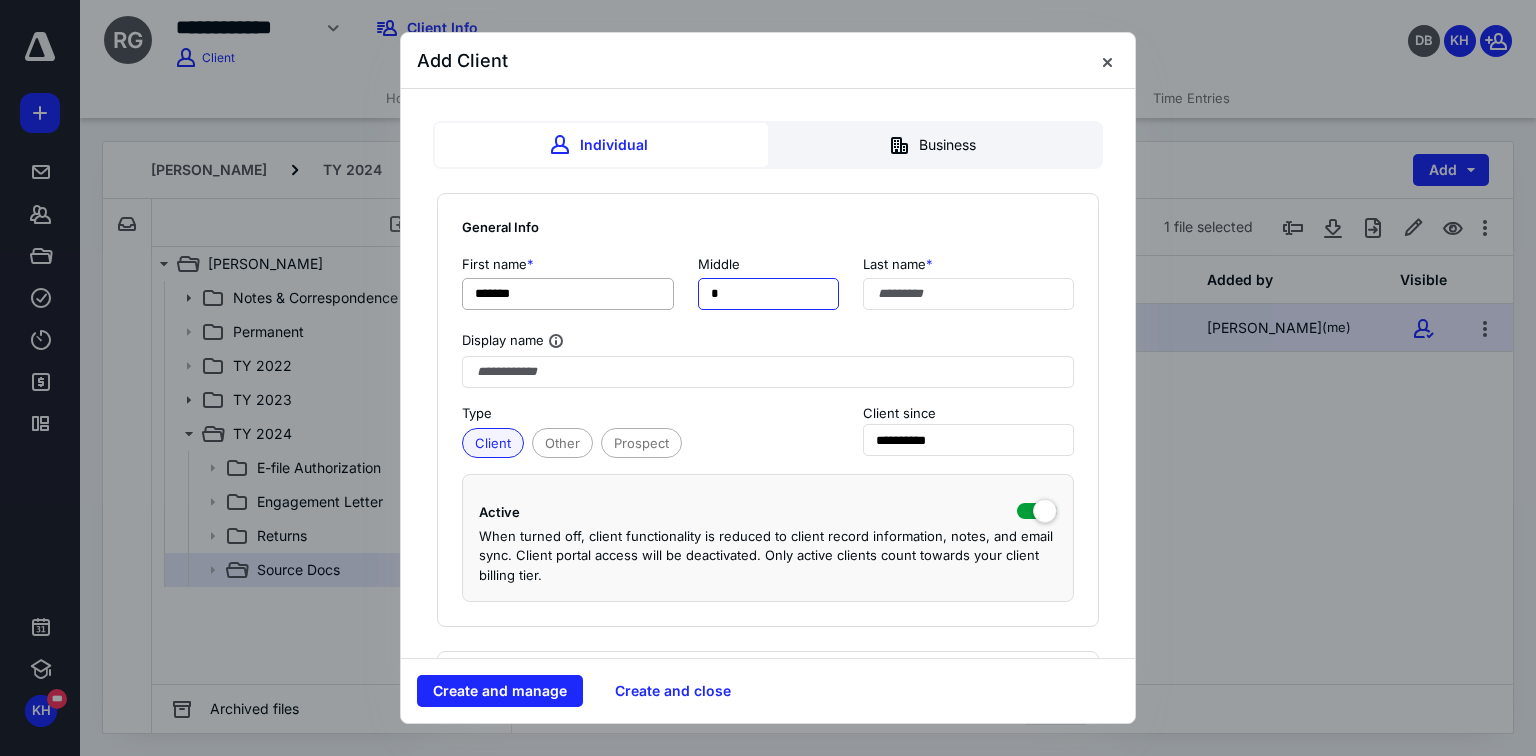 type on "*" 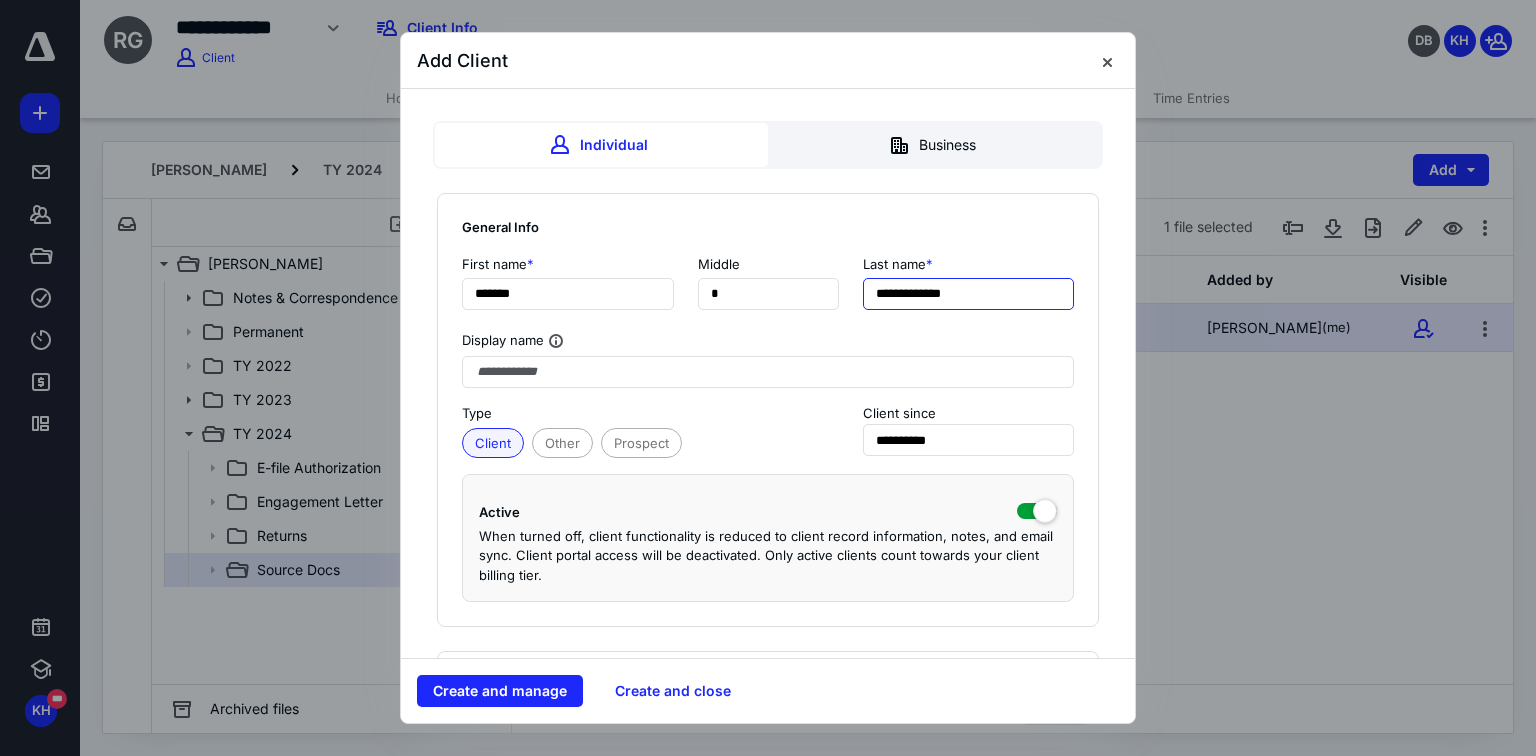 click on "**********" at bounding box center (969, 294) 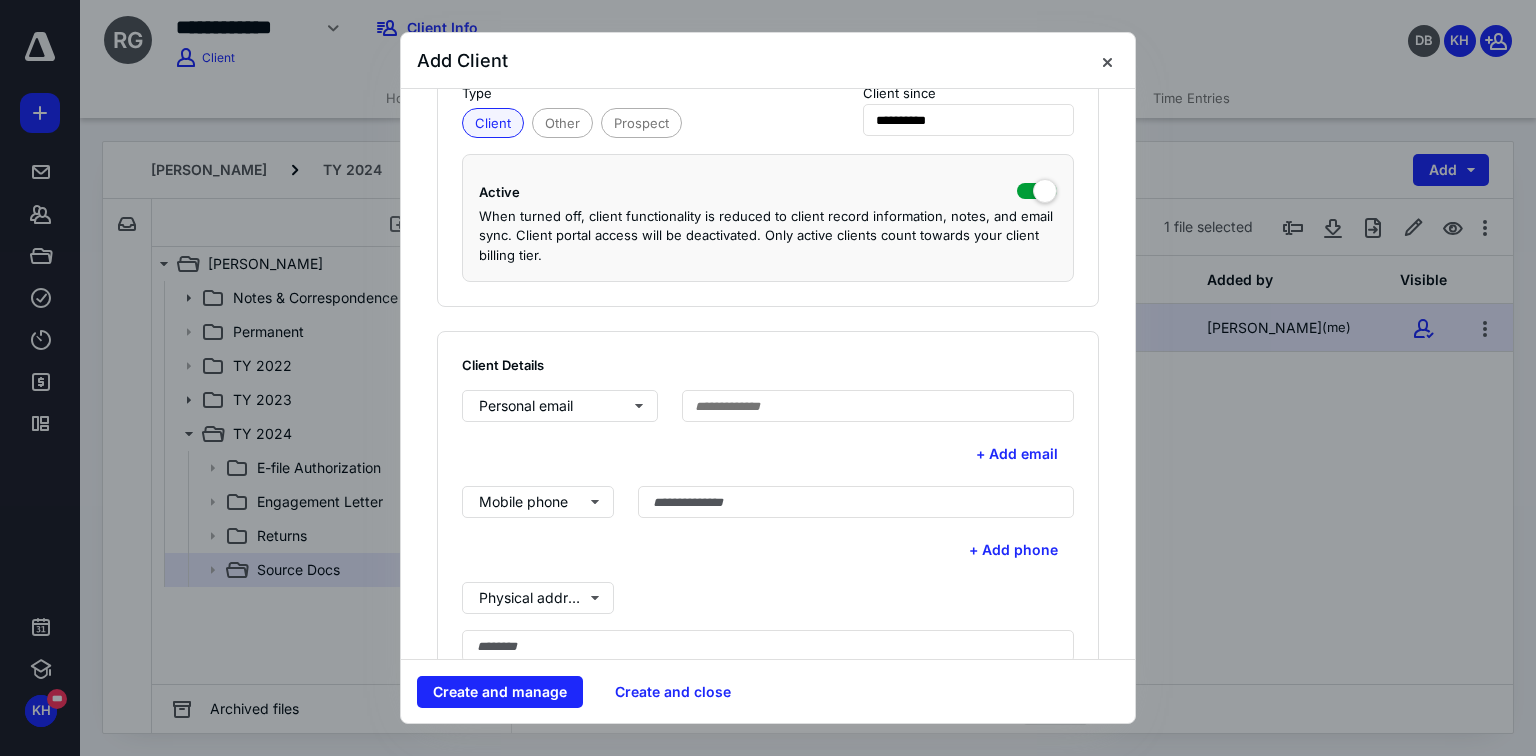 scroll, scrollTop: 400, scrollLeft: 0, axis: vertical 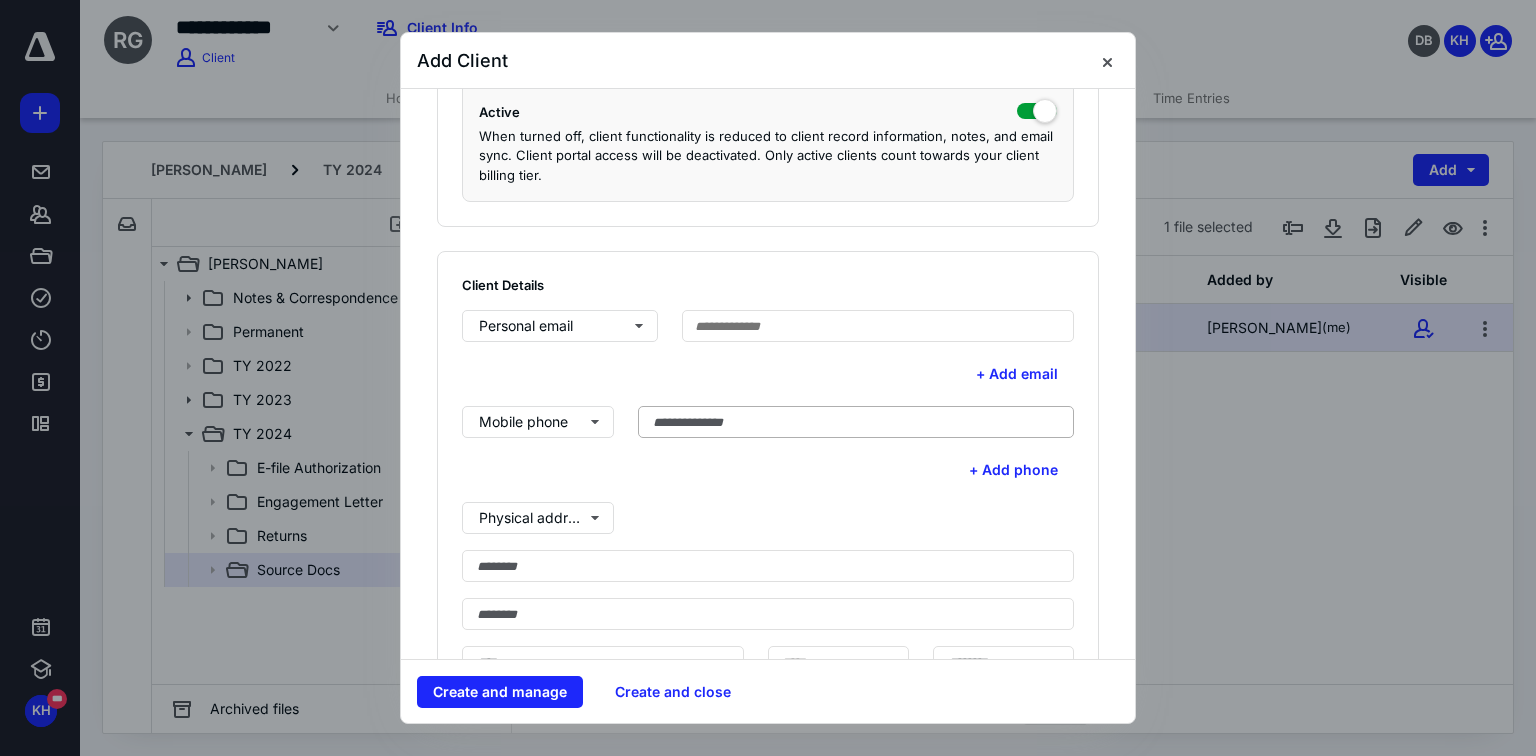 type on "**********" 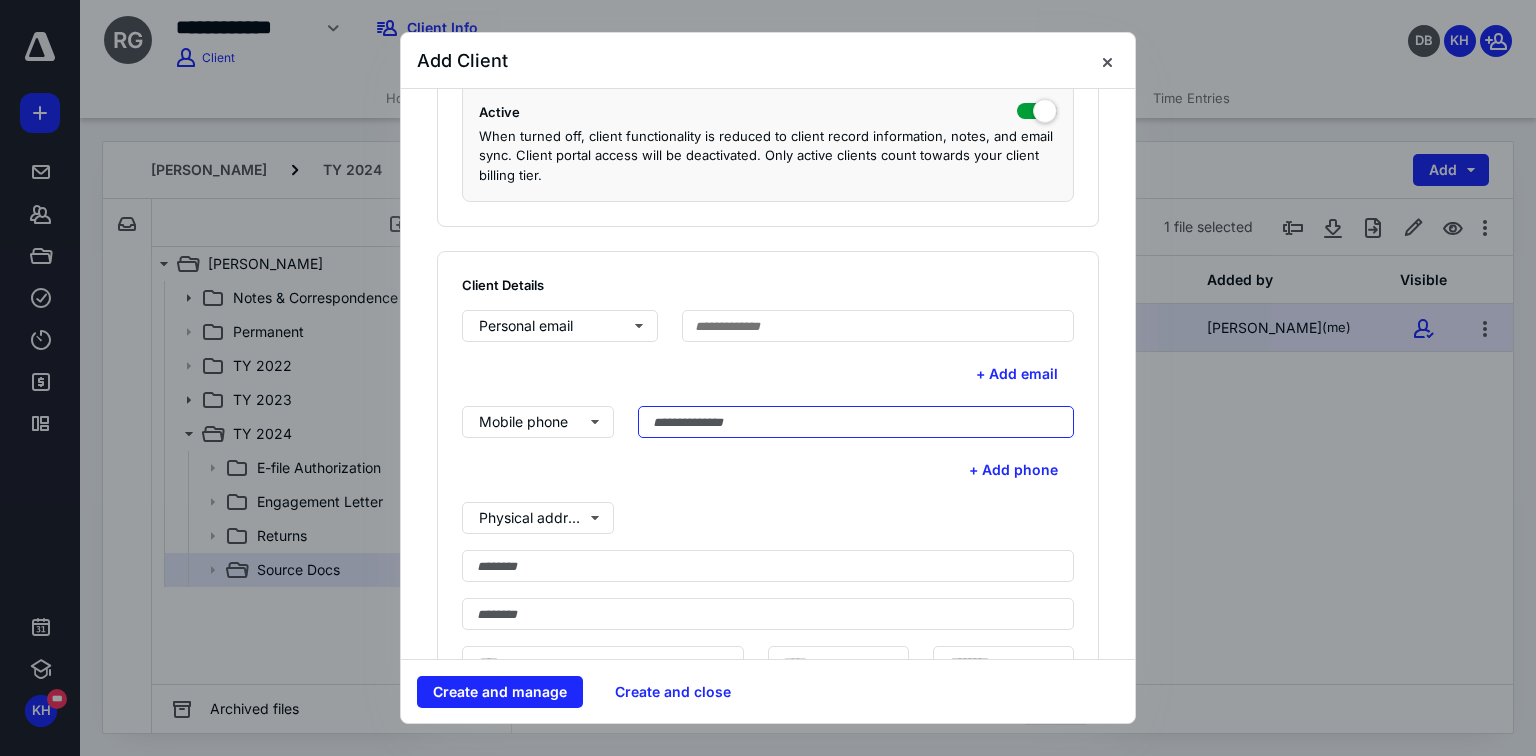 click at bounding box center [856, 422] 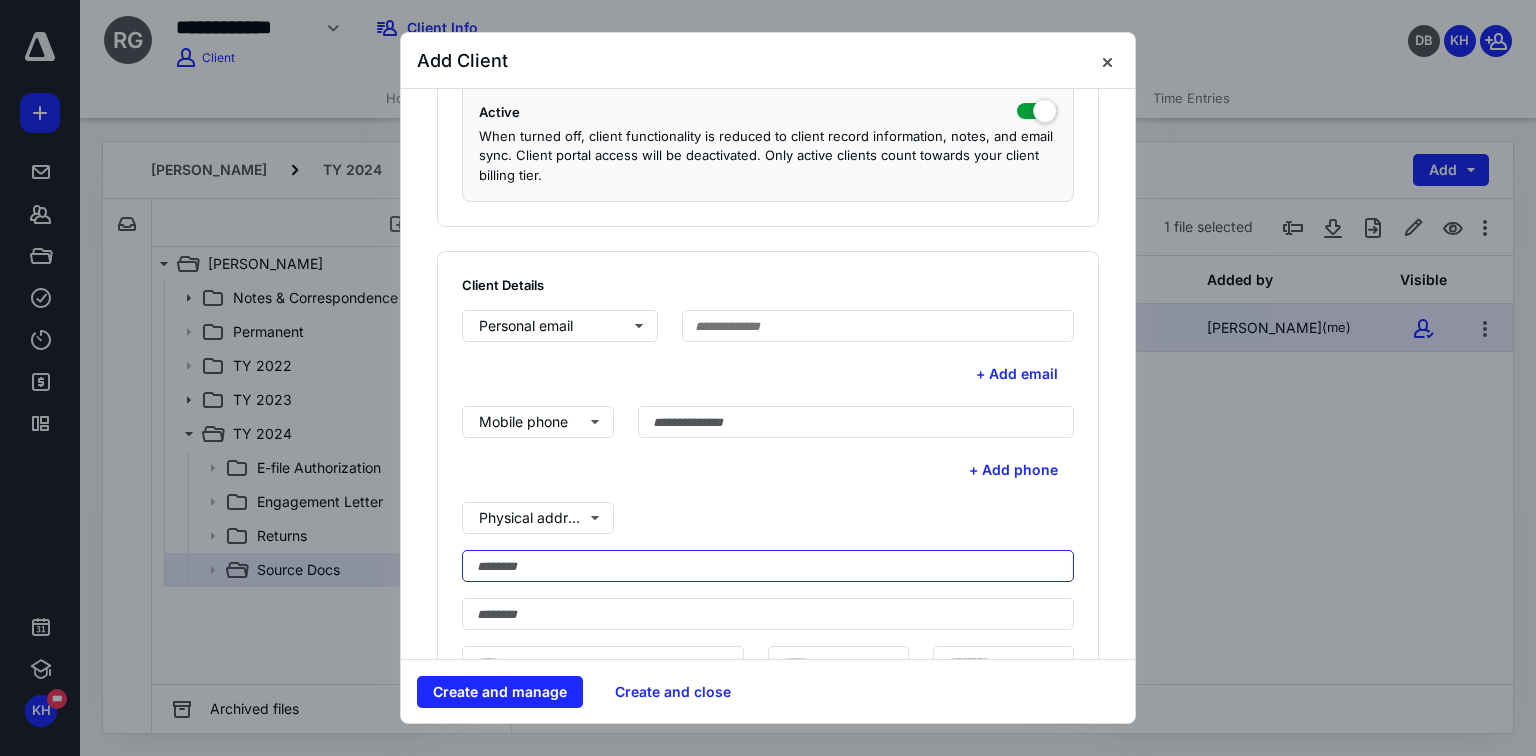 click at bounding box center [768, 566] 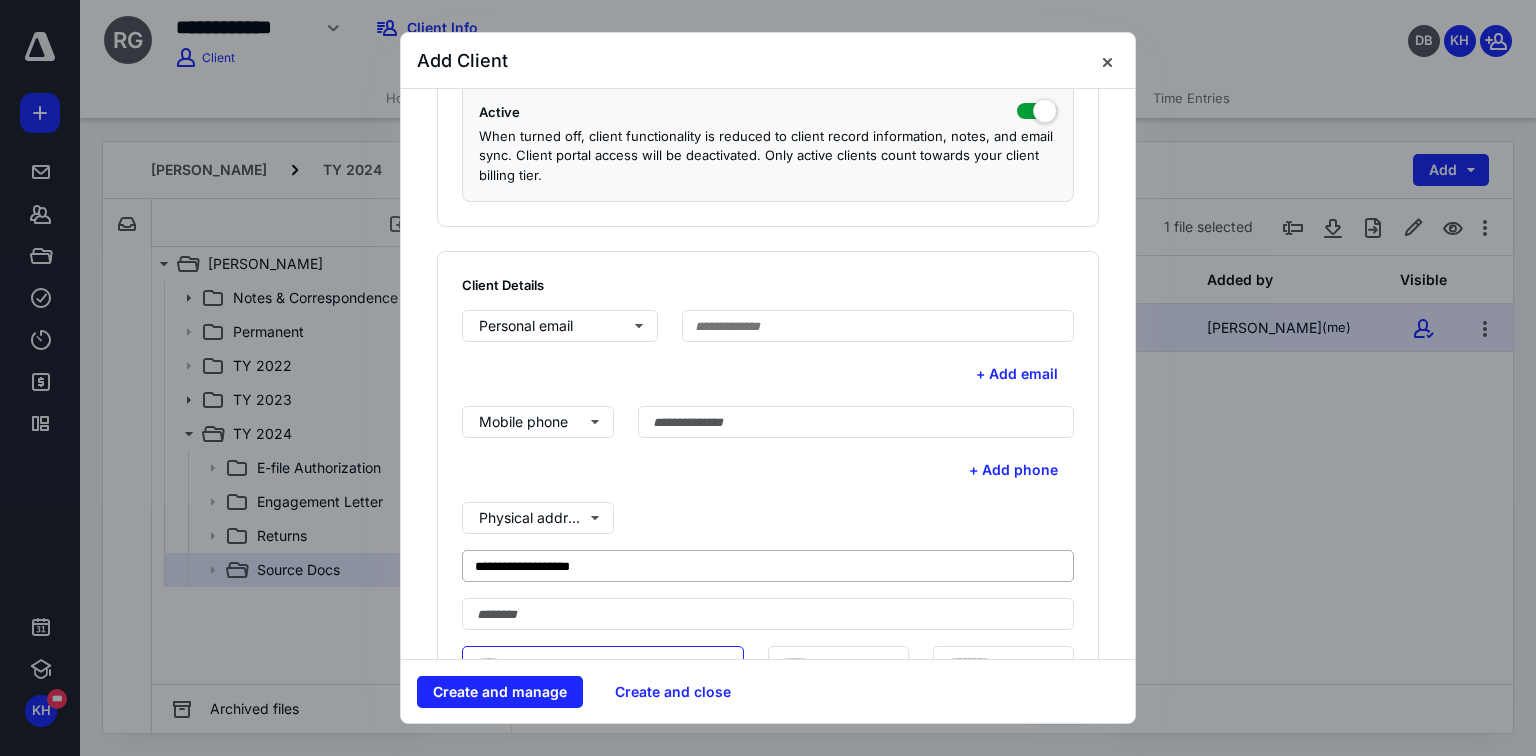 scroll, scrollTop: 418, scrollLeft: 0, axis: vertical 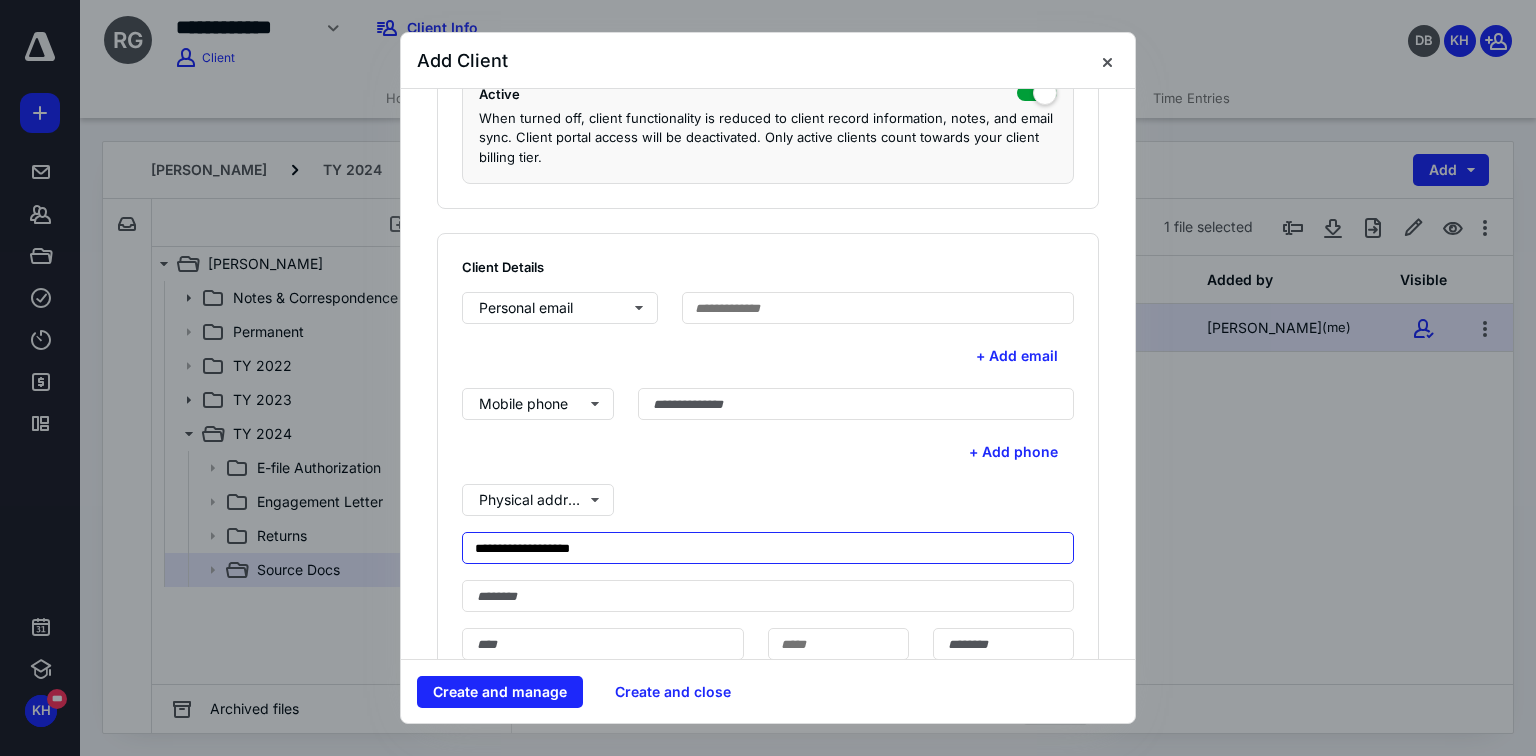 click on "**********" at bounding box center (768, 548) 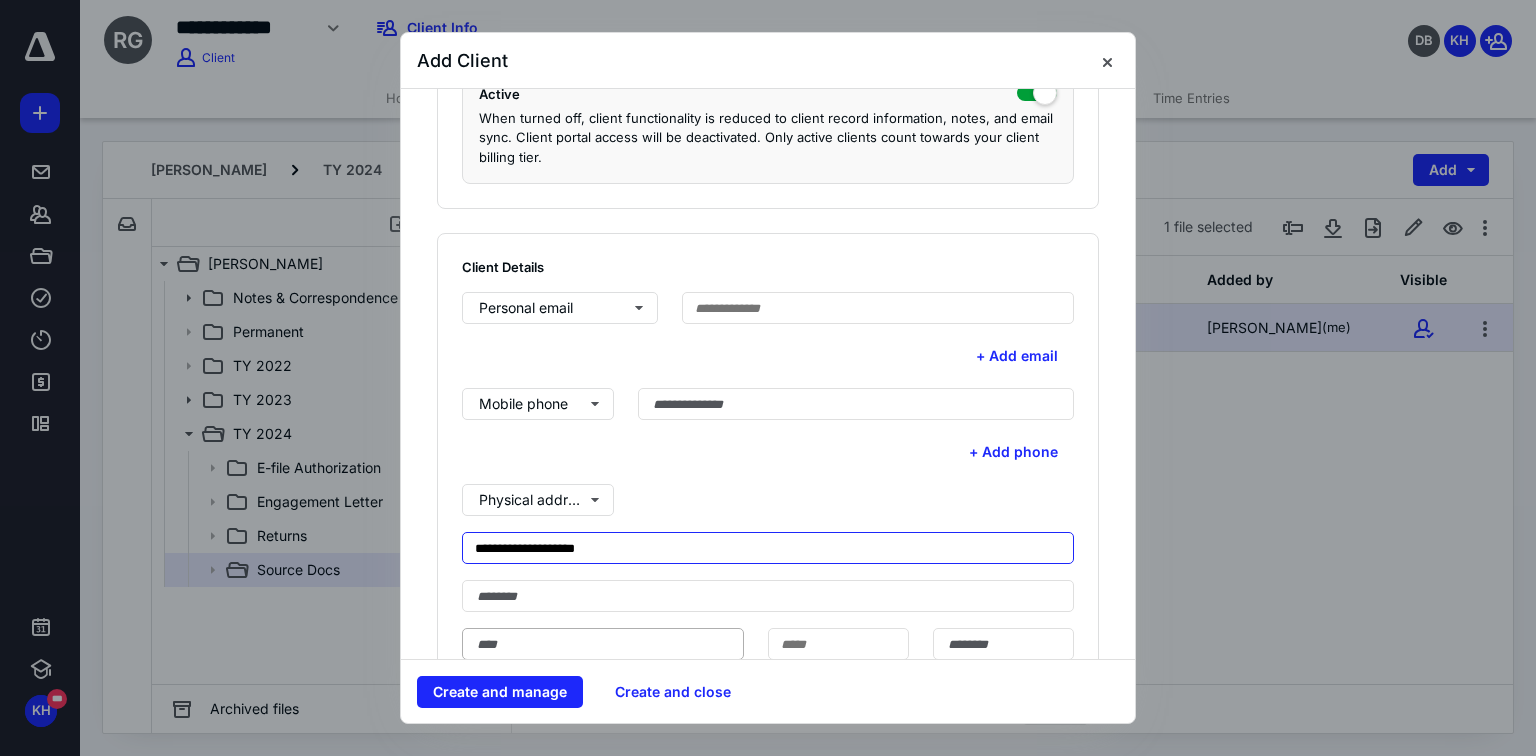 type on "**********" 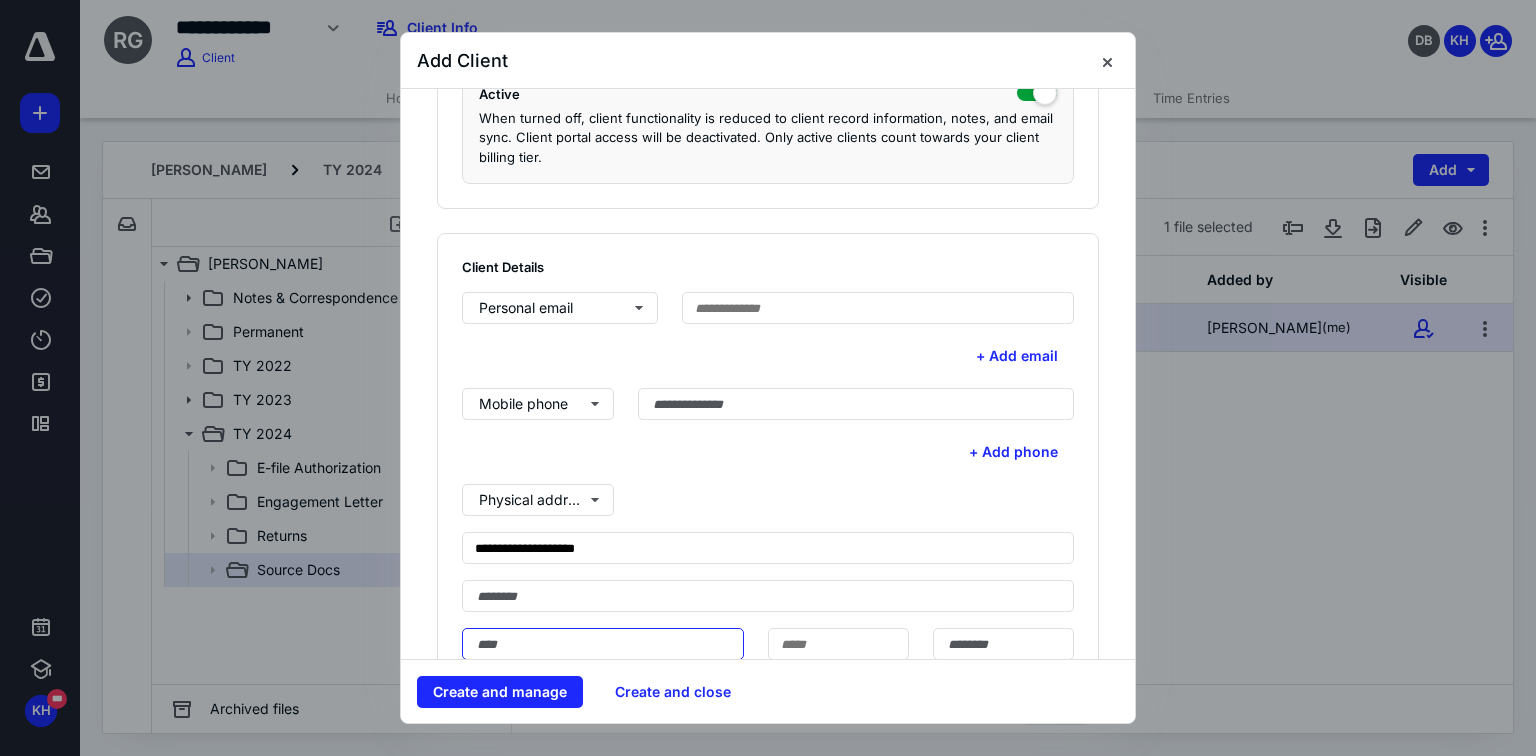 click at bounding box center (603, 644) 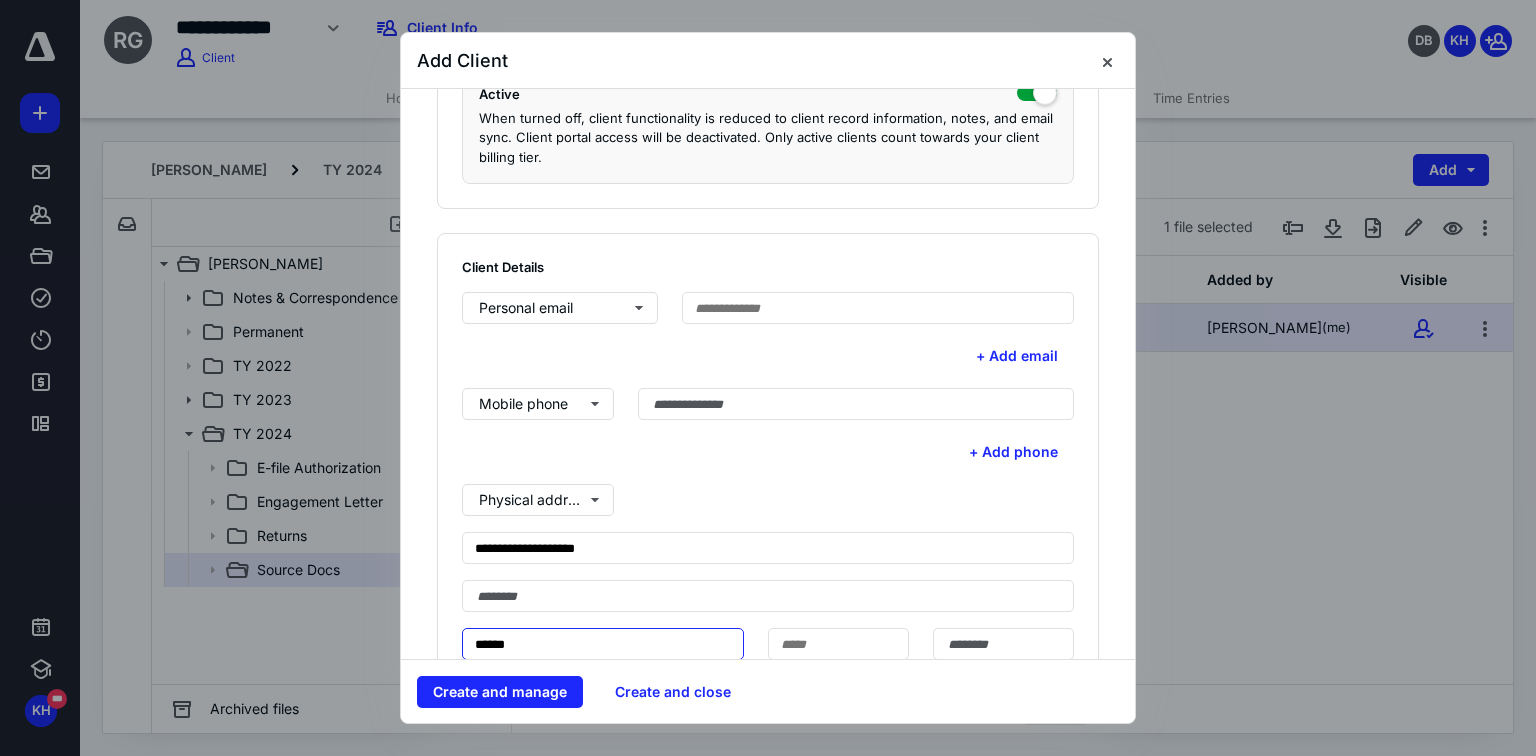 type on "******" 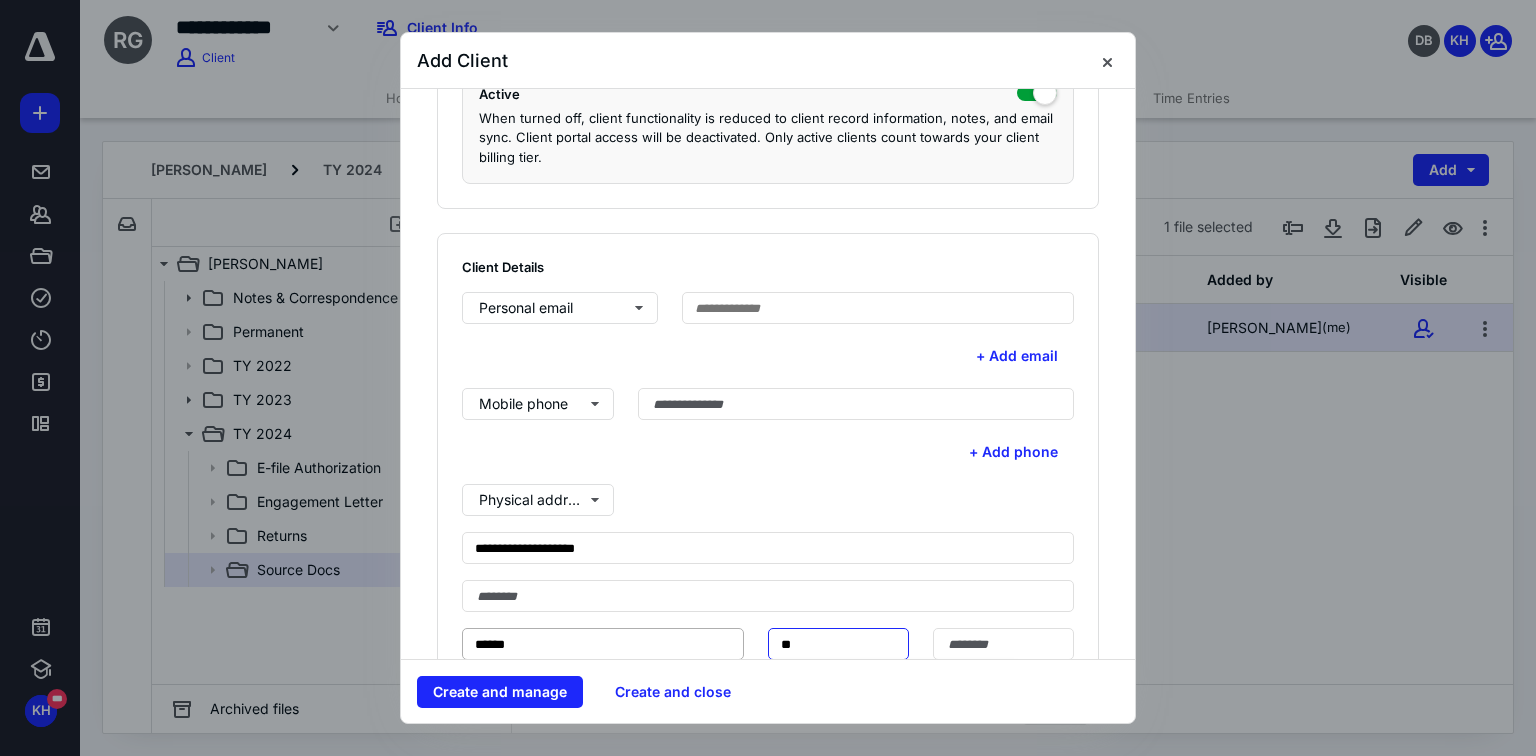 type on "**" 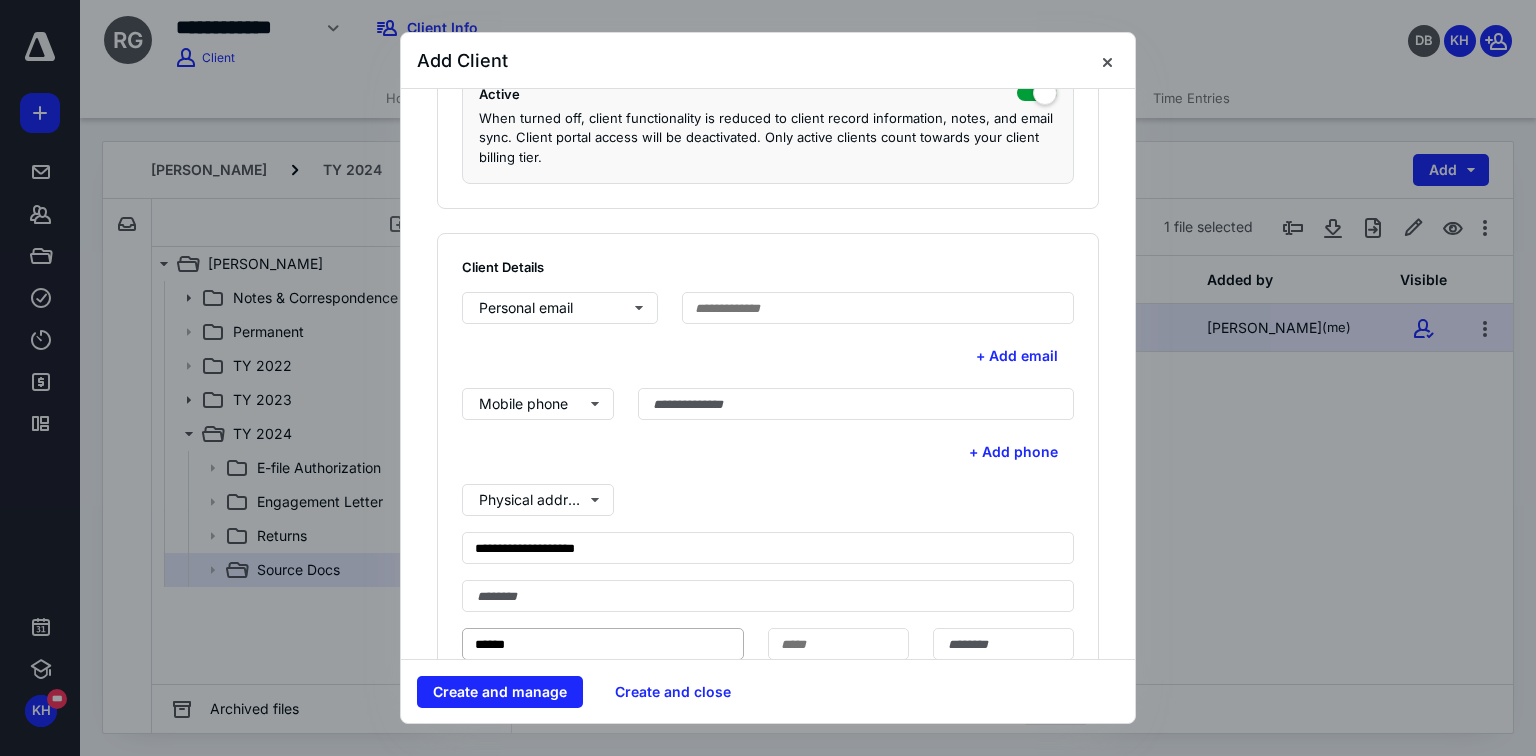 scroll, scrollTop: 730, scrollLeft: 0, axis: vertical 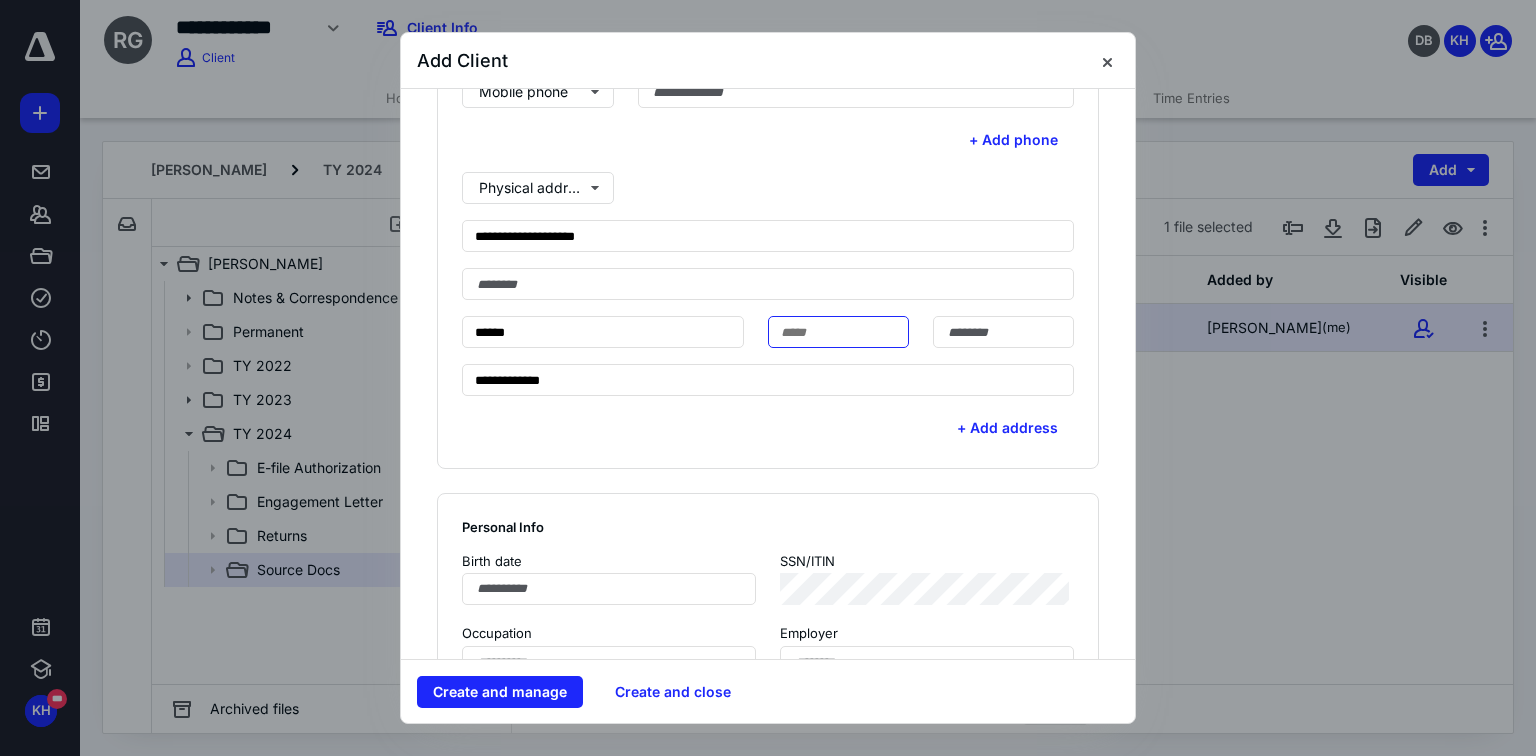click at bounding box center (838, 332) 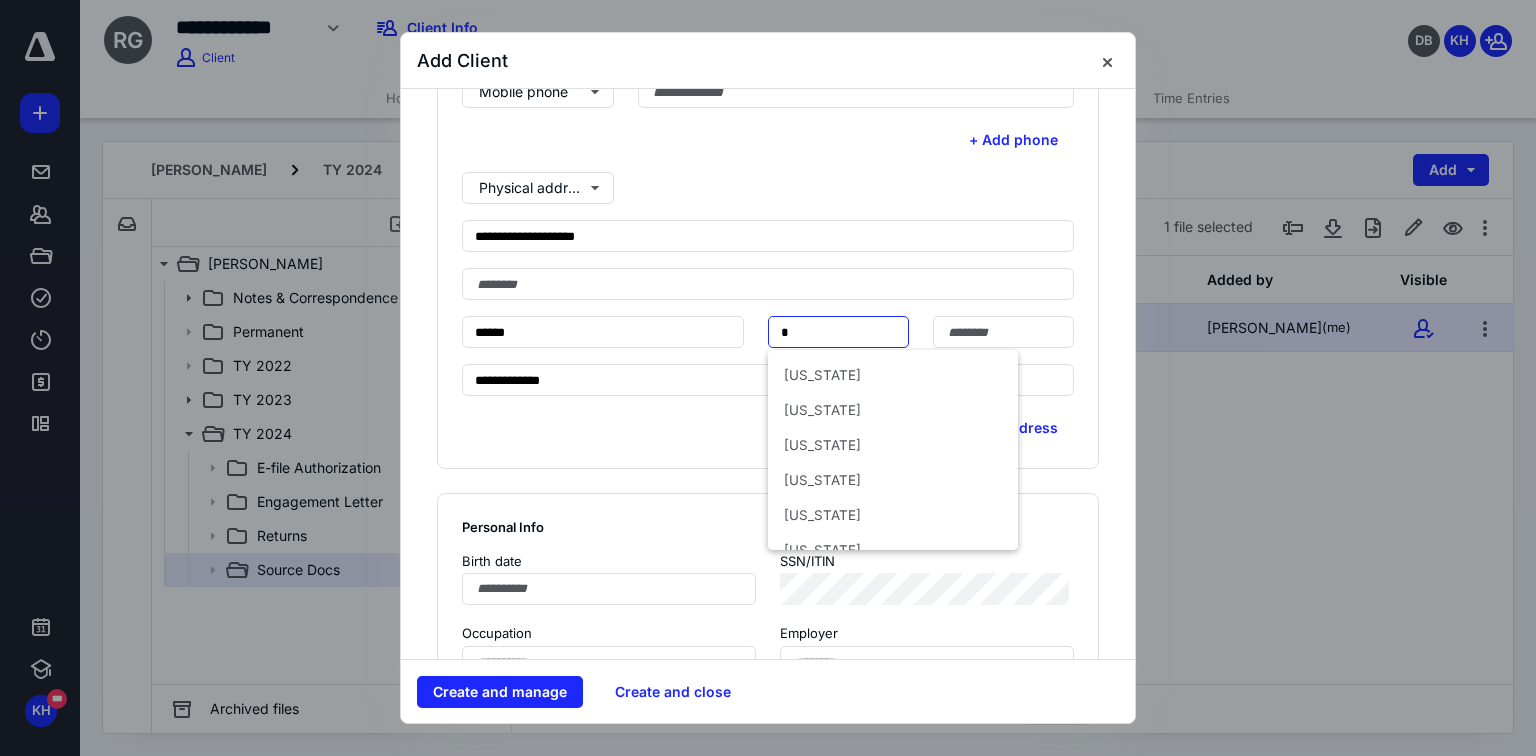 click on "[US_STATE]" at bounding box center [893, 410] 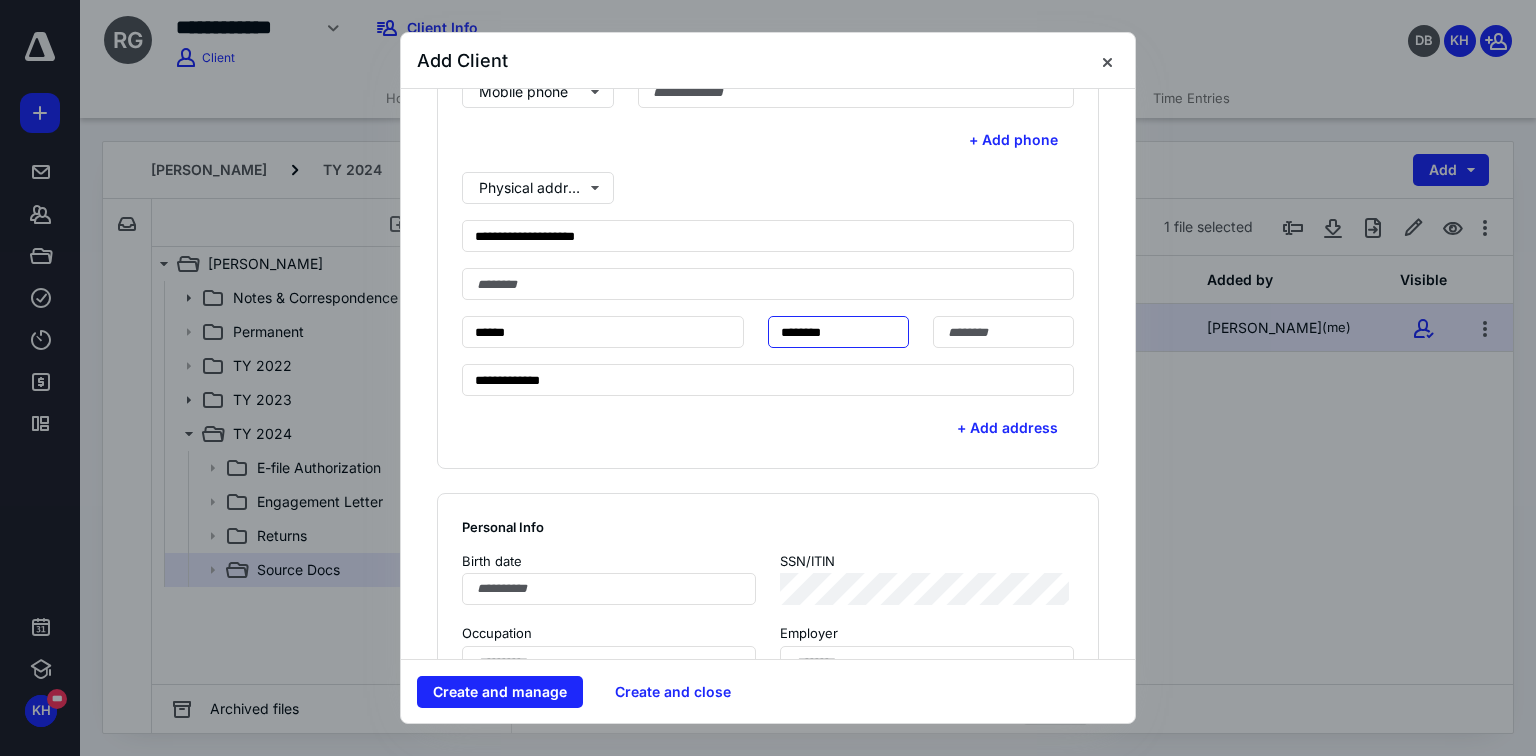 type on "********" 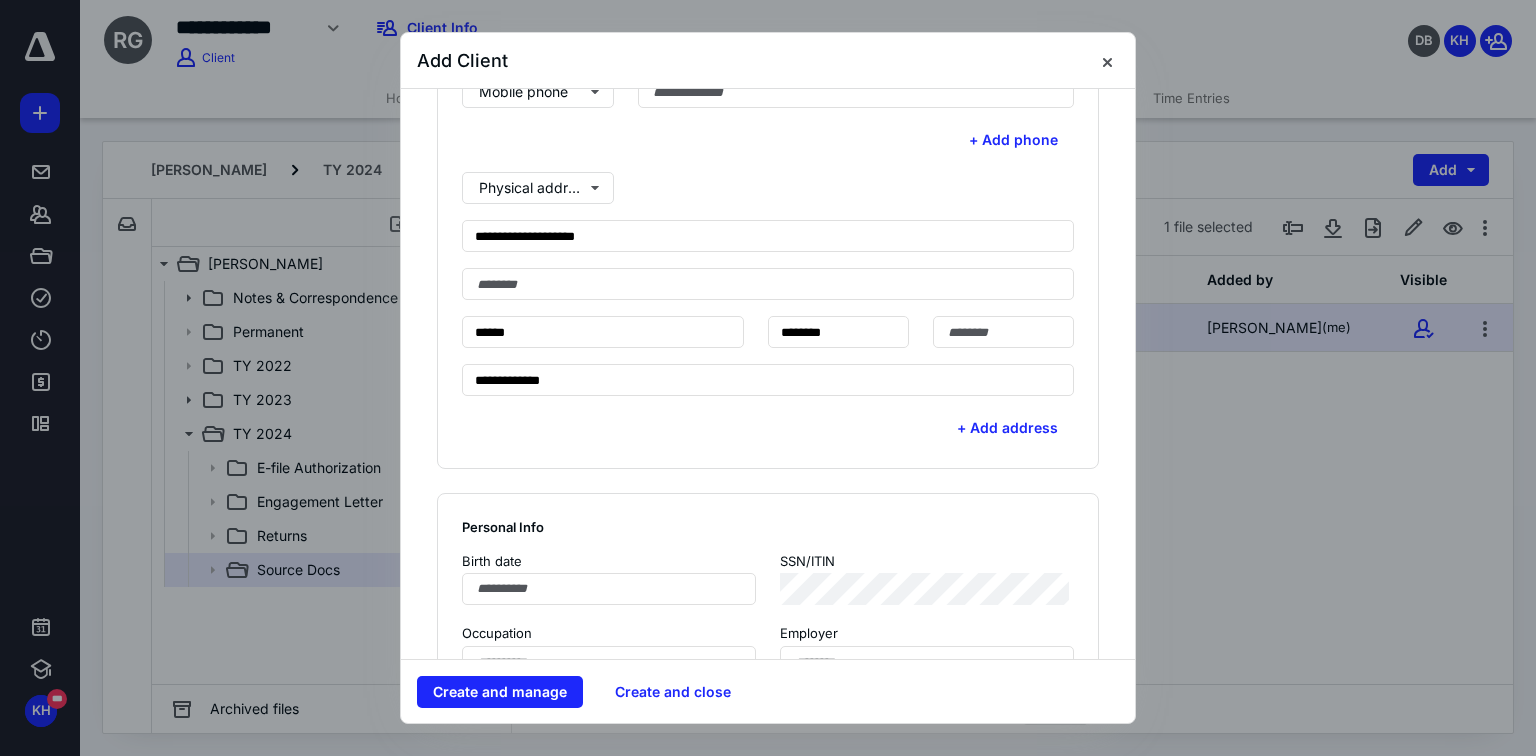 click on "**********" at bounding box center (768, 400) 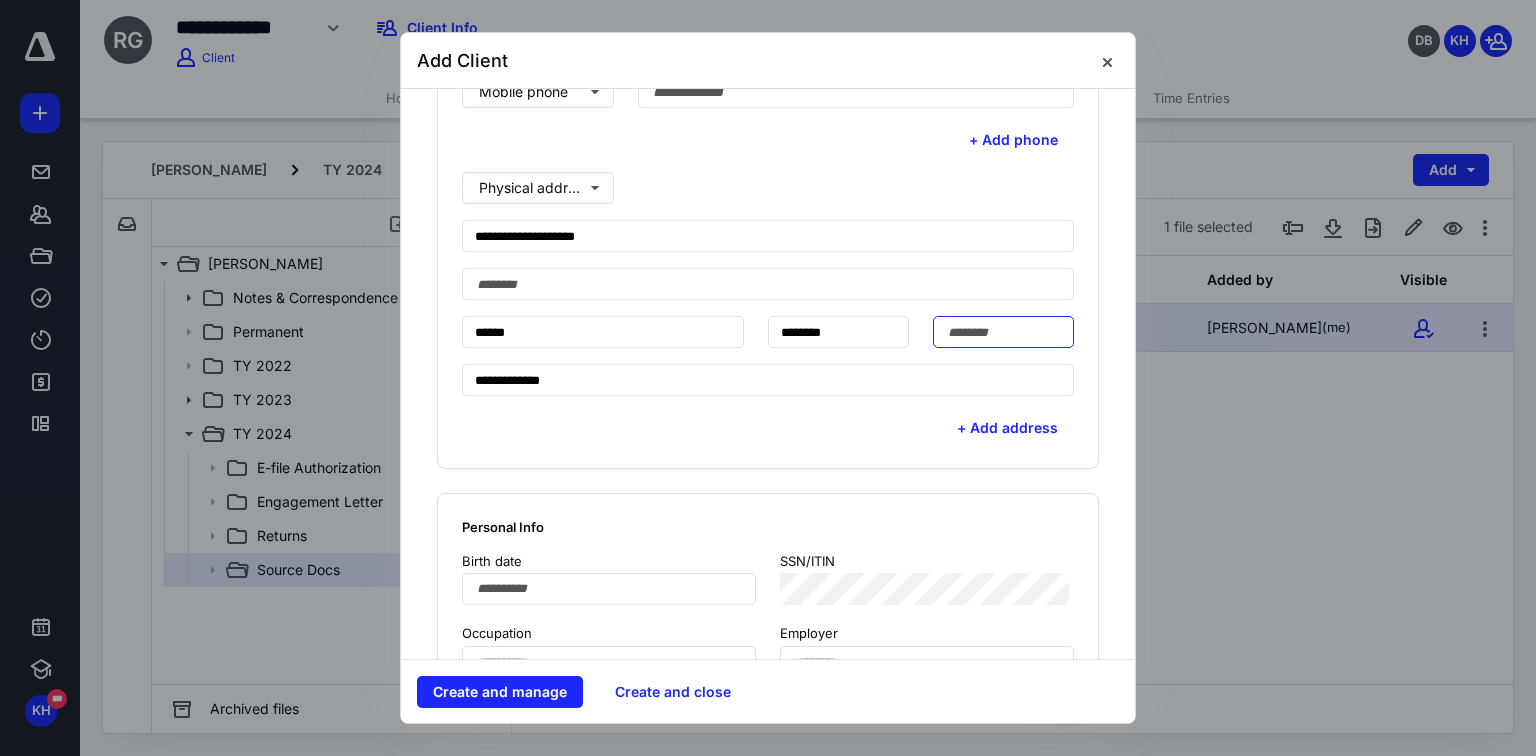 click at bounding box center (1003, 332) 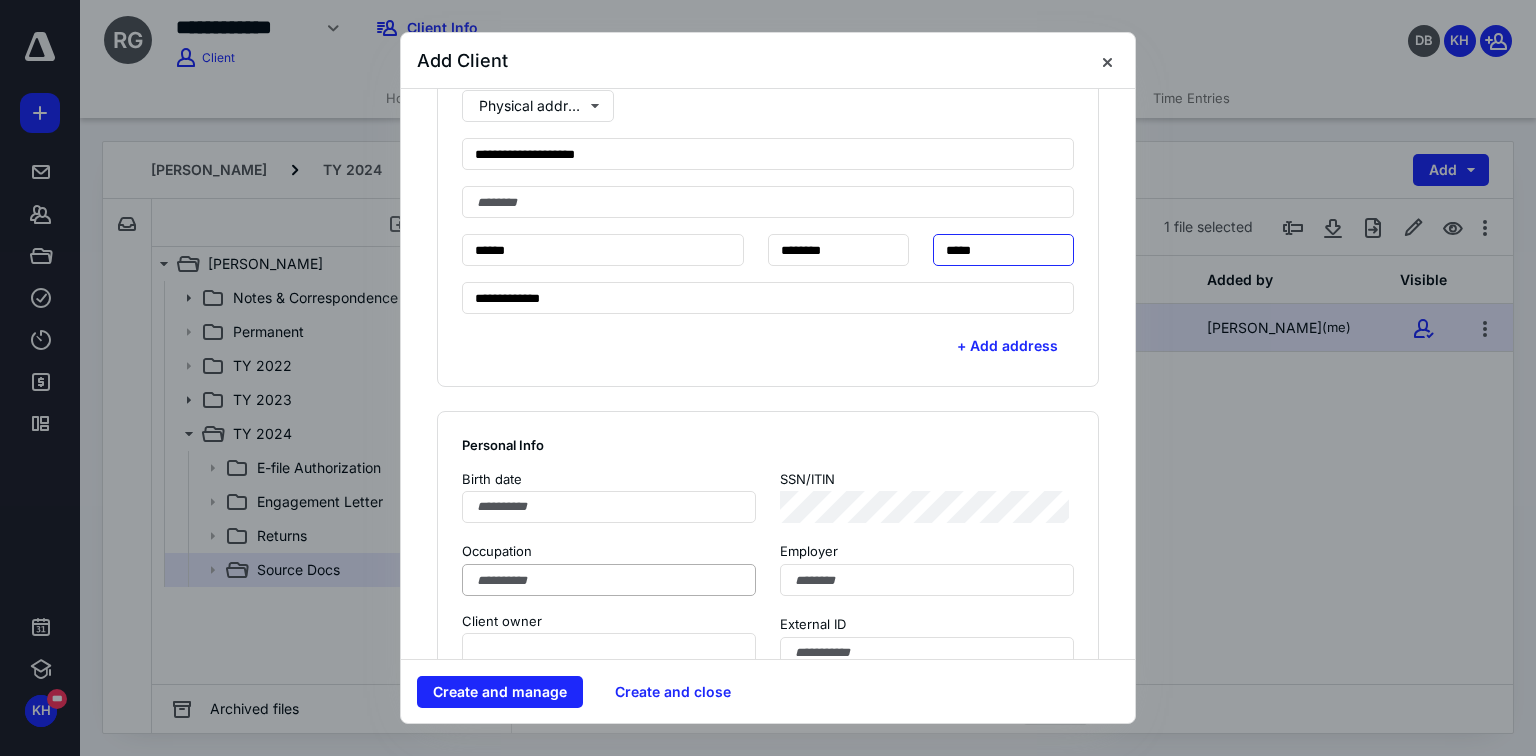 scroll, scrollTop: 890, scrollLeft: 0, axis: vertical 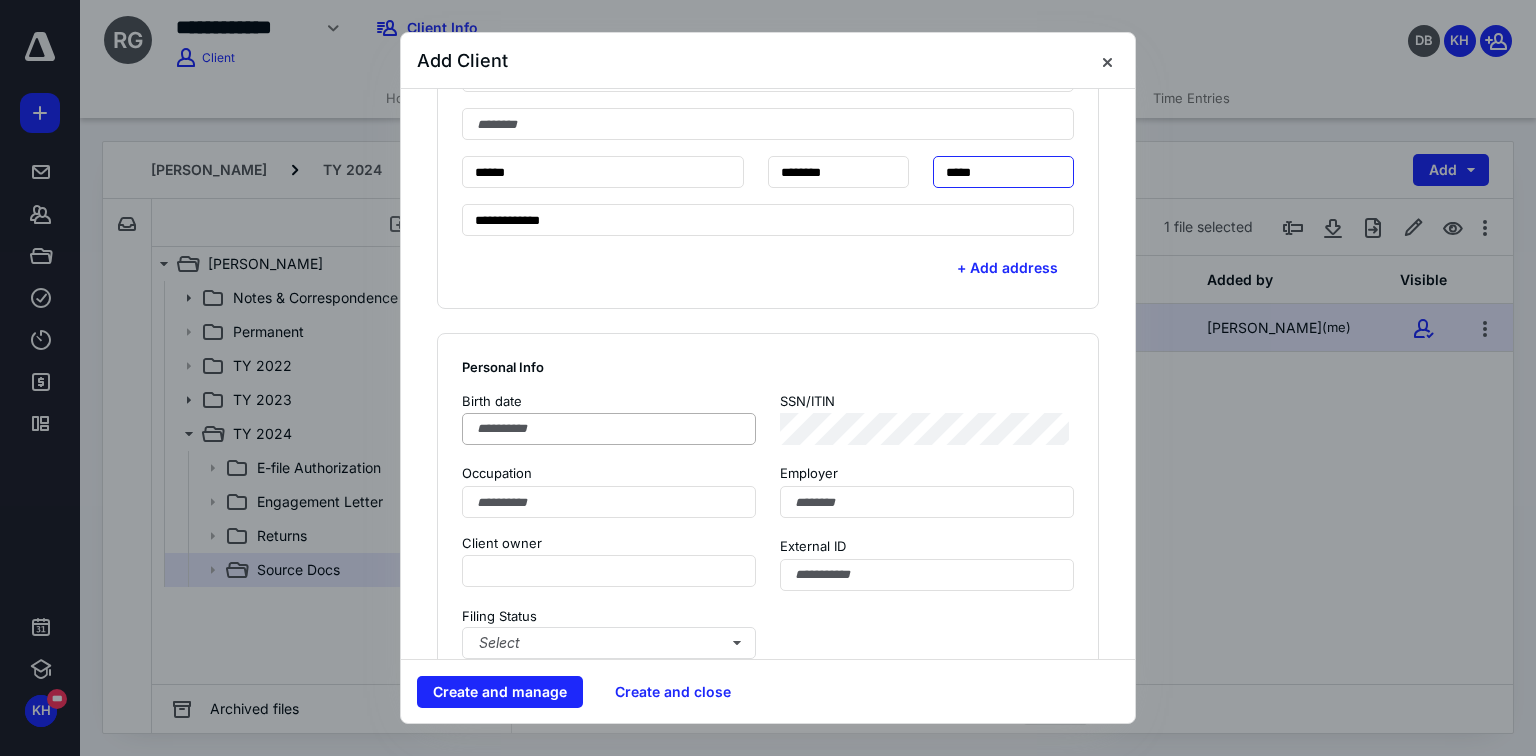 type on "*****" 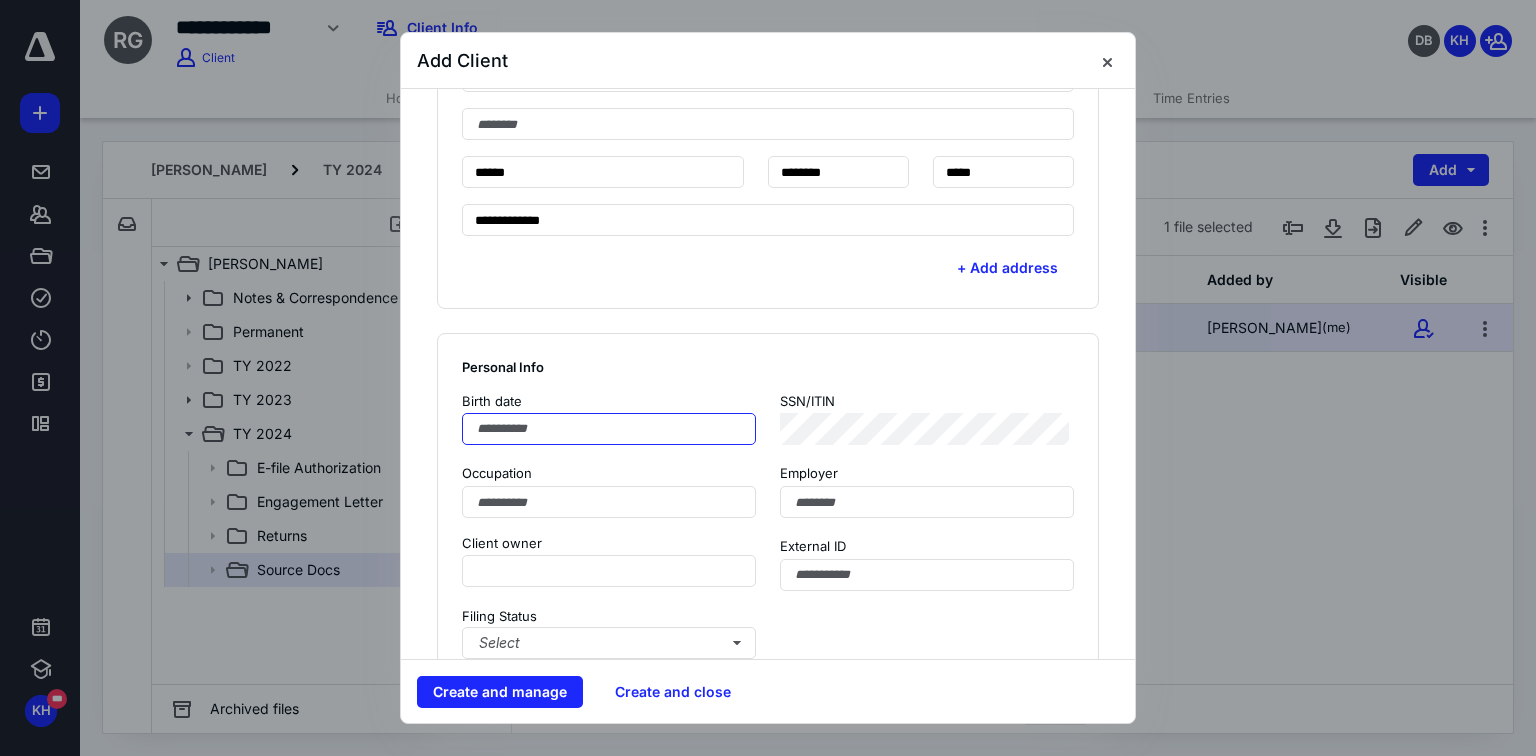 click at bounding box center (609, 429) 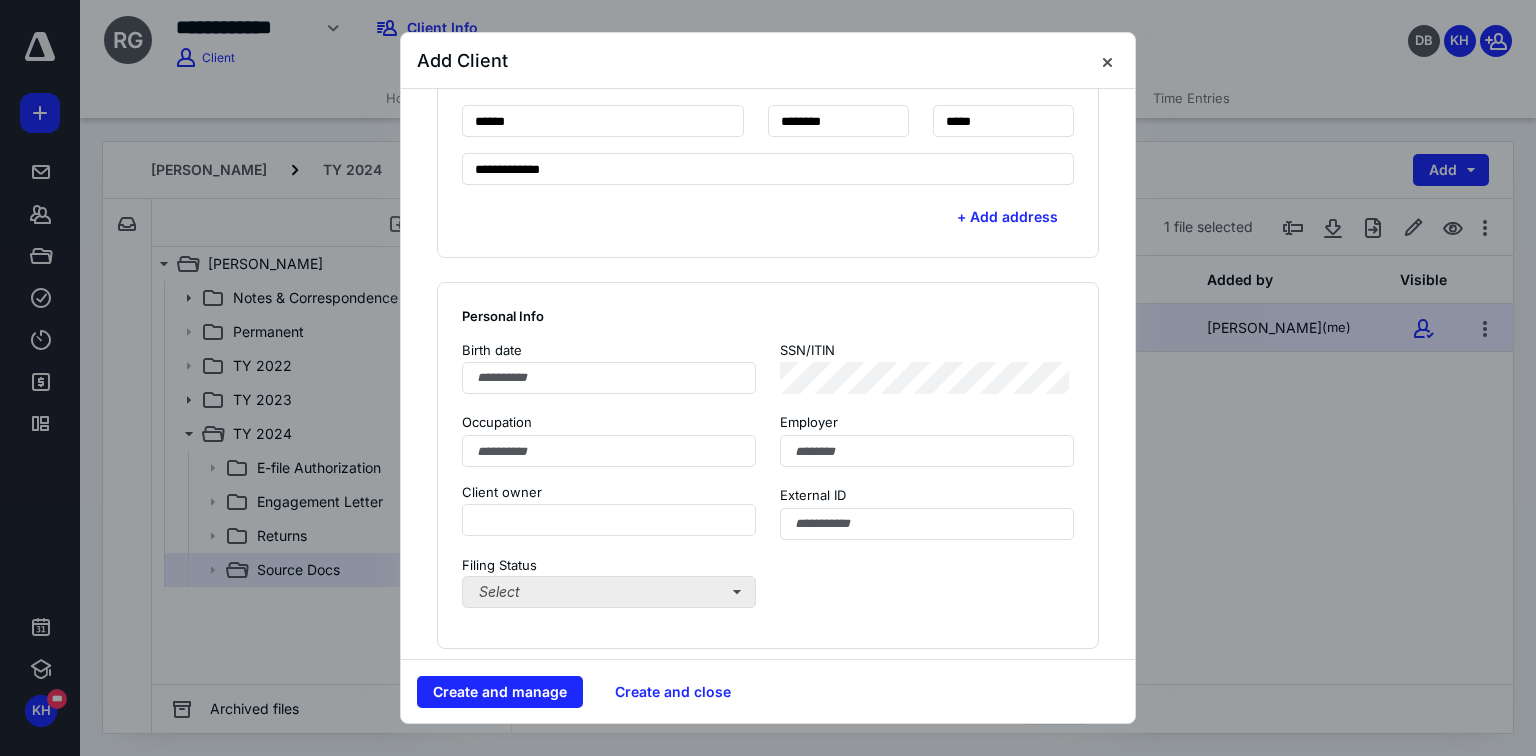 scroll, scrollTop: 970, scrollLeft: 0, axis: vertical 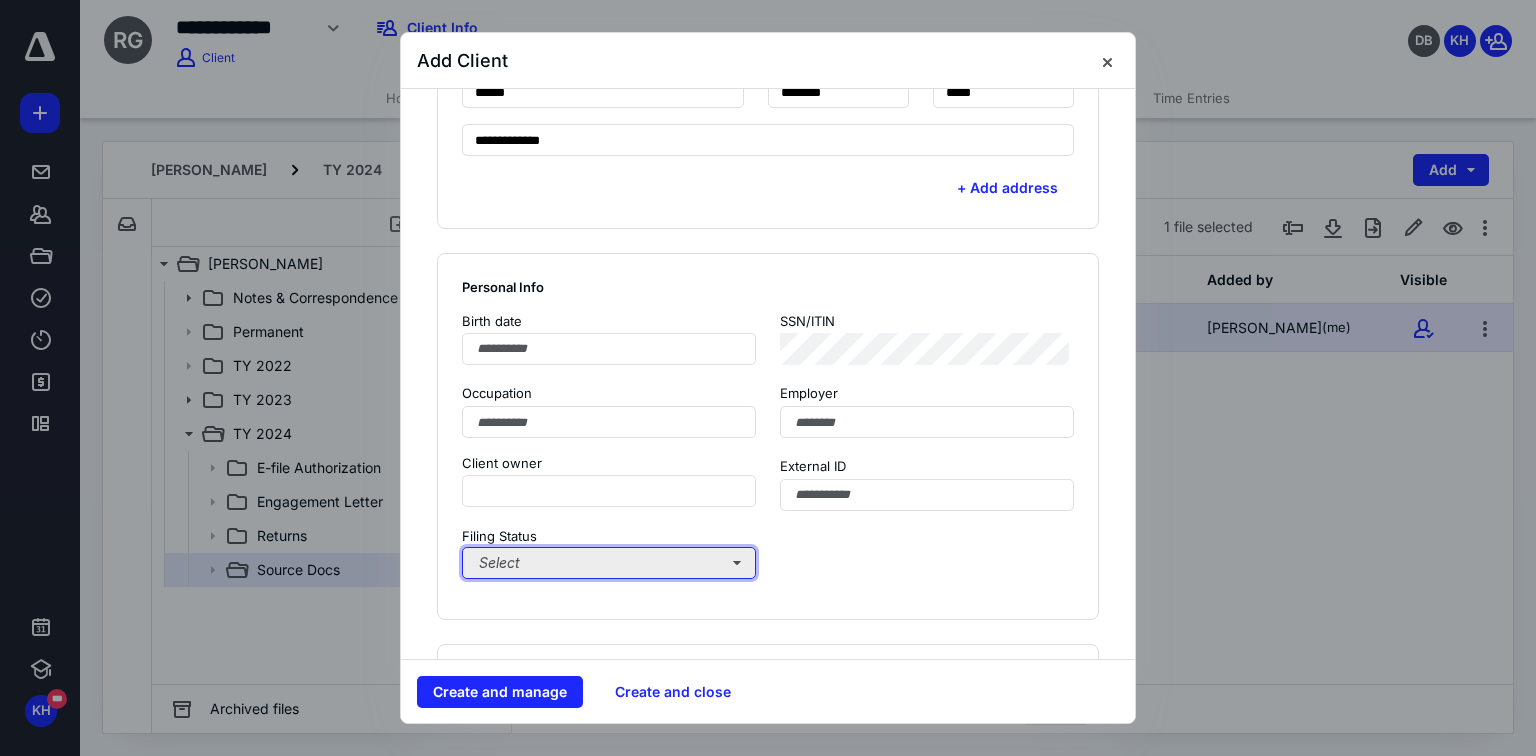 click on "Select" at bounding box center [609, 563] 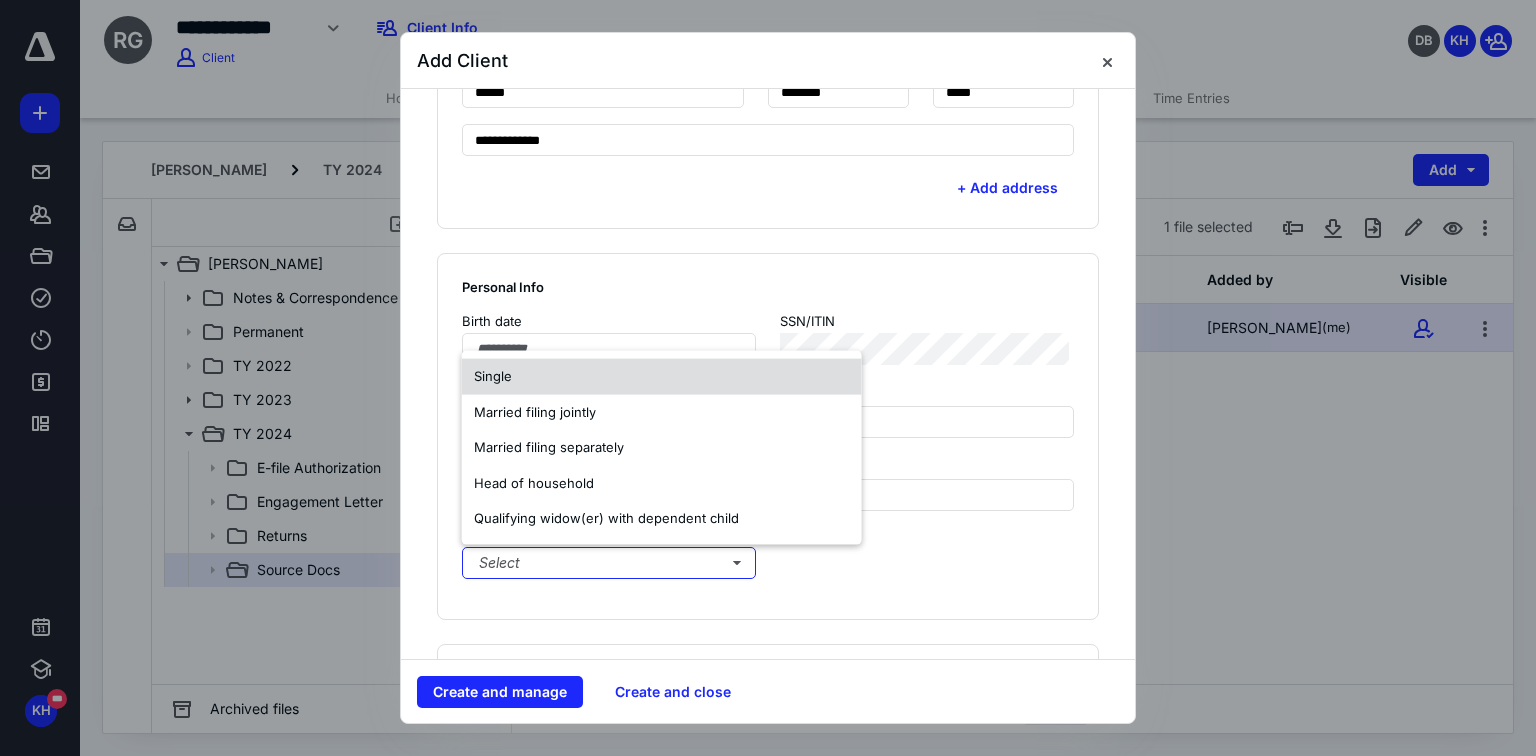 click on "Single" at bounding box center [662, 377] 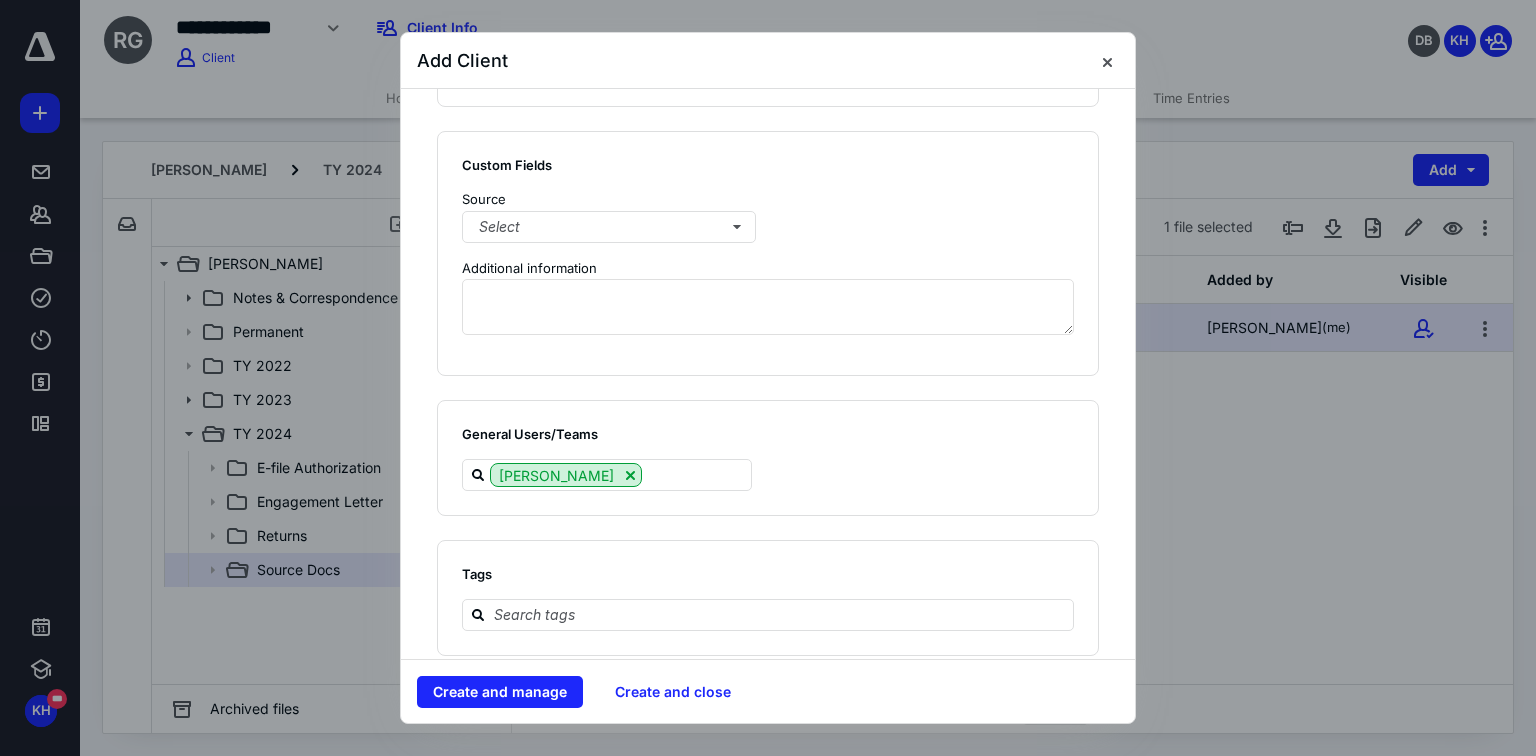 scroll, scrollTop: 1509, scrollLeft: 0, axis: vertical 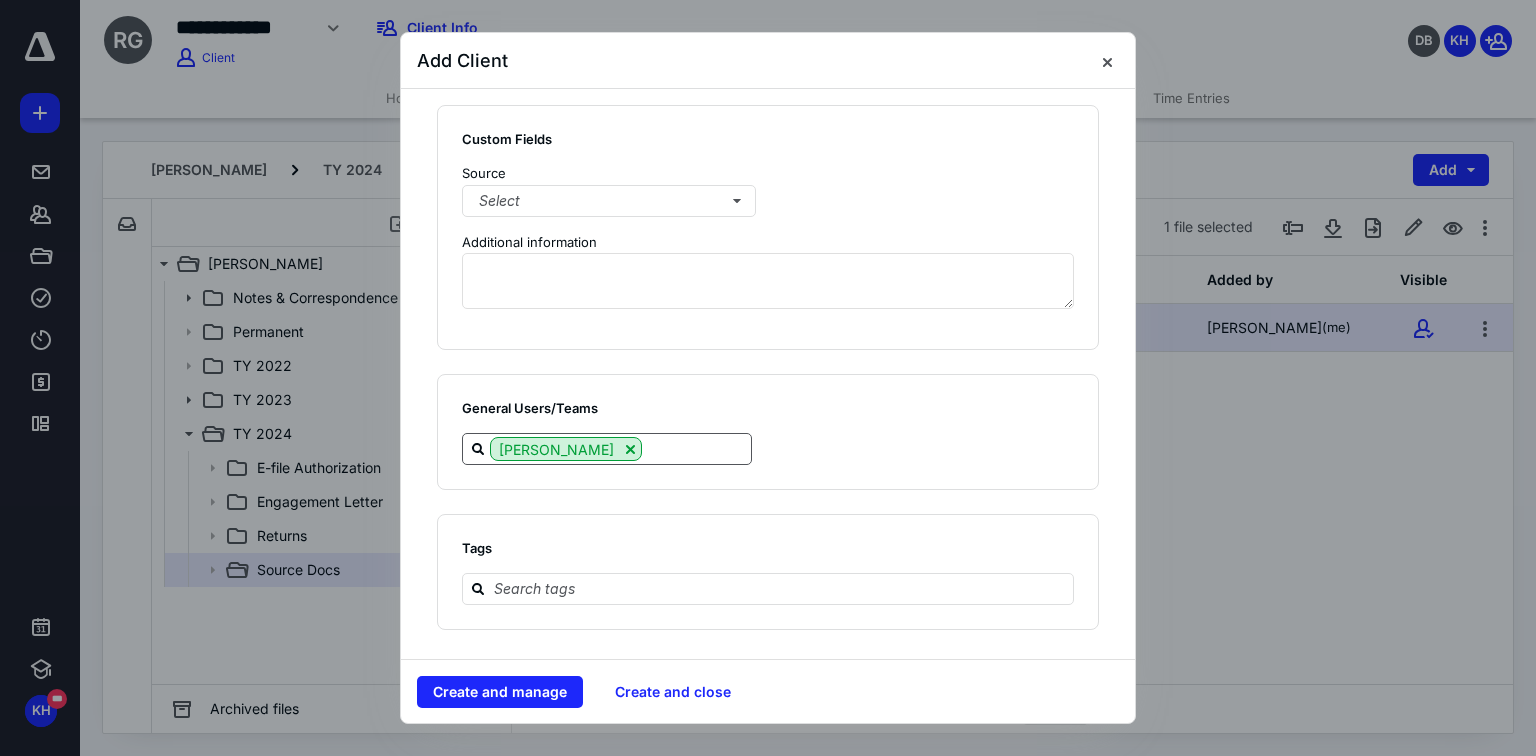click at bounding box center (696, 448) 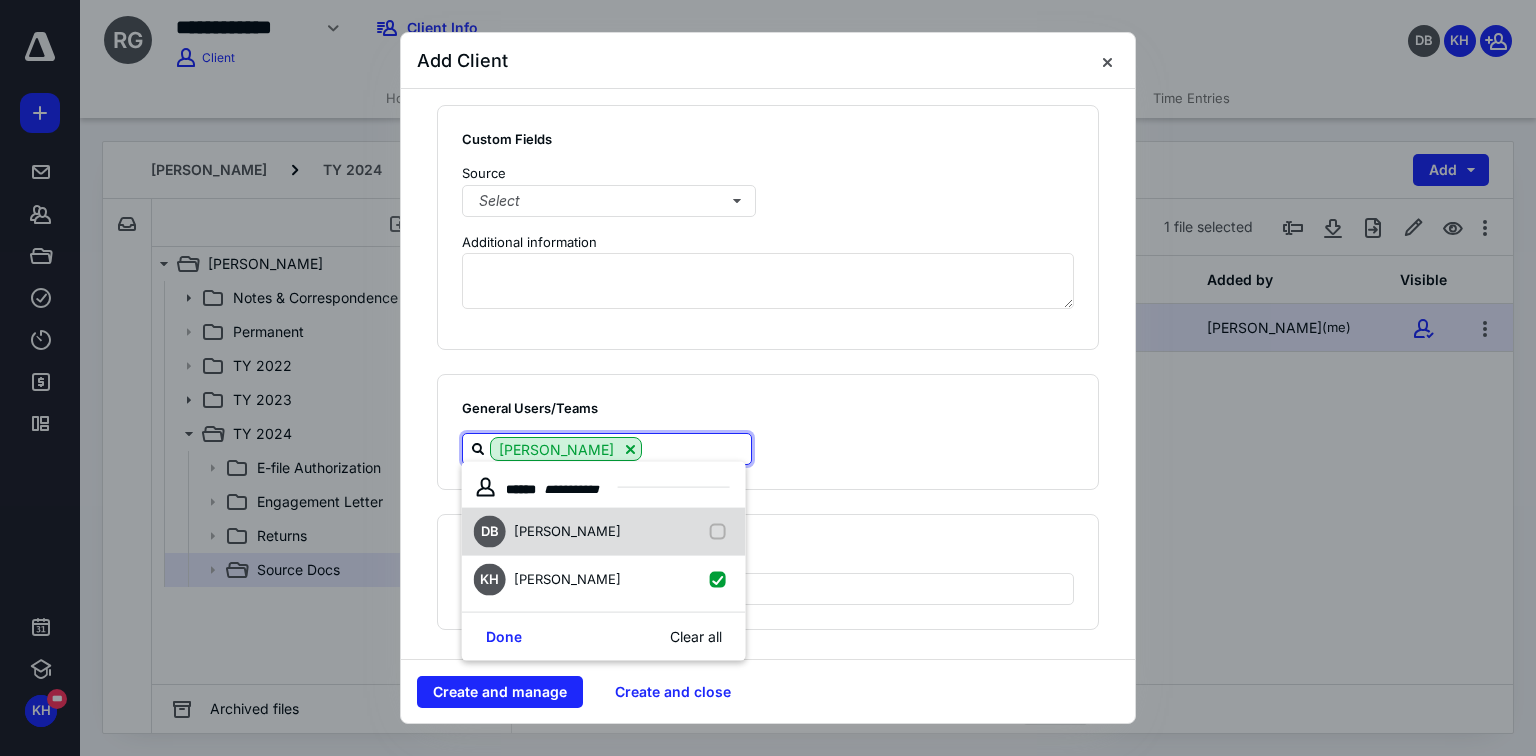 click on "[PERSON_NAME]" at bounding box center [567, 531] 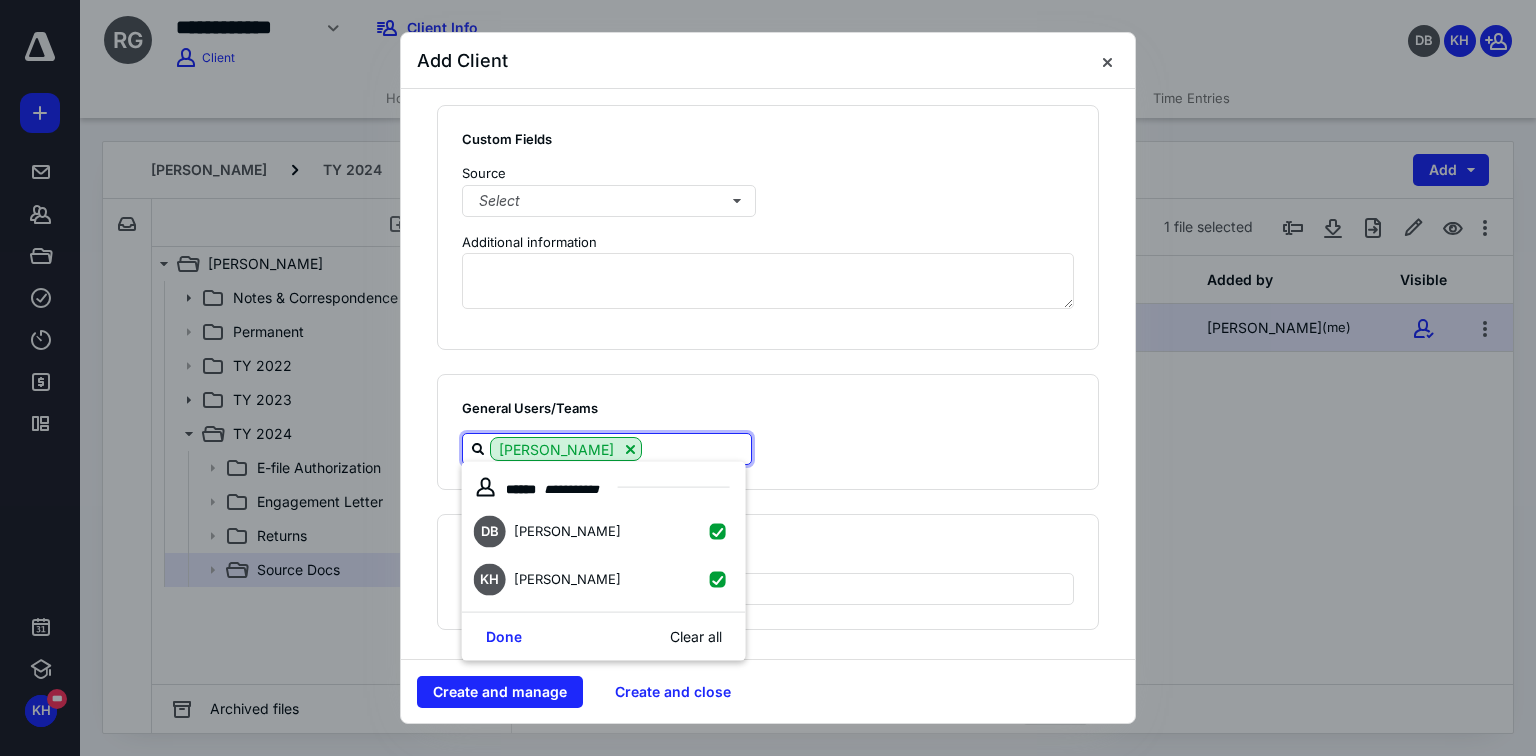 checkbox on "true" 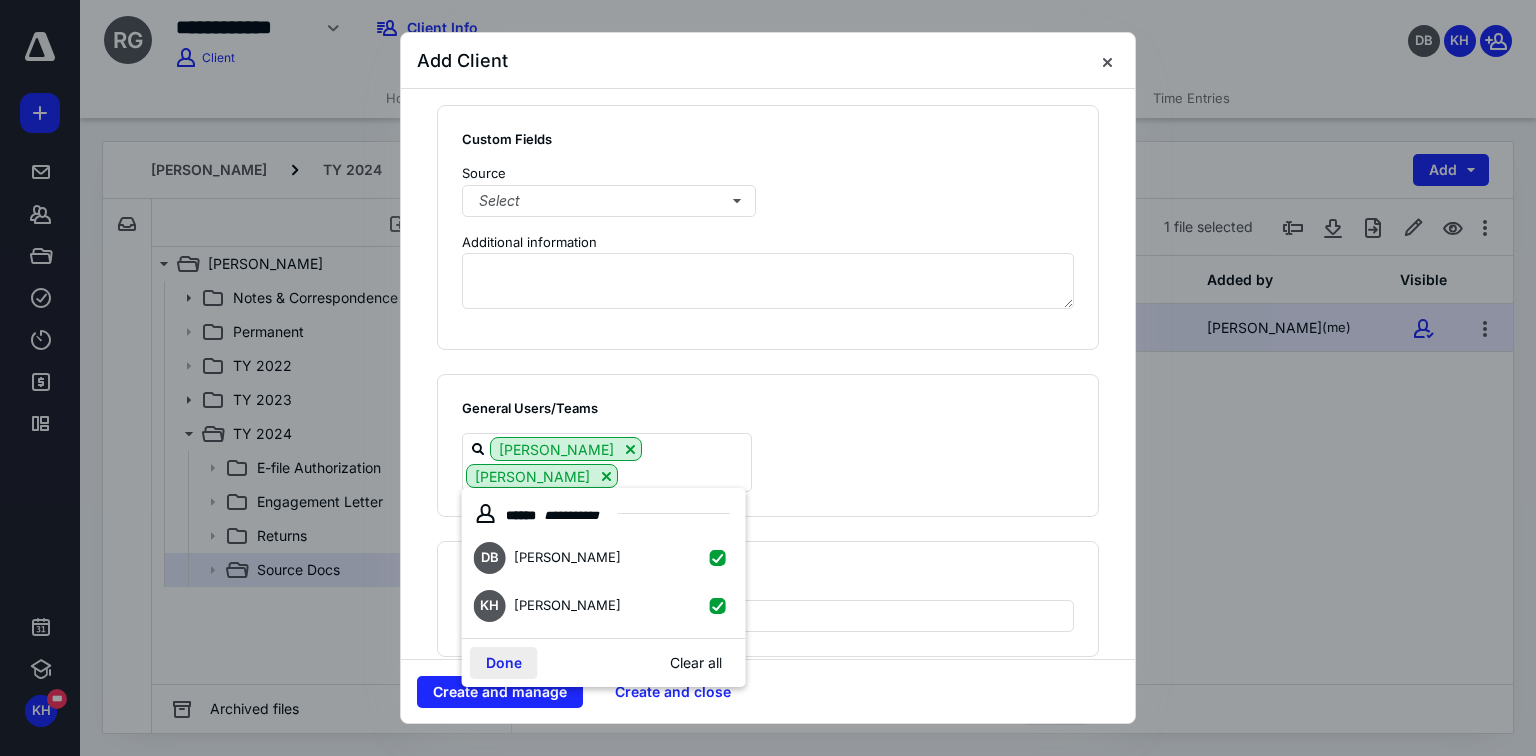 drag, startPoint x: 498, startPoint y: 668, endPoint x: 509, endPoint y: 668, distance: 11 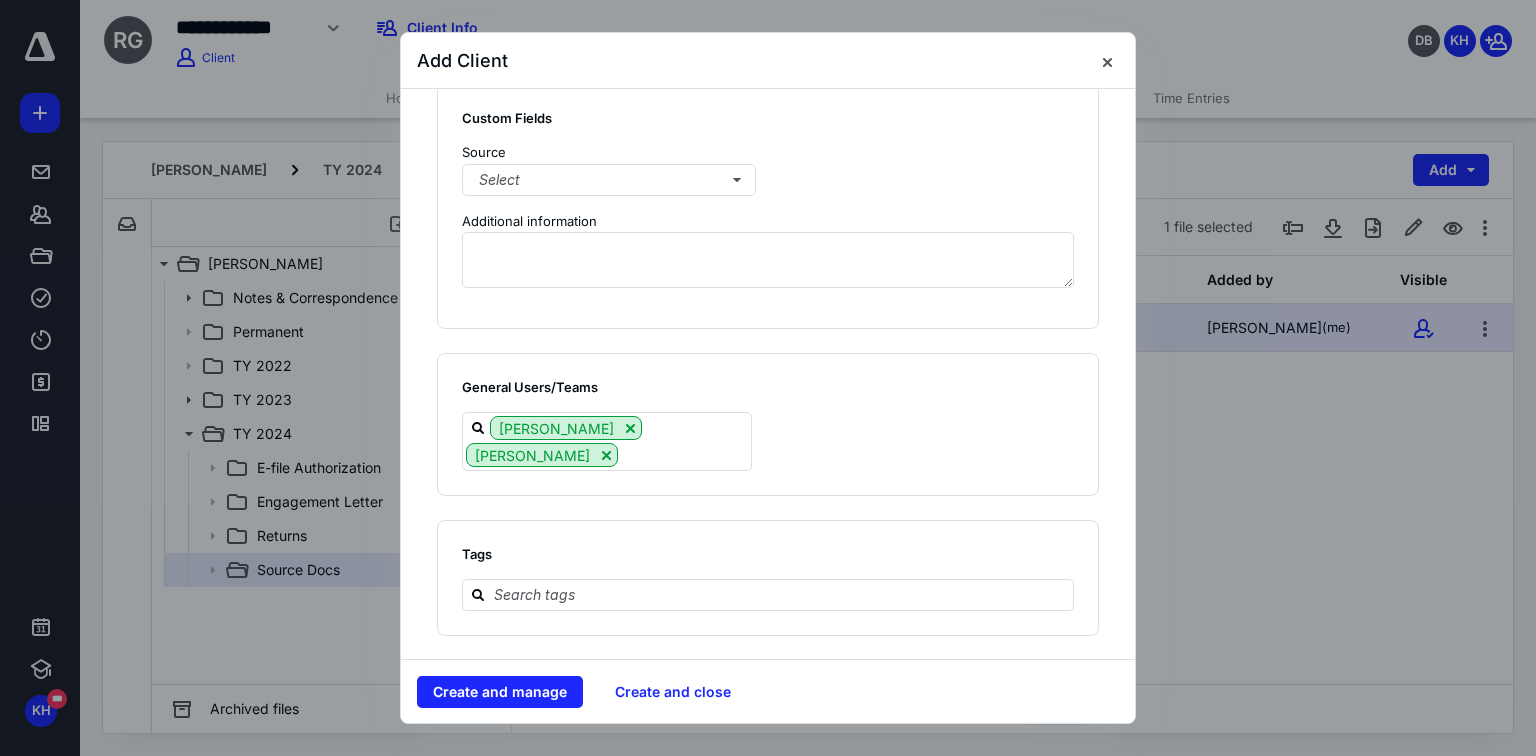 scroll, scrollTop: 1536, scrollLeft: 0, axis: vertical 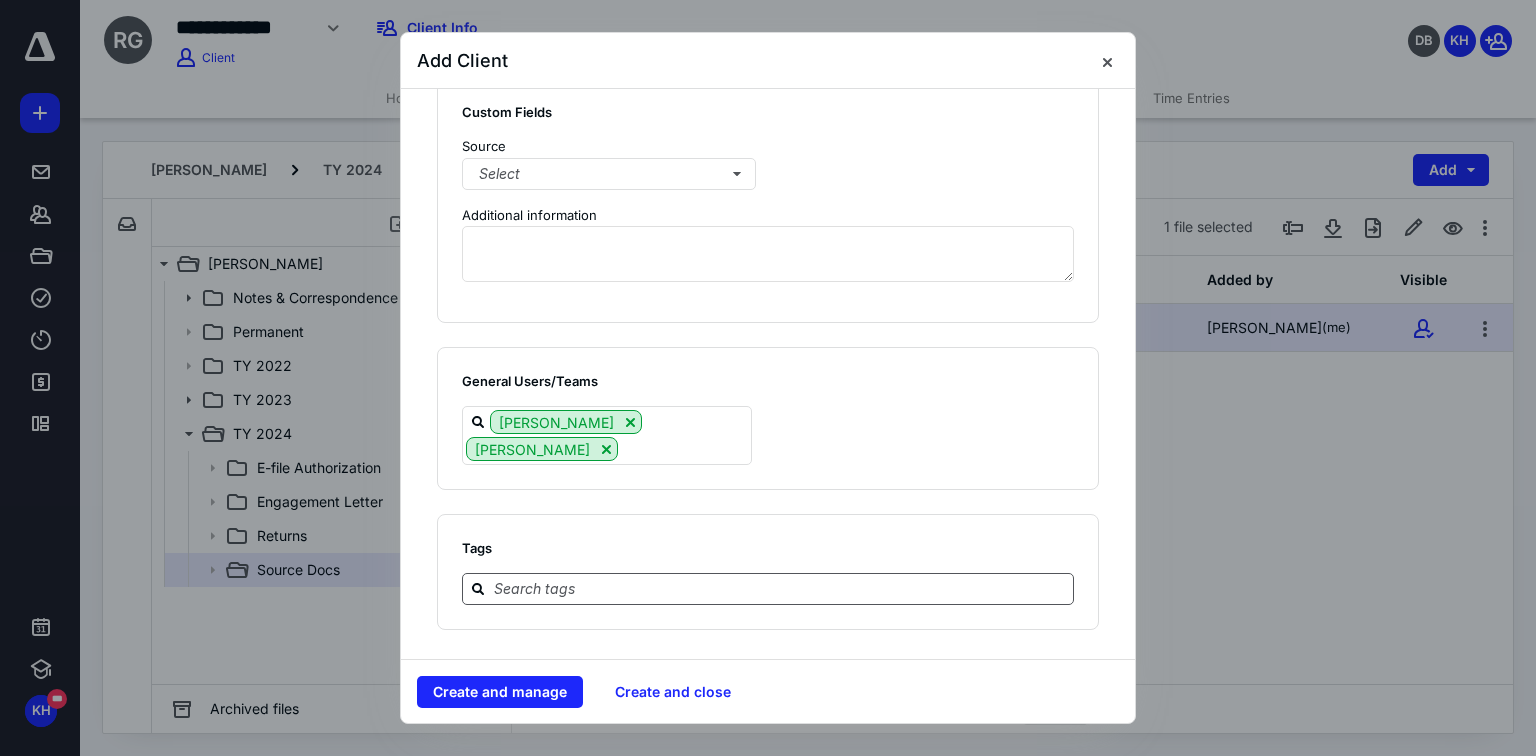 click at bounding box center [780, 588] 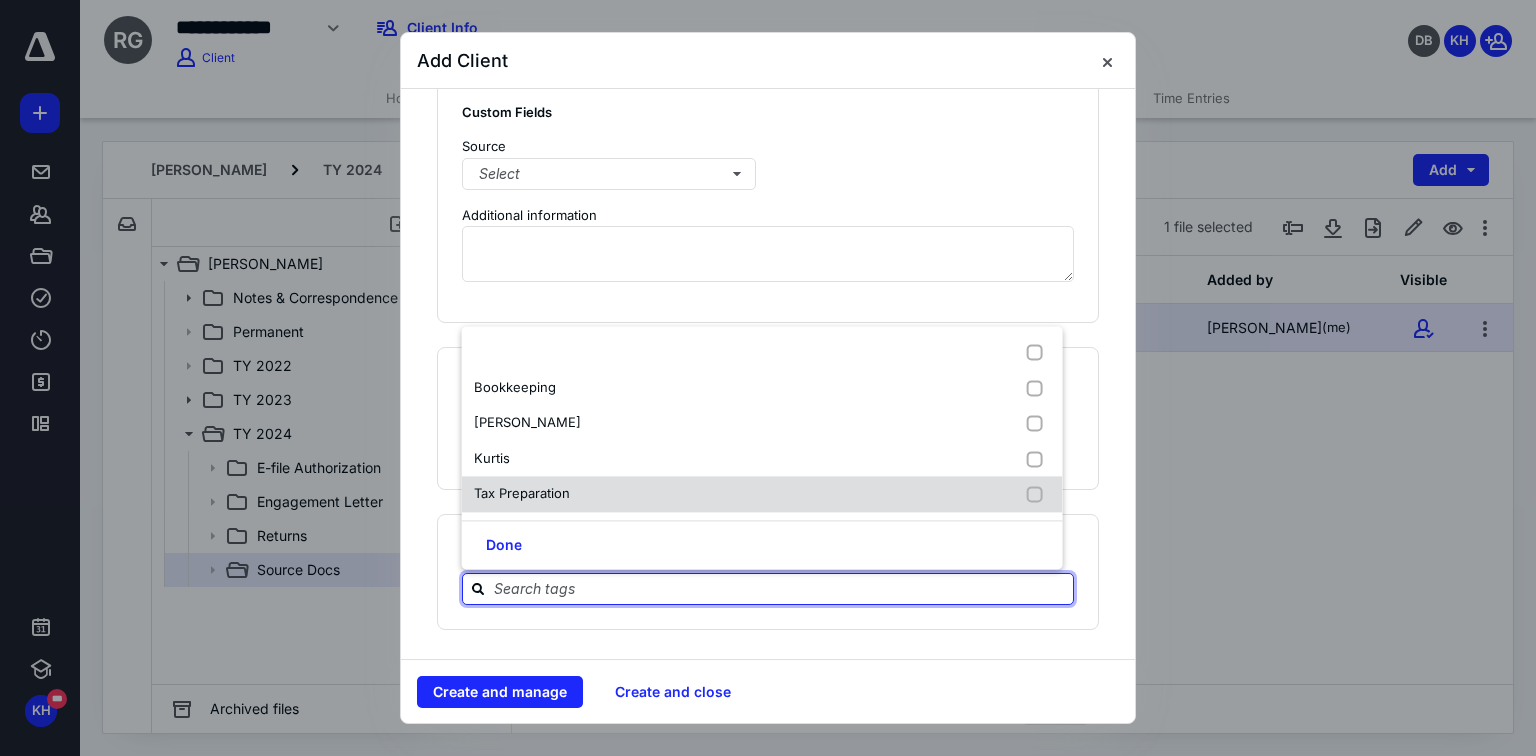 click on "Tax Preparation" at bounding box center [522, 493] 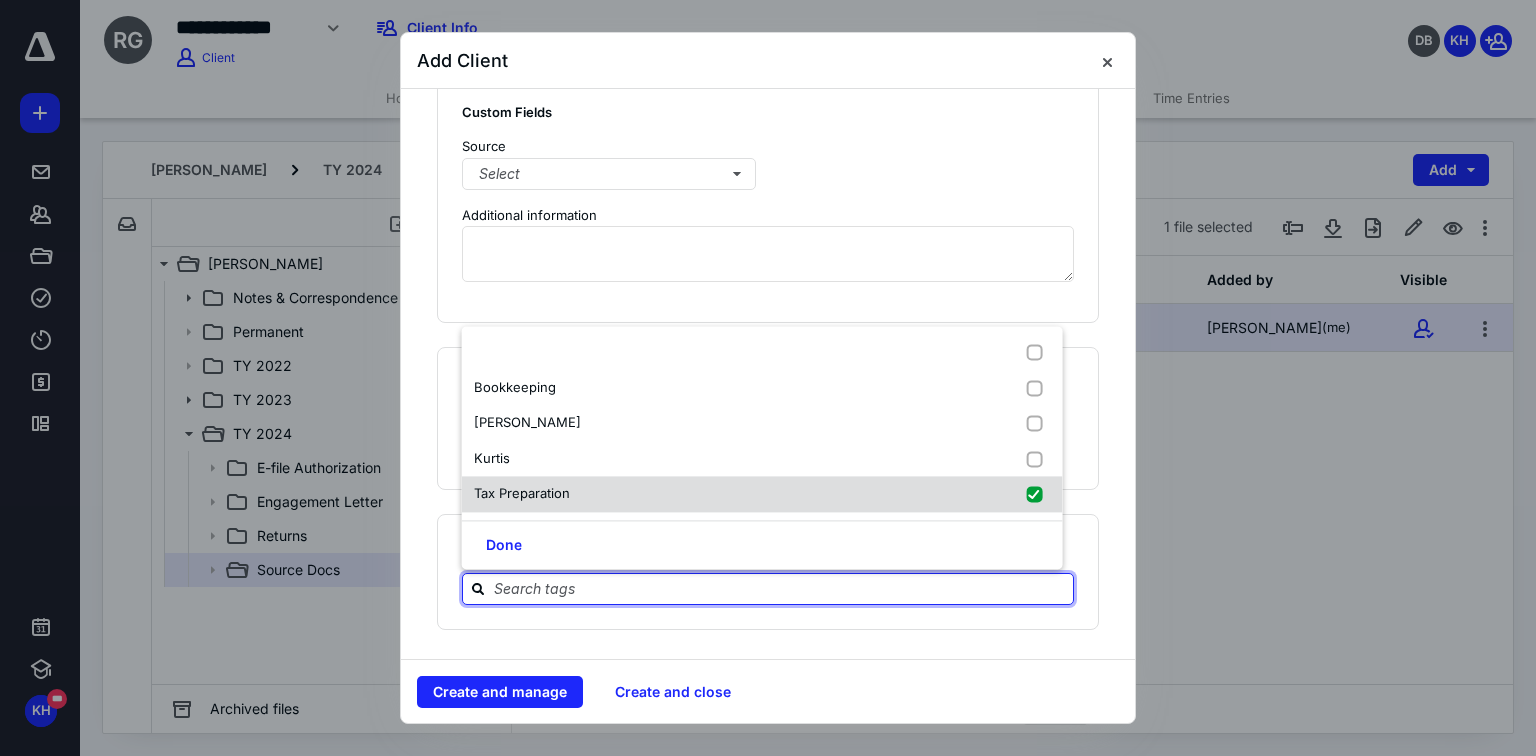 checkbox on "true" 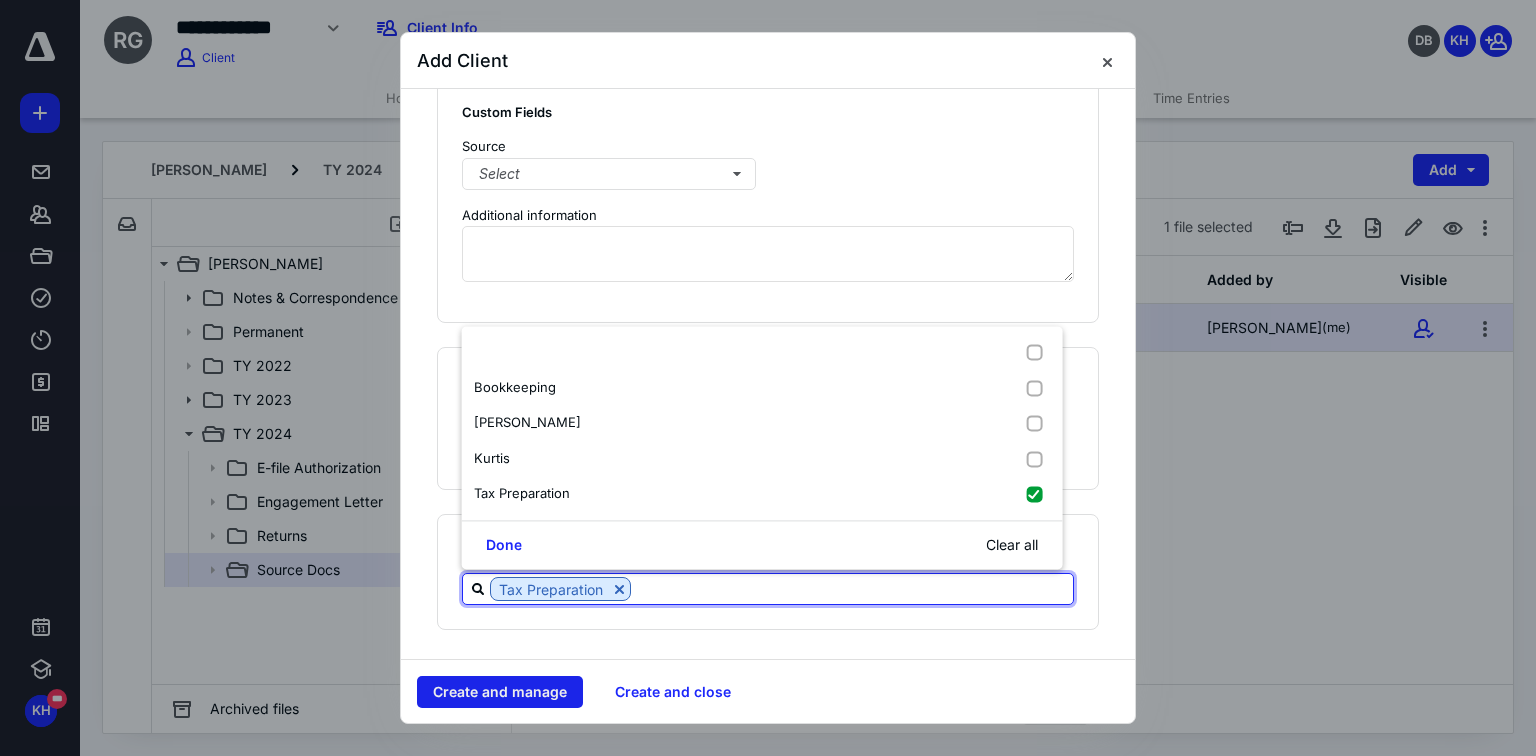 click on "Create and manage" at bounding box center (500, 692) 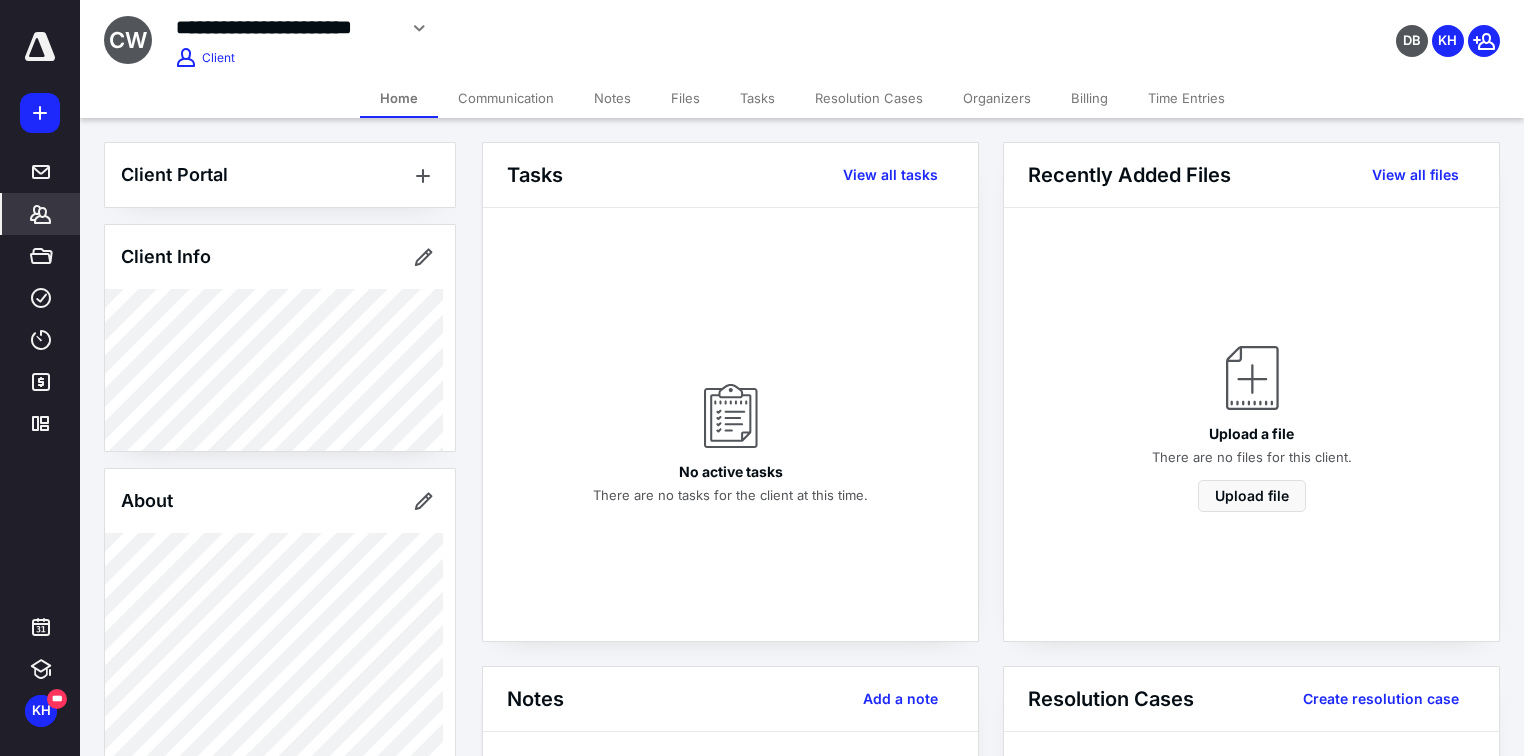 click on "Files" at bounding box center [685, 98] 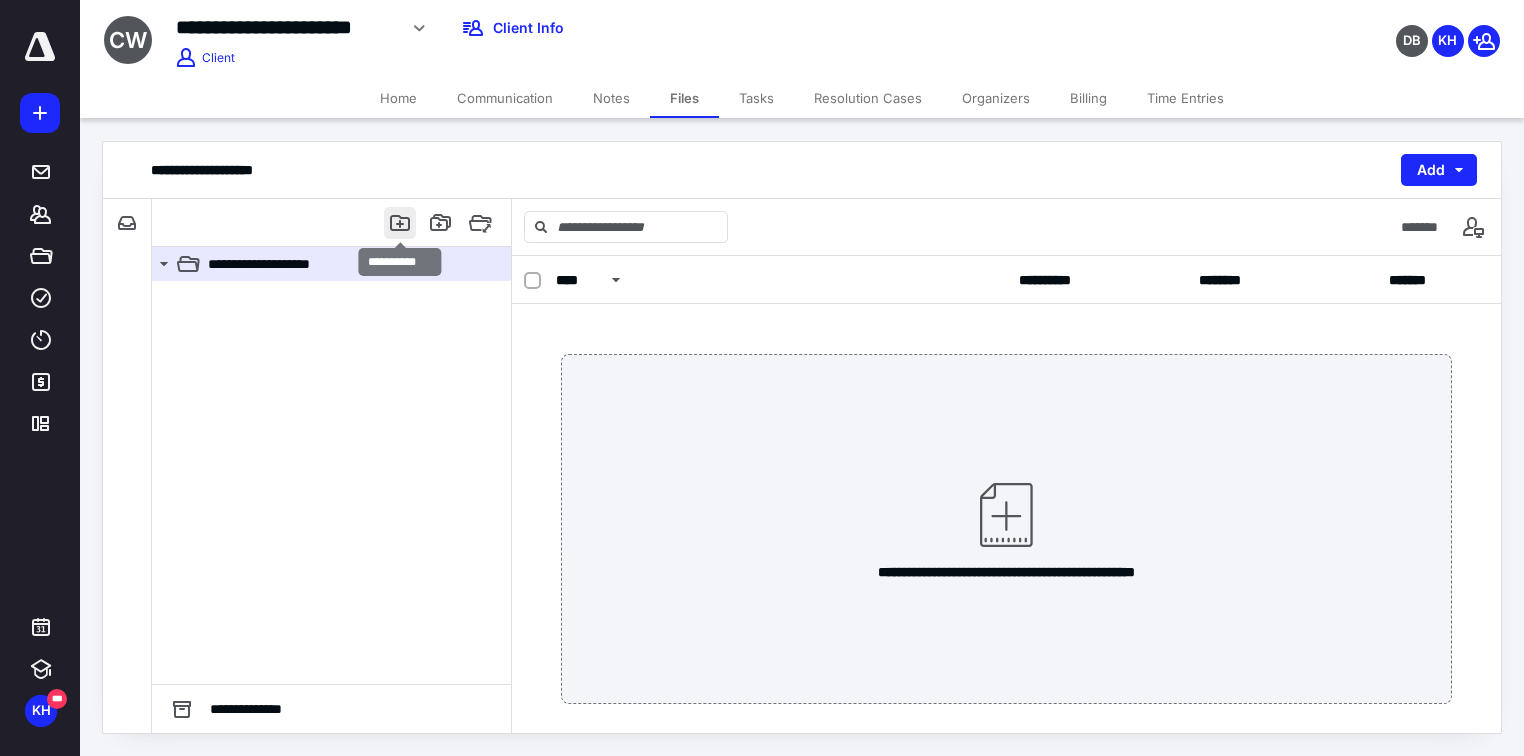 click at bounding box center [400, 223] 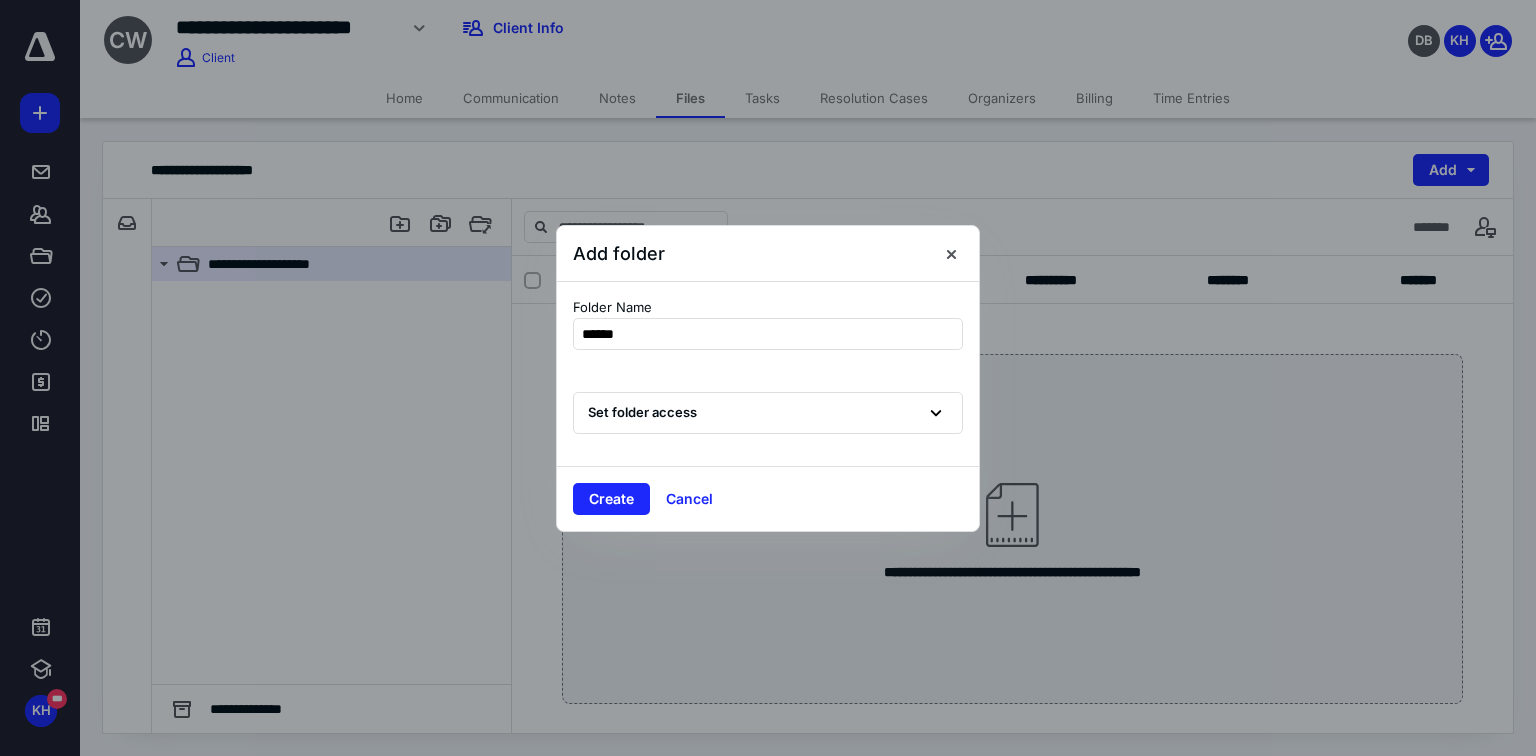 type on "*******" 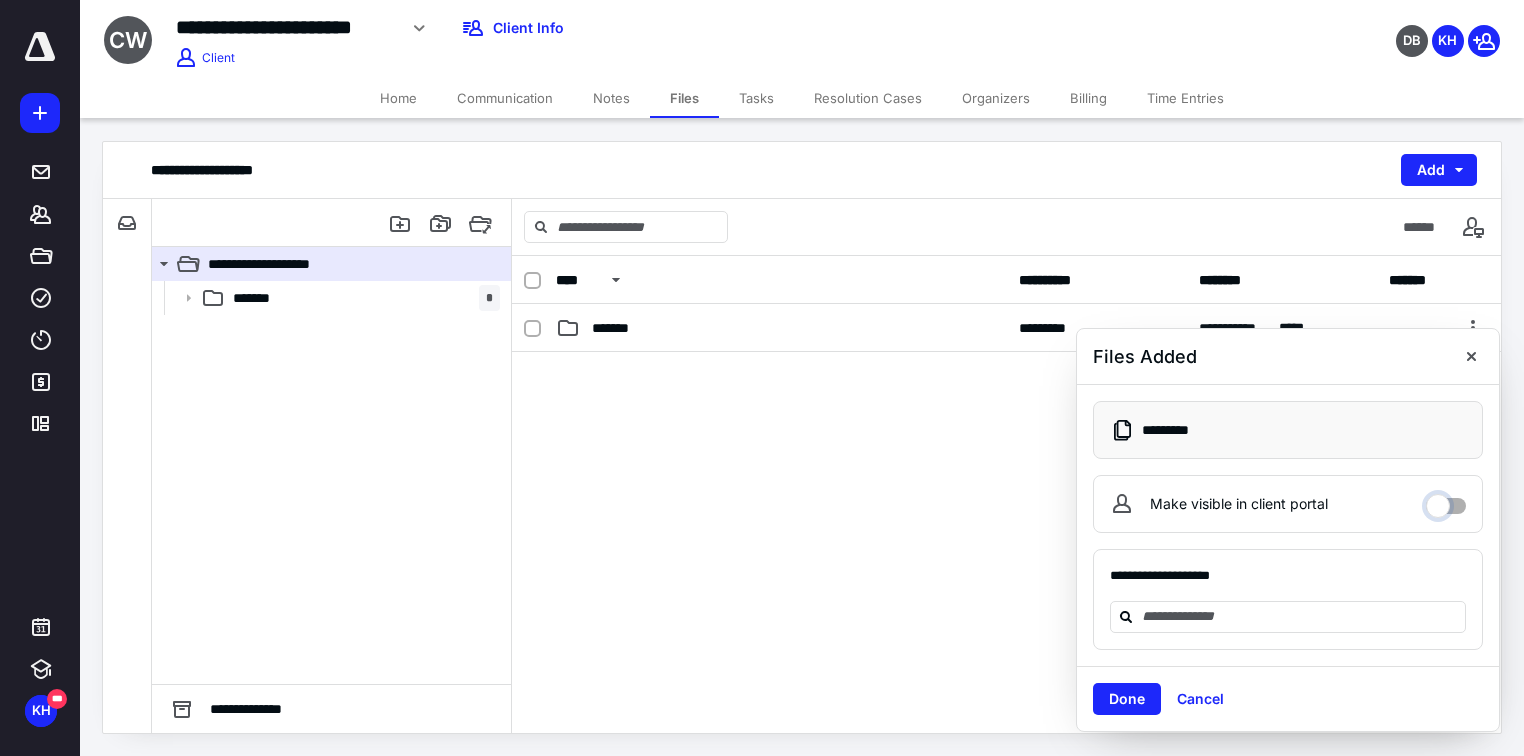 click on "Make visible in client portal" at bounding box center (1446, 501) 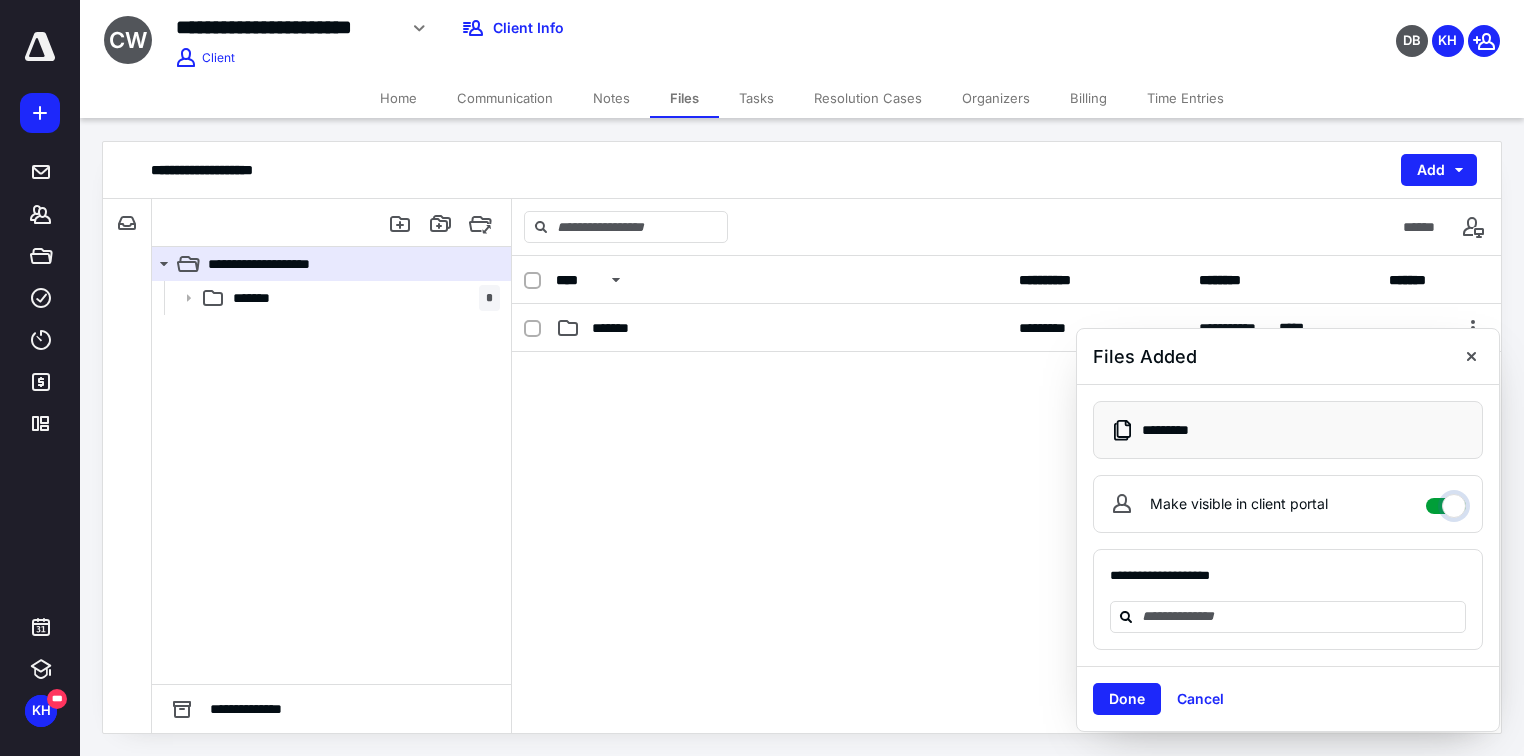checkbox on "****" 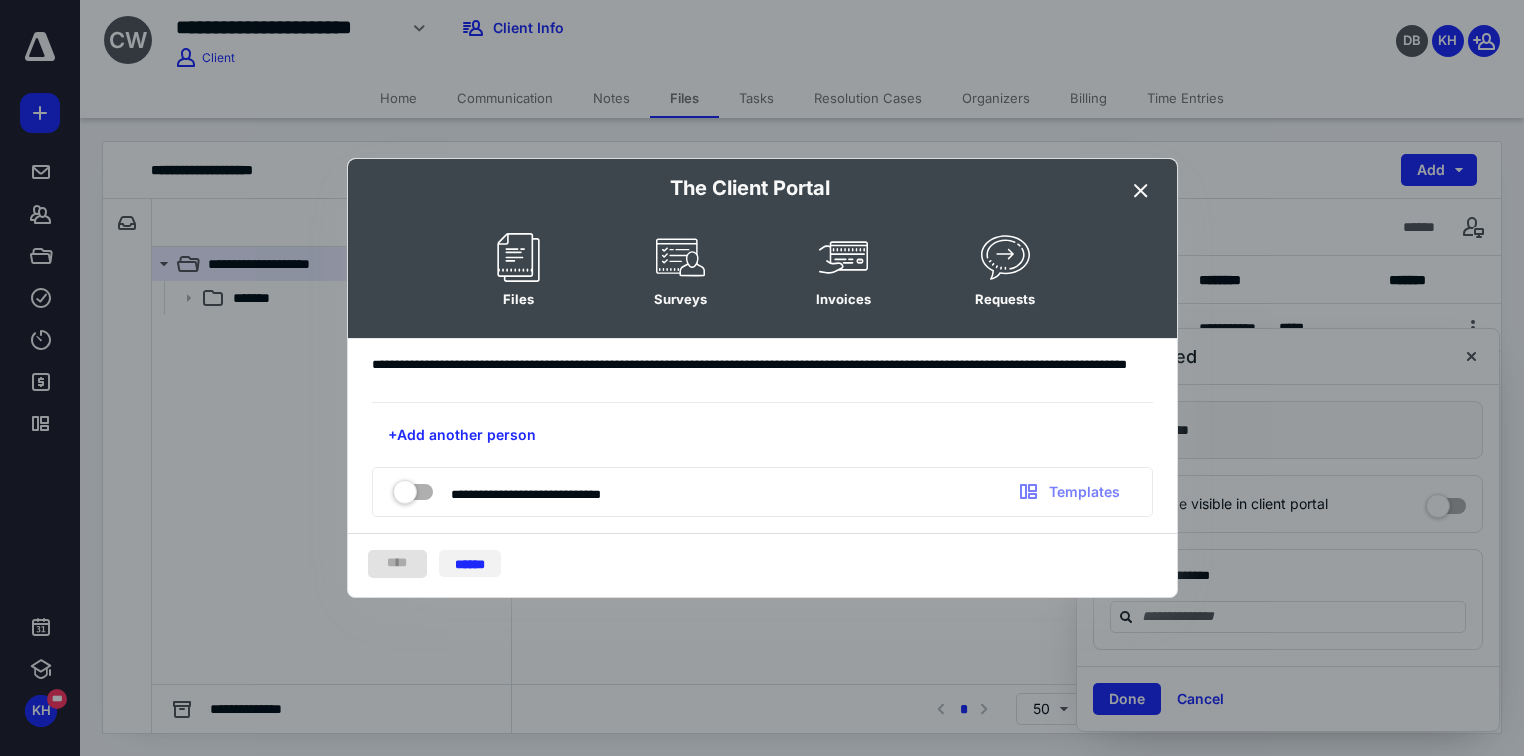 click on "******" at bounding box center (470, 563) 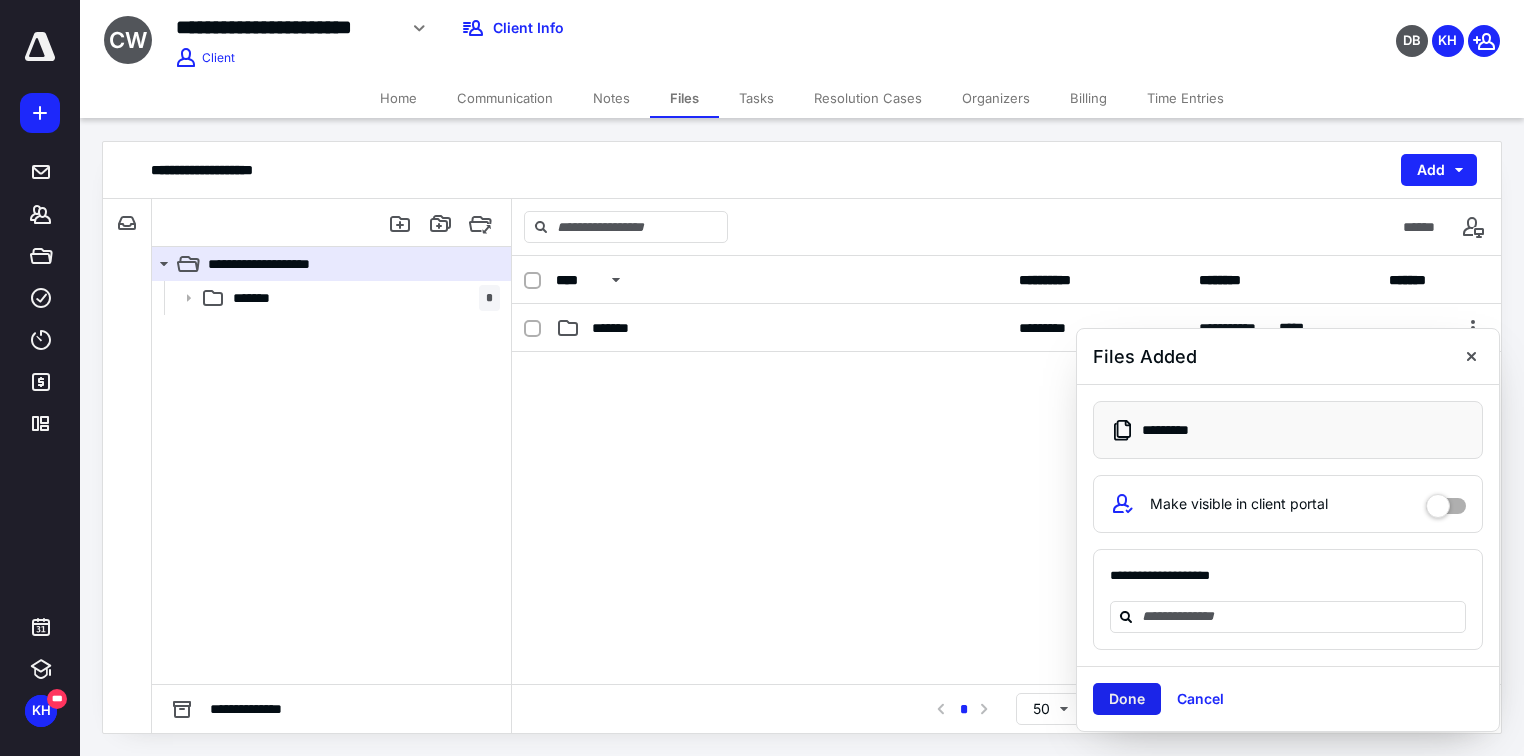 drag, startPoint x: 1143, startPoint y: 710, endPoint x: 1137, endPoint y: 700, distance: 11.661903 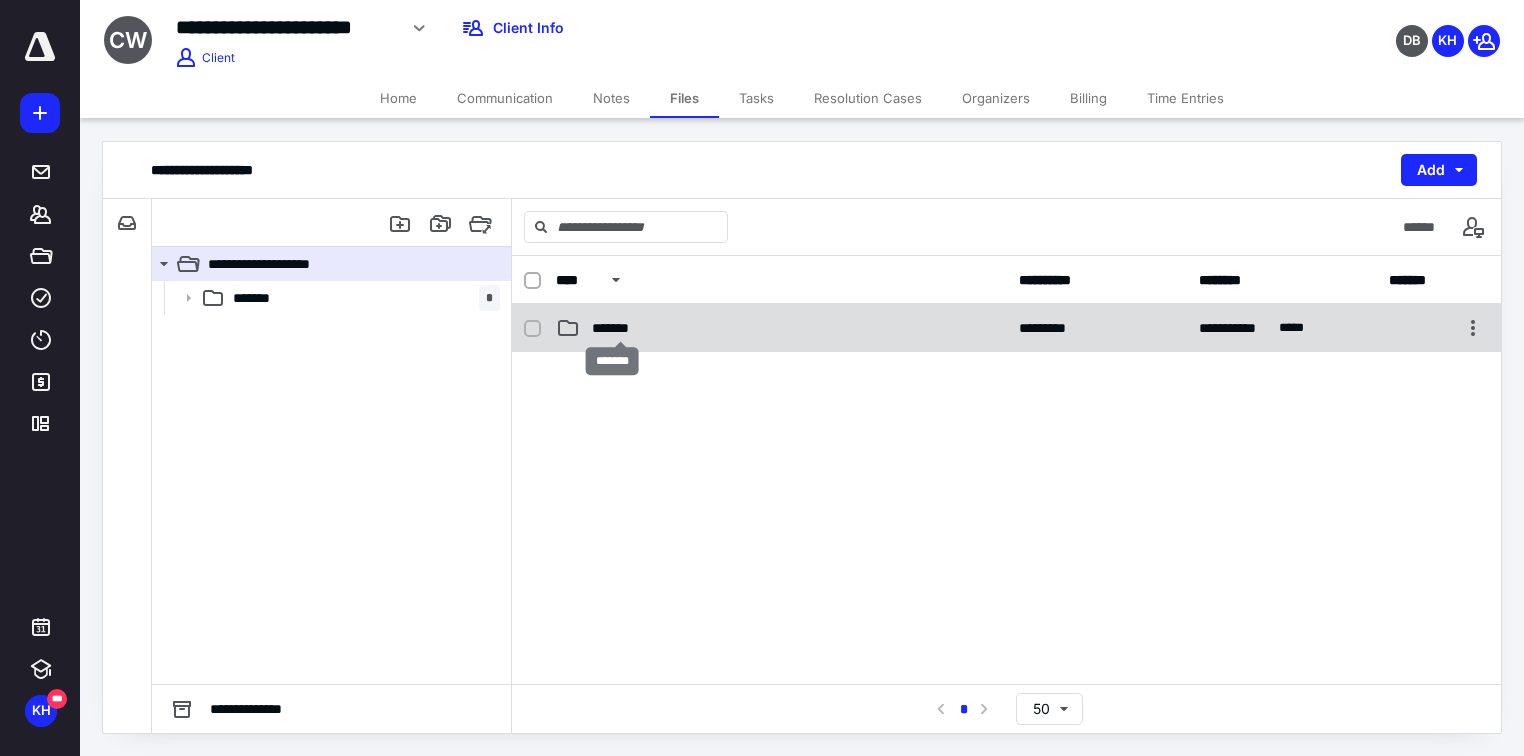 click on "*******" at bounding box center [621, 328] 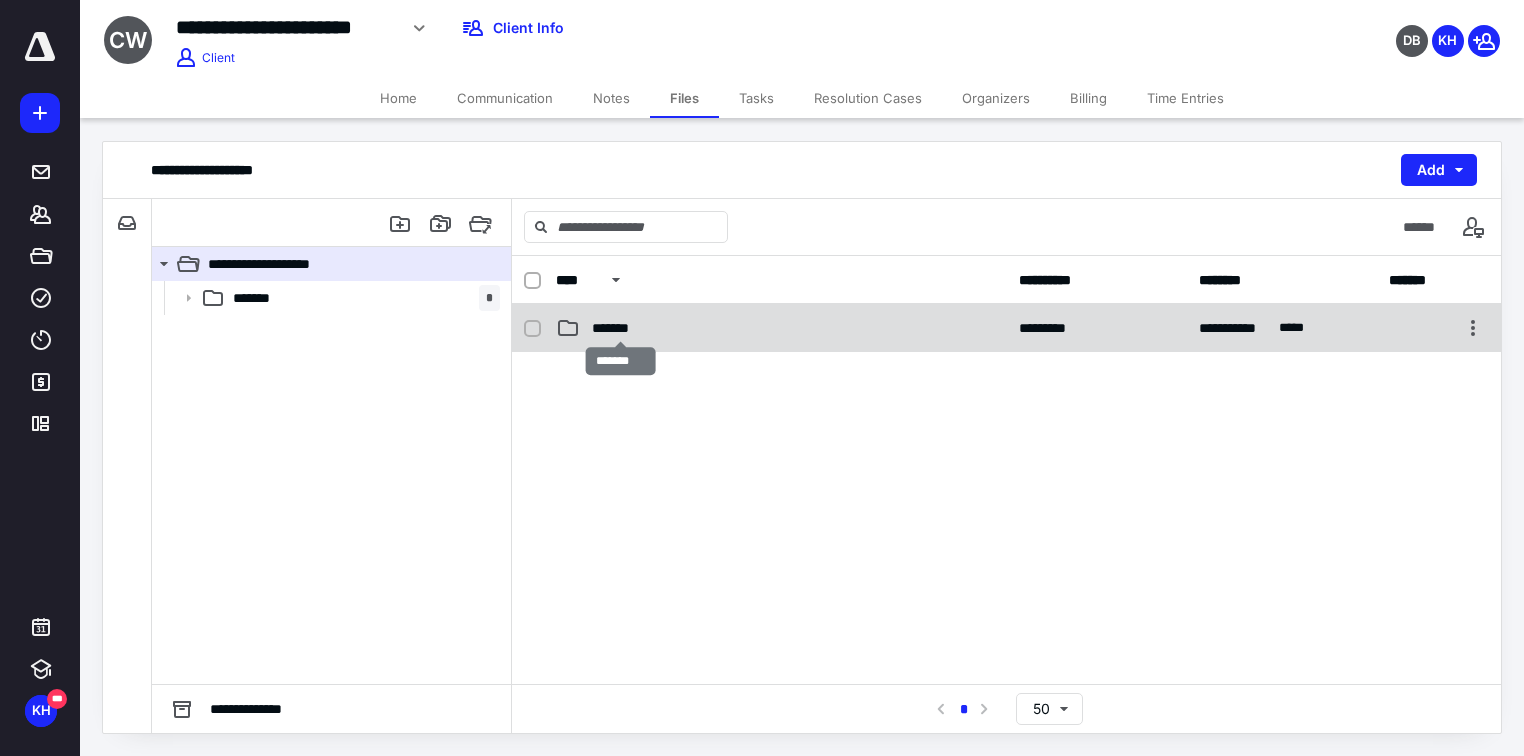 click on "*******" at bounding box center (621, 328) 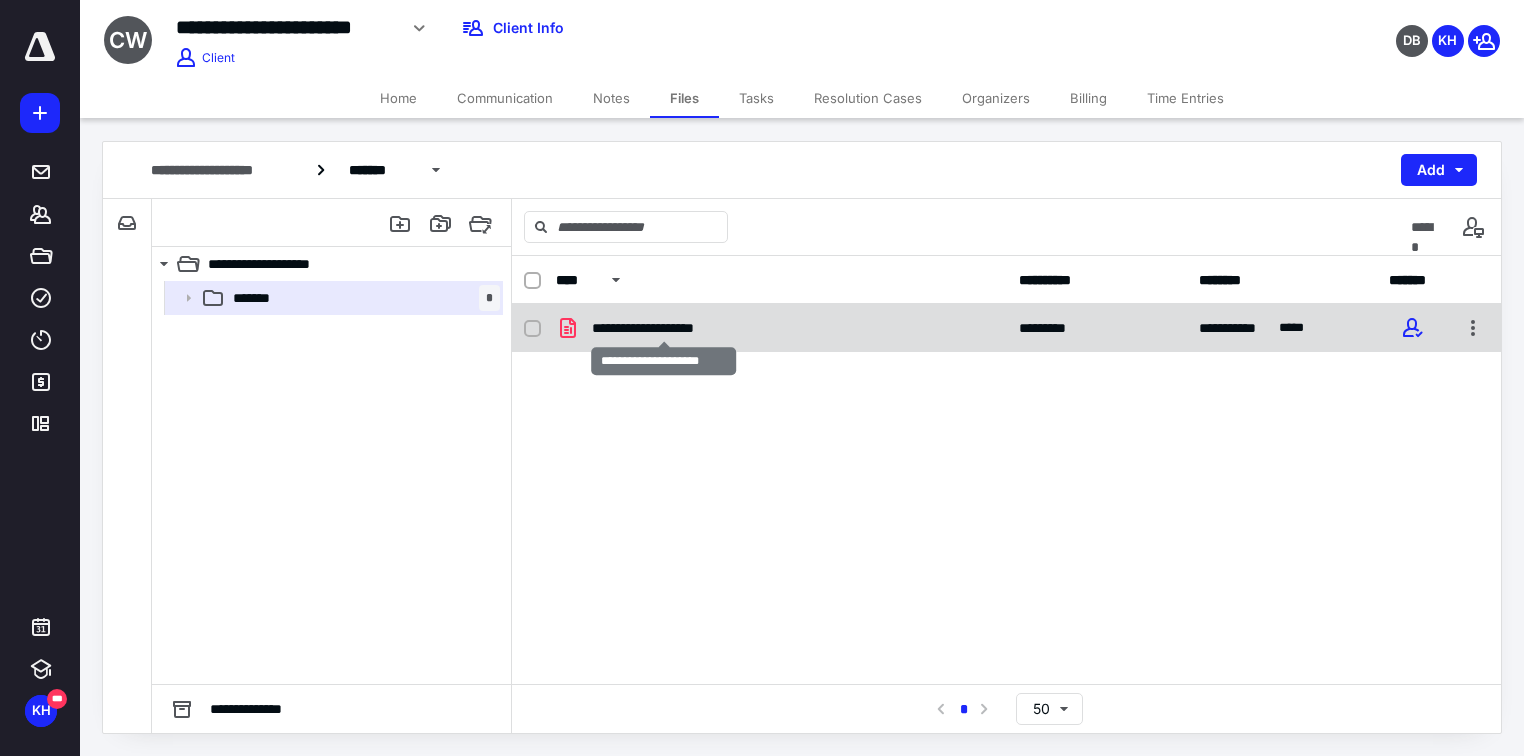 click on "**********" at bounding box center [663, 328] 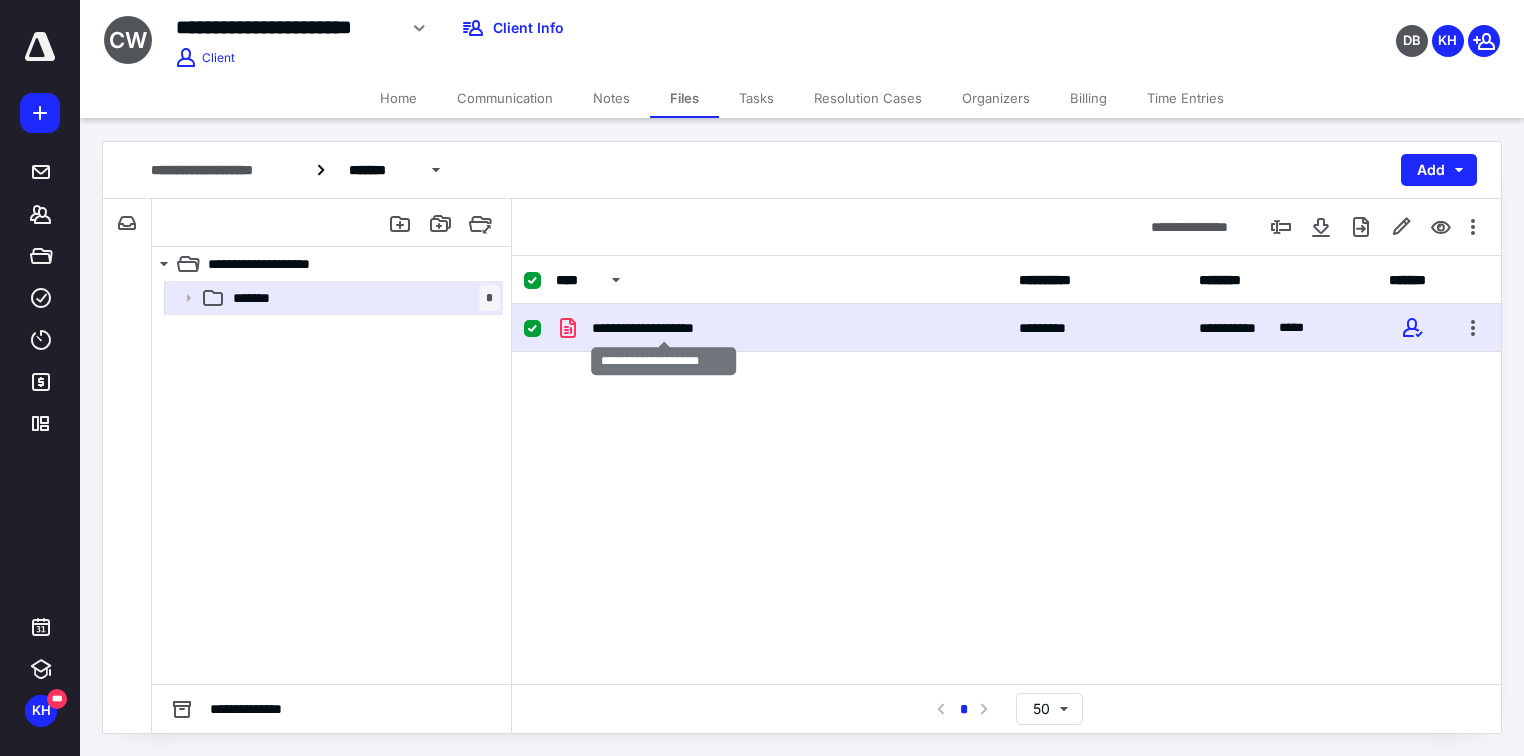 click on "**********" at bounding box center (663, 328) 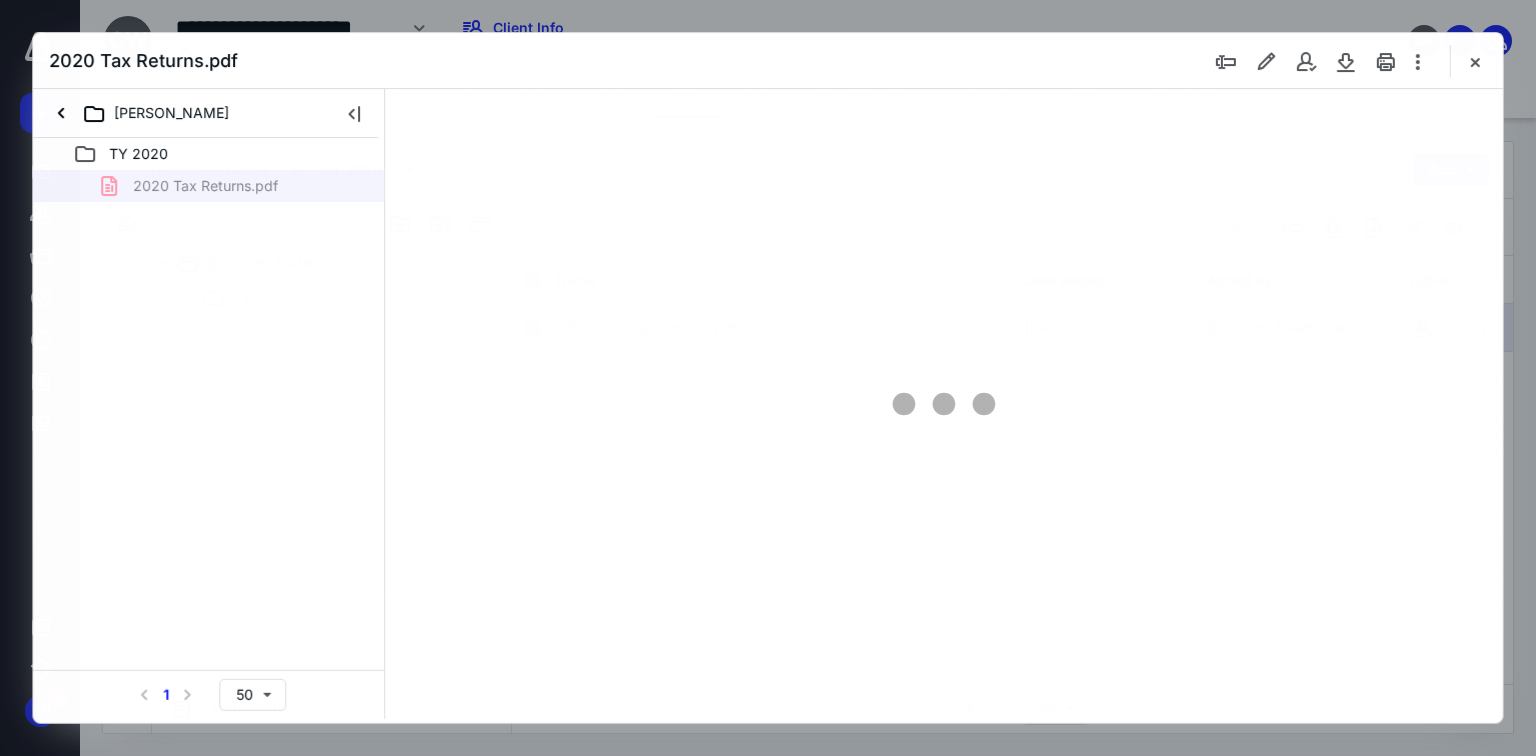 scroll, scrollTop: 0, scrollLeft: 0, axis: both 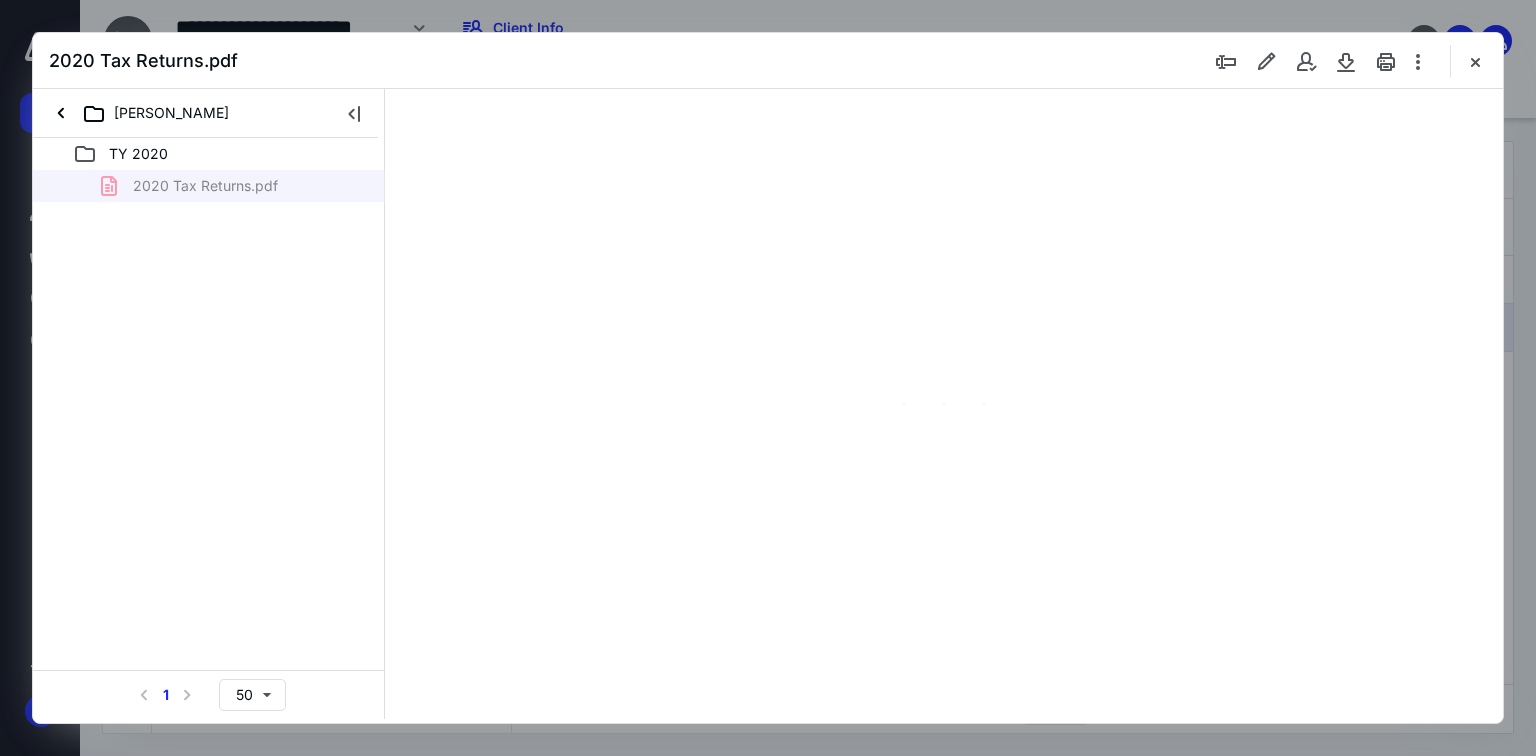 type on "69" 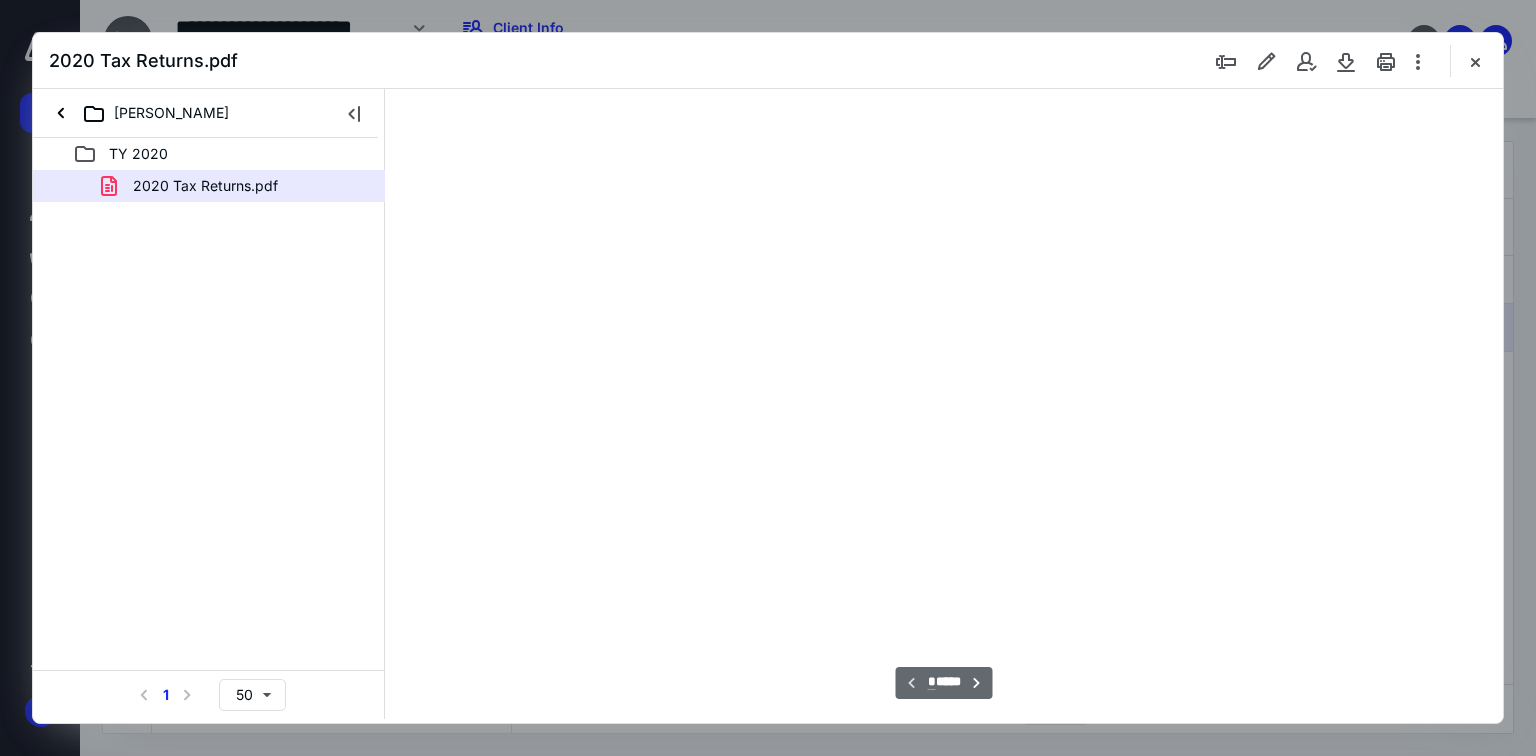 scroll, scrollTop: 79, scrollLeft: 0, axis: vertical 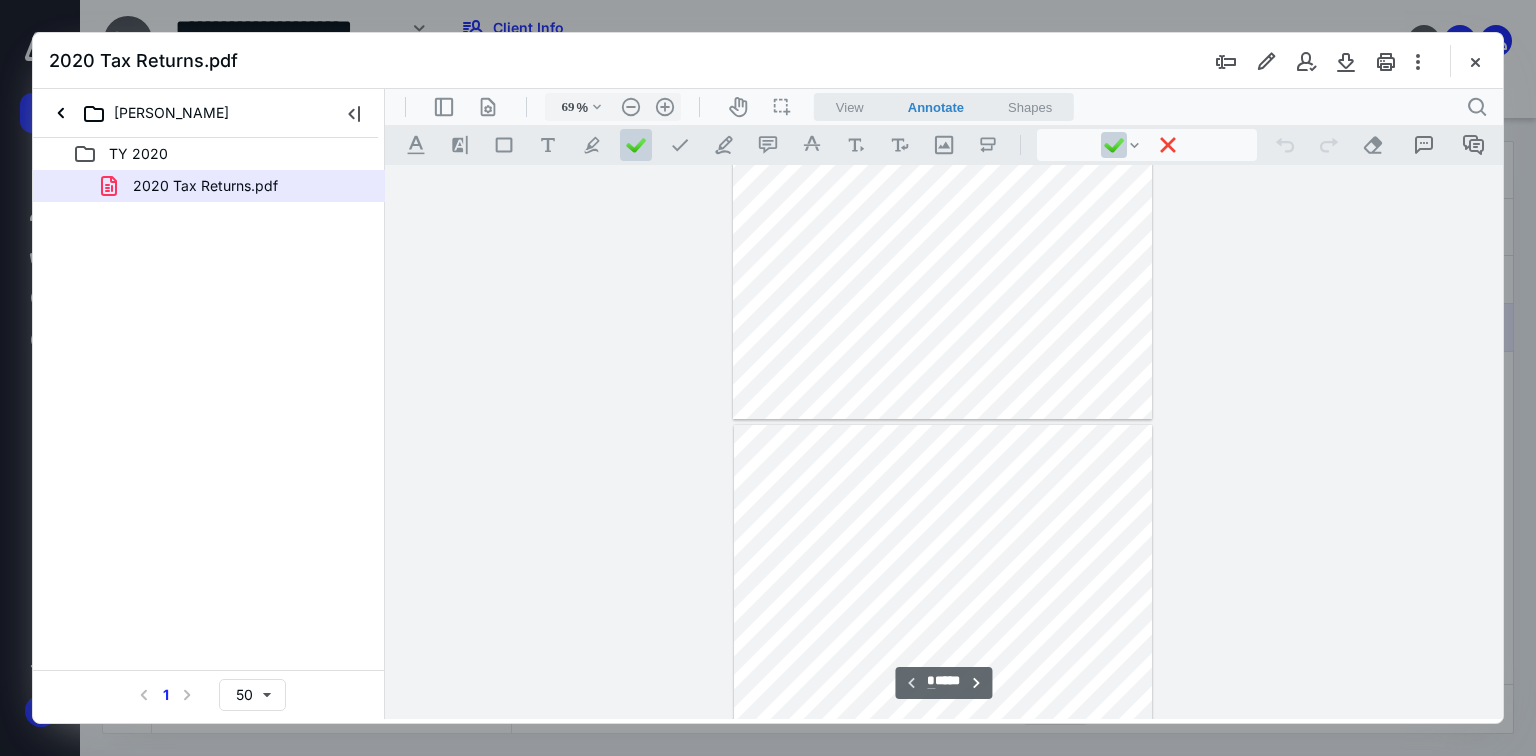 type on "*" 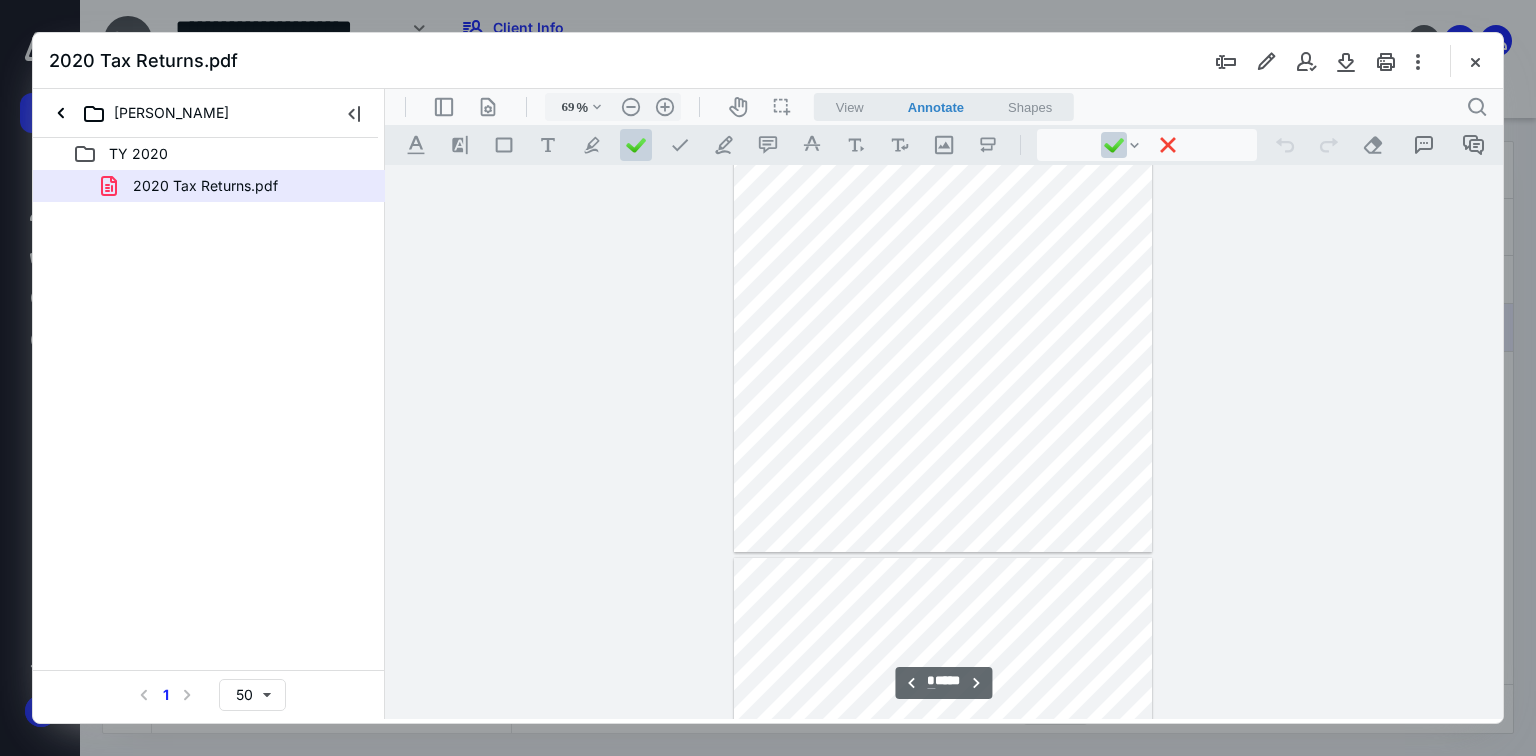 scroll, scrollTop: 639, scrollLeft: 0, axis: vertical 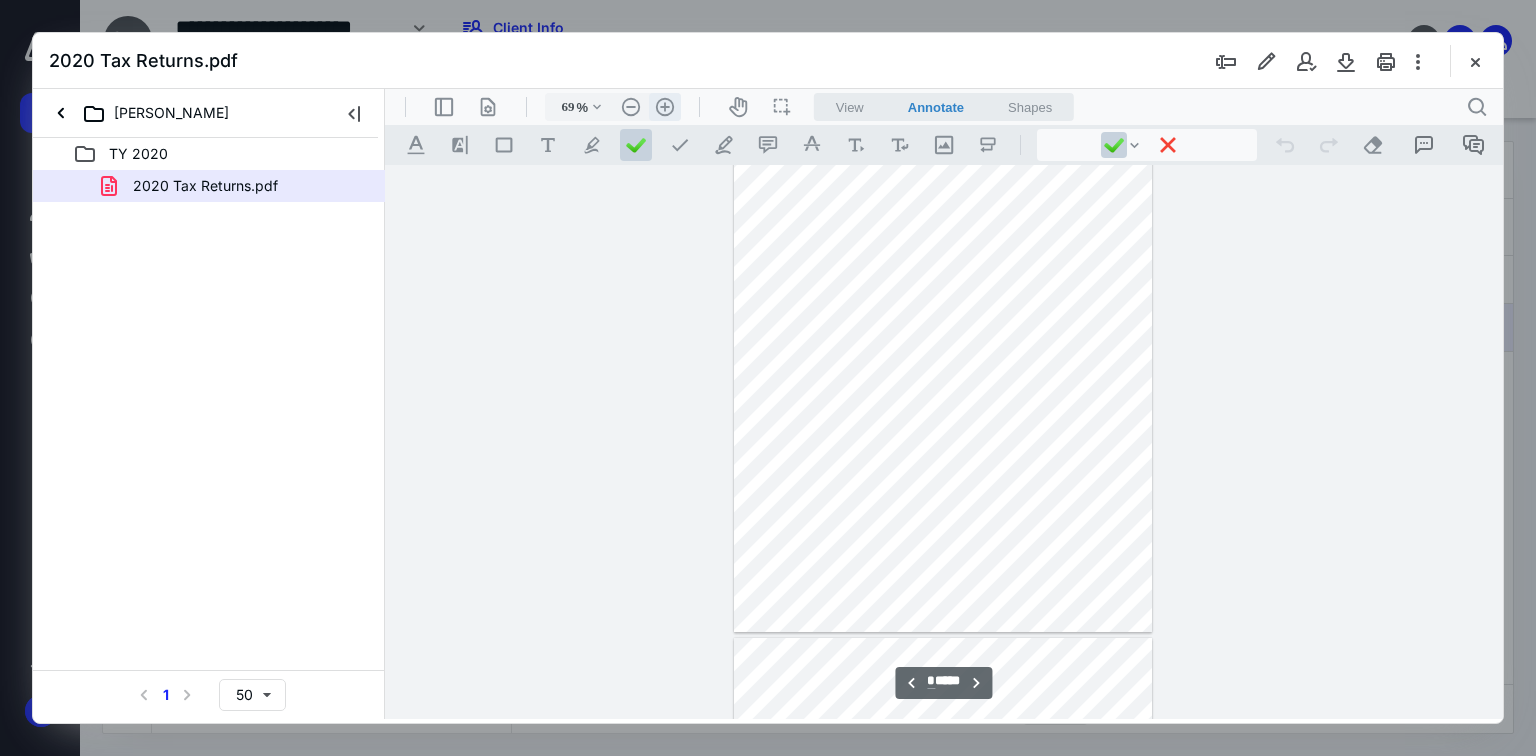 click on ".cls-1{fill:#abb0c4;} icon - header - zoom - in - line" at bounding box center (665, 107) 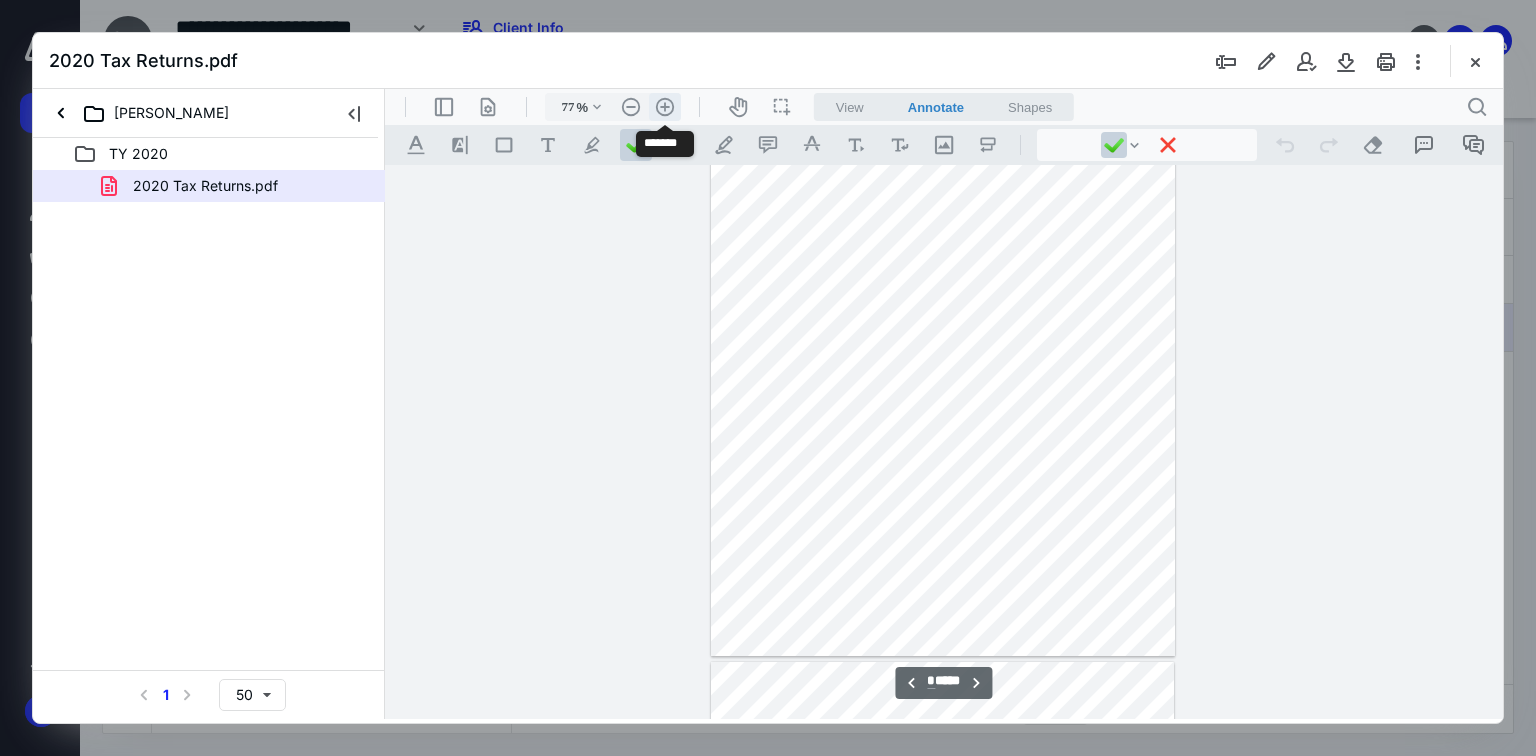 click on ".cls-1{fill:#abb0c4;} icon - header - zoom - in - line" at bounding box center (665, 107) 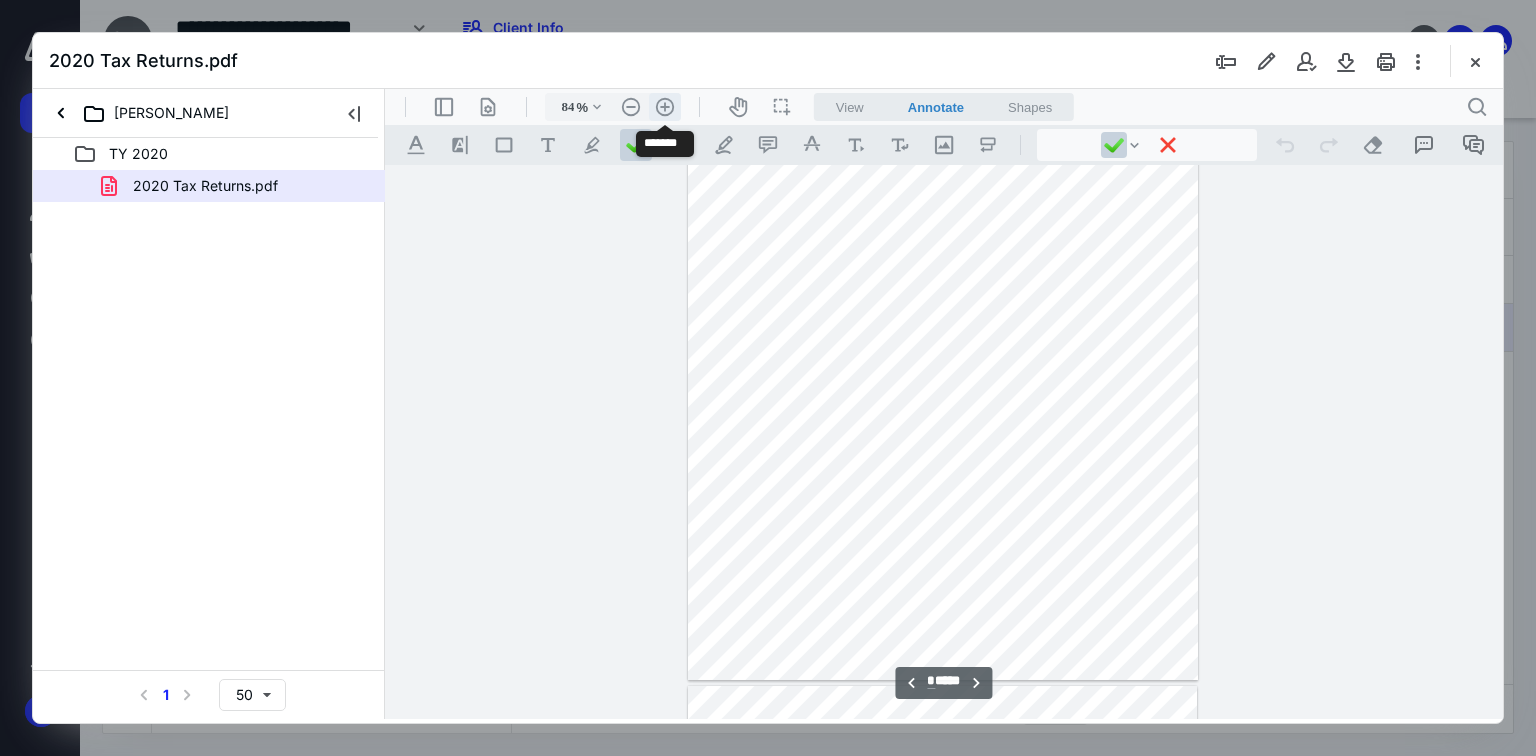 click on ".cls-1{fill:#abb0c4;} icon - header - zoom - in - line" at bounding box center [665, 107] 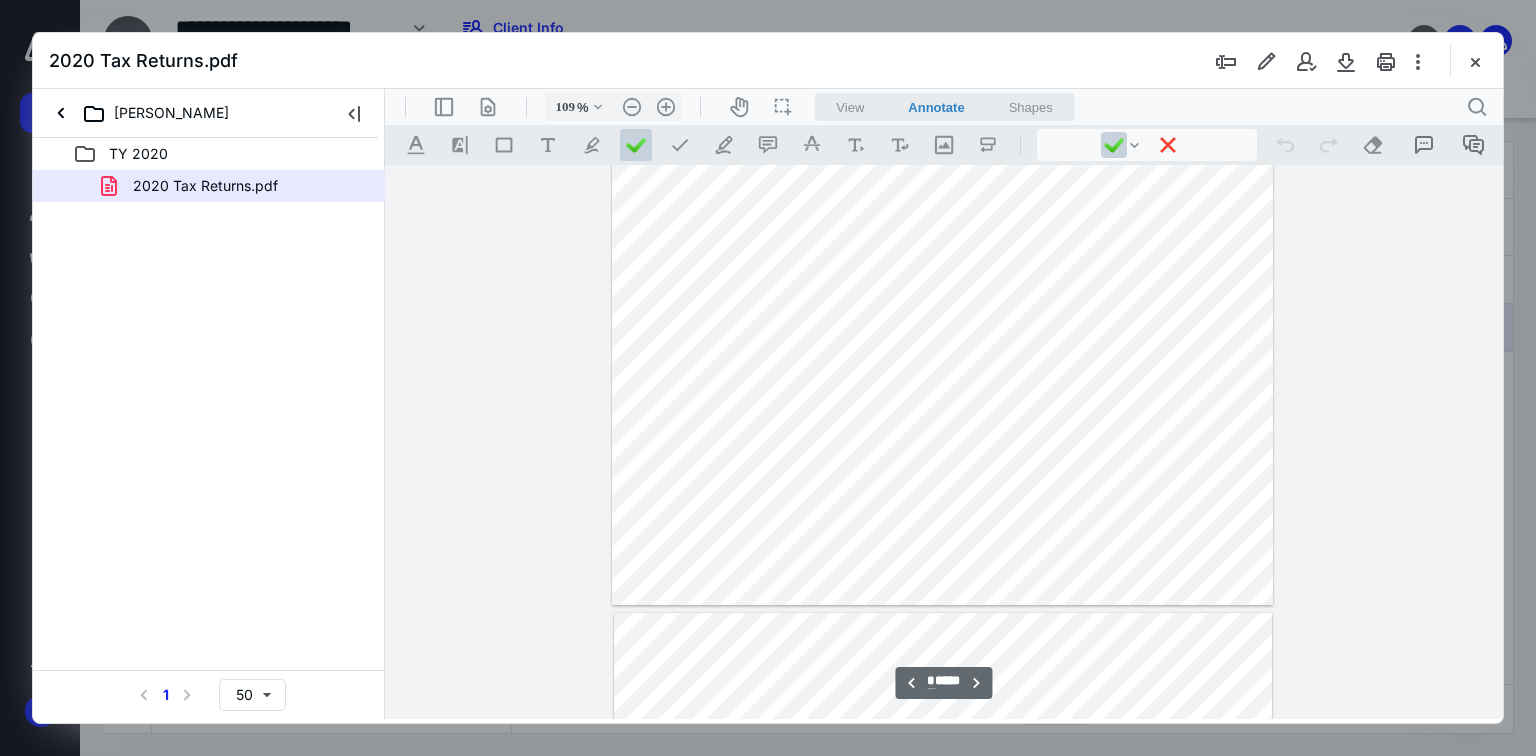 scroll, scrollTop: 2191, scrollLeft: 0, axis: vertical 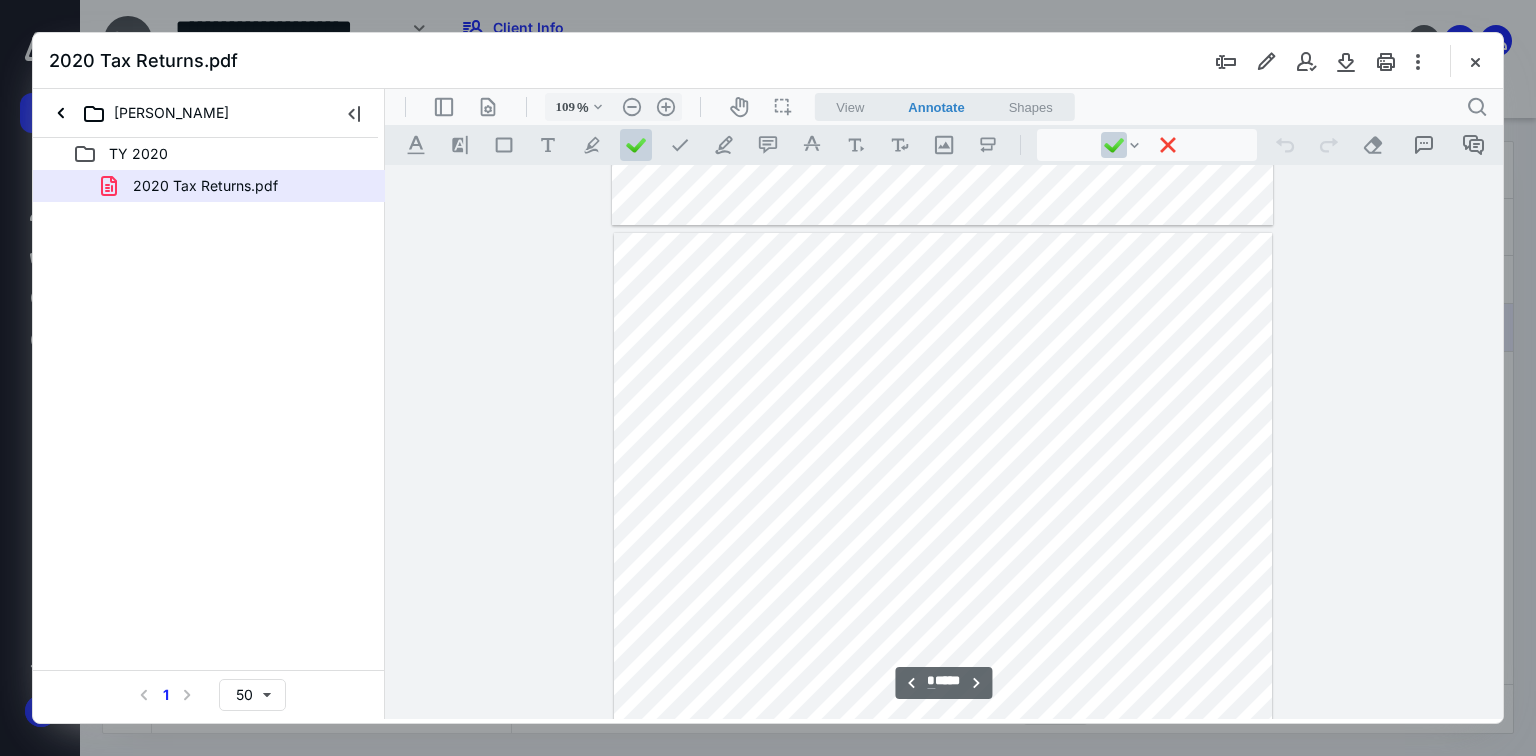 type on "*" 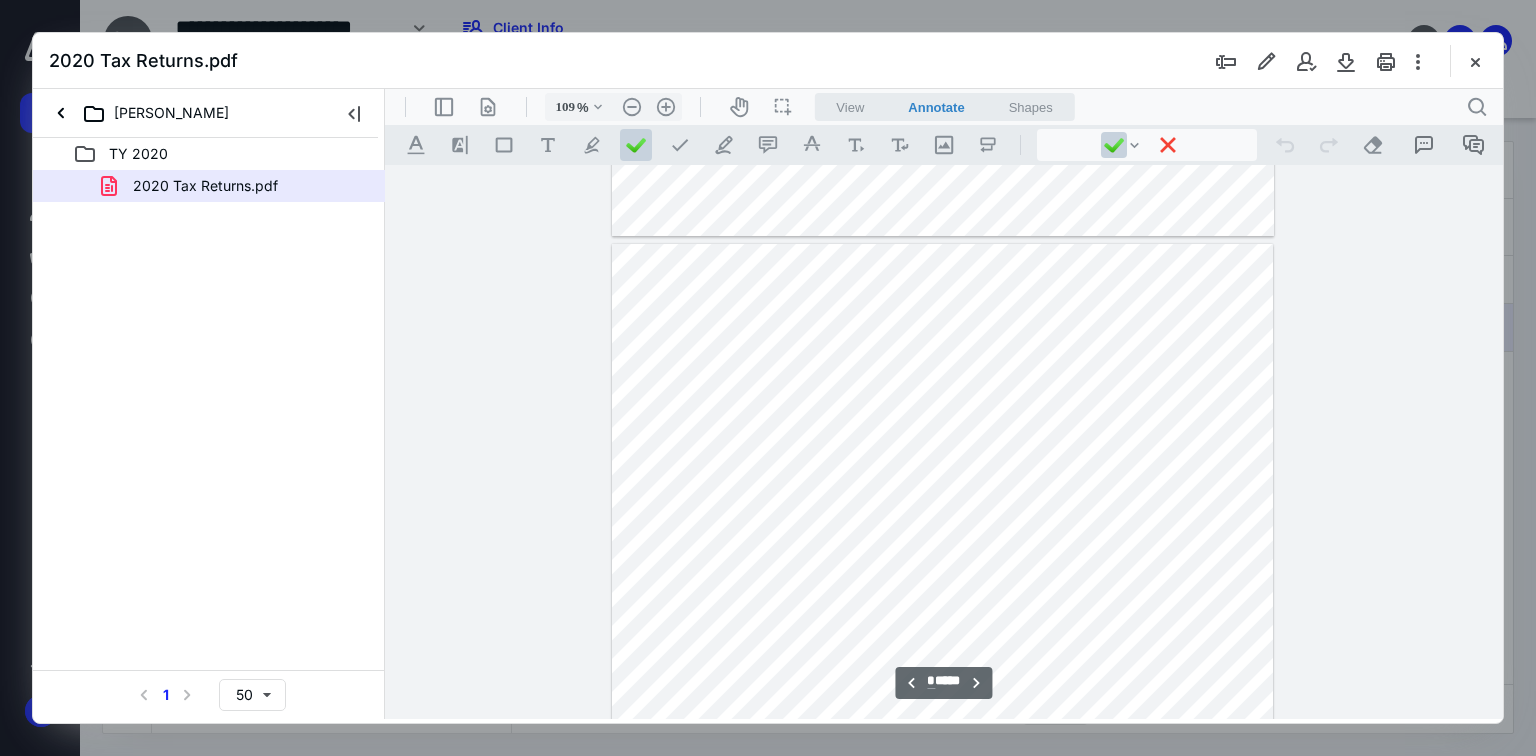 scroll, scrollTop: 1631, scrollLeft: 0, axis: vertical 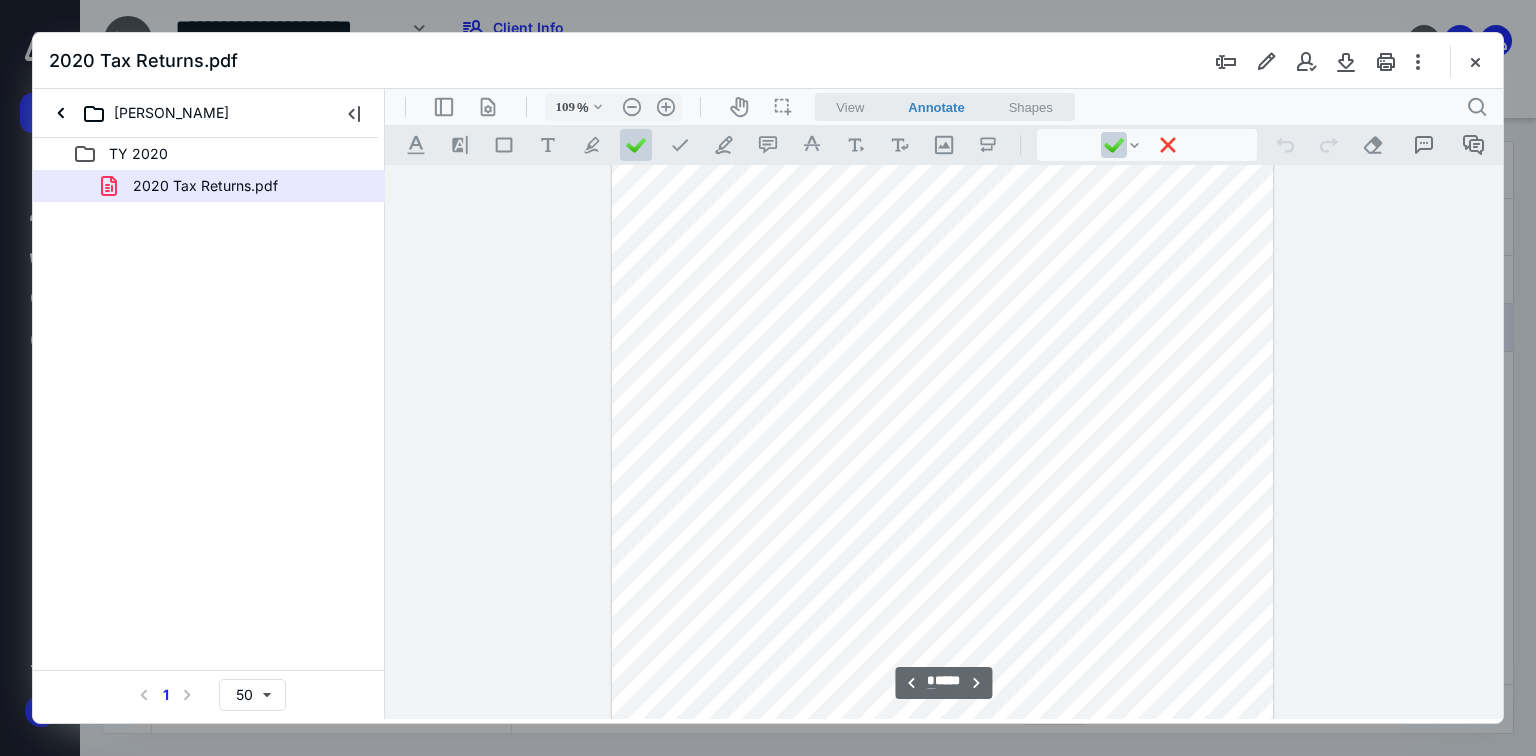 click at bounding box center [1475, 61] 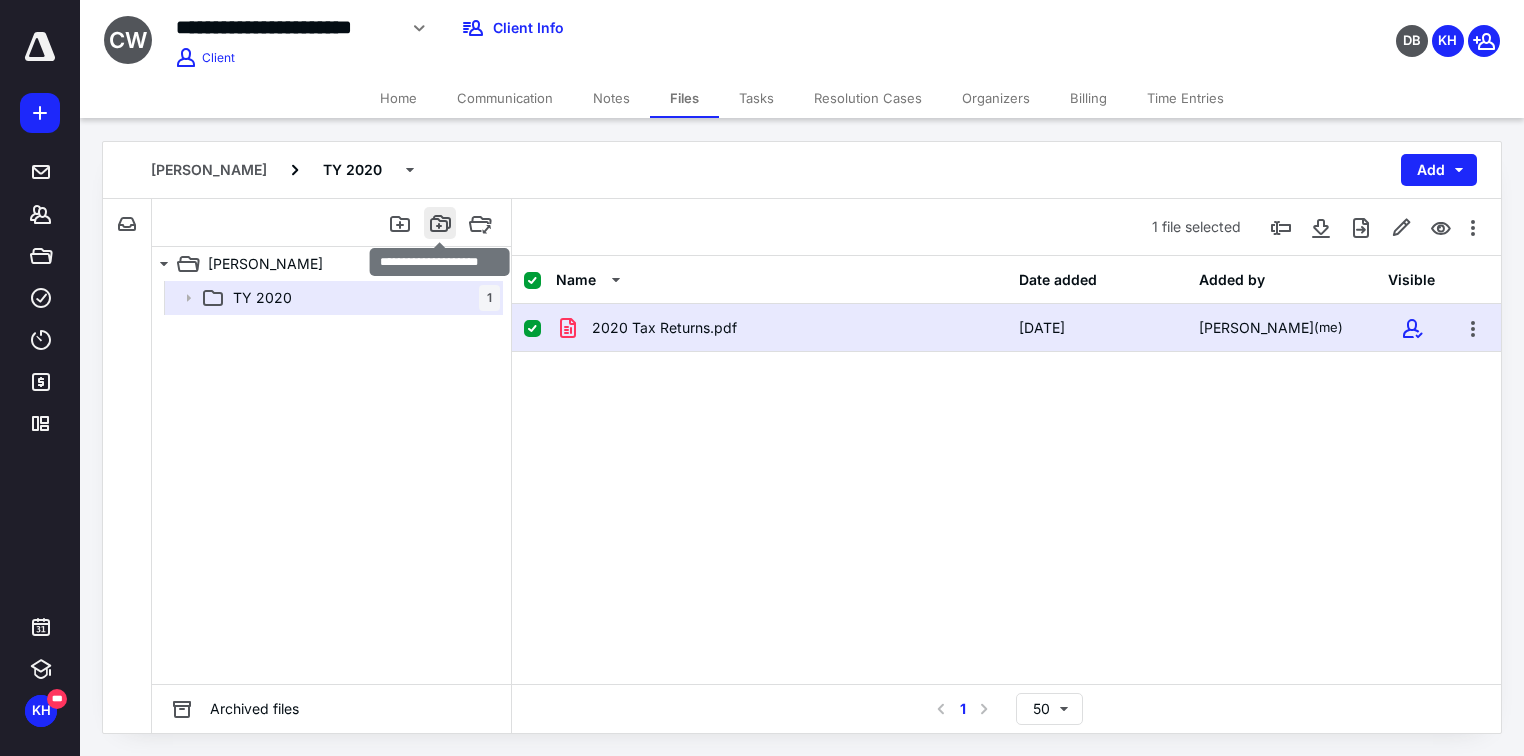click at bounding box center (440, 223) 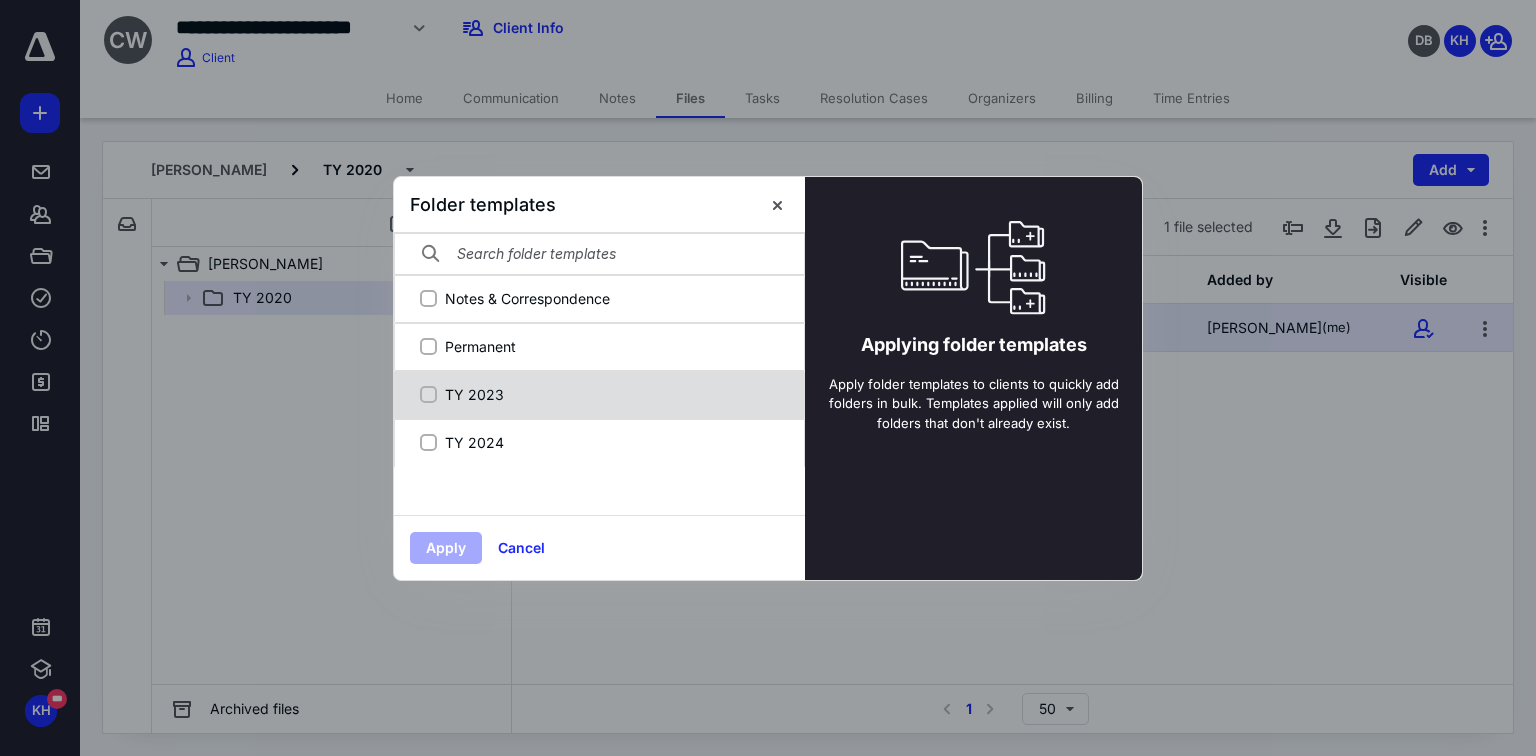 click 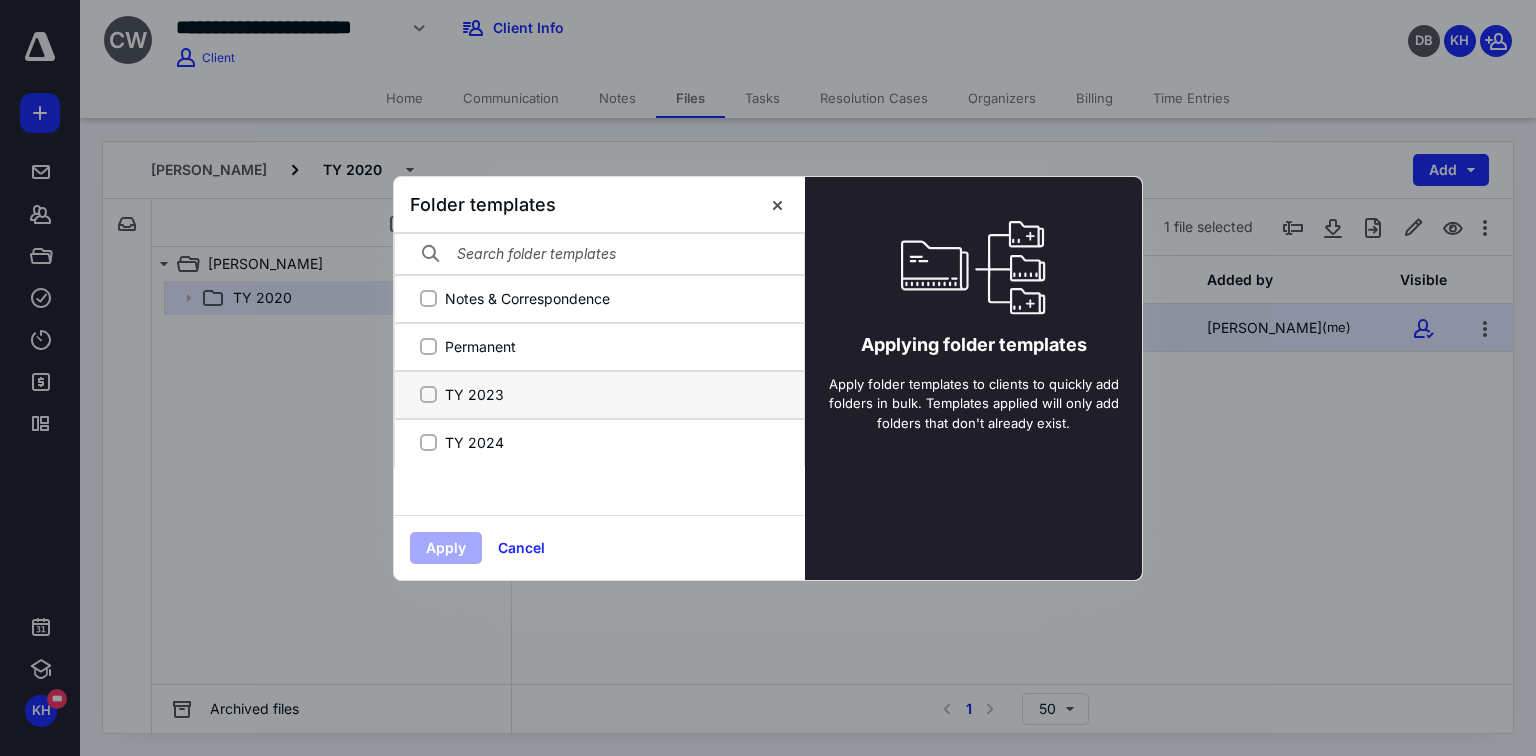 click on "TY 2023" at bounding box center (428, 394) 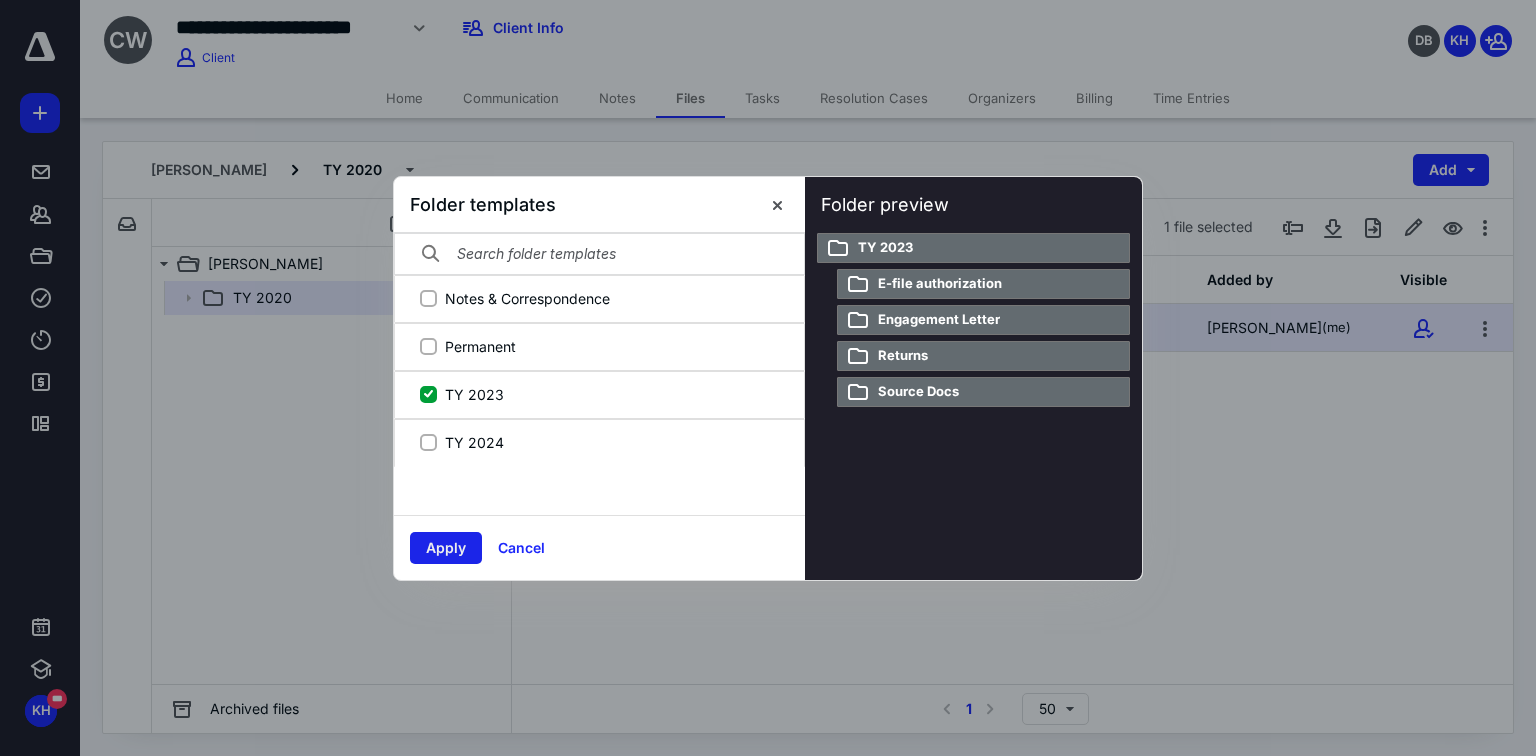 click on "Apply" at bounding box center (446, 548) 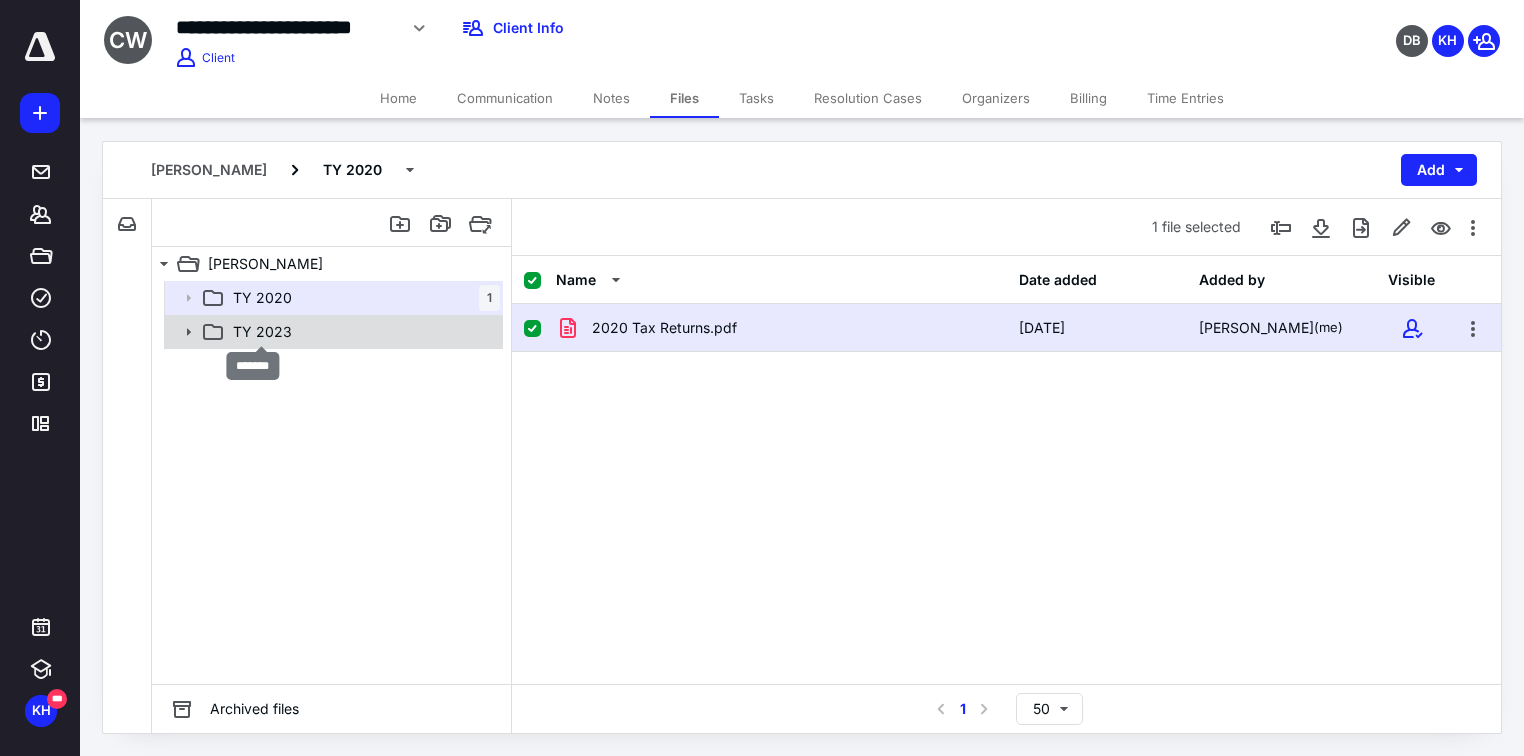 click on "TY 2023" at bounding box center (262, 332) 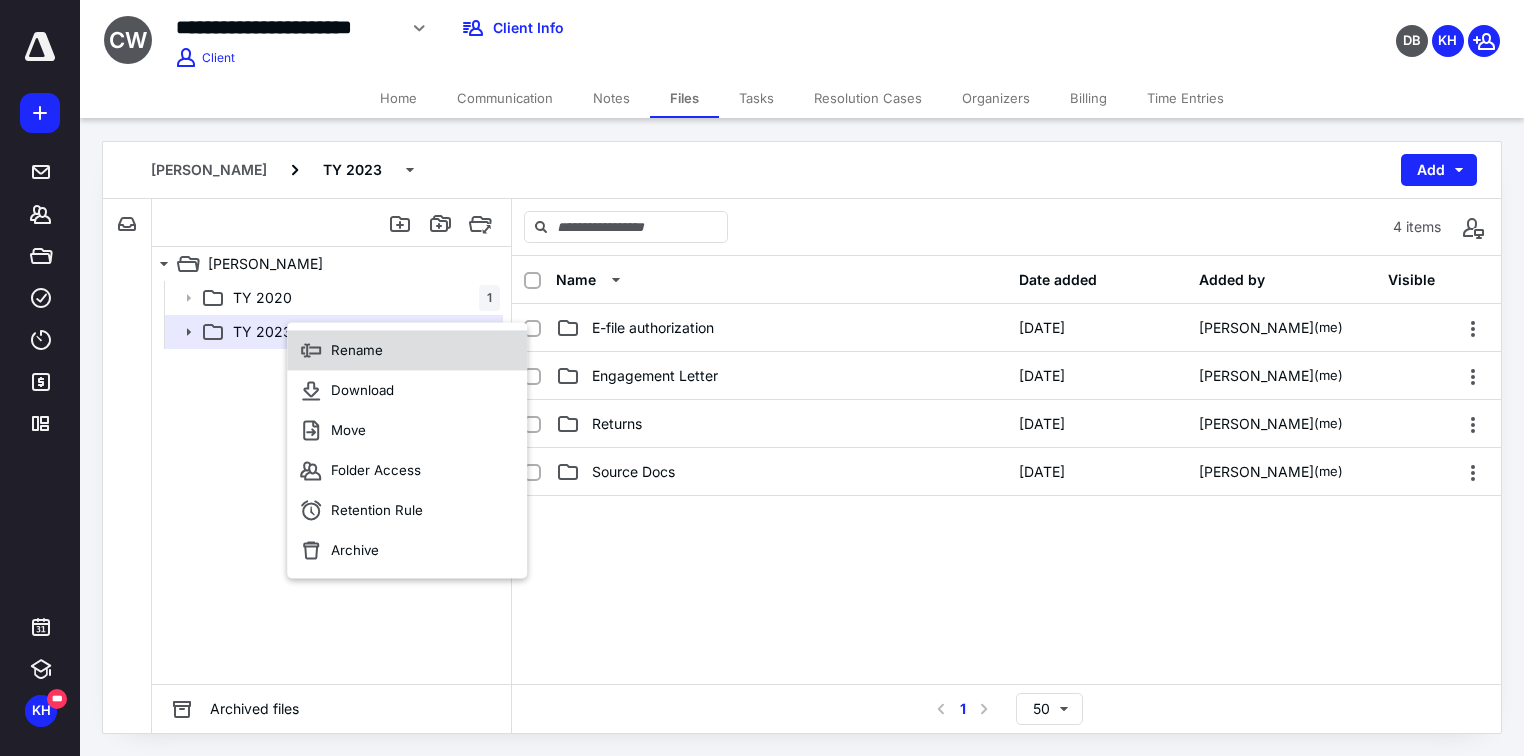 click on "Rename" at bounding box center (357, 350) 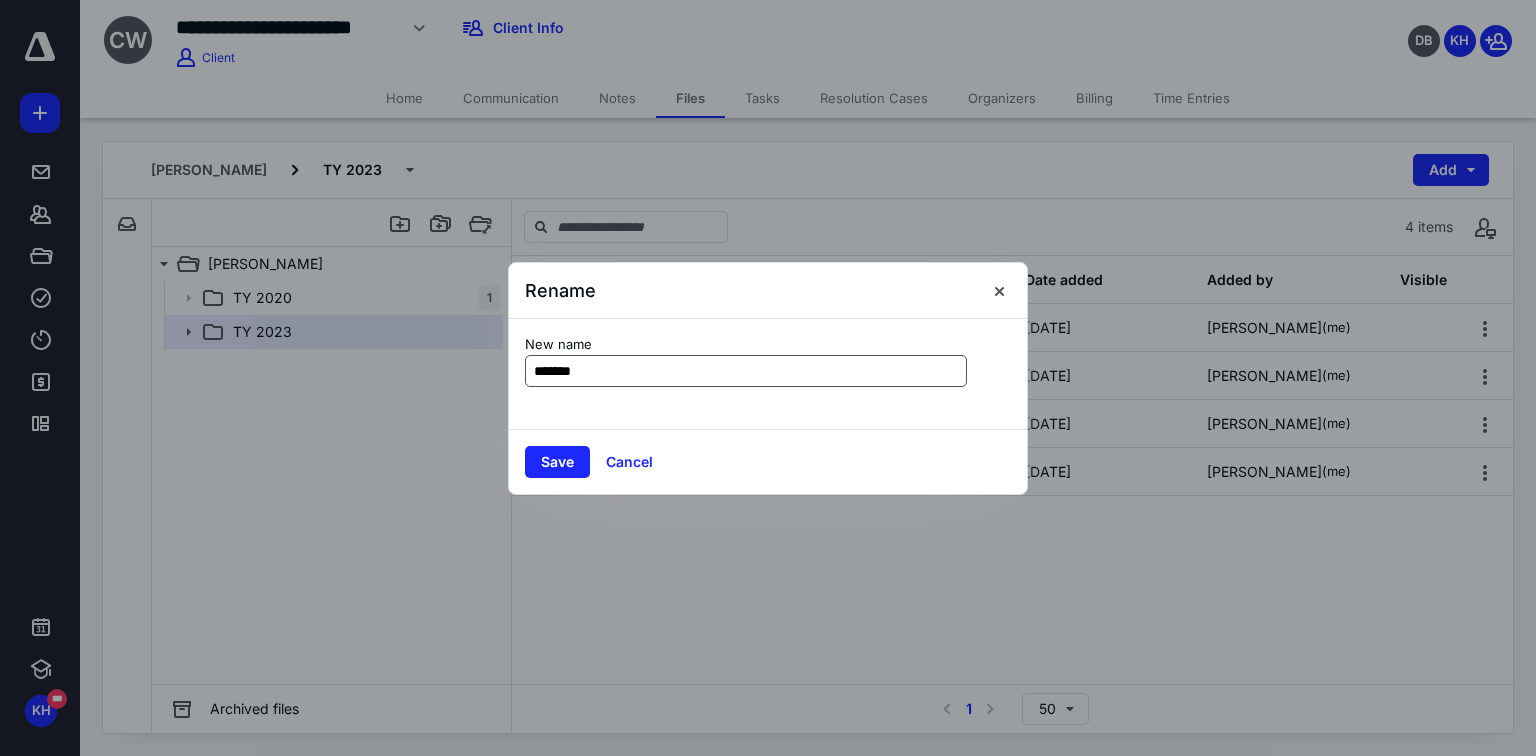 click on "*******" at bounding box center (746, 371) 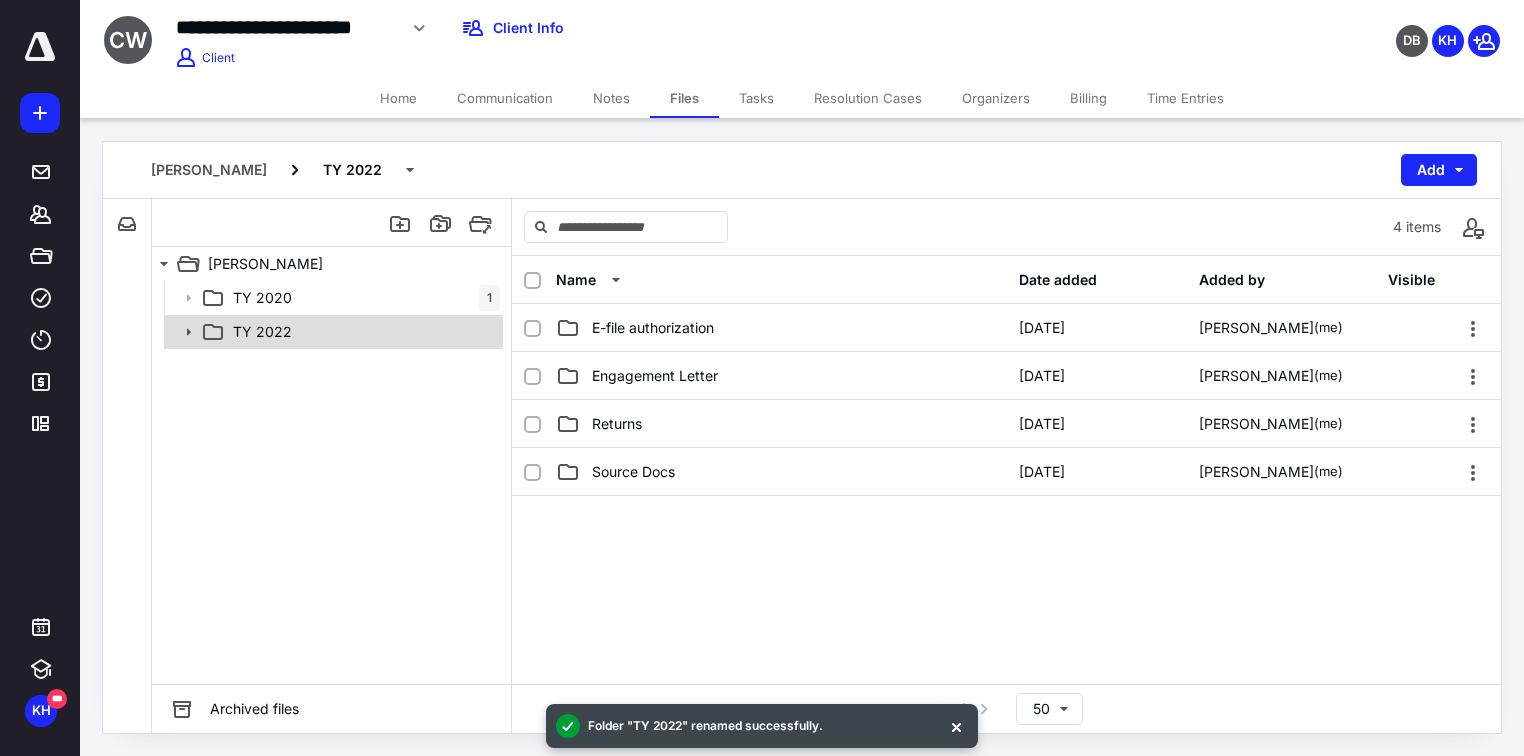 click 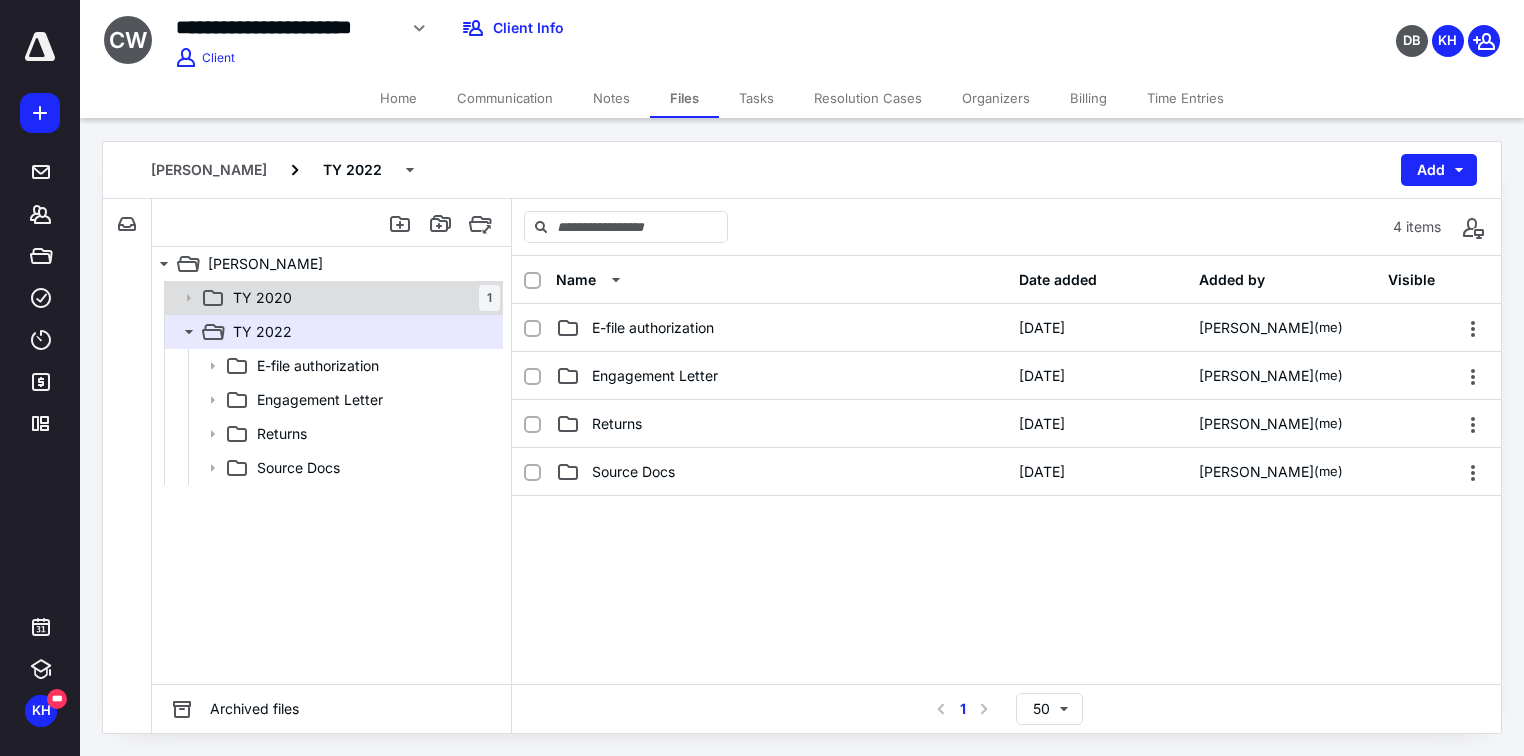 click on "TY 2020 1" at bounding box center [362, 298] 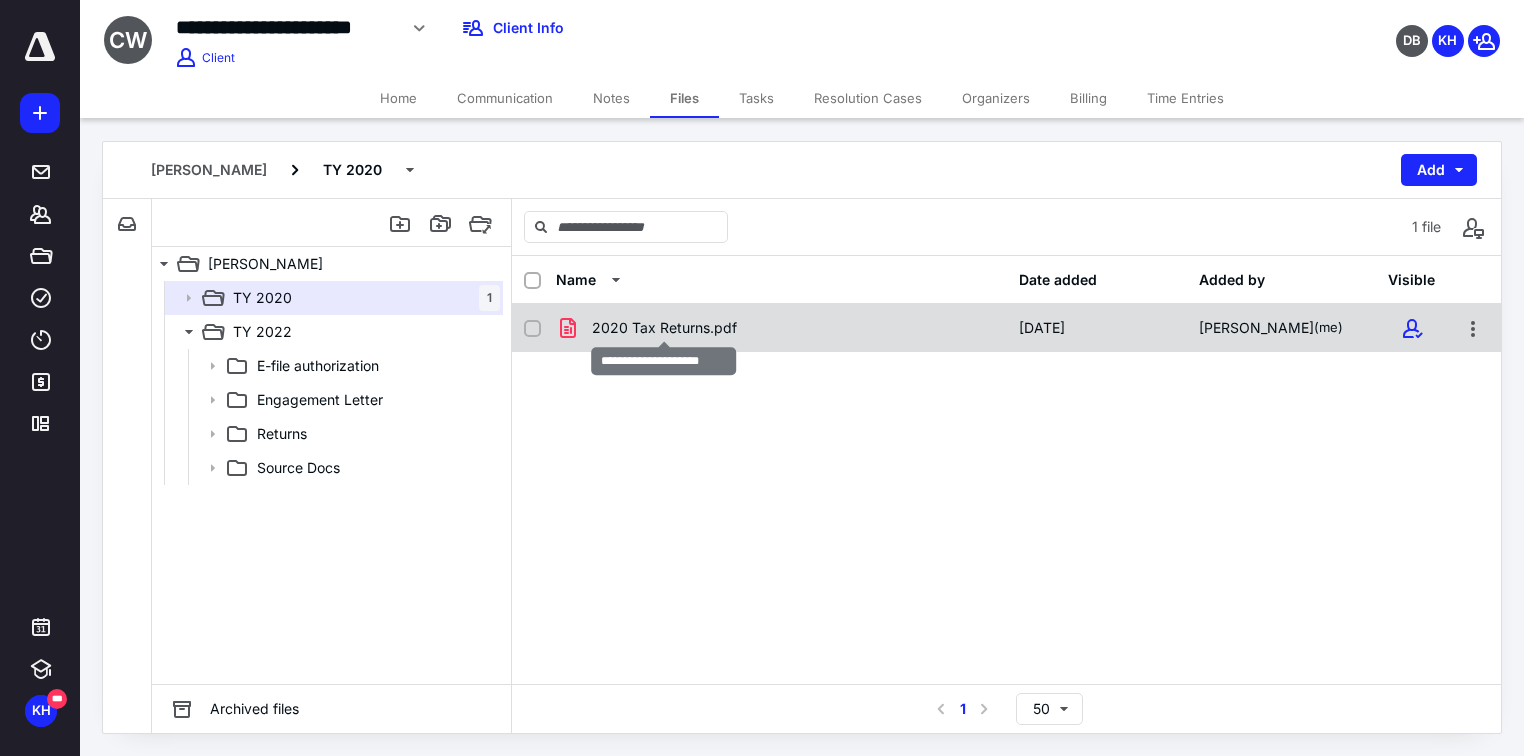 click on "2020 Tax Returns.pdf" at bounding box center (664, 328) 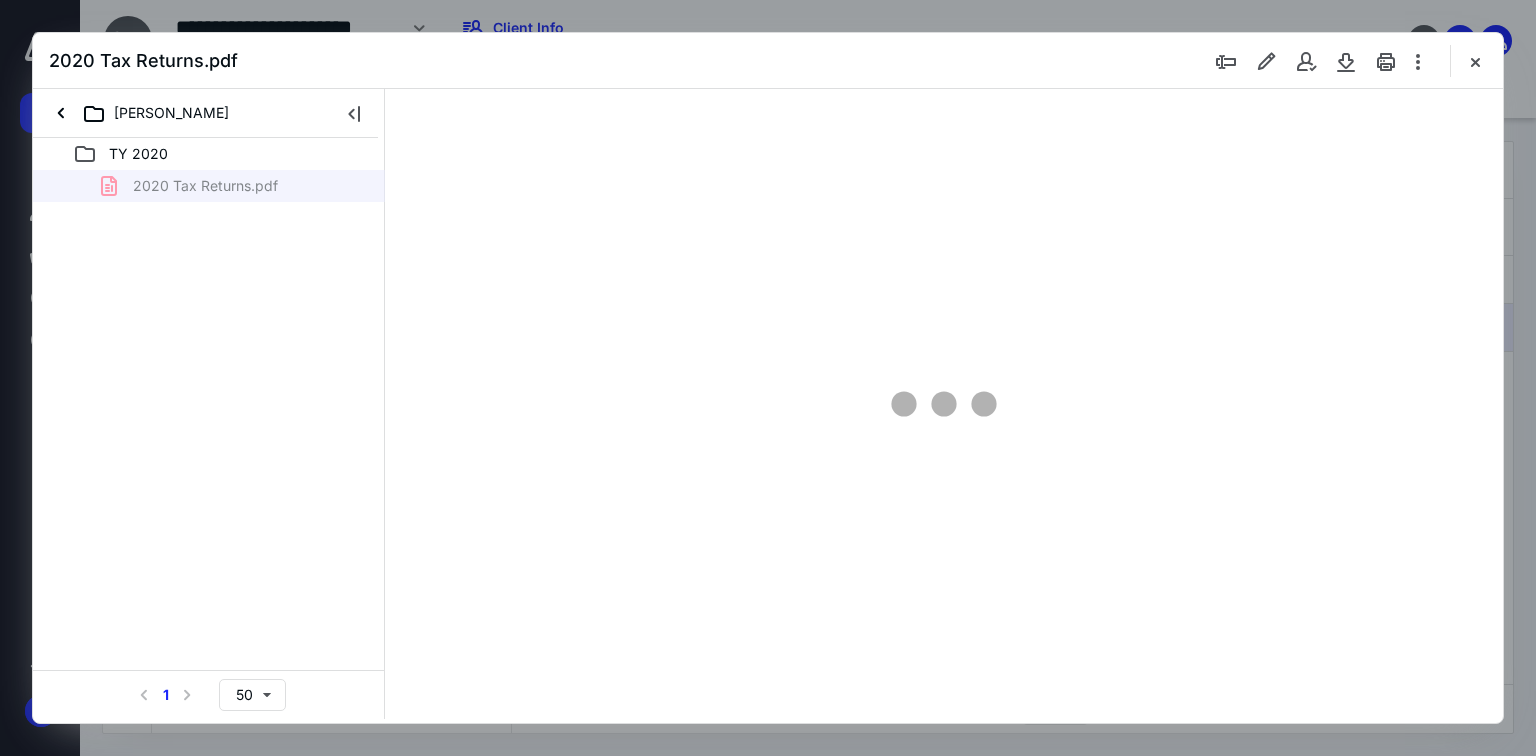 scroll, scrollTop: 0, scrollLeft: 0, axis: both 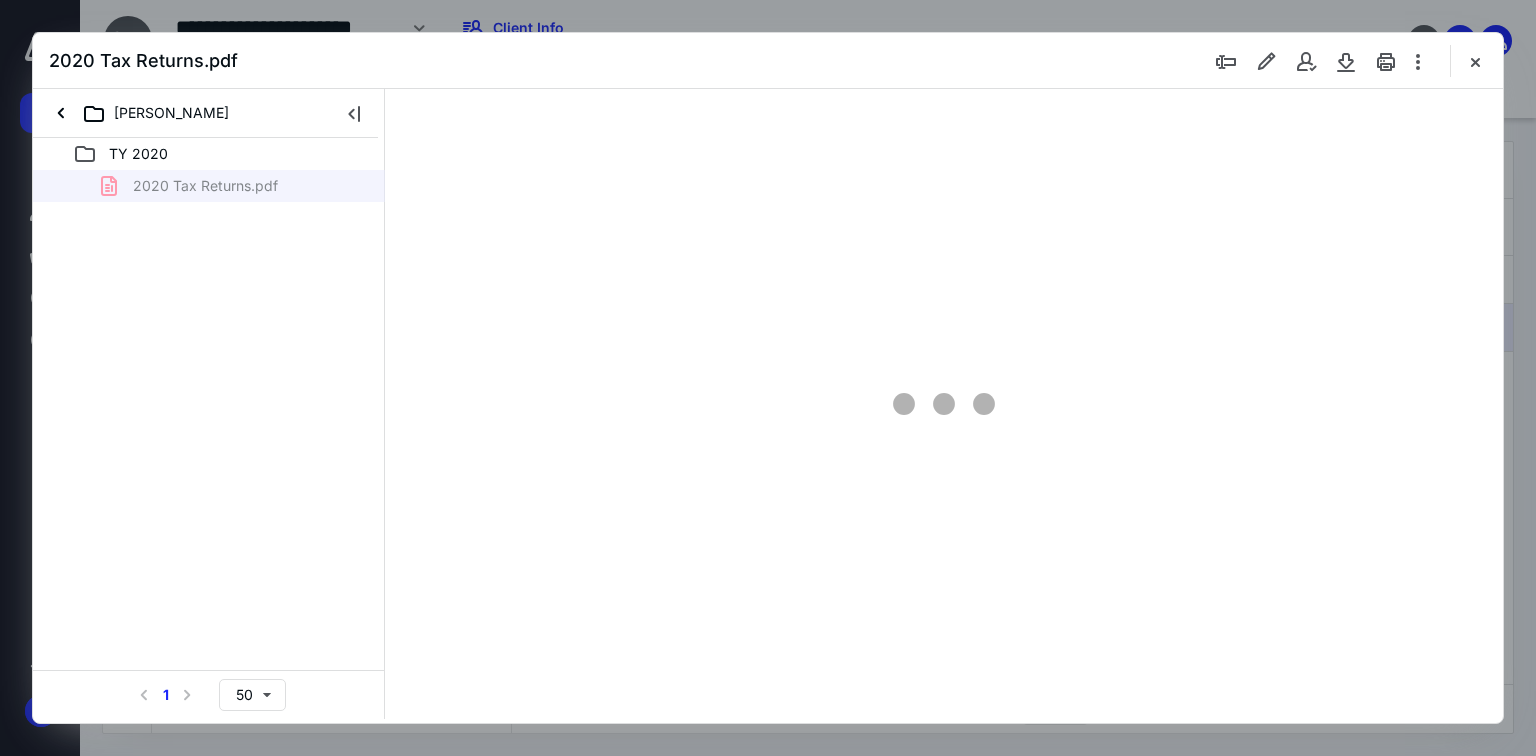 type on "69" 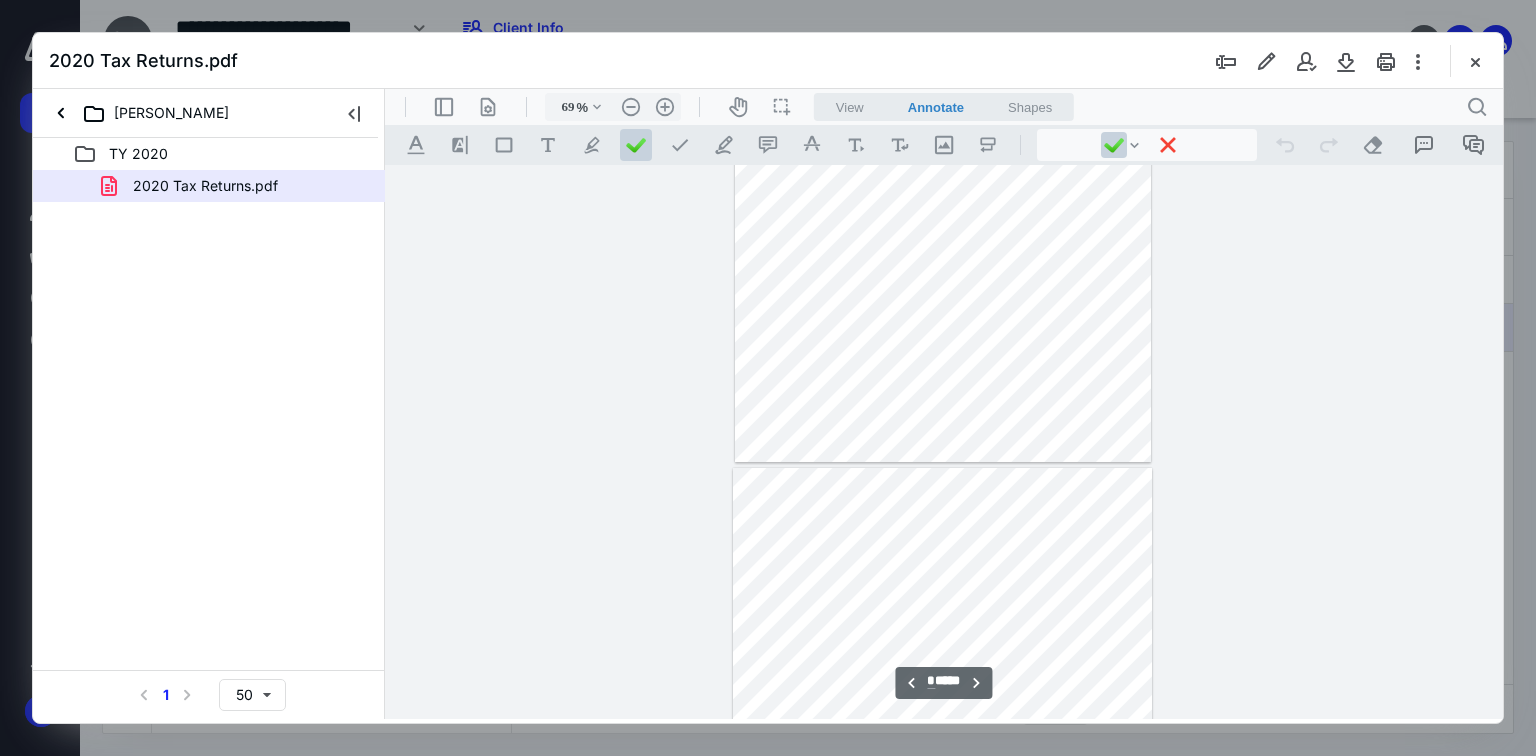 type on "*" 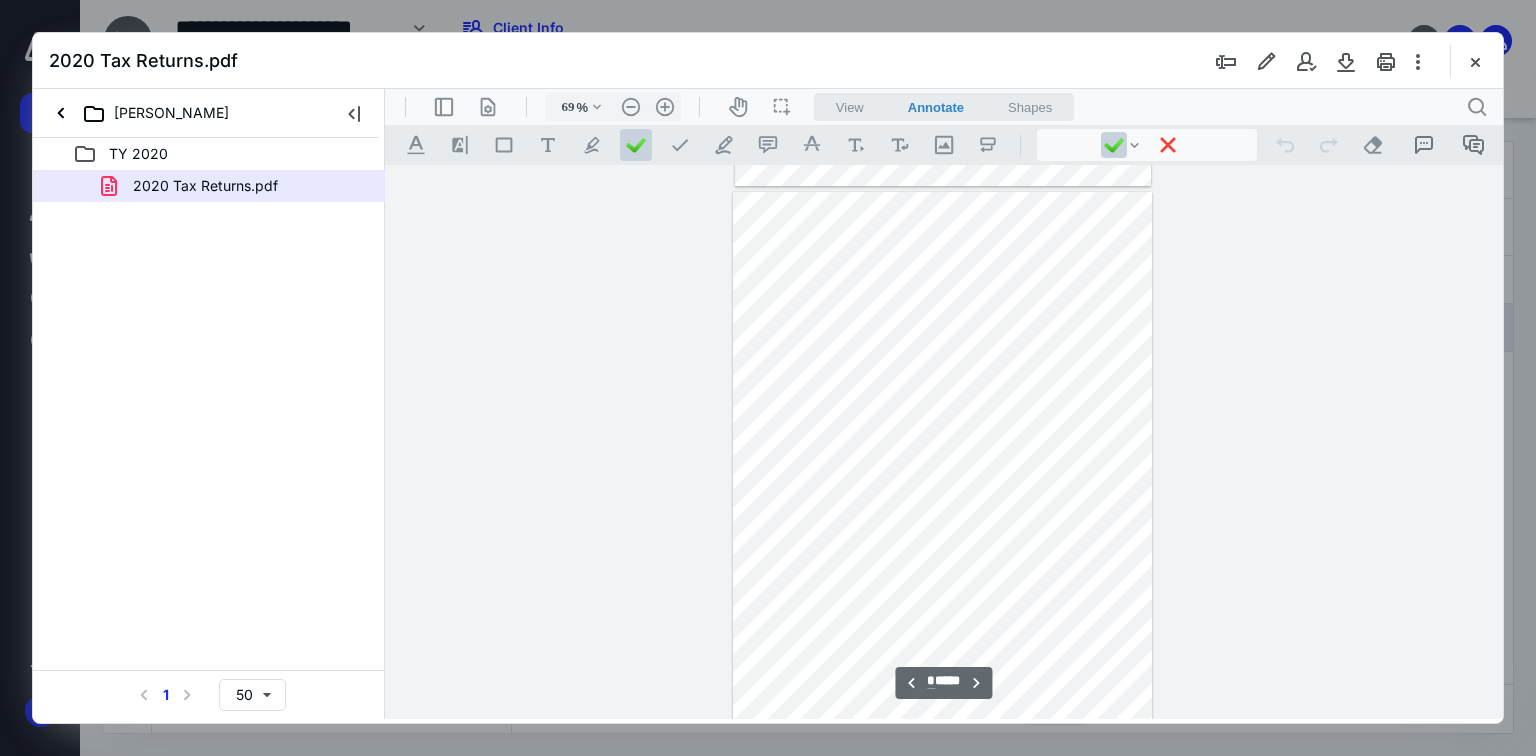 scroll, scrollTop: 2159, scrollLeft: 0, axis: vertical 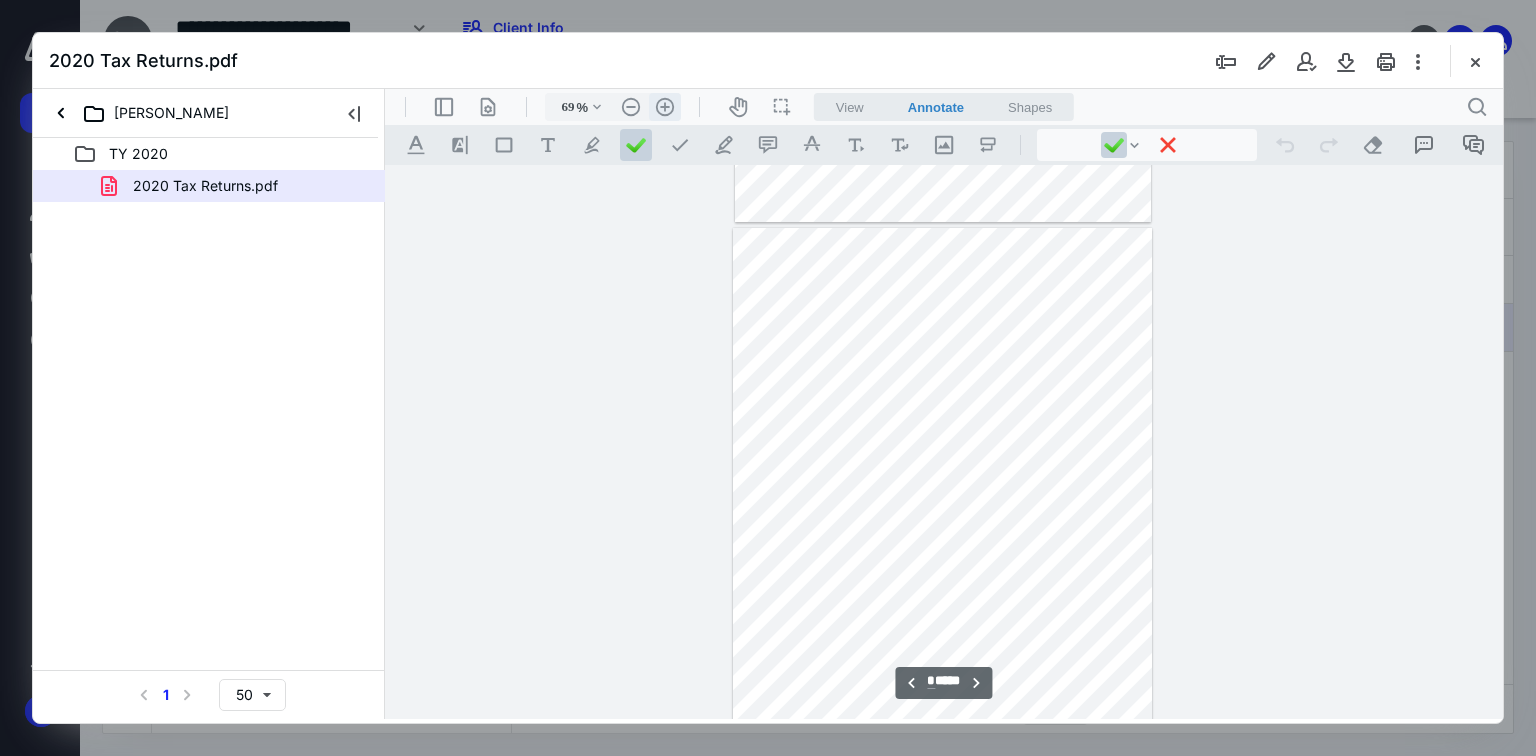 click on ".cls-1{fill:#abb0c4;} icon - header - zoom - in - line" at bounding box center [665, 107] 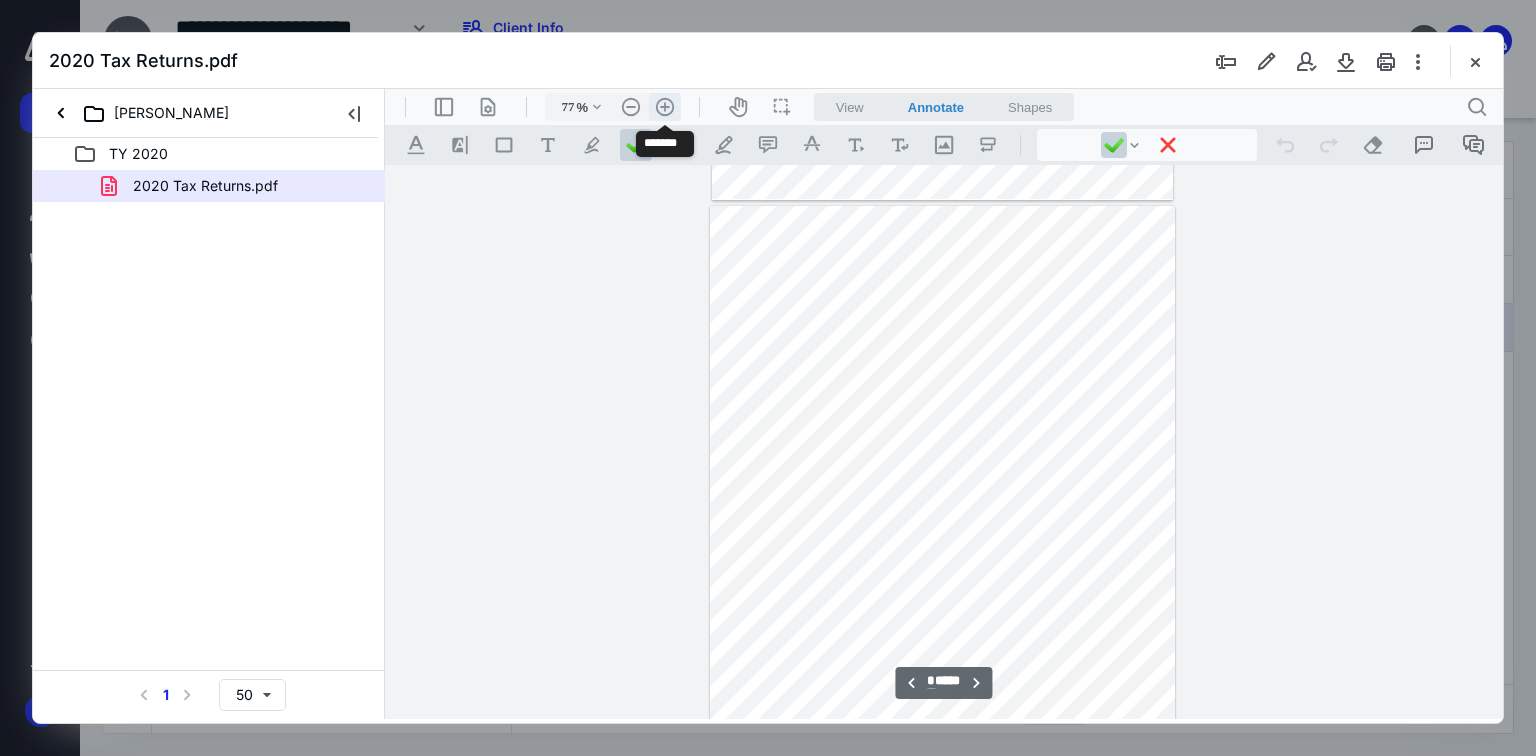 click on ".cls-1{fill:#abb0c4;} icon - header - zoom - in - line" at bounding box center (665, 107) 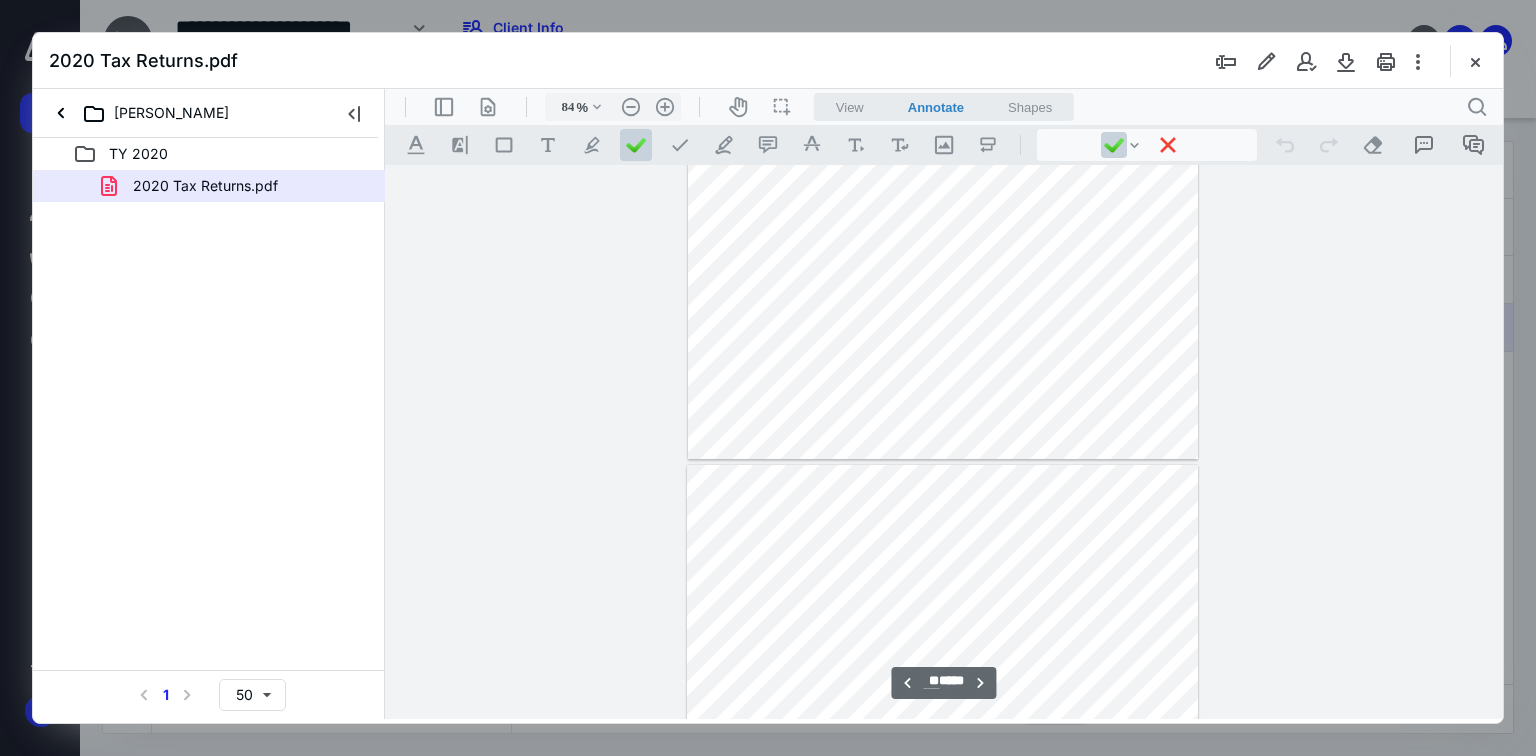scroll, scrollTop: 6684, scrollLeft: 0, axis: vertical 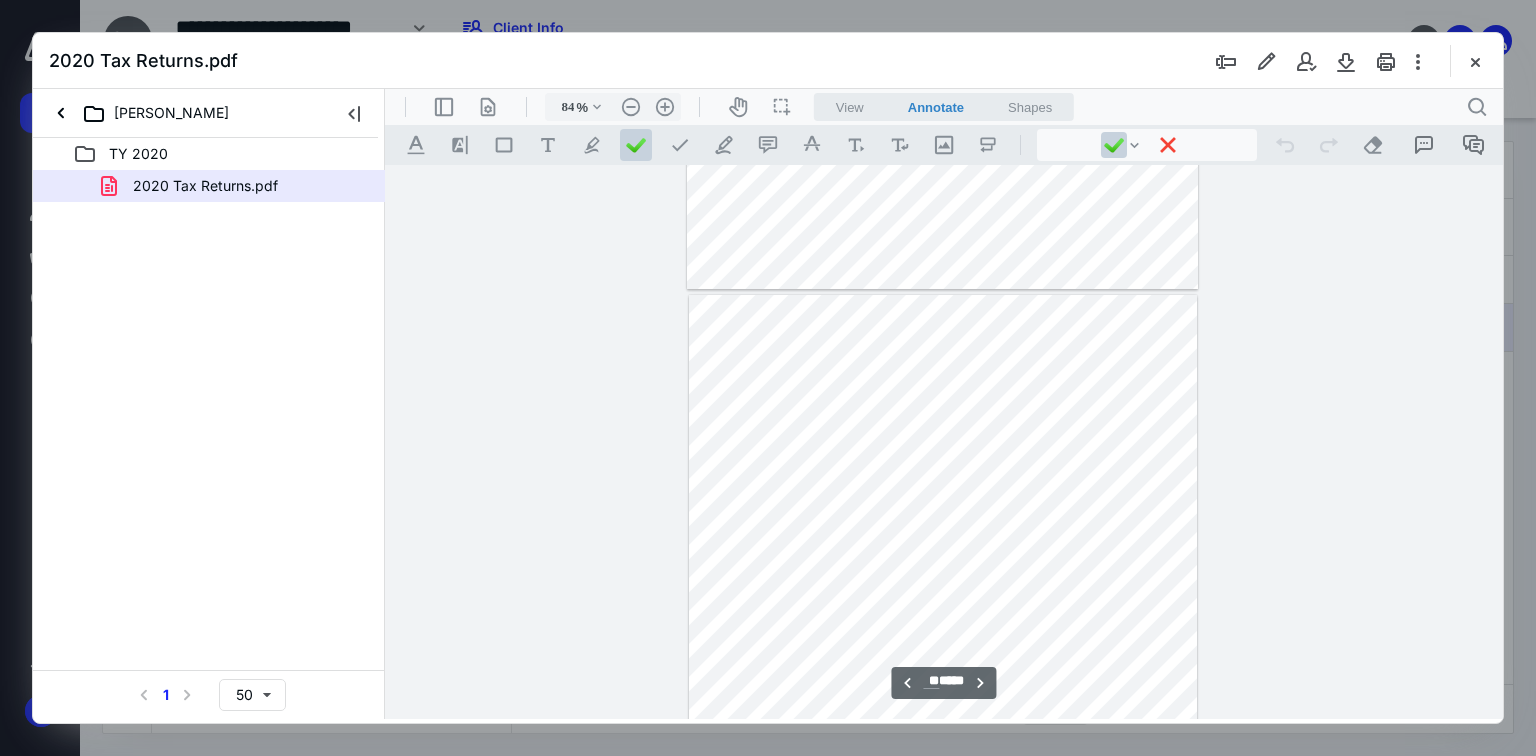 type on "**" 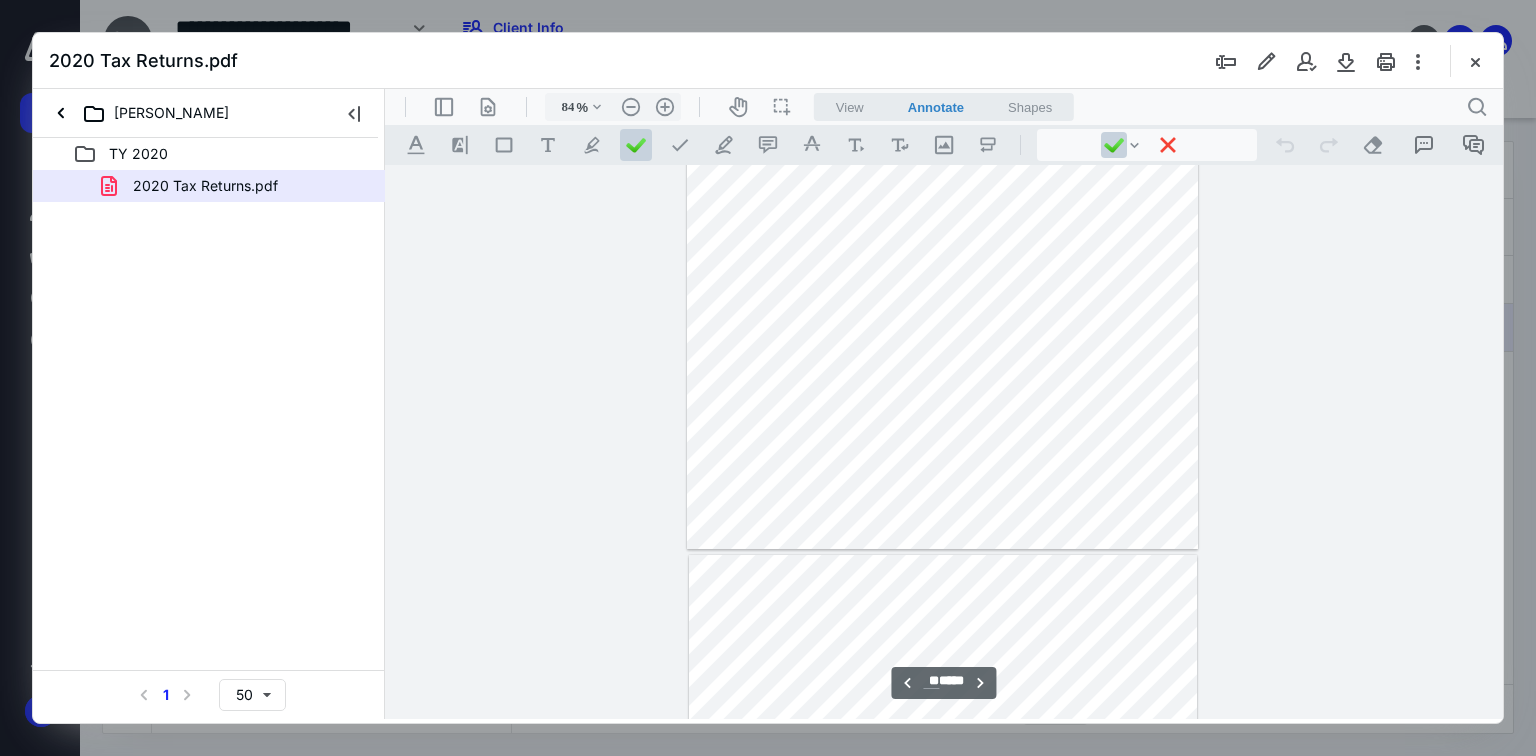 scroll, scrollTop: 7644, scrollLeft: 0, axis: vertical 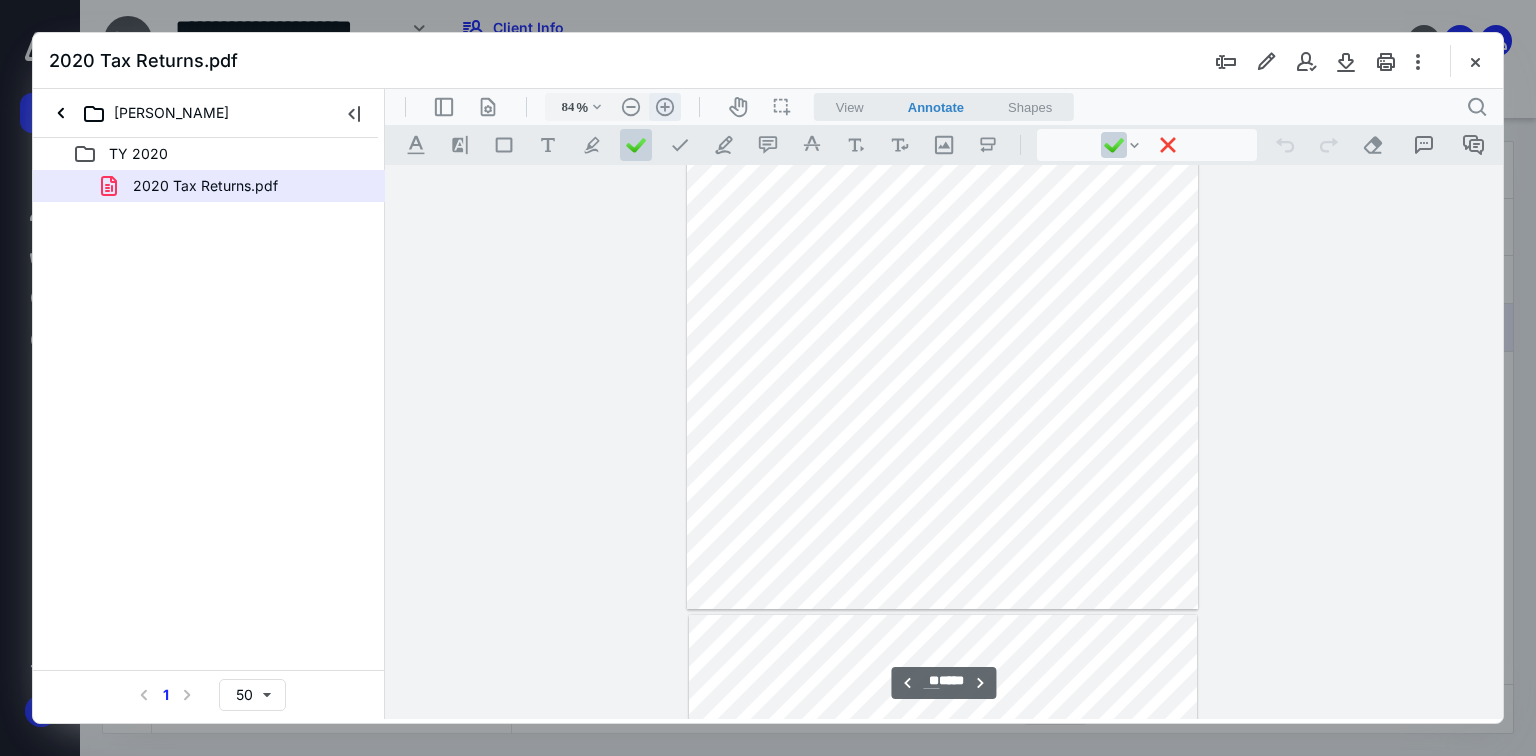 click on ".cls-1{fill:#abb0c4;} icon - header - zoom - in - line" at bounding box center [665, 107] 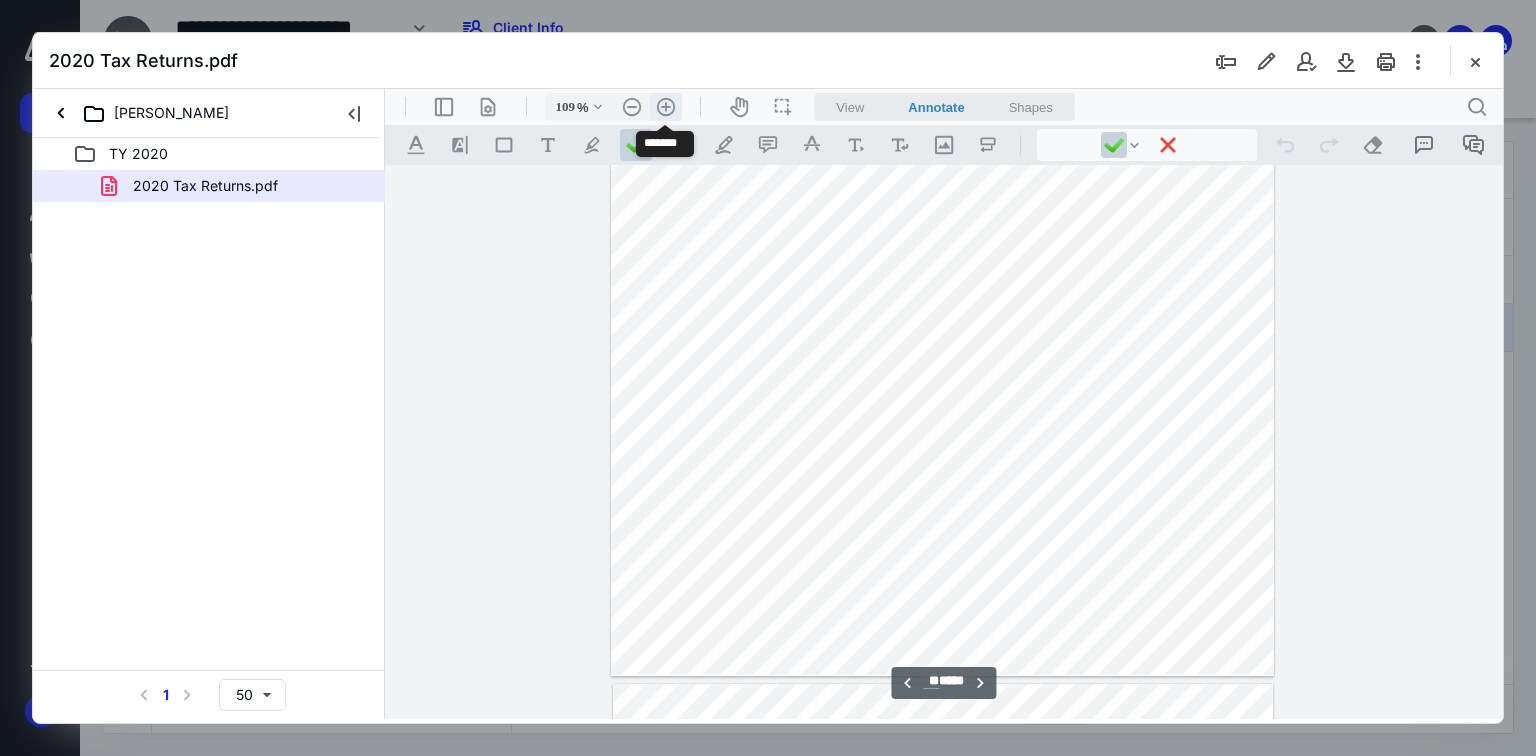 click on ".cls-1{fill:#abb0c4;} icon - header - zoom - in - line" at bounding box center [666, 107] 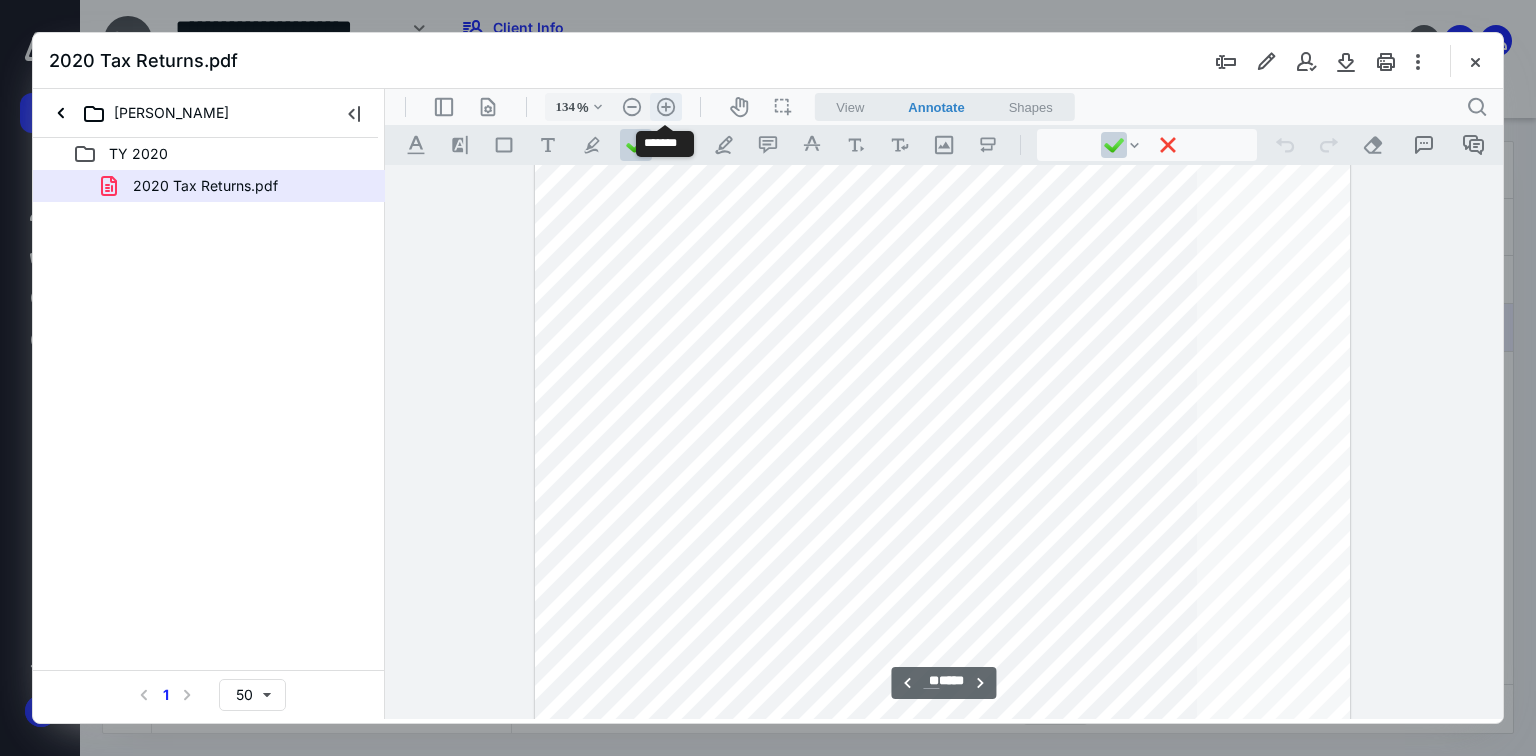 click on ".cls-1{fill:#abb0c4;} icon - header - zoom - in - line" at bounding box center (666, 107) 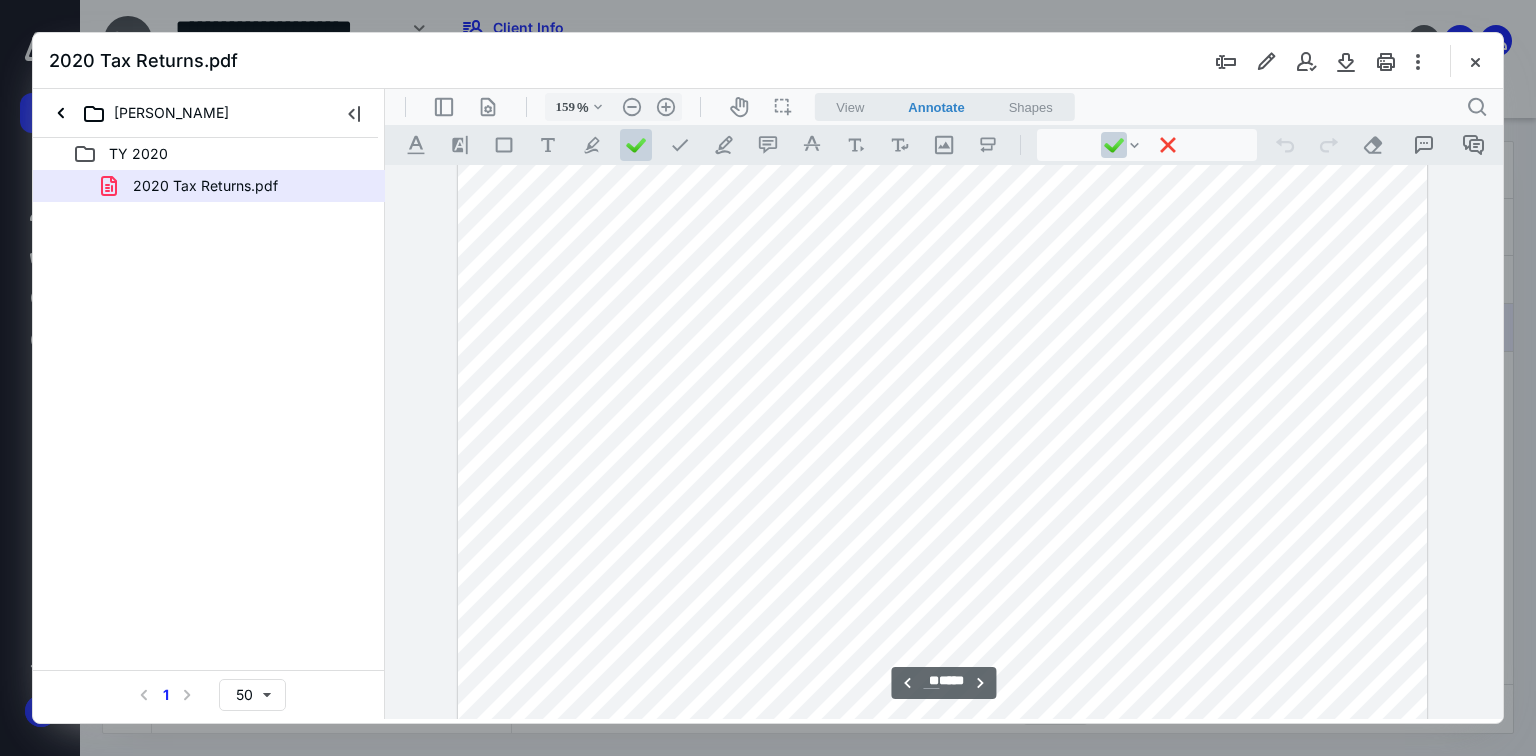 scroll, scrollTop: 14392, scrollLeft: 0, axis: vertical 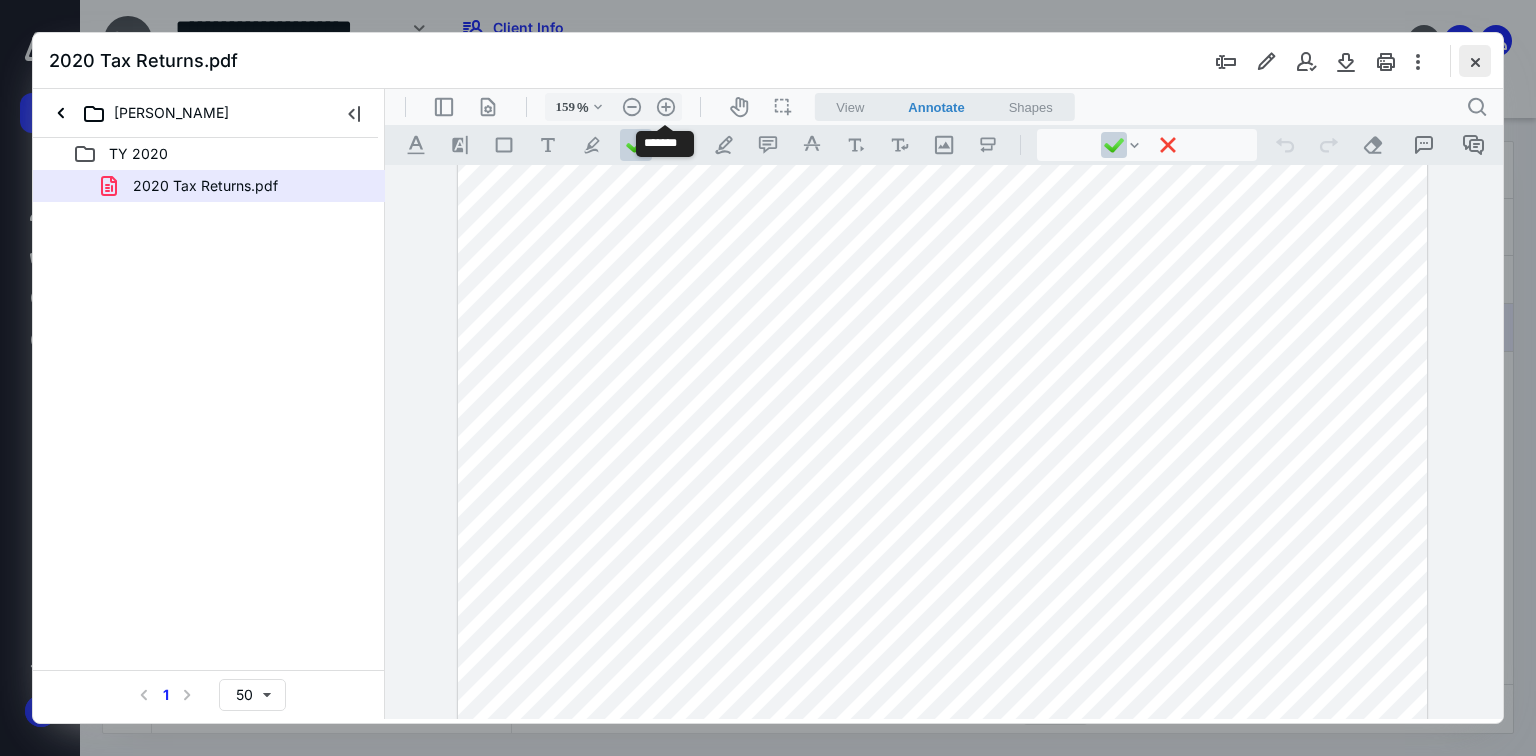 click at bounding box center (1475, 61) 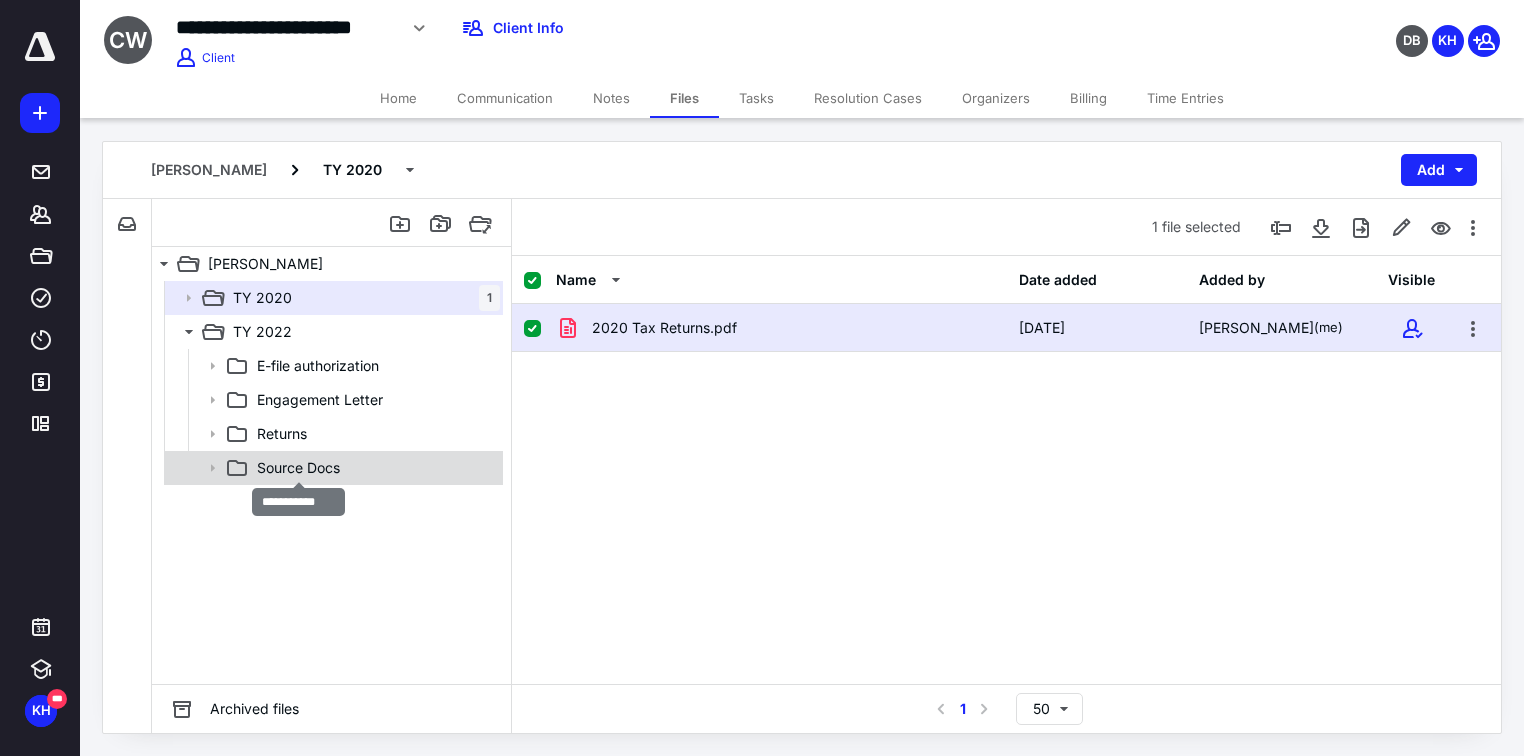 click on "Source Docs" at bounding box center (298, 468) 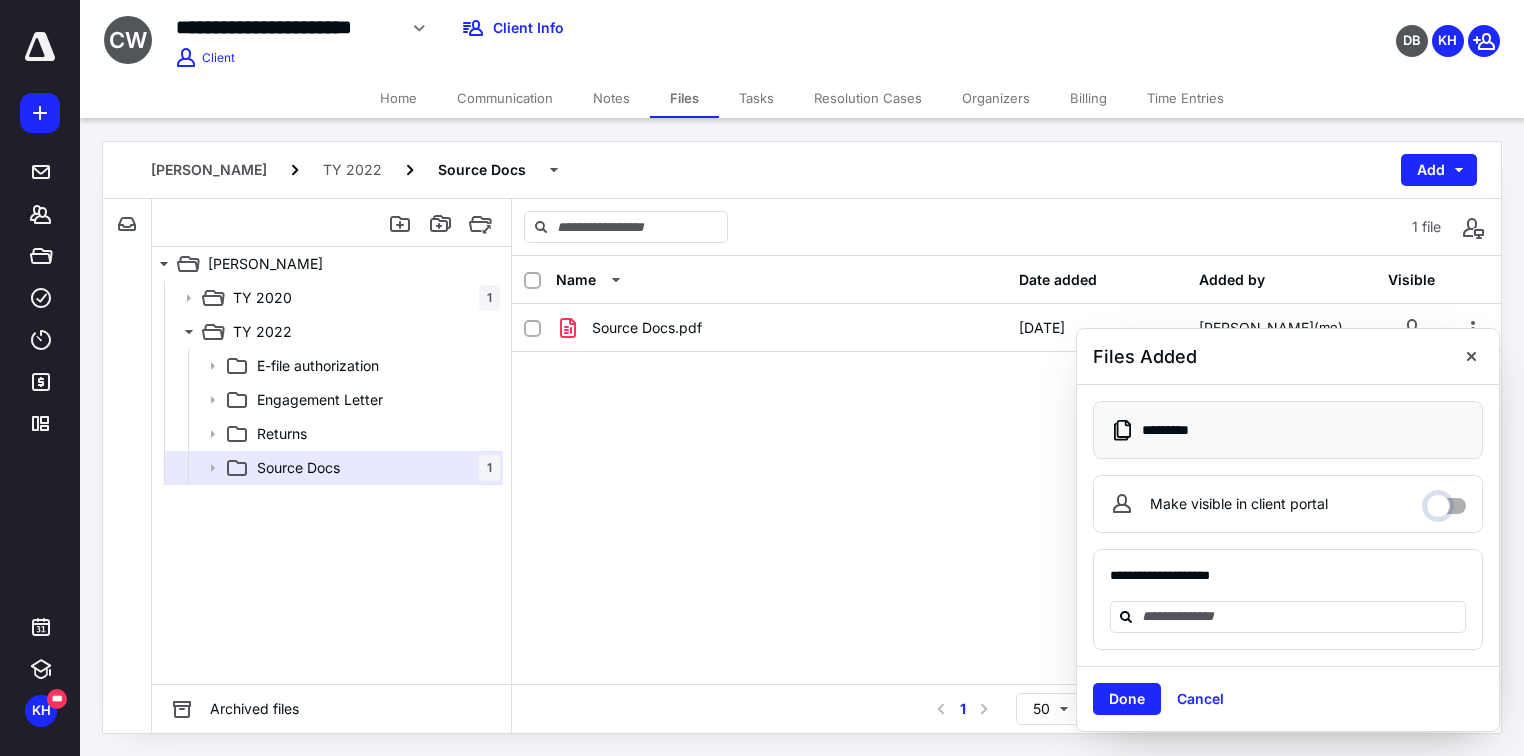 click on "Make visible in client portal" at bounding box center (1446, 501) 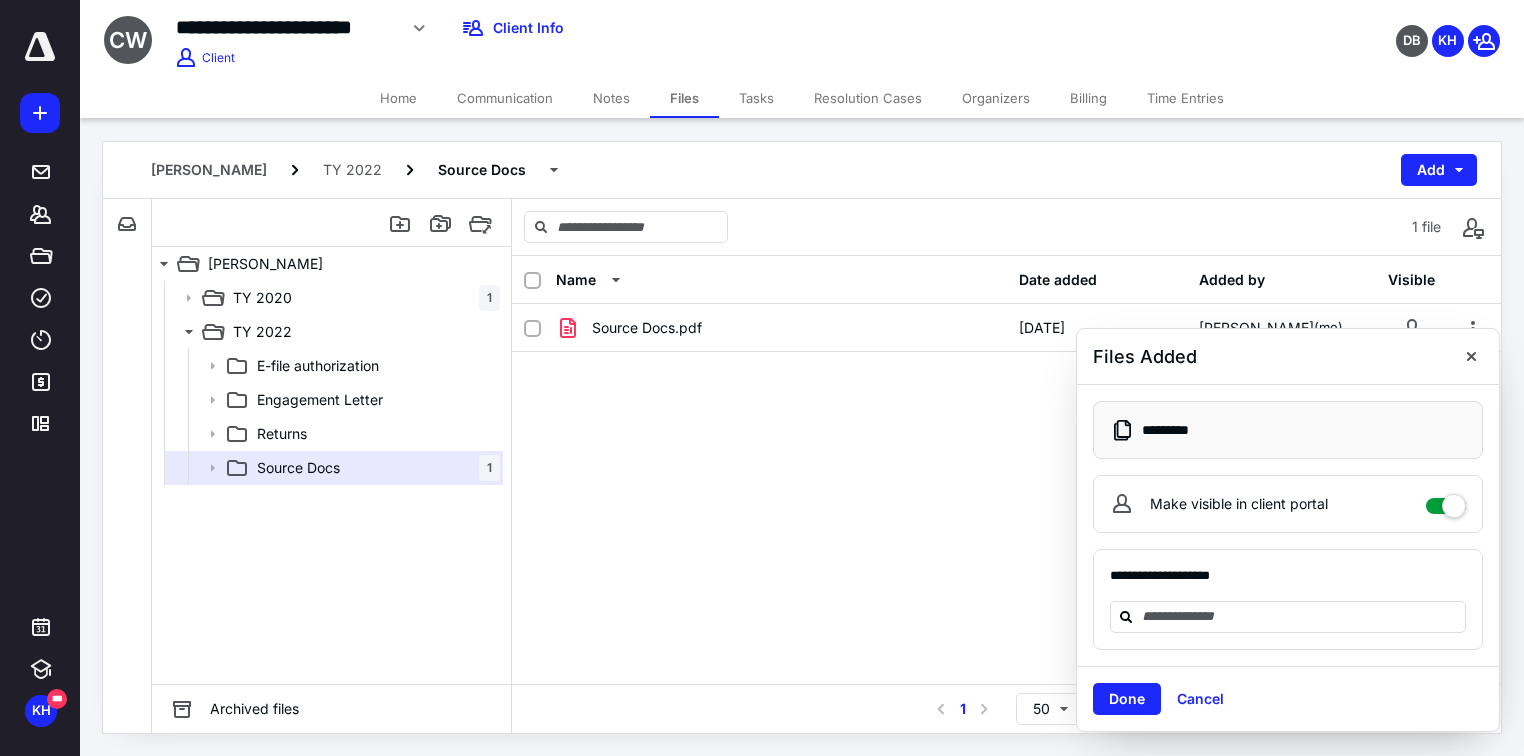 checkbox on "****" 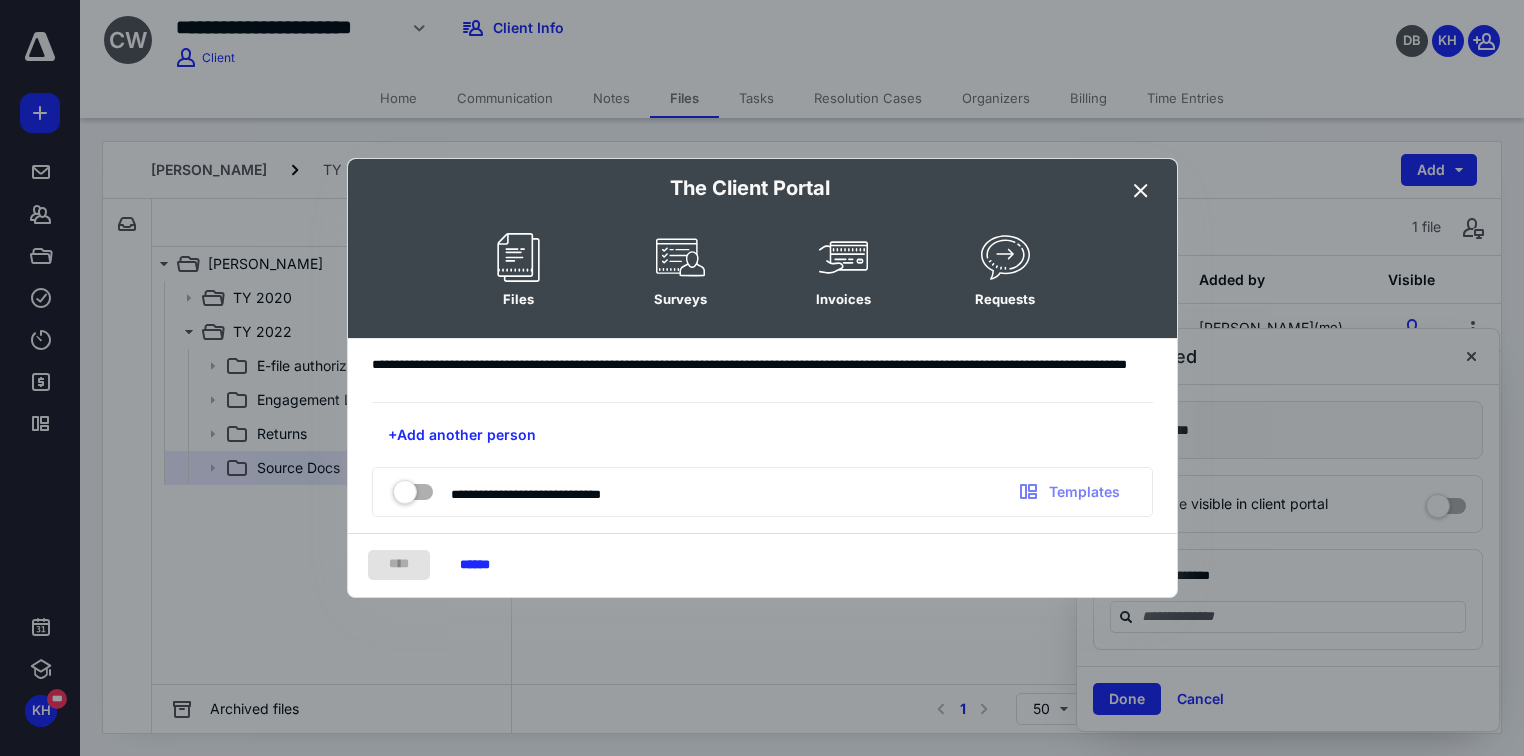 drag, startPoint x: 468, startPoint y: 571, endPoint x: 602, endPoint y: 556, distance: 134.83694 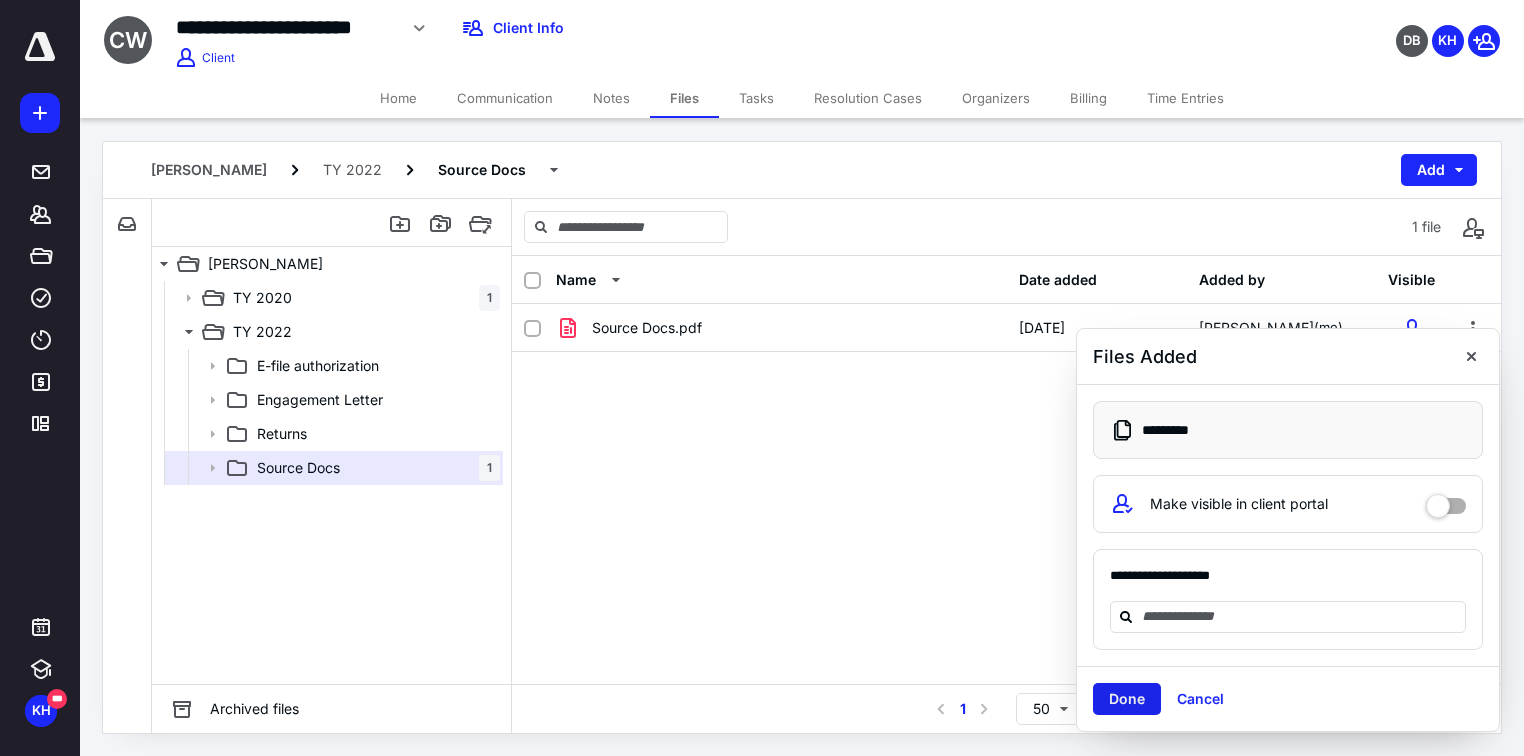 click on "Done" at bounding box center [1127, 699] 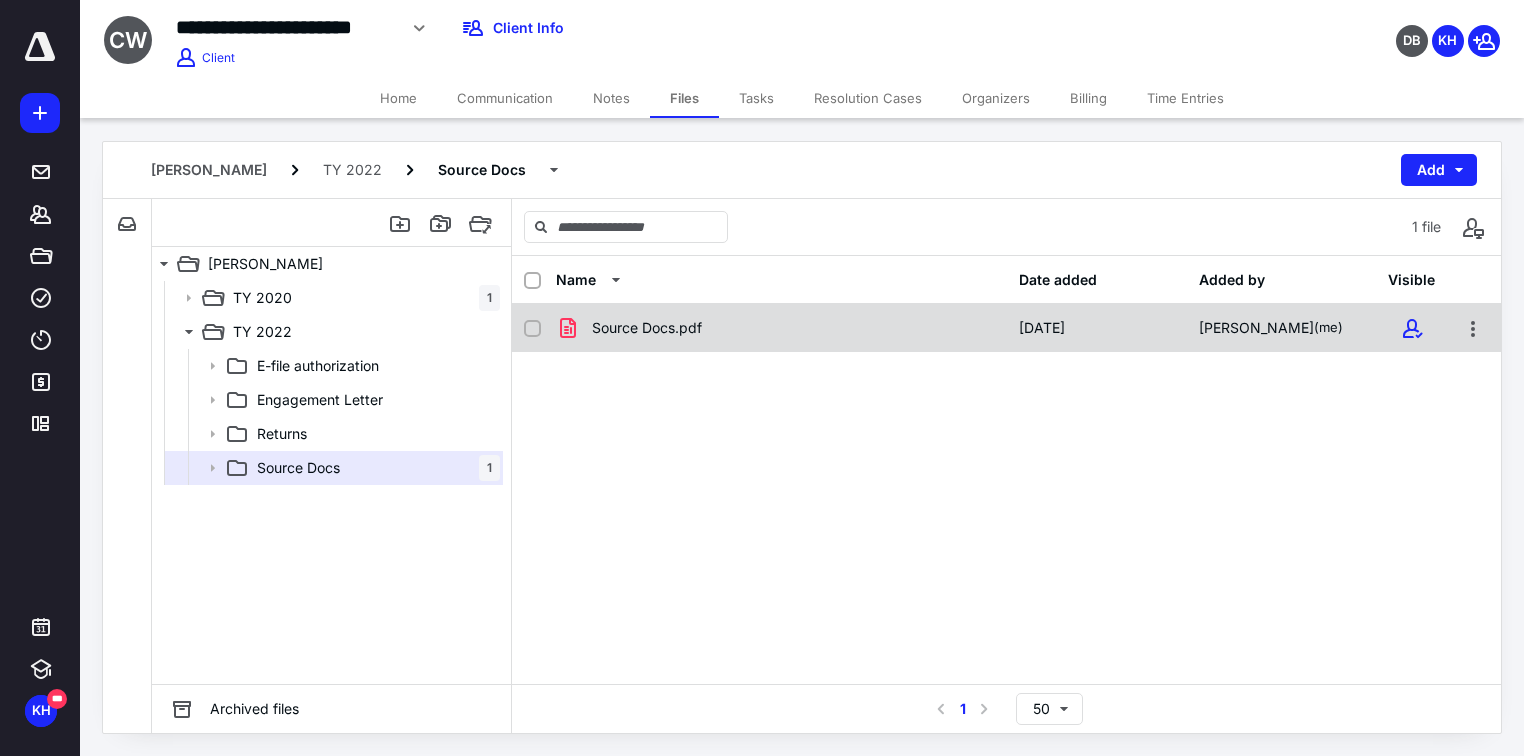 click on "Source Docs.pdf" at bounding box center [647, 328] 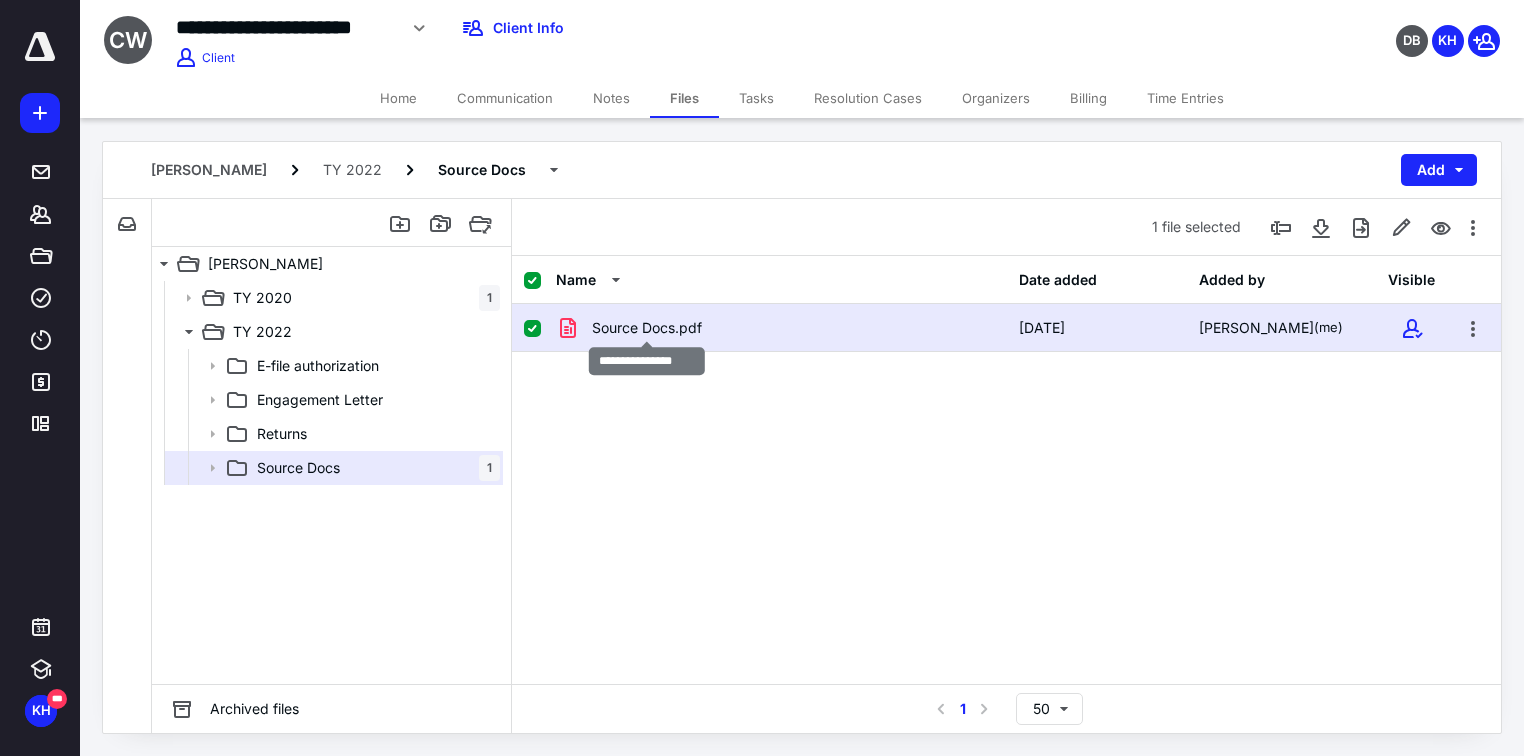 click on "Source Docs.pdf [DATE] [PERSON_NAME]  (me)" at bounding box center [1006, 328] 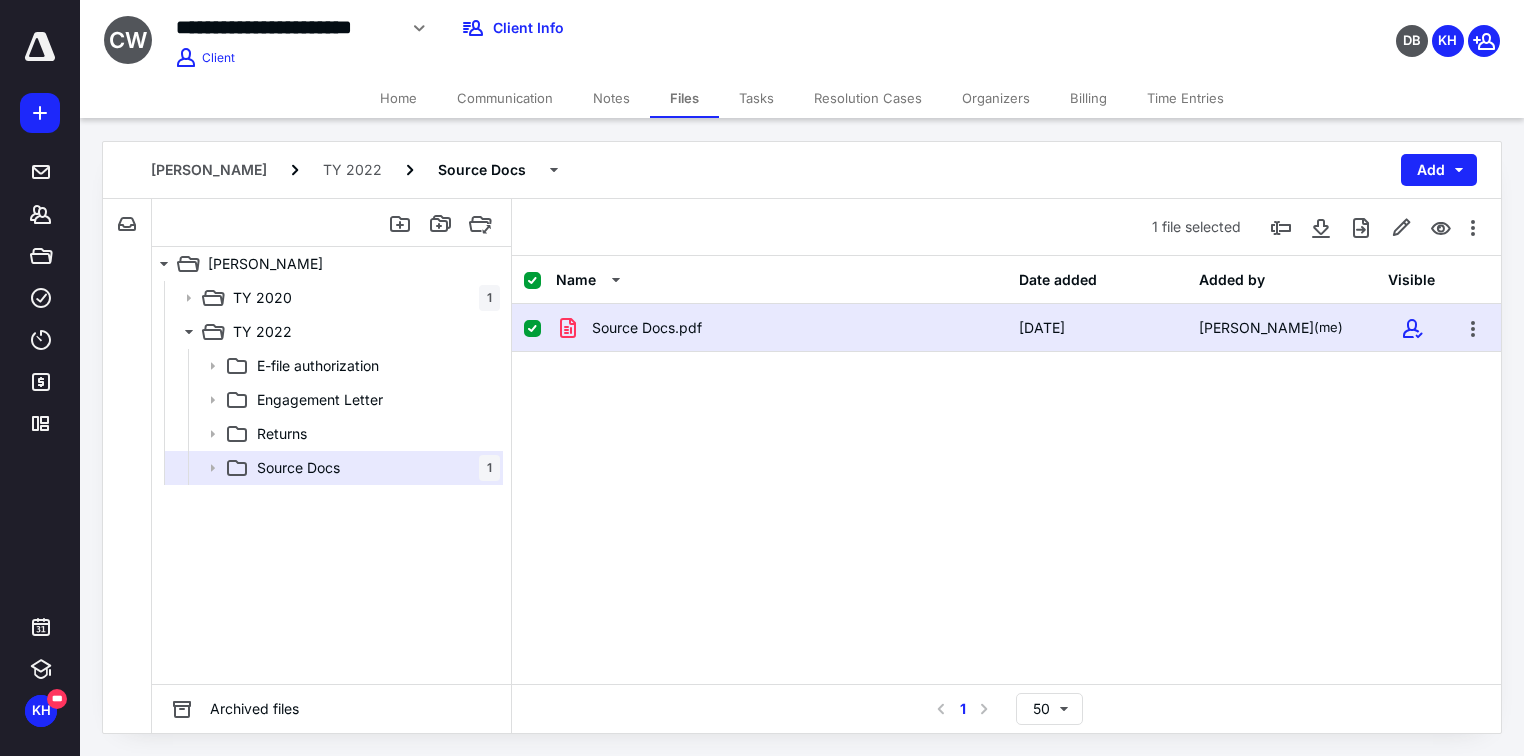 click on "Source Docs.pdf" at bounding box center [781, 328] 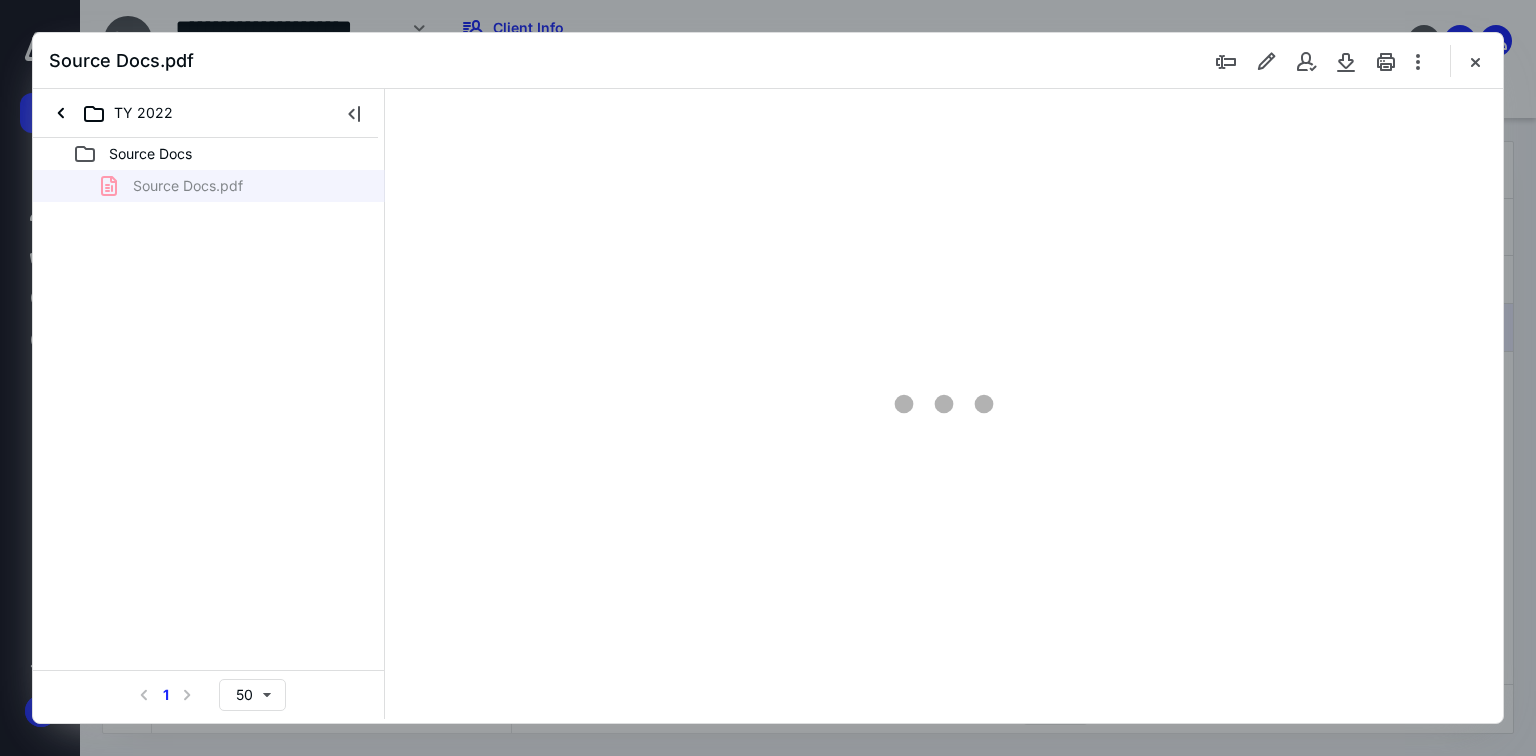 scroll, scrollTop: 0, scrollLeft: 0, axis: both 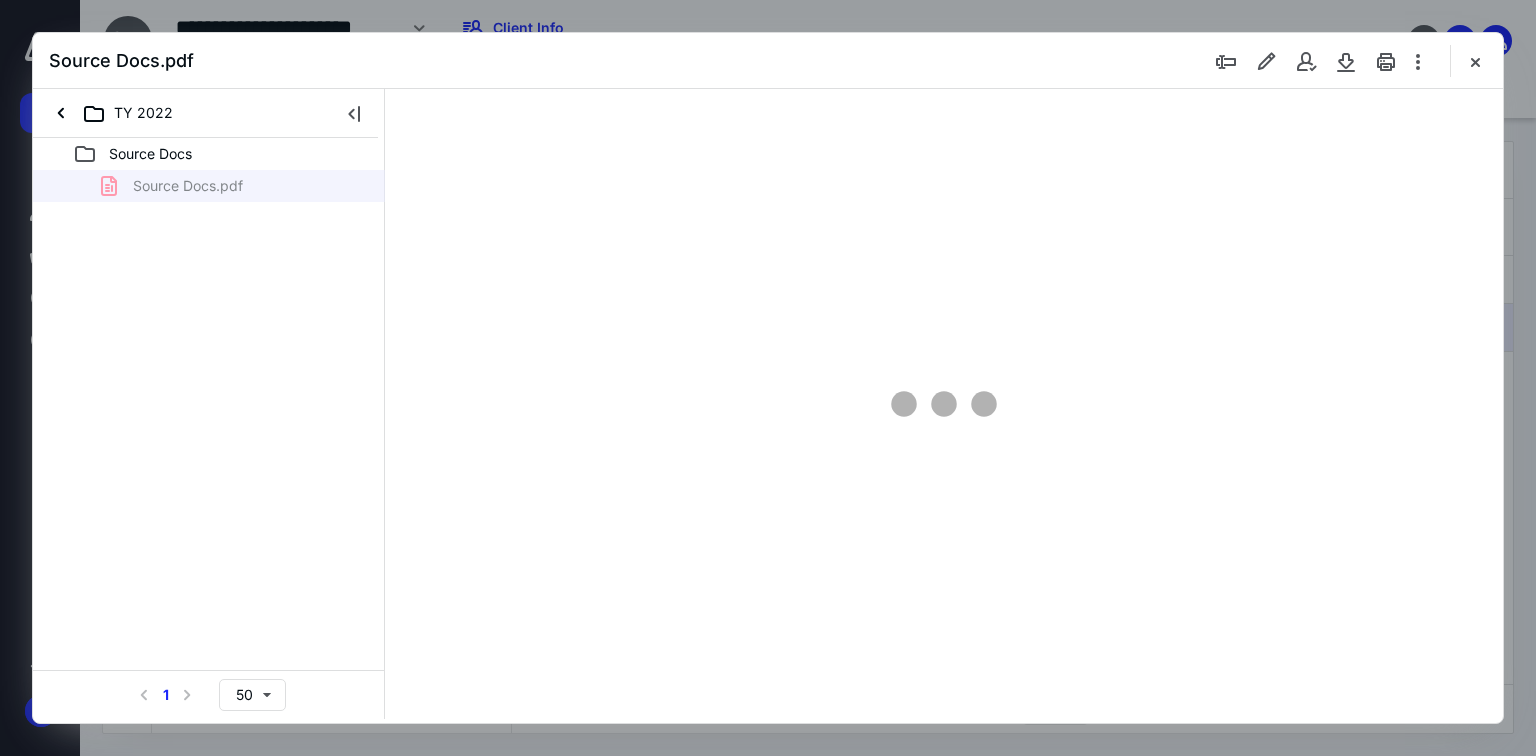 type on "69" 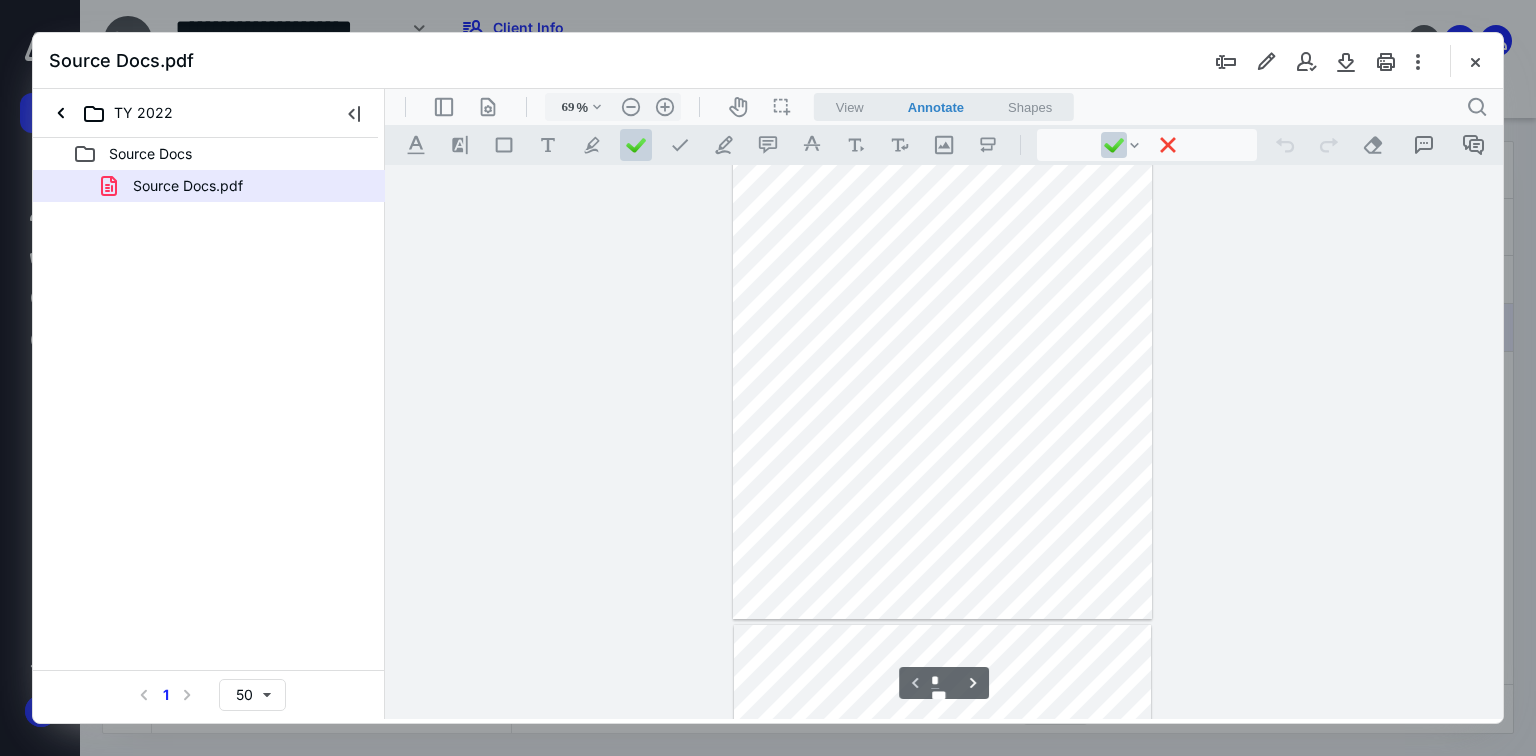 scroll, scrollTop: 0, scrollLeft: 0, axis: both 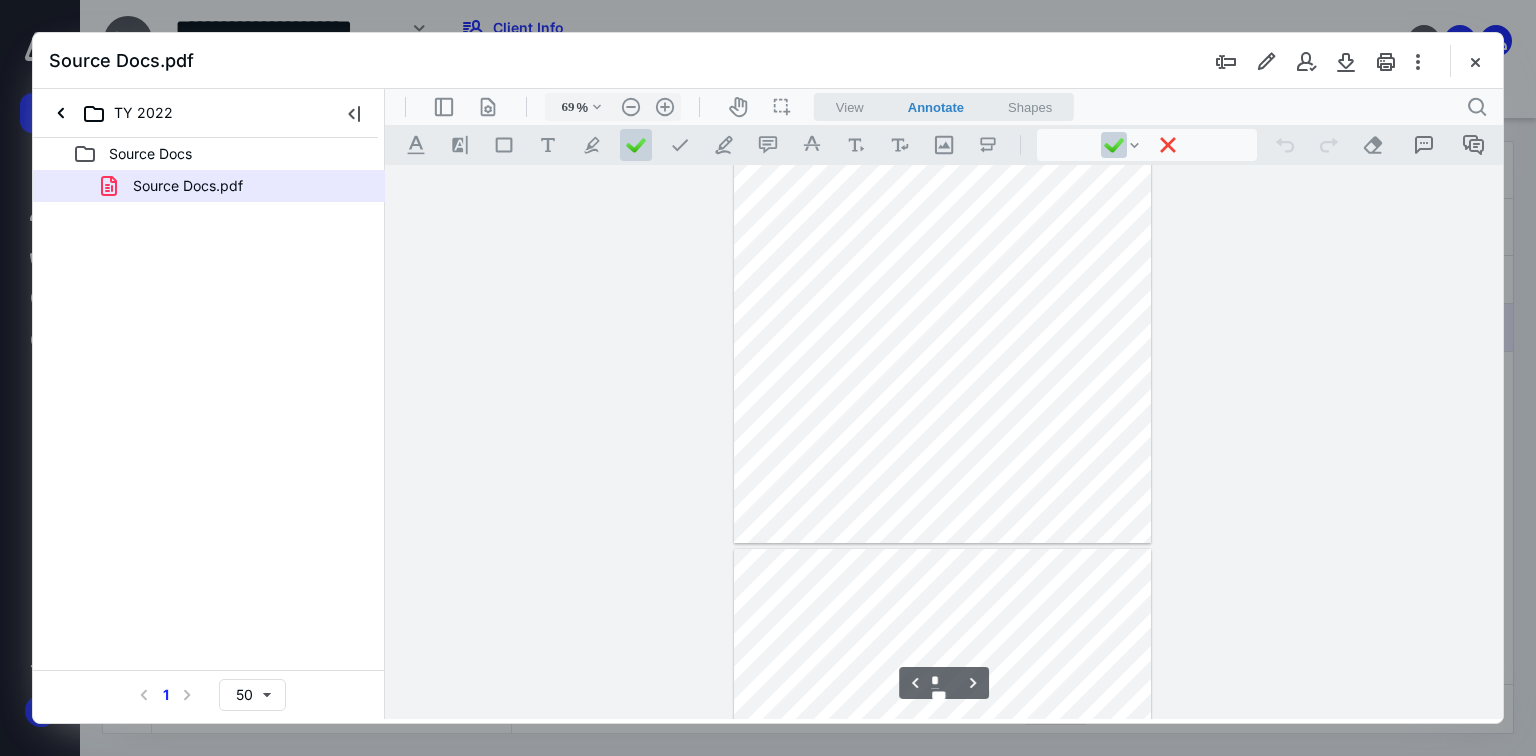 type on "*" 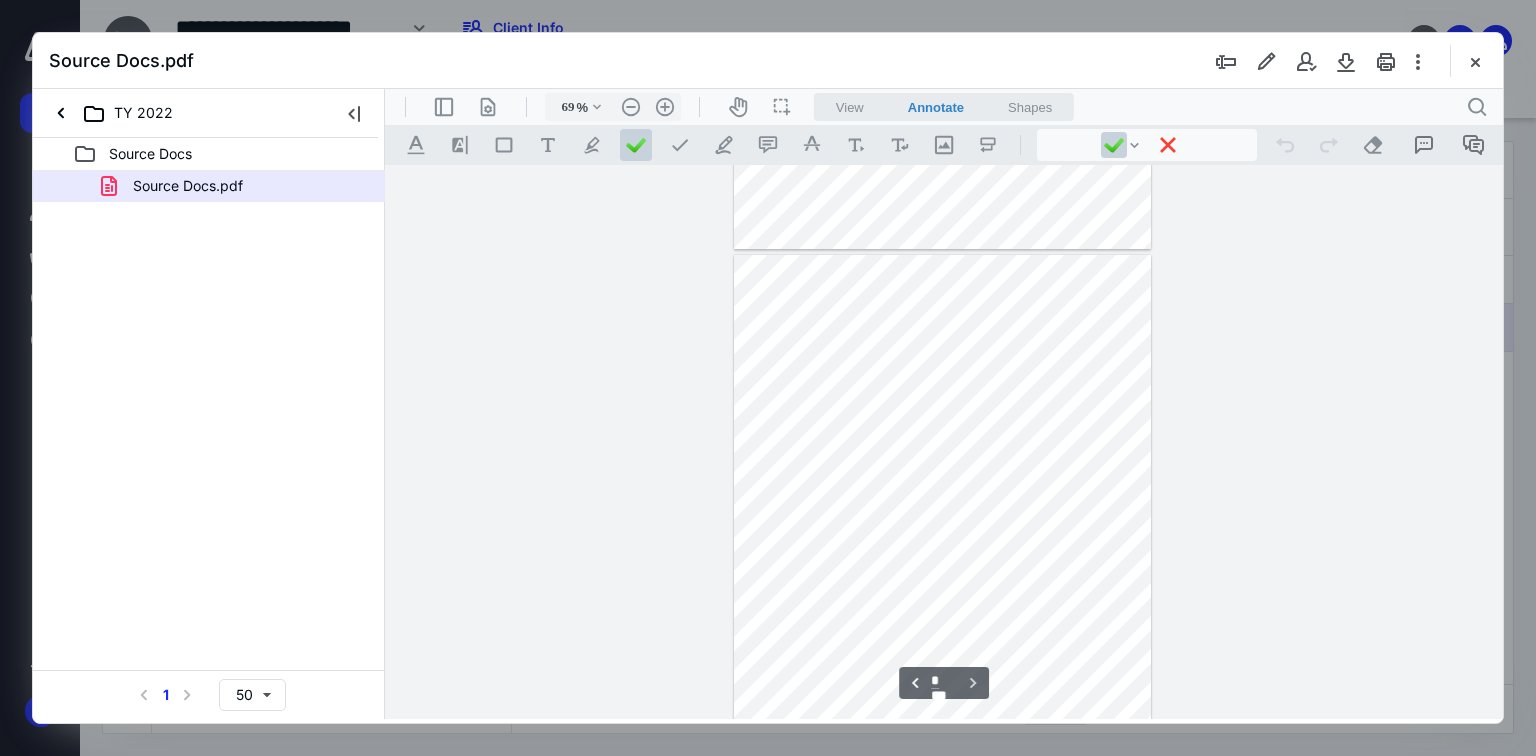 scroll, scrollTop: 1660, scrollLeft: 0, axis: vertical 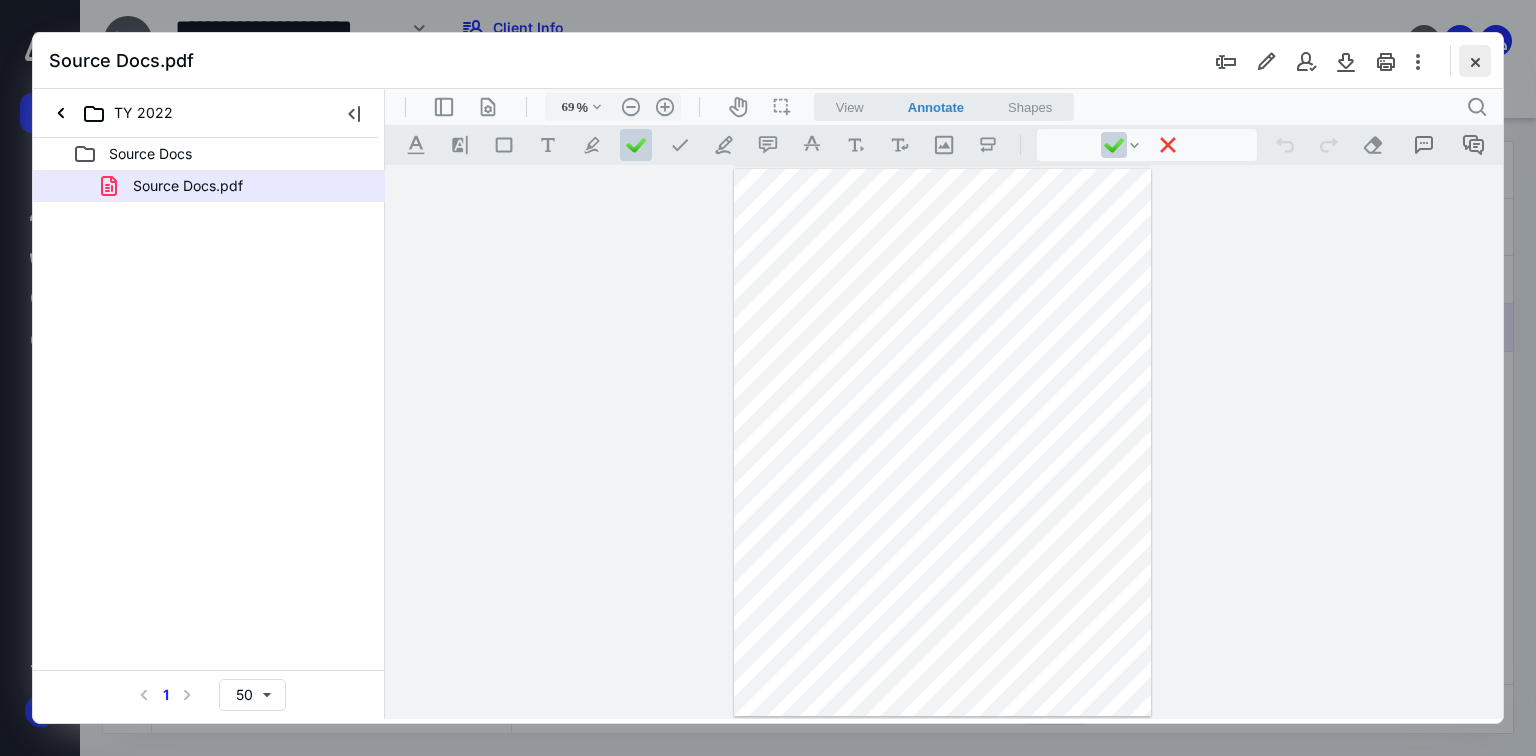 click at bounding box center (1475, 61) 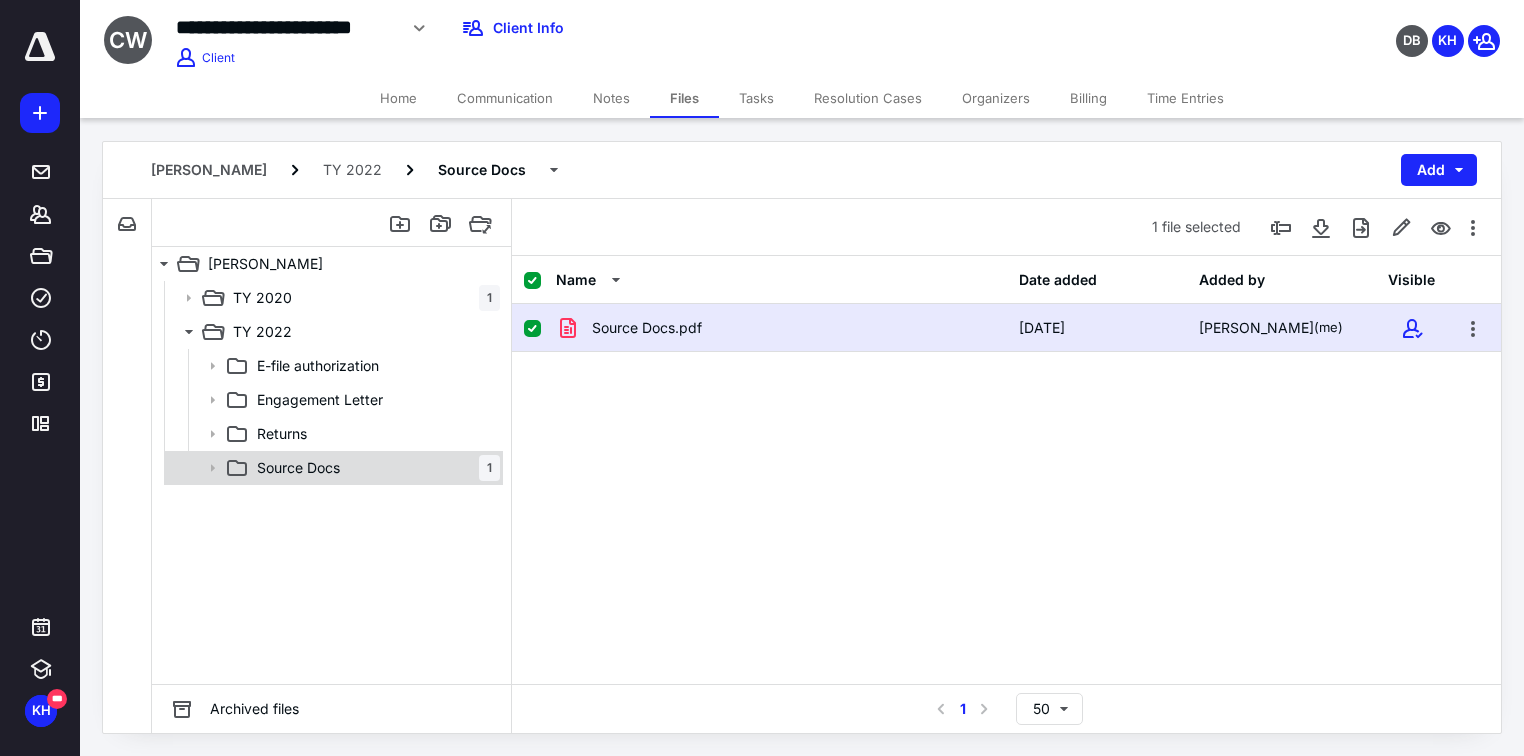 checkbox on "false" 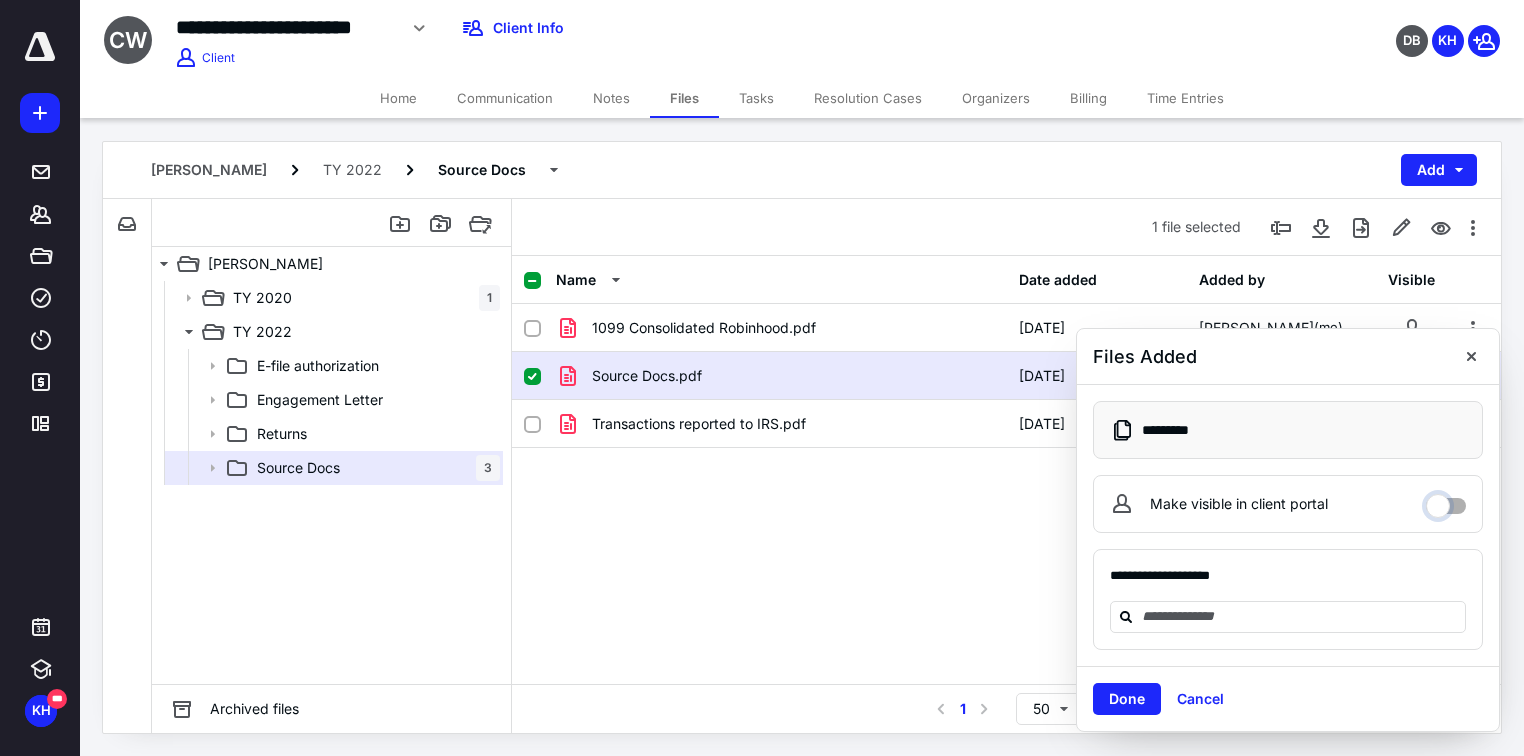 click on "Make visible in client portal" at bounding box center [1446, 501] 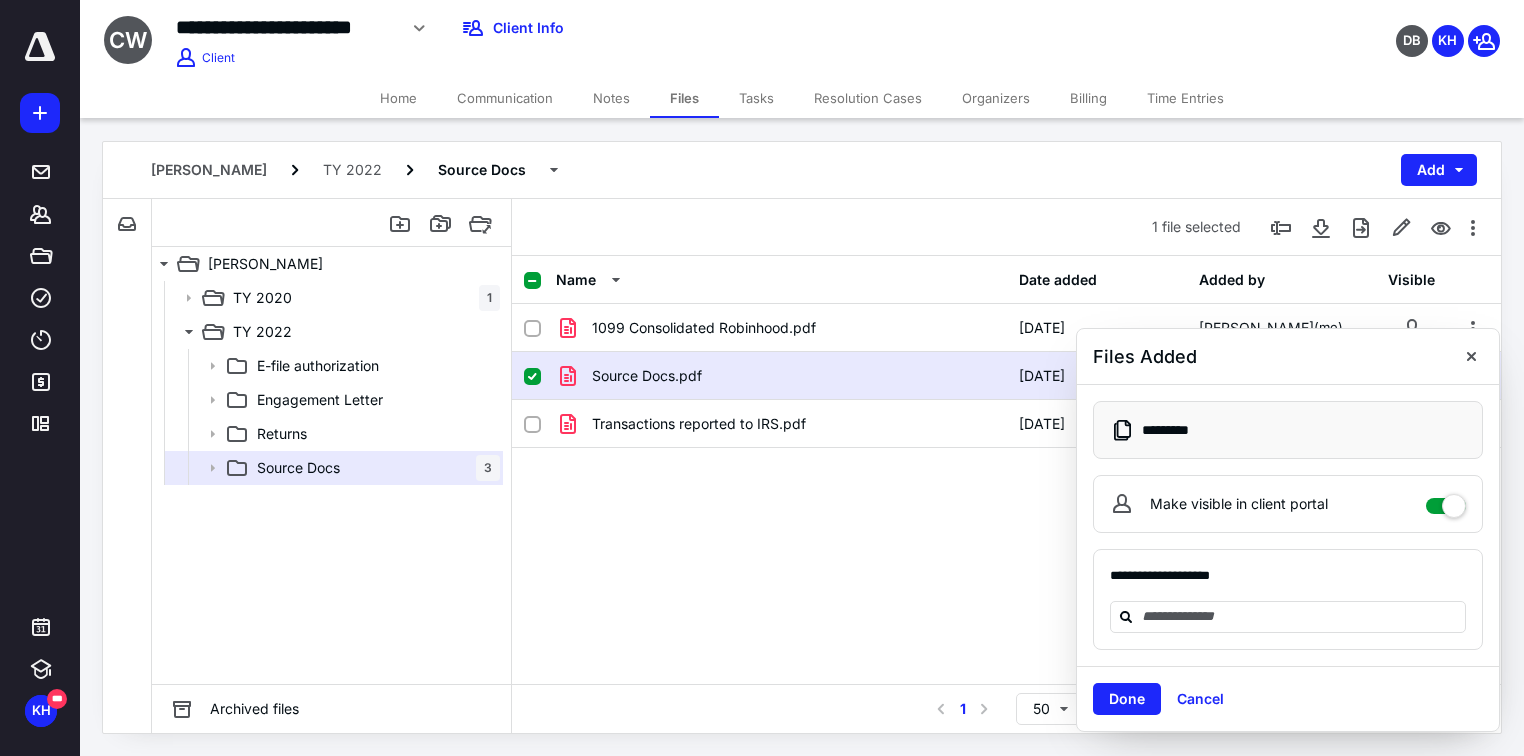 checkbox on "****" 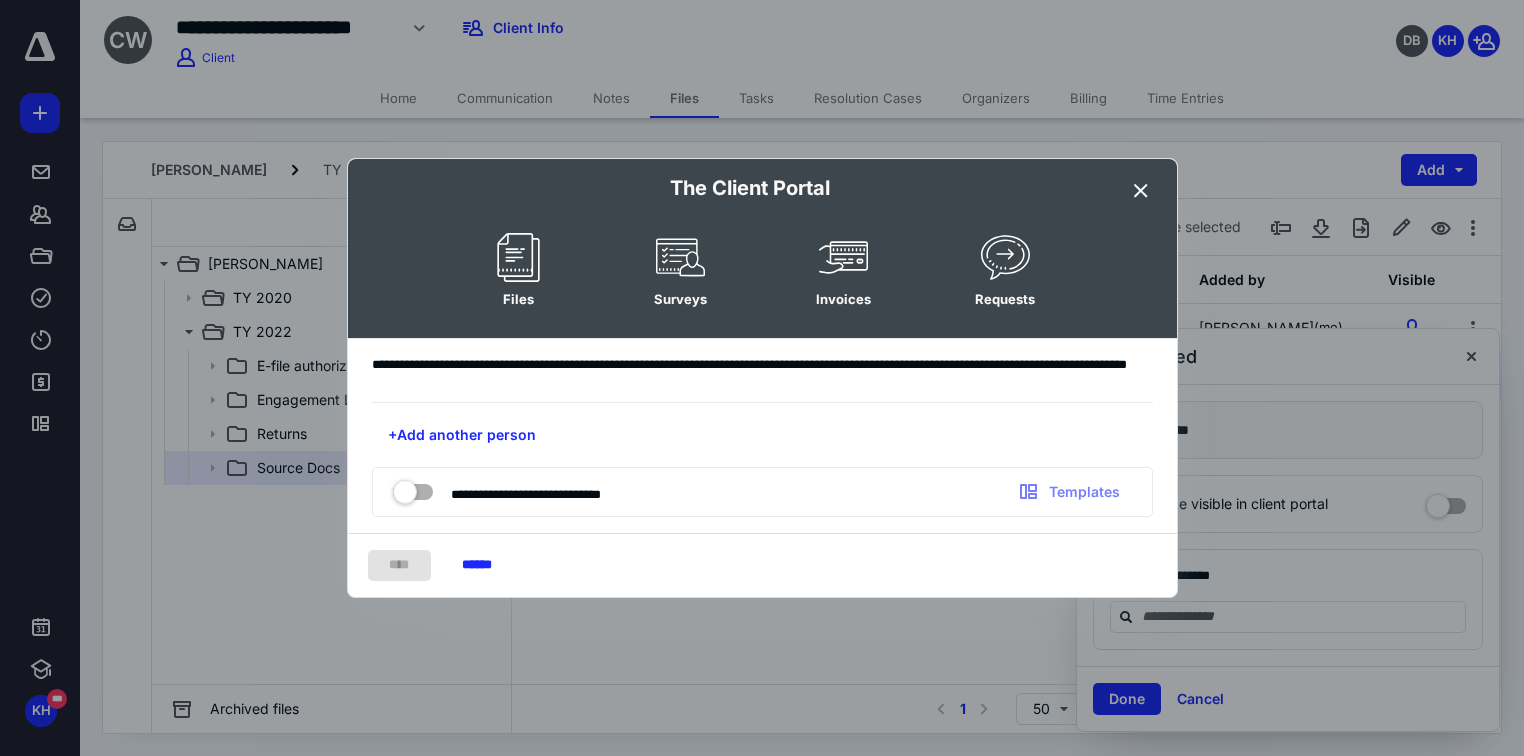 click on "******" at bounding box center (477, 565) 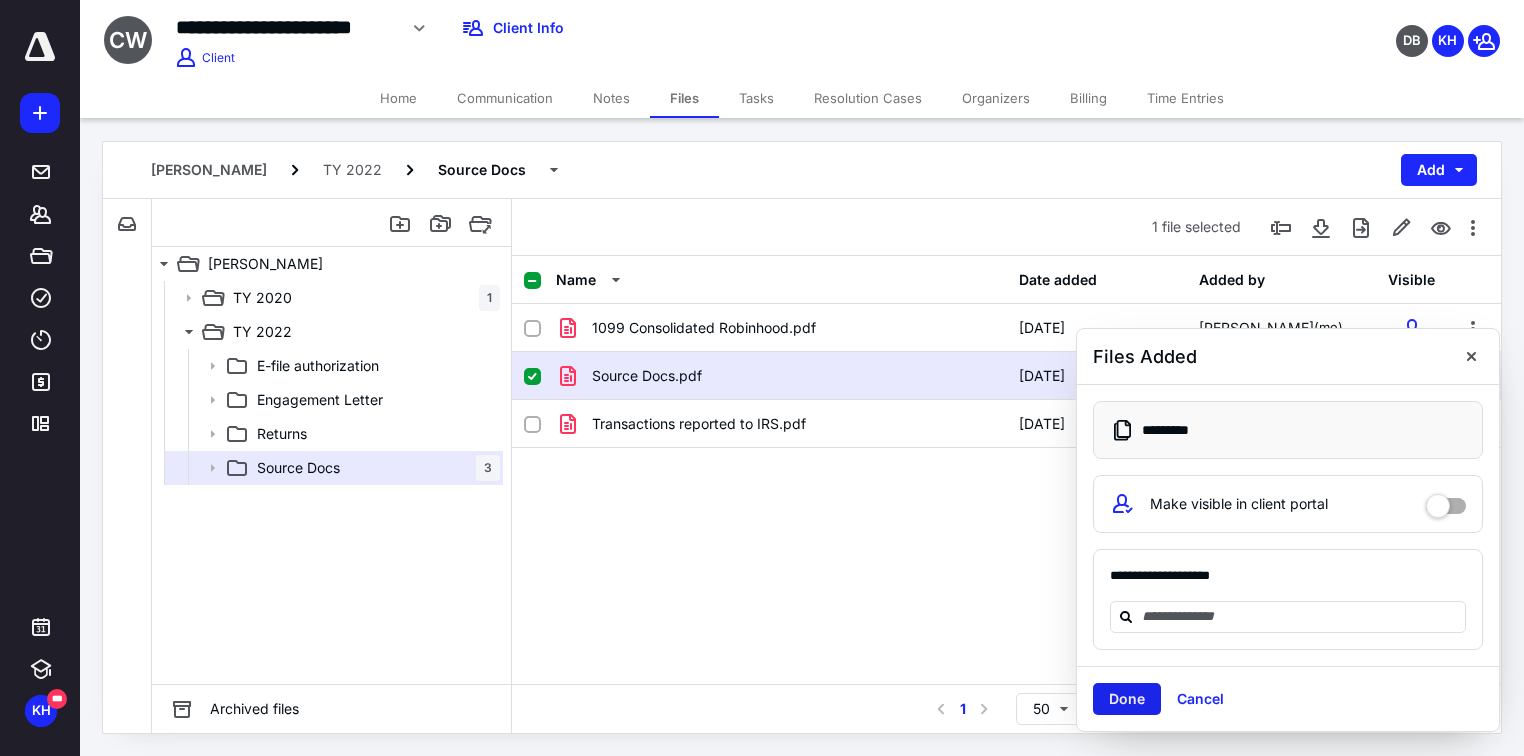 click on "Done" at bounding box center (1127, 699) 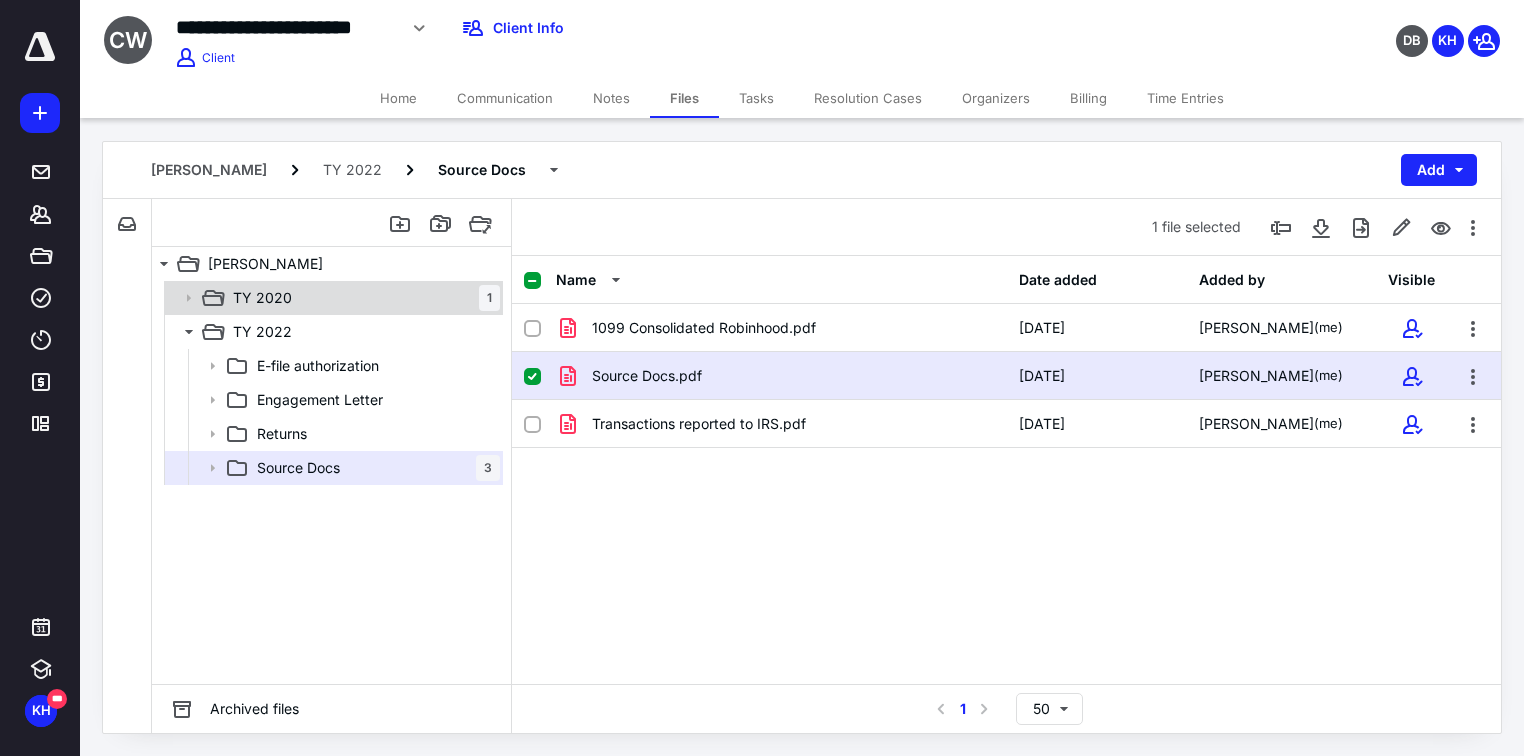 click on "TY 2020 1" at bounding box center (362, 298) 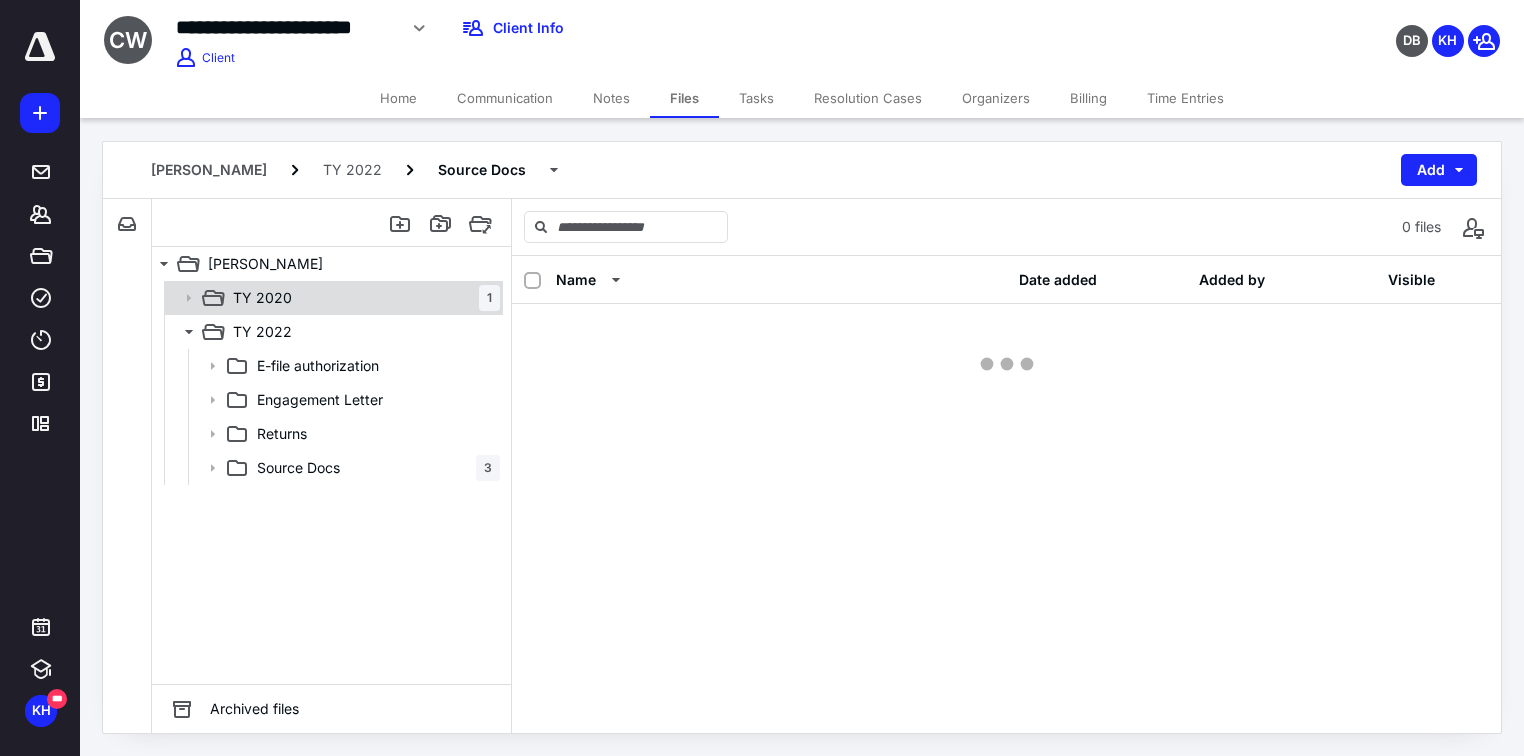 click on "TY 2020 1" at bounding box center [362, 298] 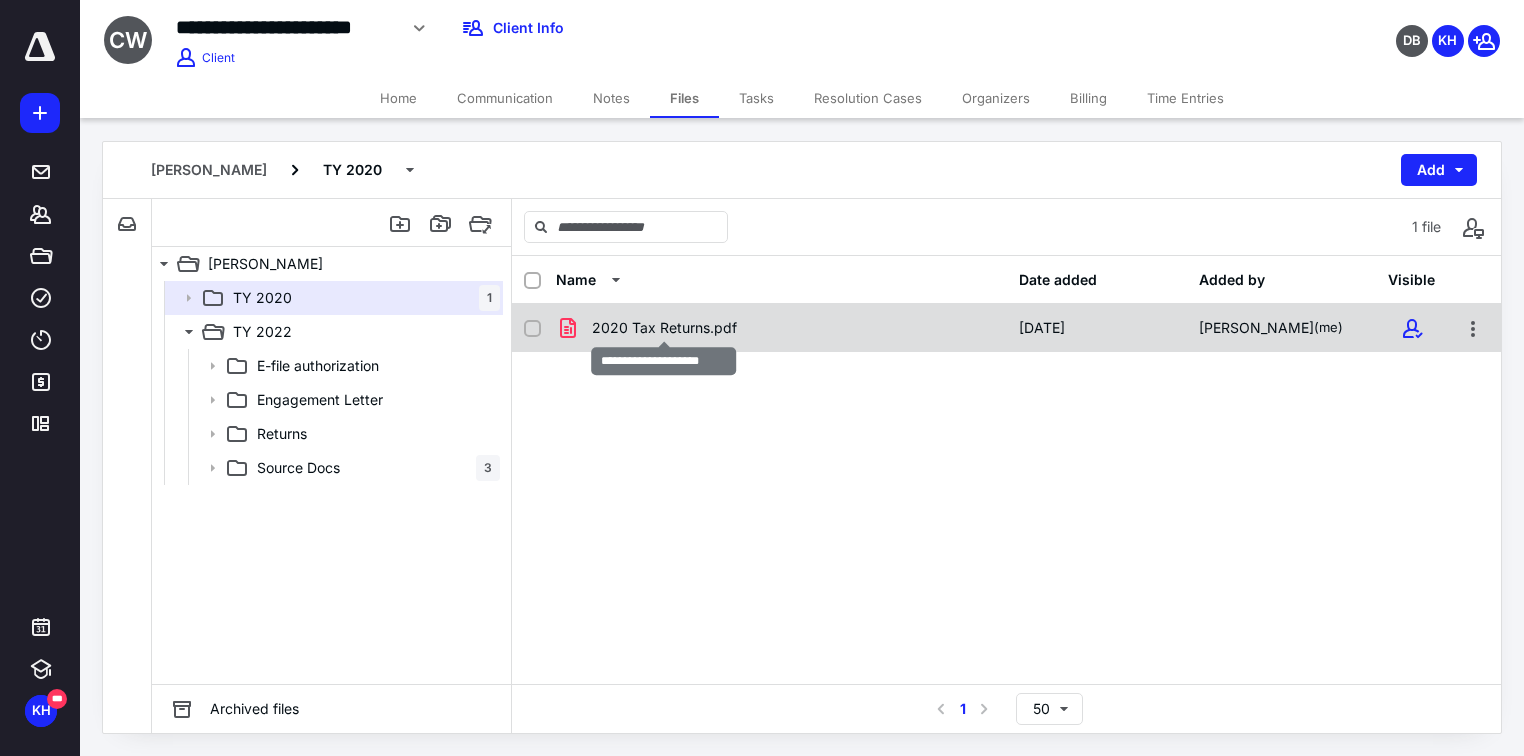 click on "2020 Tax Returns.pdf" at bounding box center (664, 328) 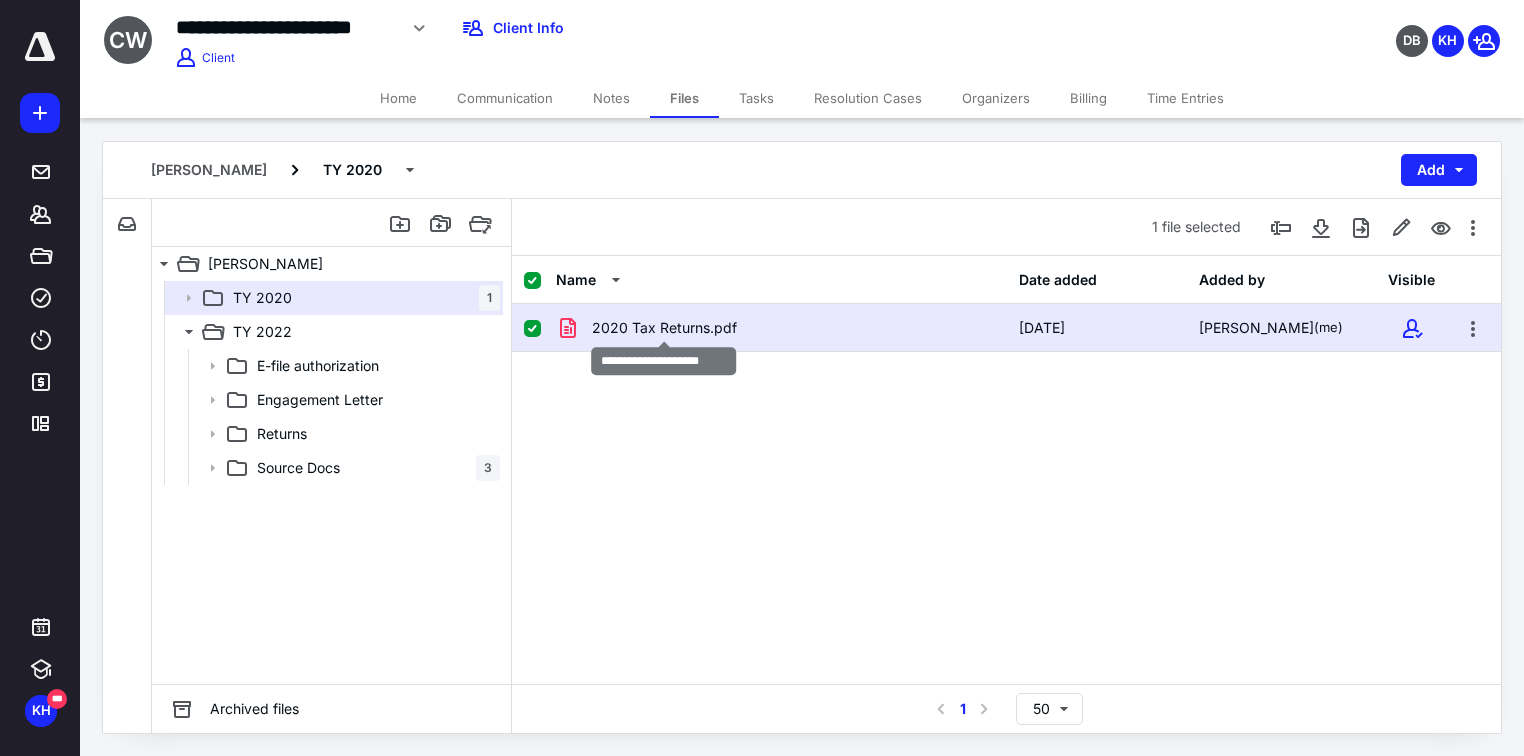 click on "2020 Tax Returns.pdf" at bounding box center (664, 328) 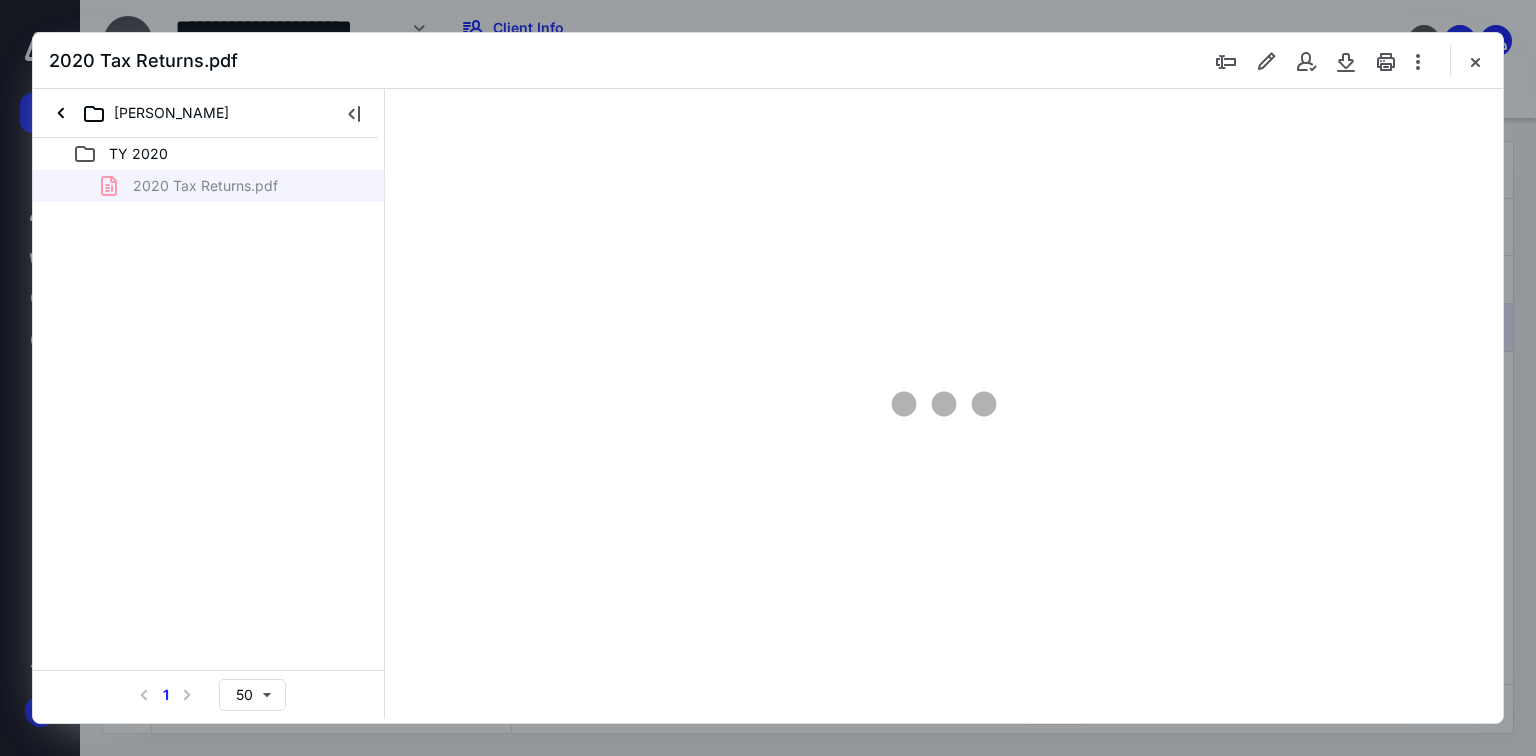 scroll, scrollTop: 0, scrollLeft: 0, axis: both 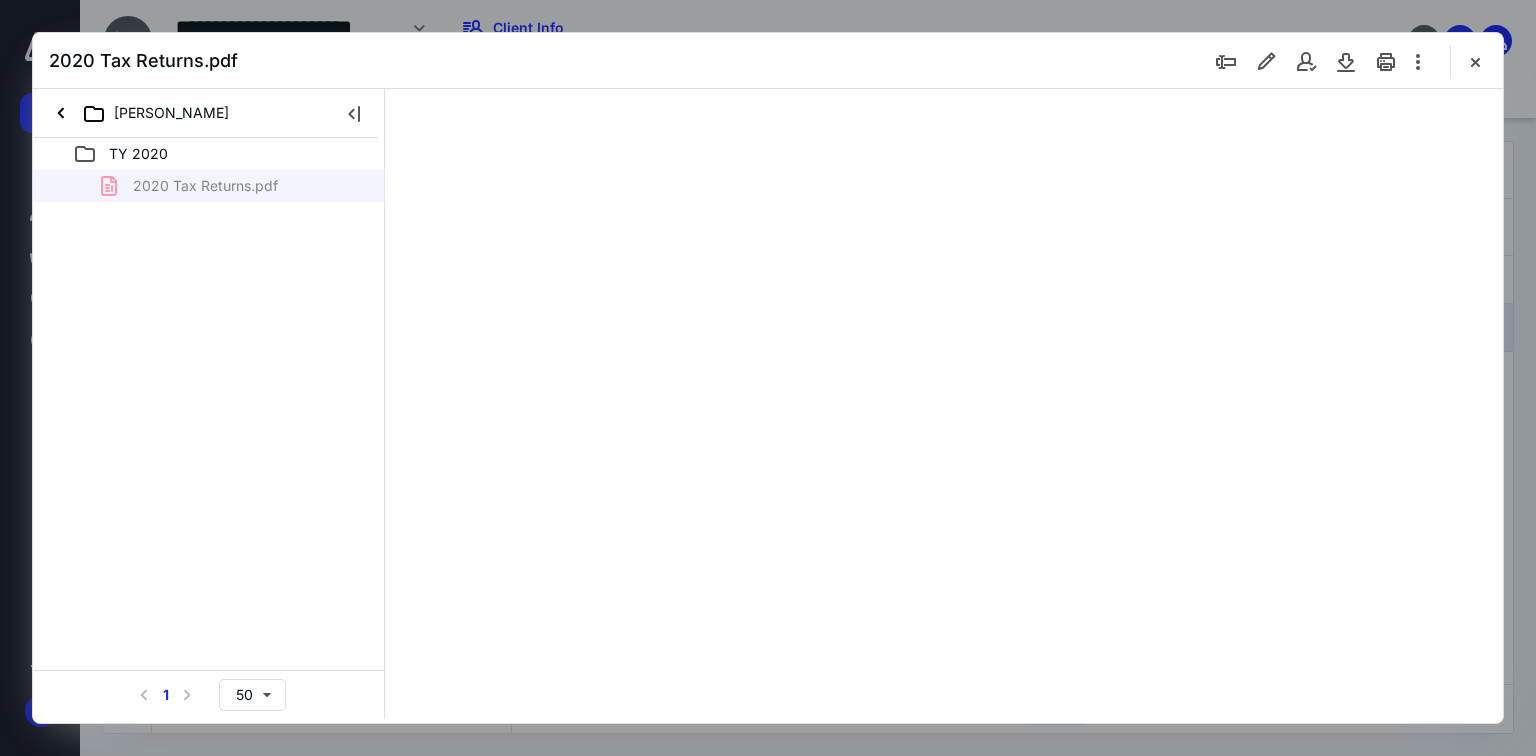 type on "69" 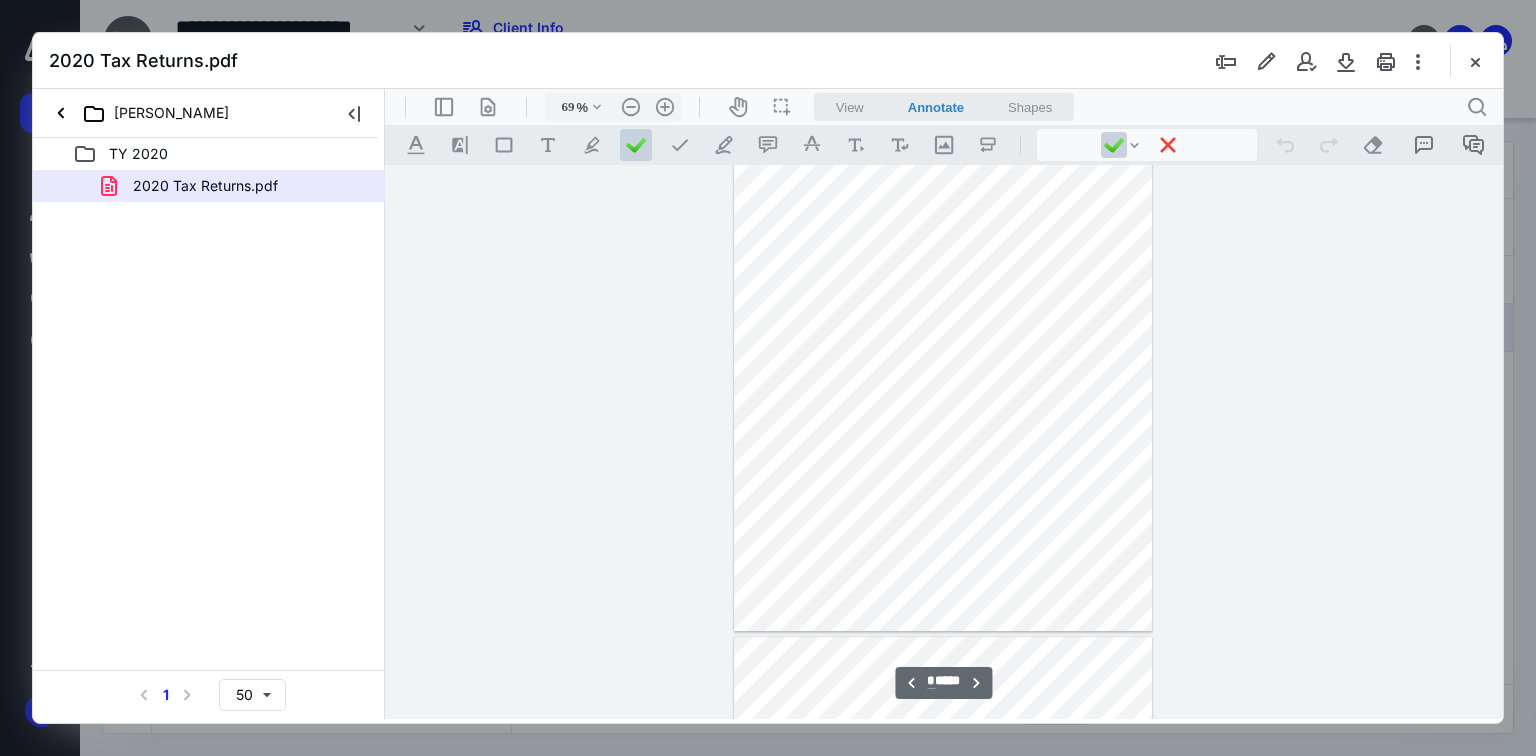 scroll, scrollTop: 479, scrollLeft: 0, axis: vertical 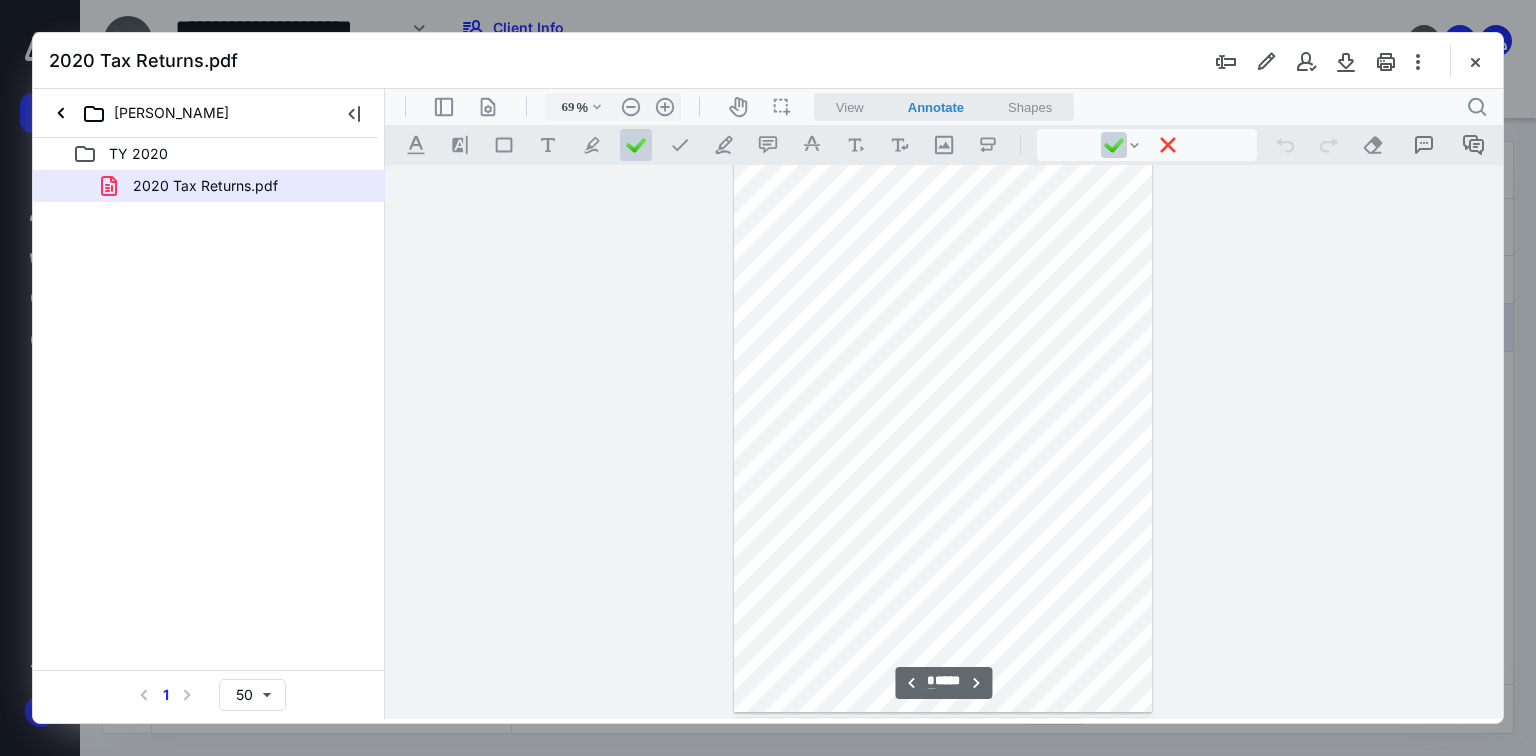 type on "*" 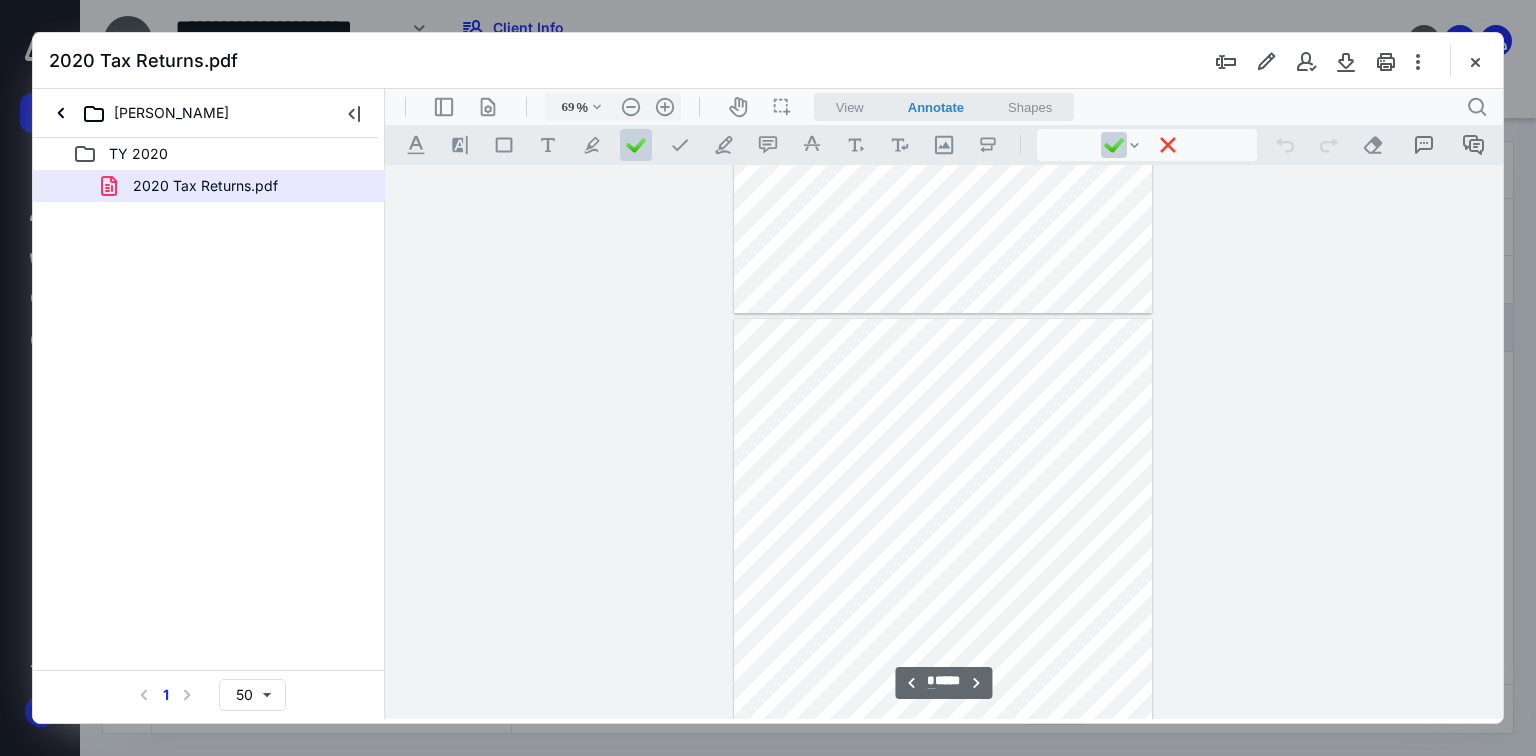 scroll, scrollTop: 1119, scrollLeft: 0, axis: vertical 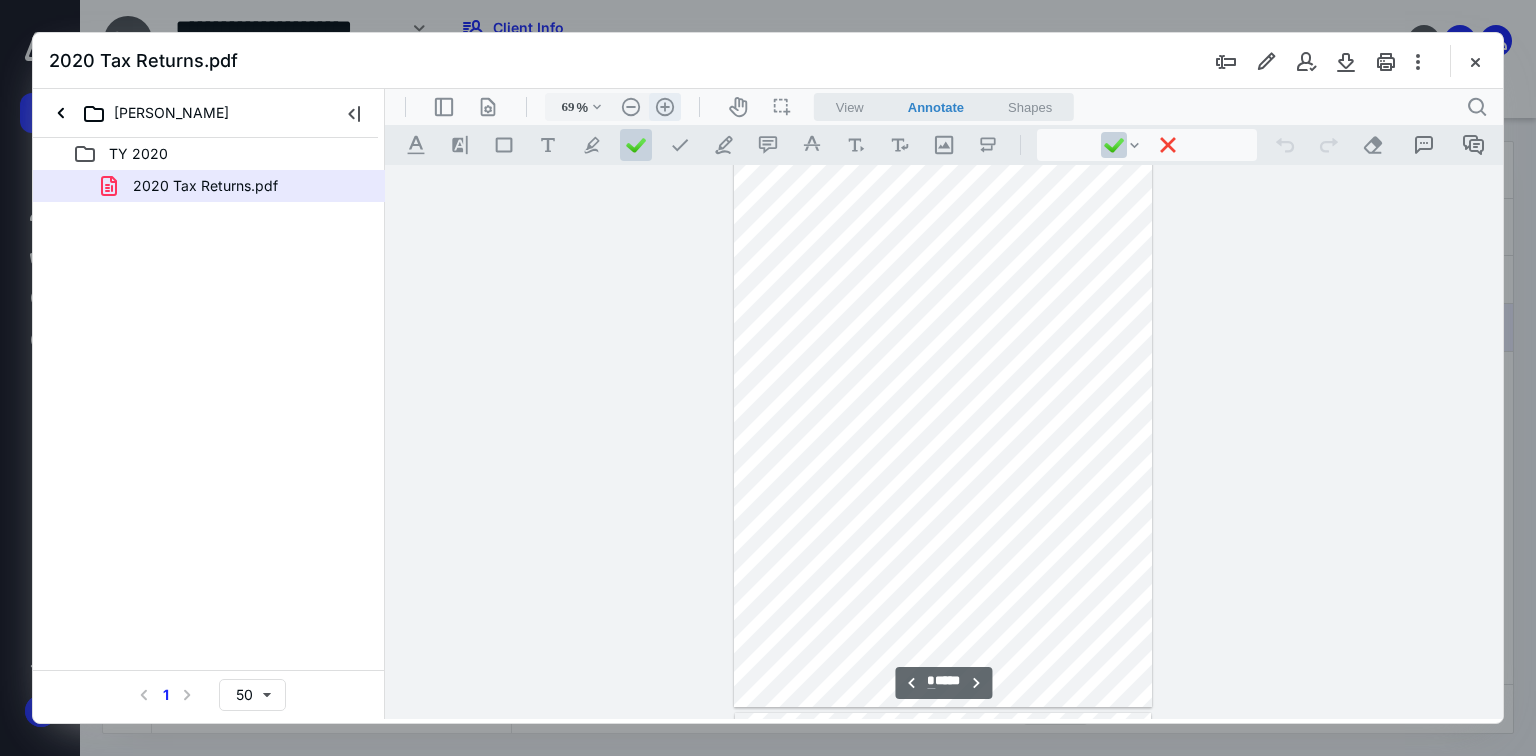 click on ".cls-1{fill:#abb0c4;} icon - header - zoom - in - line" at bounding box center [665, 107] 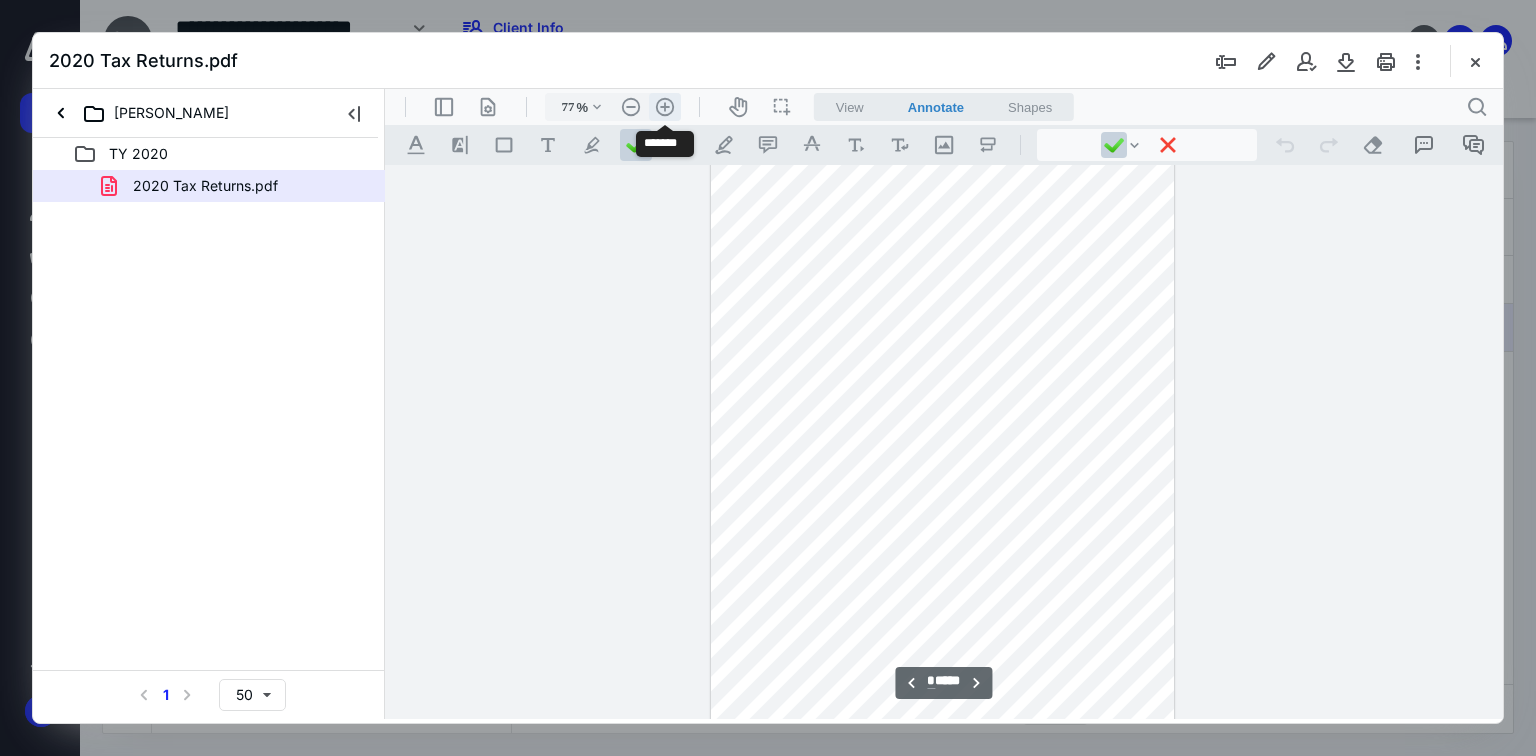 click on ".cls-1{fill:#abb0c4;} icon - header - zoom - in - line" at bounding box center (665, 107) 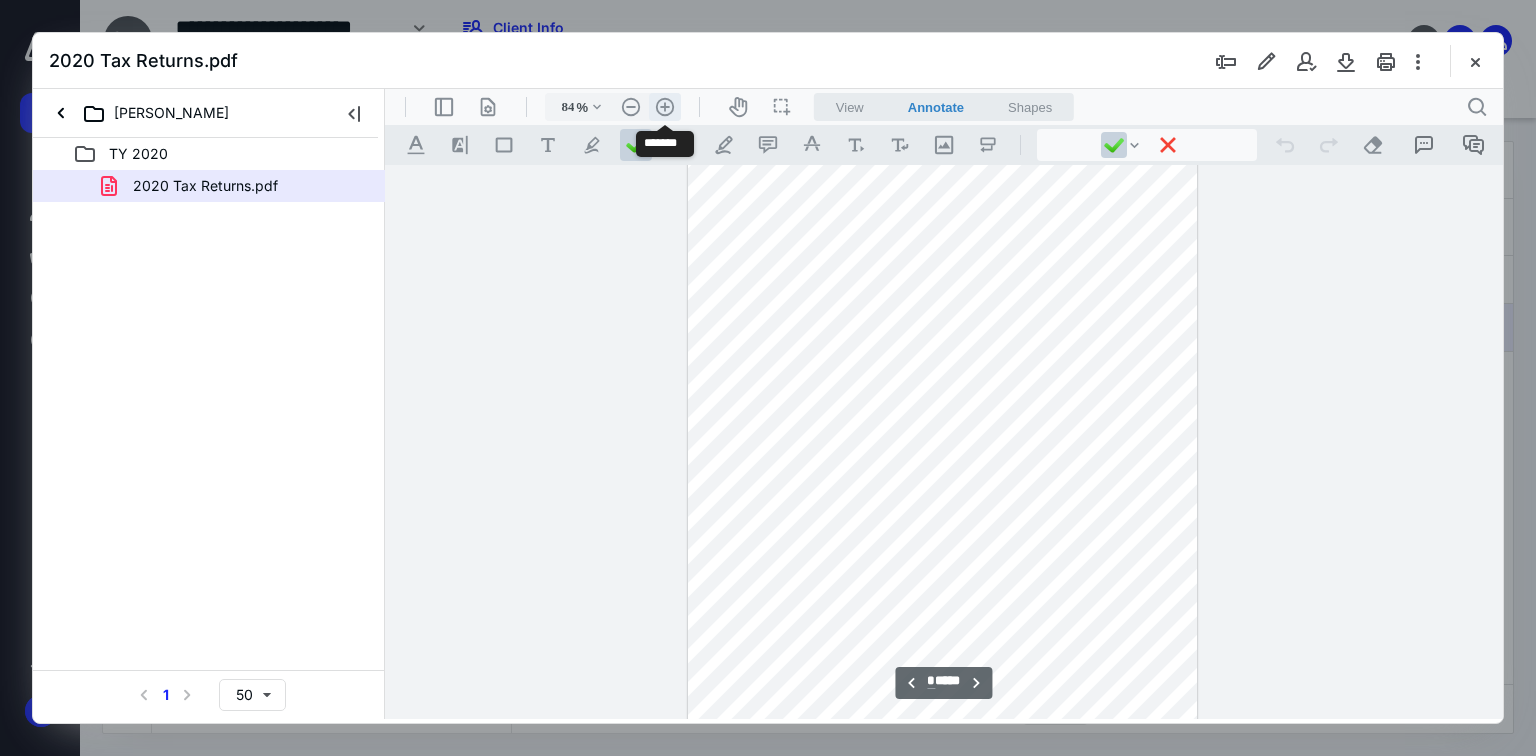 click on ".cls-1{fill:#abb0c4;} icon - header - zoom - in - line" at bounding box center (665, 107) 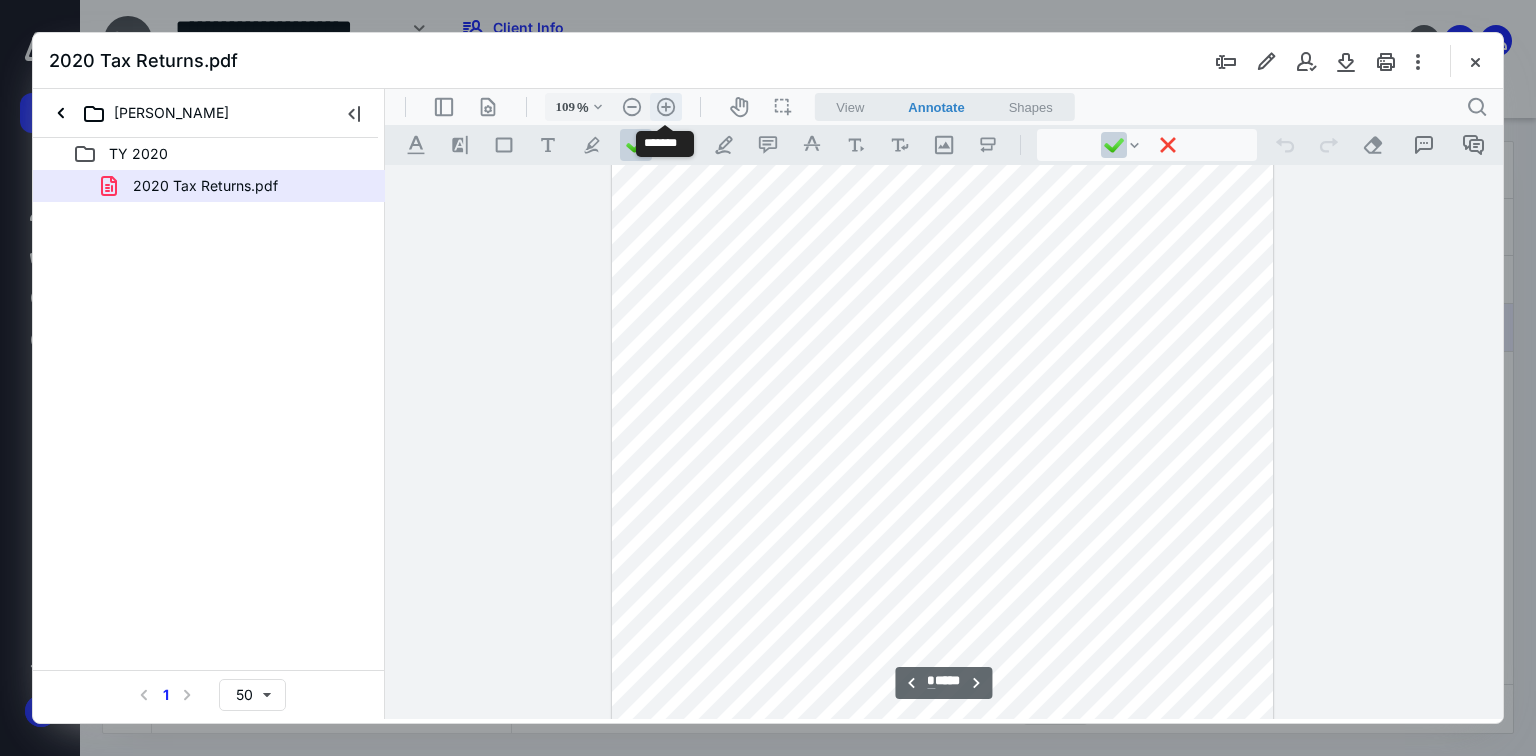 click on ".cls-1{fill:#abb0c4;} icon - header - zoom - in - line" at bounding box center (666, 107) 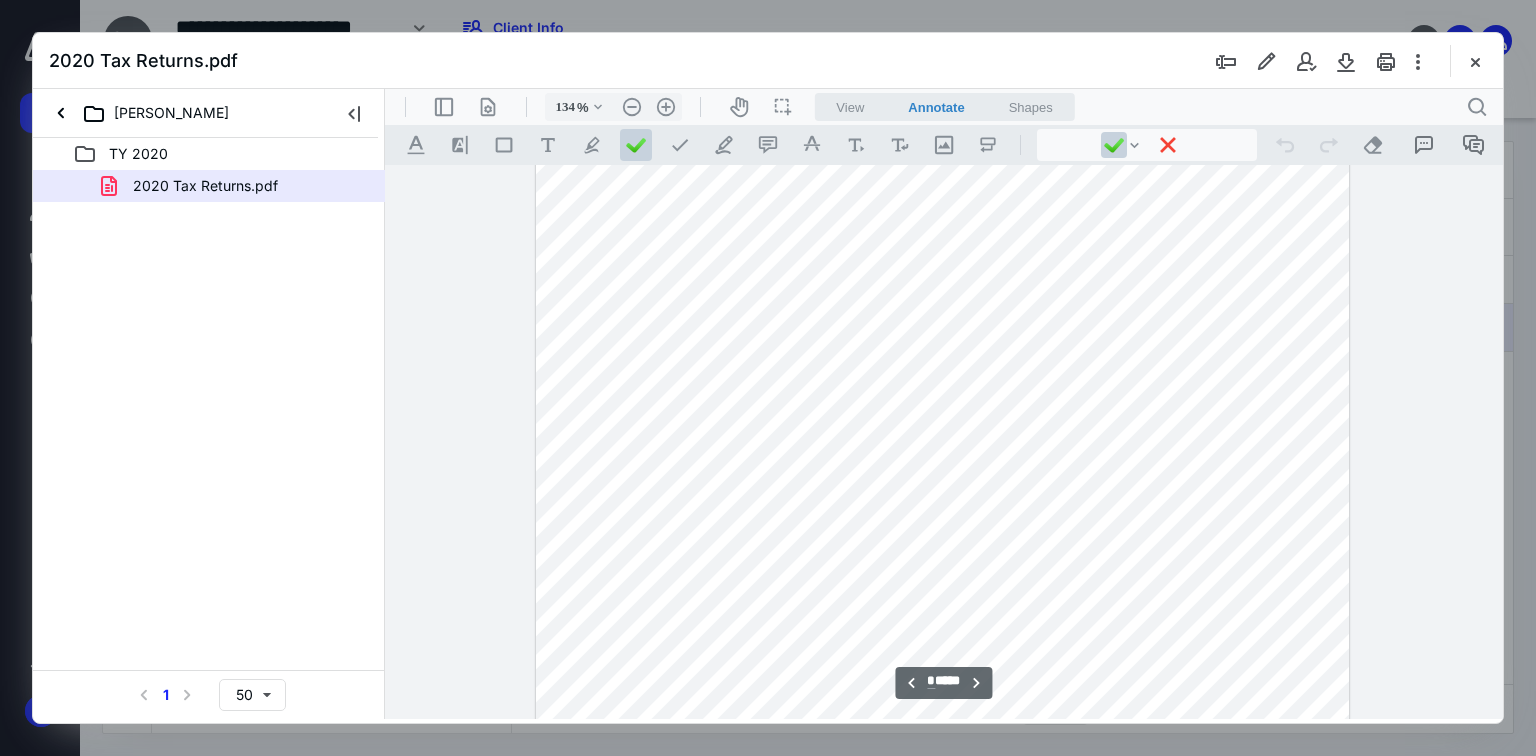 scroll, scrollTop: 2164, scrollLeft: 0, axis: vertical 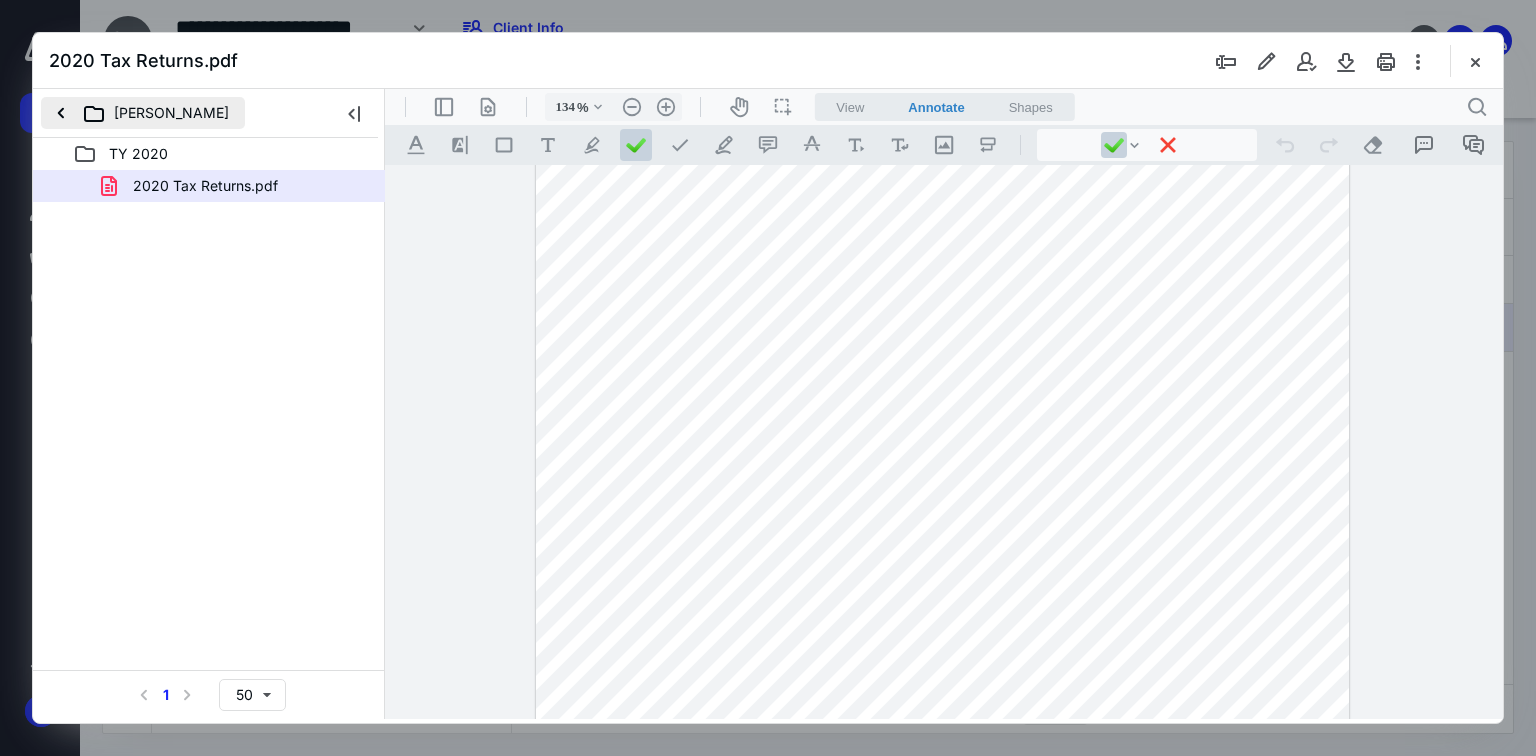 click on "[PERSON_NAME]" at bounding box center (143, 113) 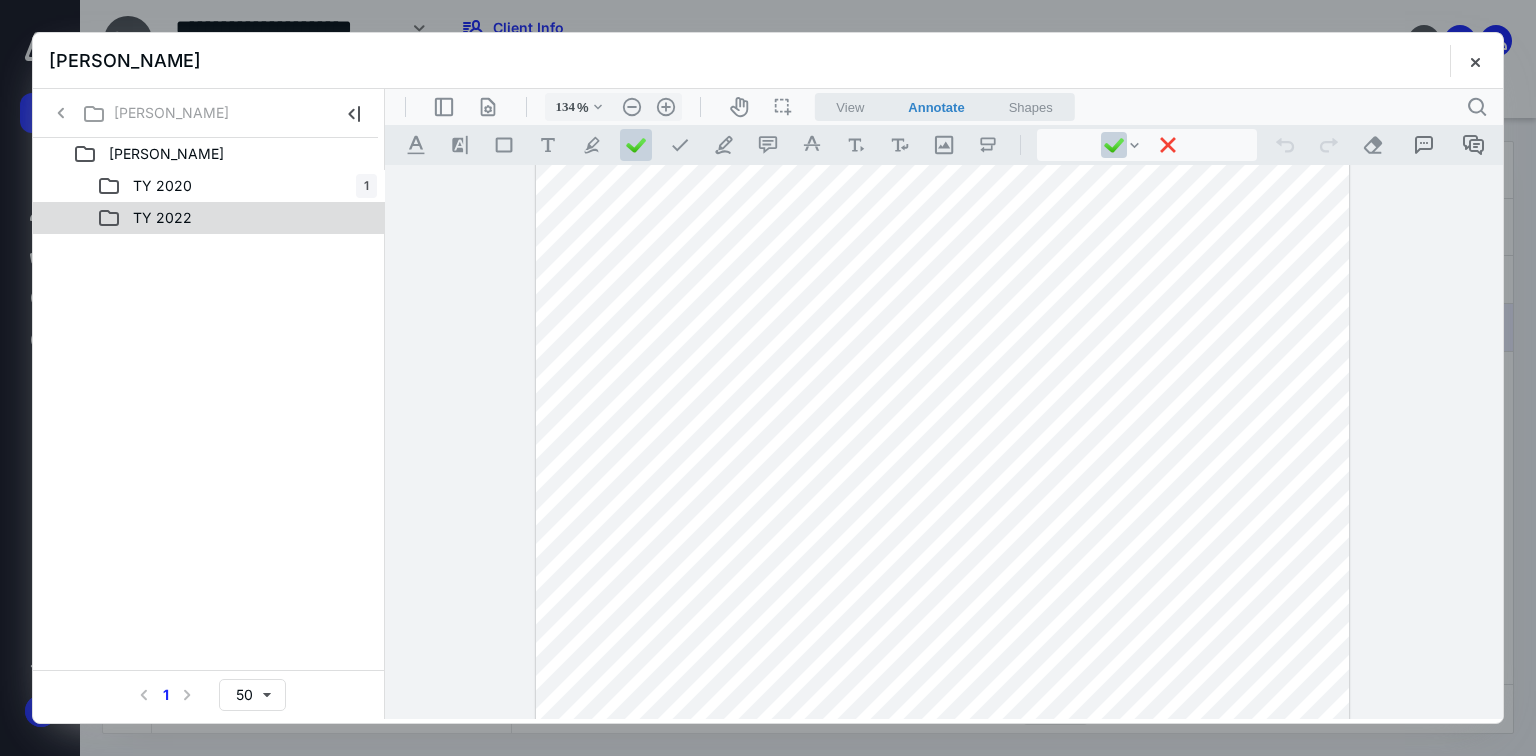 click 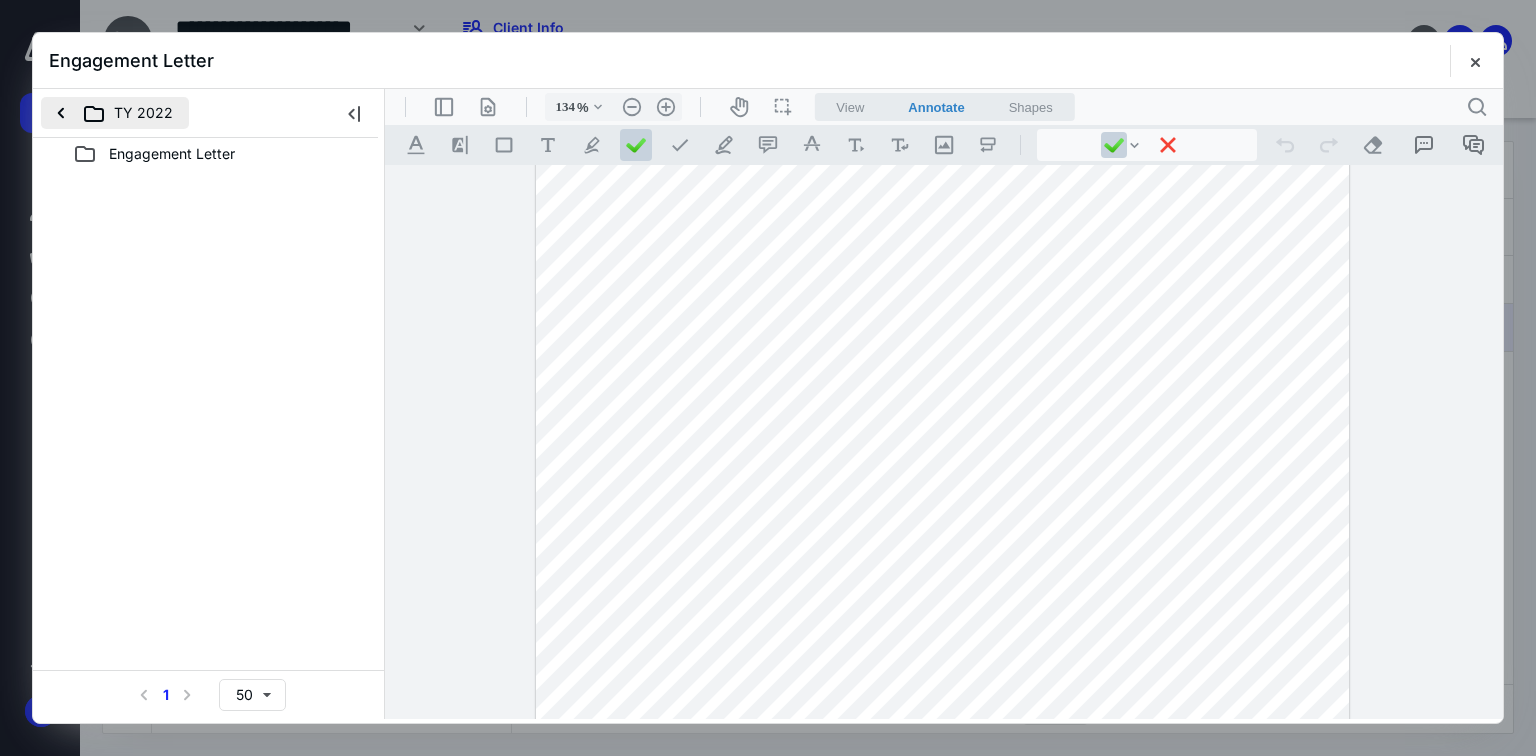 click on "TY 2022" at bounding box center [115, 113] 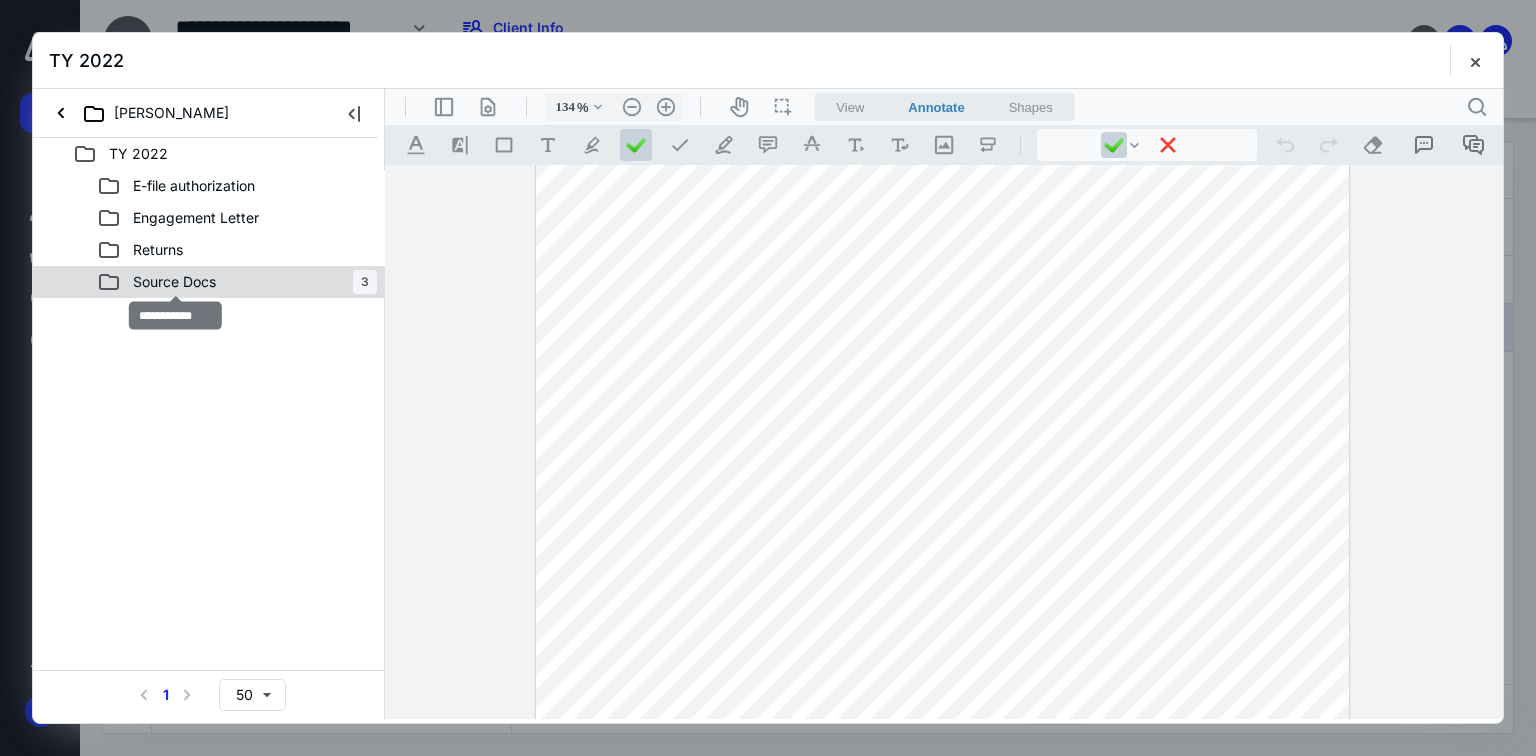 click on "Source Docs" at bounding box center (174, 282) 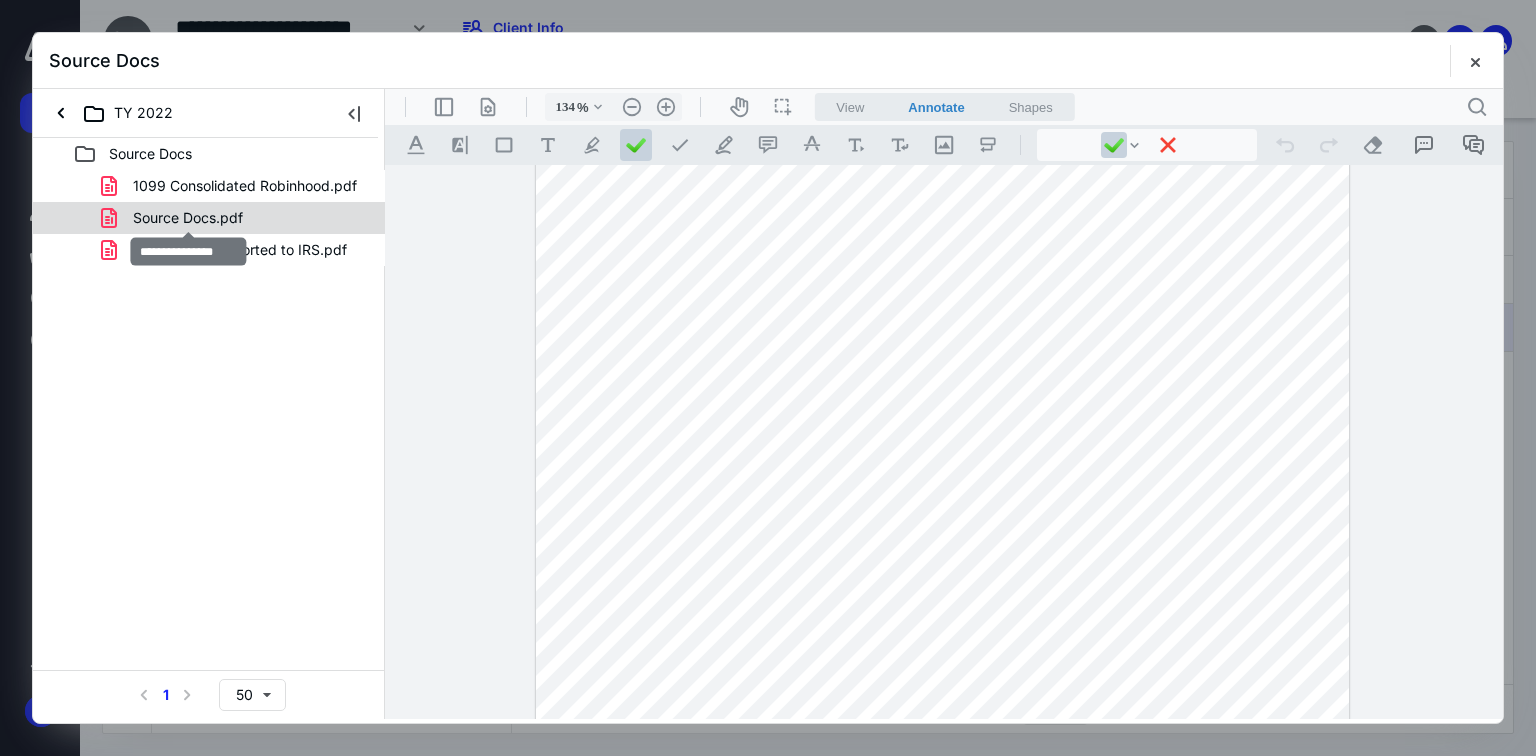 click on "Source Docs.pdf" at bounding box center (188, 218) 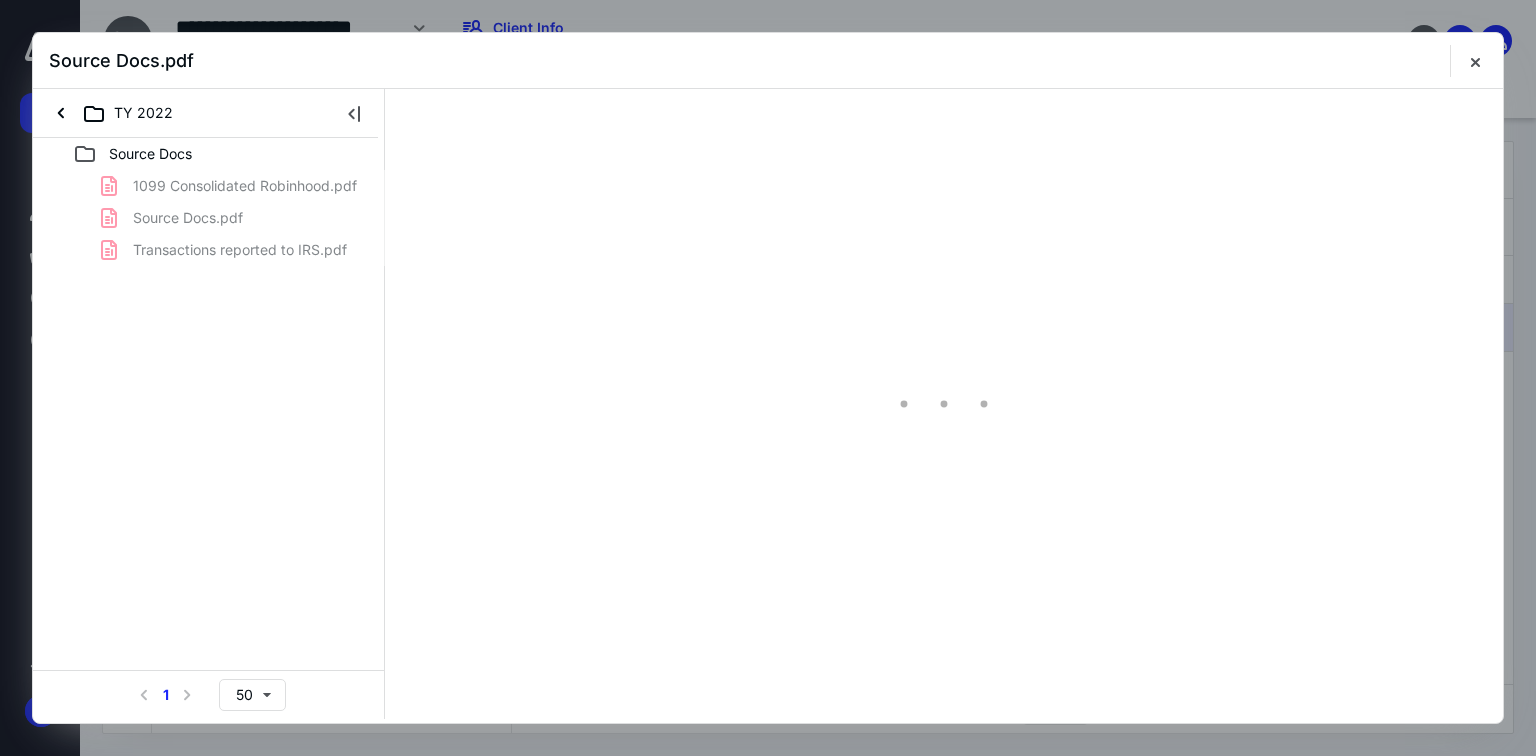 click on "1099 Consolidated Robinhood.pdf Source Docs.pdf Transactions reported to IRS.pdf" at bounding box center (209, 218) 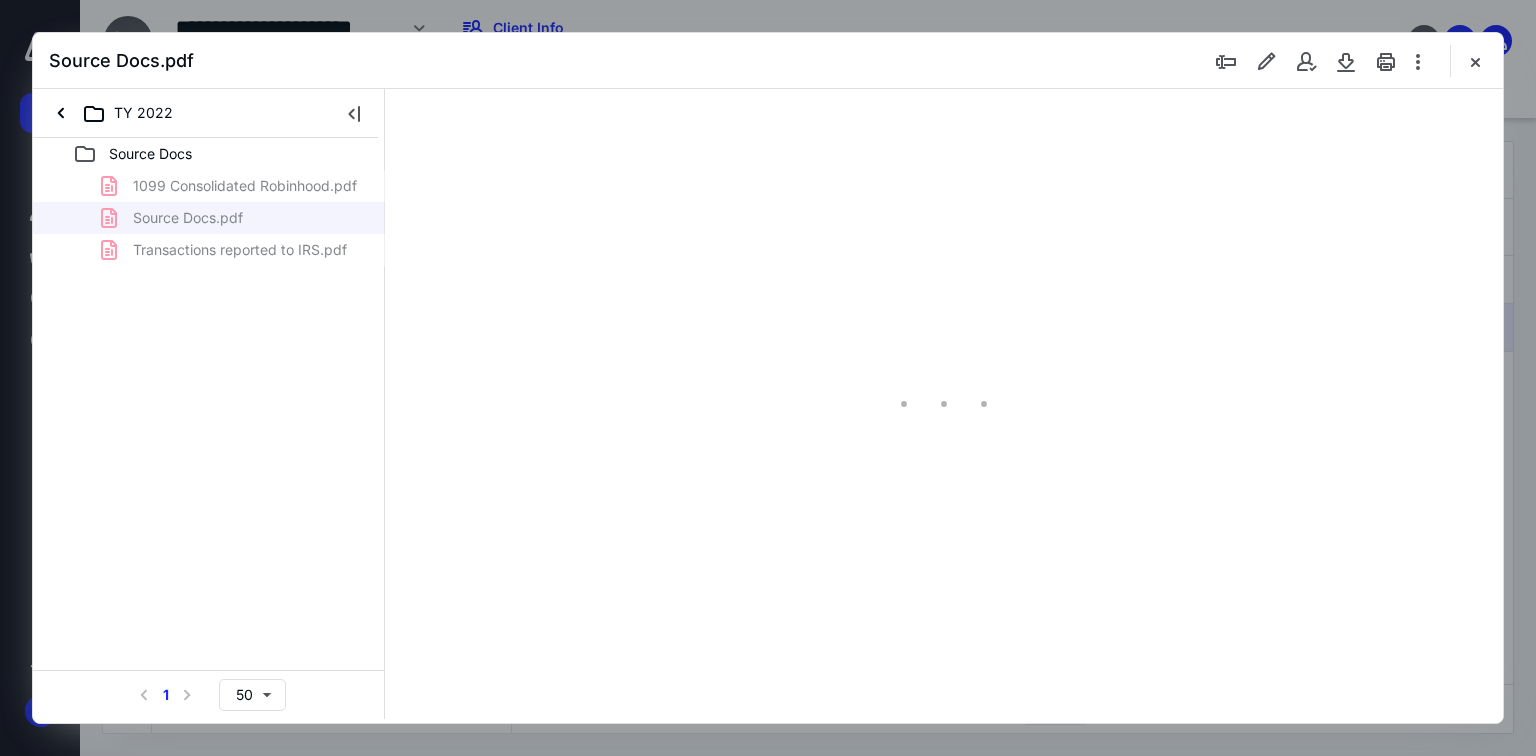 scroll, scrollTop: 79, scrollLeft: 0, axis: vertical 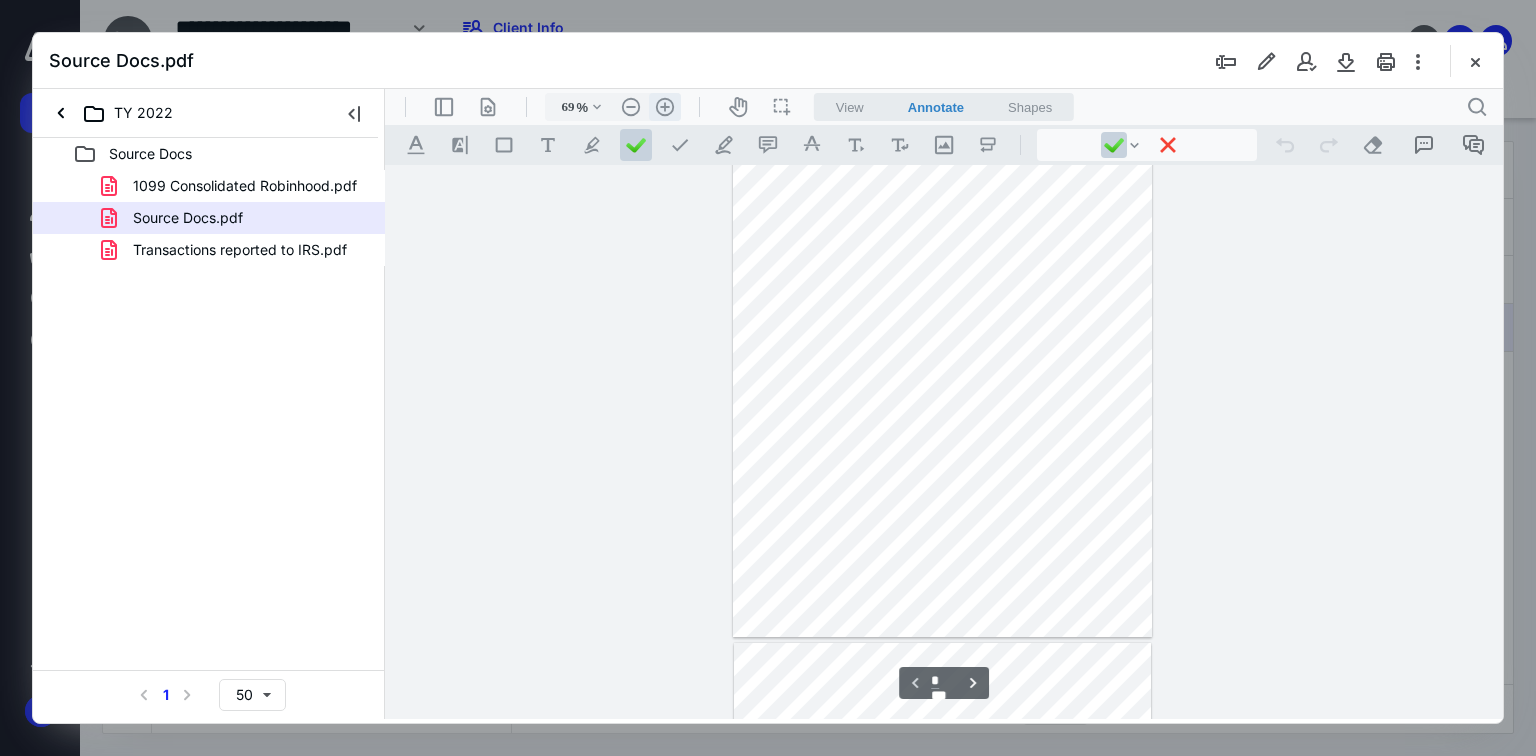 click on ".cls-1{fill:#abb0c4;} icon - header - zoom - in - line" at bounding box center (665, 107) 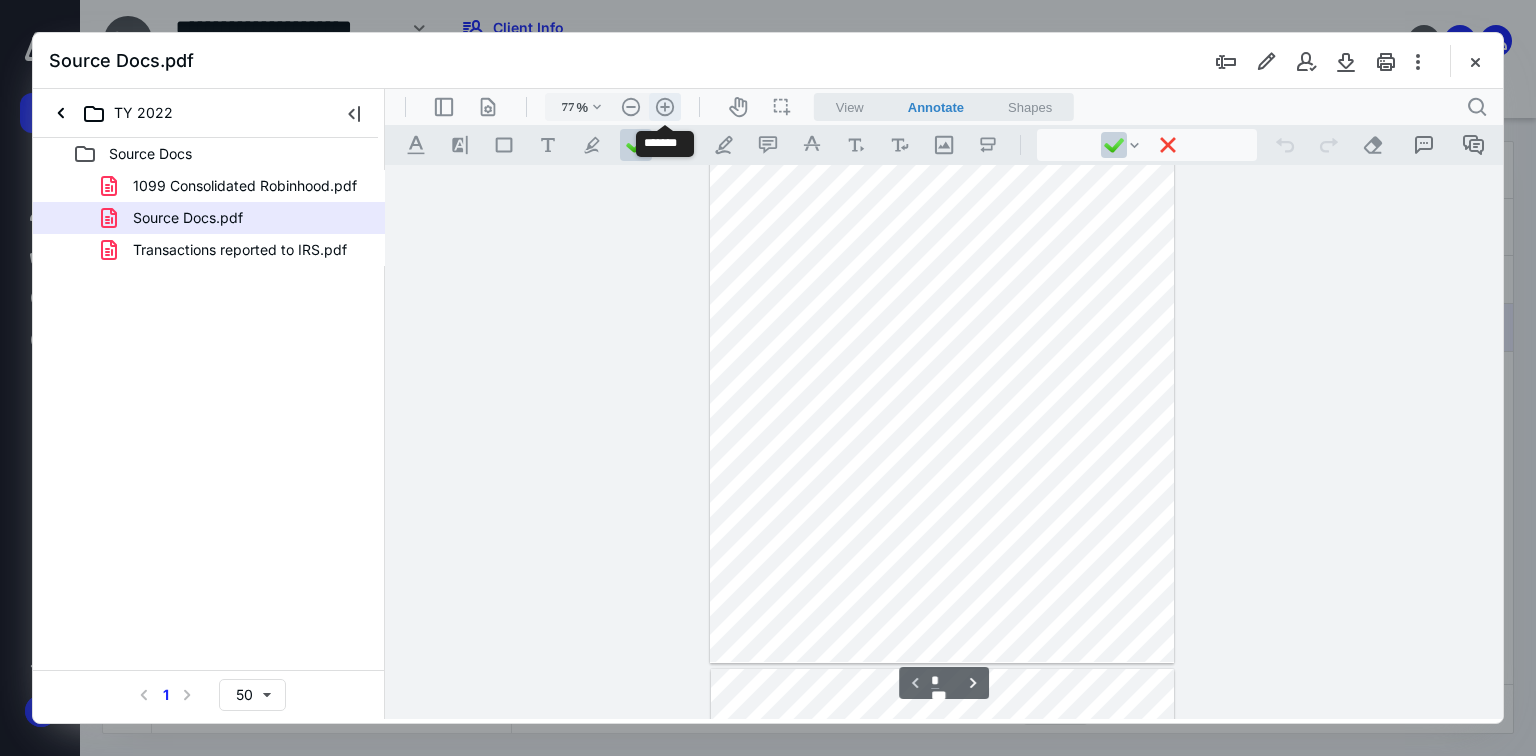click on ".cls-1{fill:#abb0c4;} icon - header - zoom - in - line" at bounding box center (665, 107) 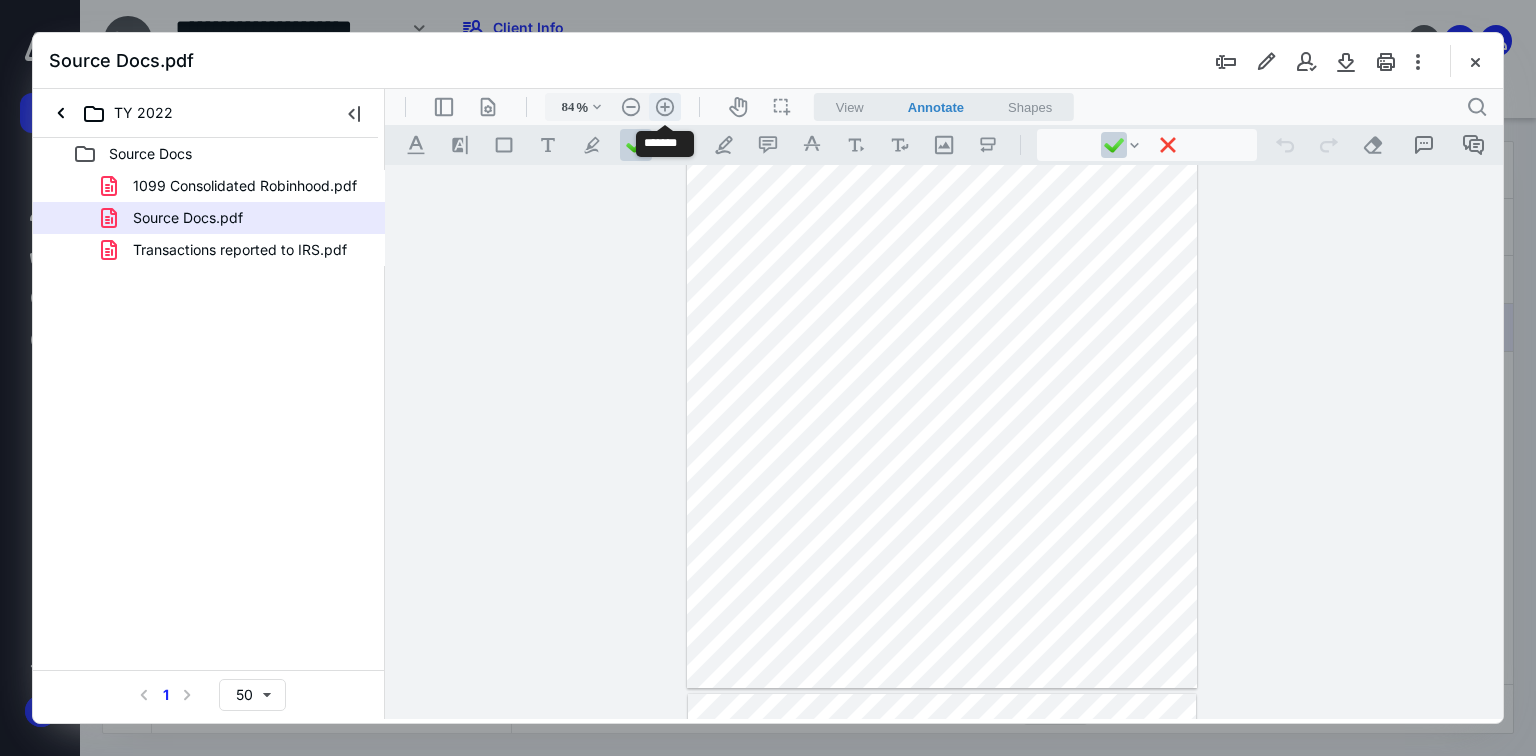 click on ".cls-1{fill:#abb0c4;} icon - header - zoom - in - line" at bounding box center [665, 107] 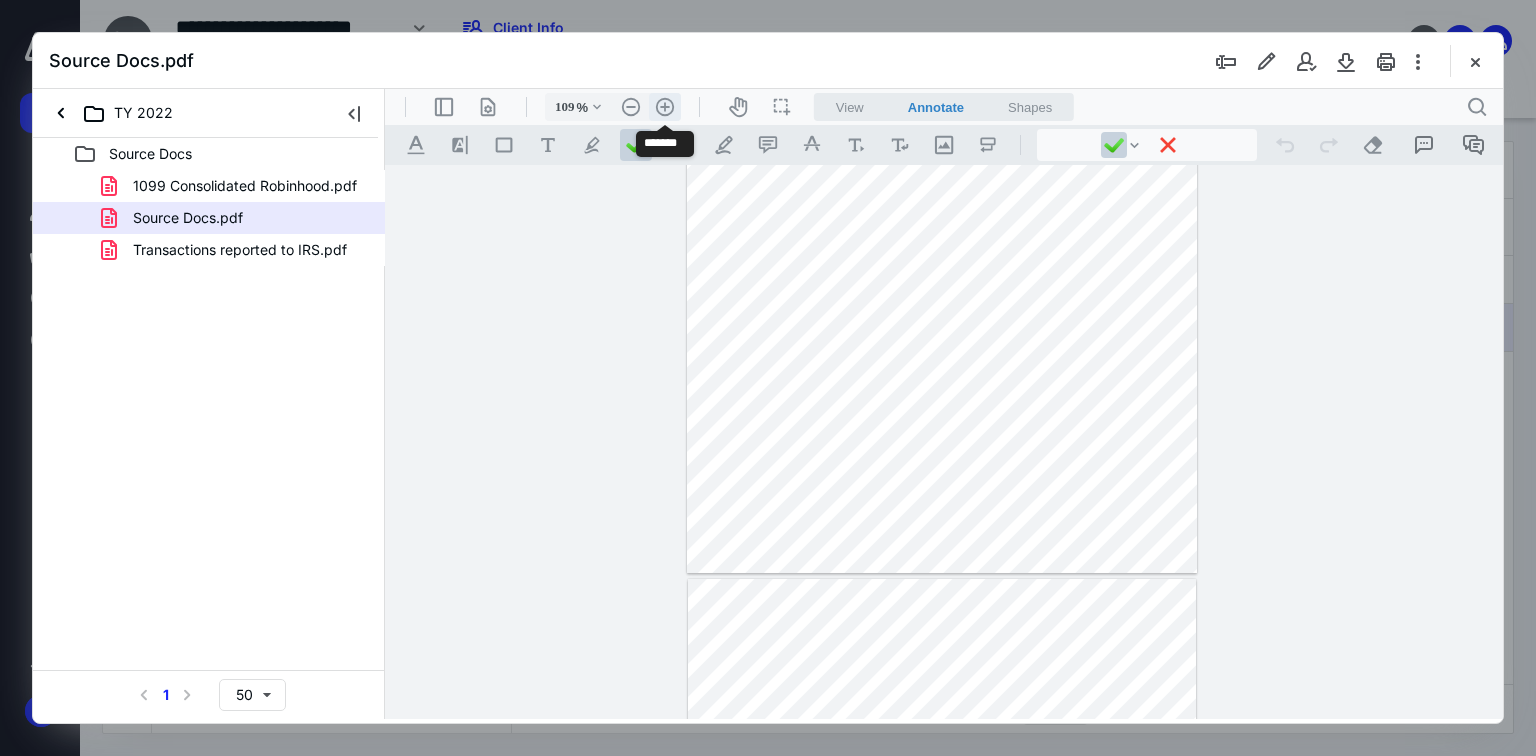 click on ".cls-1{fill:#abb0c4;} icon - header - zoom - in - line" at bounding box center [665, 107] 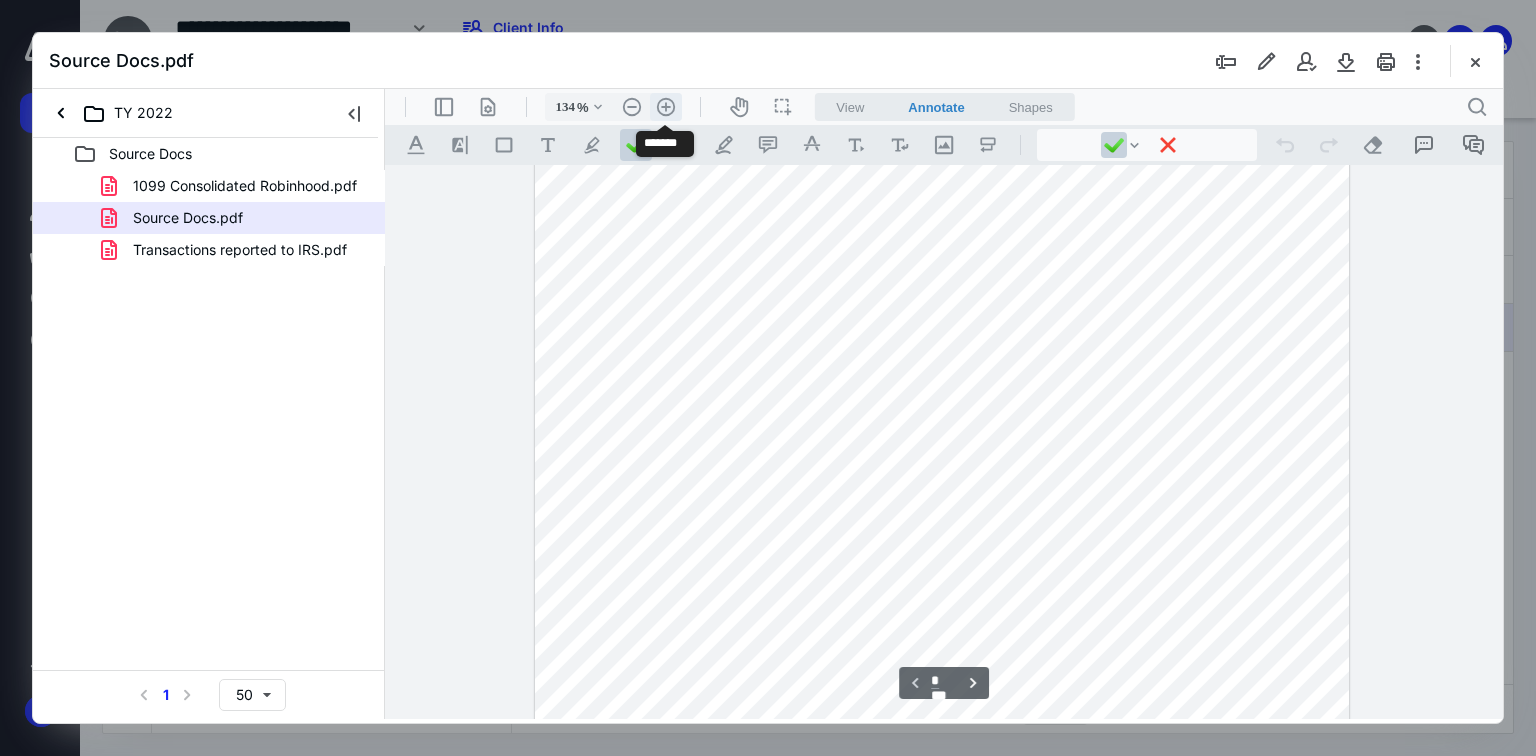 click on ".cls-1{fill:#abb0c4;} icon - header - zoom - in - line" at bounding box center (666, 107) 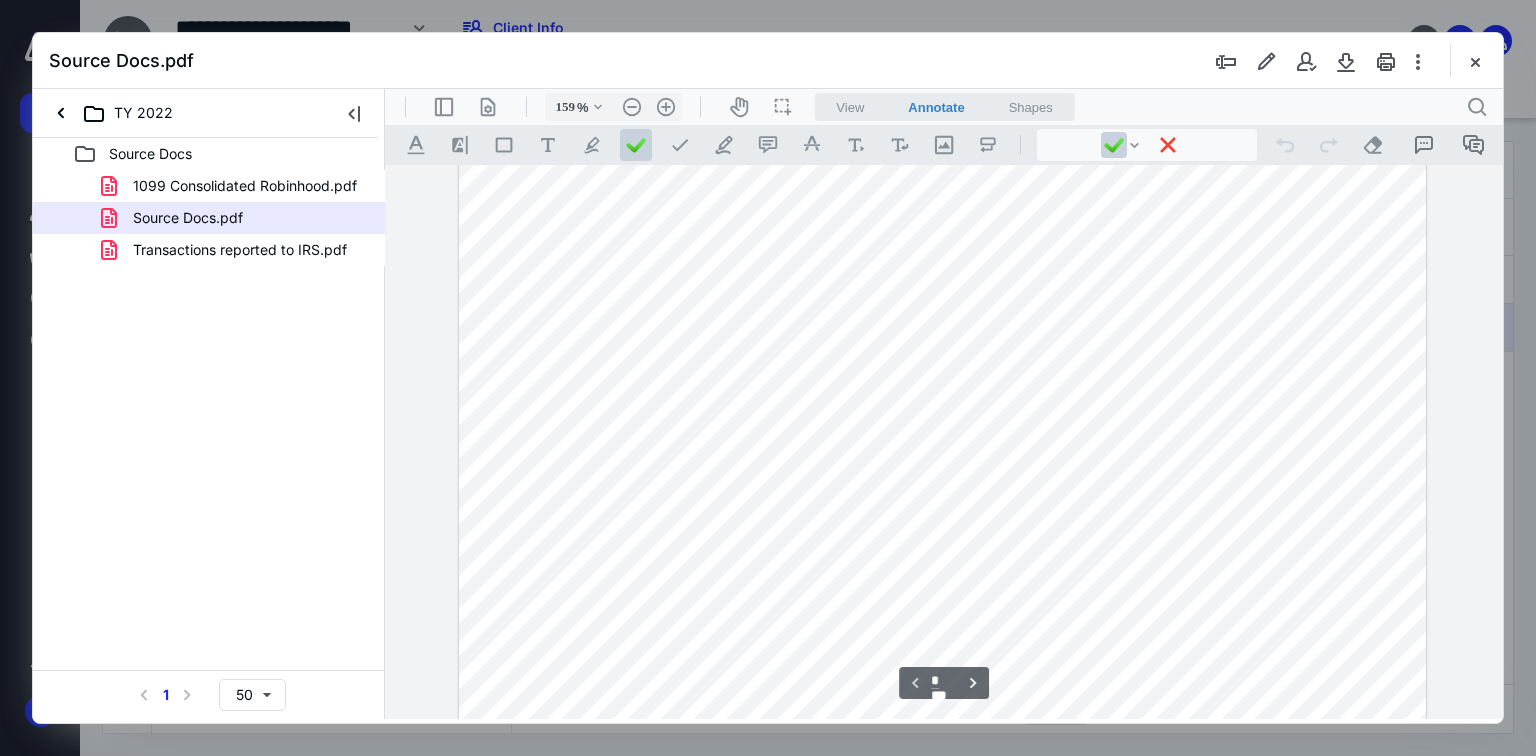 scroll, scrollTop: 0, scrollLeft: 0, axis: both 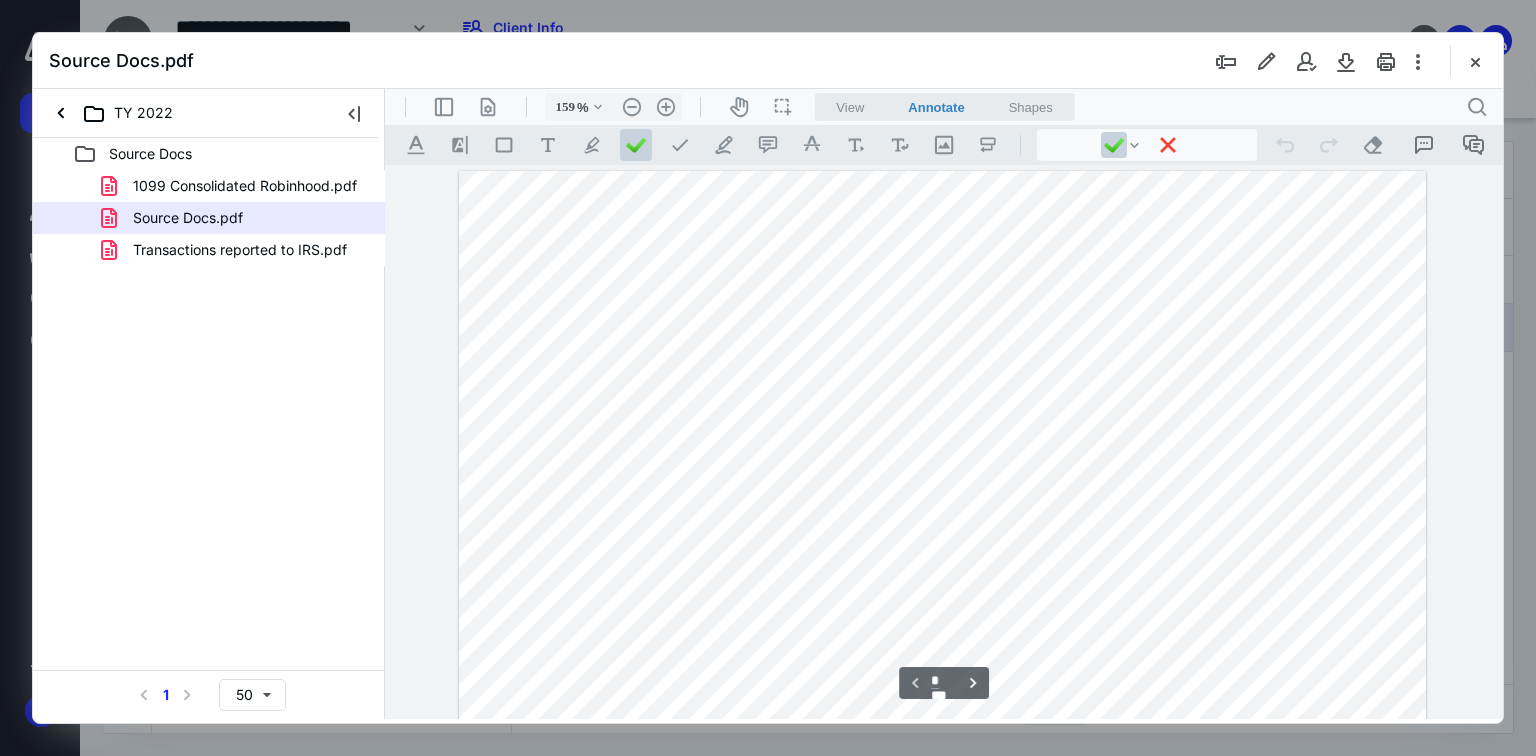 click at bounding box center [942, 804] 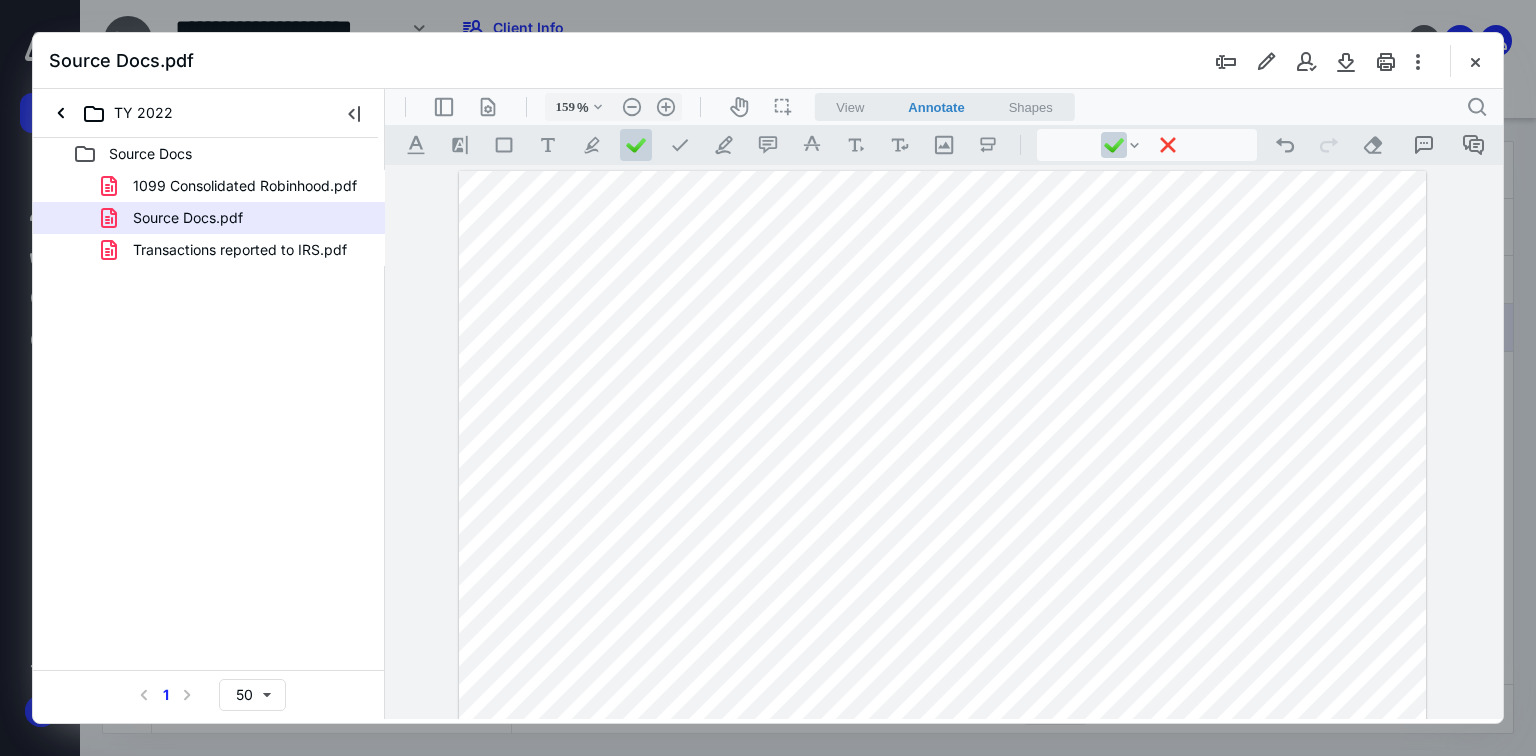 click at bounding box center [942, 804] 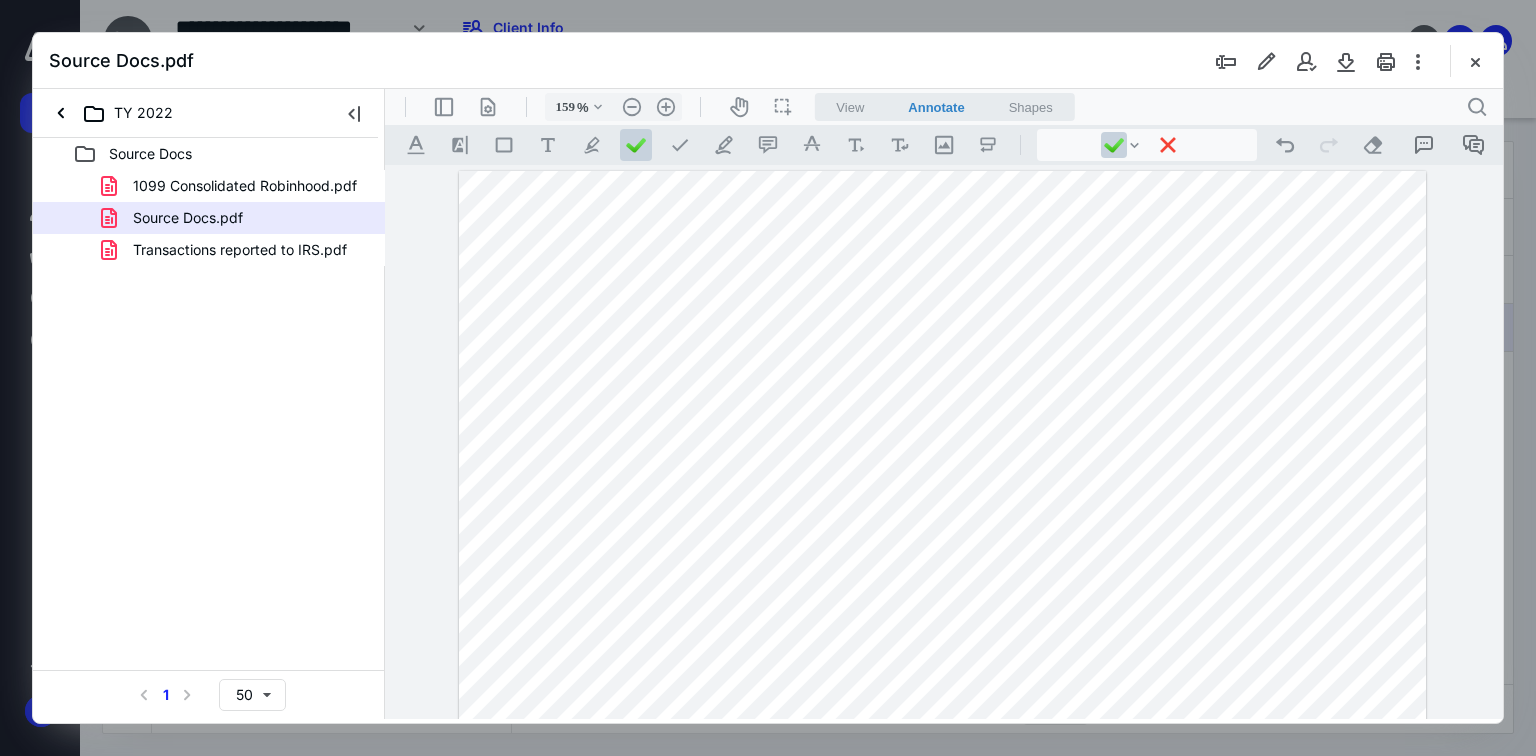 click at bounding box center [942, 804] 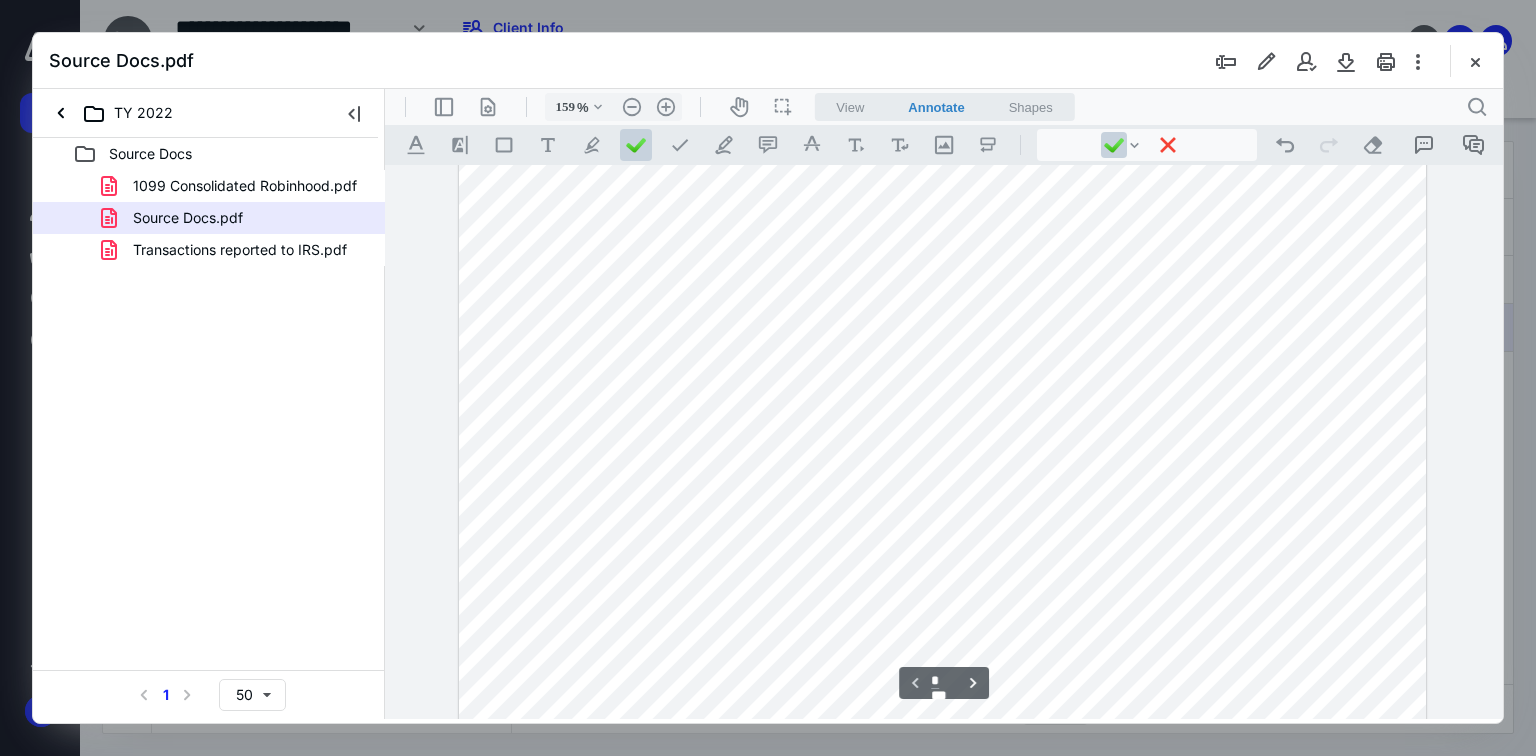 scroll, scrollTop: 0, scrollLeft: 0, axis: both 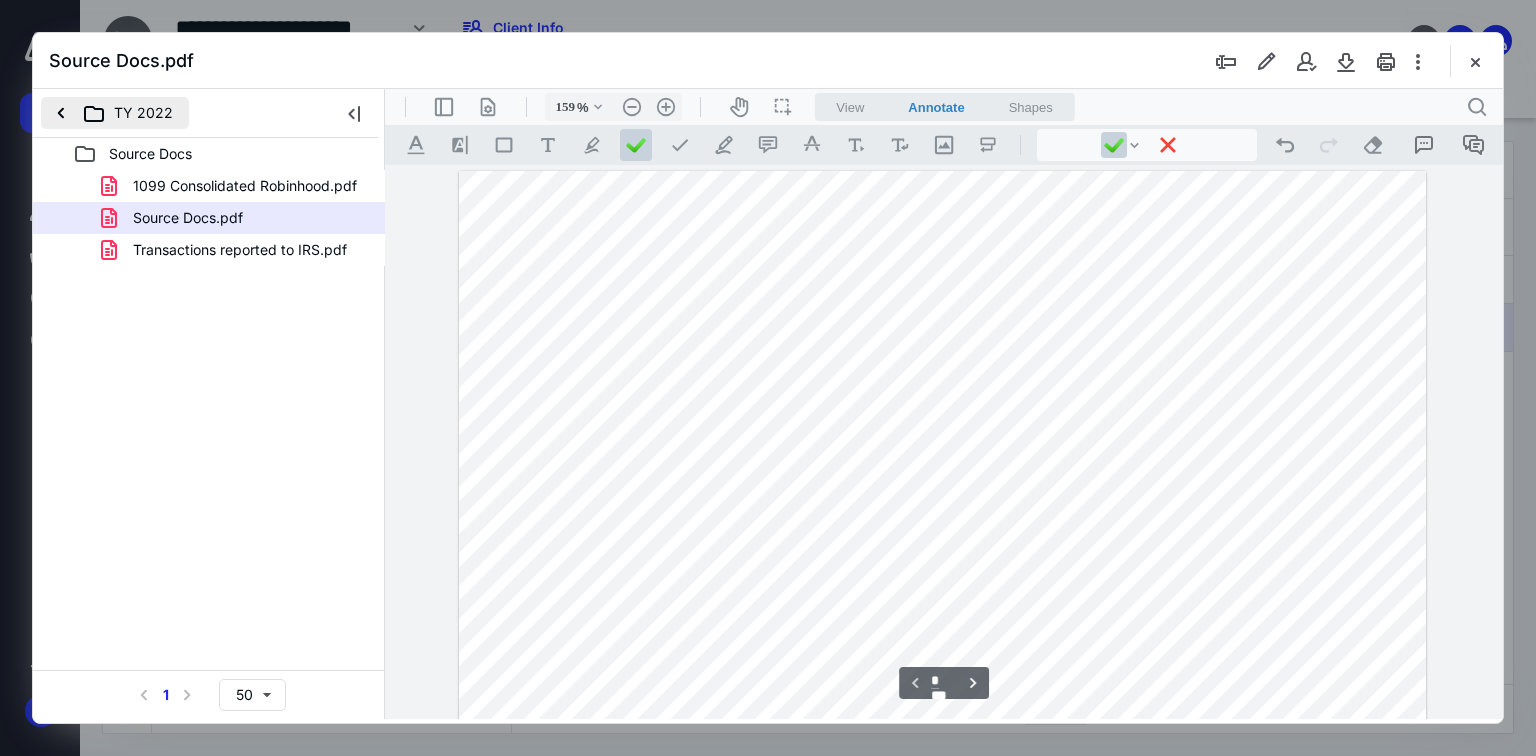 click on "TY 2022" at bounding box center [115, 113] 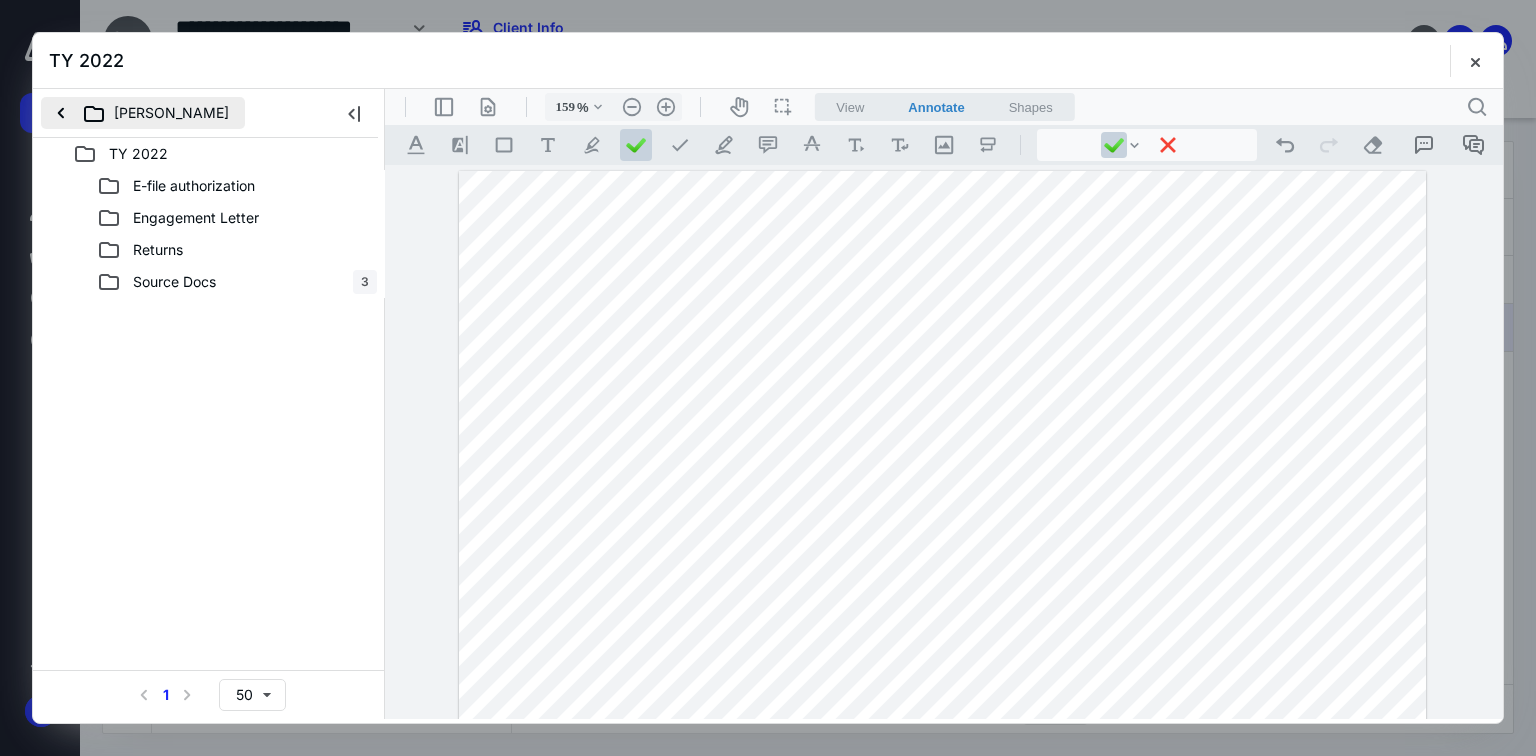 click on "[PERSON_NAME]" at bounding box center (143, 113) 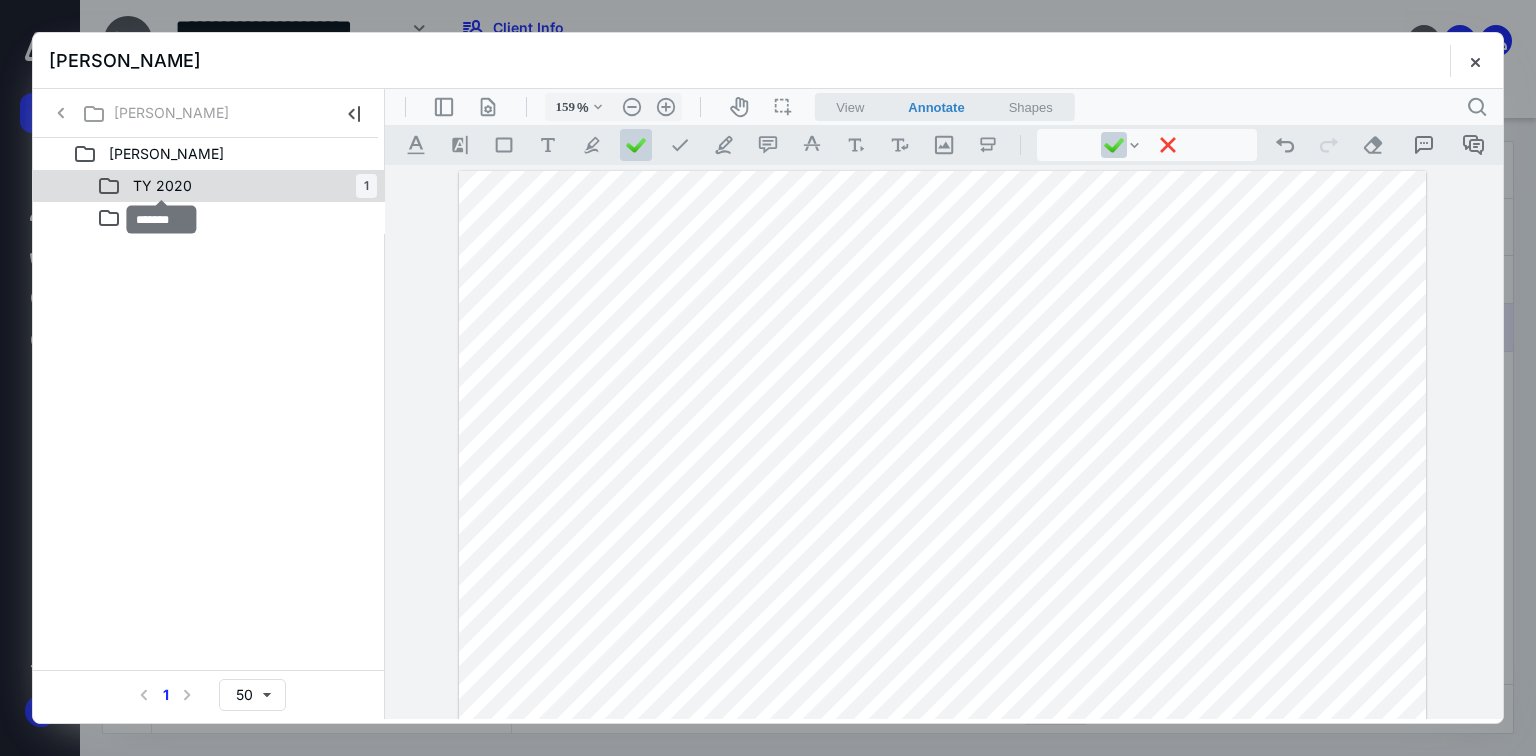 click on "TY 2020" at bounding box center [162, 186] 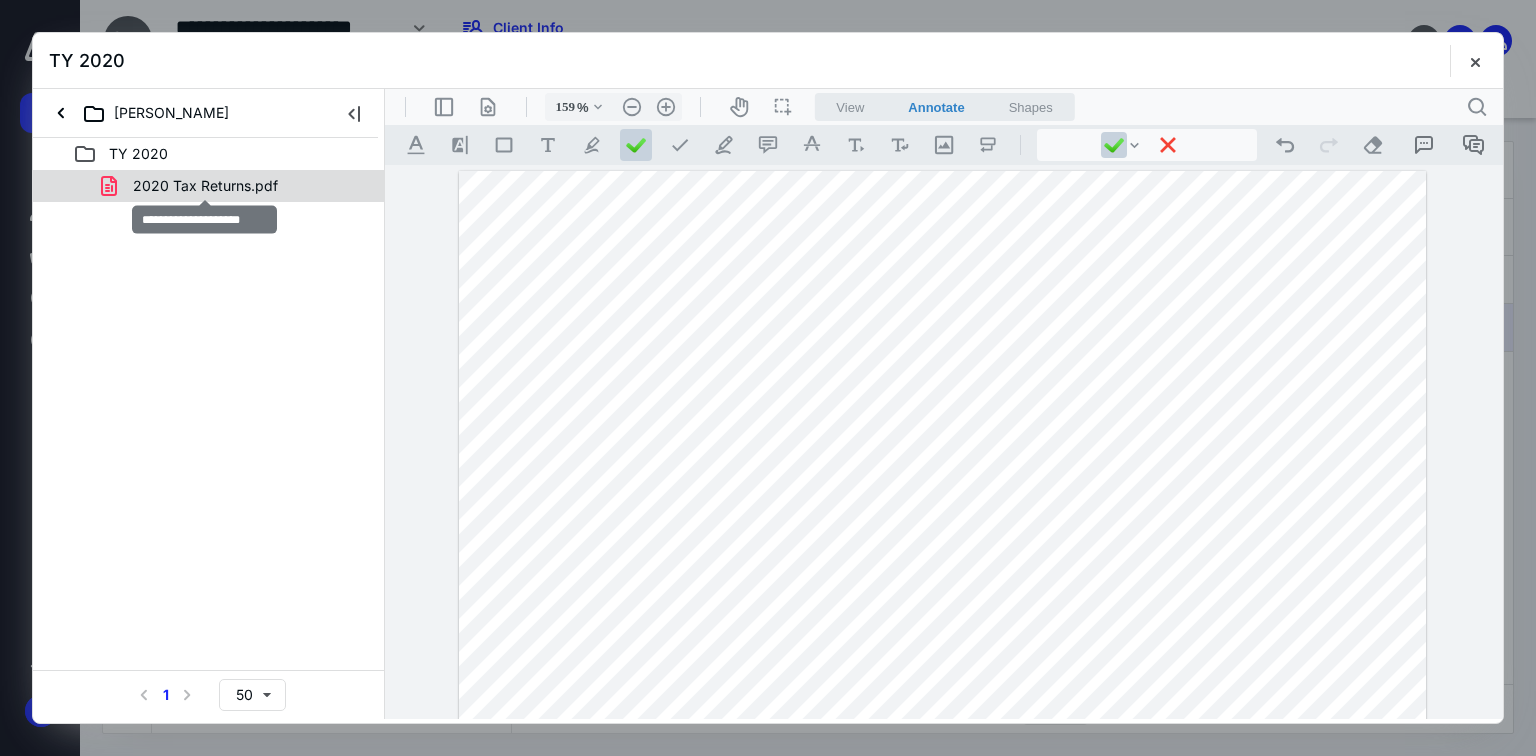 click on "2020 Tax Returns.pdf" at bounding box center (205, 186) 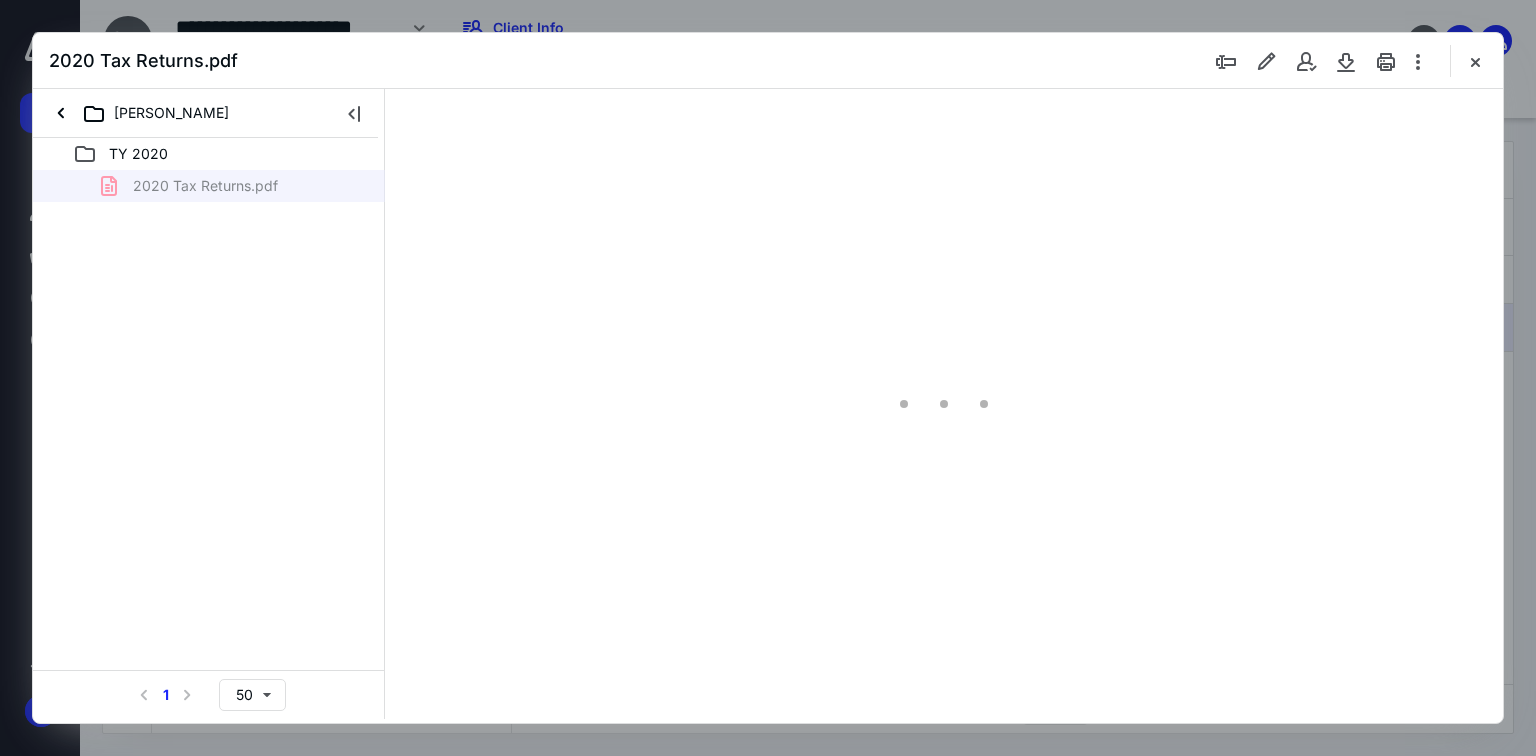type on "69" 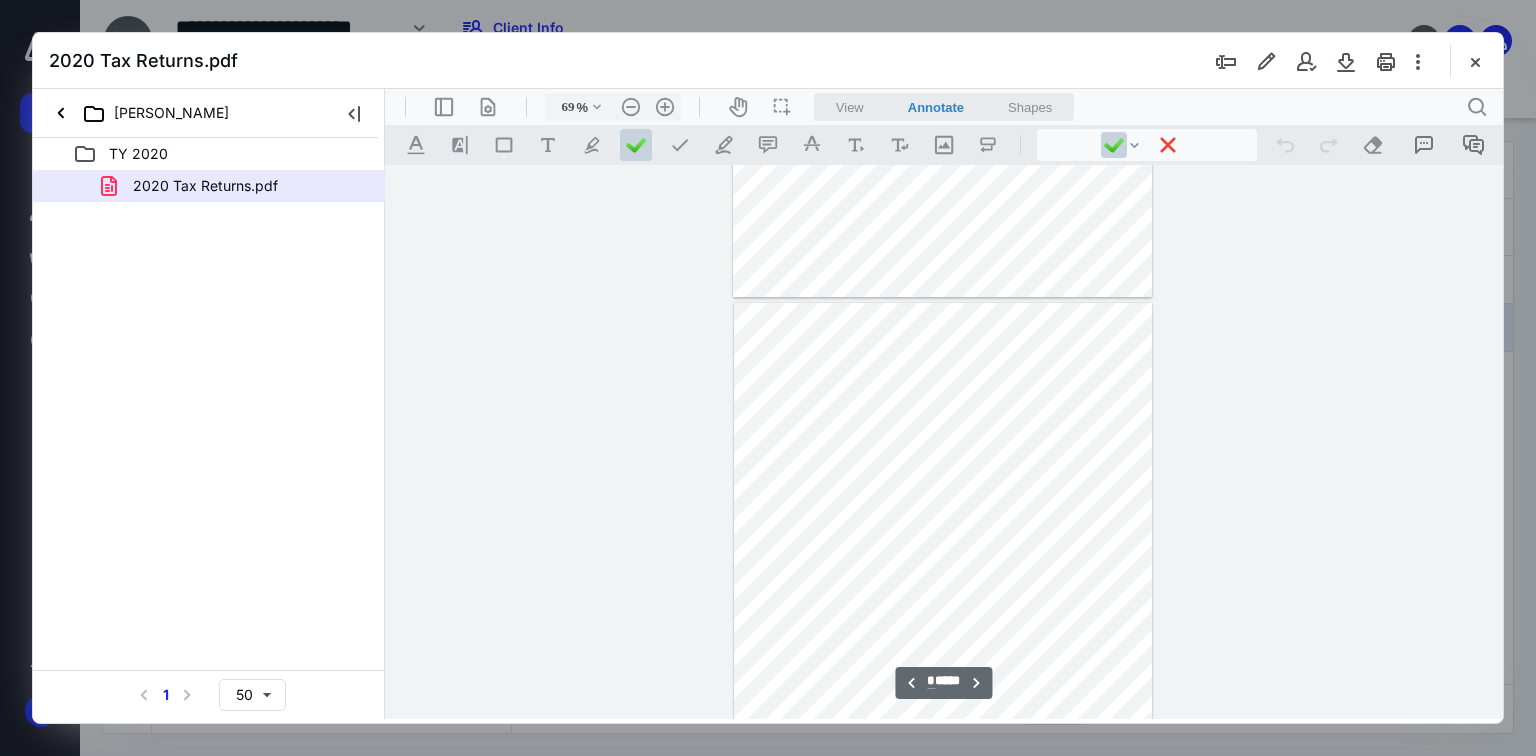 scroll, scrollTop: 3119, scrollLeft: 0, axis: vertical 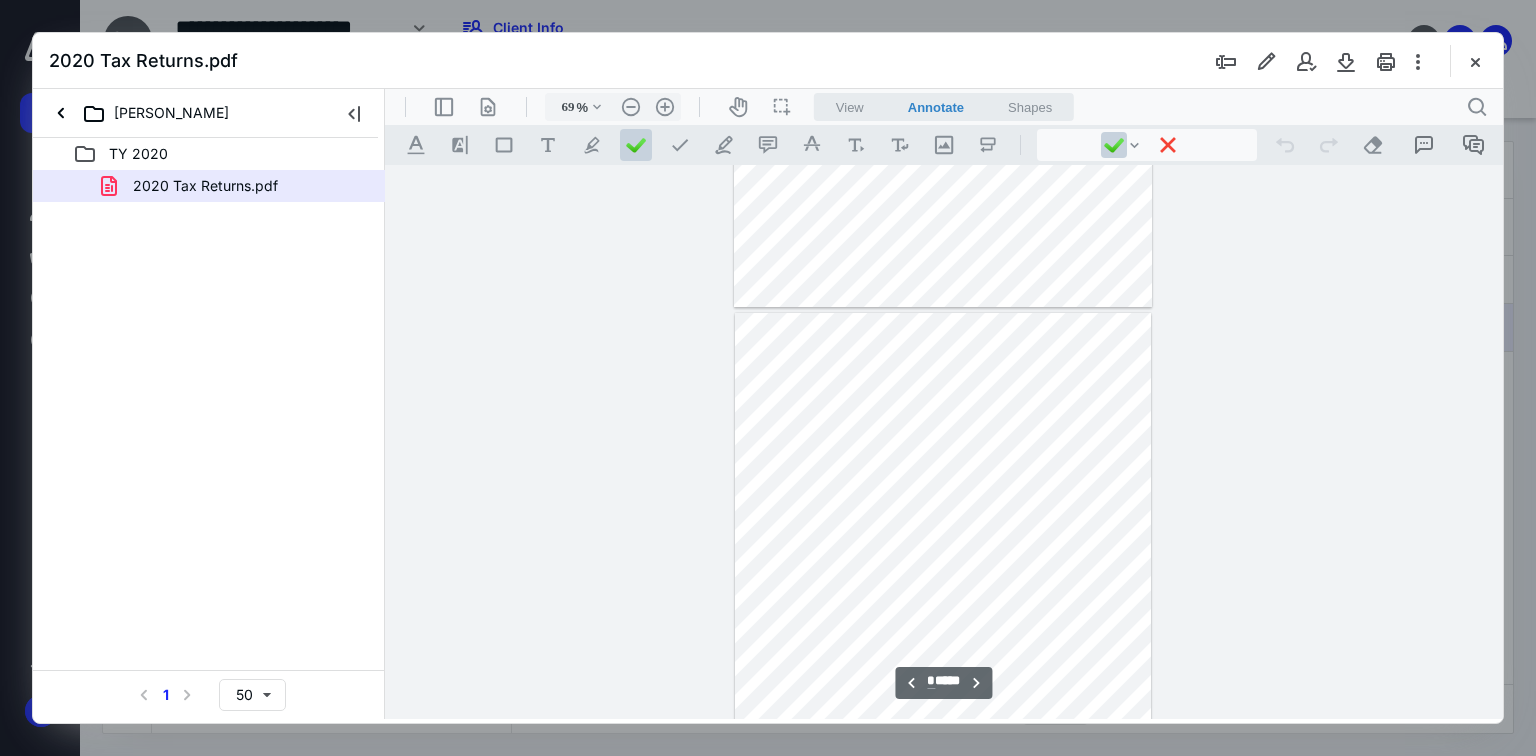 type on "*" 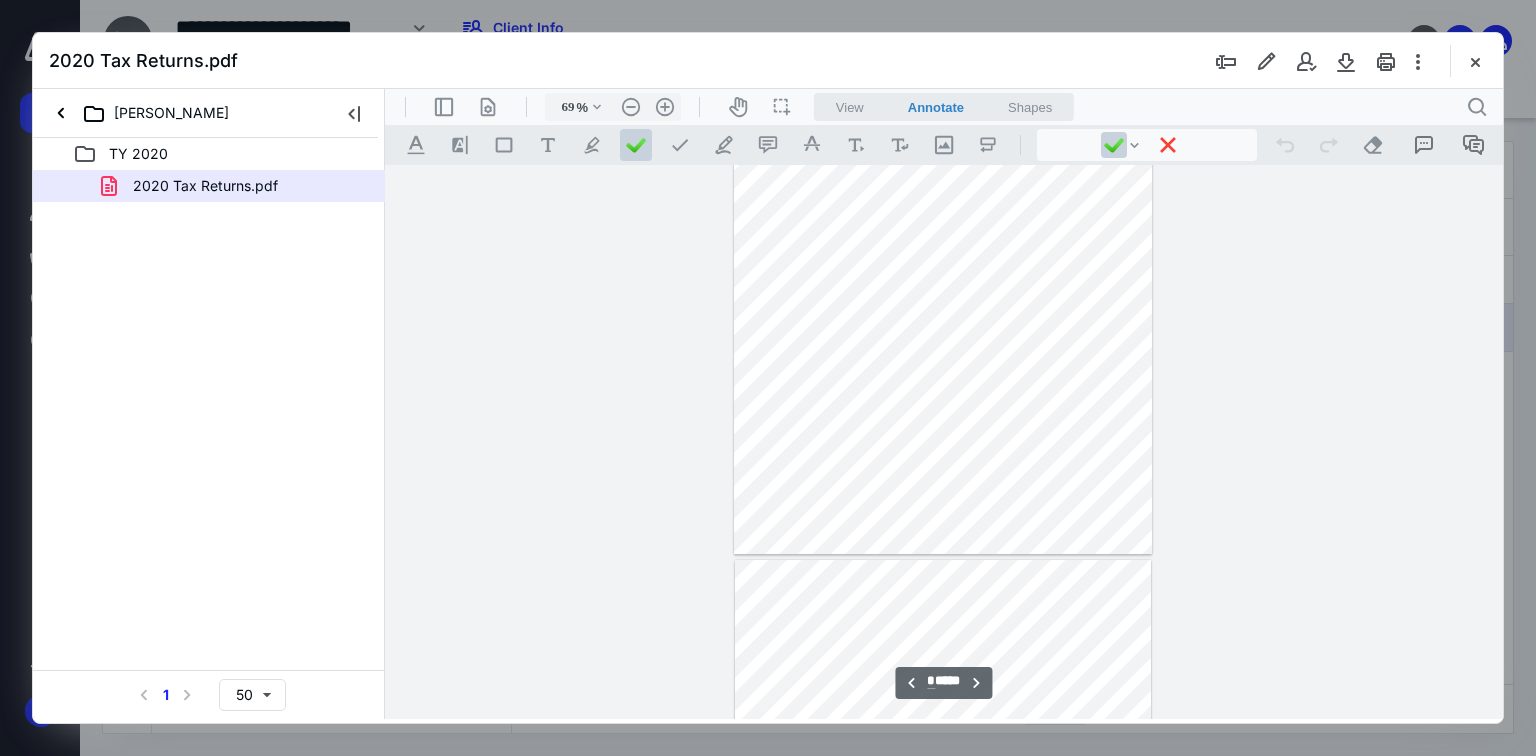 scroll, scrollTop: 1199, scrollLeft: 0, axis: vertical 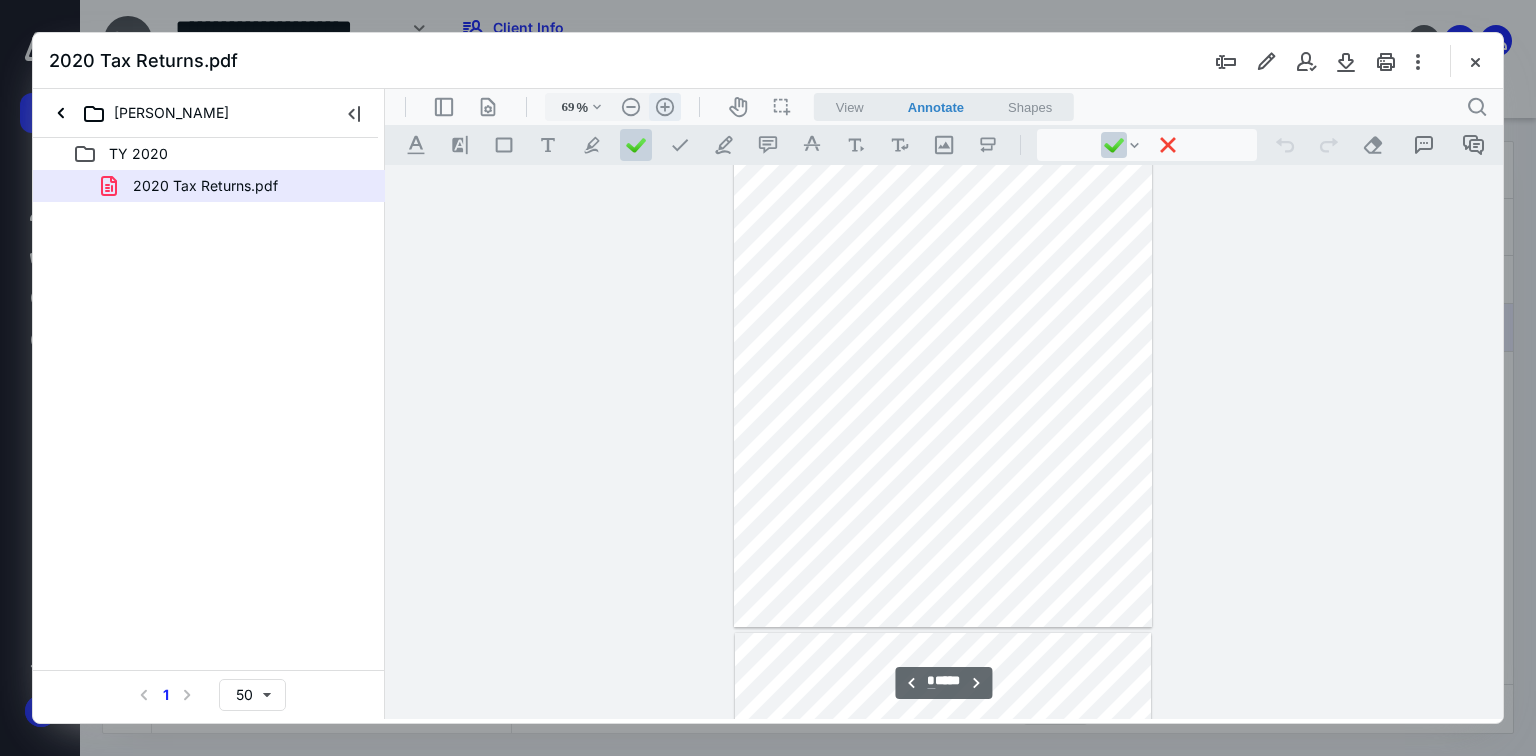 click on ".cls-1{fill:#abb0c4;} icon - header - zoom - in - line" at bounding box center [665, 107] 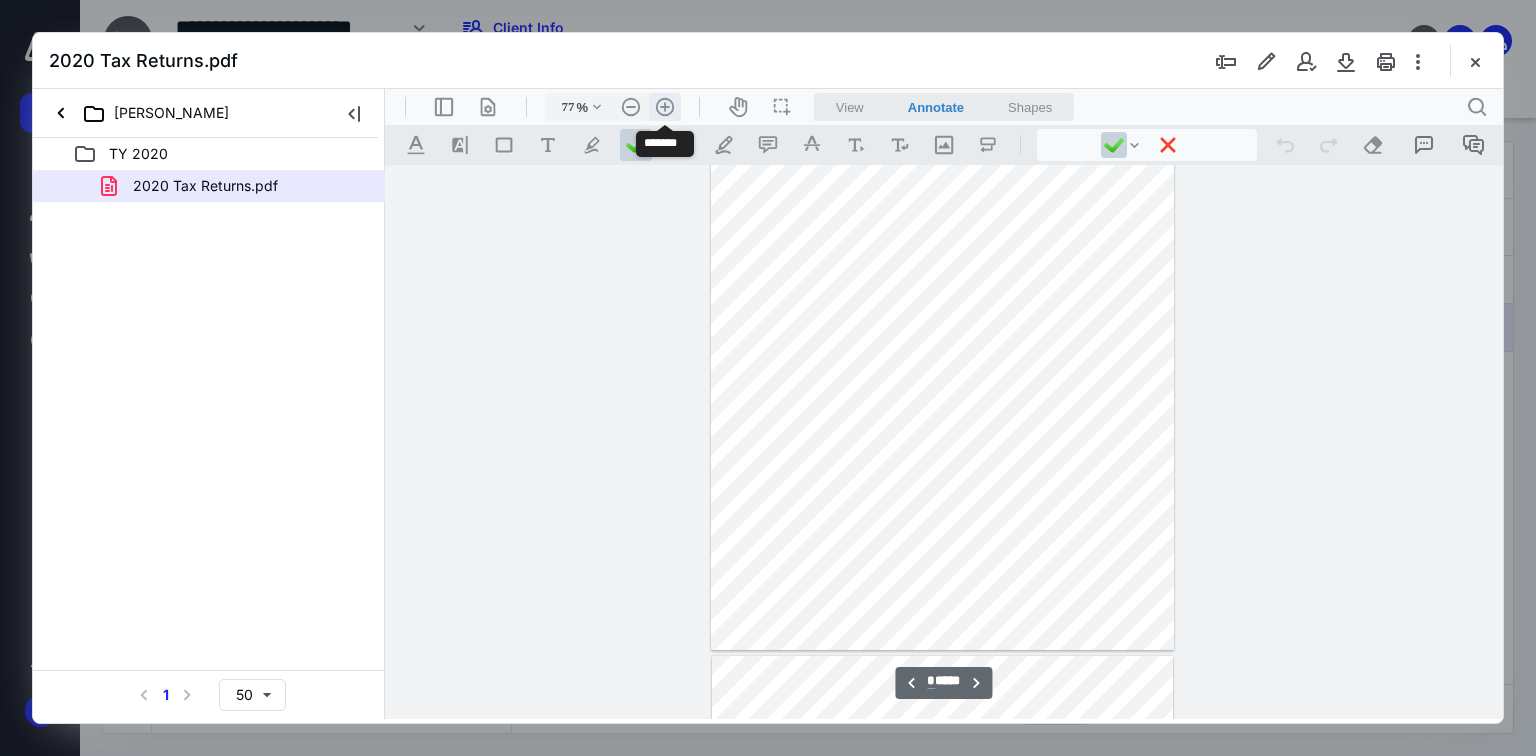 click on ".cls-1{fill:#abb0c4;} icon - header - zoom - in - line" at bounding box center (665, 107) 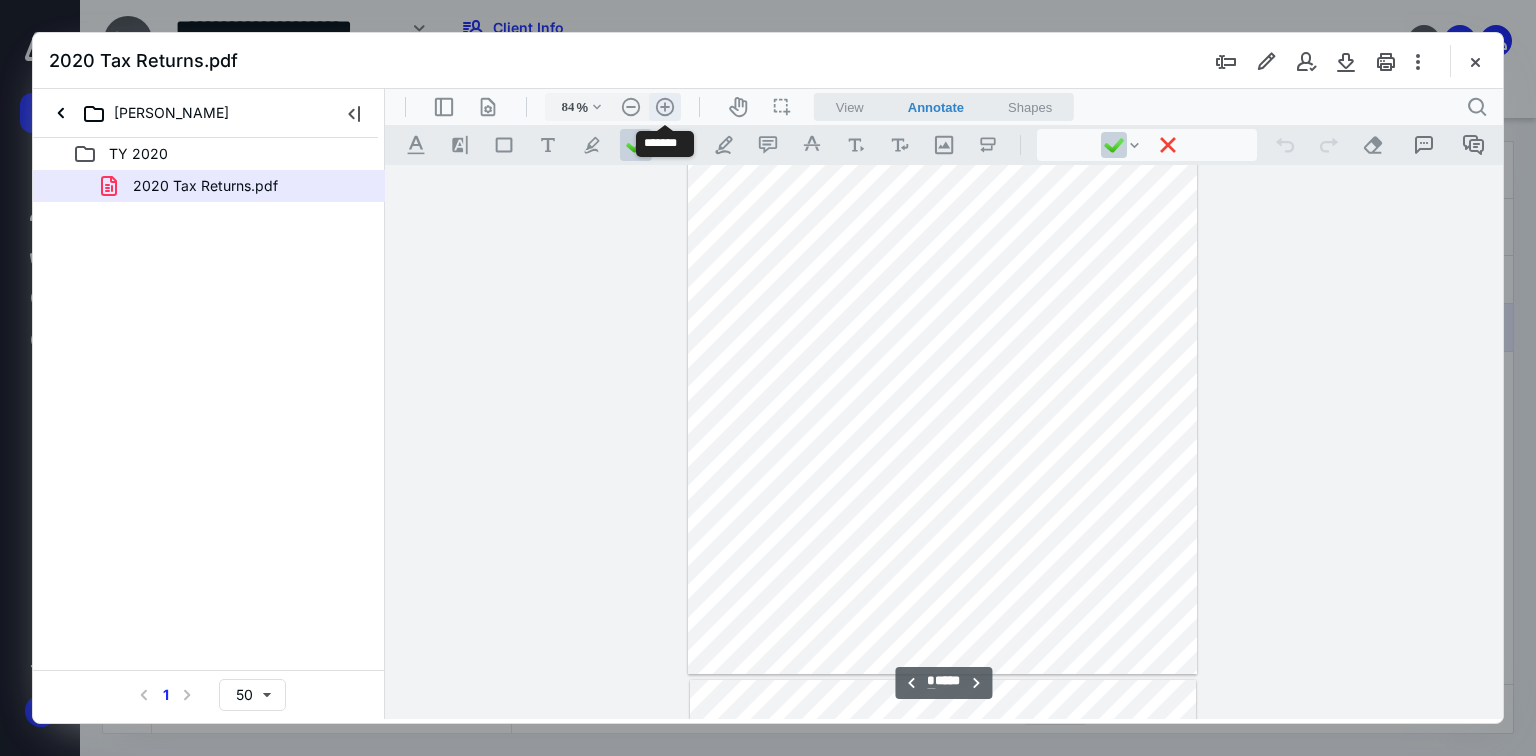 click on ".cls-1{fill:#abb0c4;} icon - header - zoom - in - line" at bounding box center [665, 107] 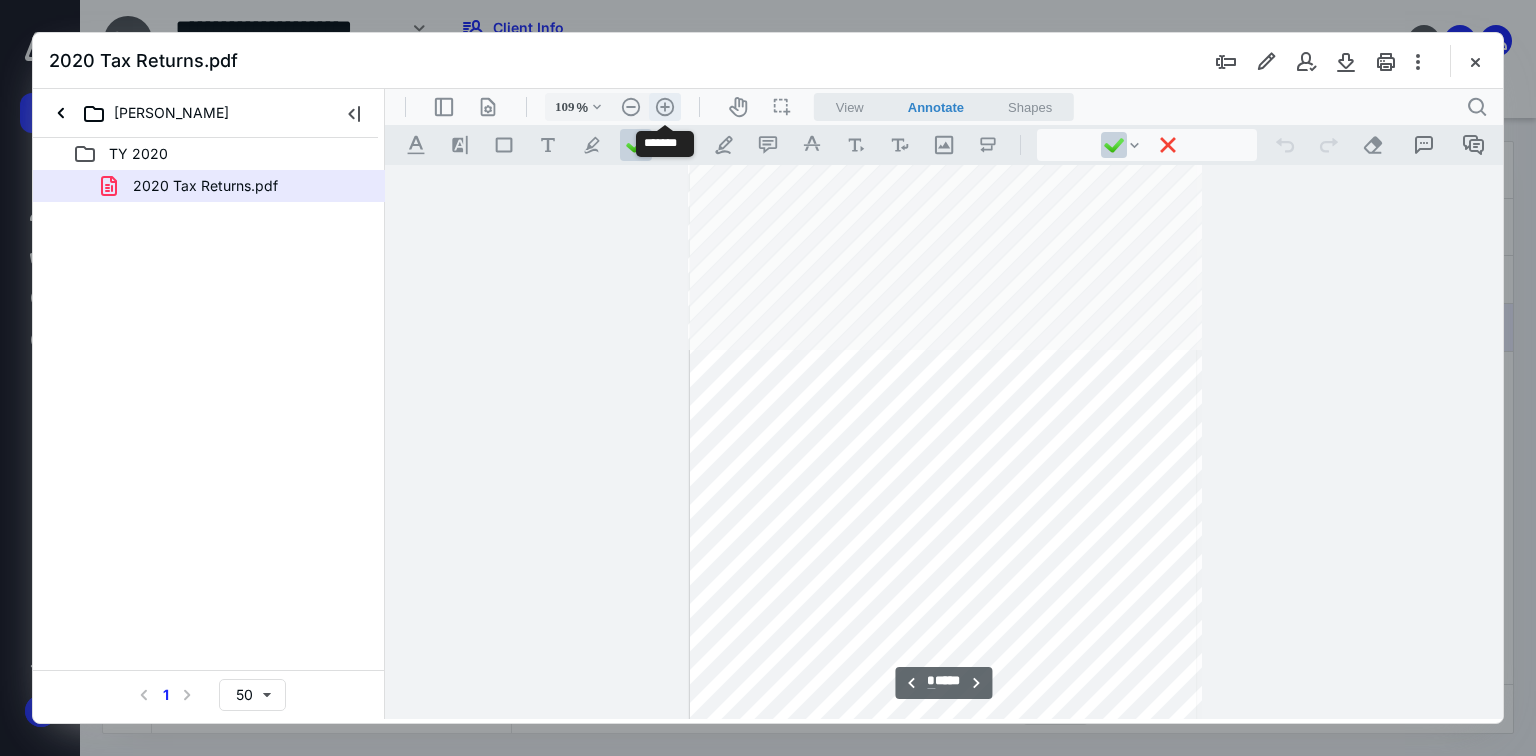 click on ".cls-1{fill:#abb0c4;} icon - header - zoom - in - line" at bounding box center [665, 107] 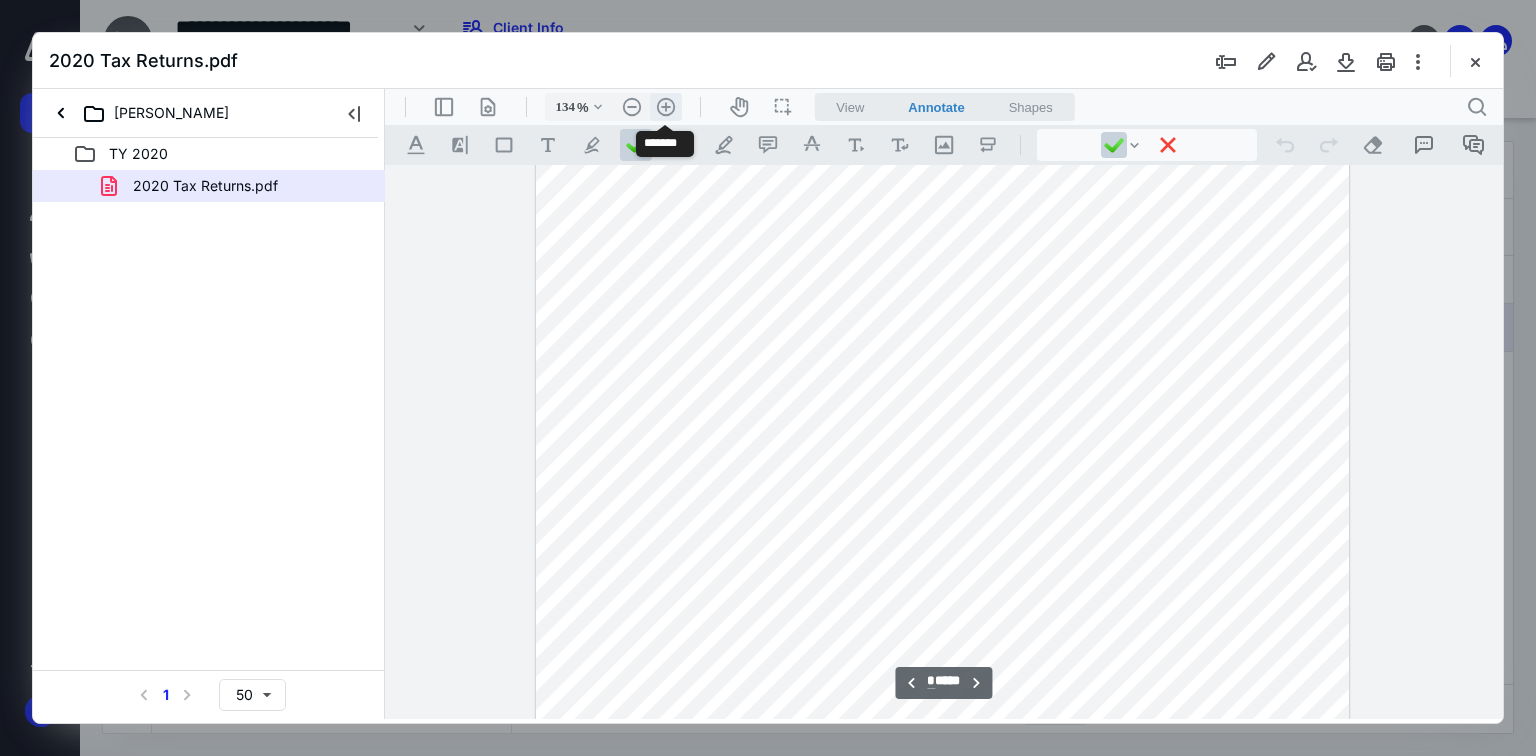 click on ".cls-1{fill:#abb0c4;} icon - header - zoom - in - line" at bounding box center (666, 107) 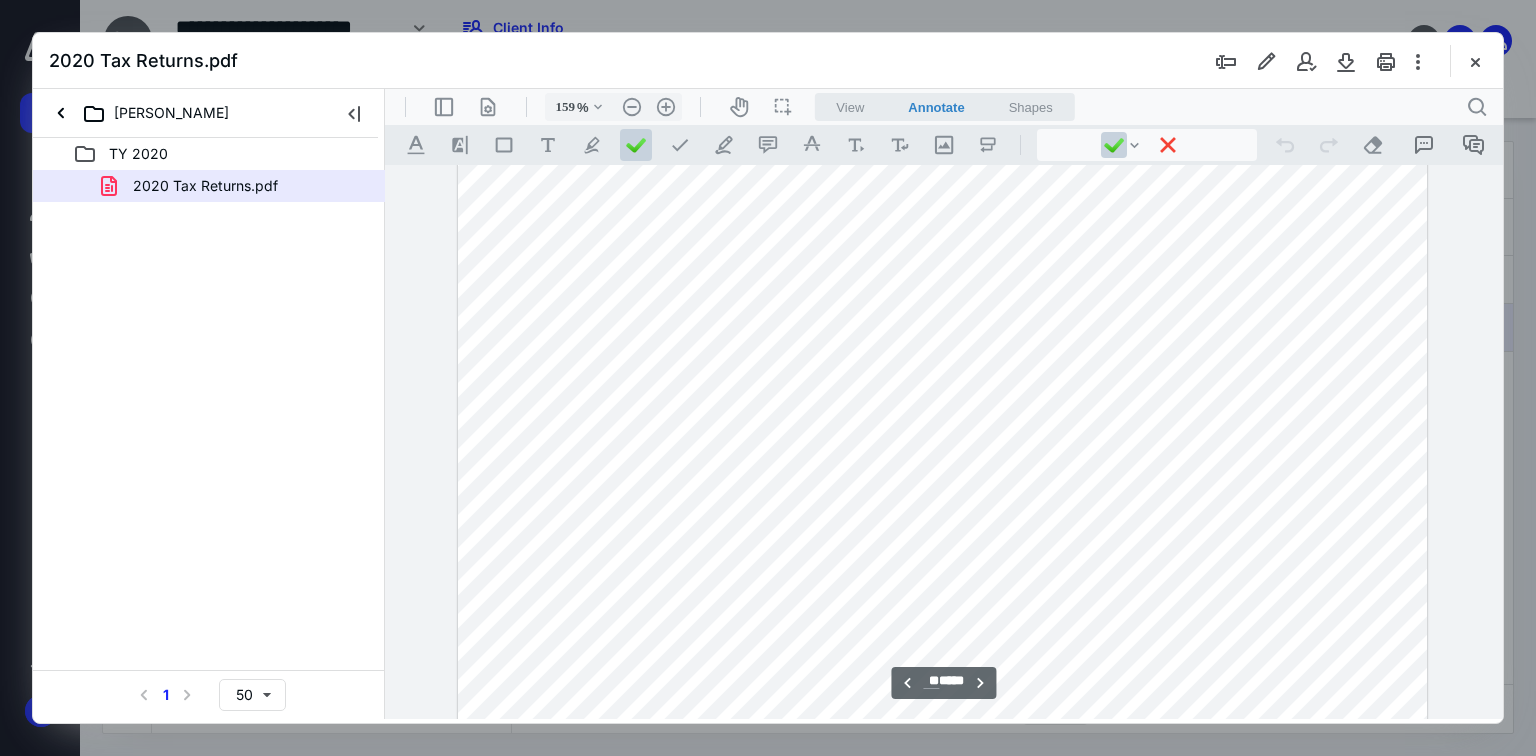 scroll, scrollTop: 16922, scrollLeft: 0, axis: vertical 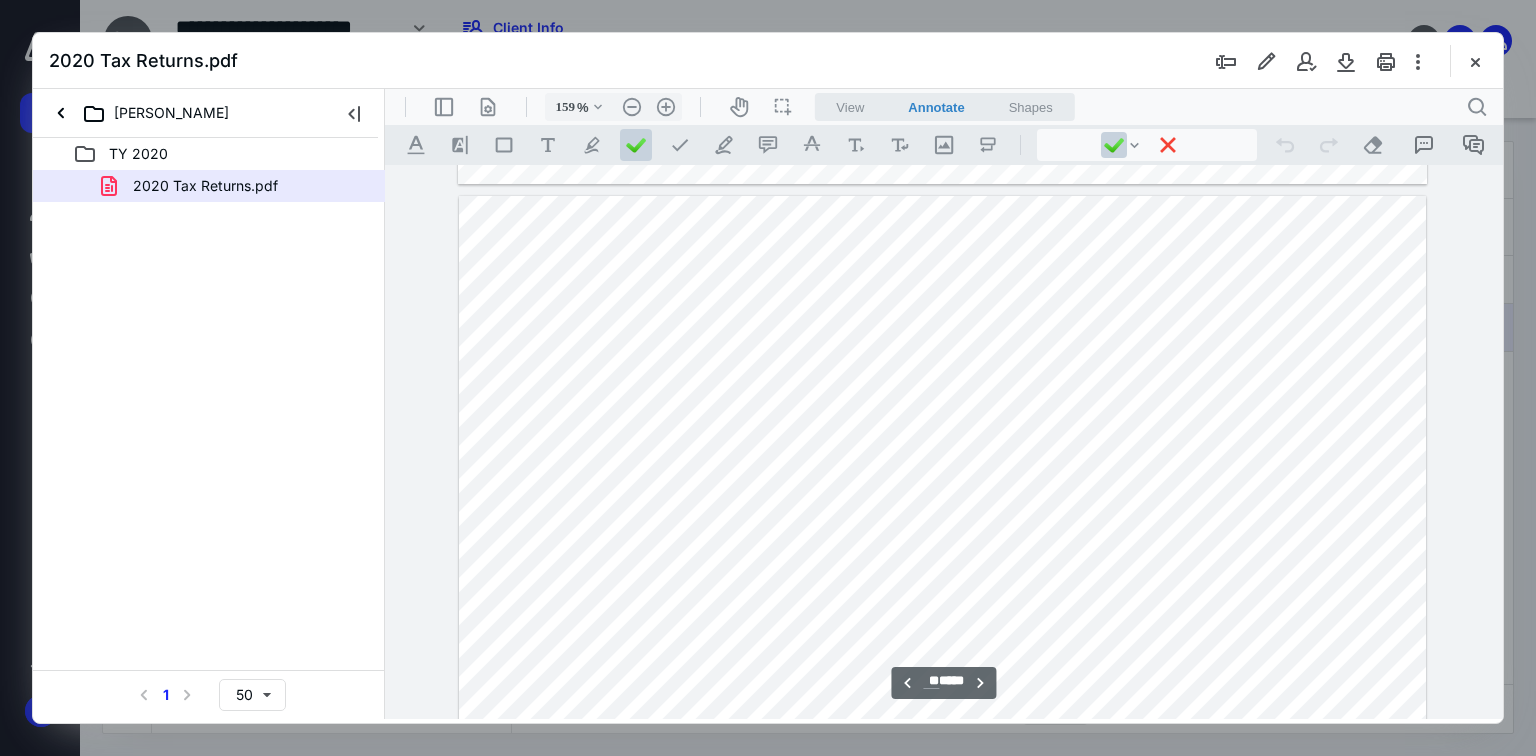 type on "*" 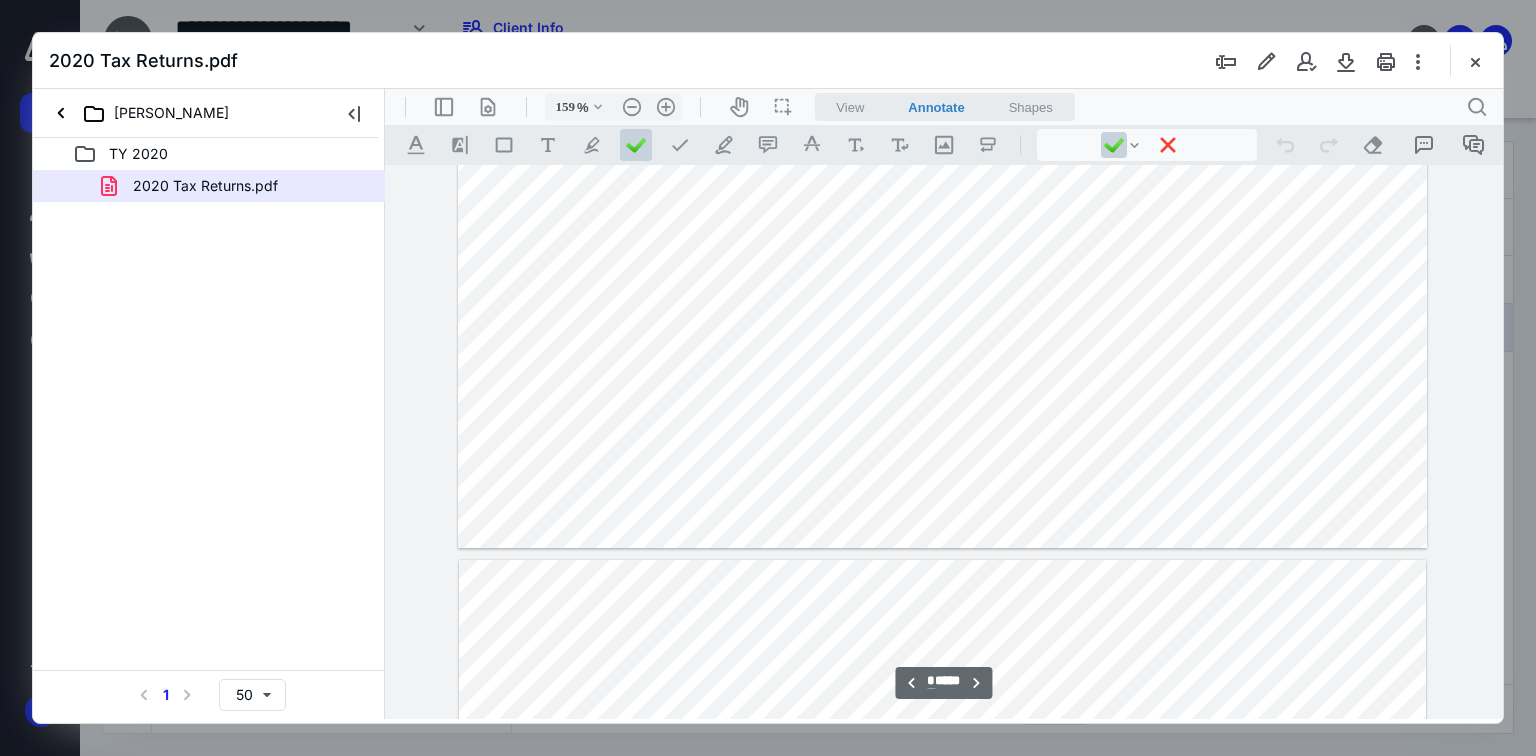 scroll, scrollTop: 11099, scrollLeft: 0, axis: vertical 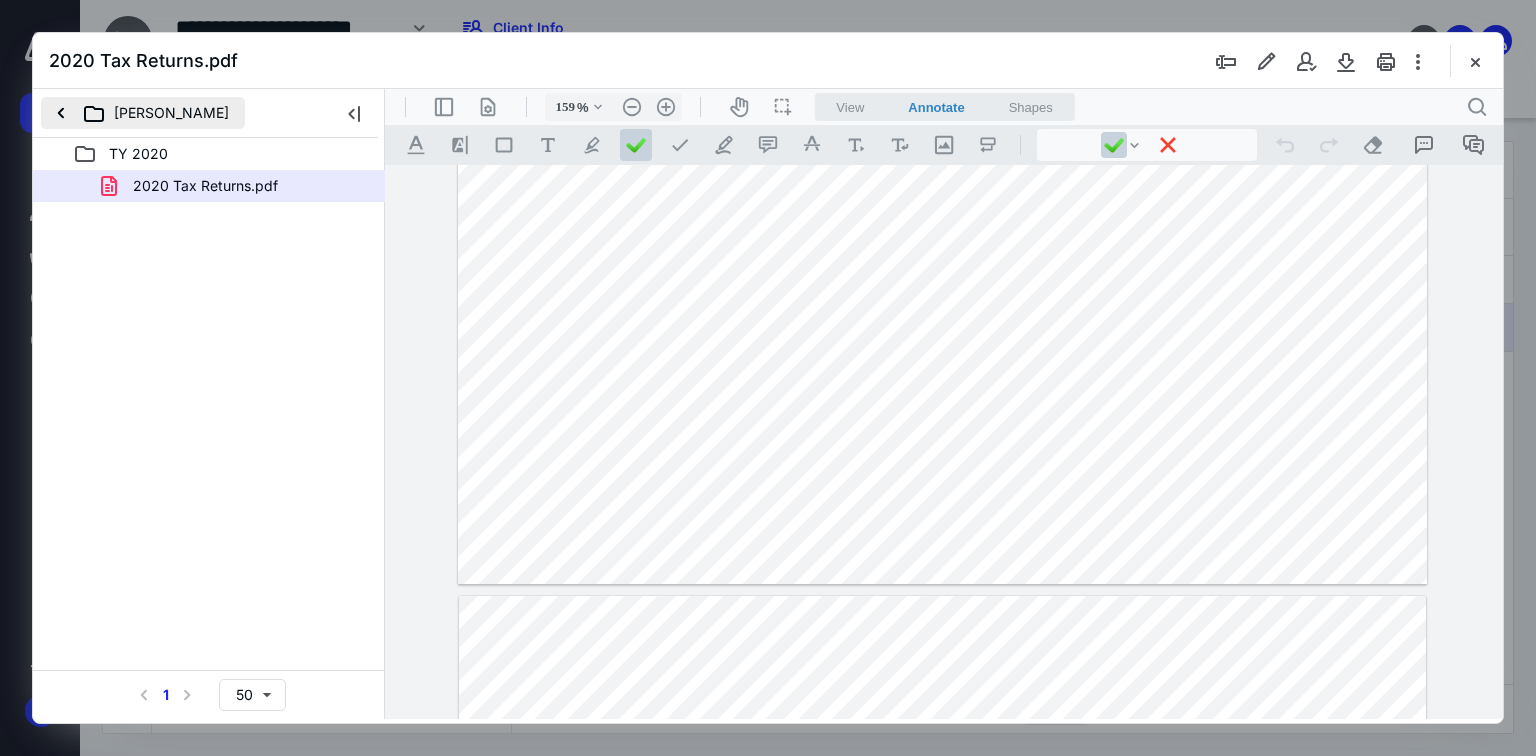 click on "[PERSON_NAME]" at bounding box center (143, 113) 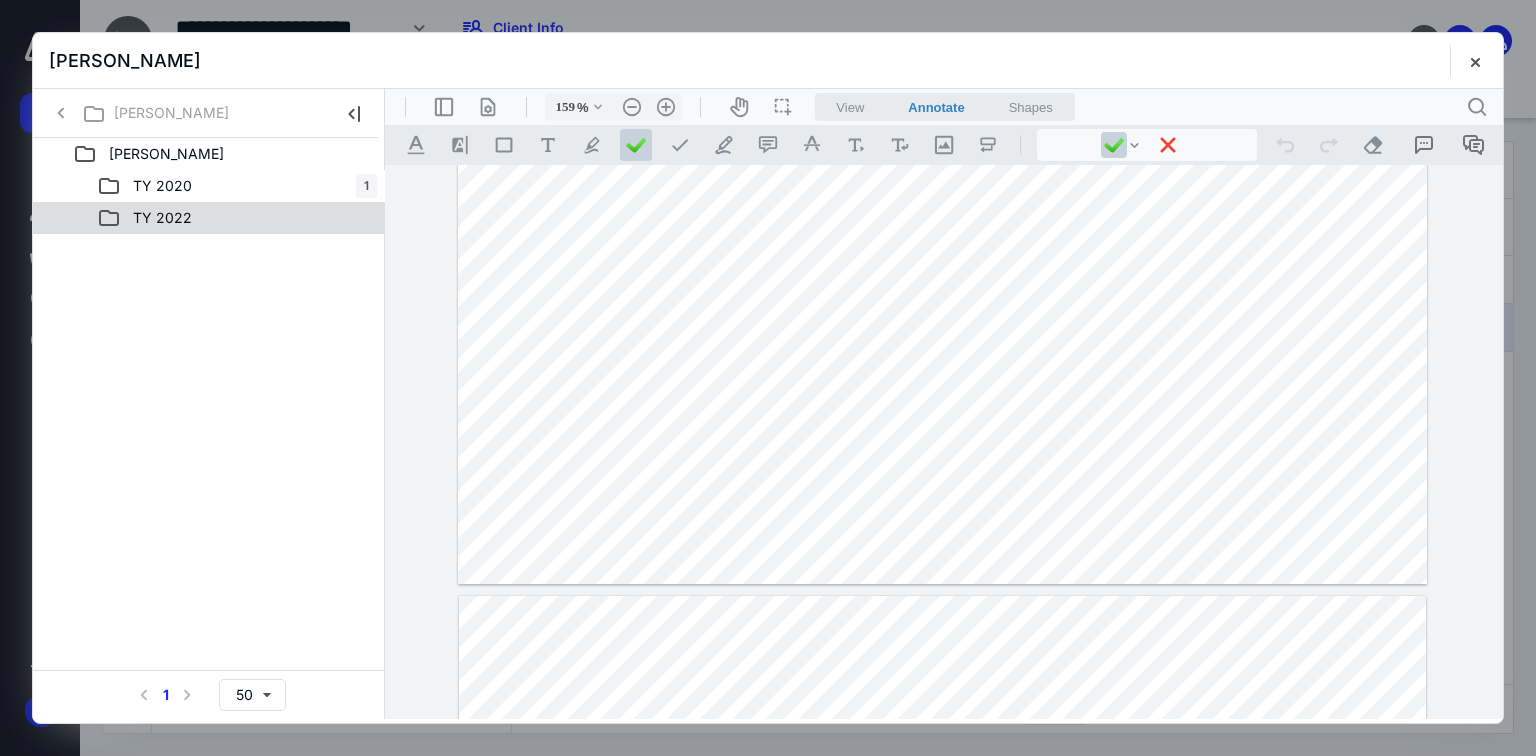 click on "TY 2022" at bounding box center [237, 218] 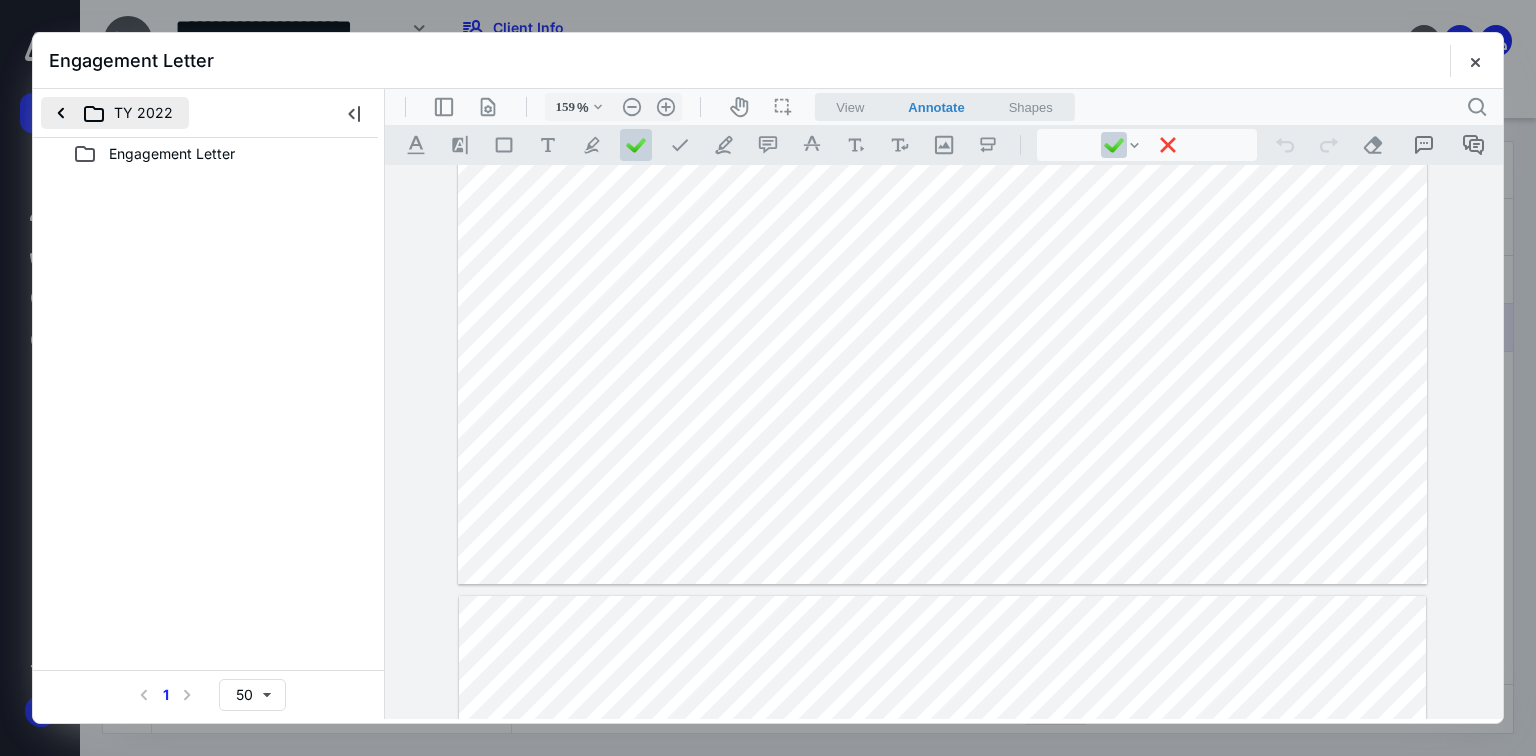 click on "TY 2022" at bounding box center [115, 113] 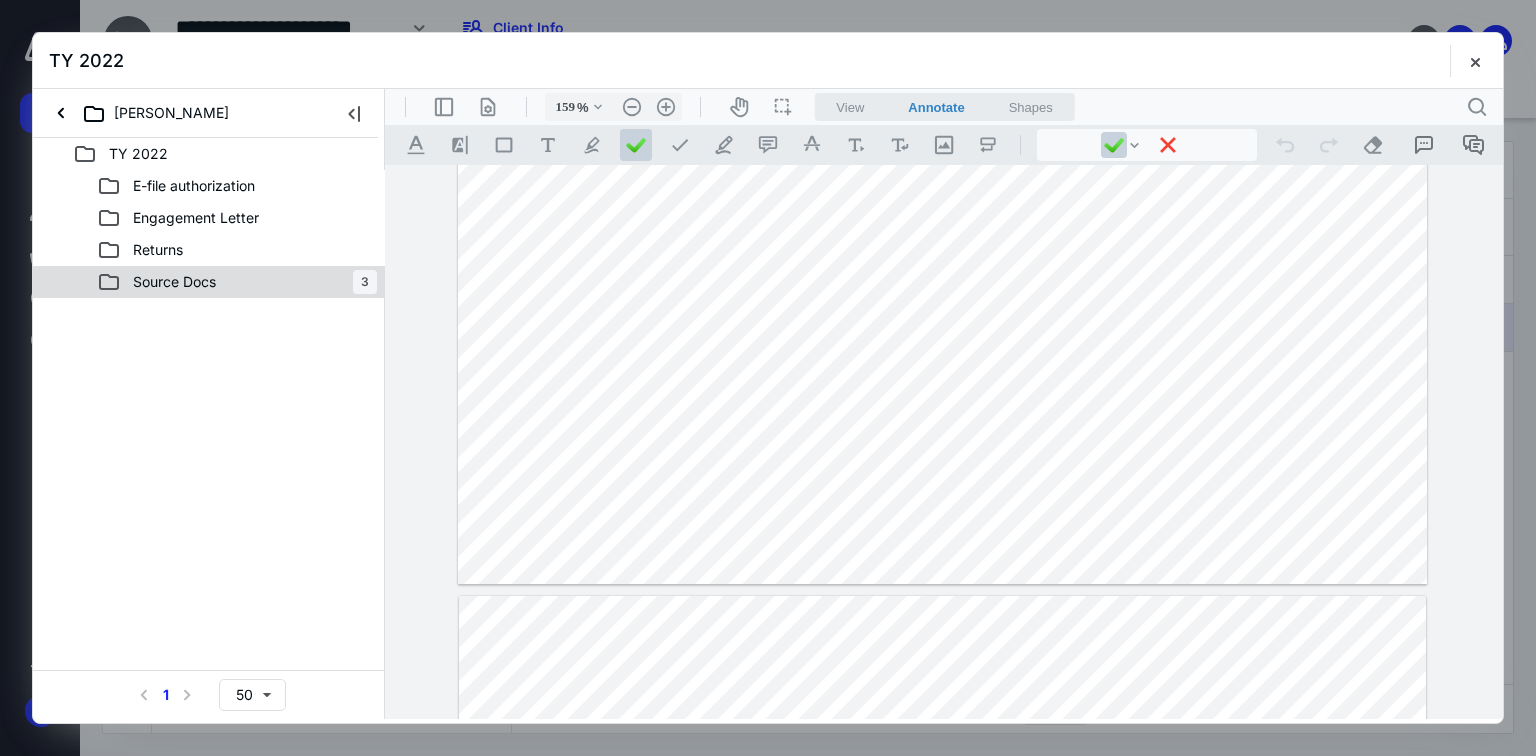 click on "Source Docs 3" at bounding box center [209, 282] 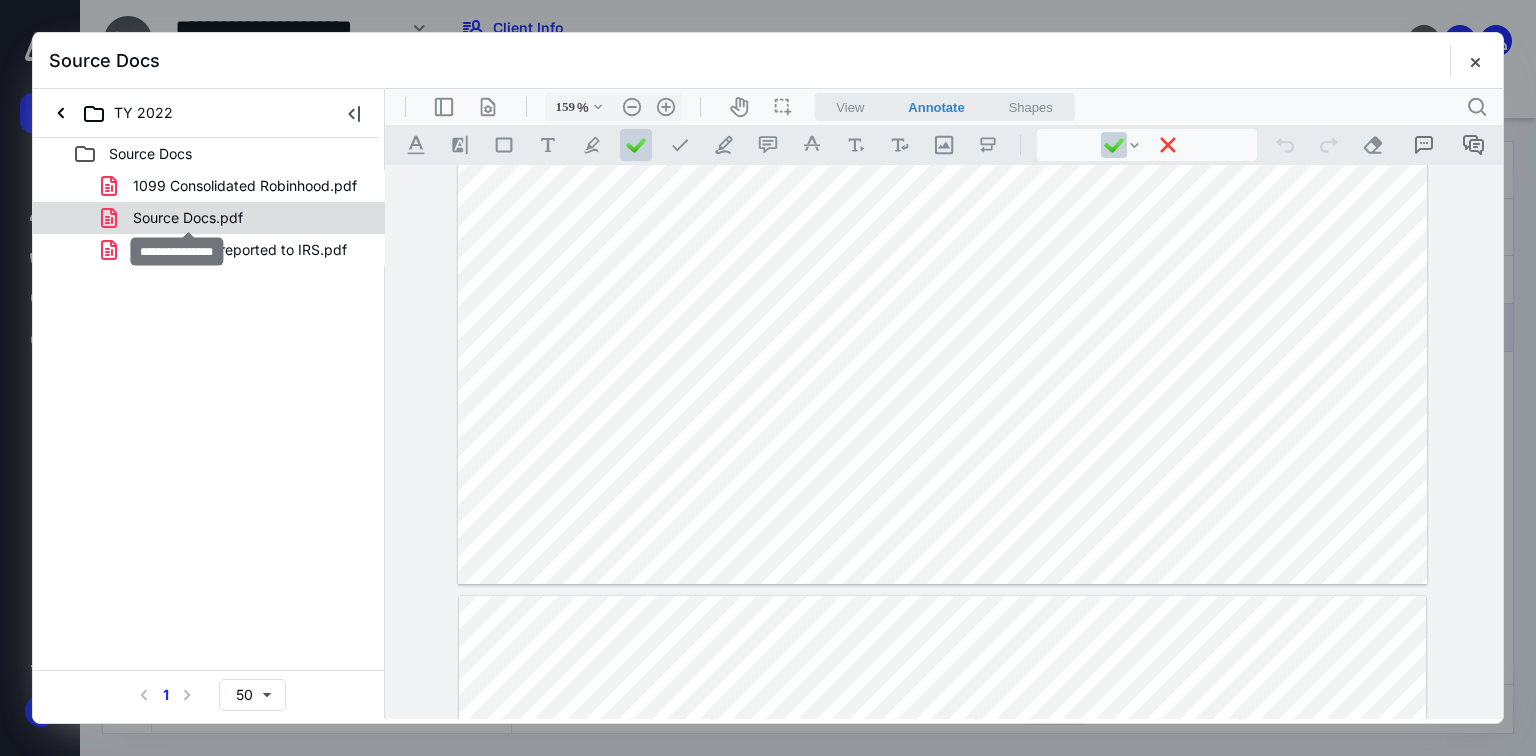 click on "Source Docs.pdf" at bounding box center [188, 218] 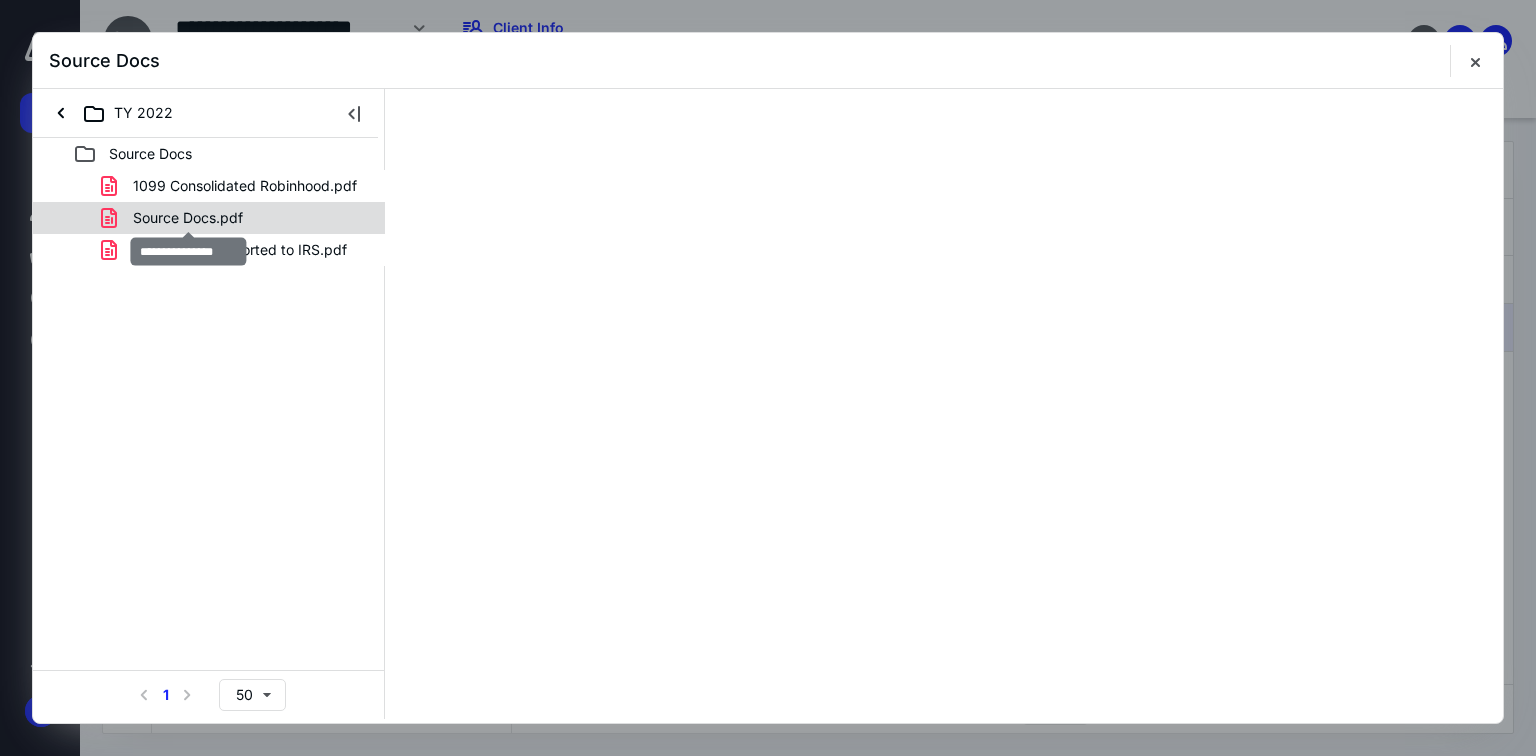 click on "1099 Consolidated Robinhood.pdf Source Docs.pdf Transactions reported to IRS.pdf" at bounding box center (209, 218) 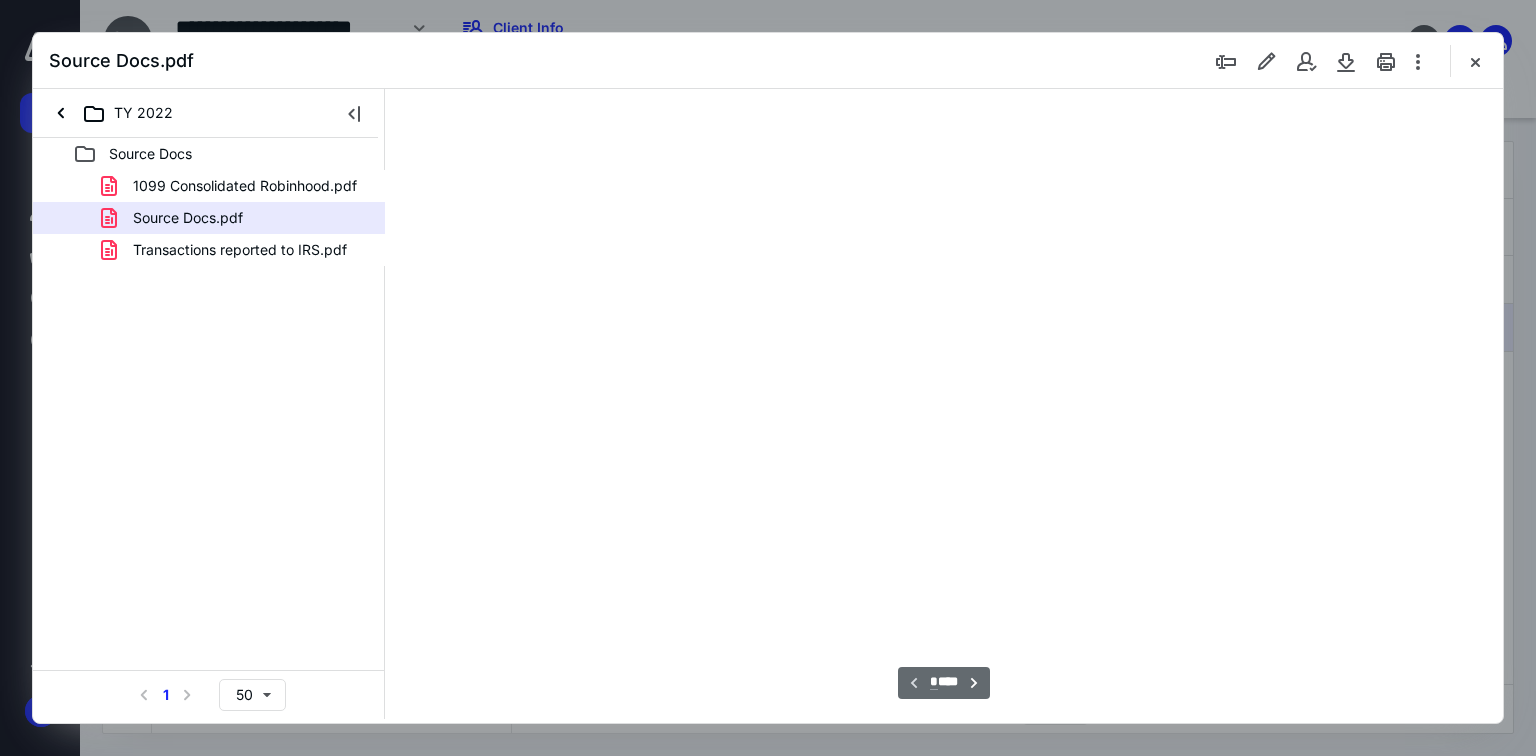 type on "69" 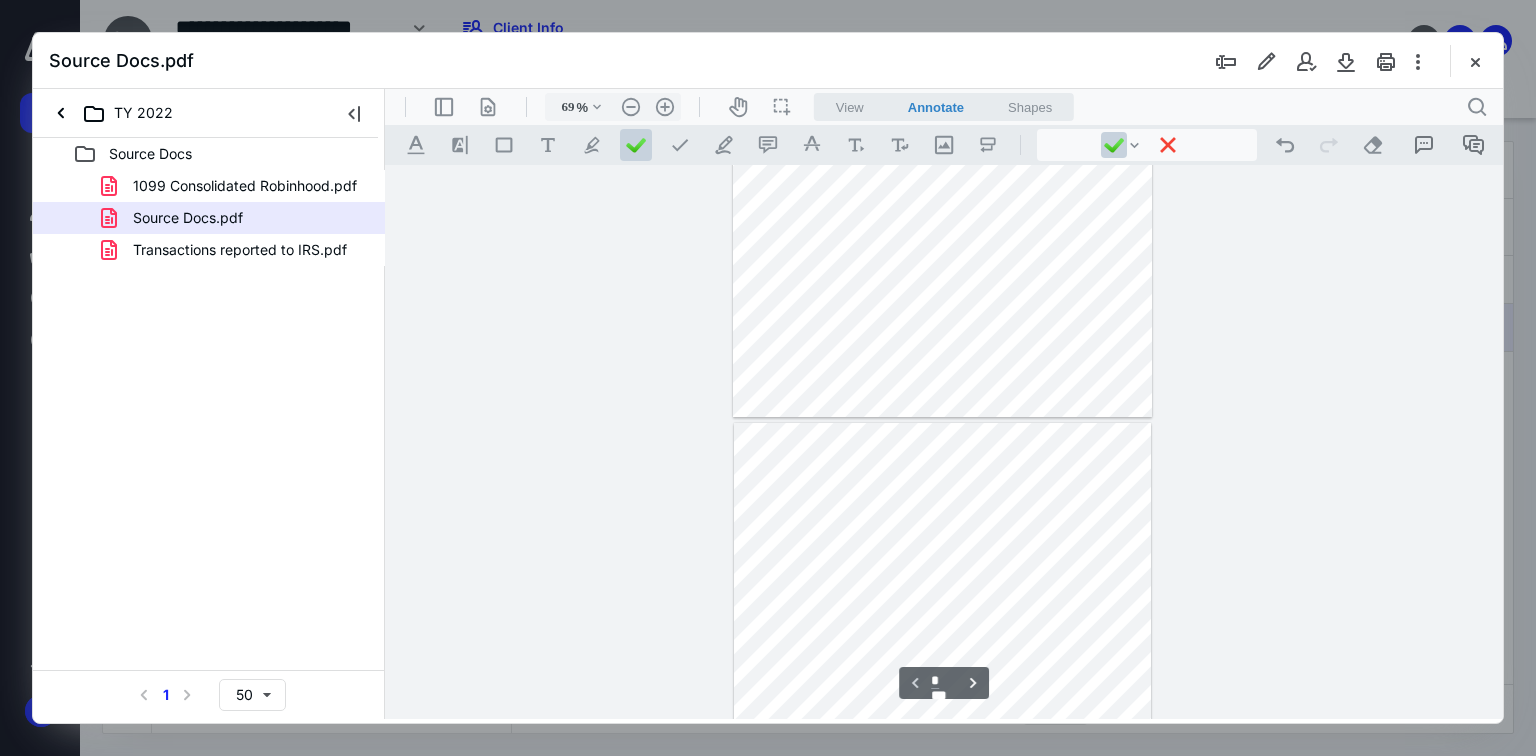type on "*" 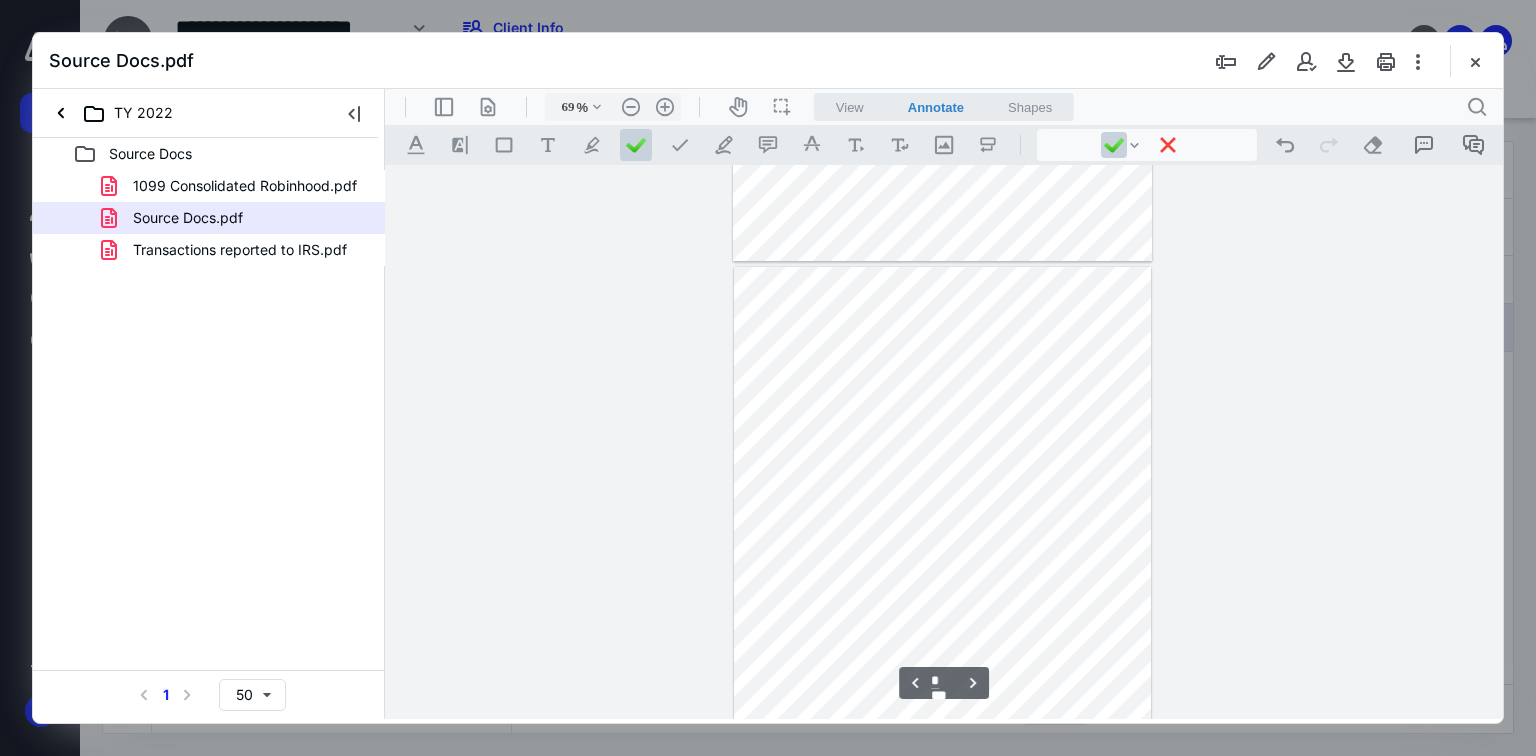 scroll, scrollTop: 479, scrollLeft: 0, axis: vertical 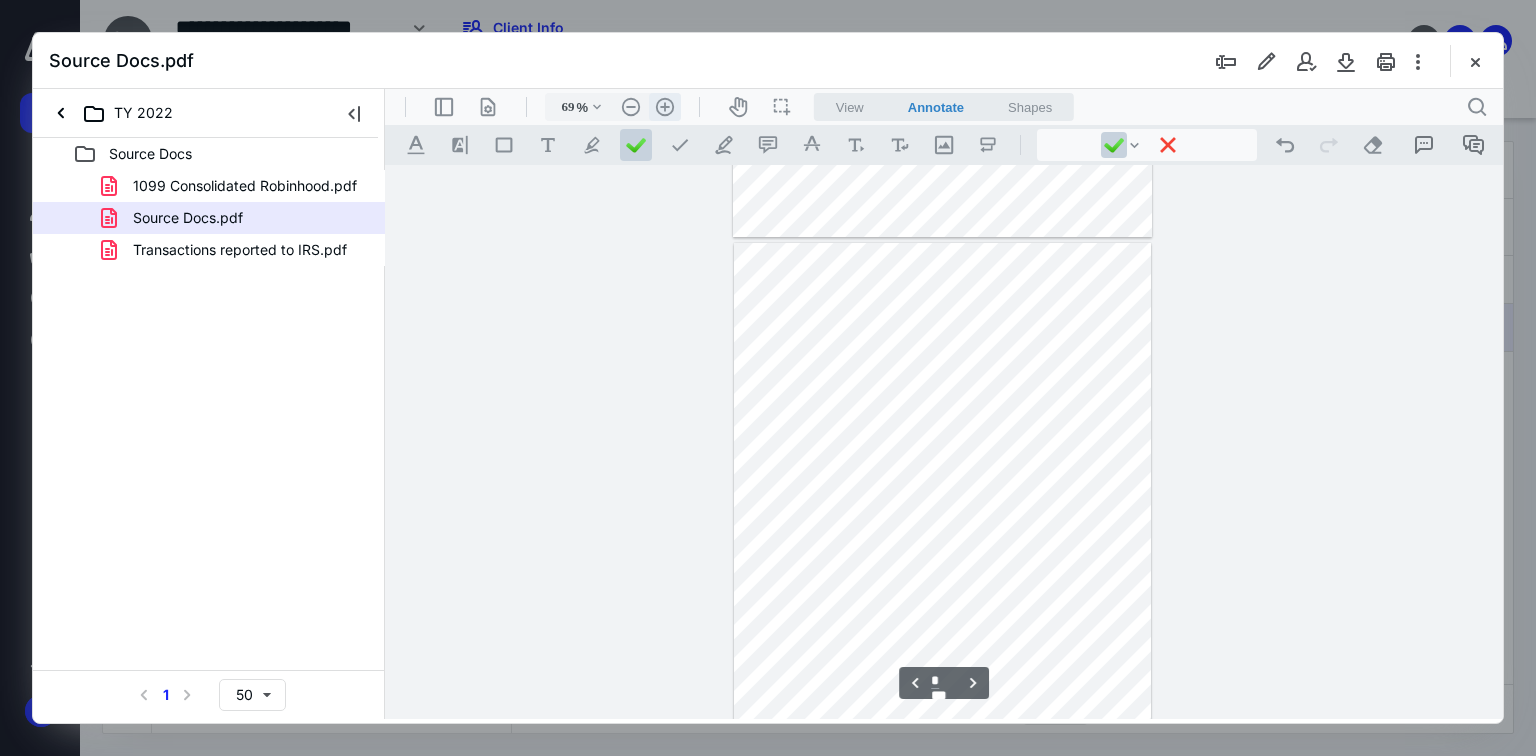 click on ".cls-1{fill:#abb0c4;} icon - header - zoom - in - line" at bounding box center [665, 107] 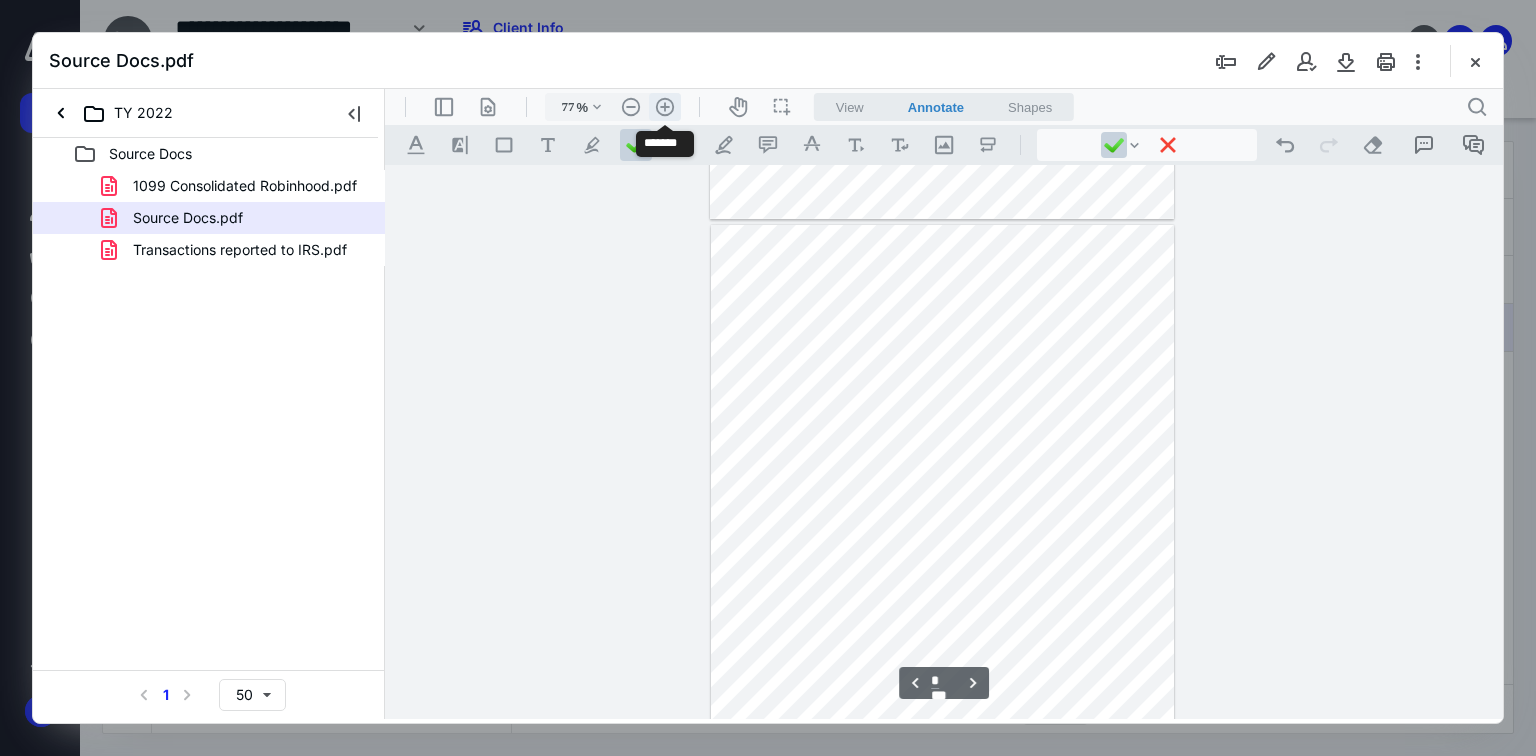 click on ".cls-1{fill:#abb0c4;} icon - header - zoom - in - line" at bounding box center [665, 107] 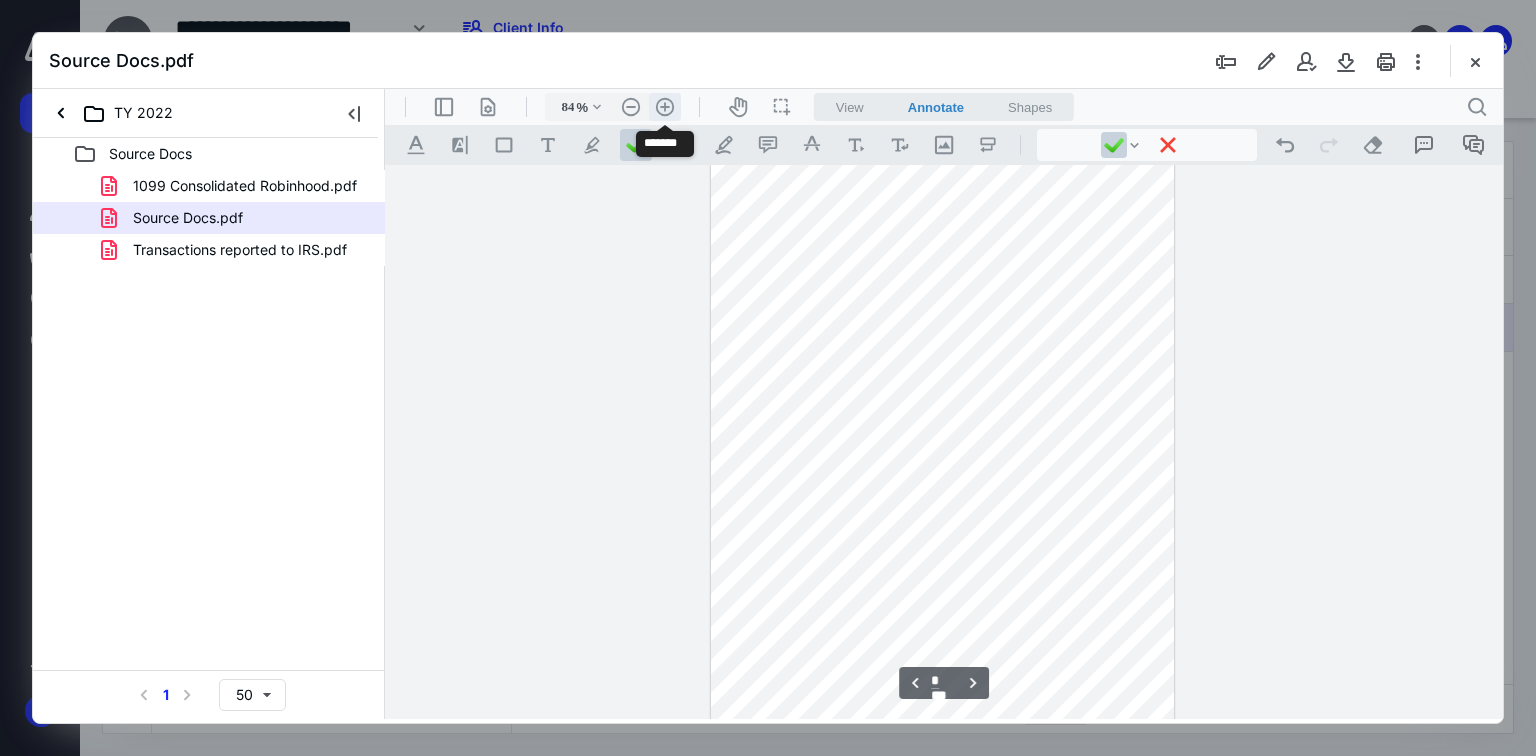 click on ".cls-1{fill:#abb0c4;} icon - header - zoom - in - line" at bounding box center [665, 107] 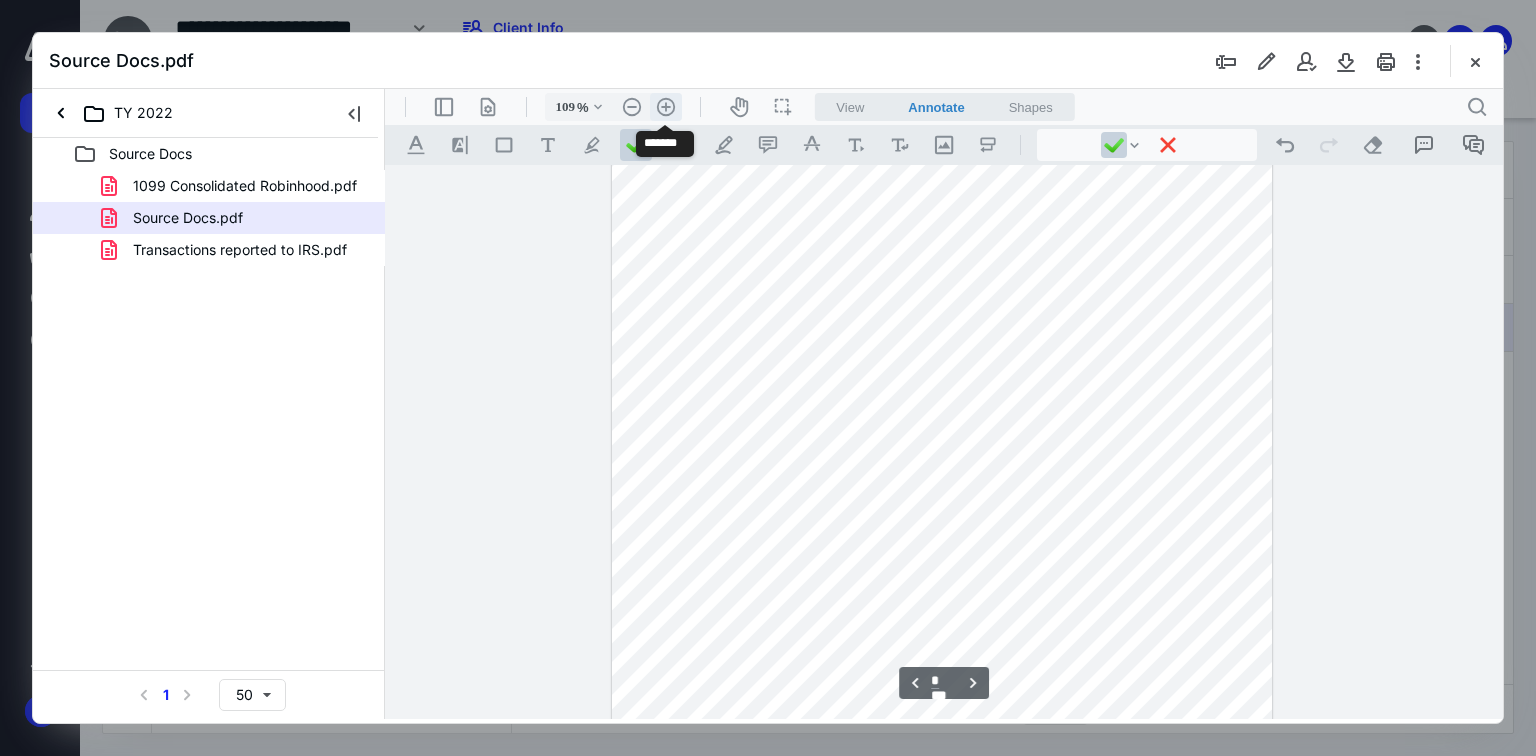 click on ".cls-1{fill:#abb0c4;} icon - header - zoom - in - line" at bounding box center [666, 107] 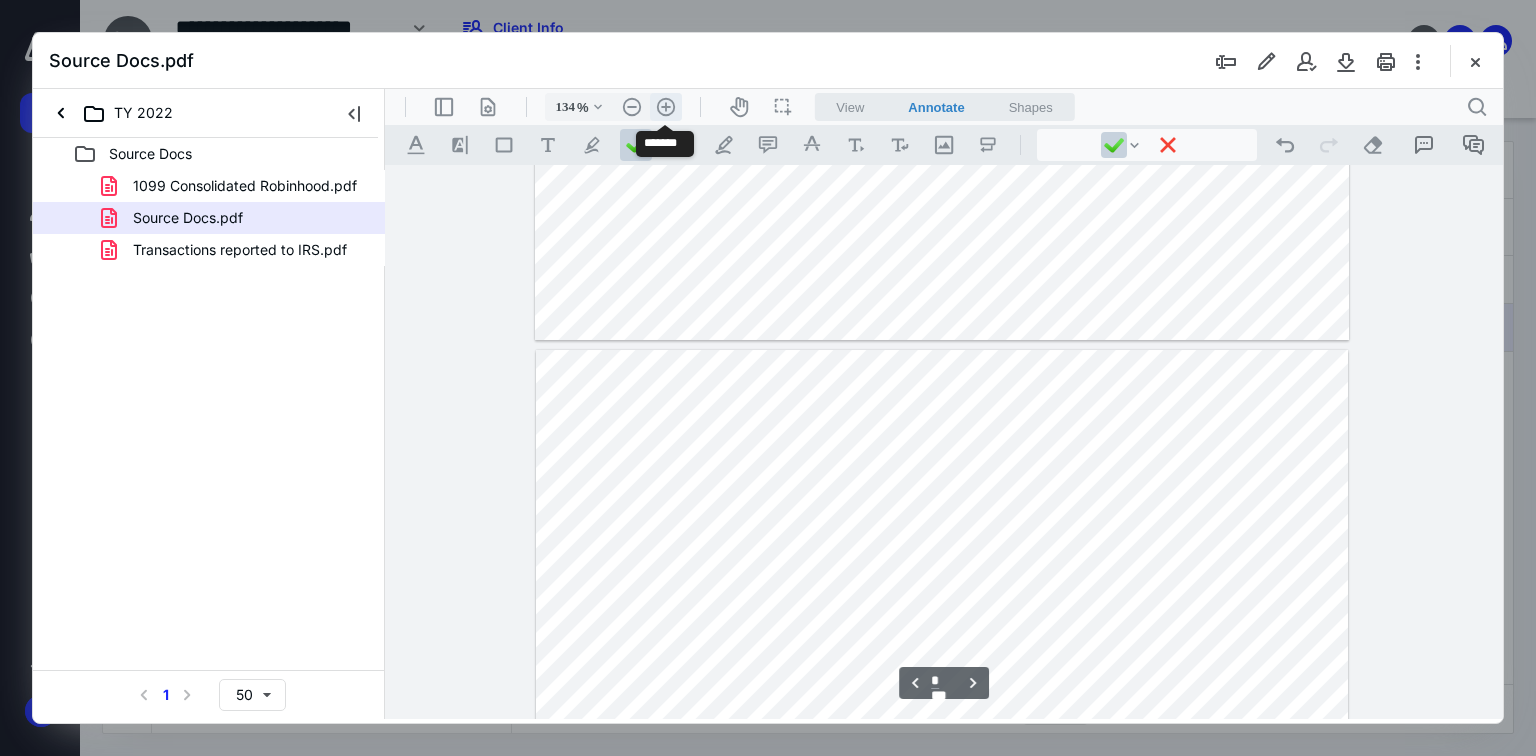 scroll, scrollTop: 1157, scrollLeft: 0, axis: vertical 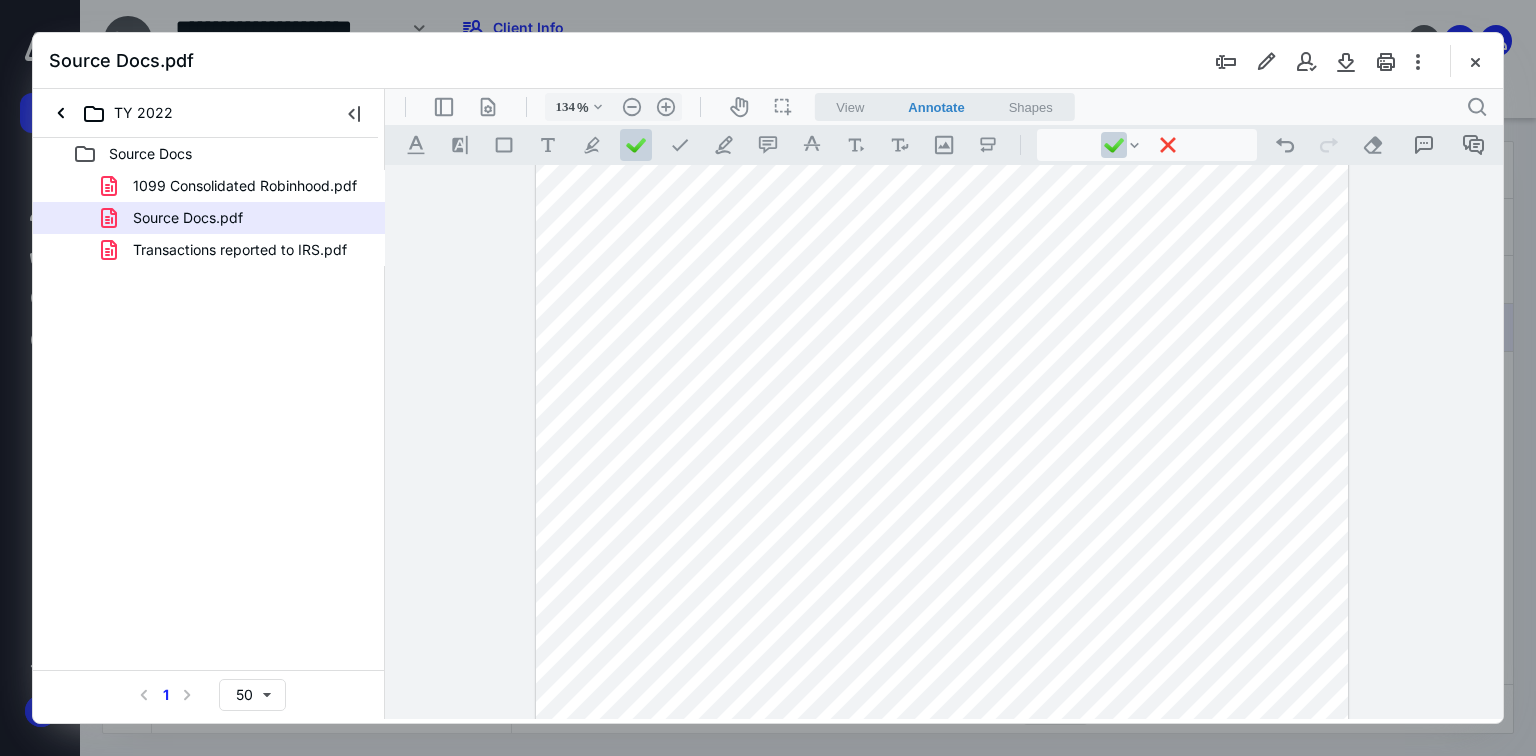 click at bounding box center (942, 621) 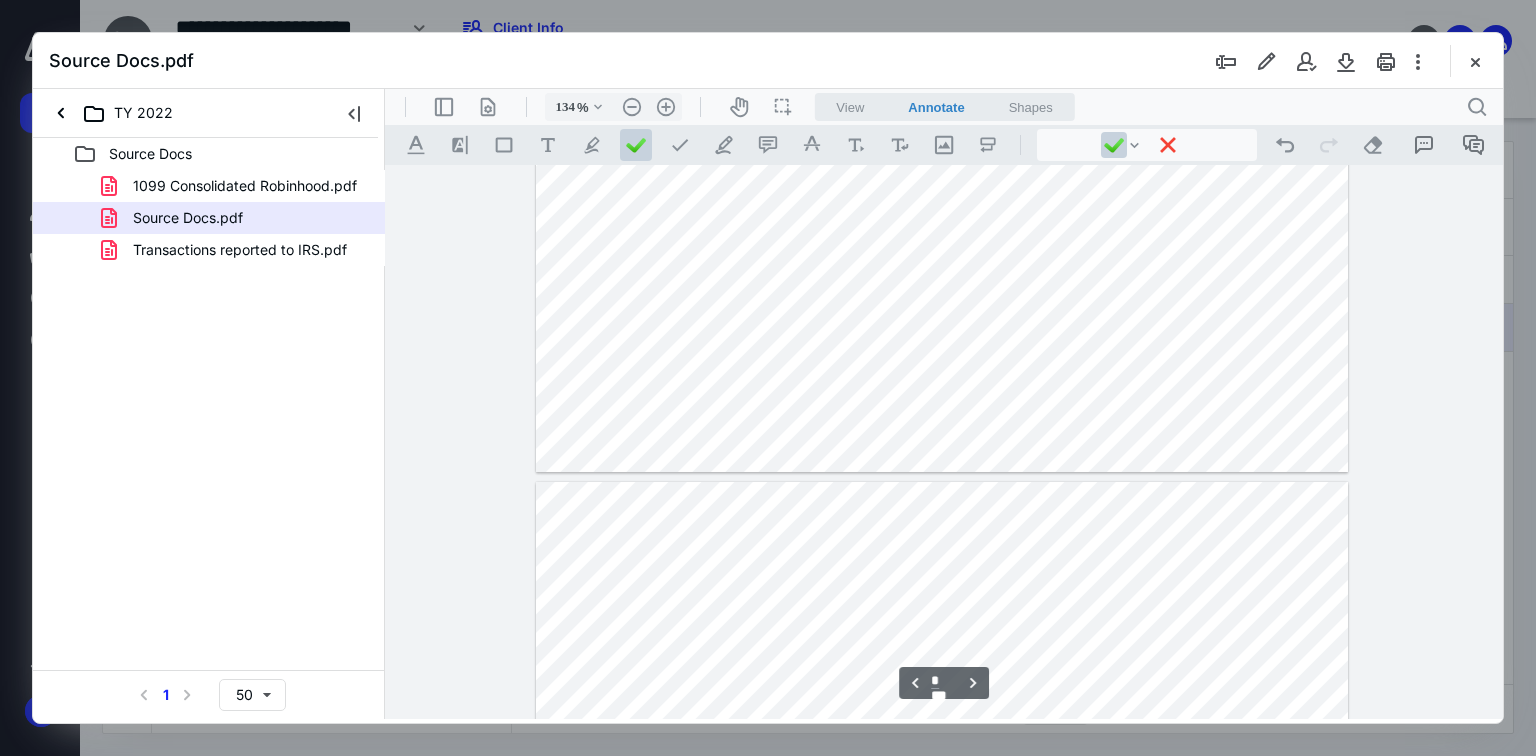 scroll, scrollTop: 2117, scrollLeft: 0, axis: vertical 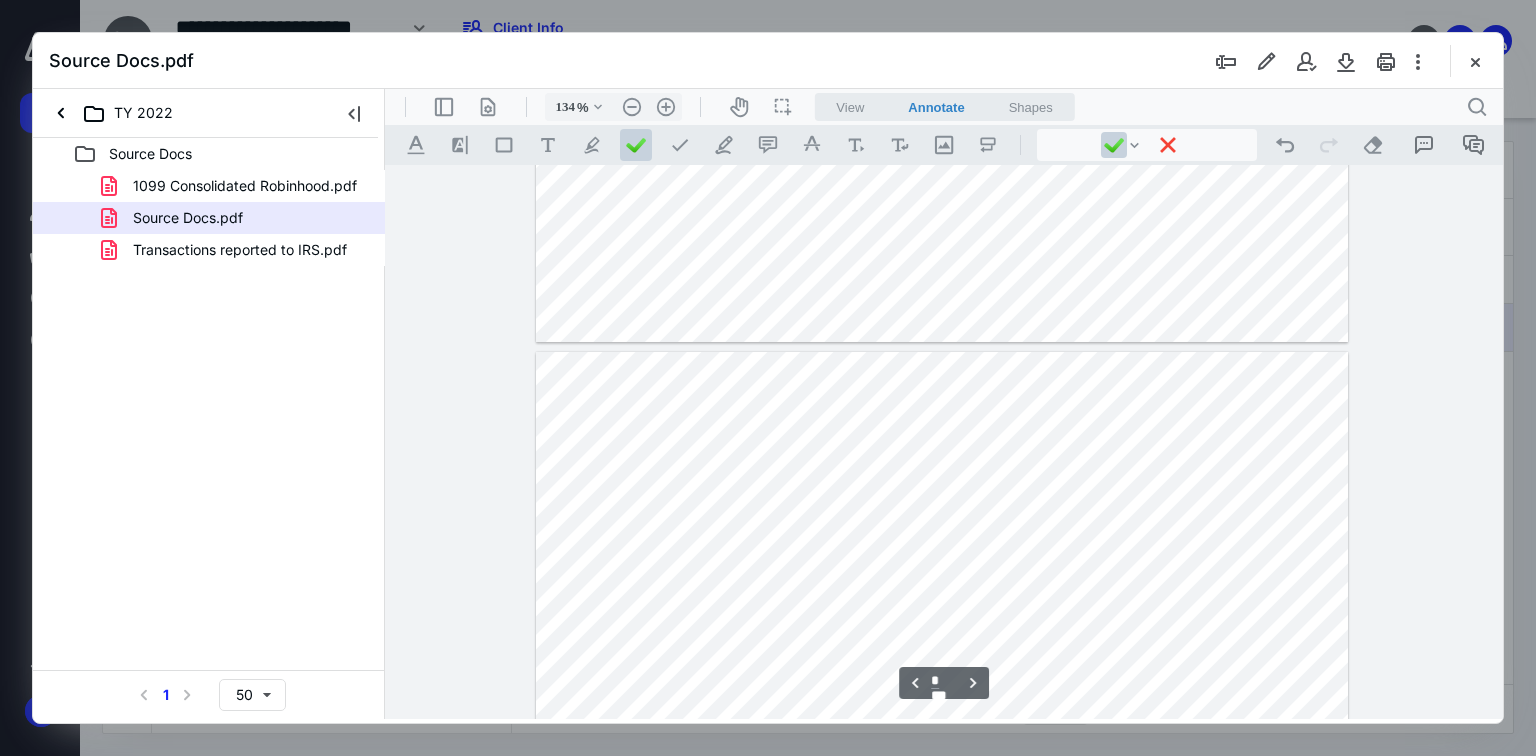 type on "*" 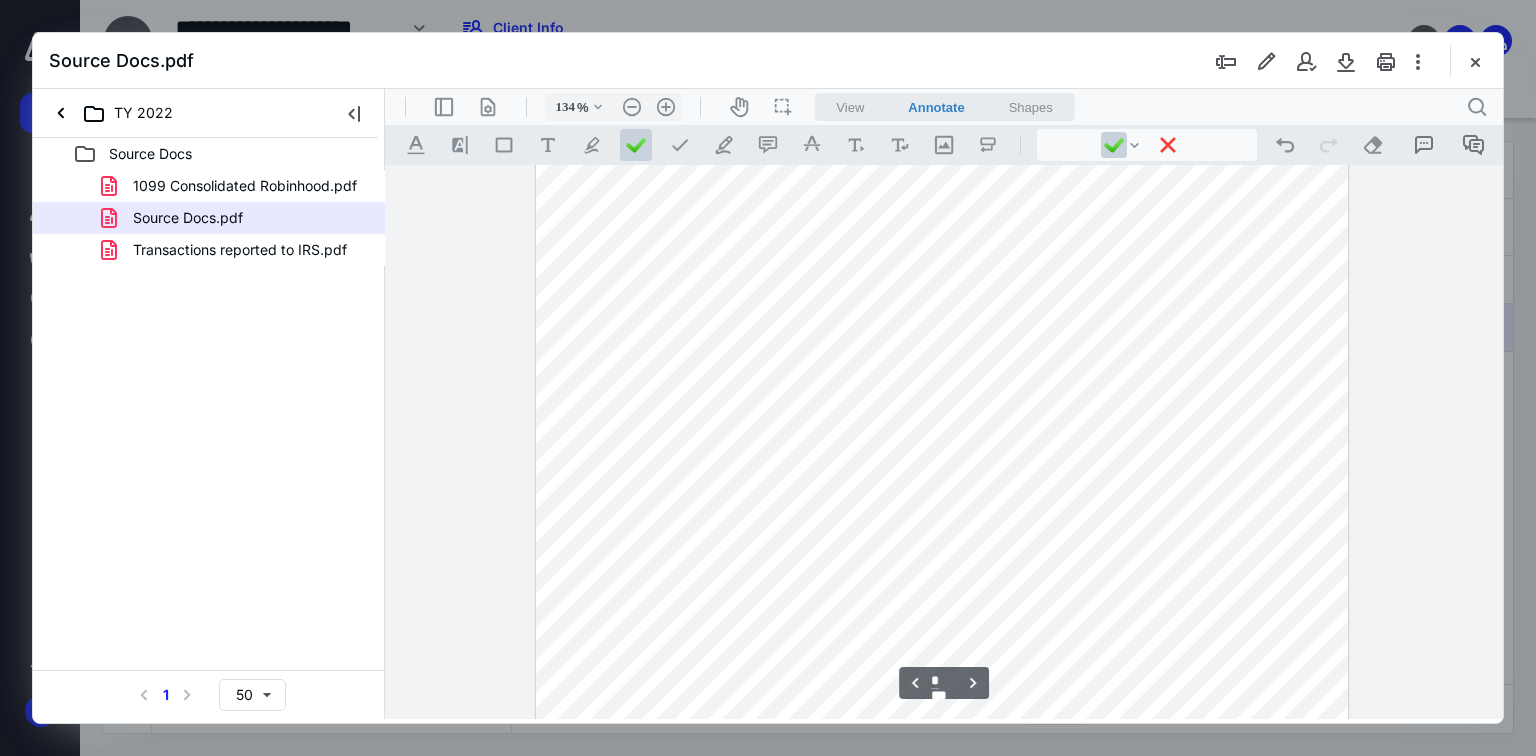 scroll, scrollTop: 1157, scrollLeft: 0, axis: vertical 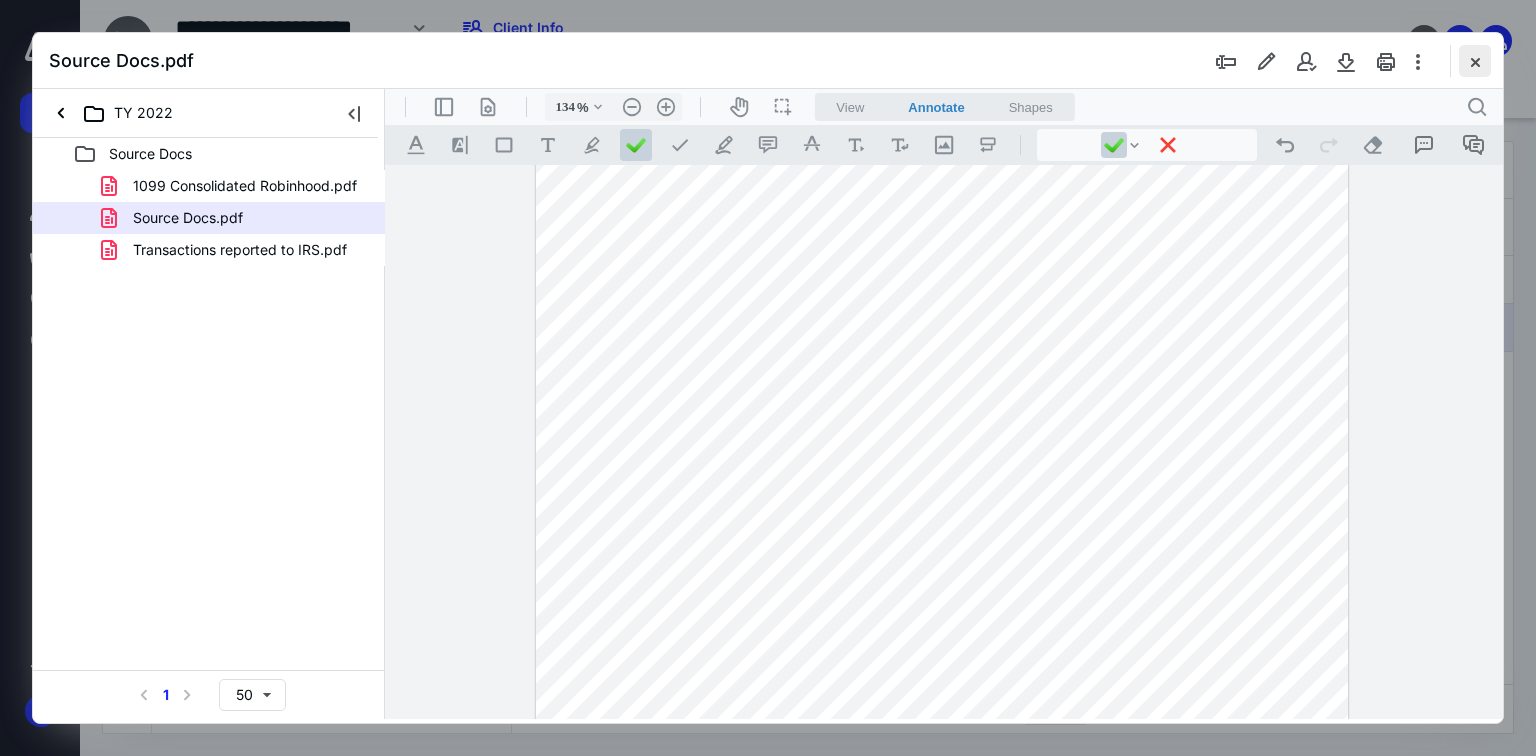 click at bounding box center (1475, 61) 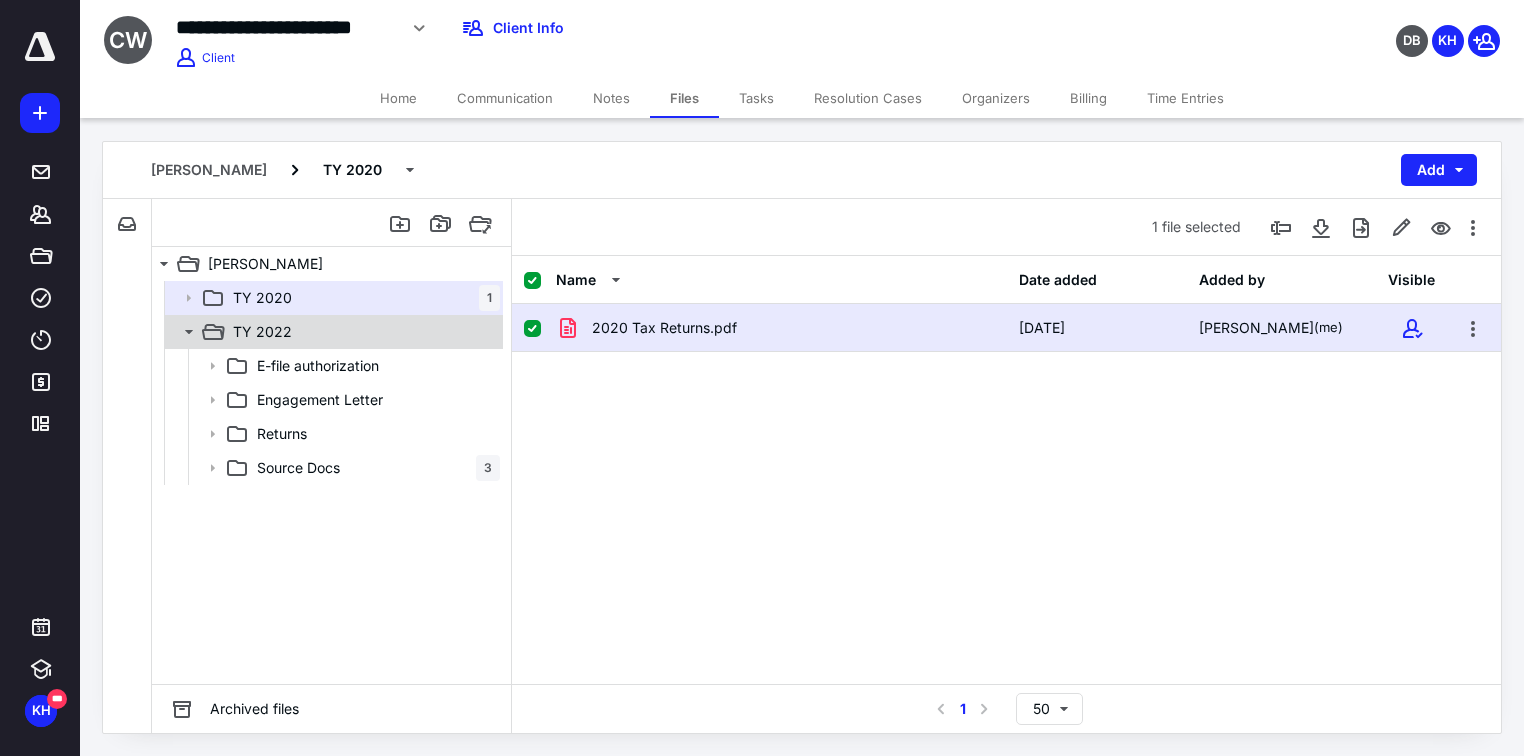 click 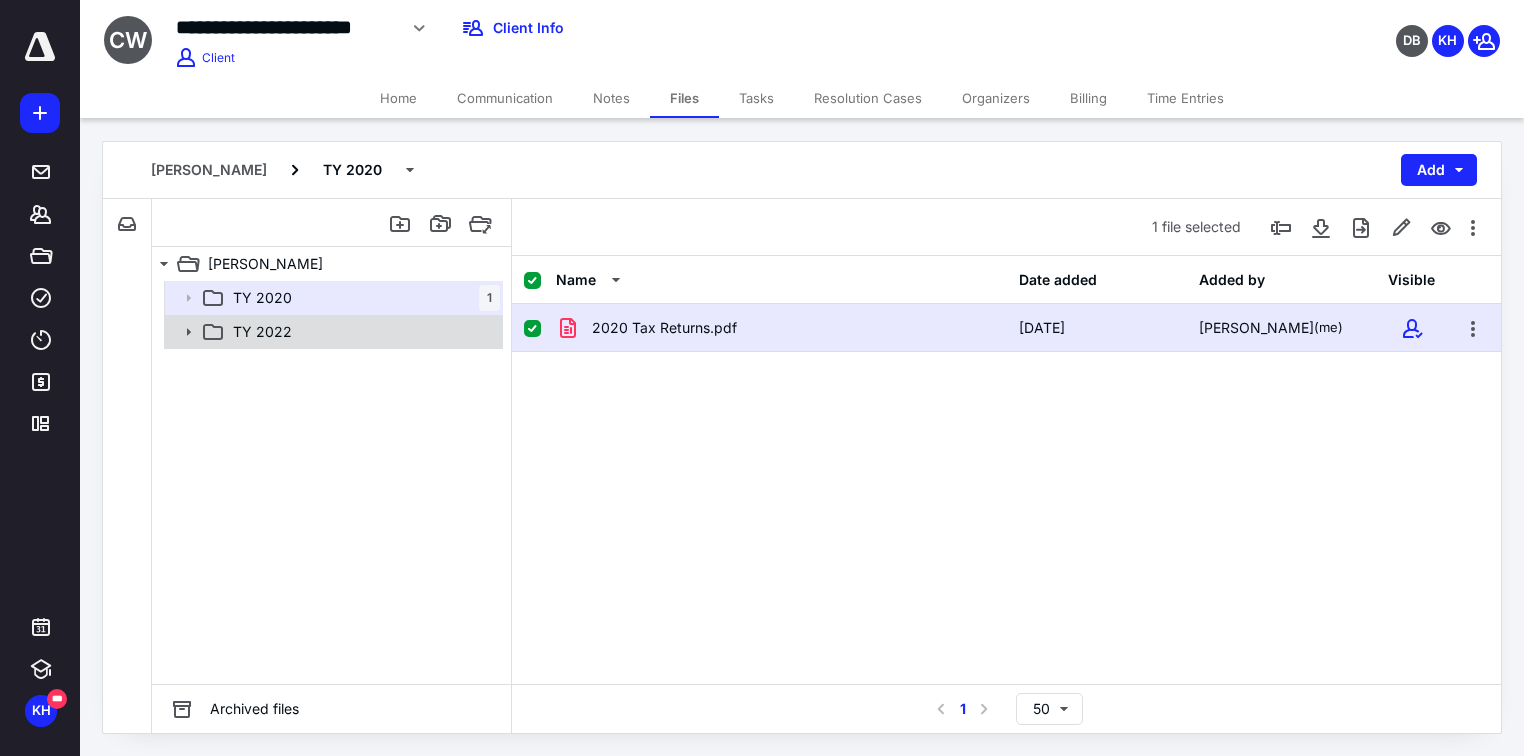 click 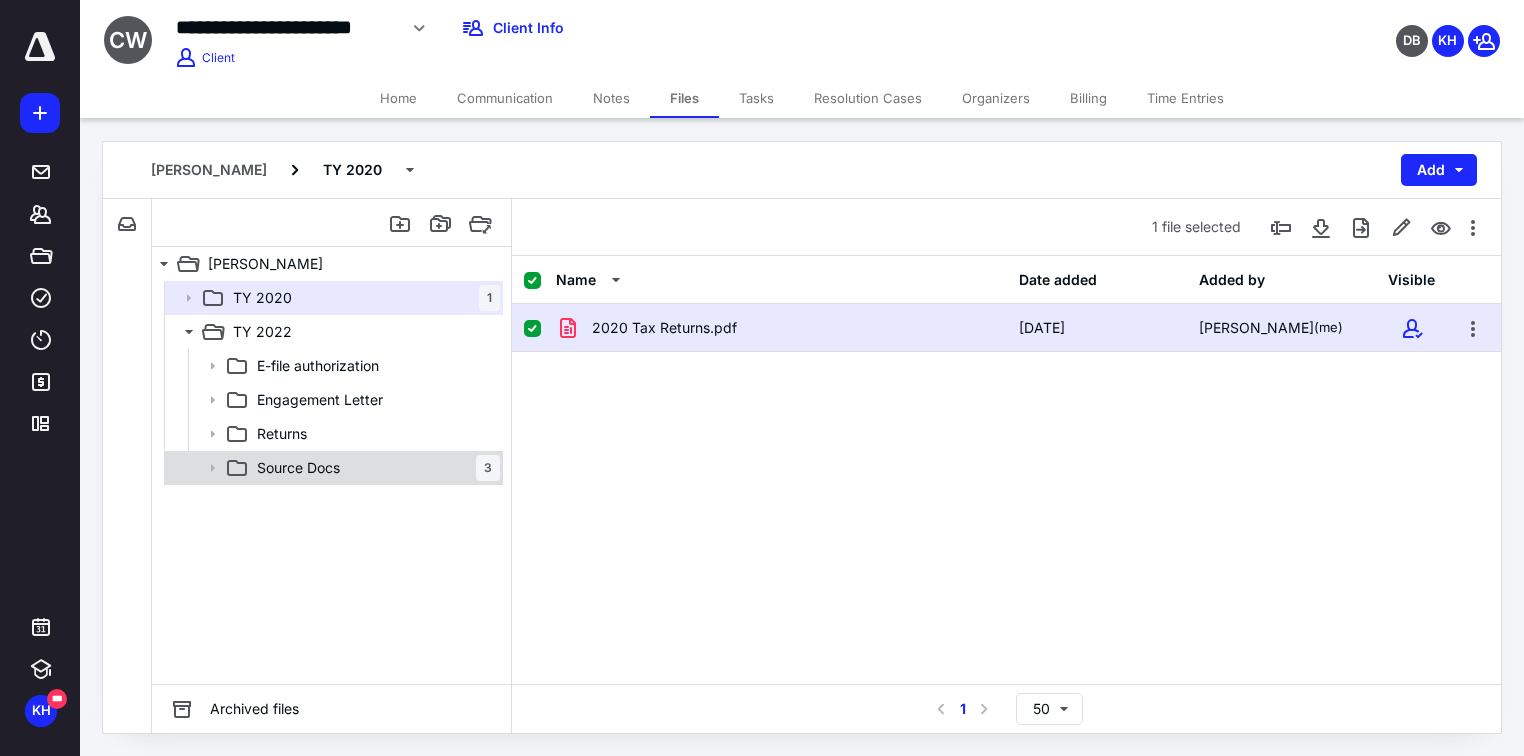 click on "Source Docs 3" at bounding box center (374, 468) 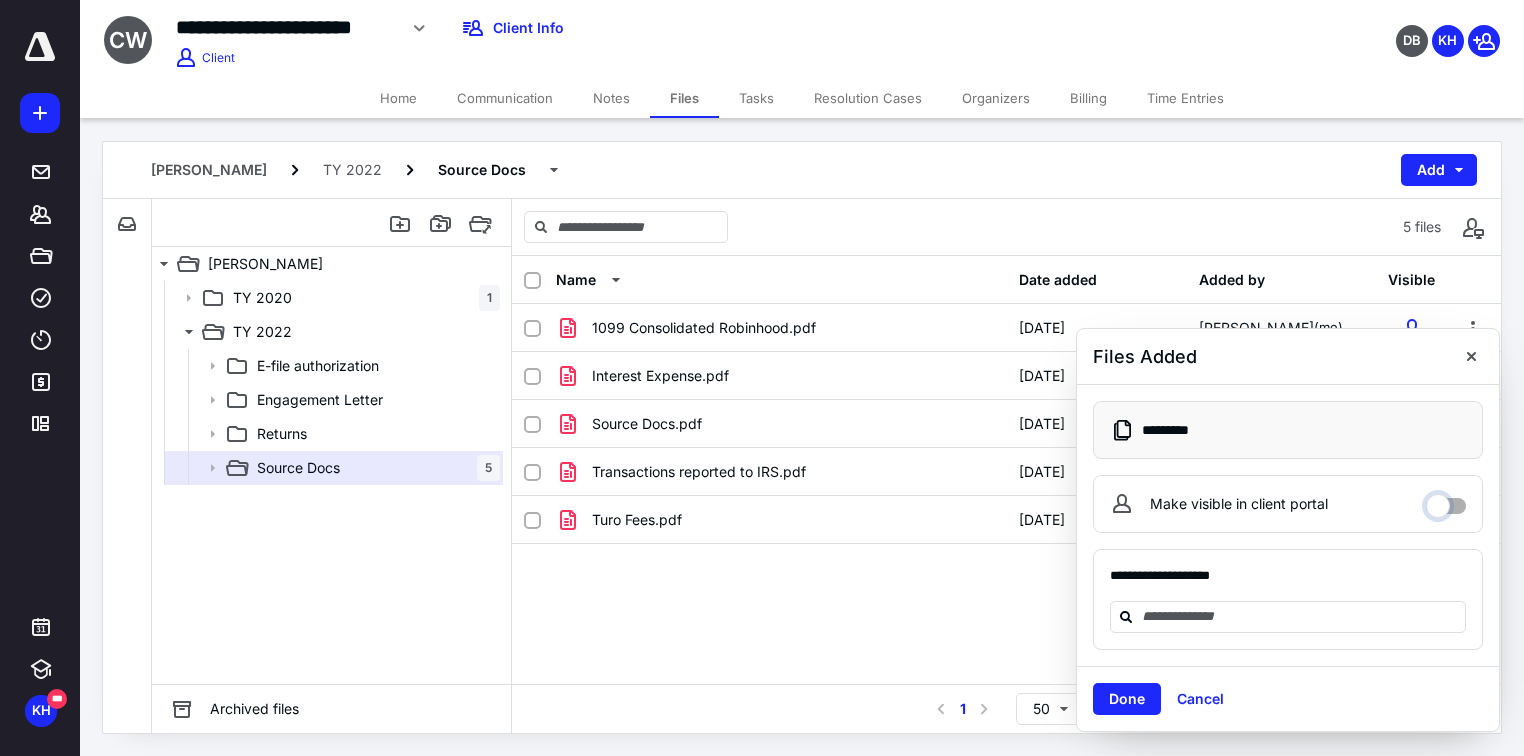click on "Make visible in client portal" at bounding box center (1446, 501) 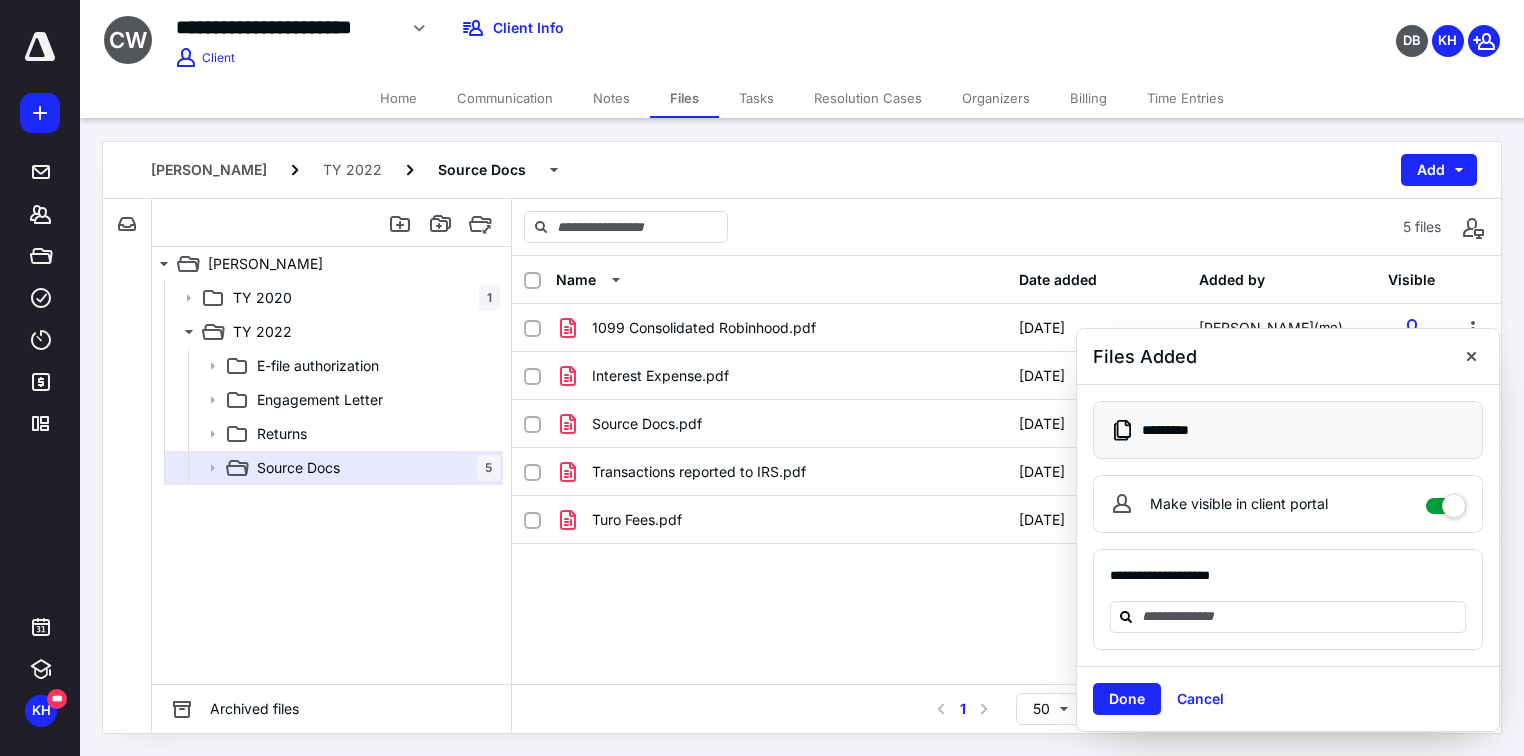 checkbox on "****" 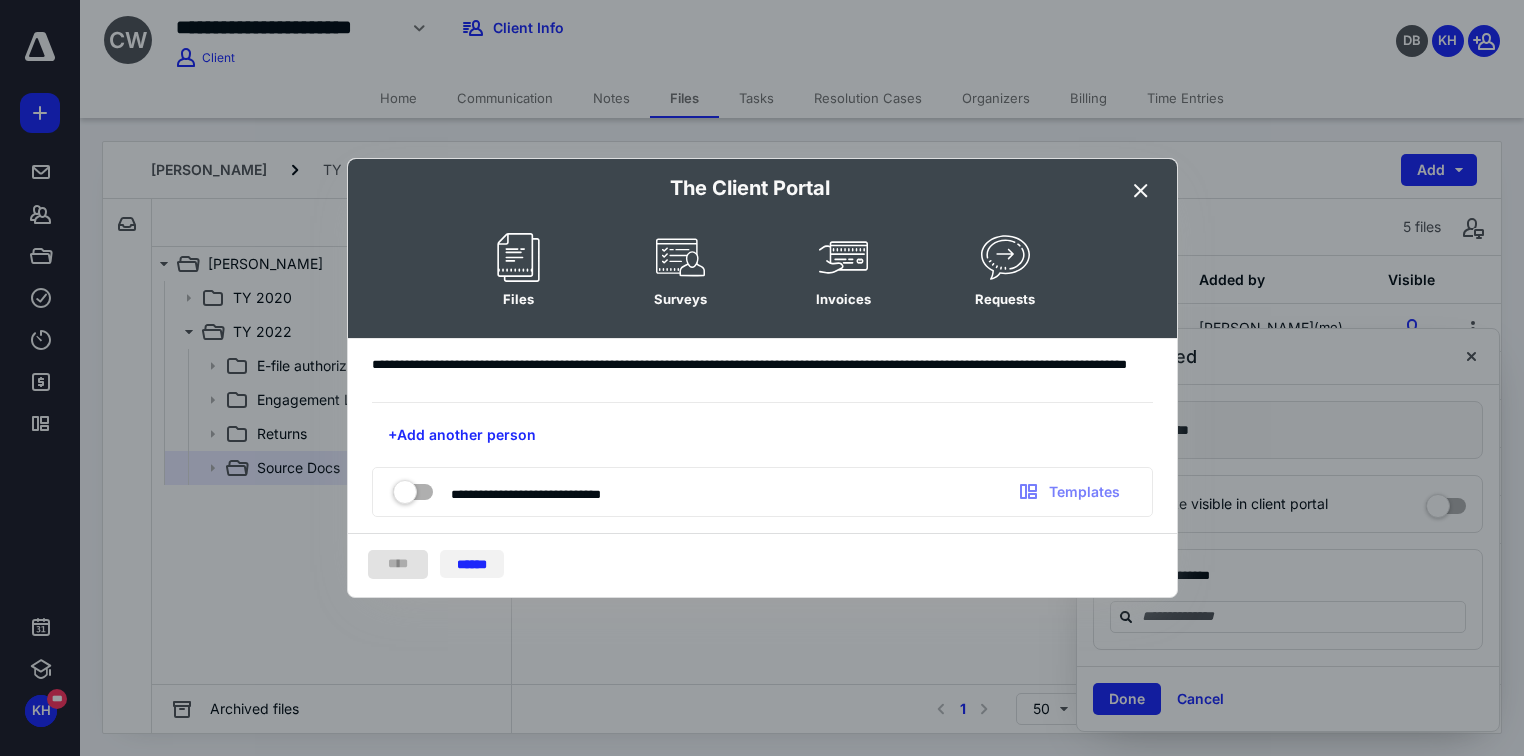 click on "******" at bounding box center (472, 564) 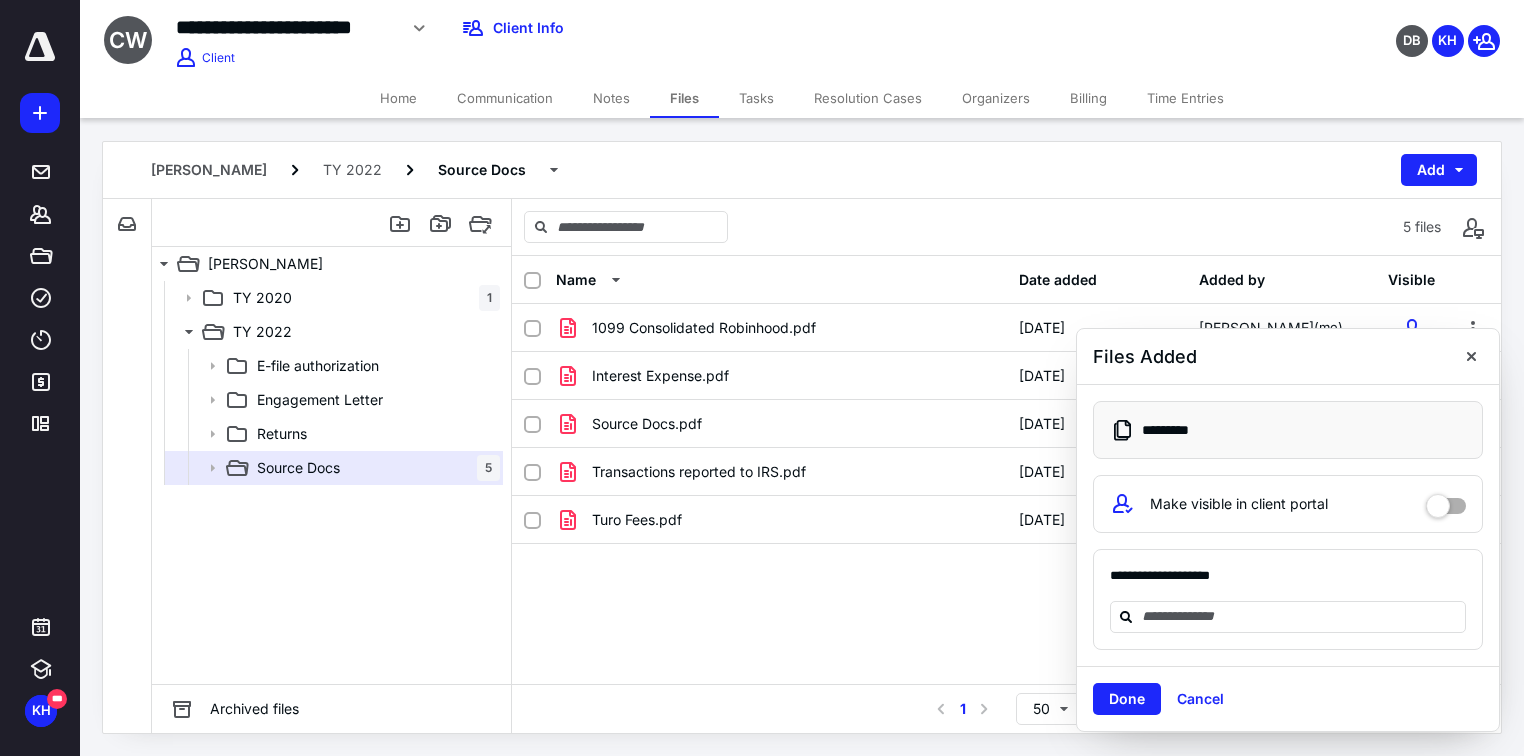 drag, startPoint x: 1131, startPoint y: 696, endPoint x: 859, endPoint y: 641, distance: 277.50494 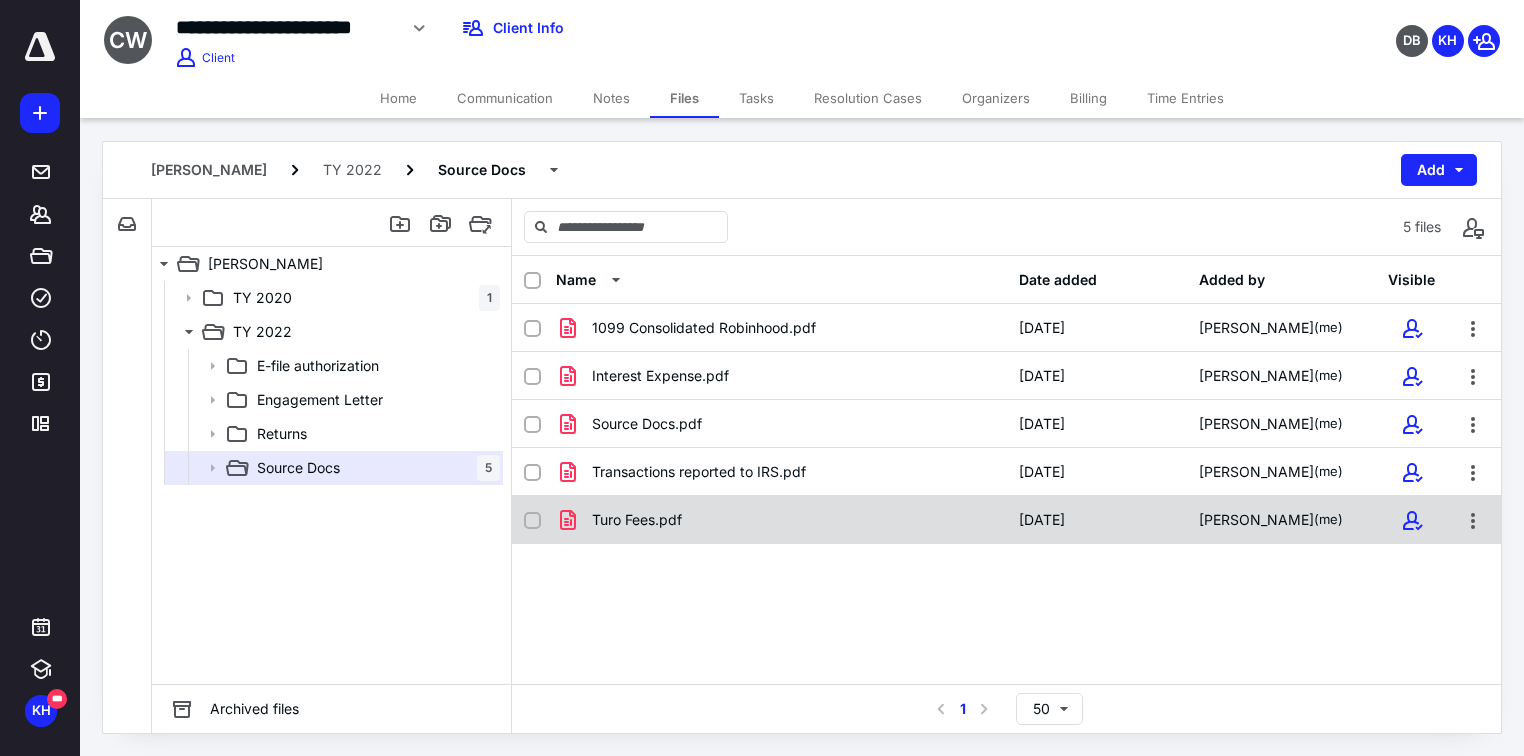 click on "Turo Fees.pdf" at bounding box center (637, 520) 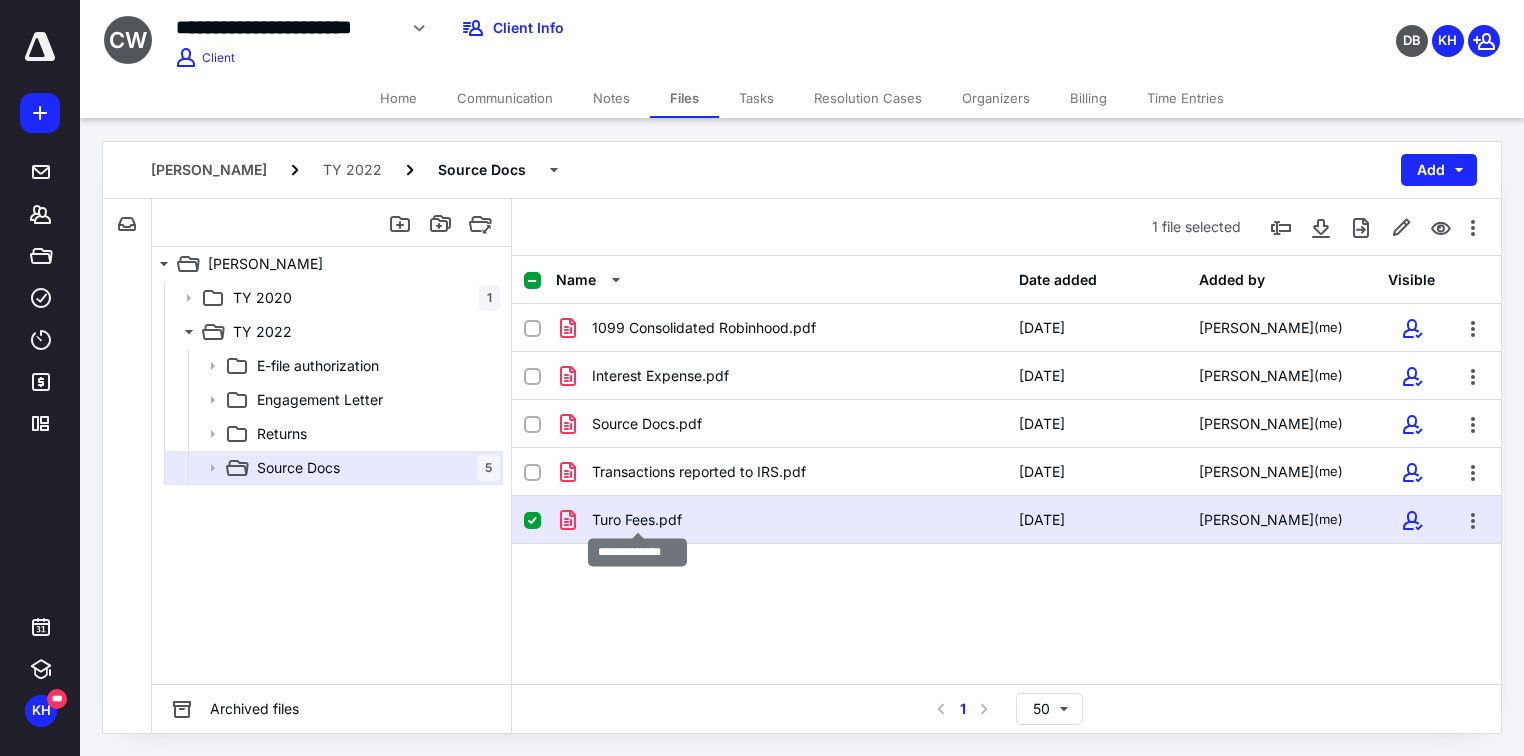 click on "Turo Fees.pdf" at bounding box center [637, 520] 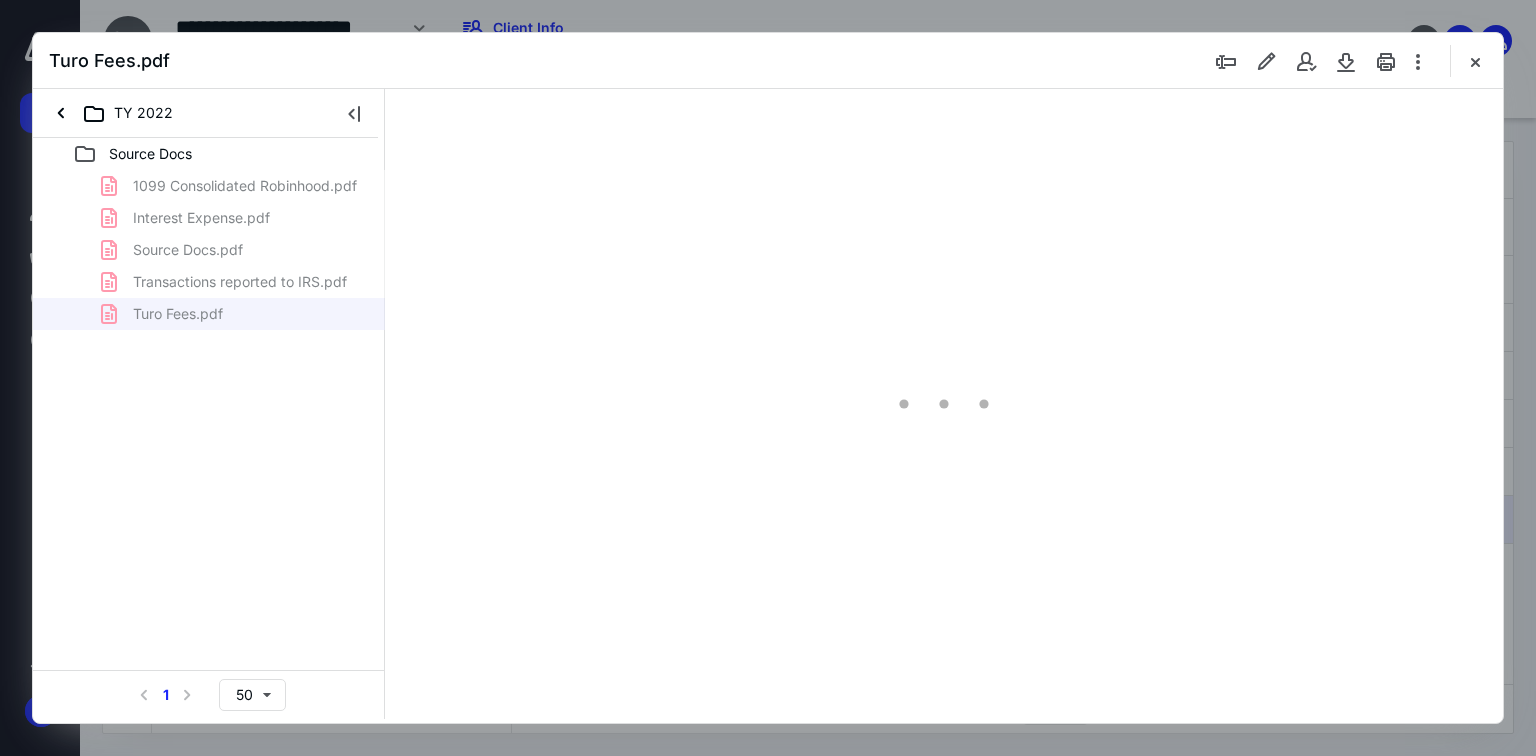 scroll, scrollTop: 0, scrollLeft: 0, axis: both 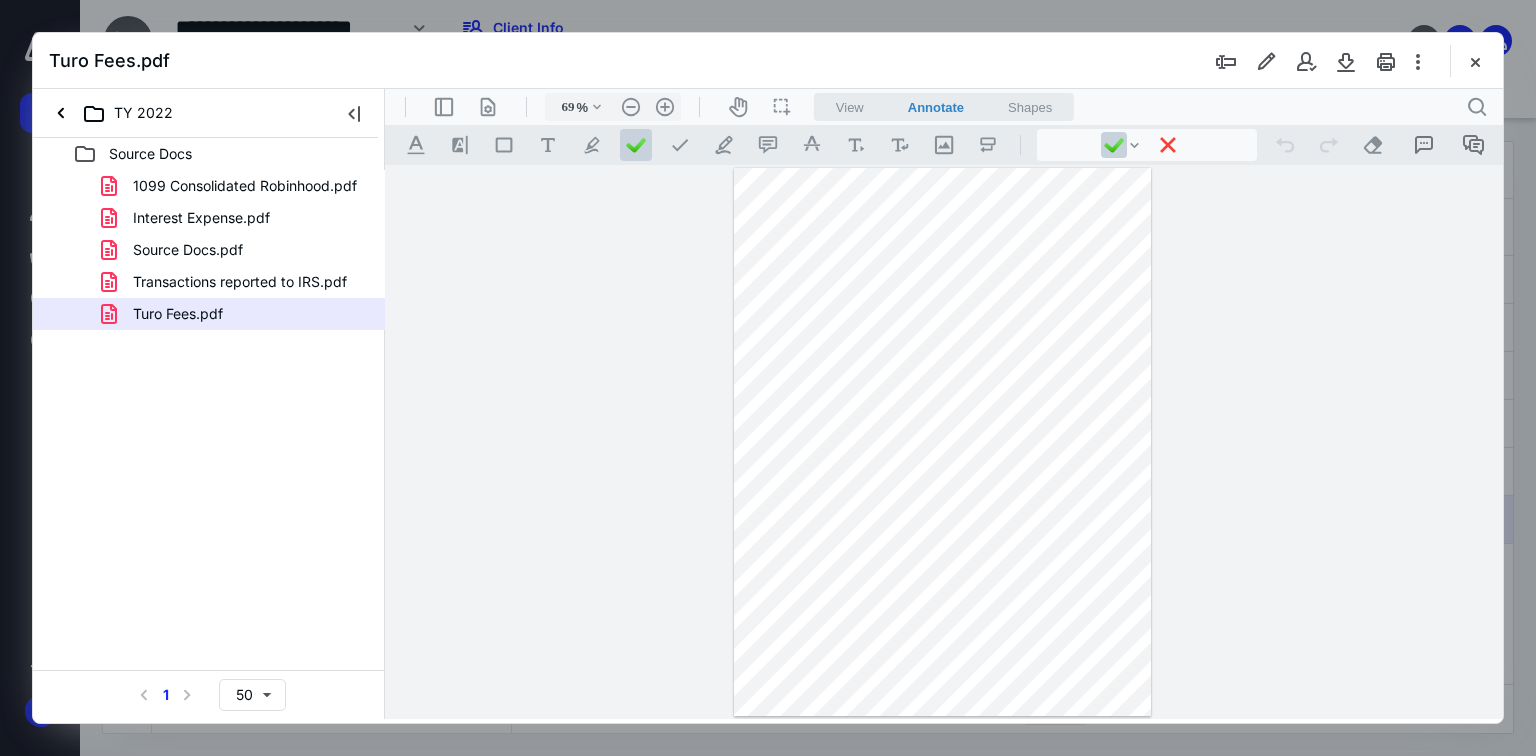 click at bounding box center [943, 442] 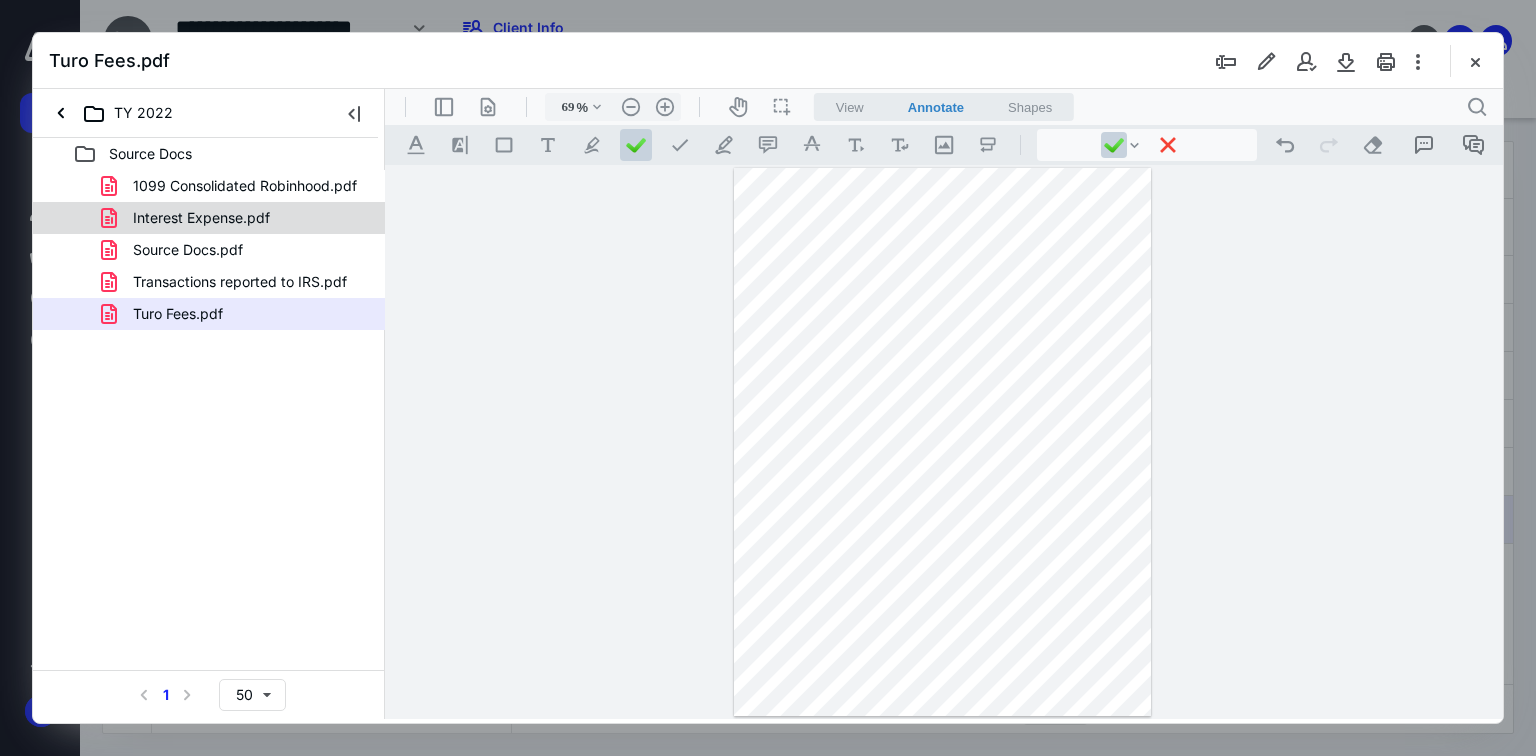 click on "Interest Expense.pdf" at bounding box center (201, 218) 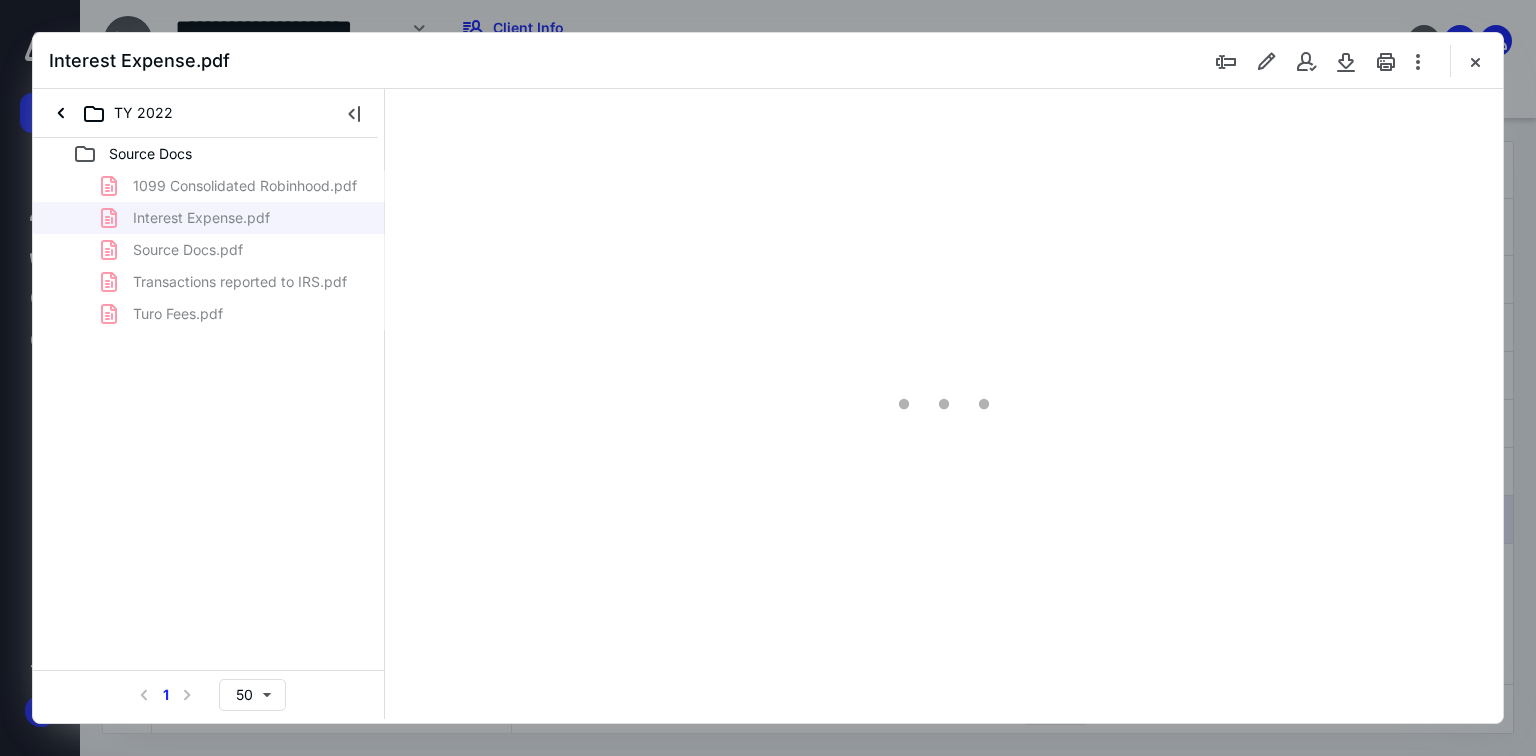 scroll, scrollTop: 79, scrollLeft: 0, axis: vertical 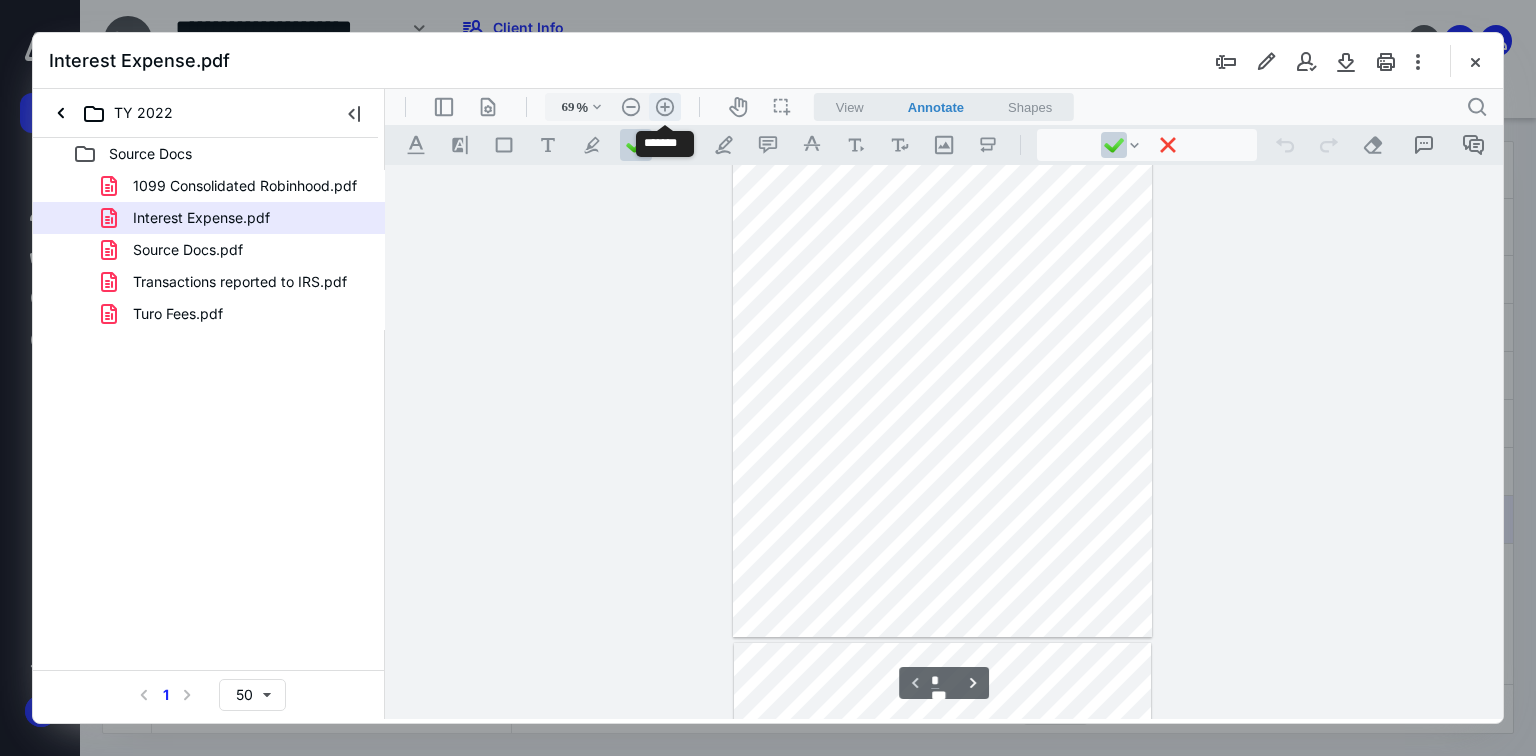 click on ".cls-1{fill:#abb0c4;} icon - header - zoom - in - line" at bounding box center [665, 107] 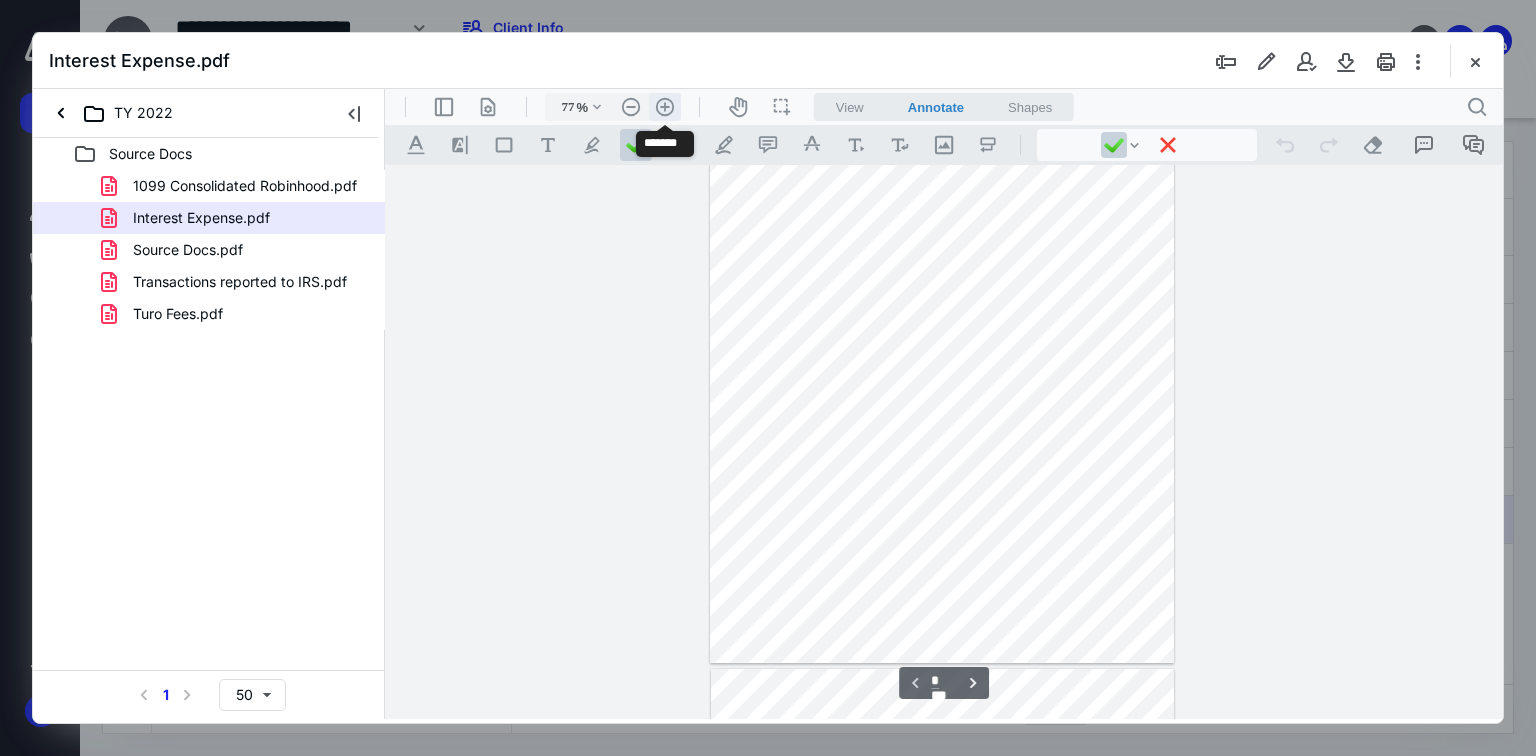click on ".cls-1{fill:#abb0c4;} icon - header - zoom - in - line" at bounding box center (665, 107) 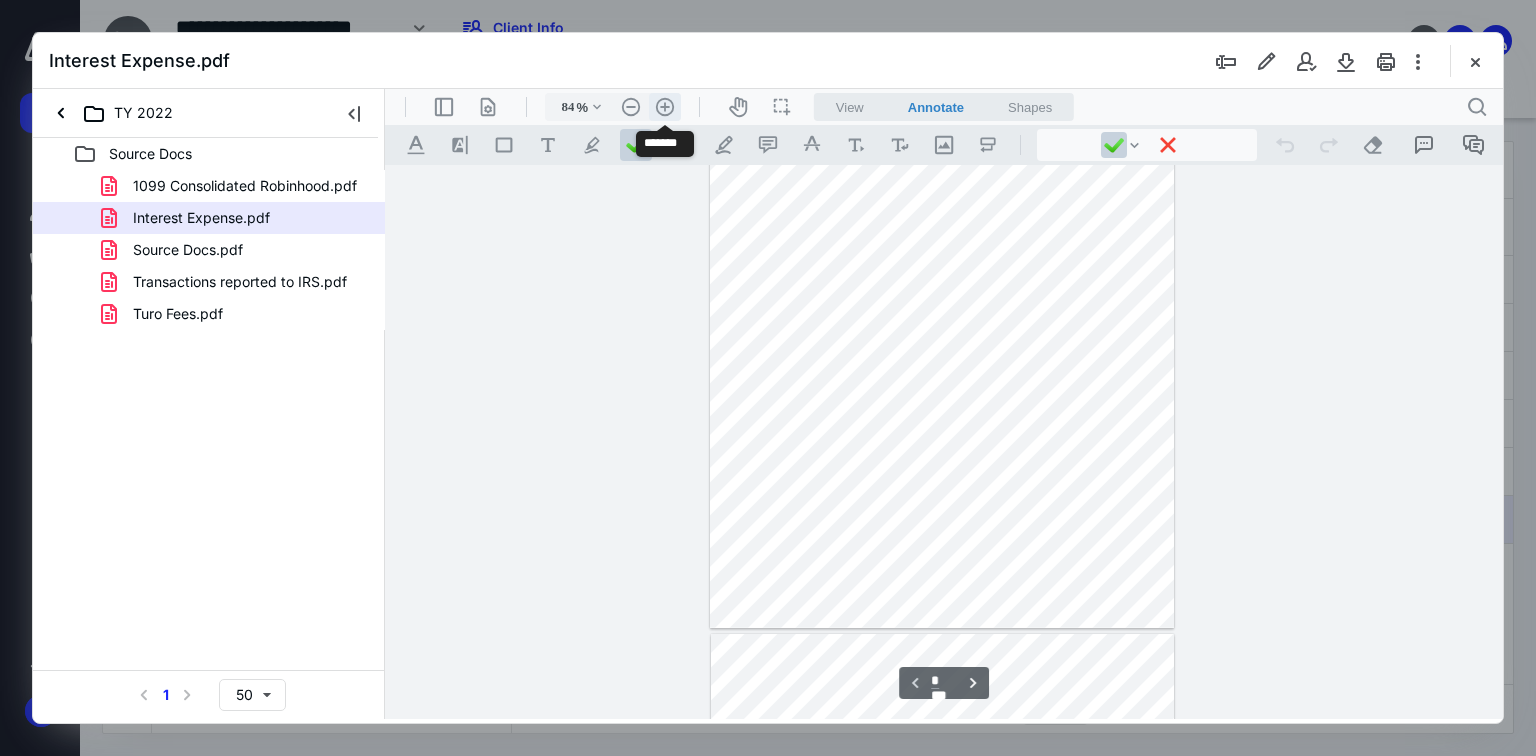 click on ".cls-1{fill:#abb0c4;} icon - header - zoom - in - line" at bounding box center [665, 107] 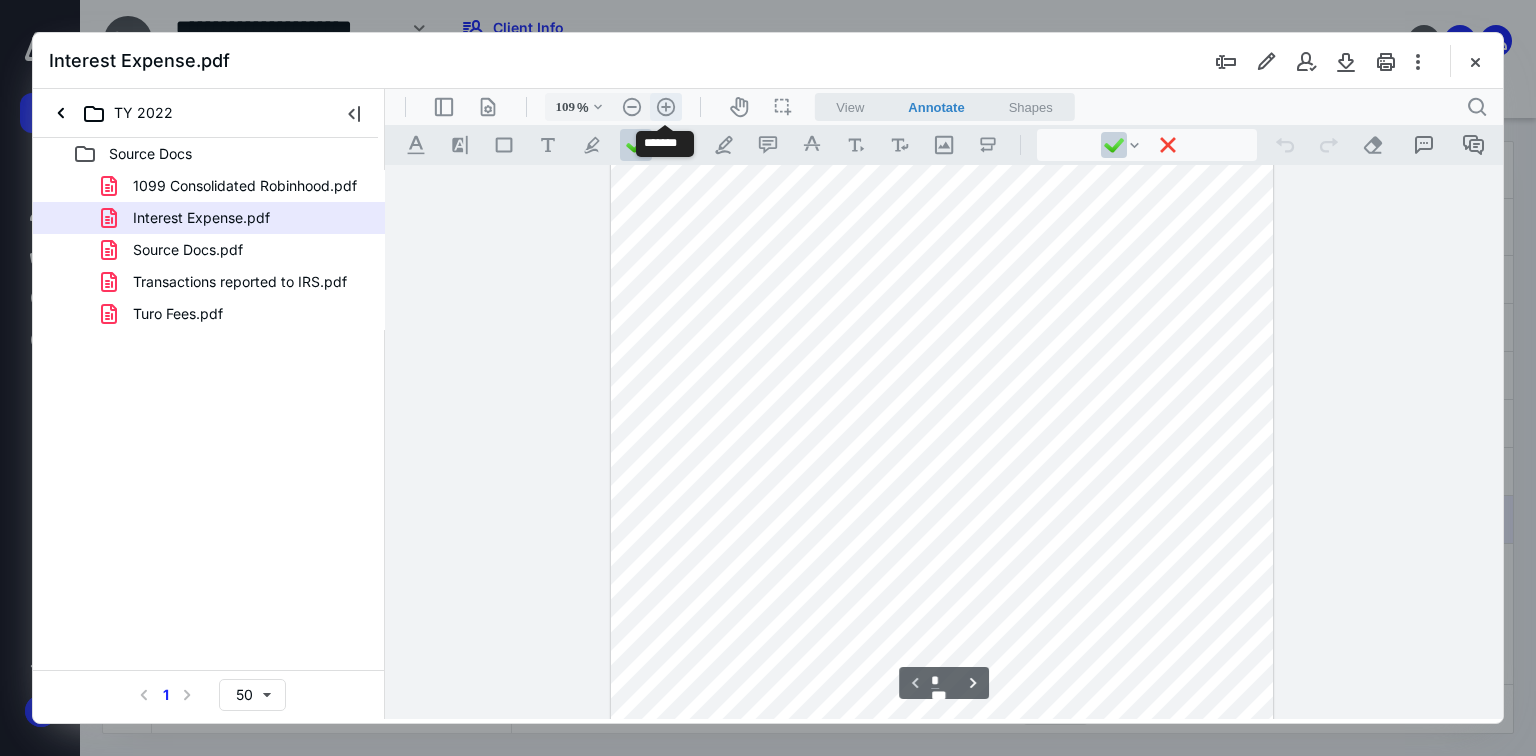 click on ".cls-1{fill:#abb0c4;} icon - header - zoom - in - line" at bounding box center (666, 107) 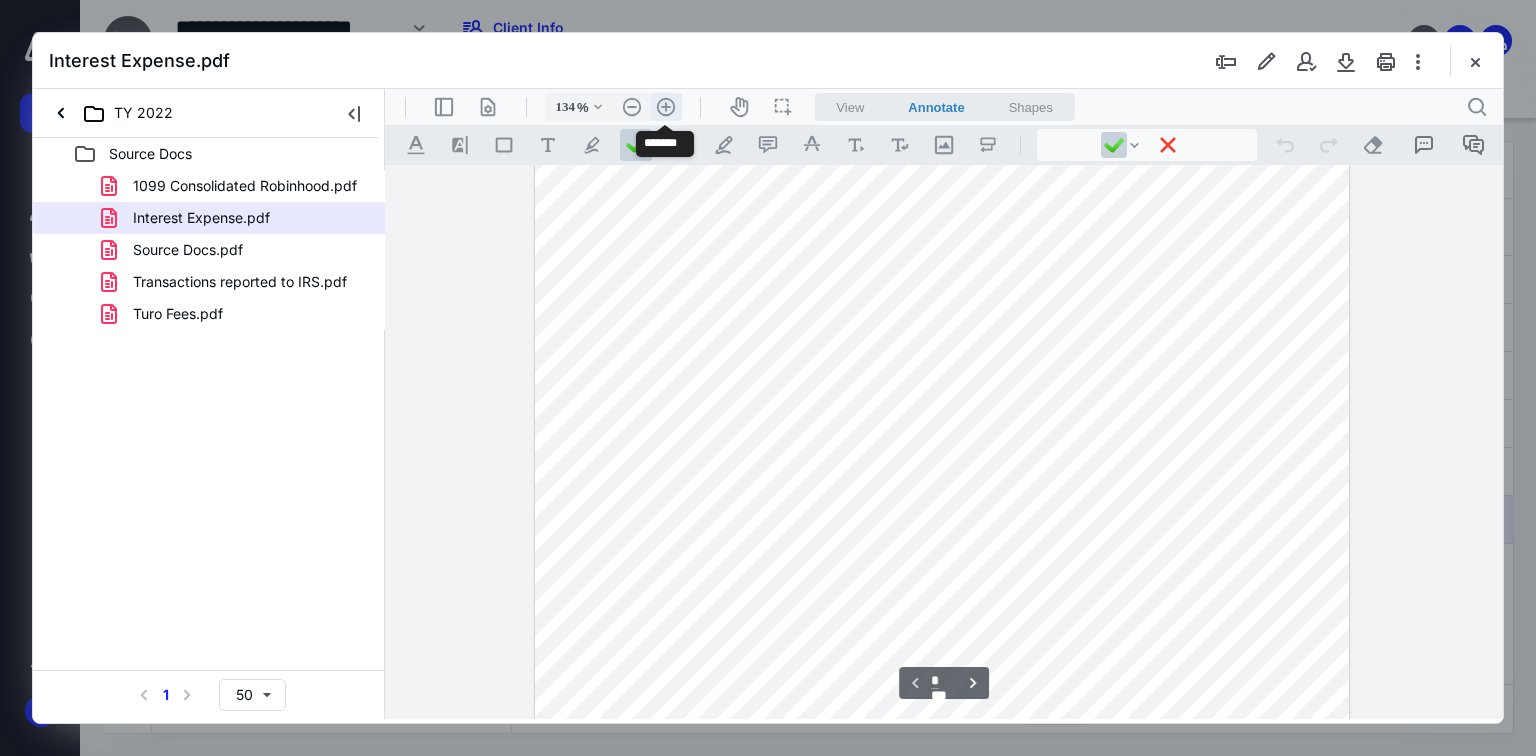 click on ".cls-1{fill:#abb0c4;} icon - header - zoom - in - line" at bounding box center [666, 107] 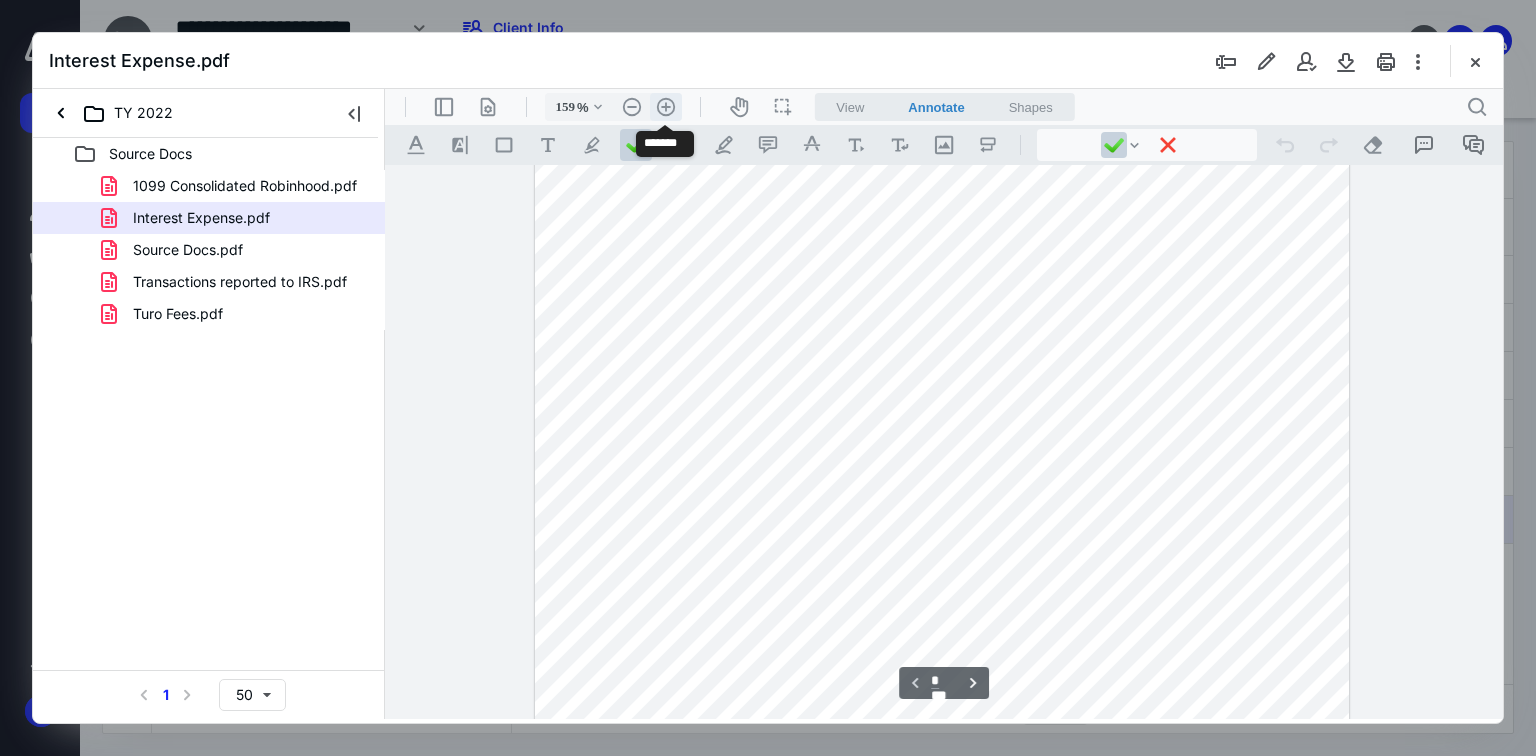 scroll, scrollTop: 493, scrollLeft: 0, axis: vertical 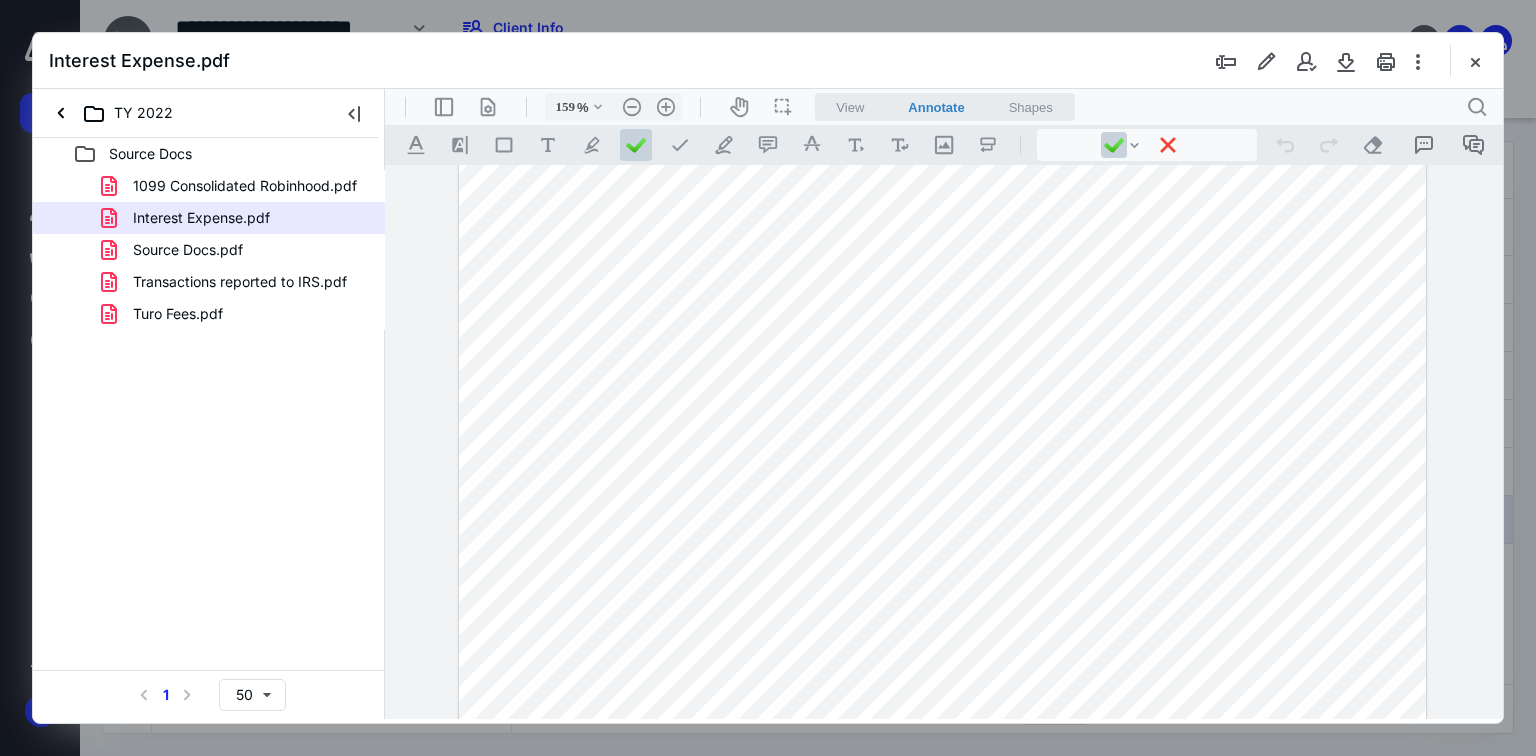 click at bounding box center [942, 311] 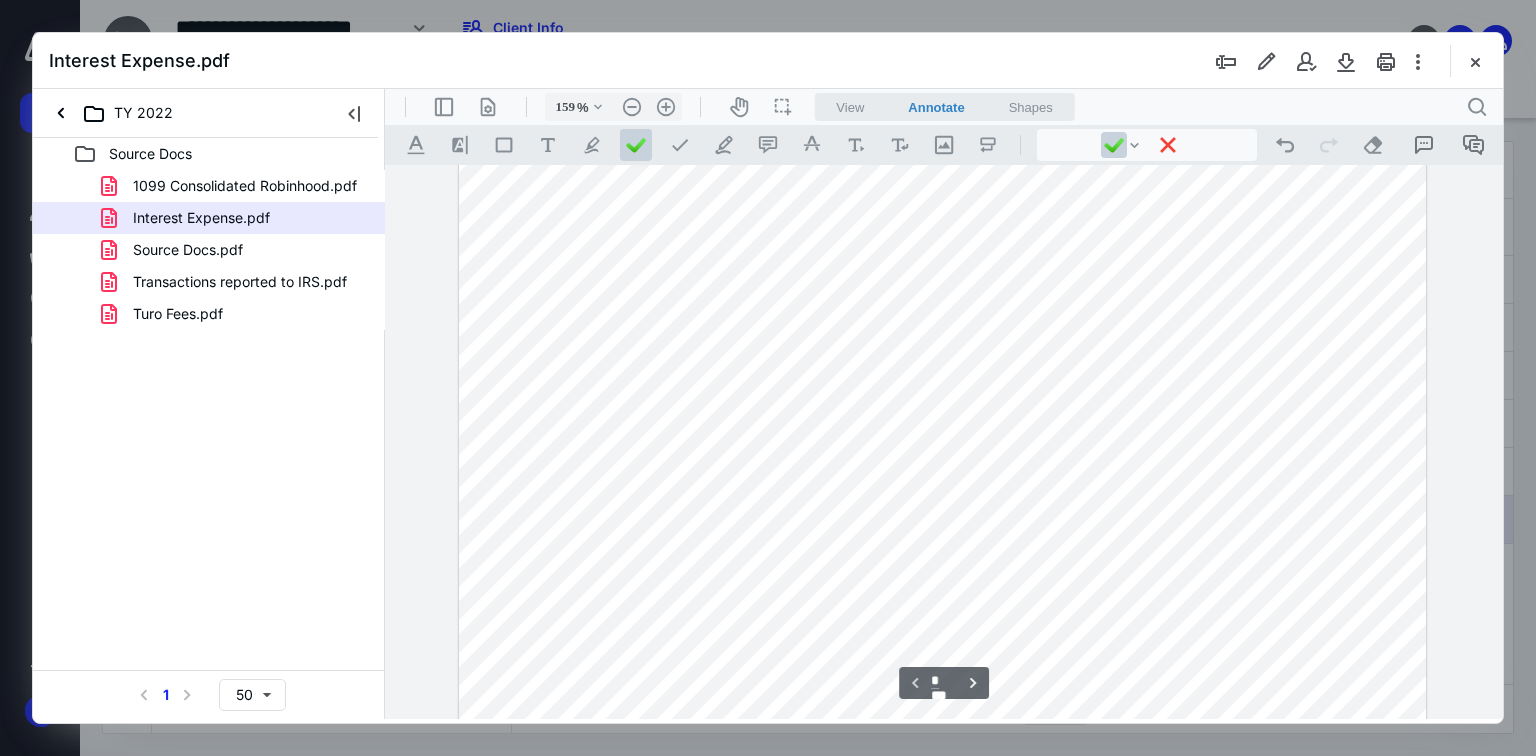 scroll, scrollTop: 333, scrollLeft: 0, axis: vertical 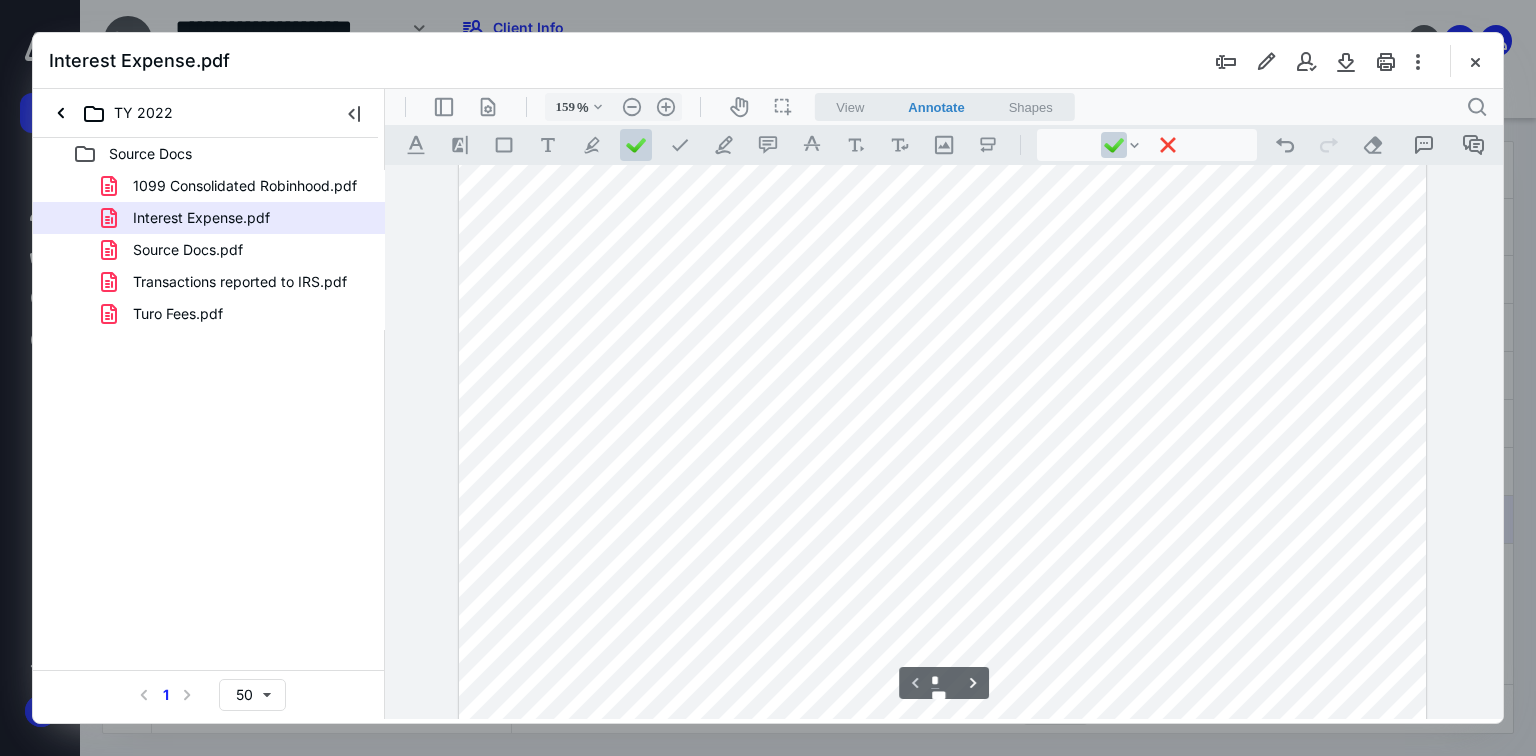 click at bounding box center (942, 471) 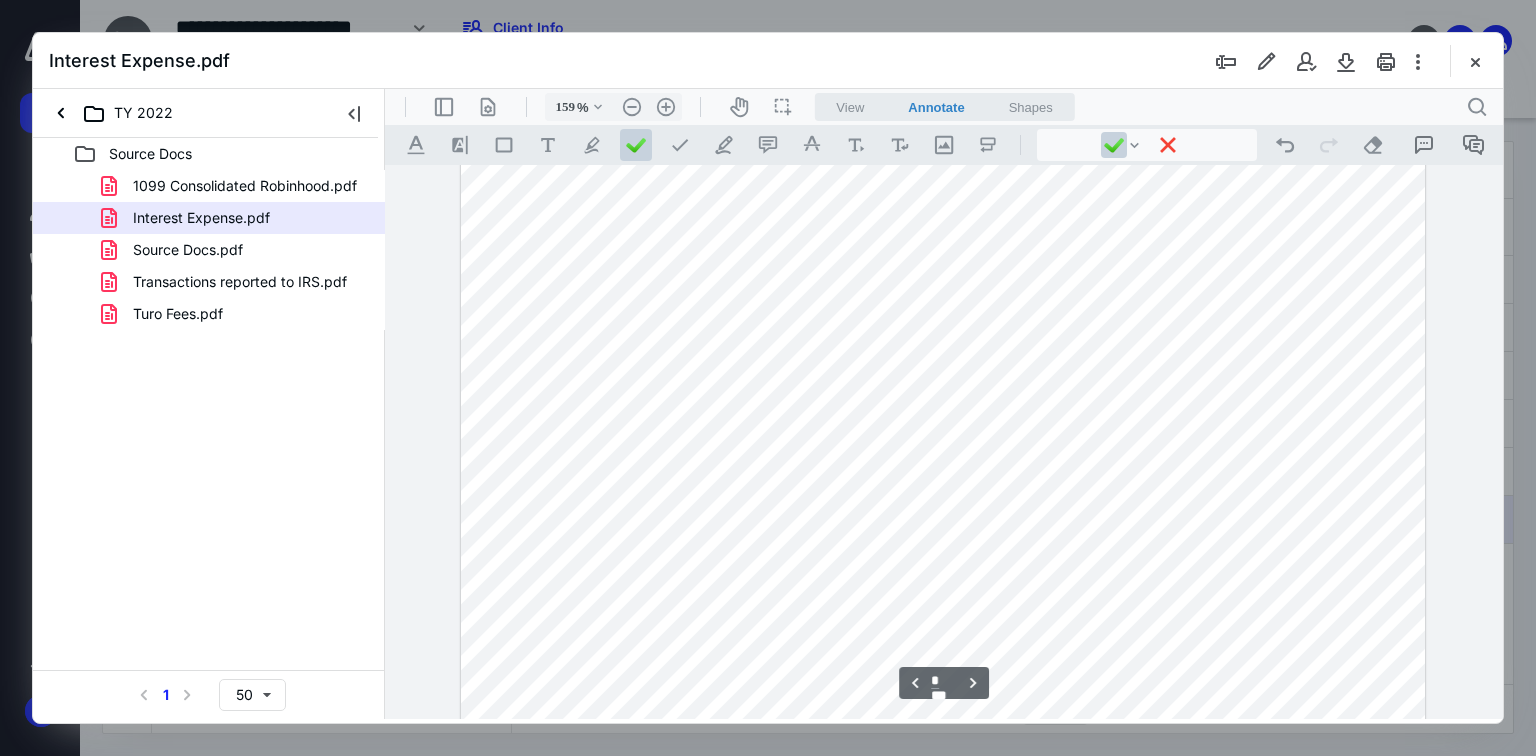 scroll, scrollTop: 1373, scrollLeft: 0, axis: vertical 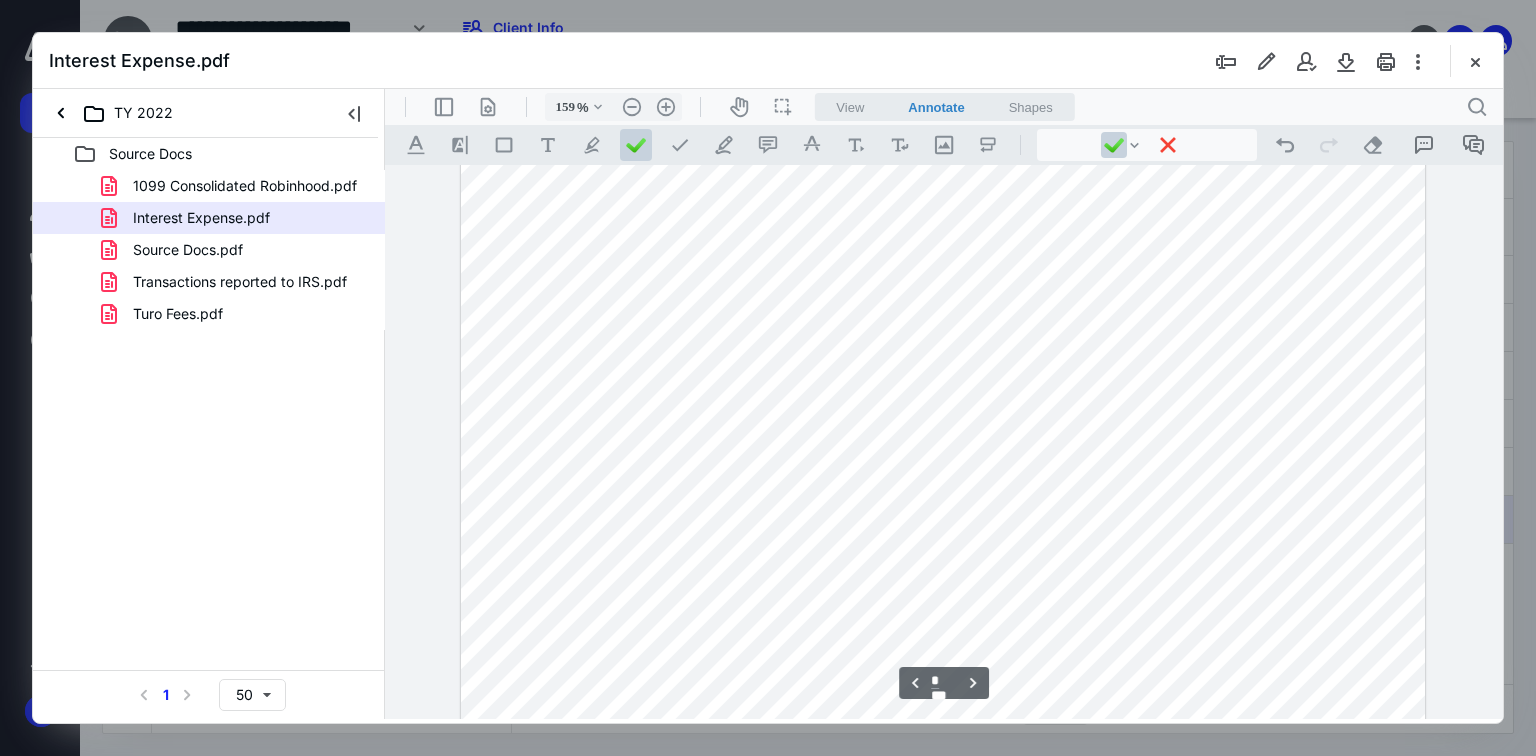 click at bounding box center (942, 708) 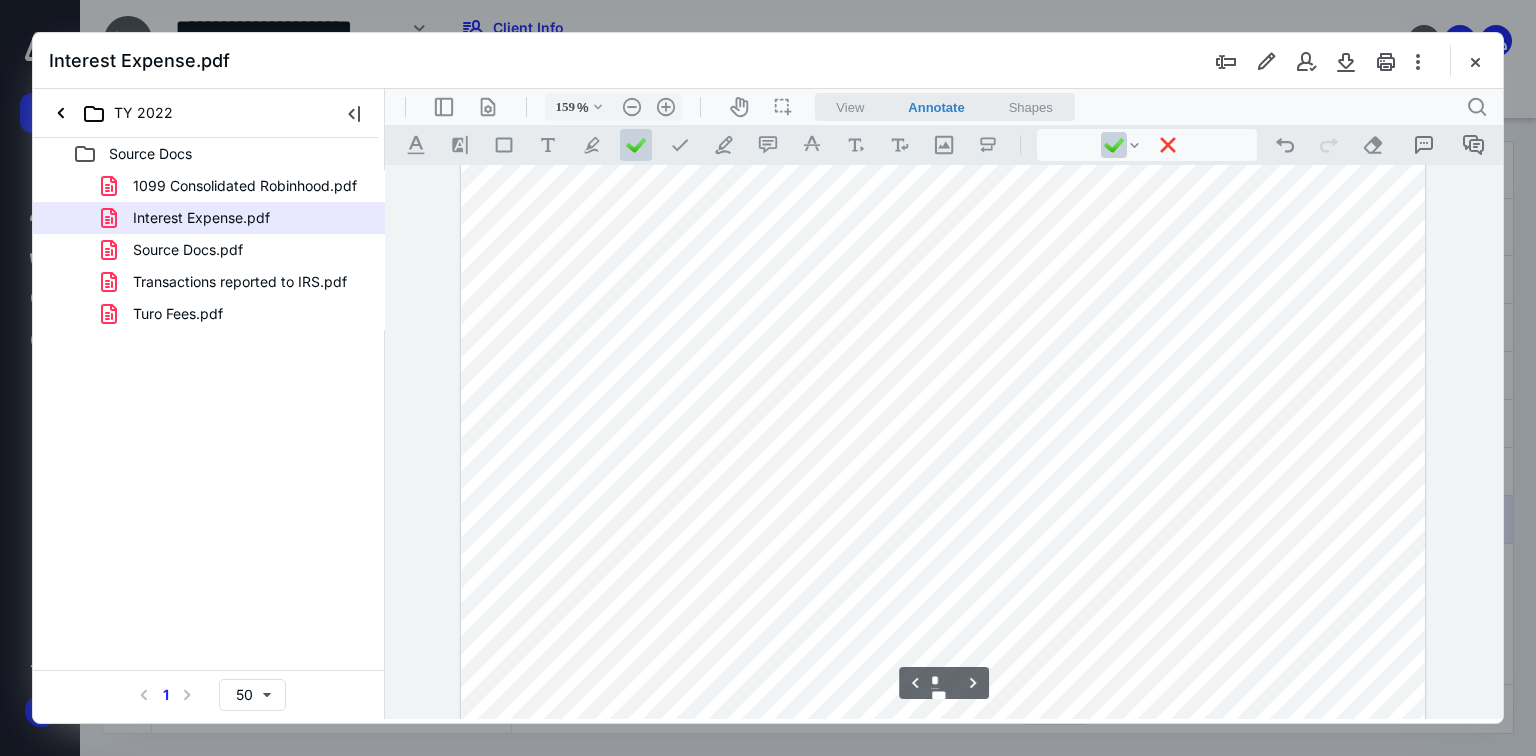 click at bounding box center (942, 708) 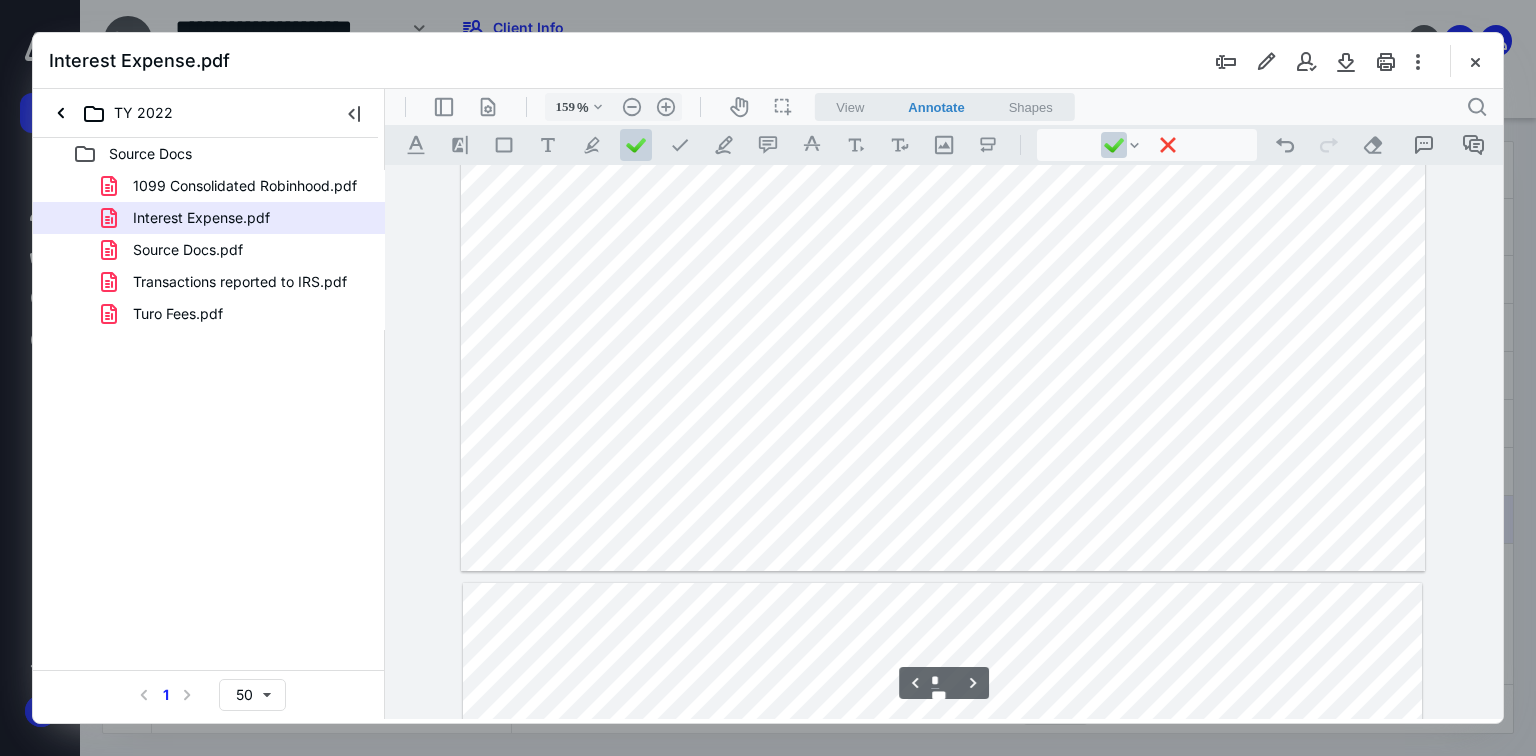 type on "*" 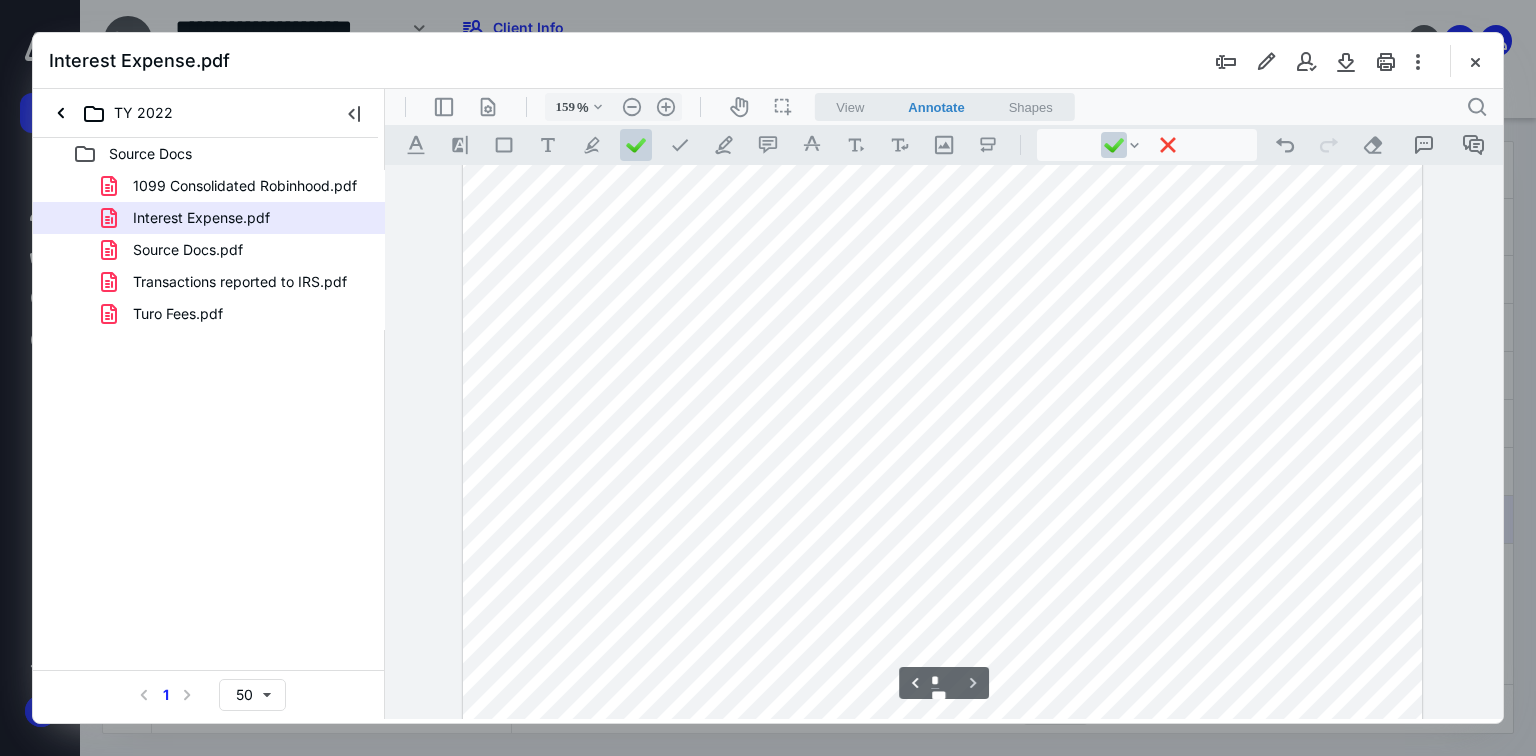 scroll, scrollTop: 2973, scrollLeft: 0, axis: vertical 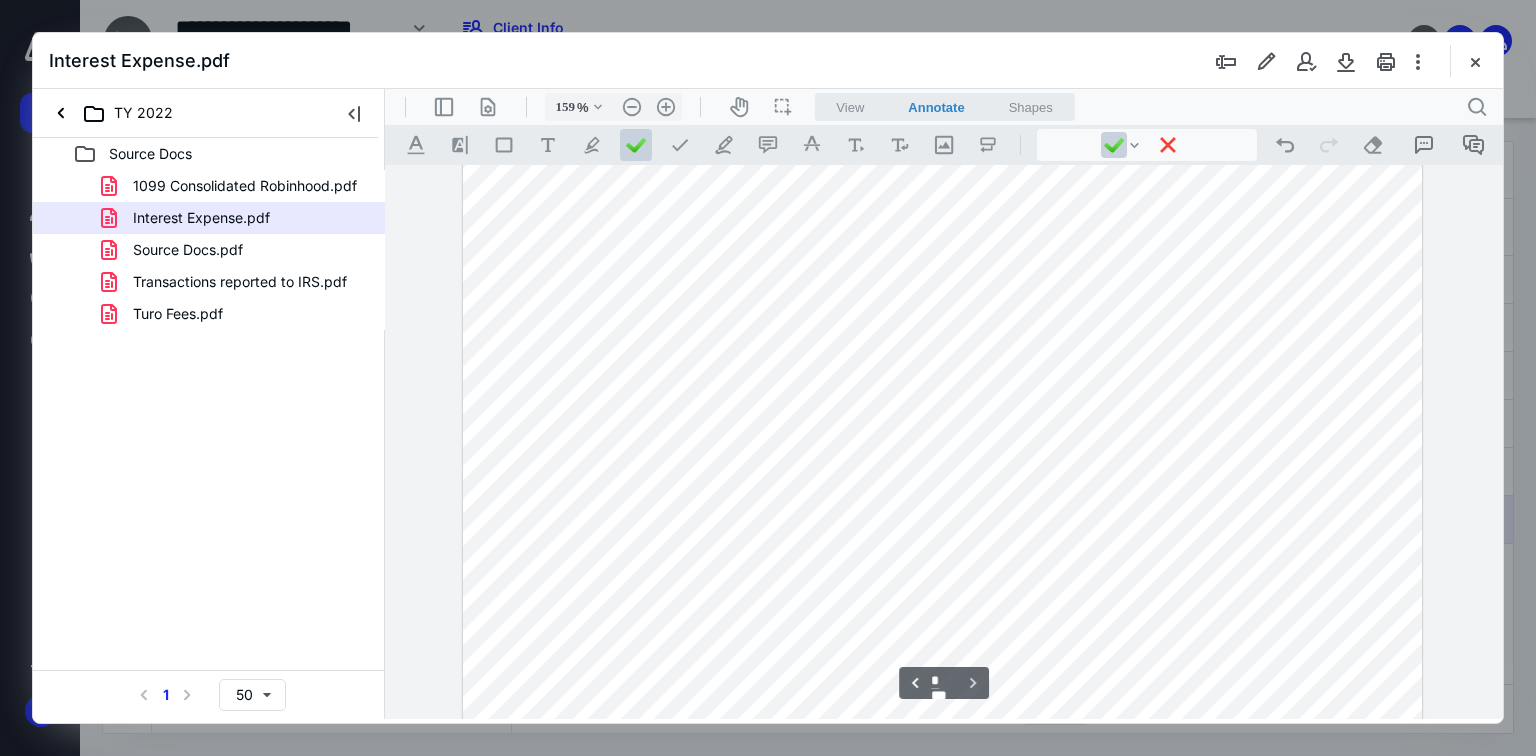 click at bounding box center (942, 385) 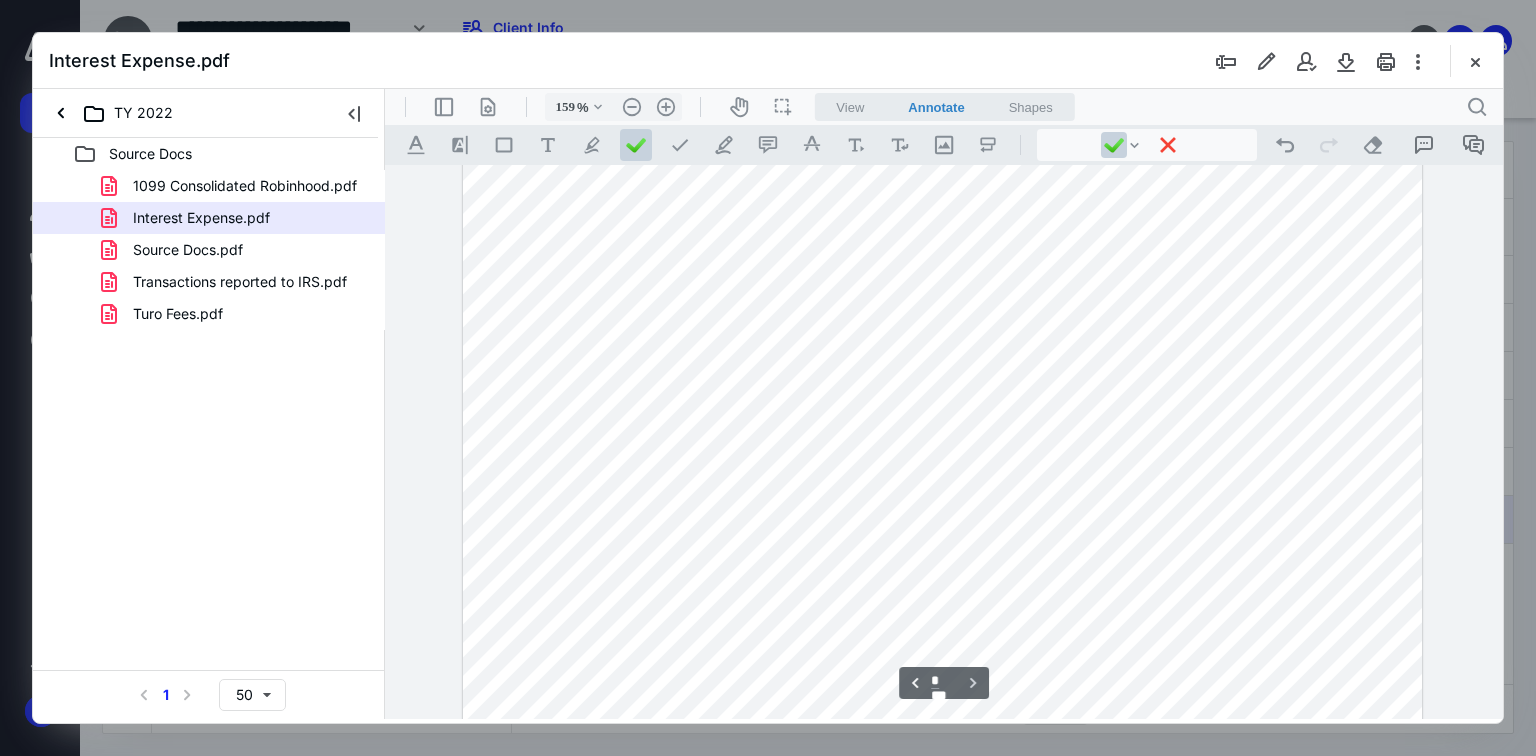 scroll, scrollTop: 3213, scrollLeft: 0, axis: vertical 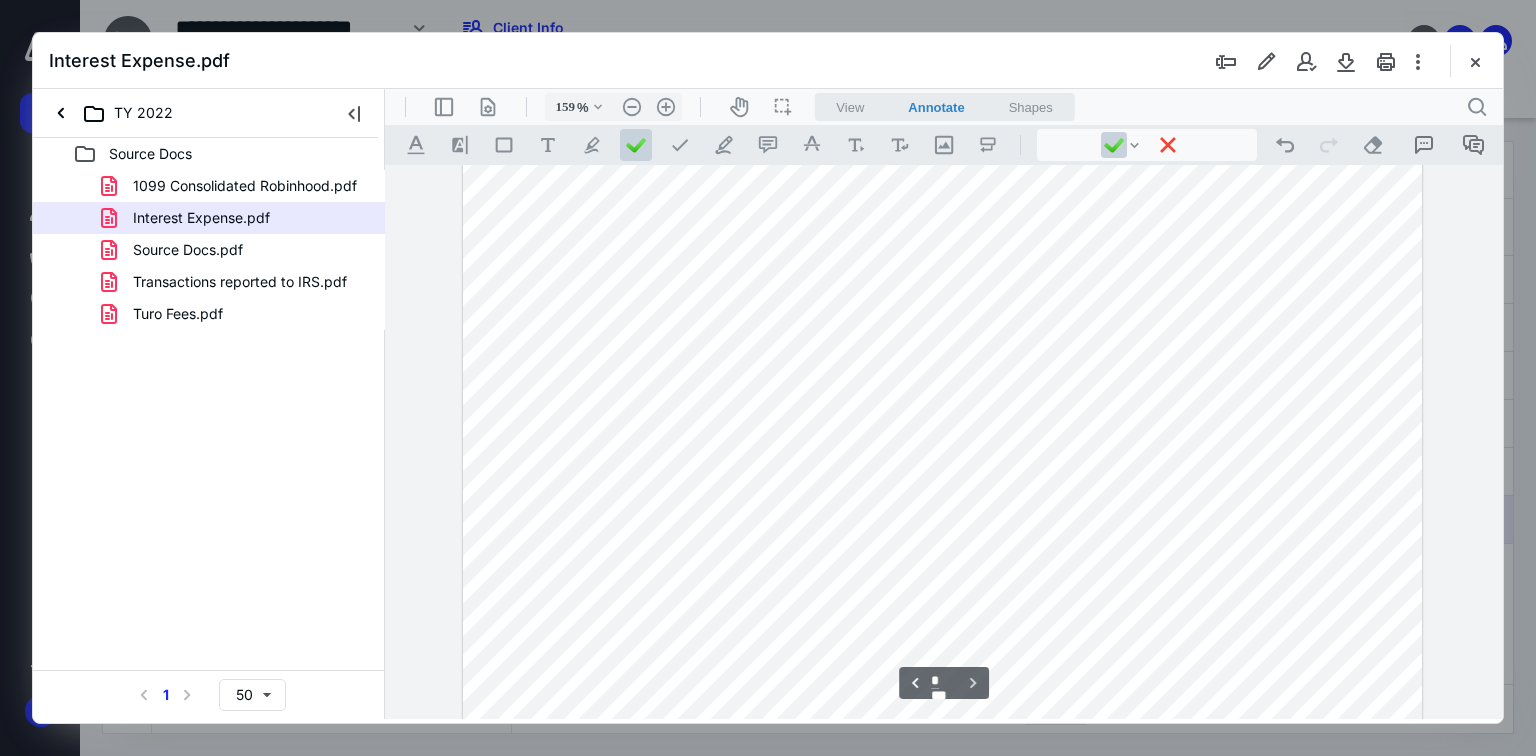 click at bounding box center [942, 145] 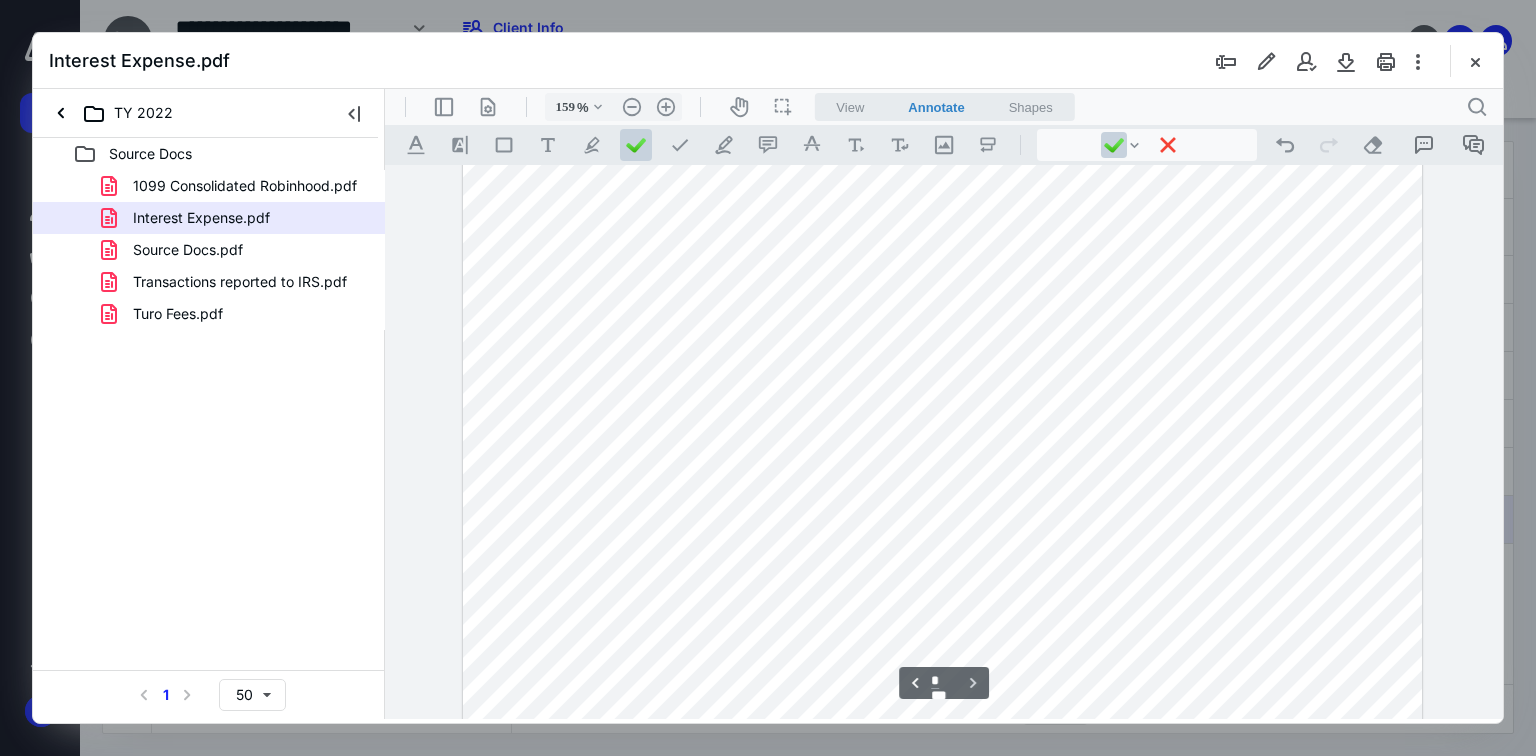 scroll, scrollTop: 2716, scrollLeft: 0, axis: vertical 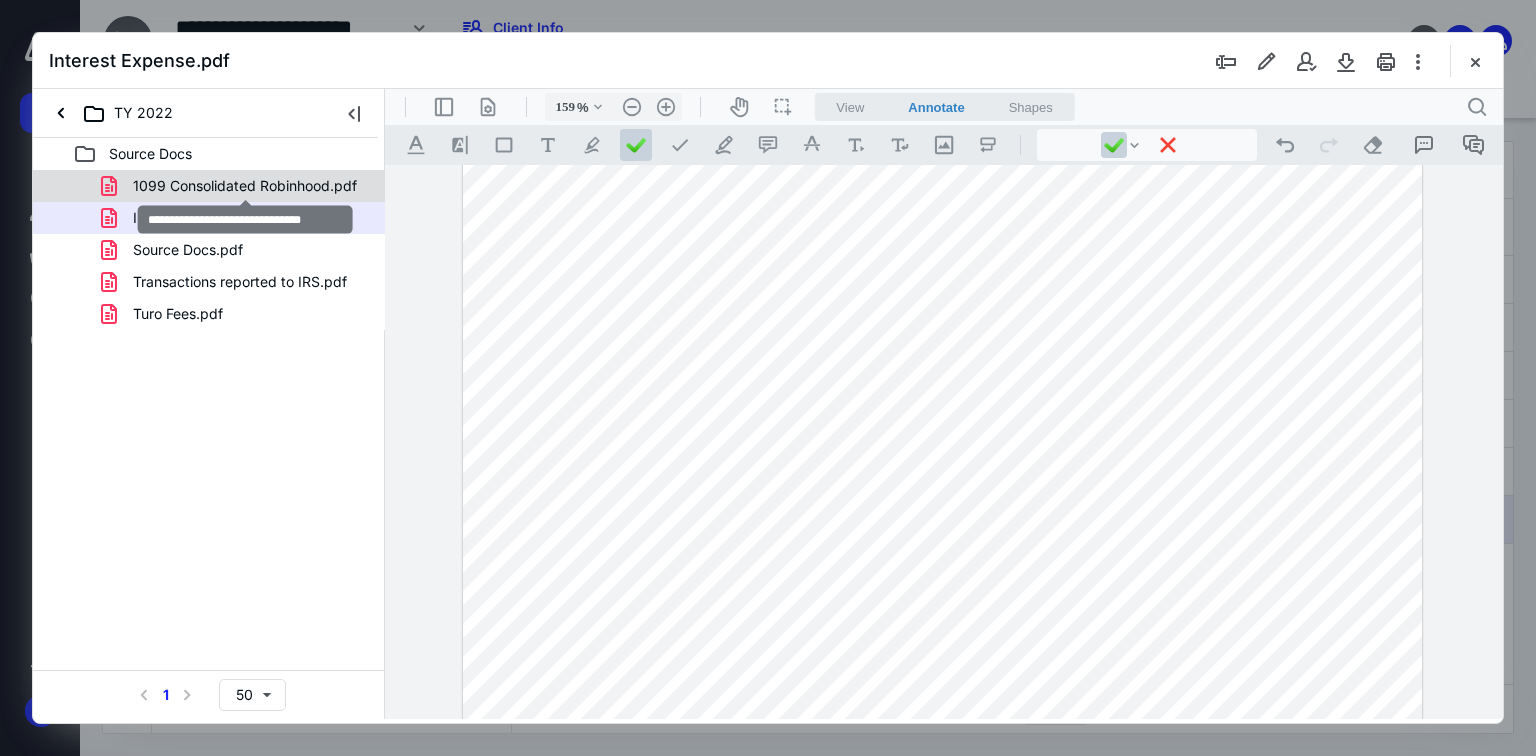 click on "1099 Consolidated Robinhood.pdf" at bounding box center [245, 186] 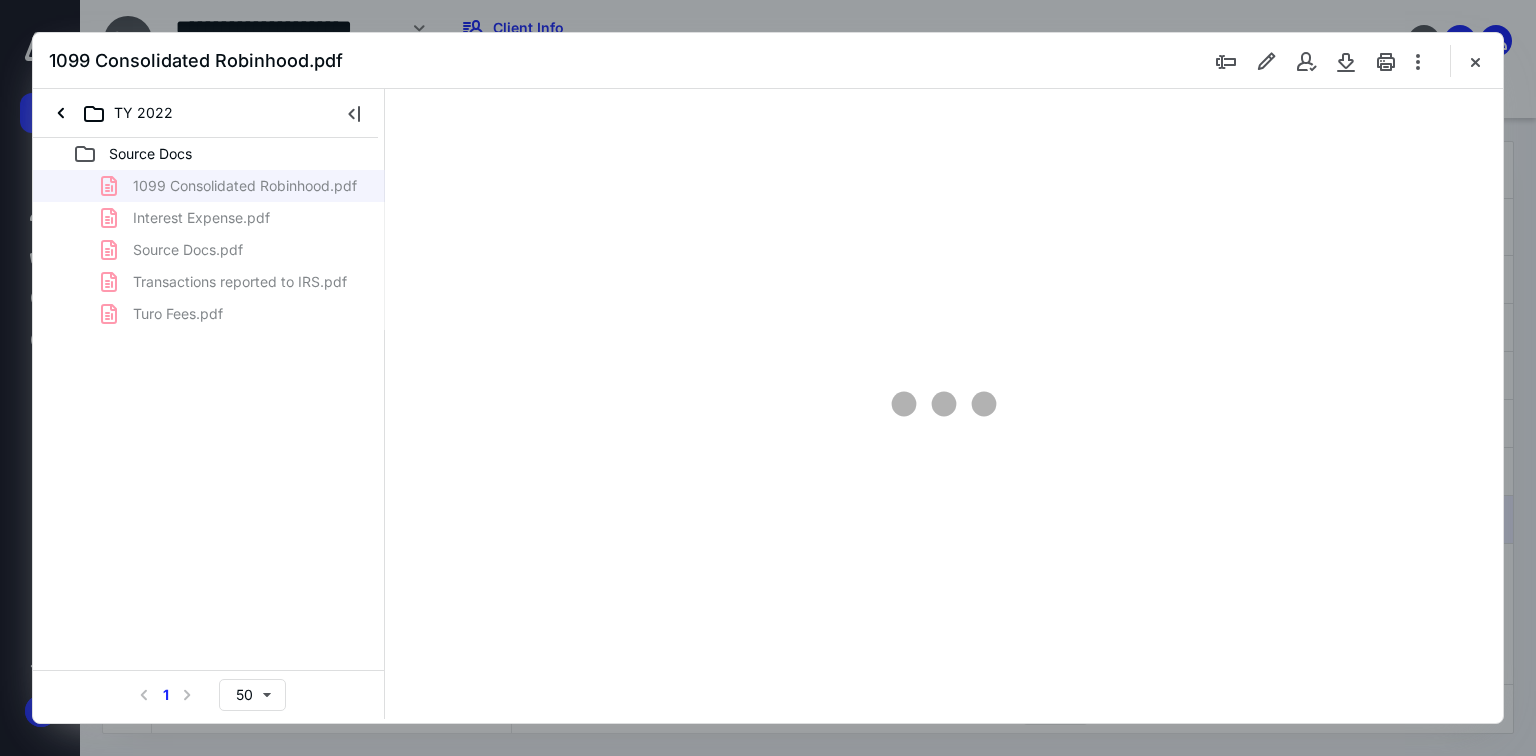 scroll, scrollTop: 0, scrollLeft: 0, axis: both 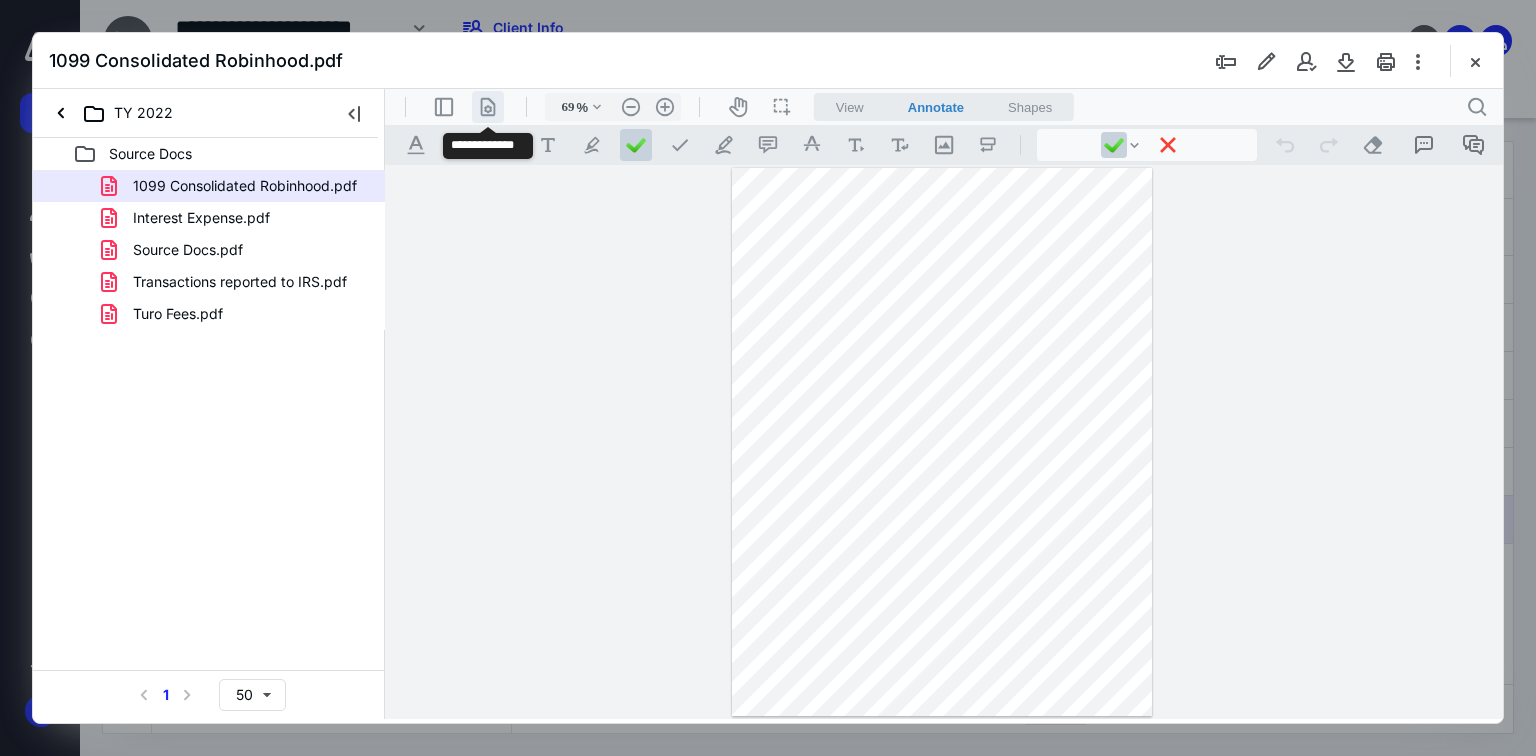 click on ".cls-1{fill:#abb0c4;} icon - header - page manipulation - line" at bounding box center [488, 107] 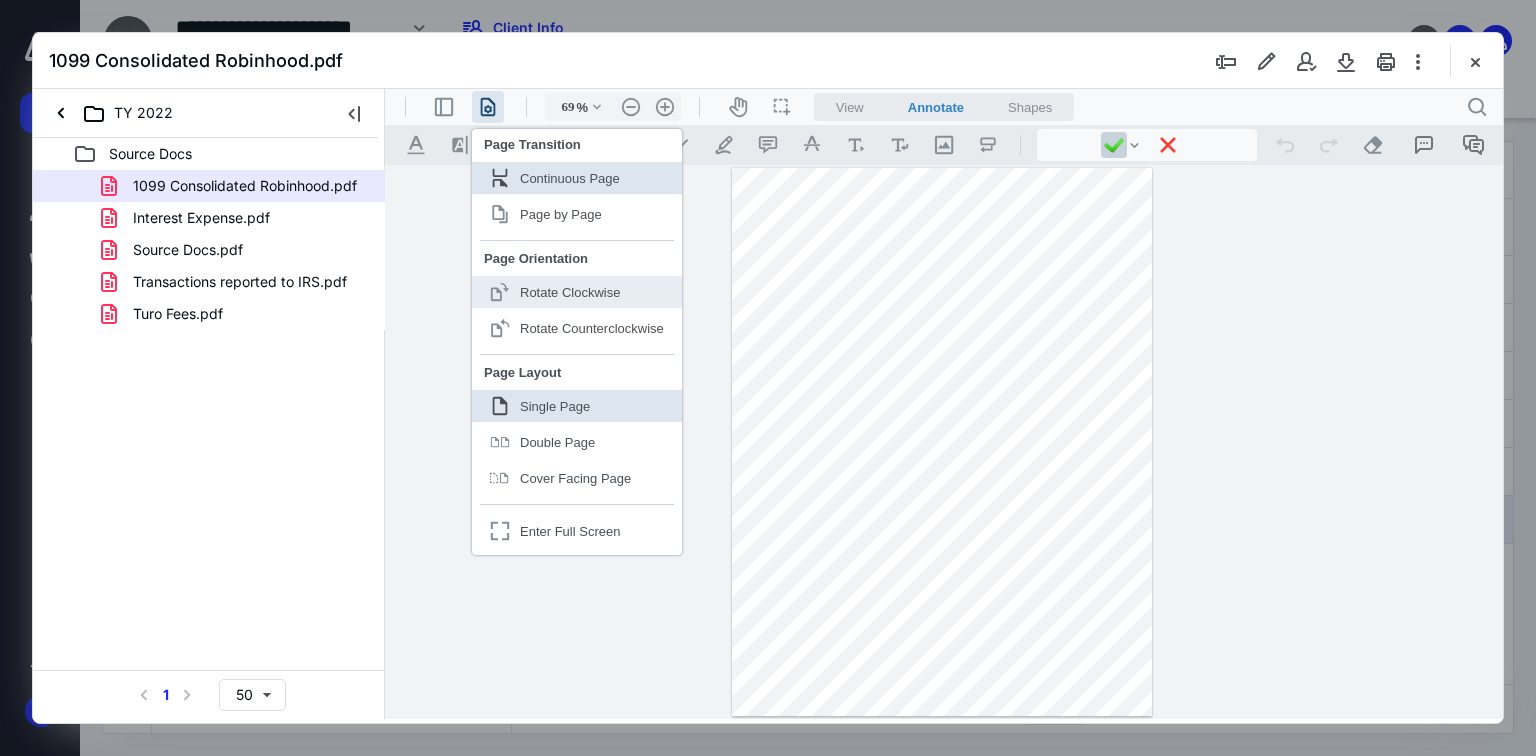 click on "Rotate Clockwise" at bounding box center (570, 292) 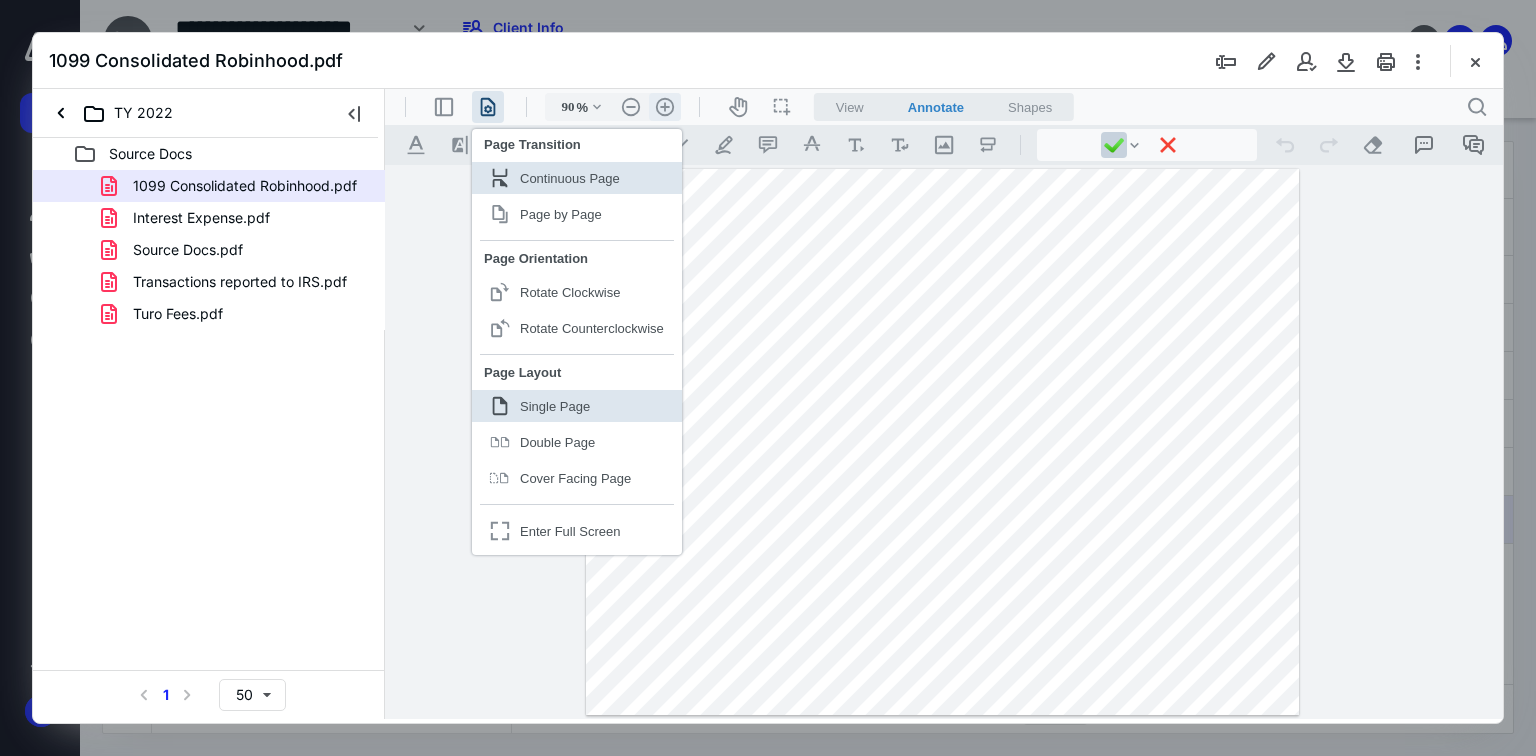 click on ".cls-1{fill:#abb0c4;} icon - header - zoom - in - line" at bounding box center [665, 107] 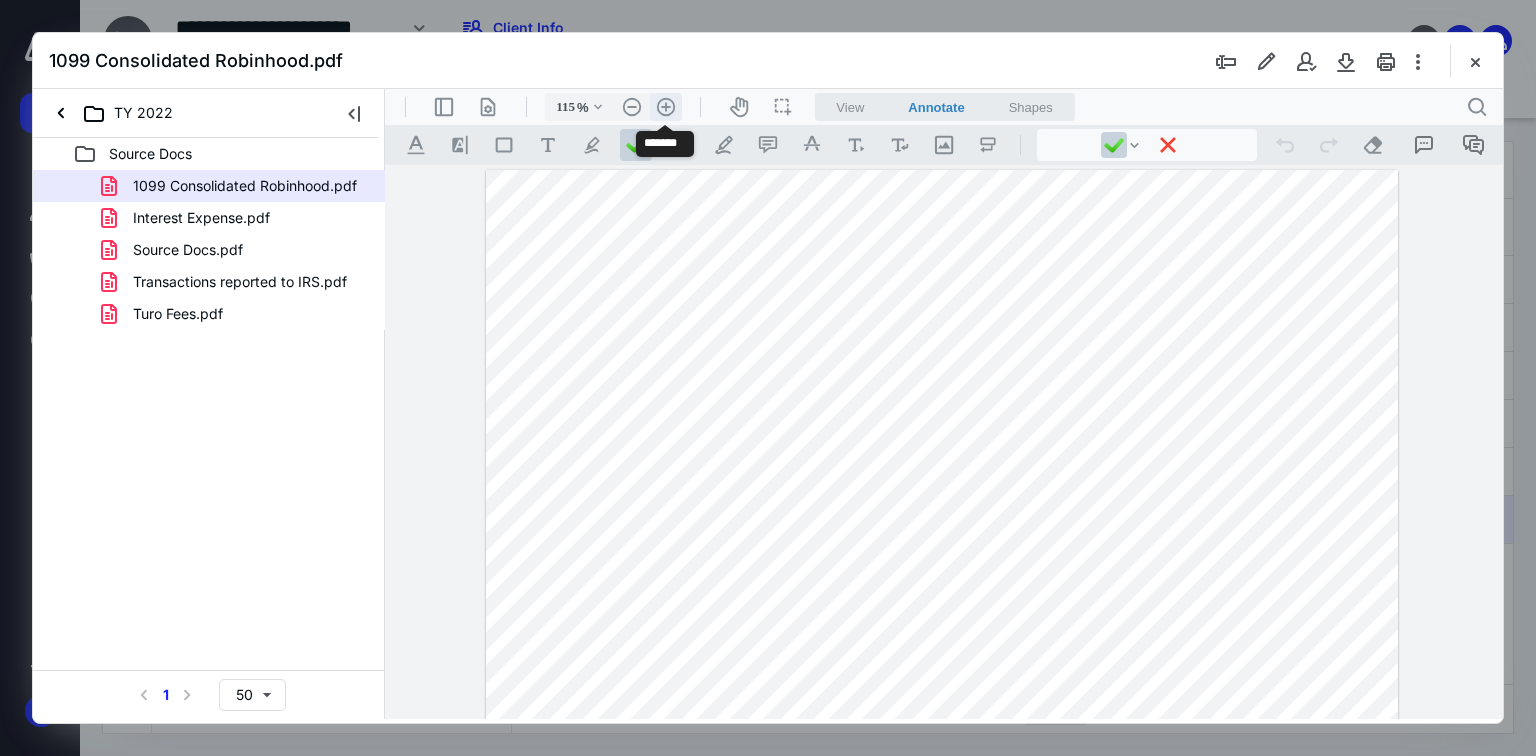scroll, scrollTop: 66, scrollLeft: 0, axis: vertical 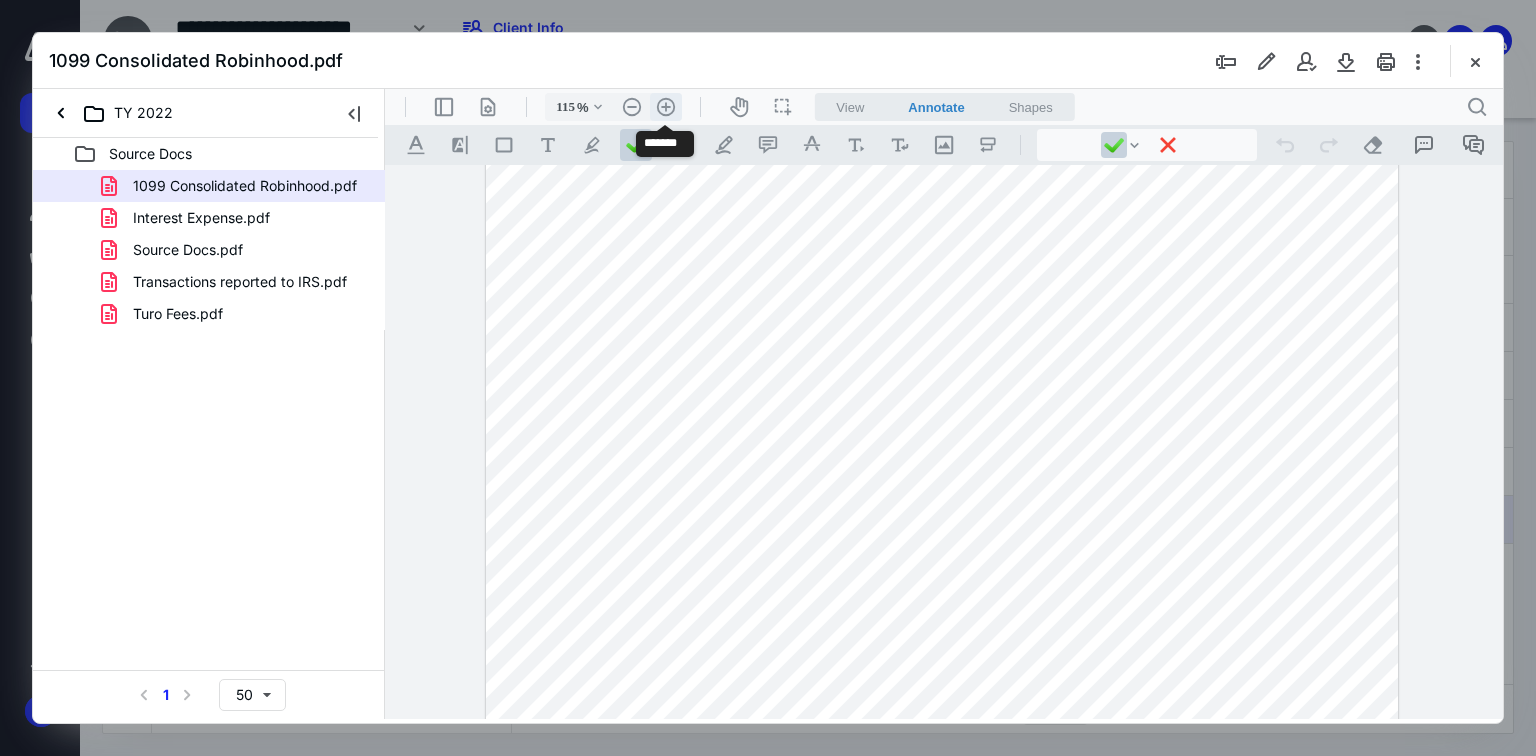 click on ".cls-1{fill:#abb0c4;} icon - header - zoom - in - line" at bounding box center (666, 107) 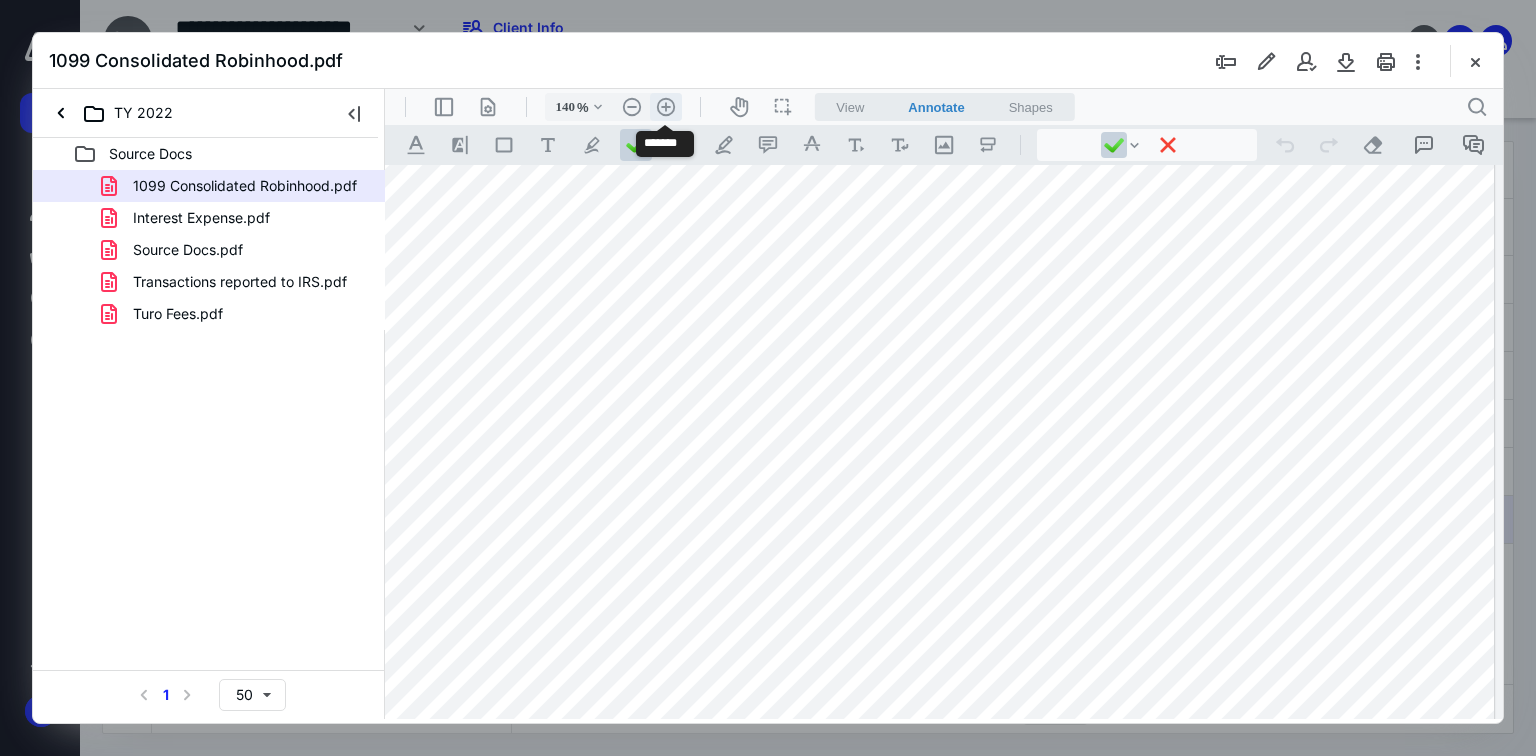 click on ".cls-1{fill:#abb0c4;} icon - header - zoom - in - line" at bounding box center (666, 107) 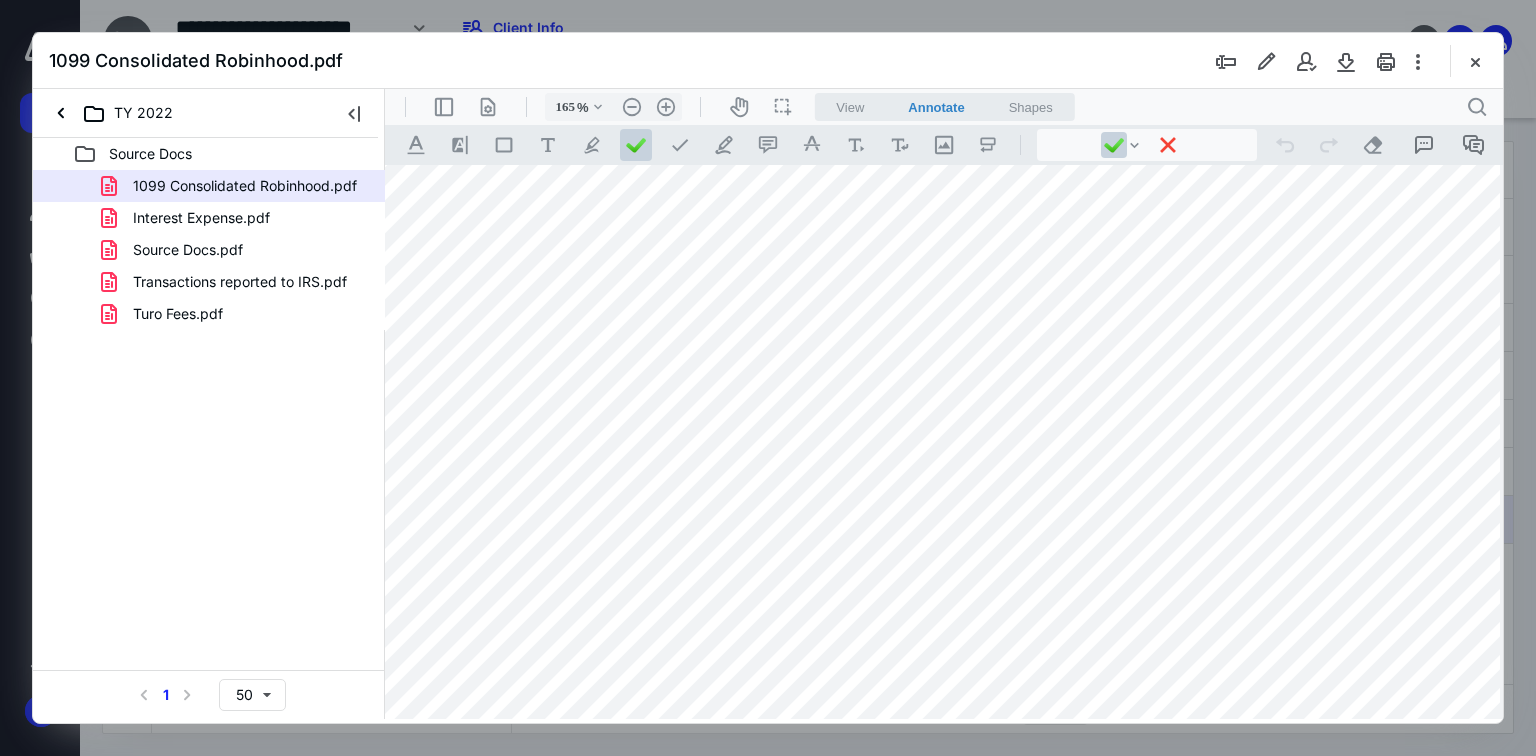 scroll, scrollTop: 119, scrollLeft: 110, axis: both 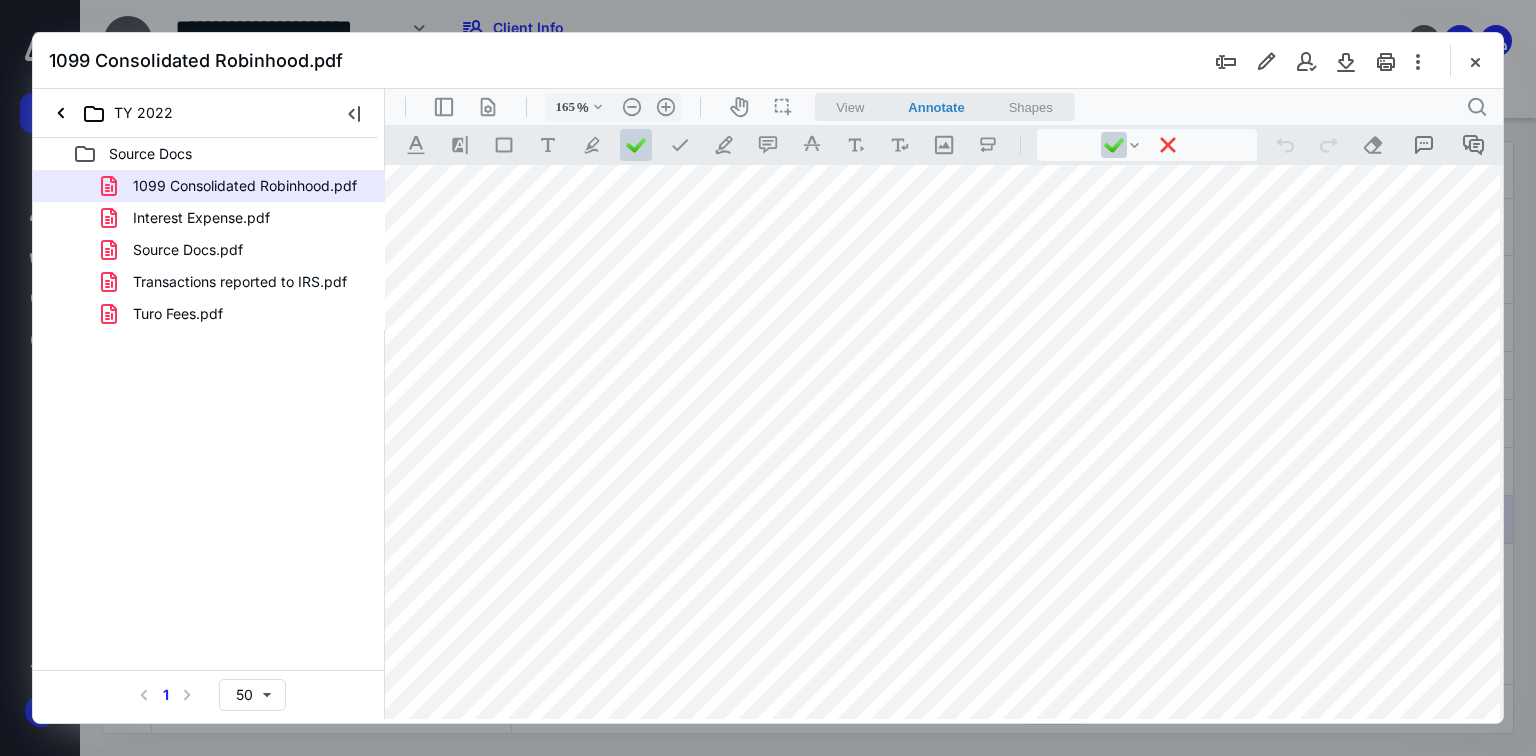 click at bounding box center [937, 555] 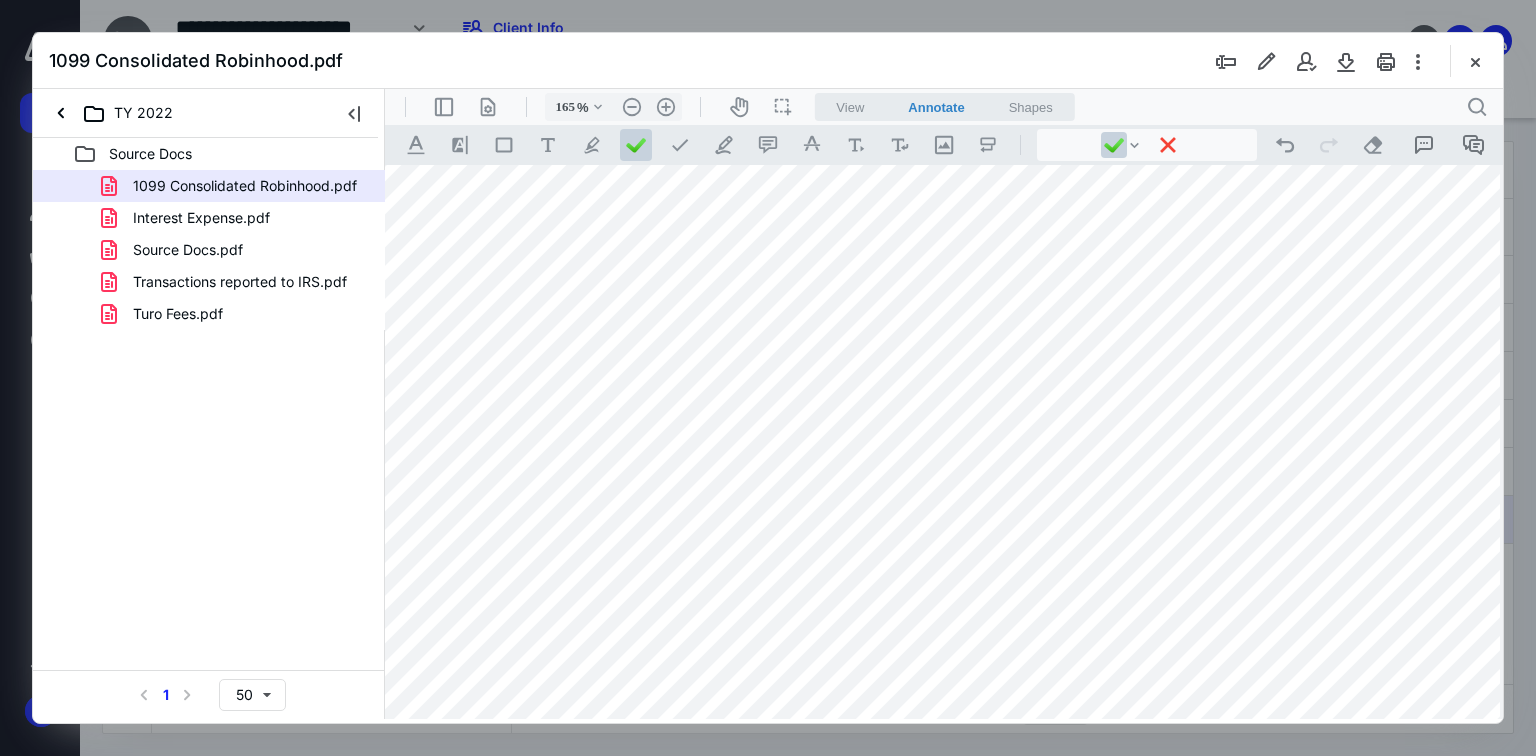 click at bounding box center (937, 555) 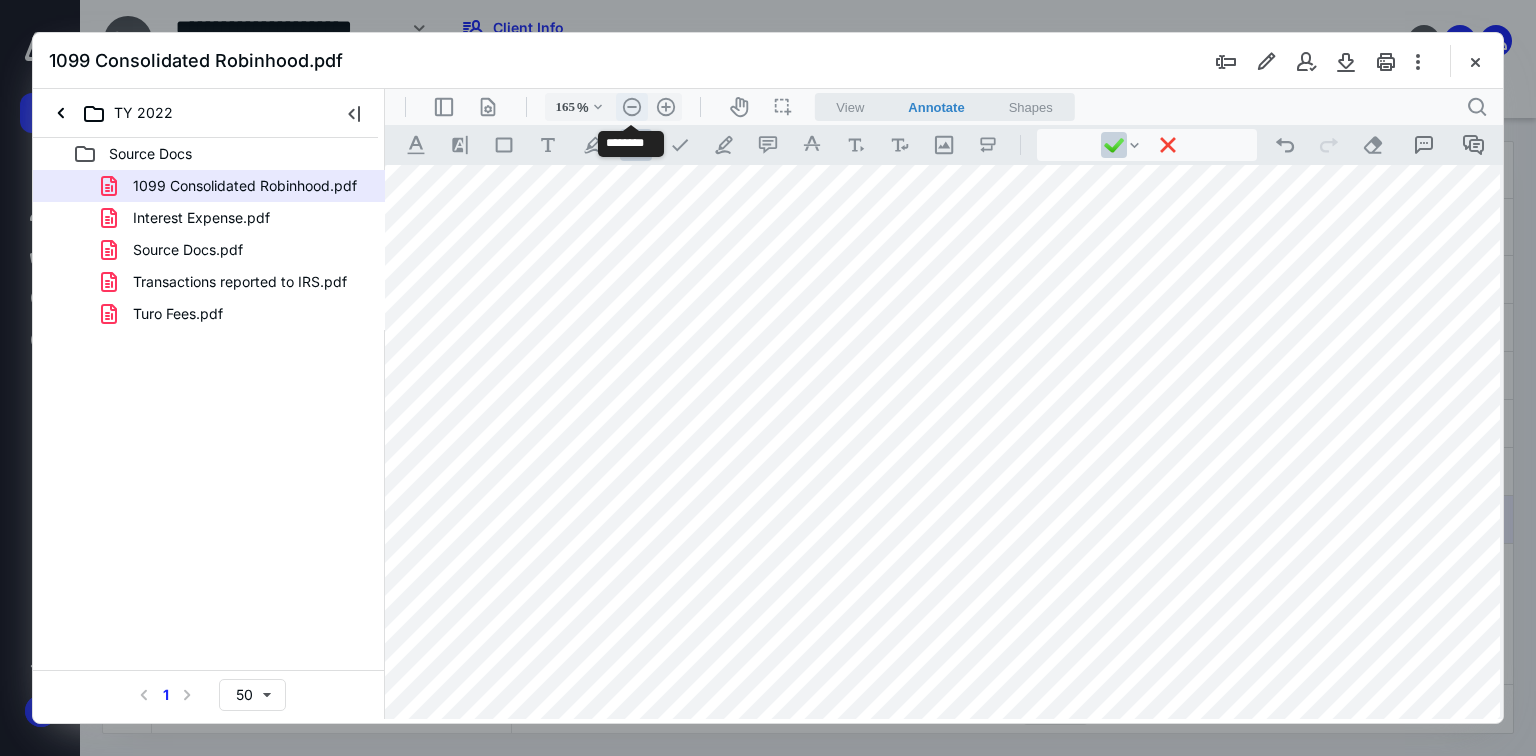 click on ".cls-1{fill:#abb0c4;} icon - header - zoom - out - line" at bounding box center (632, 107) 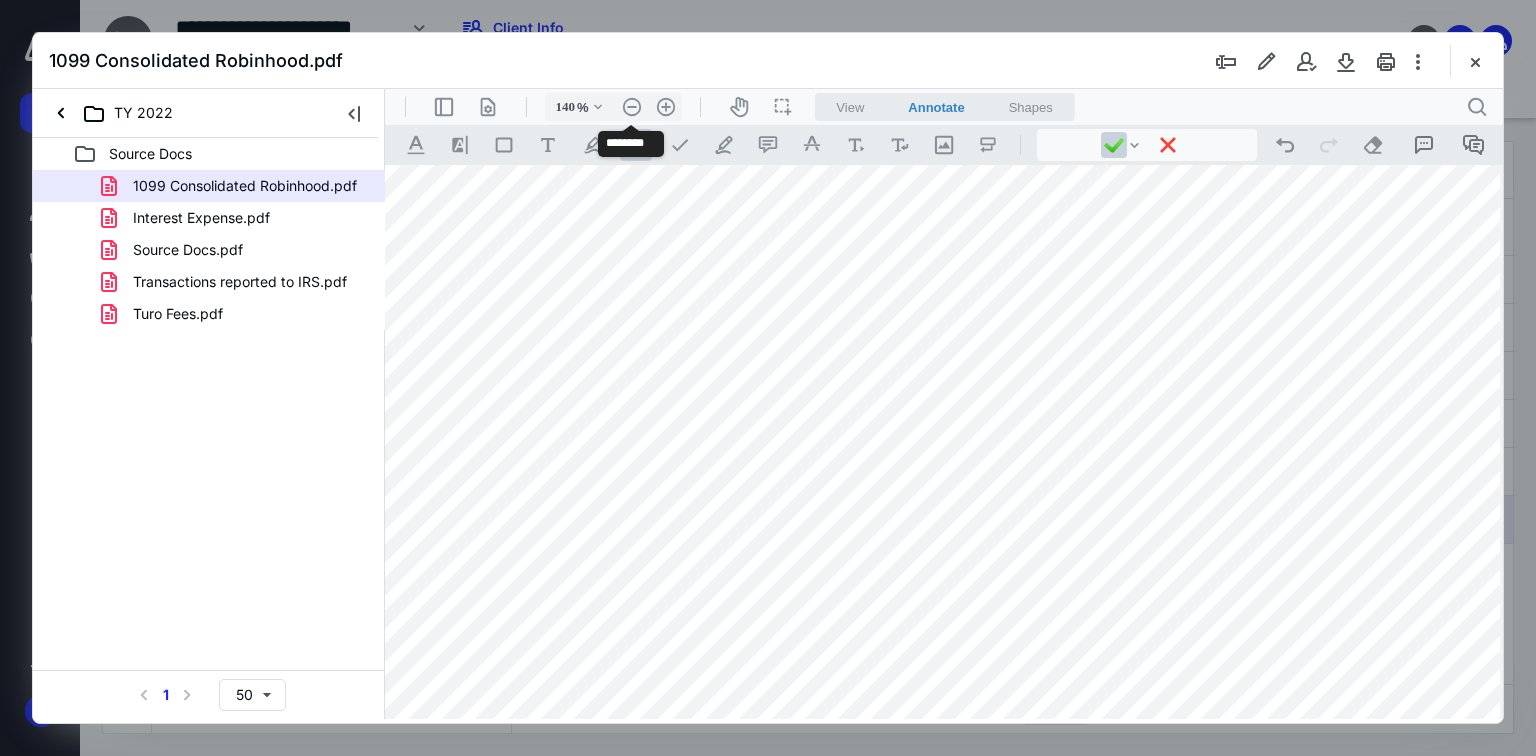 scroll, scrollTop: 64, scrollLeft: 8, axis: both 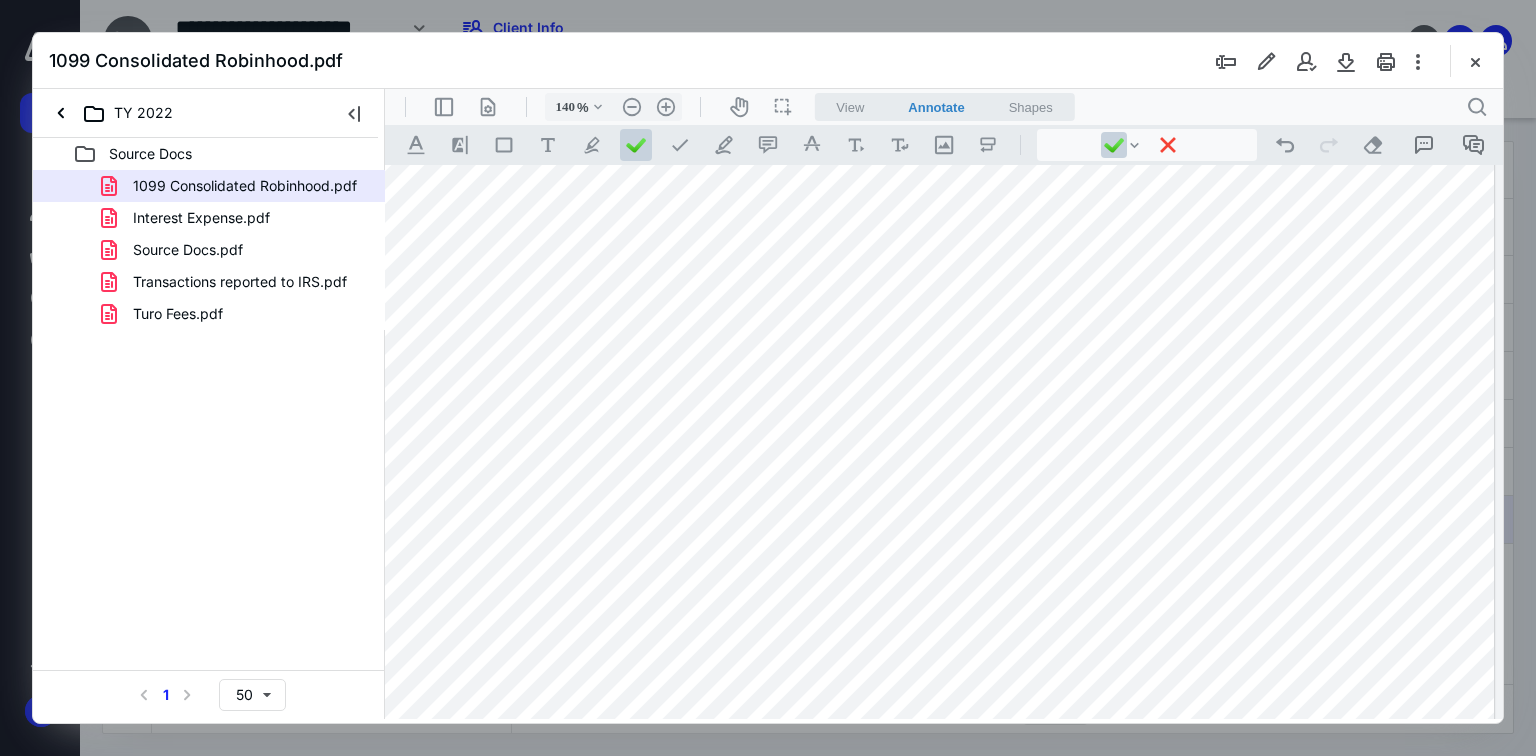 click at bounding box center [939, 533] 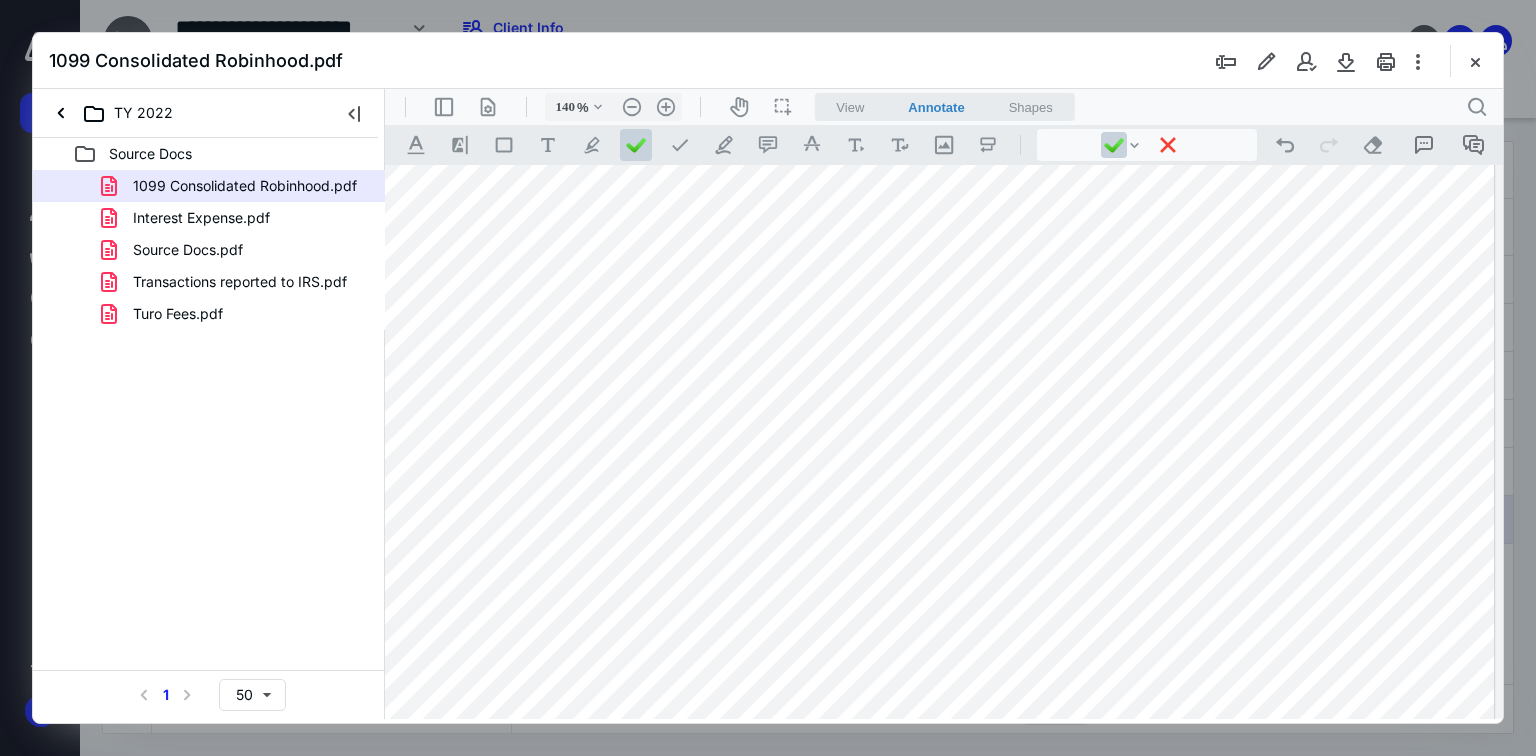 scroll, scrollTop: 304, scrollLeft: 8, axis: both 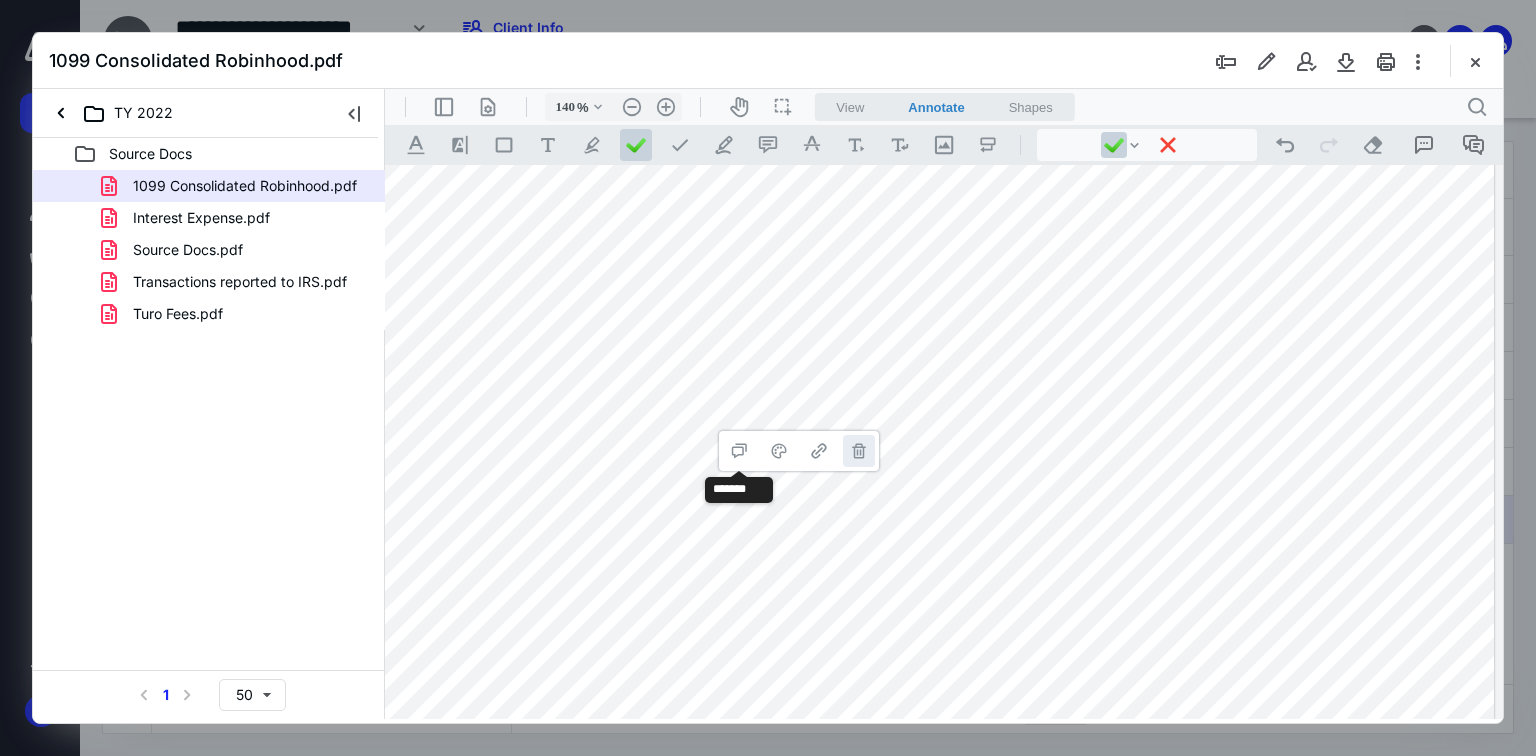 click on "**********" at bounding box center (859, 451) 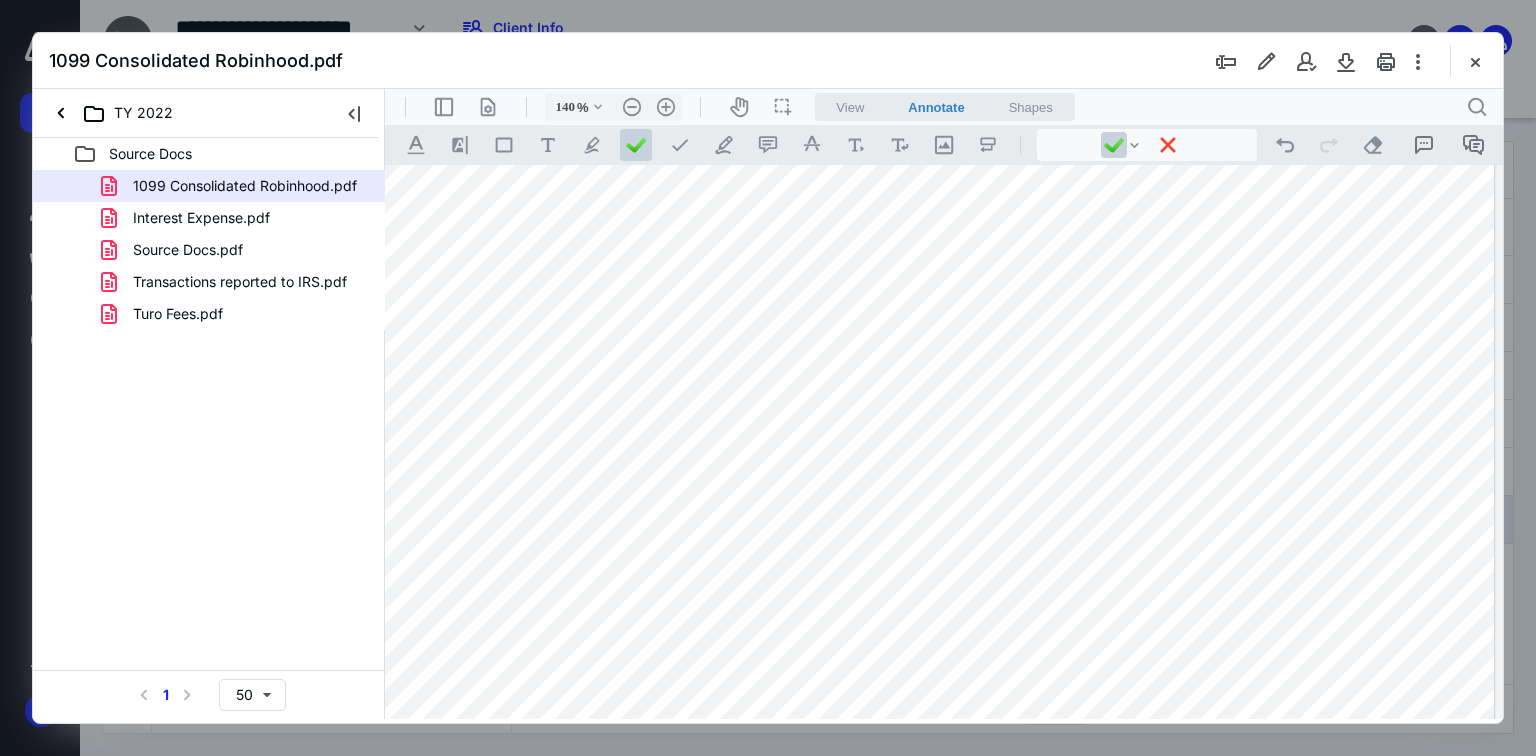 click at bounding box center [939, 293] 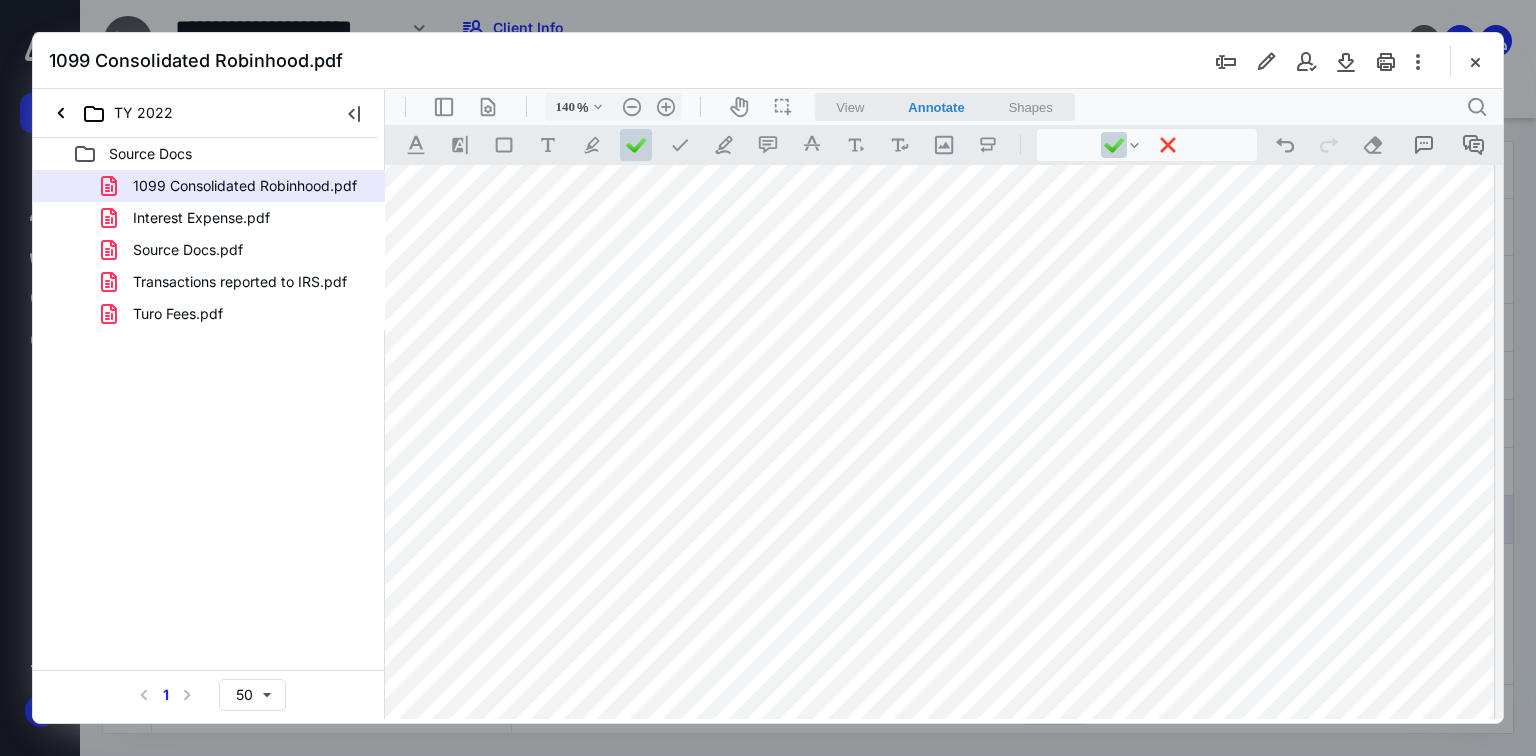 scroll, scrollTop: 316, scrollLeft: 8, axis: both 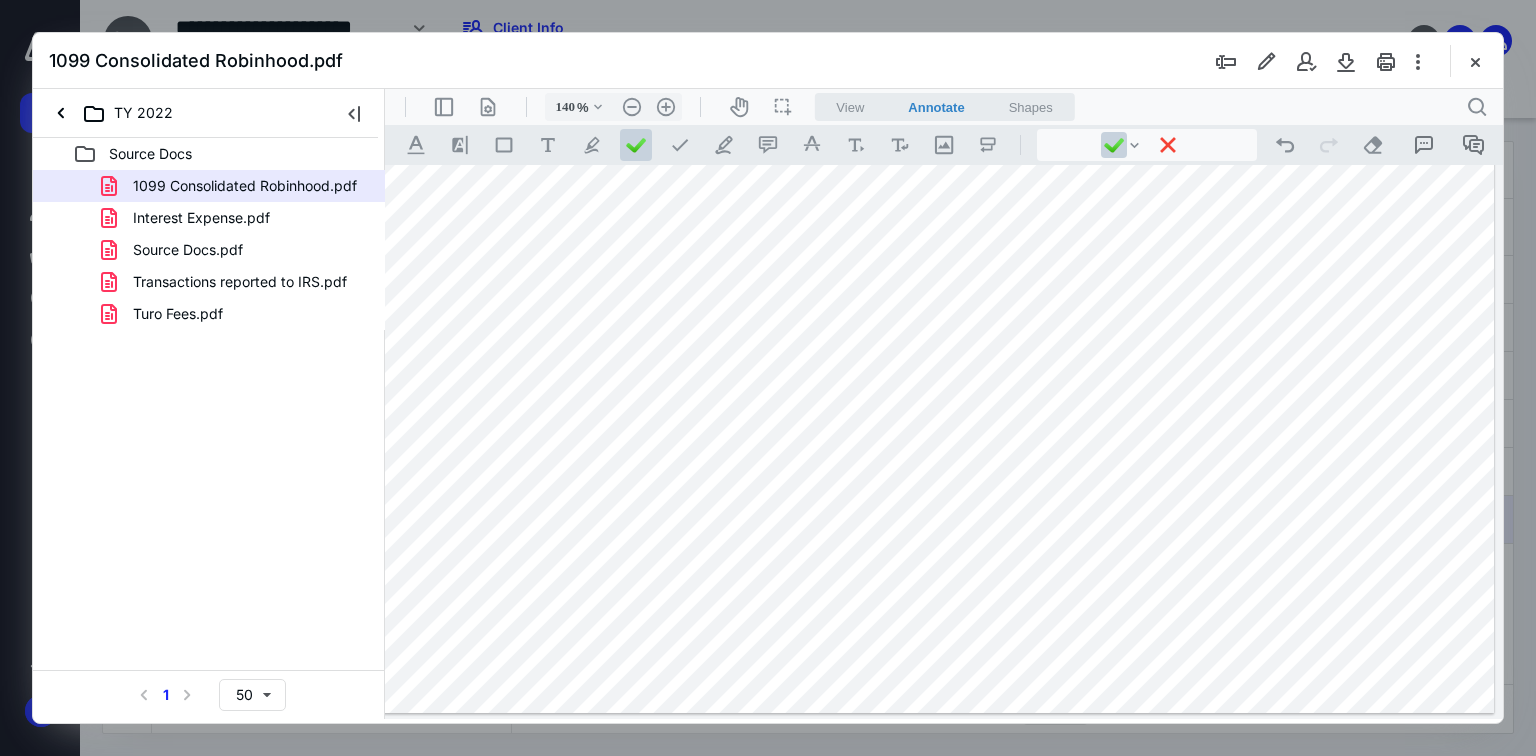 drag, startPoint x: 820, startPoint y: 482, endPoint x: 829, endPoint y: 488, distance: 10.816654 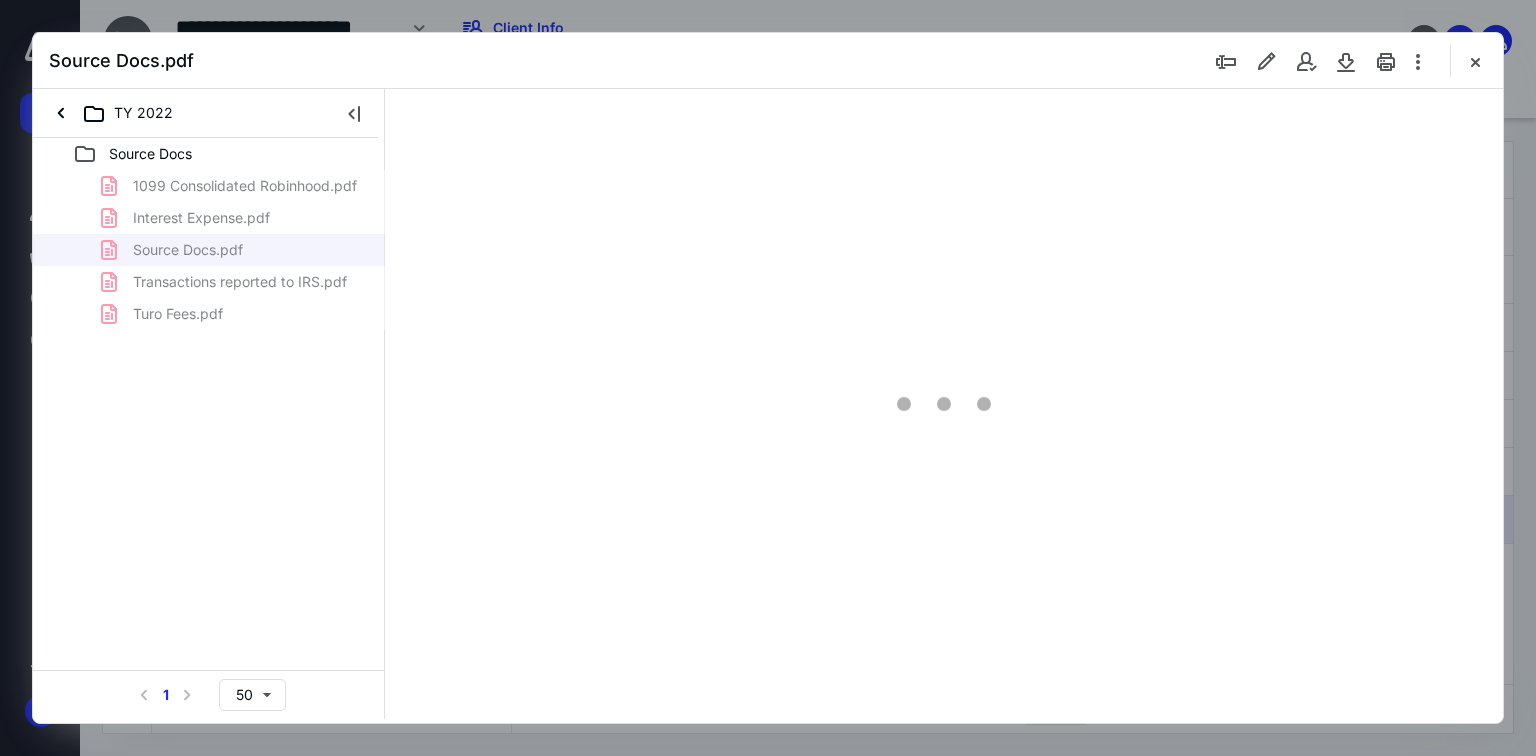 type on "69" 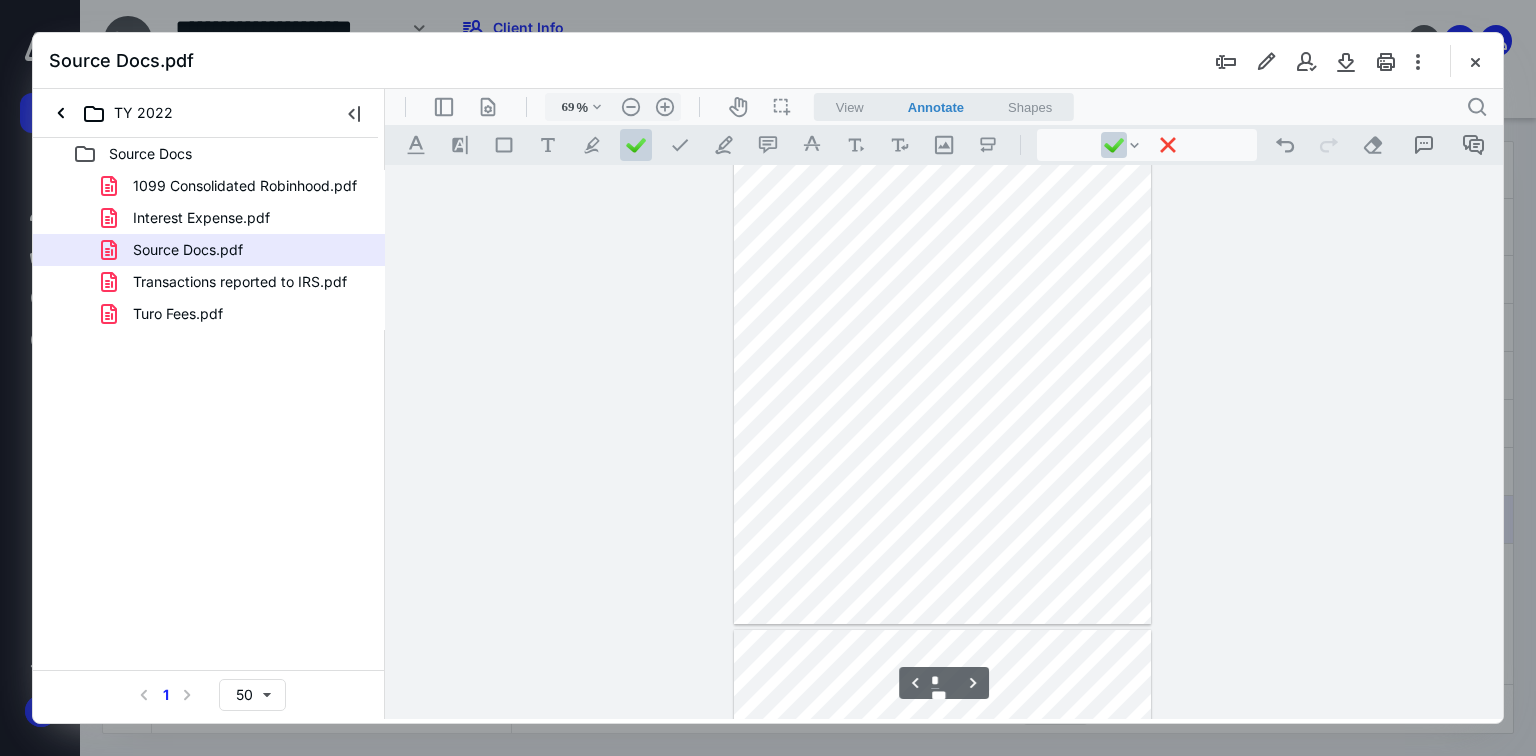 type on "*" 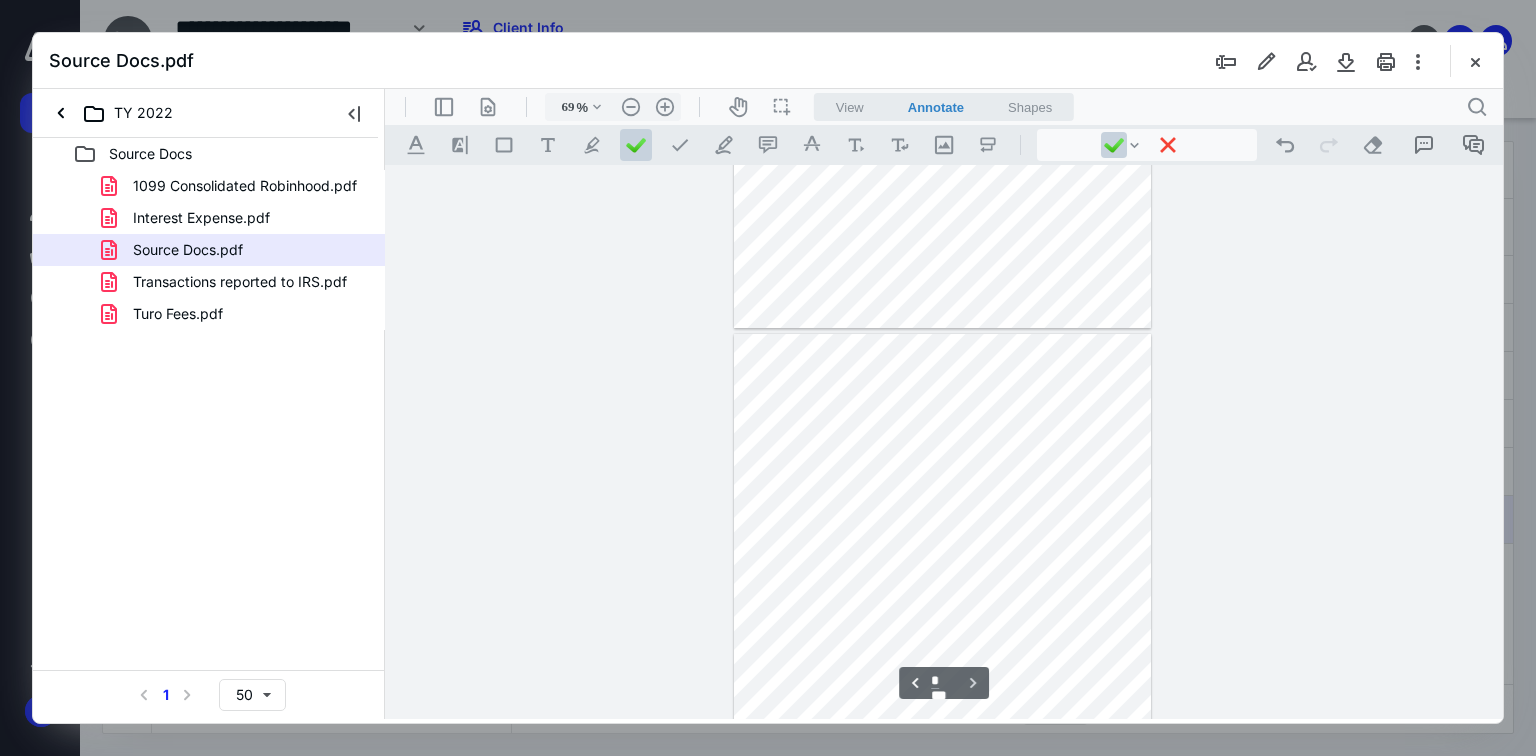 scroll, scrollTop: 1660, scrollLeft: 0, axis: vertical 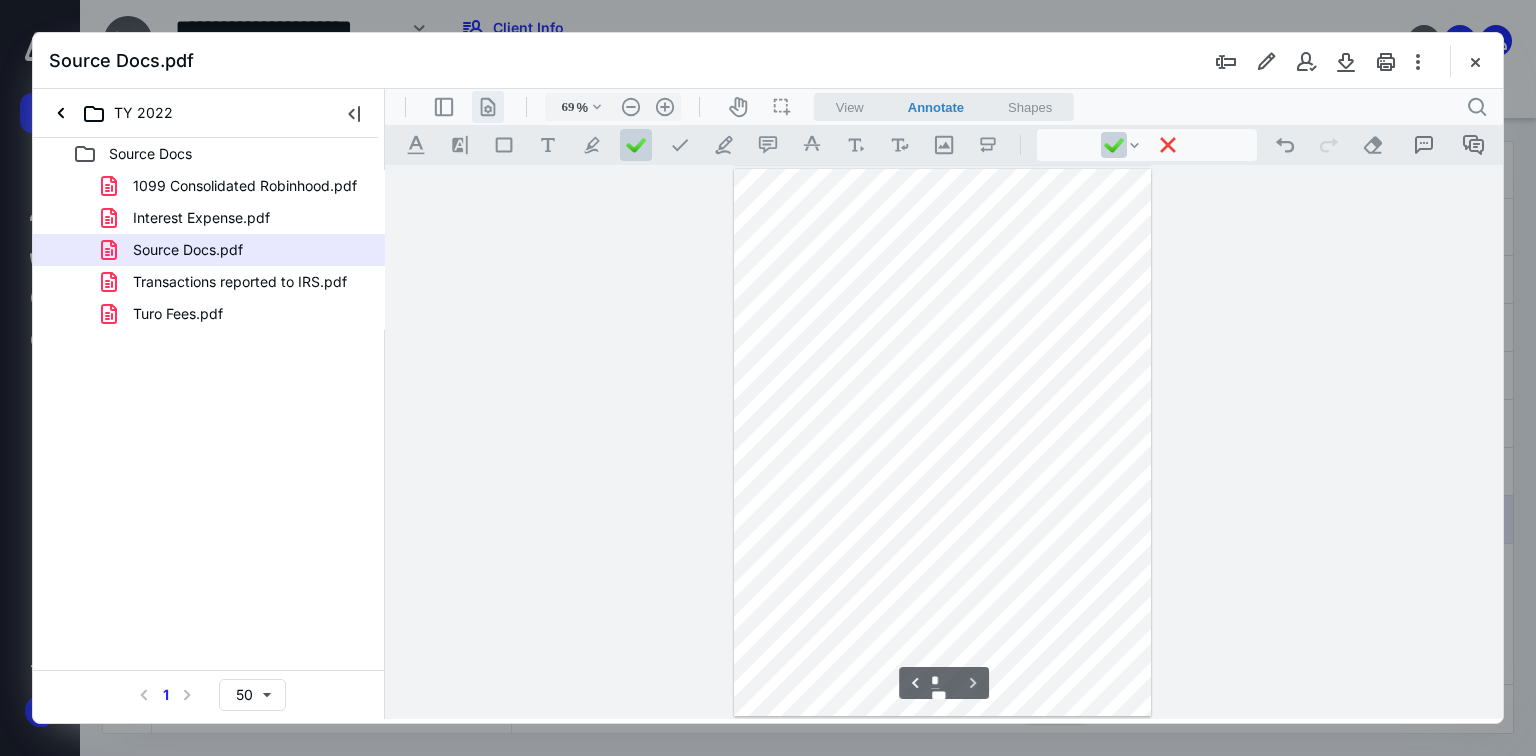 click on ".cls-1{fill:#abb0c4;} icon - header - page manipulation - line" at bounding box center [488, 107] 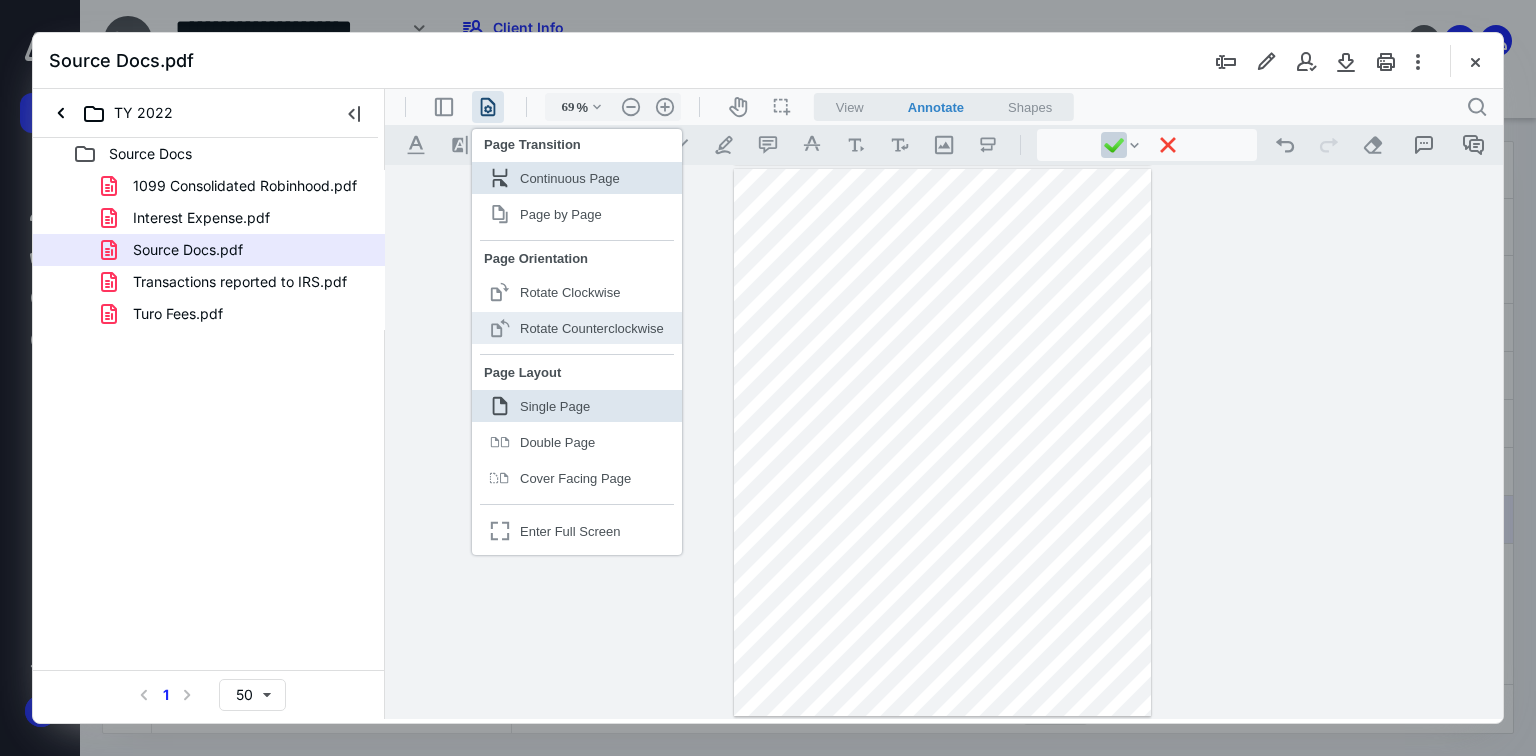click on "Rotate Counterclockwise" at bounding box center [592, 328] 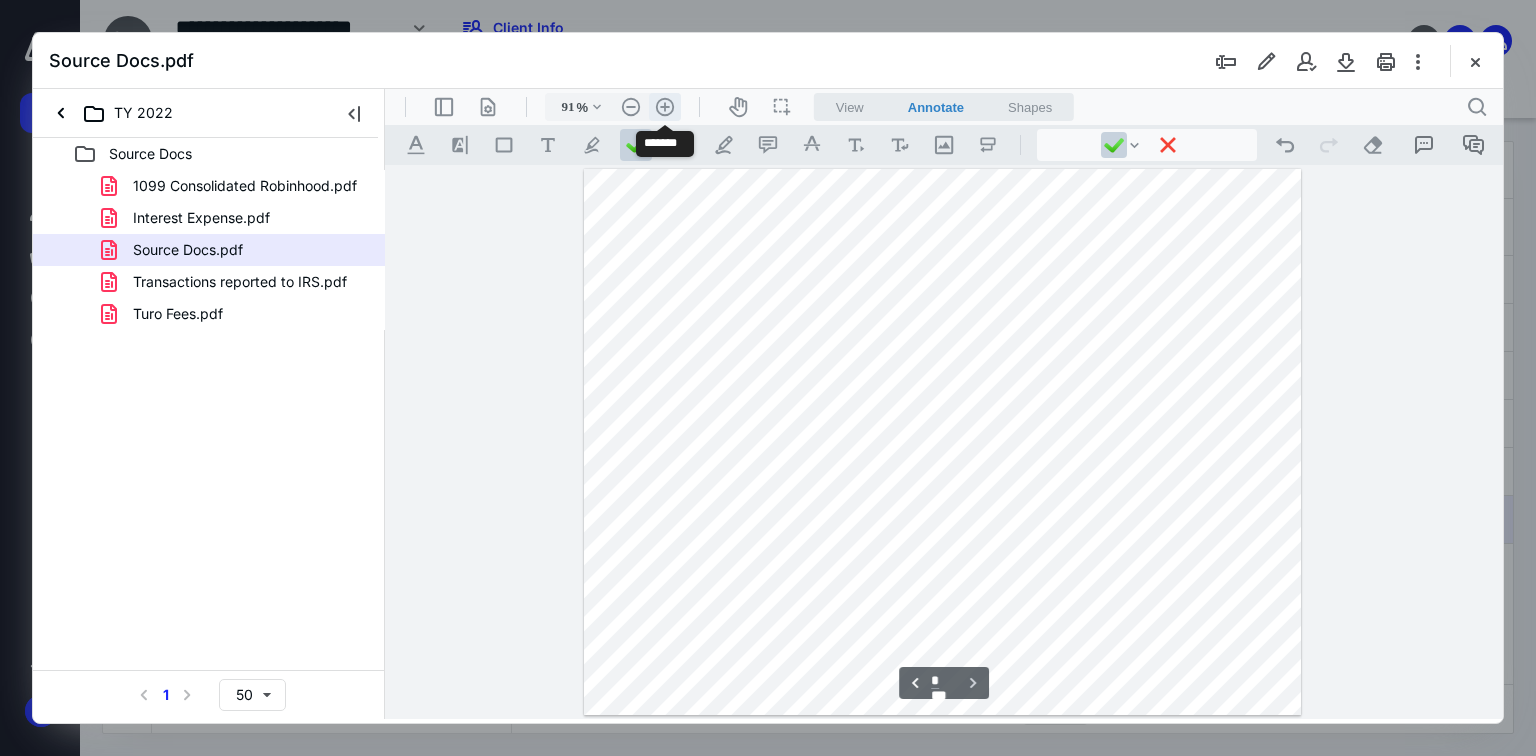 click on ".cls-1{fill:#abb0c4;} icon - header - zoom - in - line" at bounding box center [665, 107] 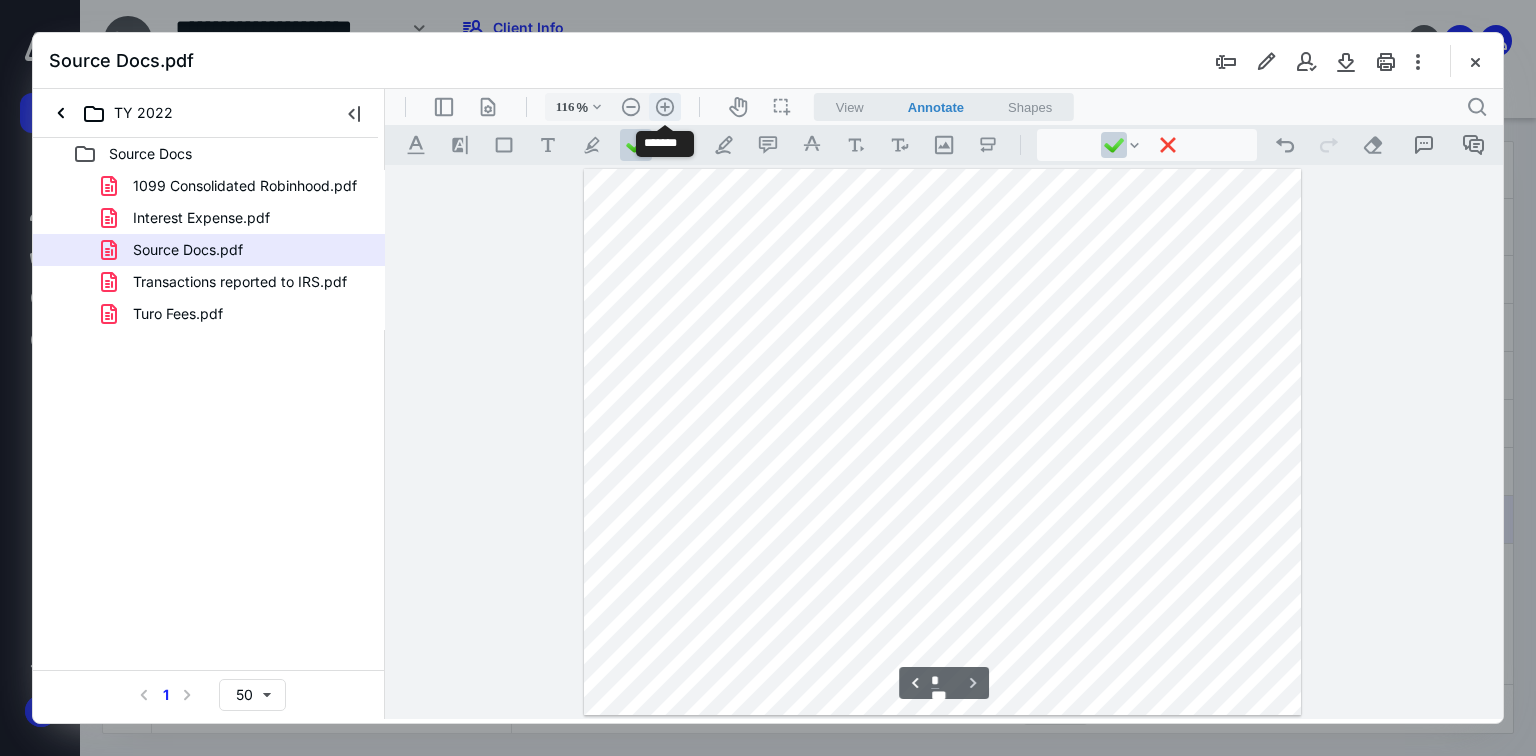 scroll, scrollTop: 2192, scrollLeft: 0, axis: vertical 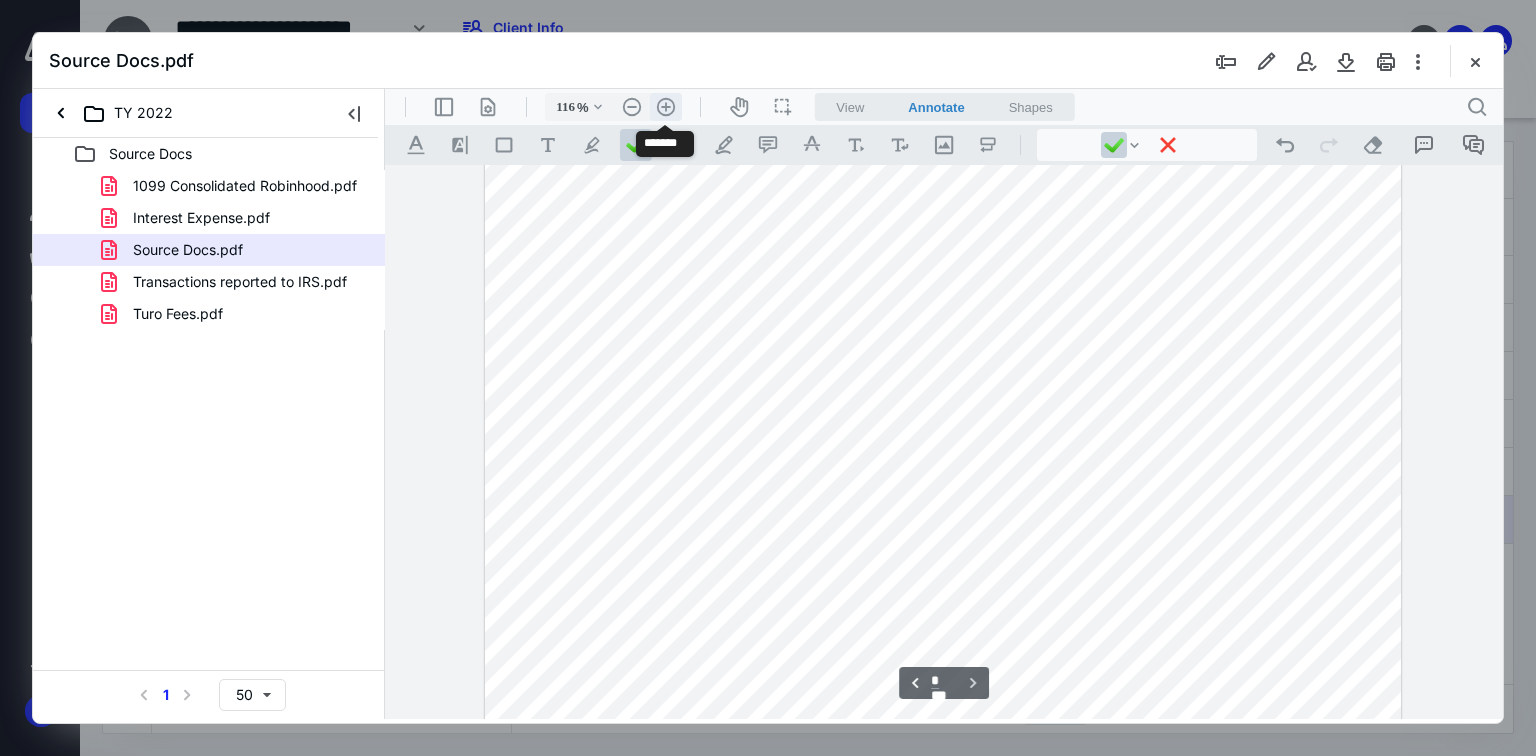 click on ".cls-1{fill:#abb0c4;} icon - header - zoom - in - line" at bounding box center [666, 107] 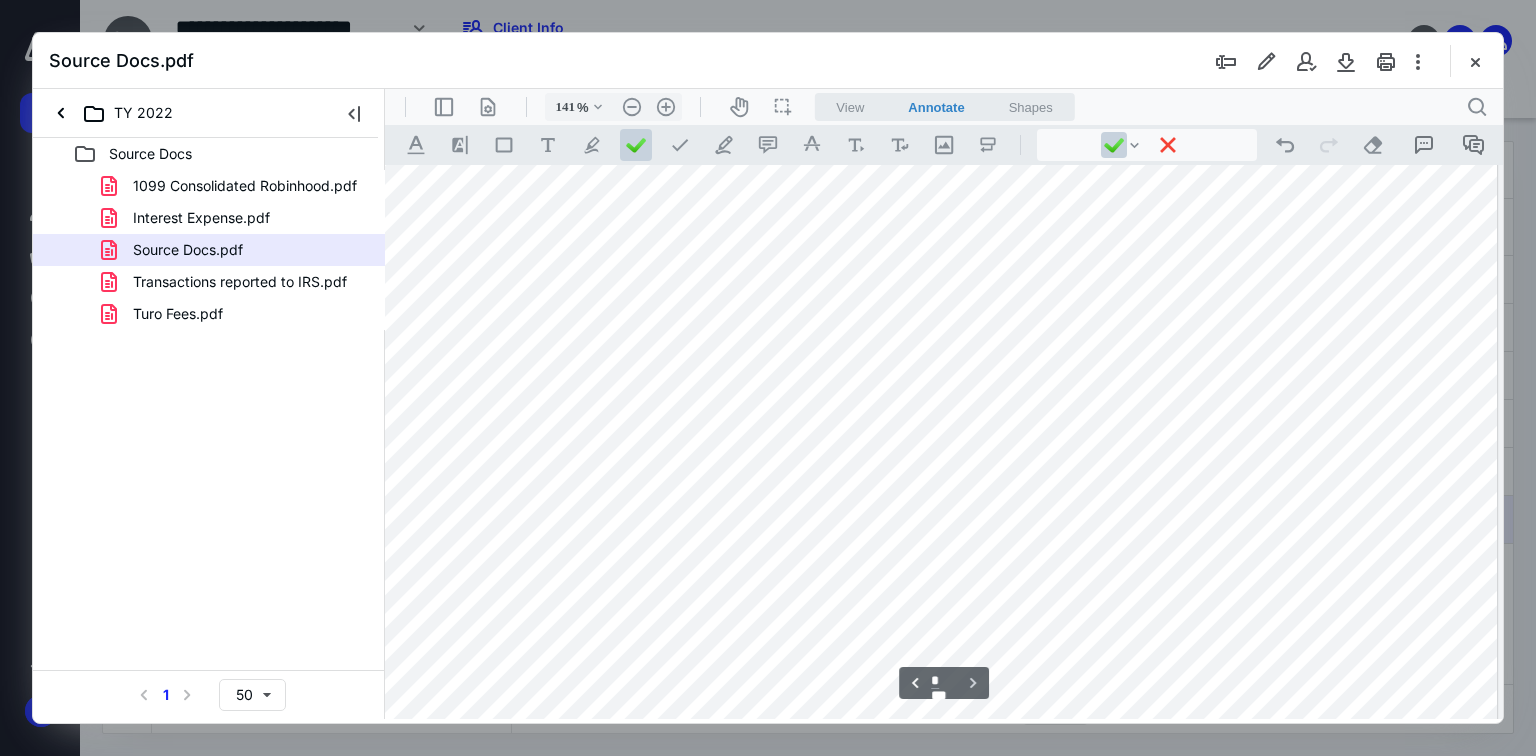 scroll, scrollTop: 2720, scrollLeft: 10, axis: both 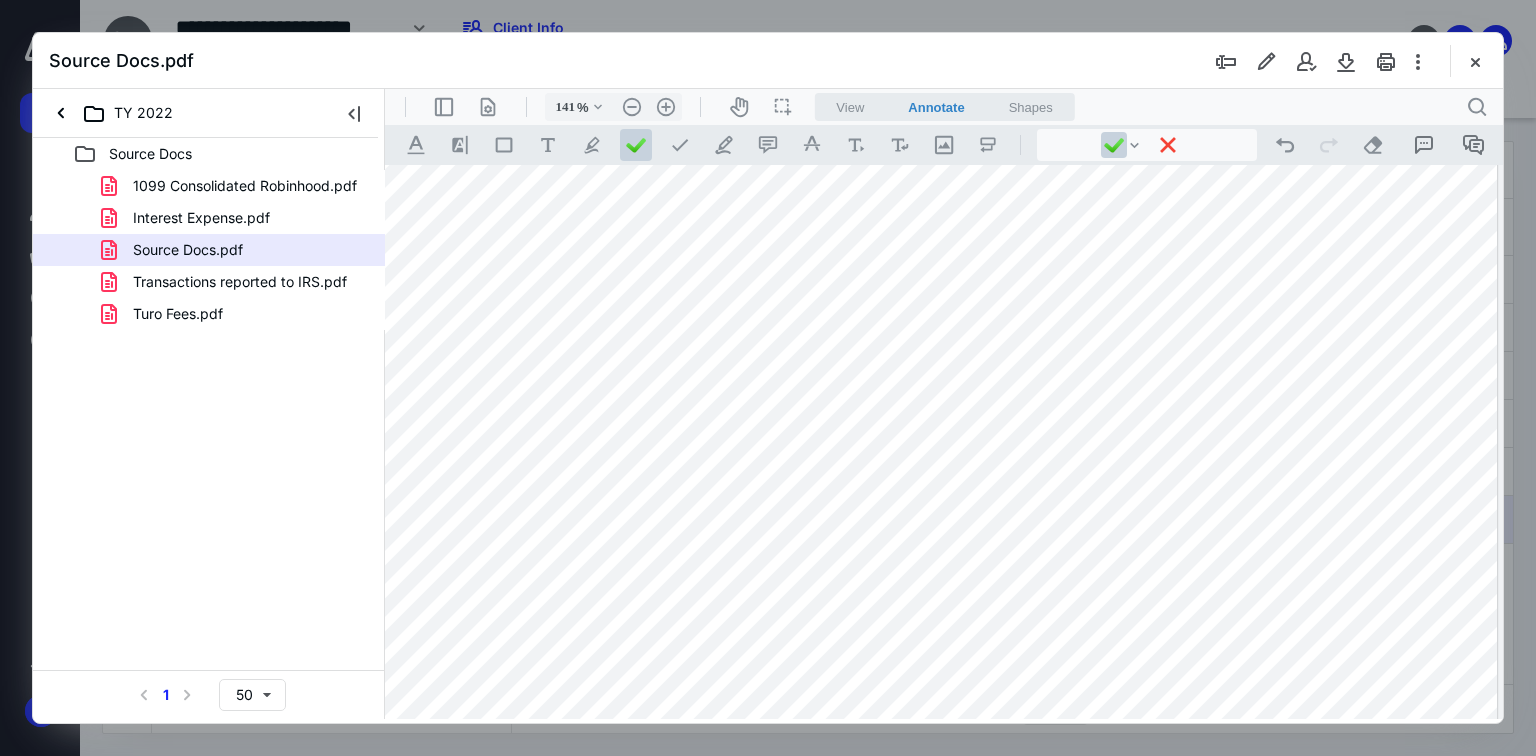 click at bounding box center [939, 465] 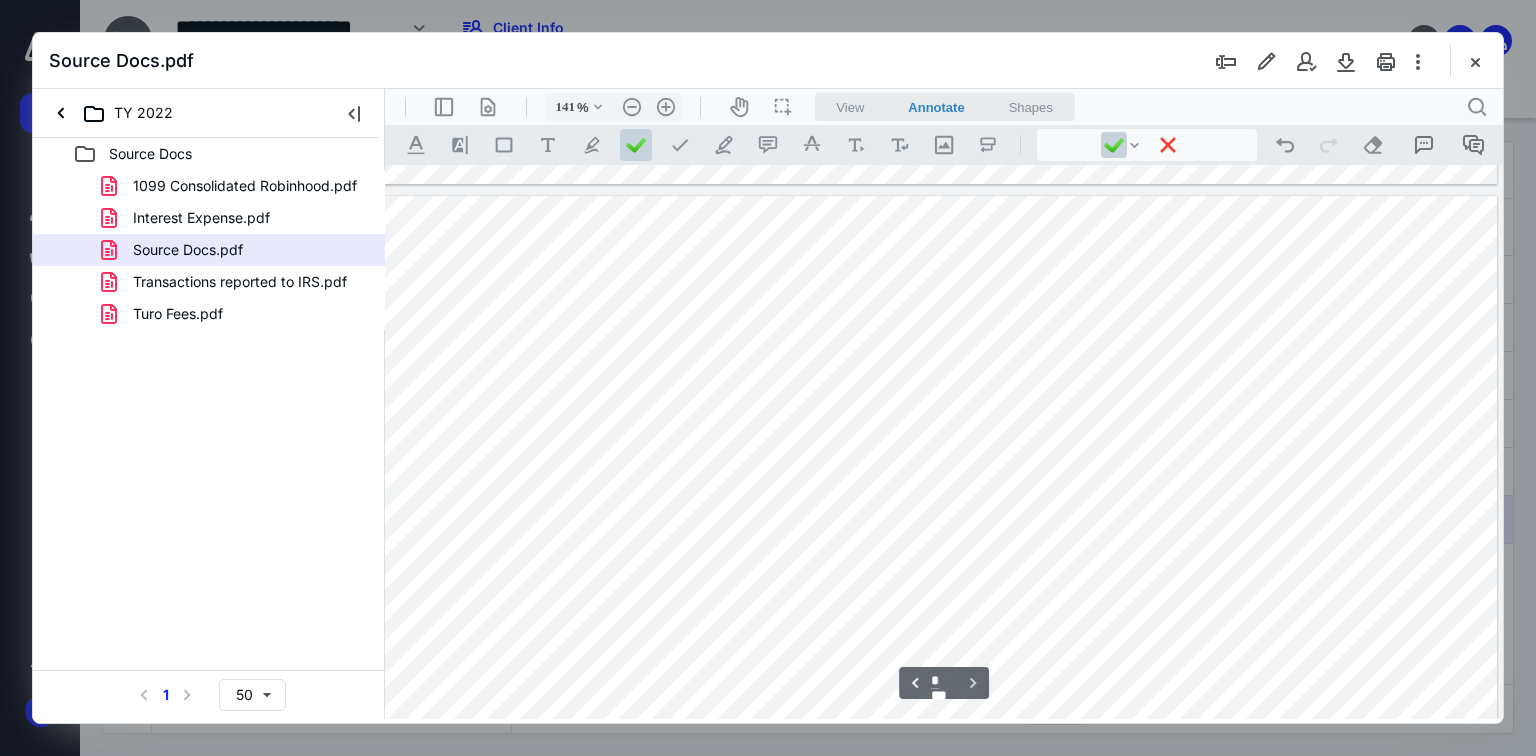 scroll, scrollTop: 2560, scrollLeft: 10, axis: both 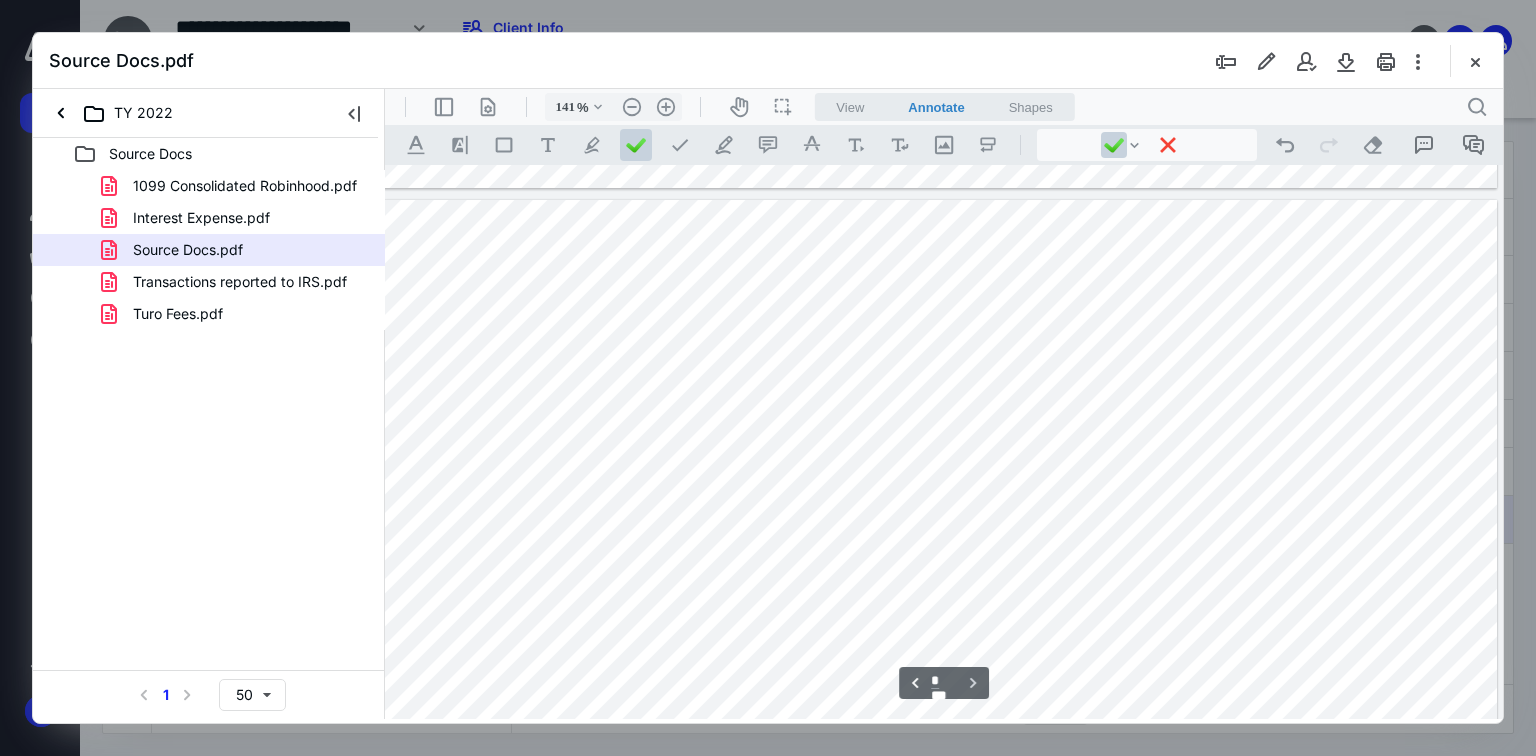 click at bounding box center (939, 625) 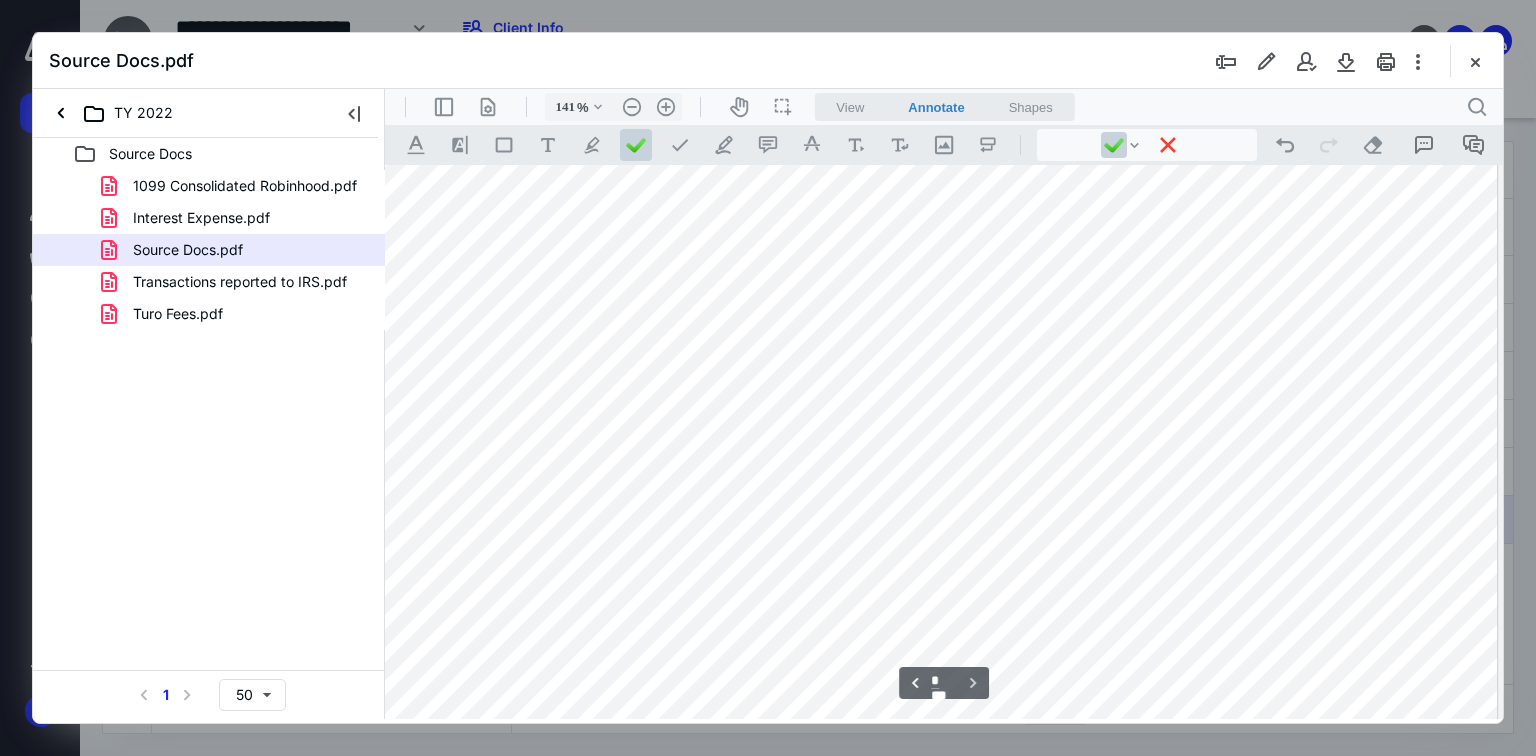 scroll, scrollTop: 2880, scrollLeft: 10, axis: both 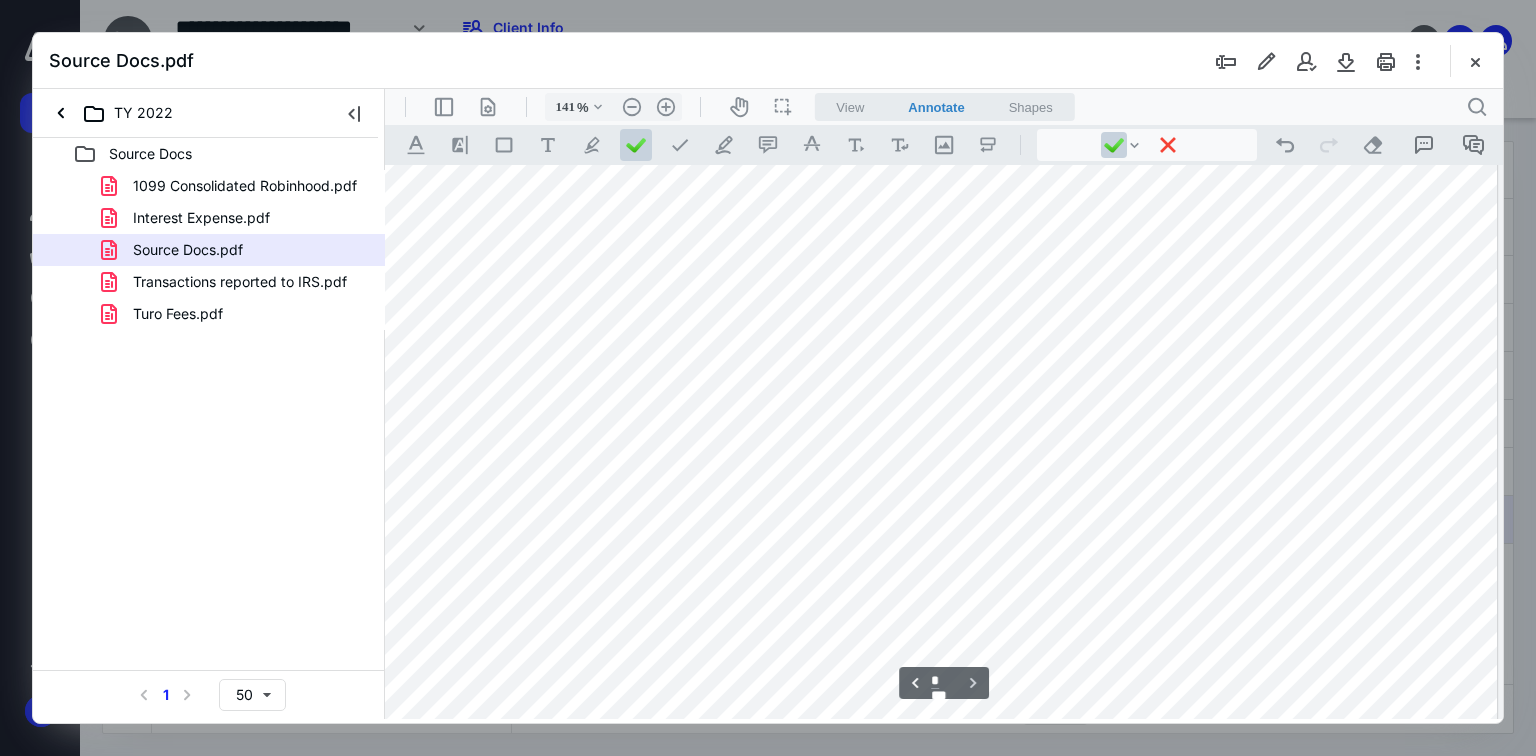 click at bounding box center (939, 305) 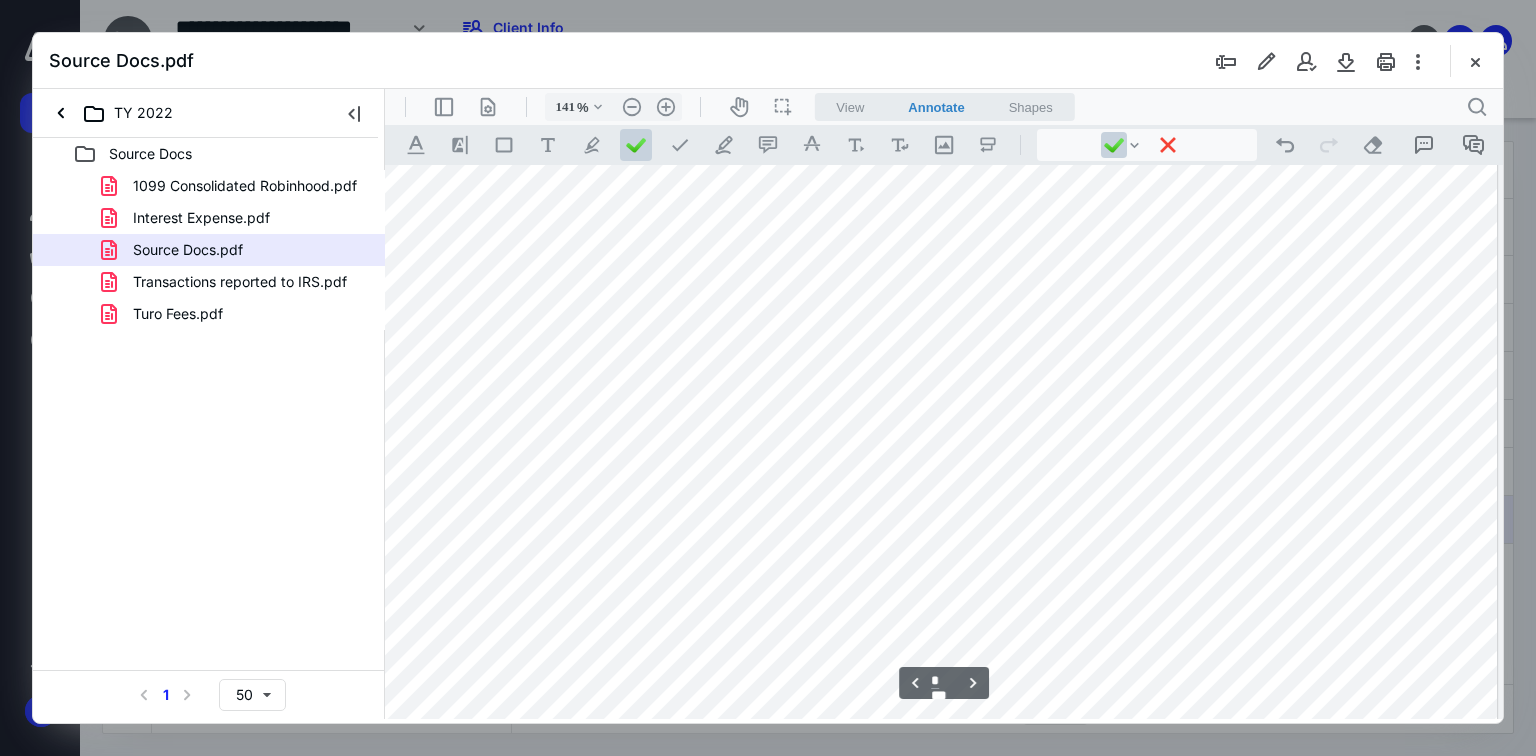scroll, scrollTop: 1463, scrollLeft: 10, axis: both 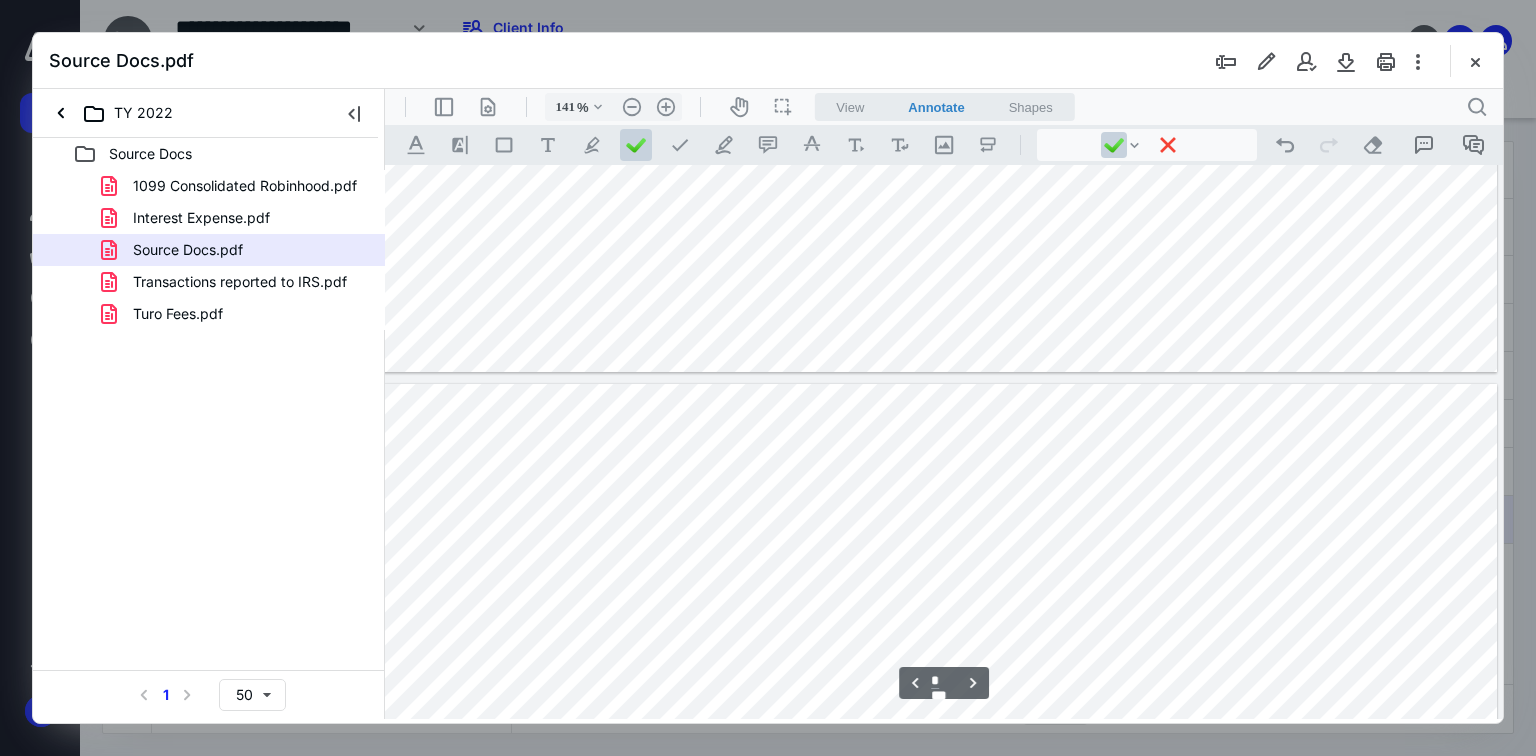 type on "*" 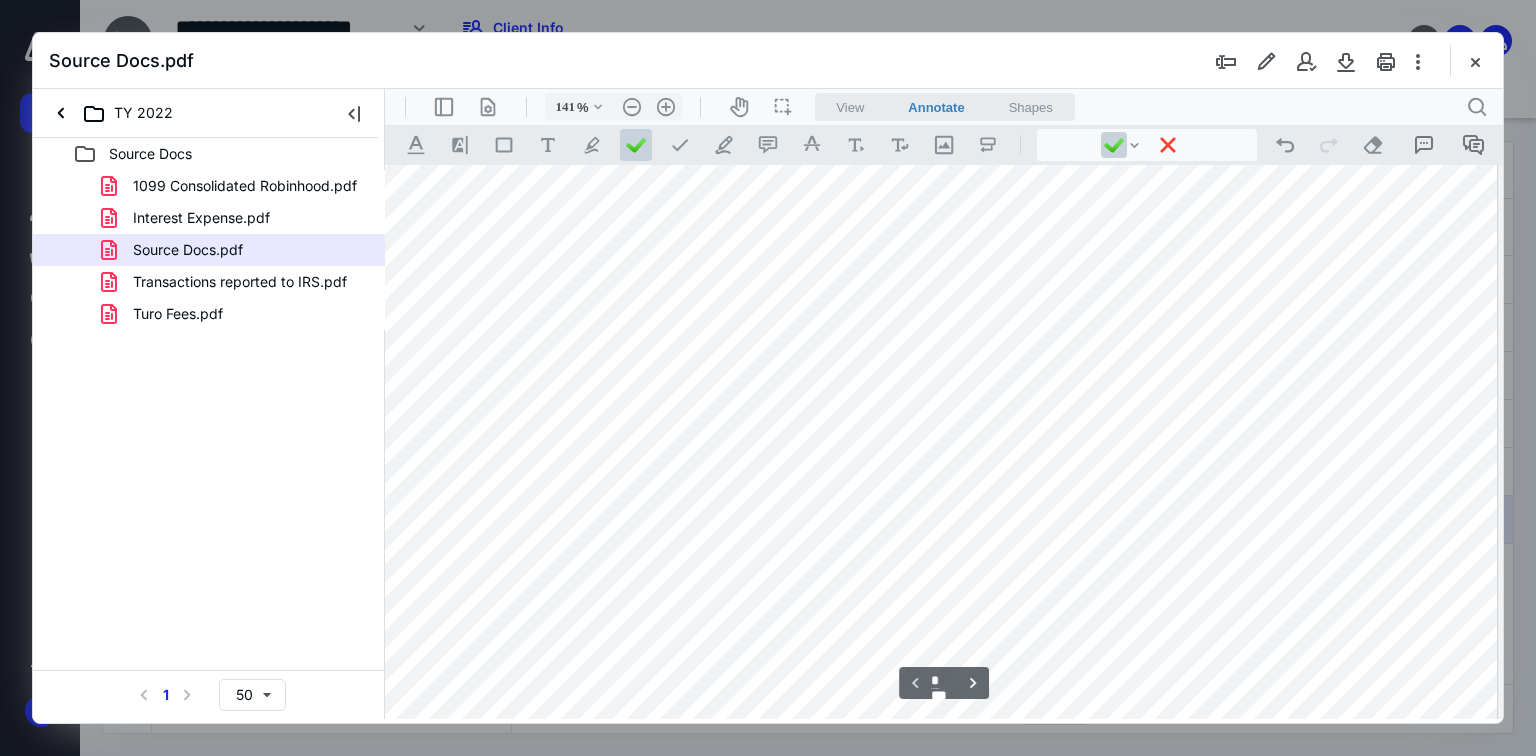 scroll, scrollTop: 0, scrollLeft: 10, axis: horizontal 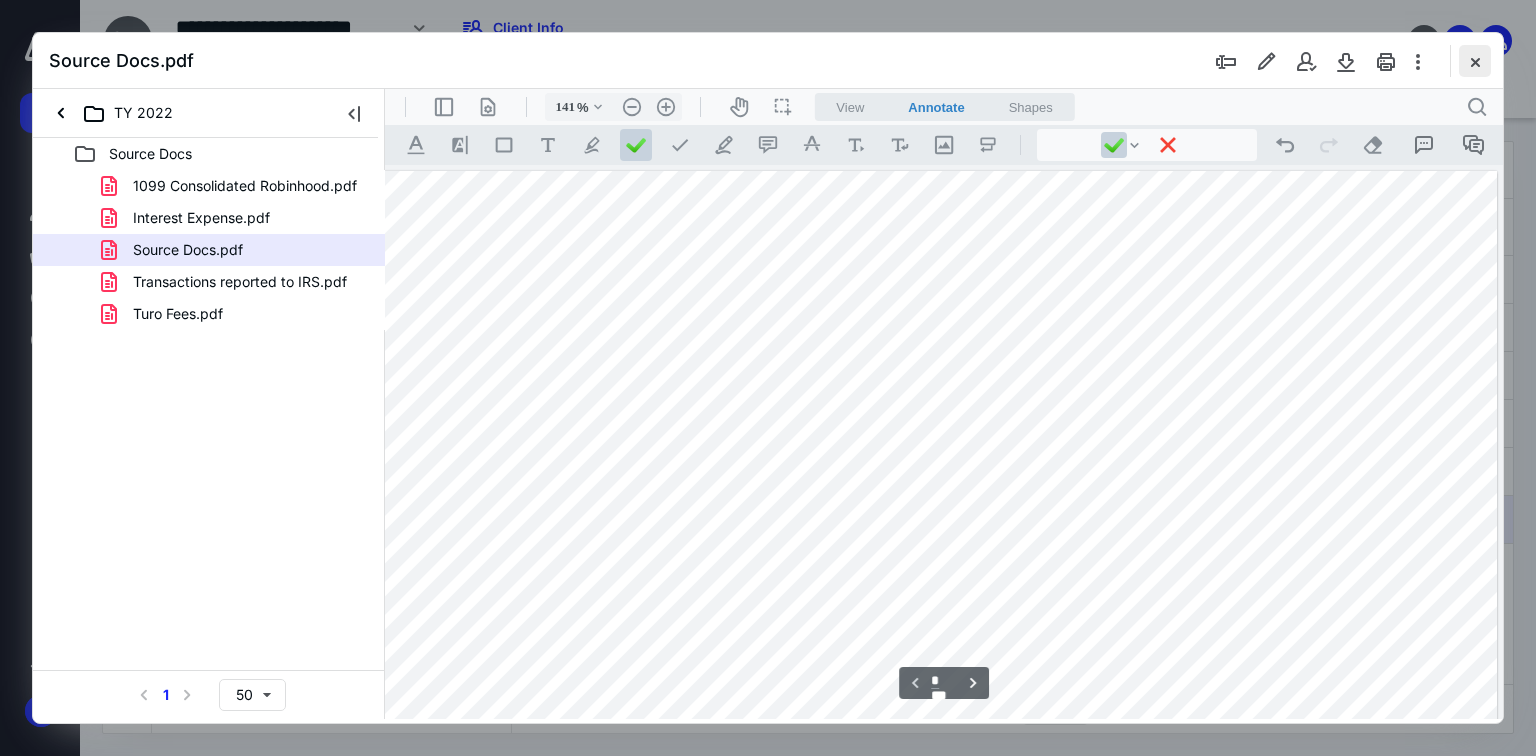 click at bounding box center [1475, 61] 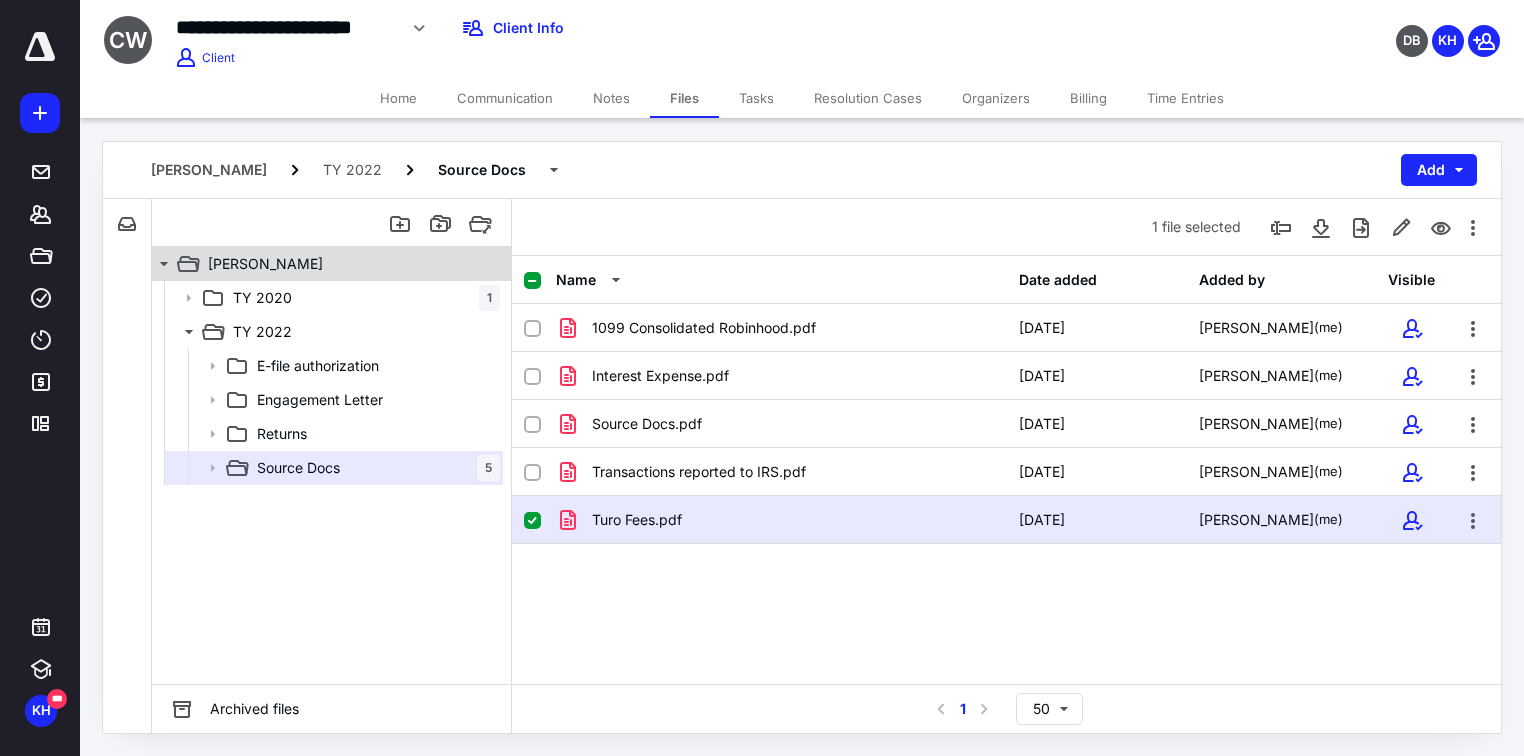click on "[PERSON_NAME]" at bounding box center (265, 264) 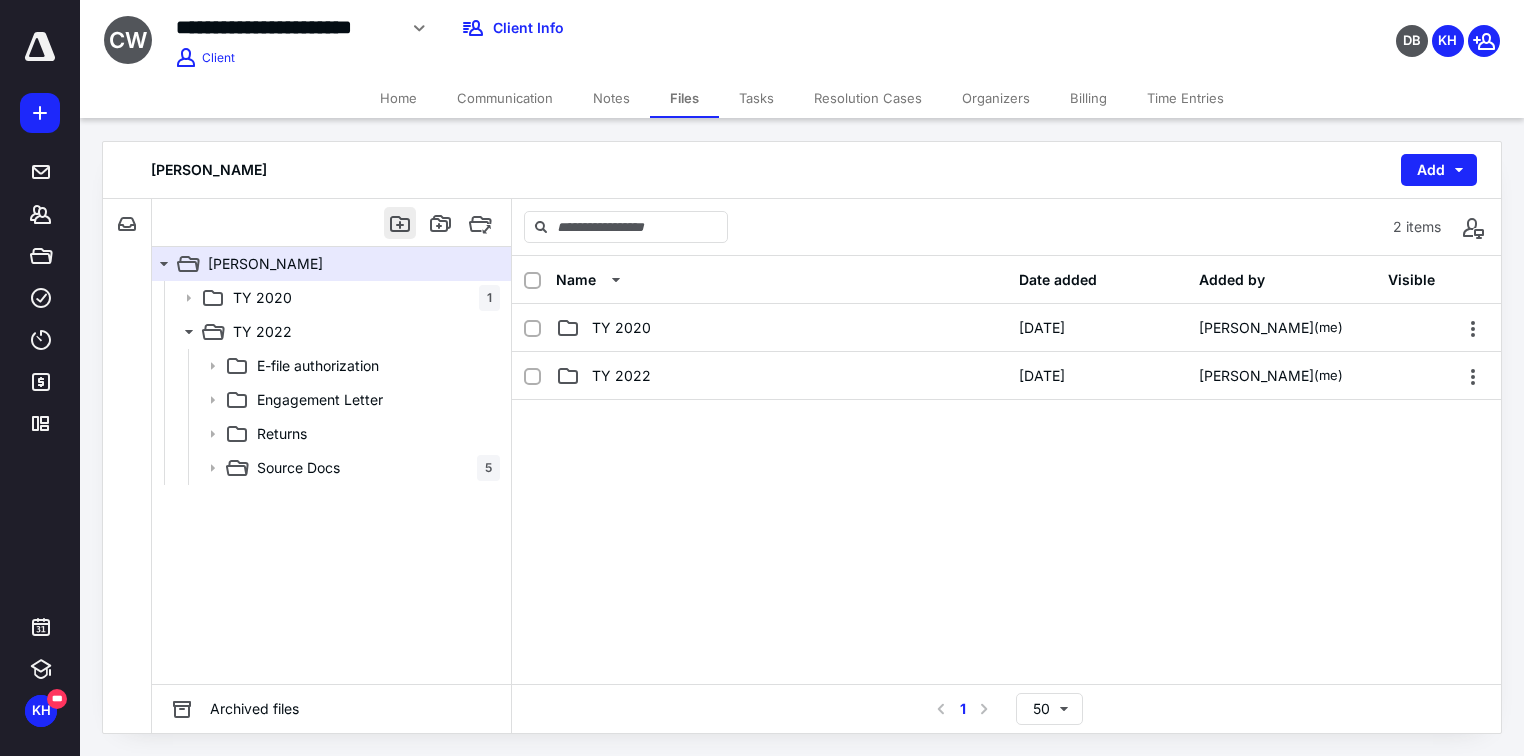 click at bounding box center [400, 223] 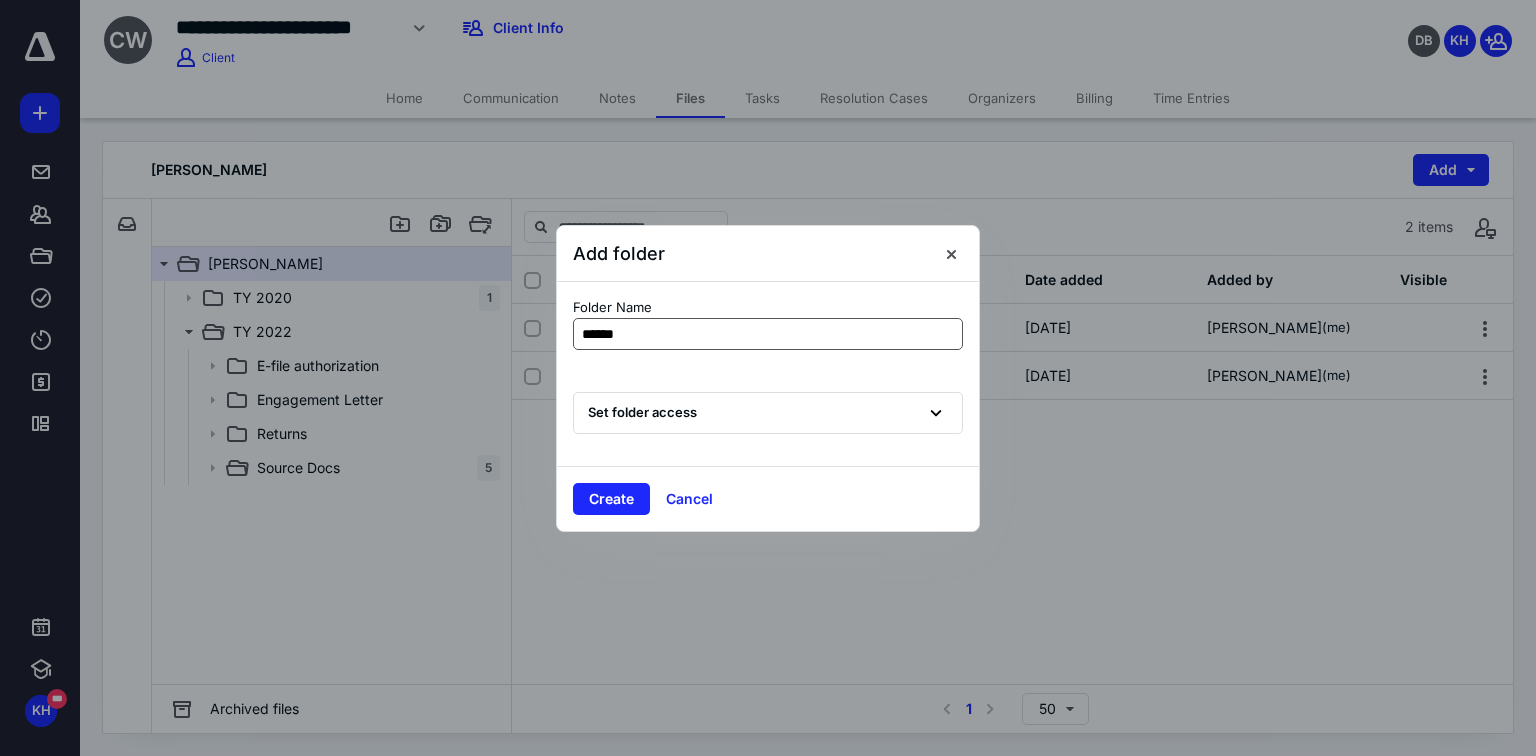 type on "*******" 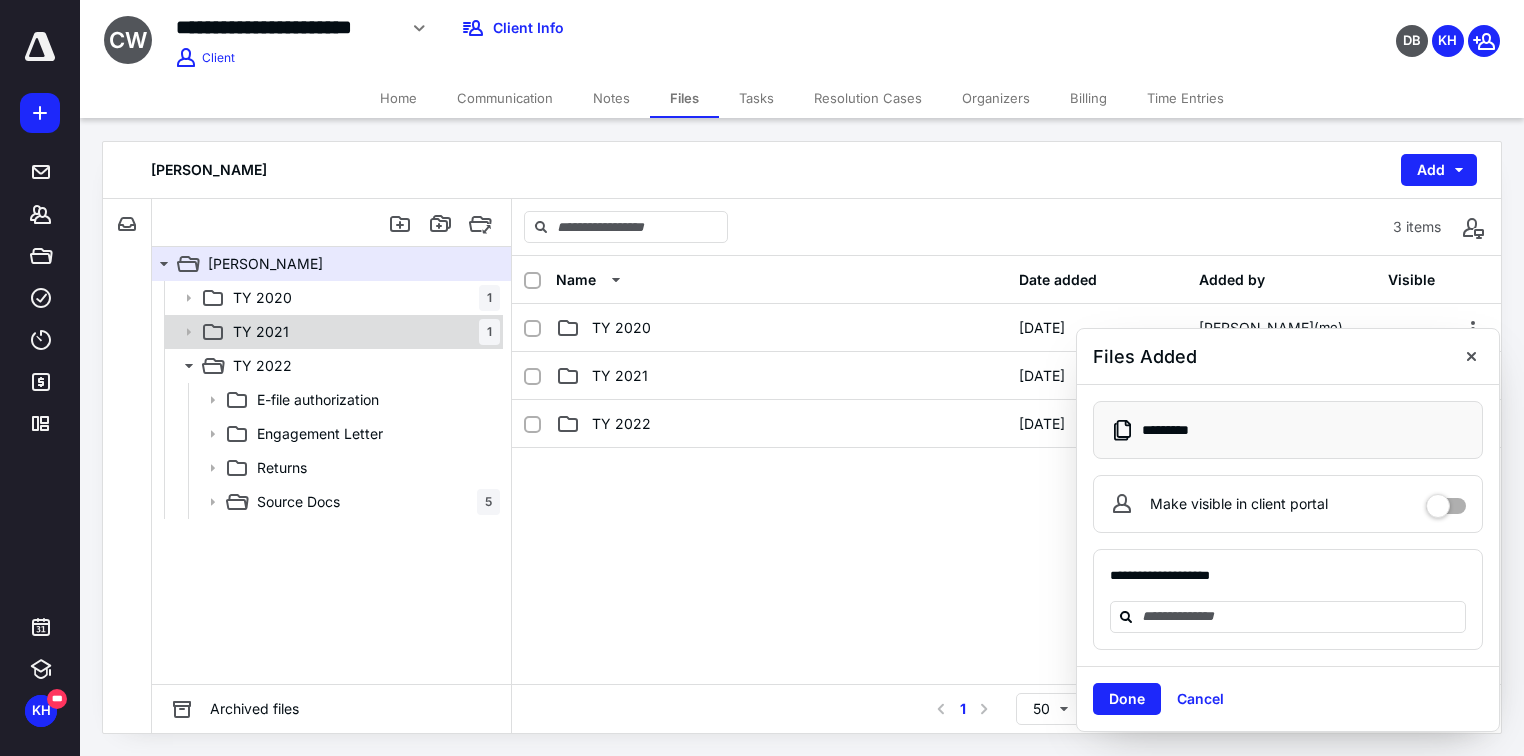 click on "TY 2021 1" at bounding box center (362, 332) 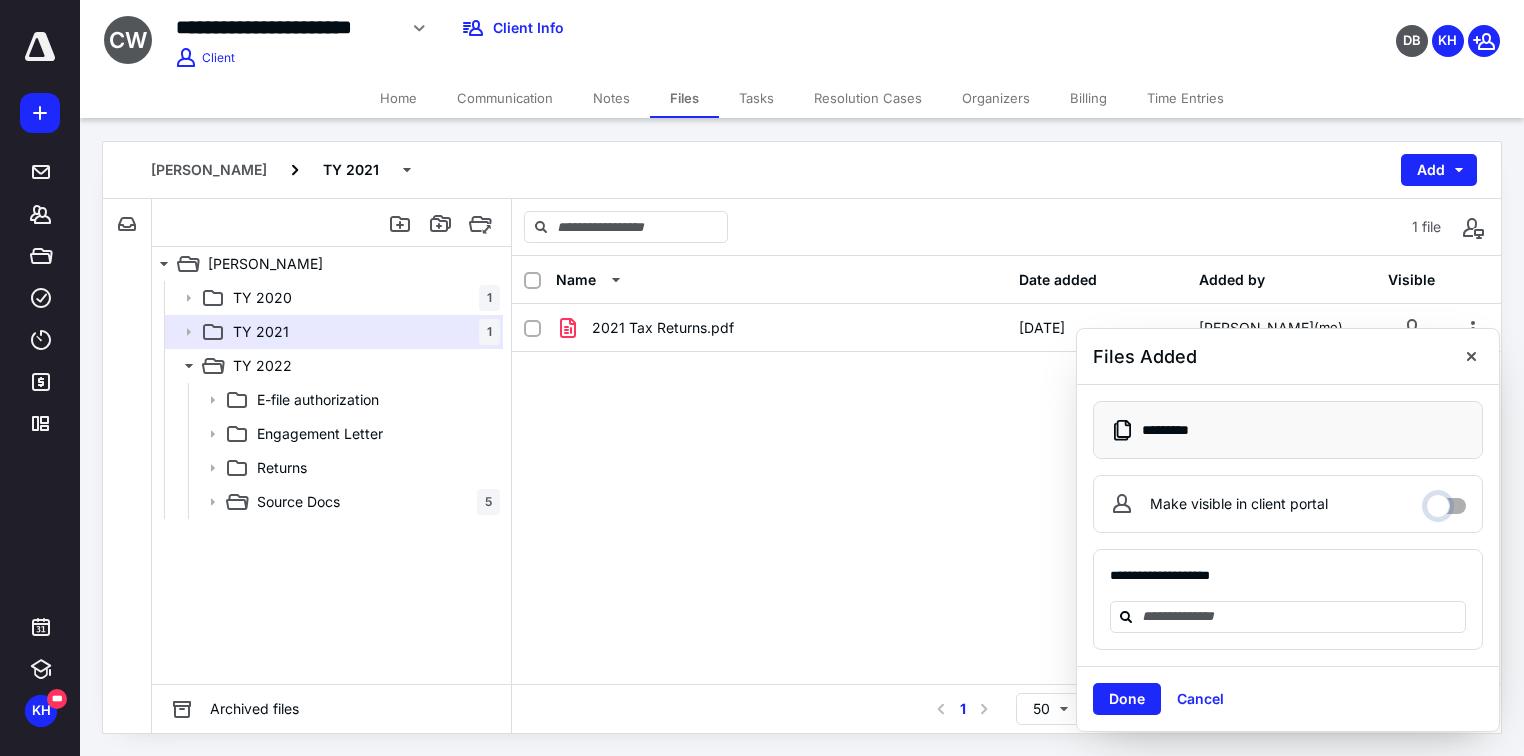 click on "Make visible in client portal" at bounding box center (1446, 501) 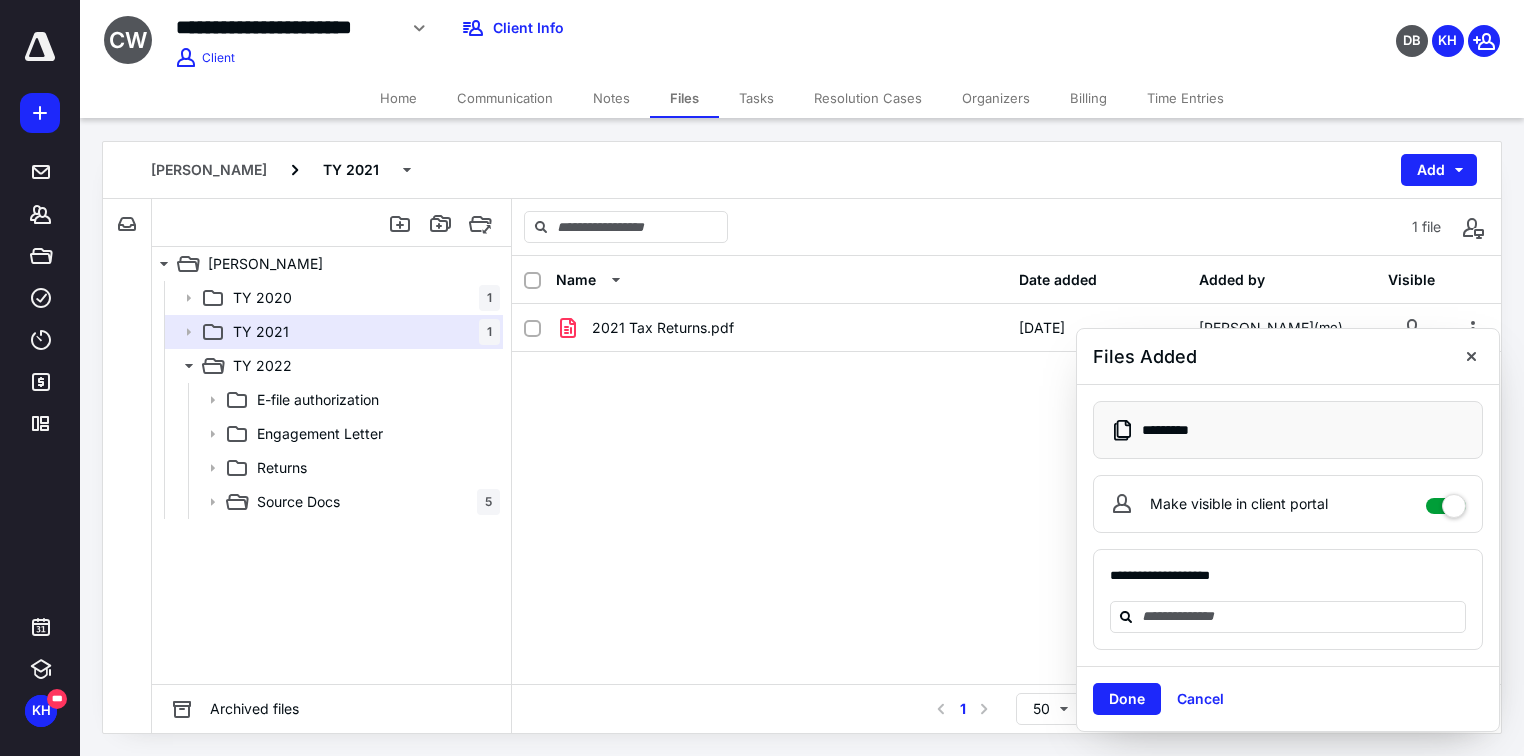 checkbox on "****" 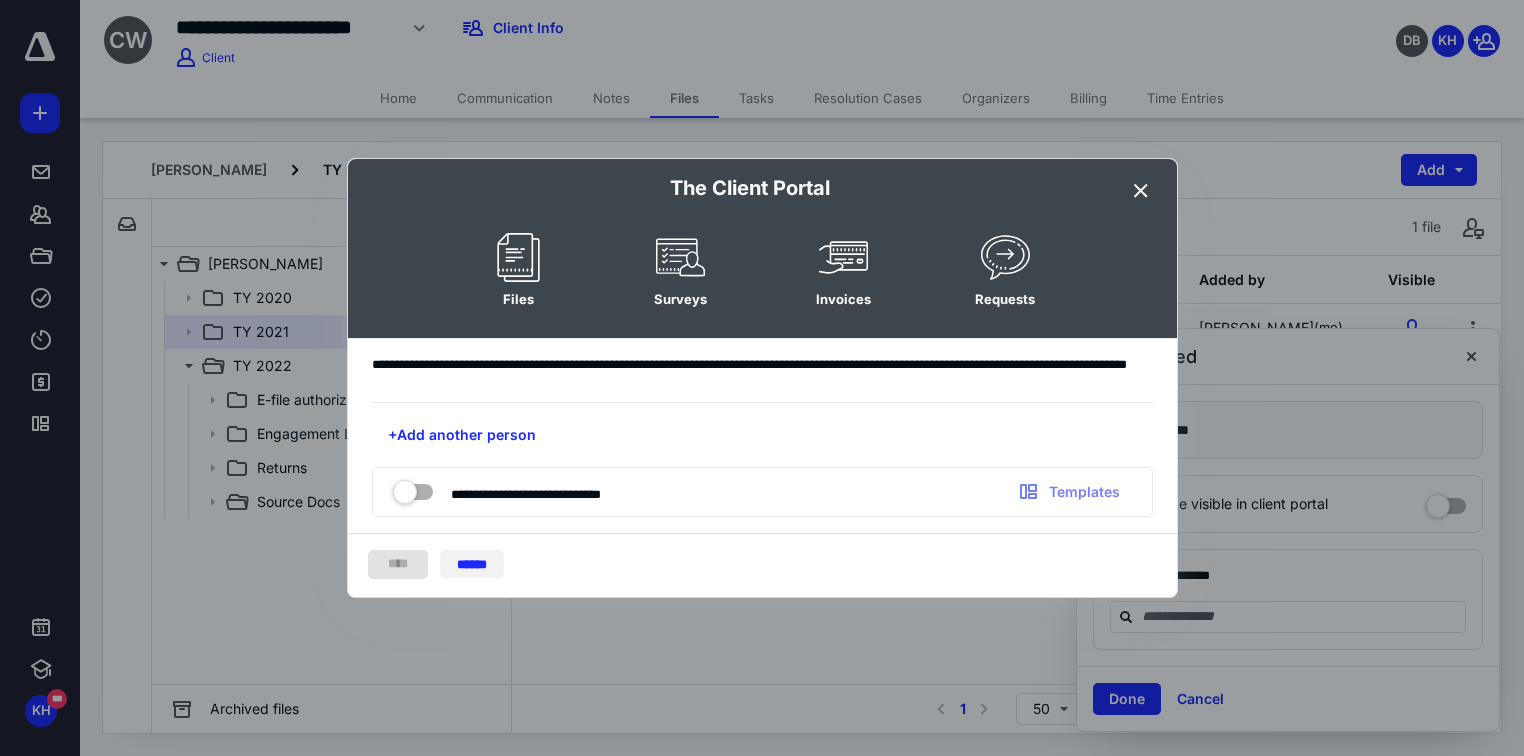 click on "******" at bounding box center [472, 564] 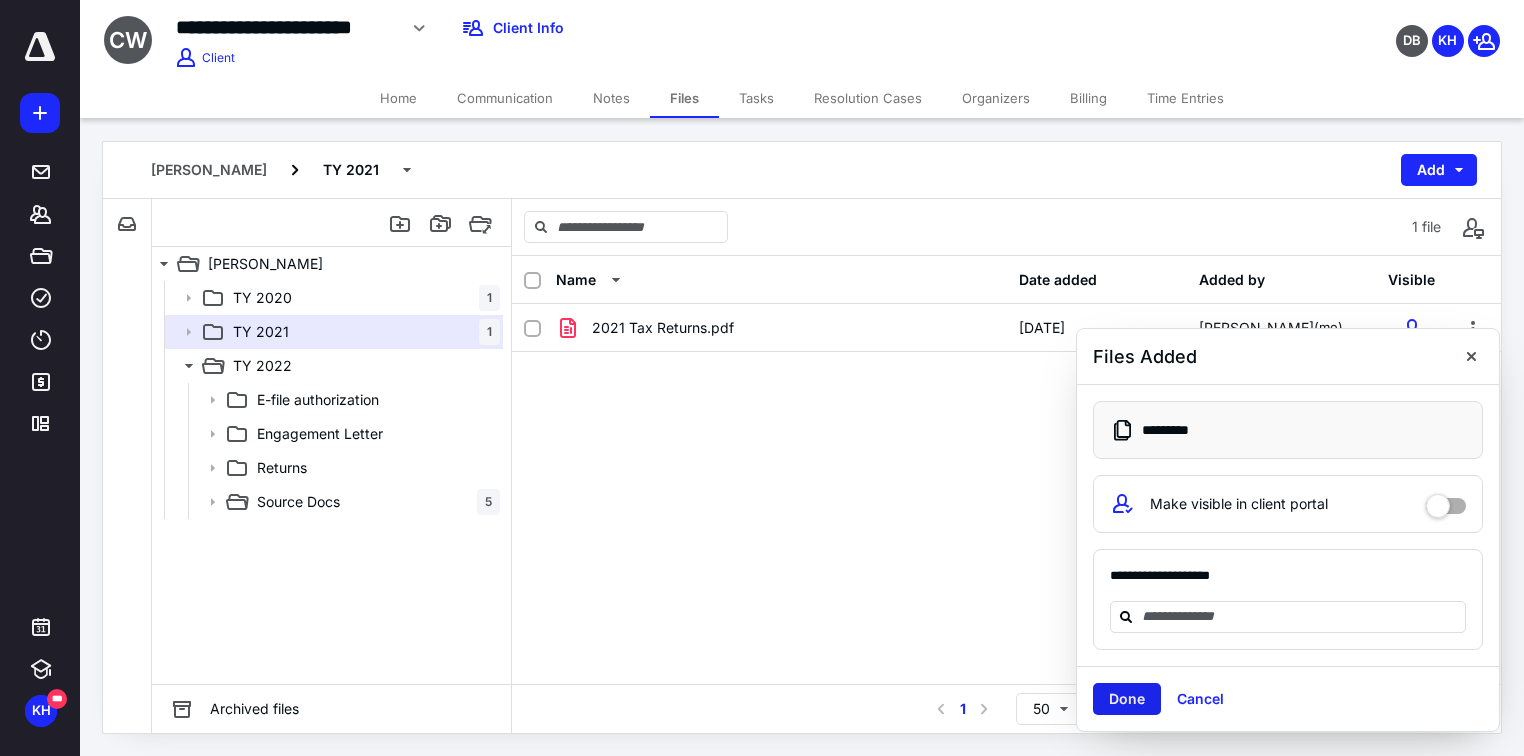click on "Done" at bounding box center (1127, 699) 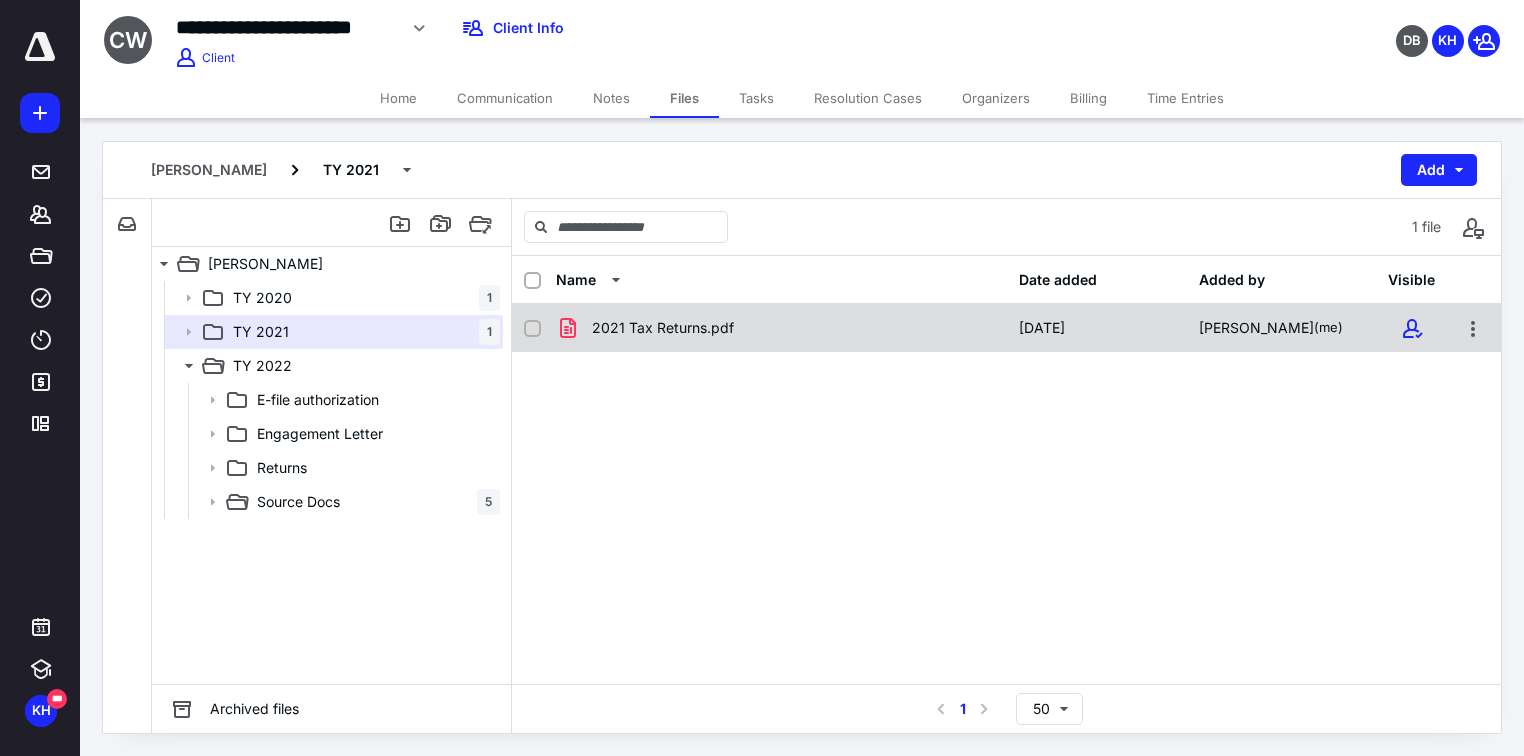 click on "2021 Tax Returns.pdf" at bounding box center (781, 328) 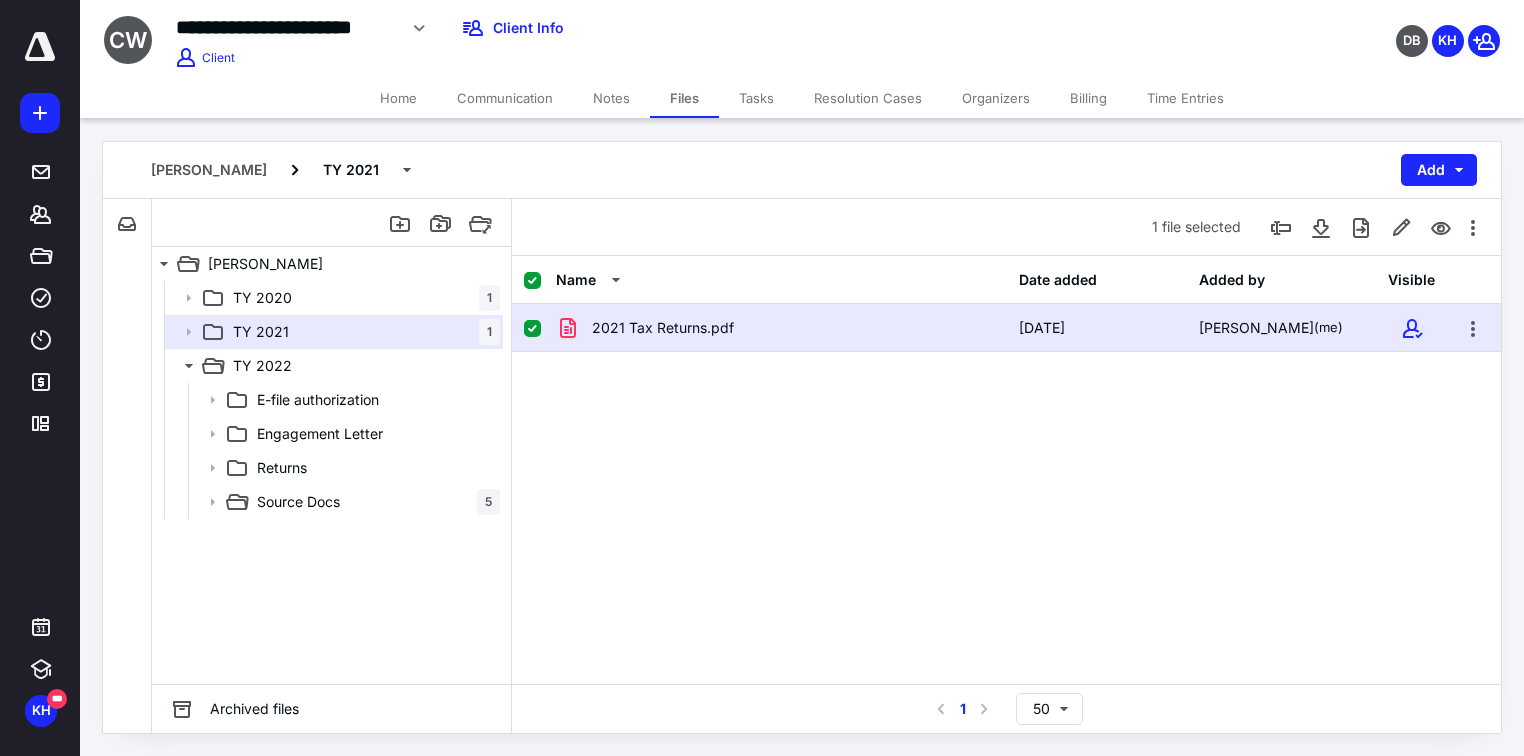 click on "2021 Tax Returns.pdf" at bounding box center [781, 328] 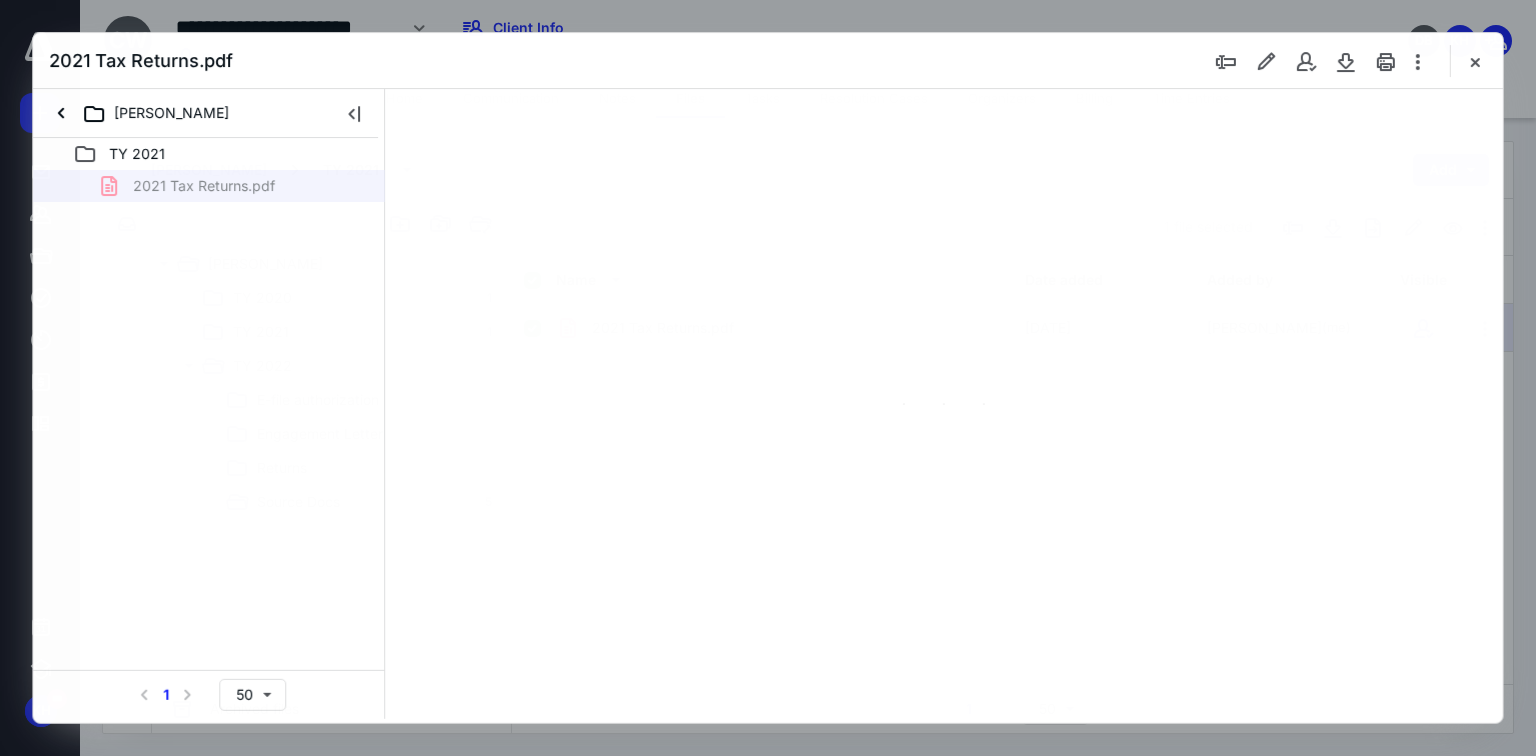 scroll, scrollTop: 0, scrollLeft: 0, axis: both 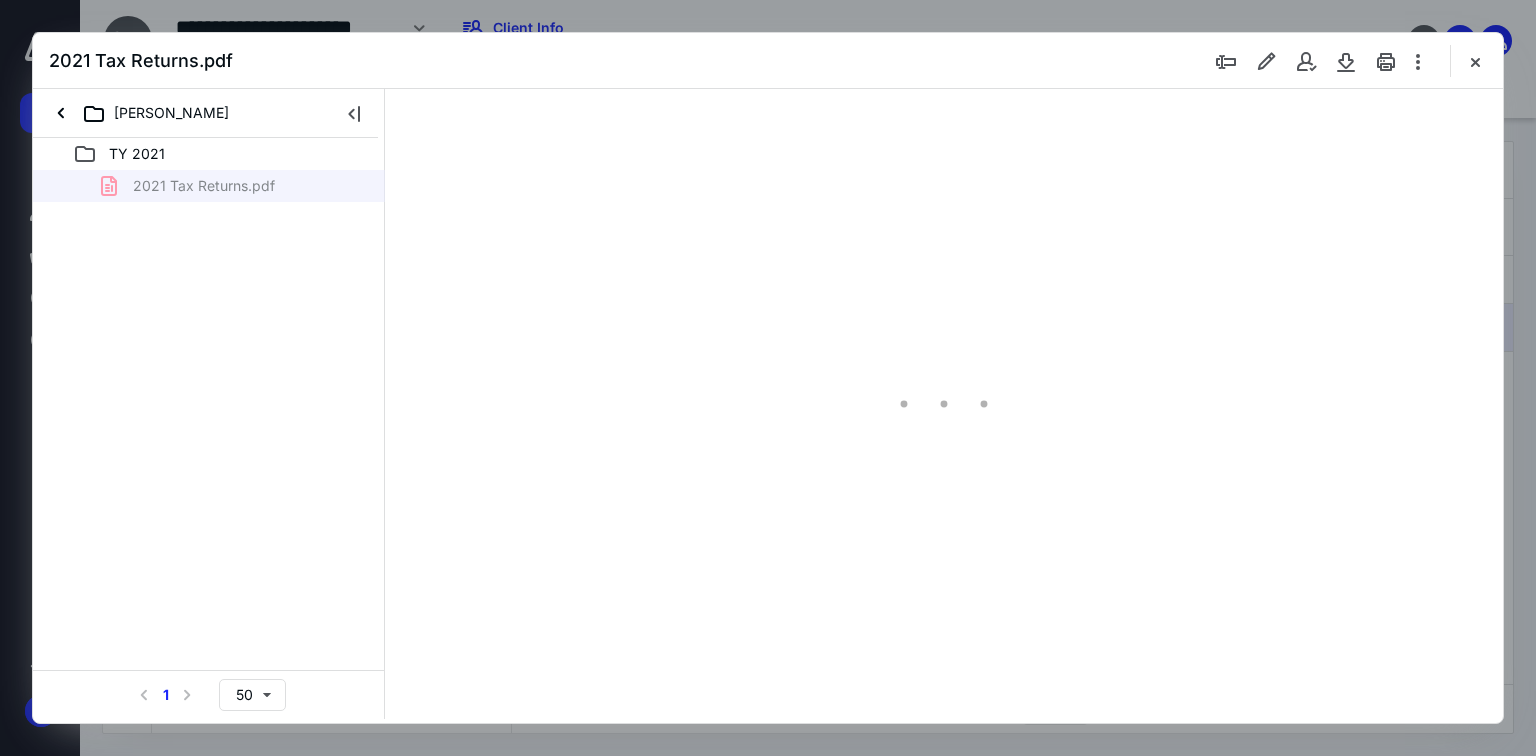type on "69" 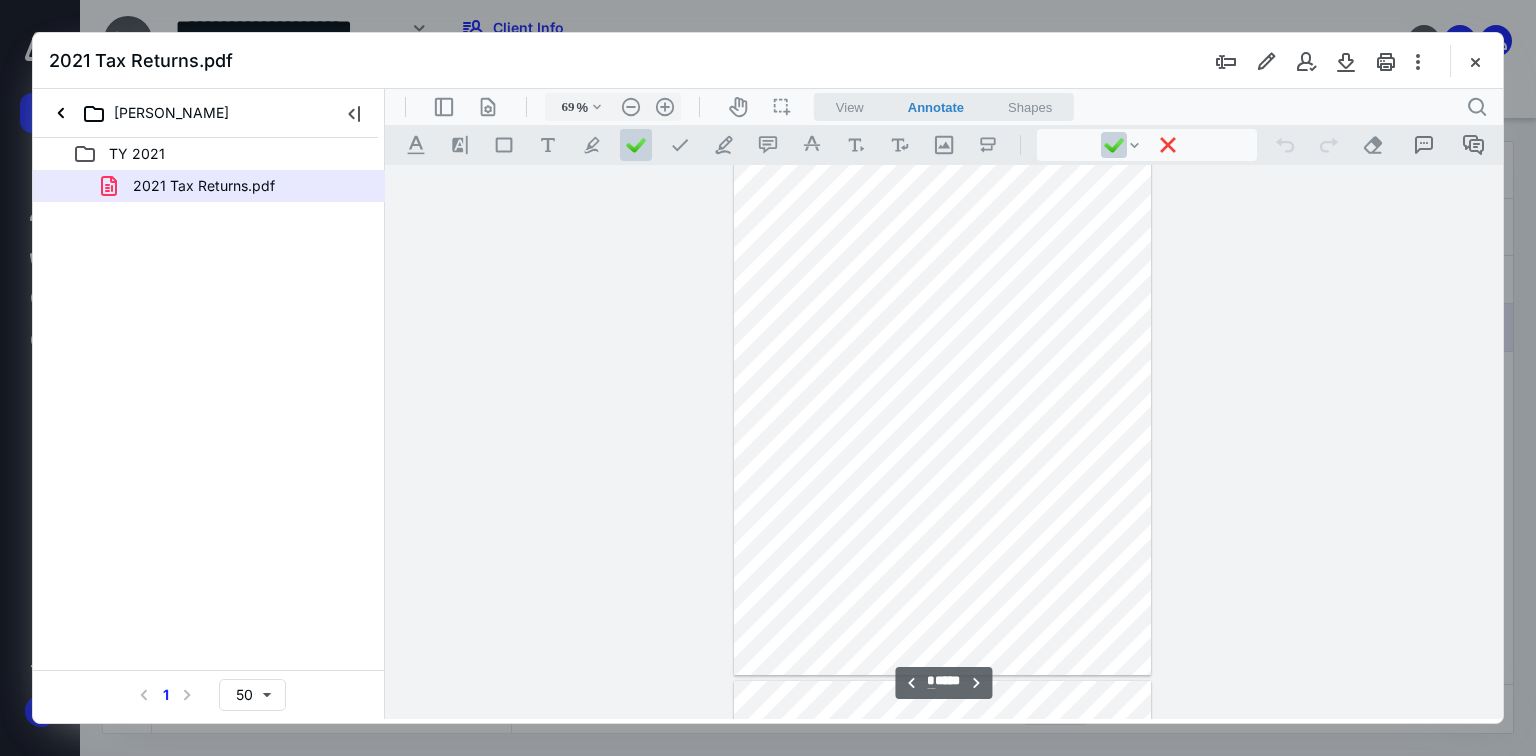 scroll, scrollTop: 479, scrollLeft: 0, axis: vertical 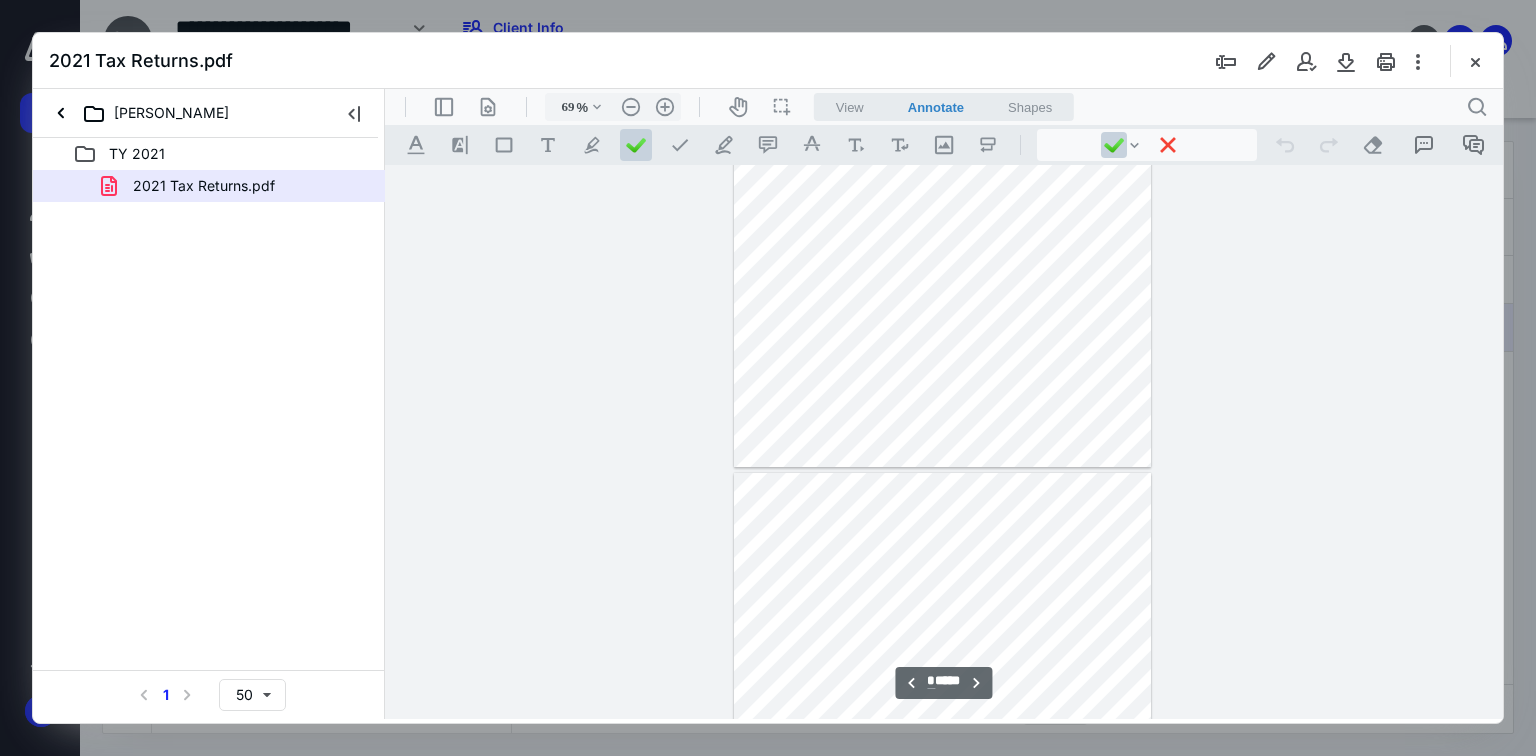 type on "*" 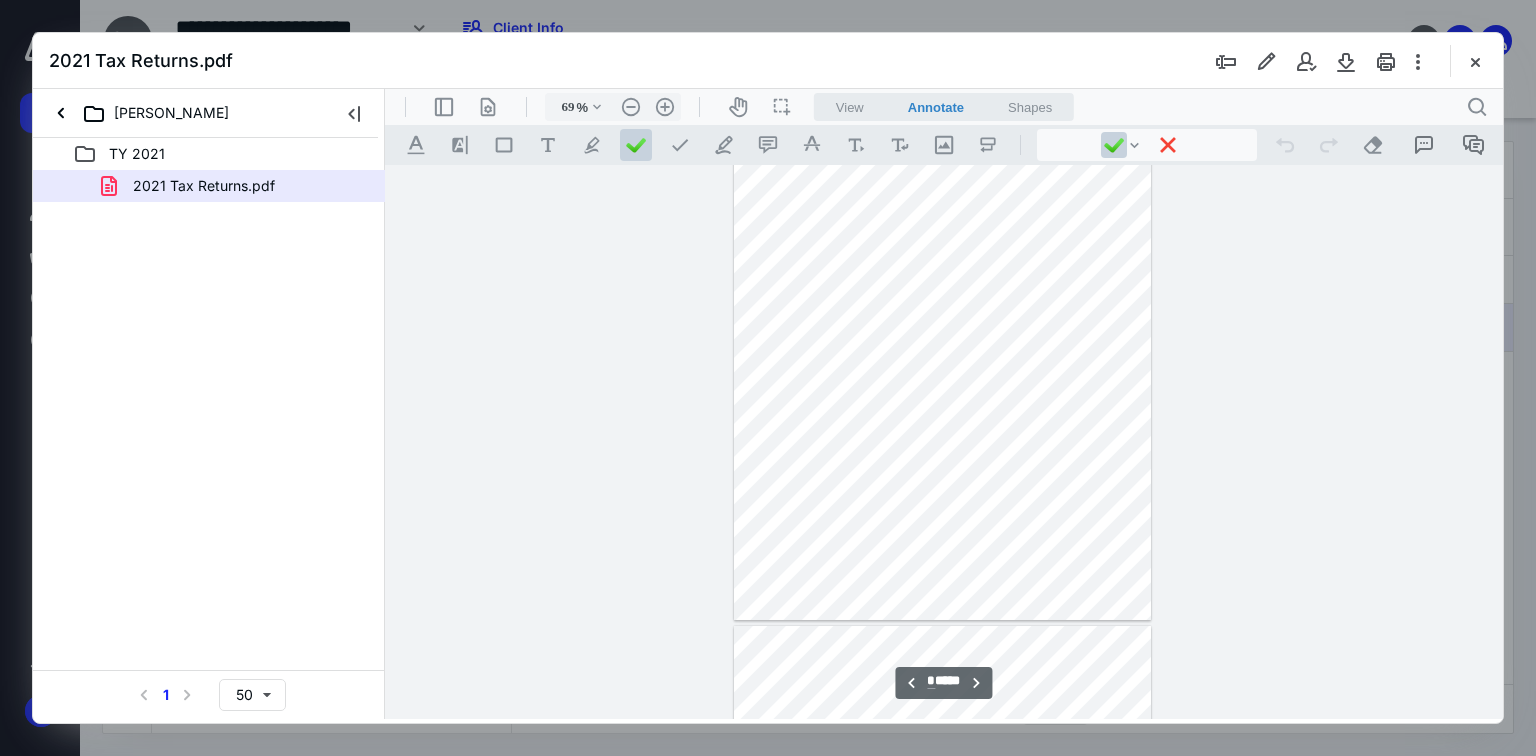 scroll, scrollTop: 1199, scrollLeft: 0, axis: vertical 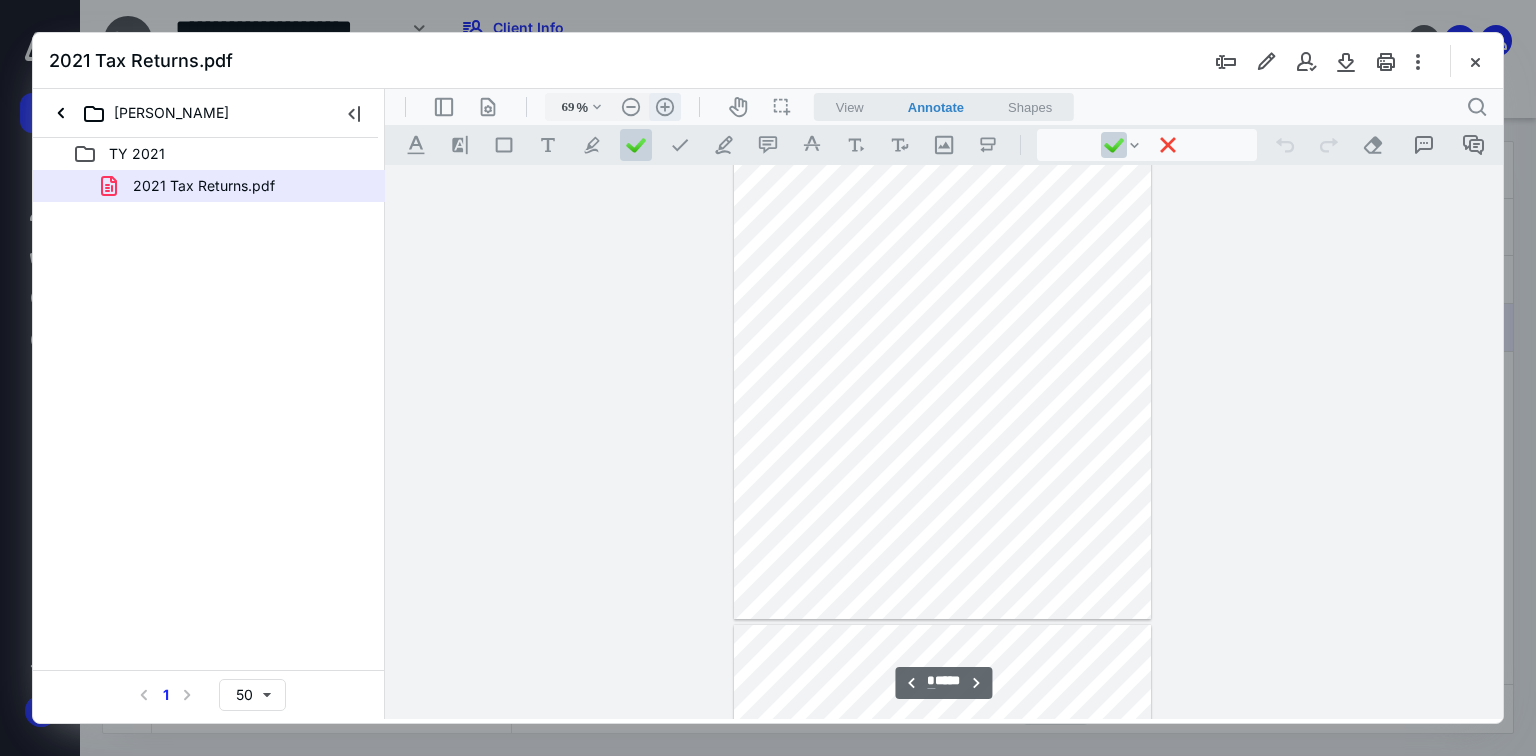 click on ".cls-1{fill:#abb0c4;} icon - header - zoom - in - line" at bounding box center (665, 107) 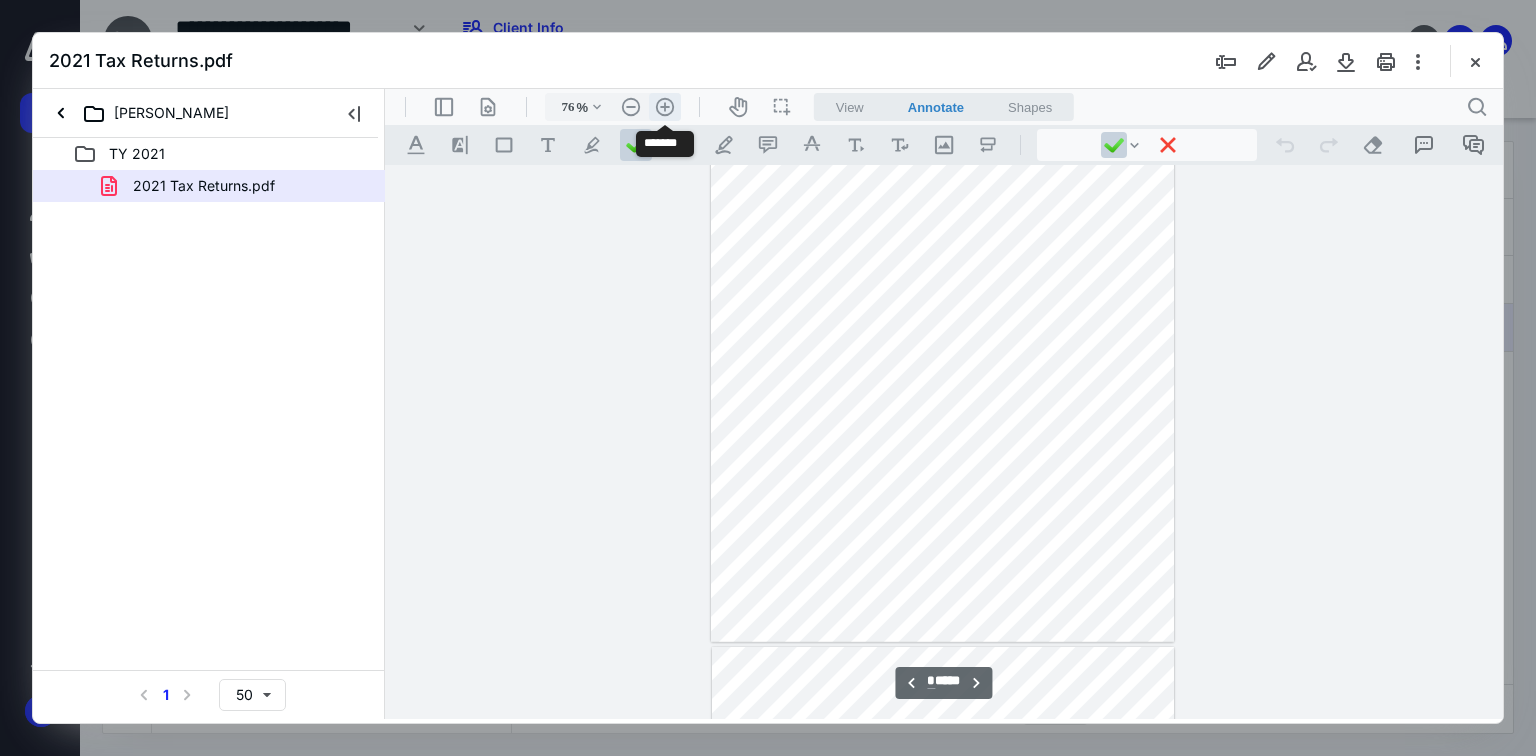 click on ".cls-1{fill:#abb0c4;} icon - header - zoom - in - line" at bounding box center [665, 107] 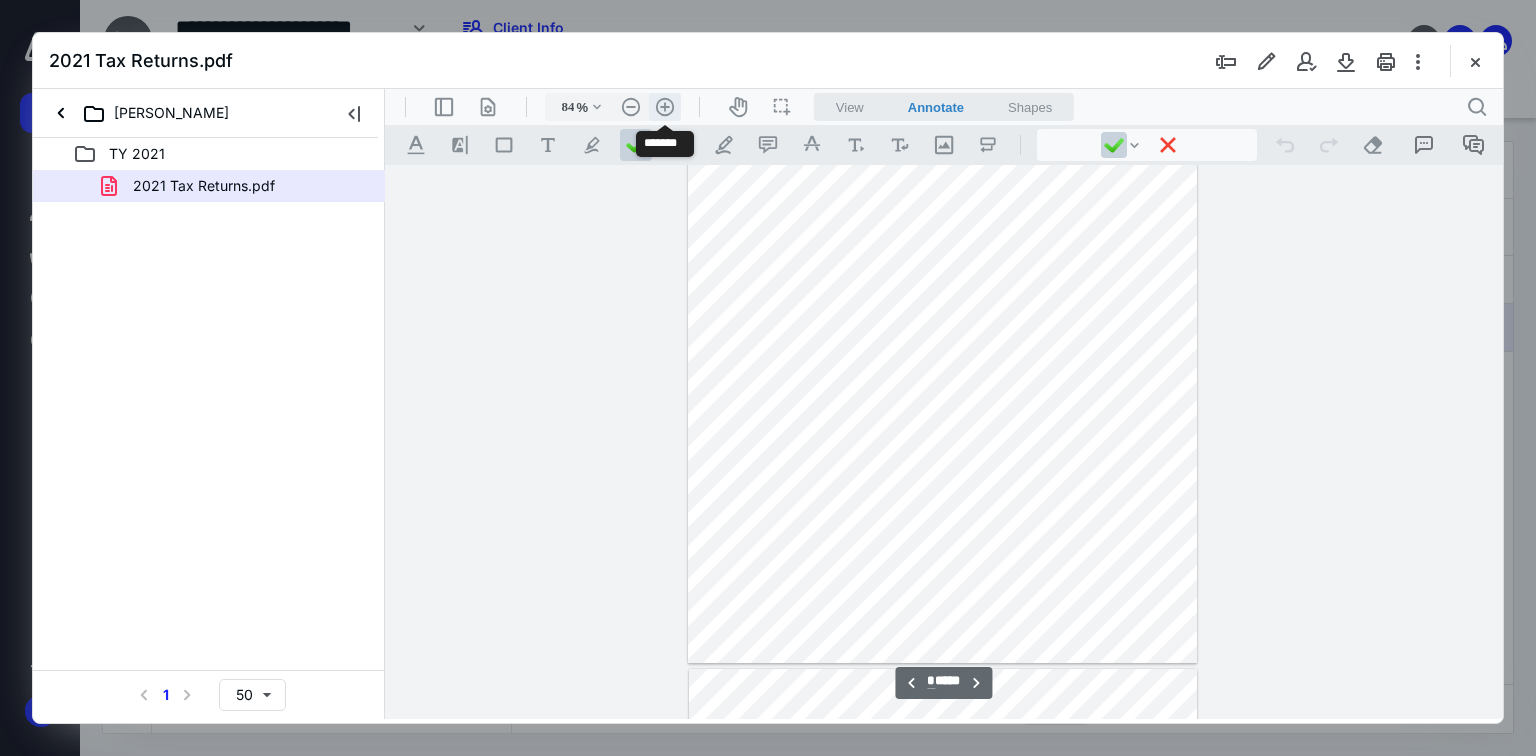 click on ".cls-1{fill:#abb0c4;} icon - header - zoom - in - line" at bounding box center [665, 107] 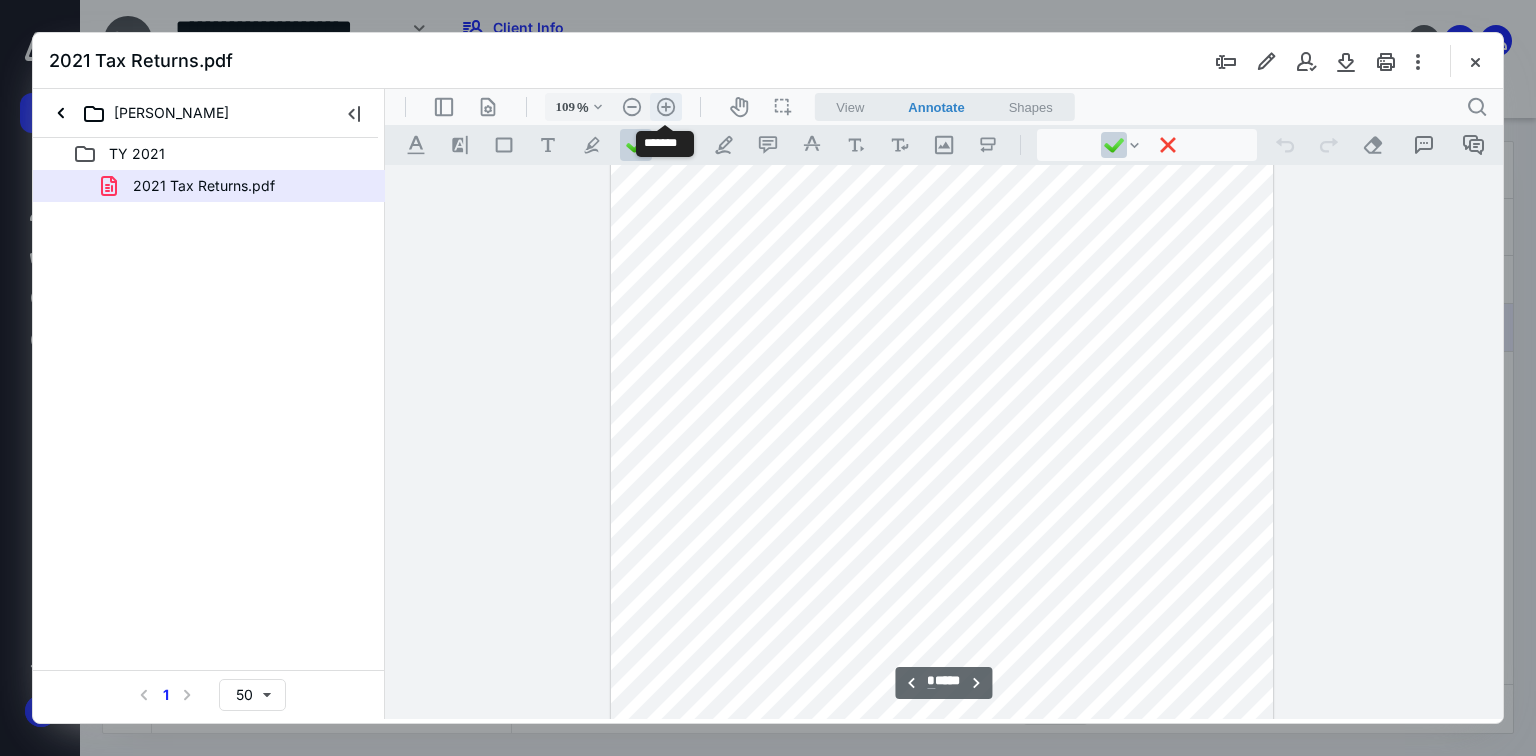 click on ".cls-1{fill:#abb0c4;} icon - header - zoom - in - line" at bounding box center [666, 107] 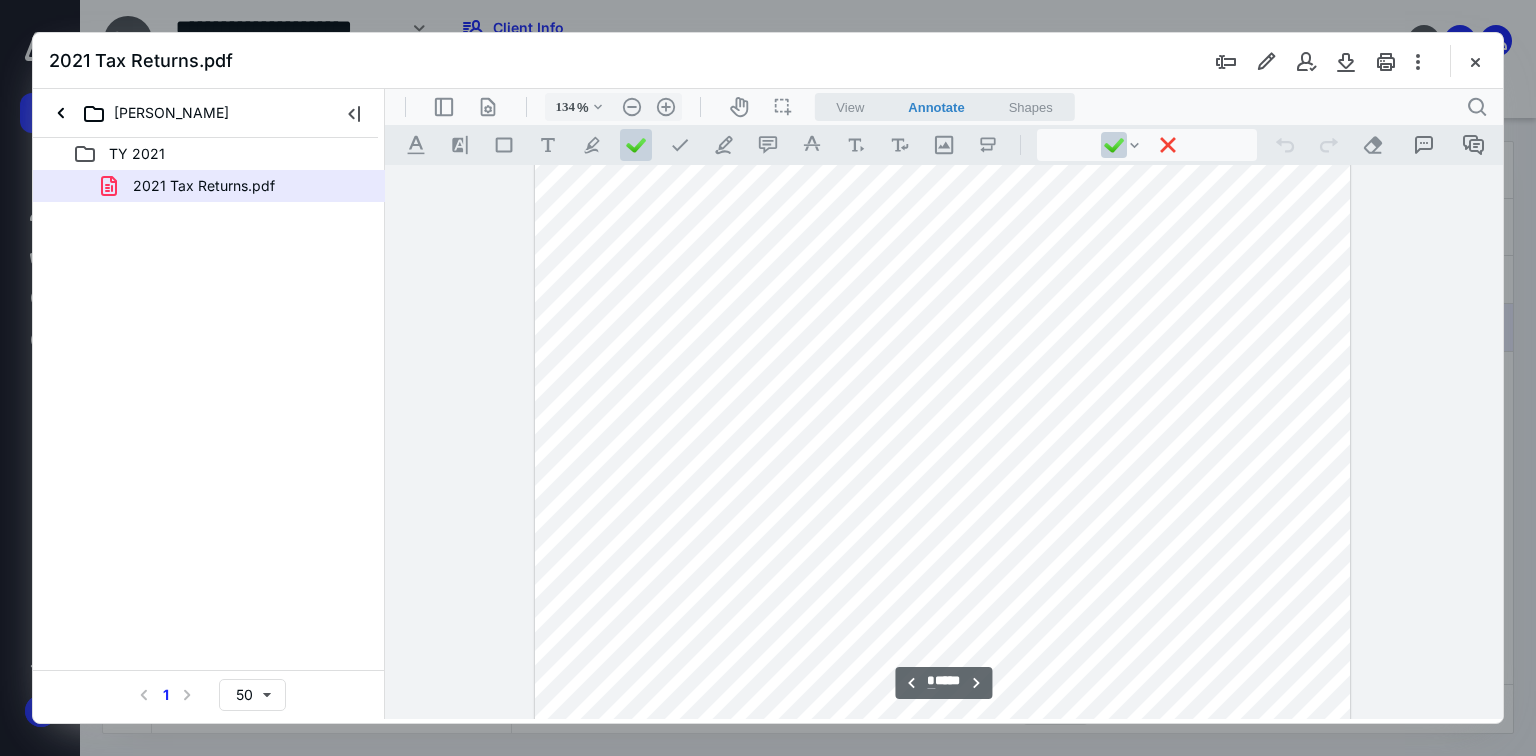 scroll, scrollTop: 2485, scrollLeft: 0, axis: vertical 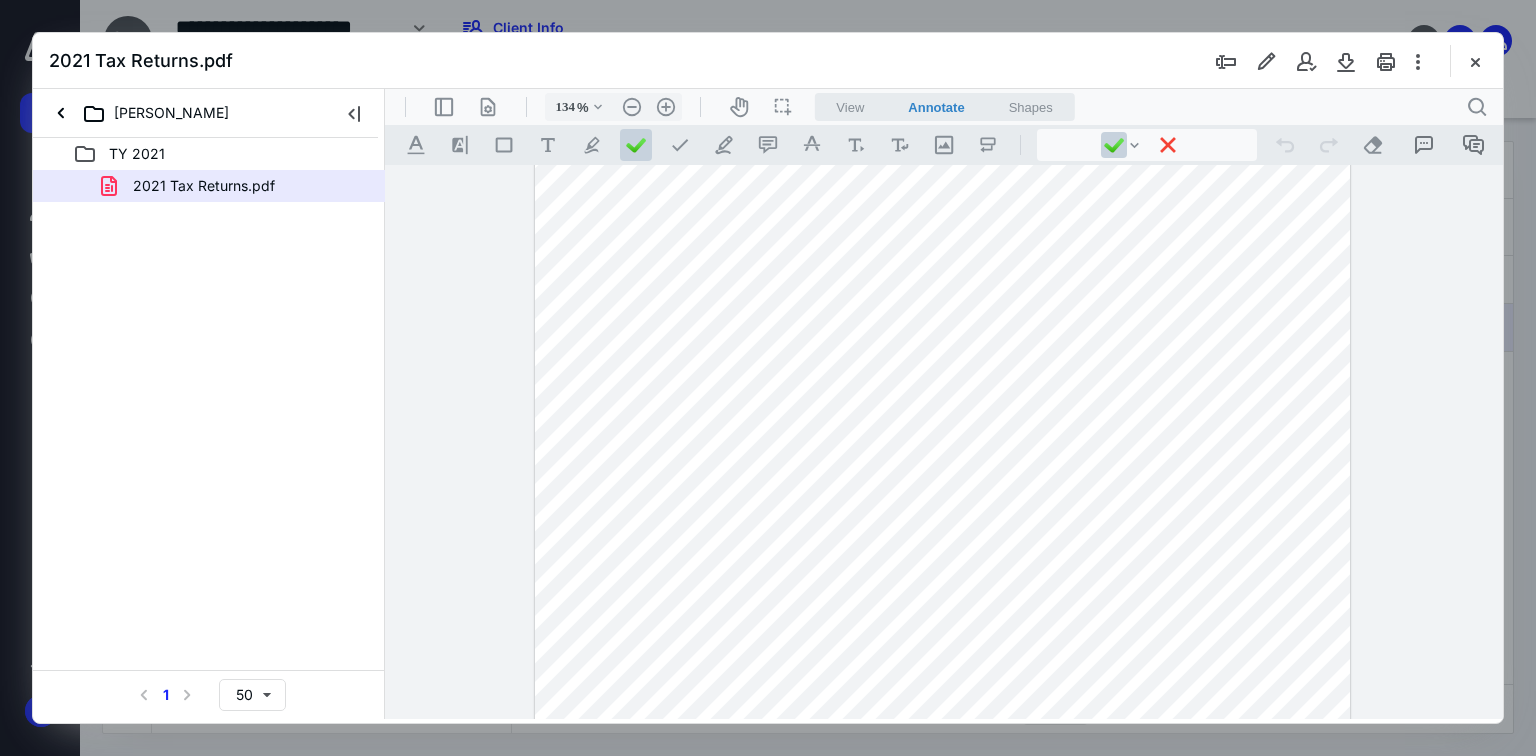 click at bounding box center [942, 369] 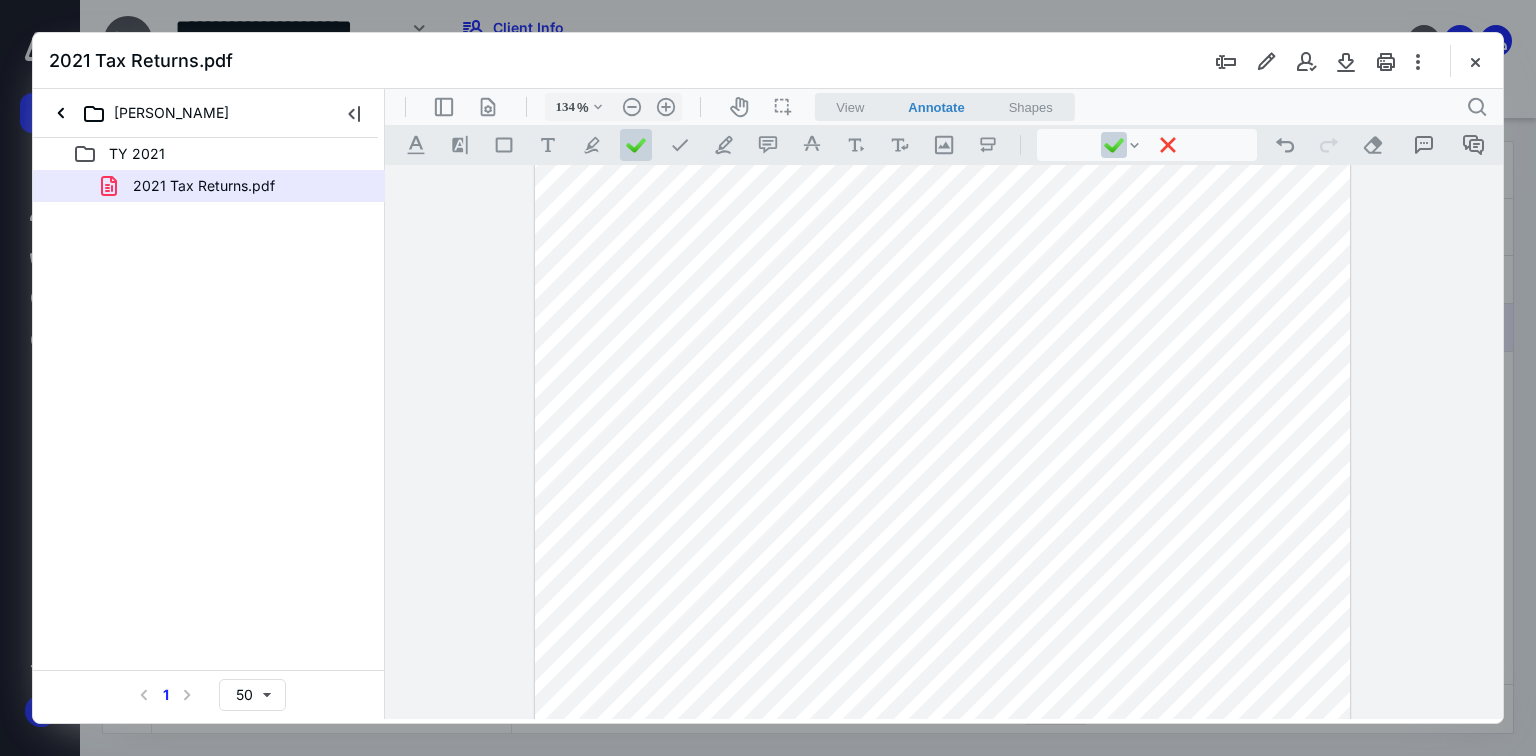 click at bounding box center [942, 369] 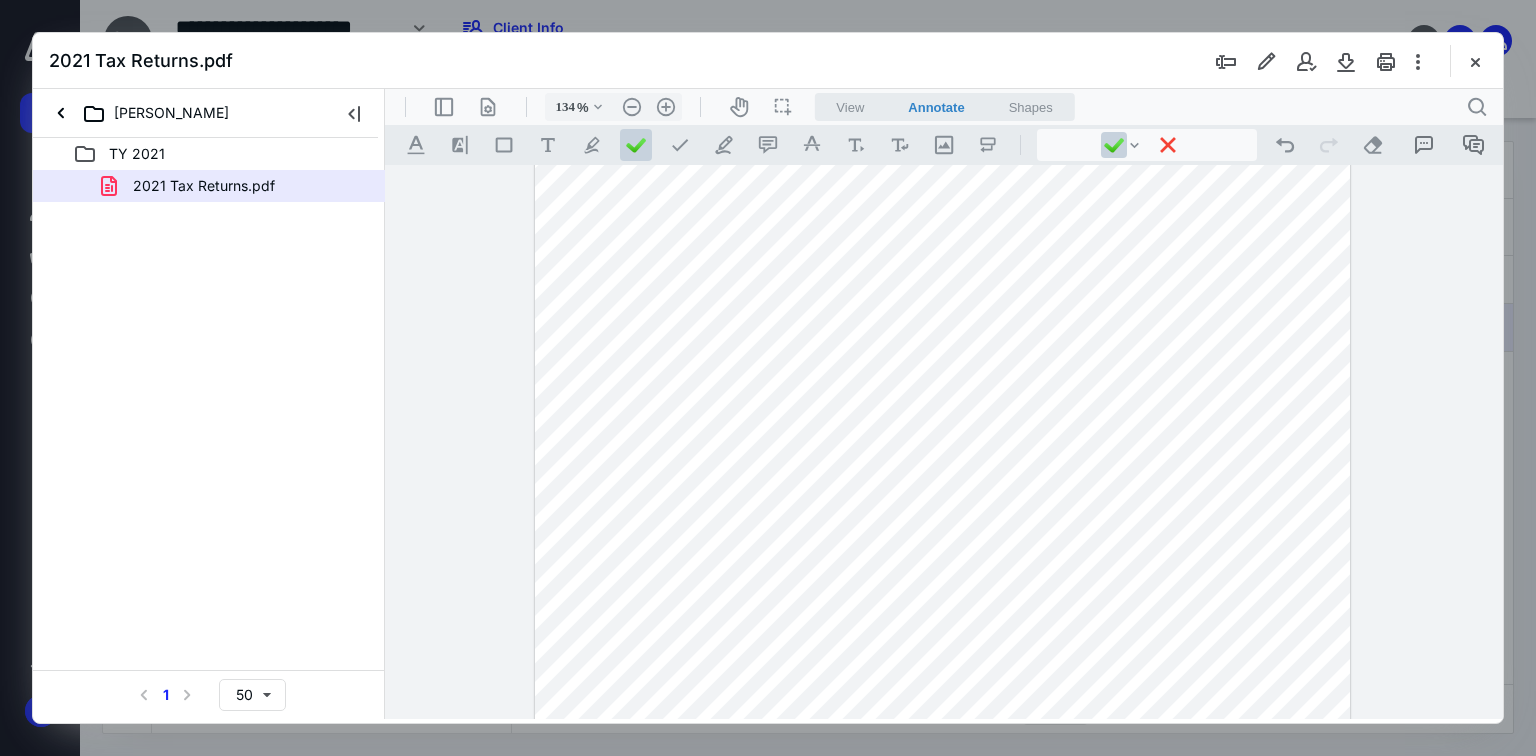 click at bounding box center [942, 369] 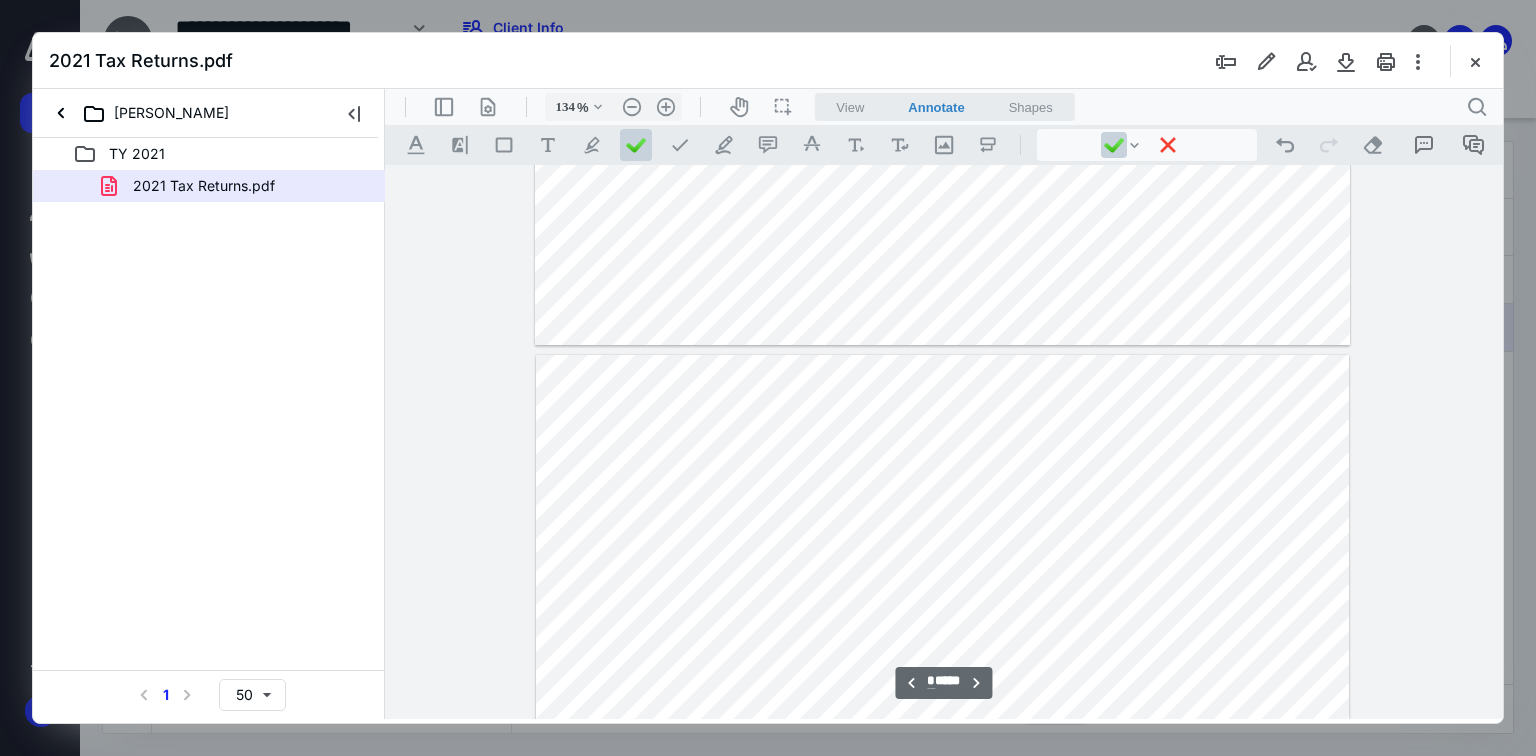 scroll, scrollTop: 5445, scrollLeft: 0, axis: vertical 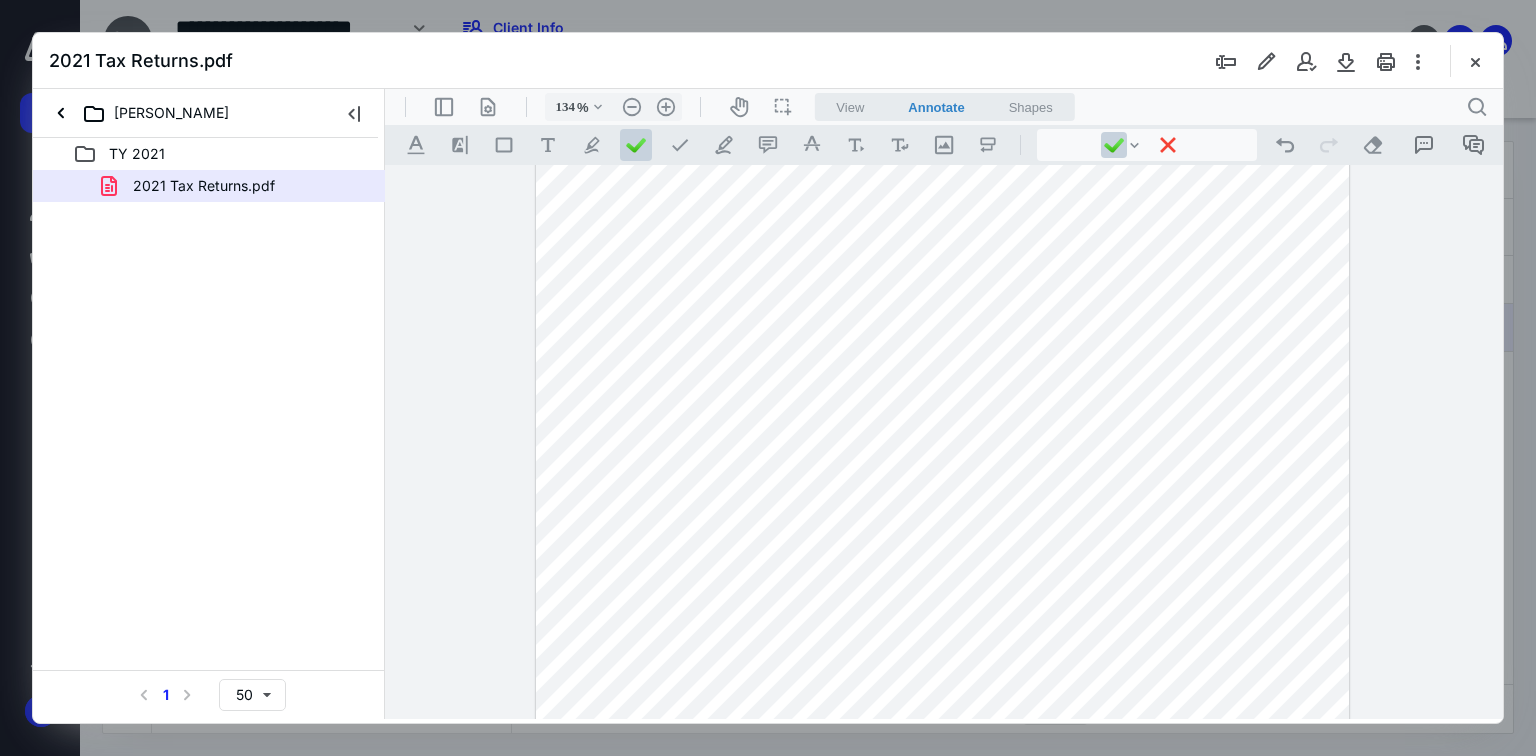 click at bounding box center [943, 627] 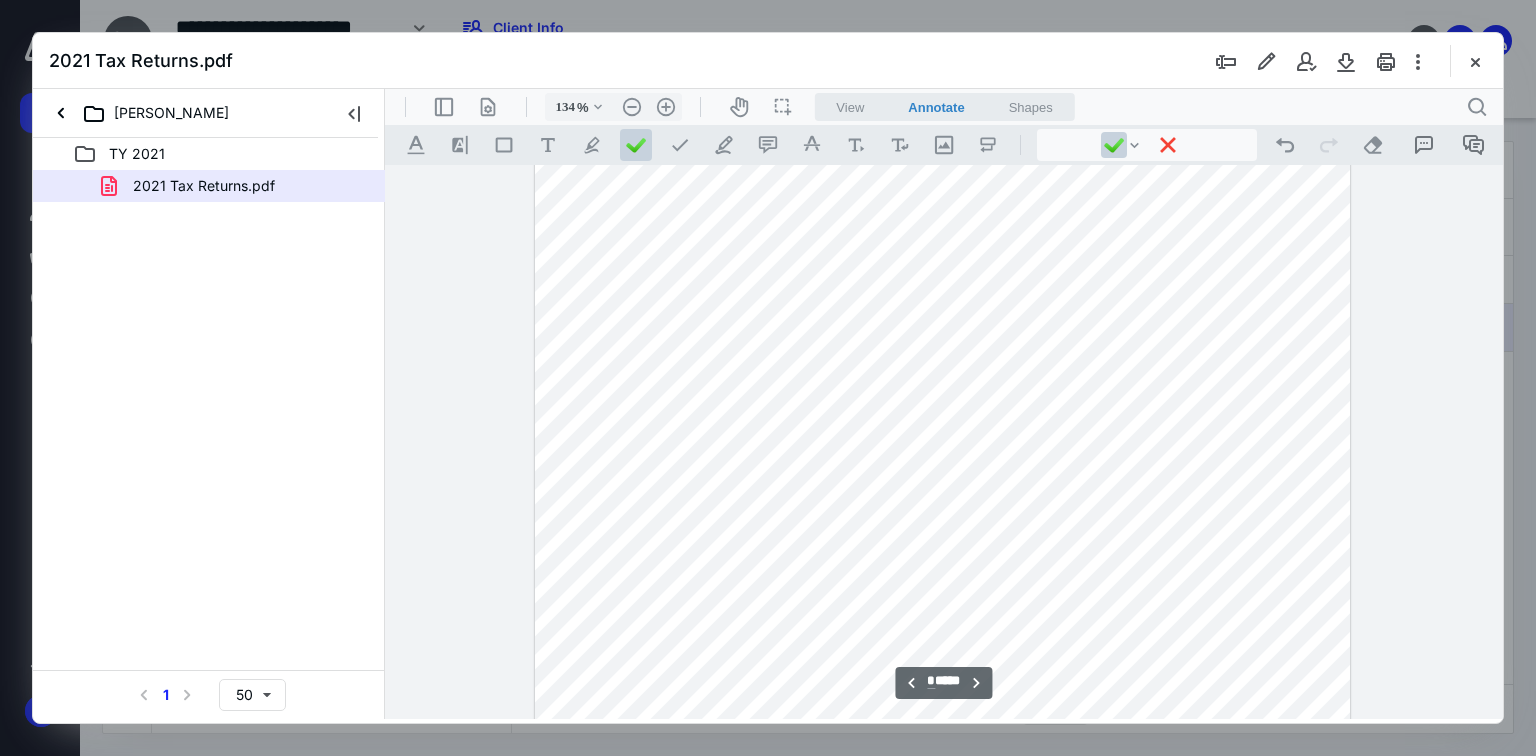 scroll, scrollTop: 2645, scrollLeft: 0, axis: vertical 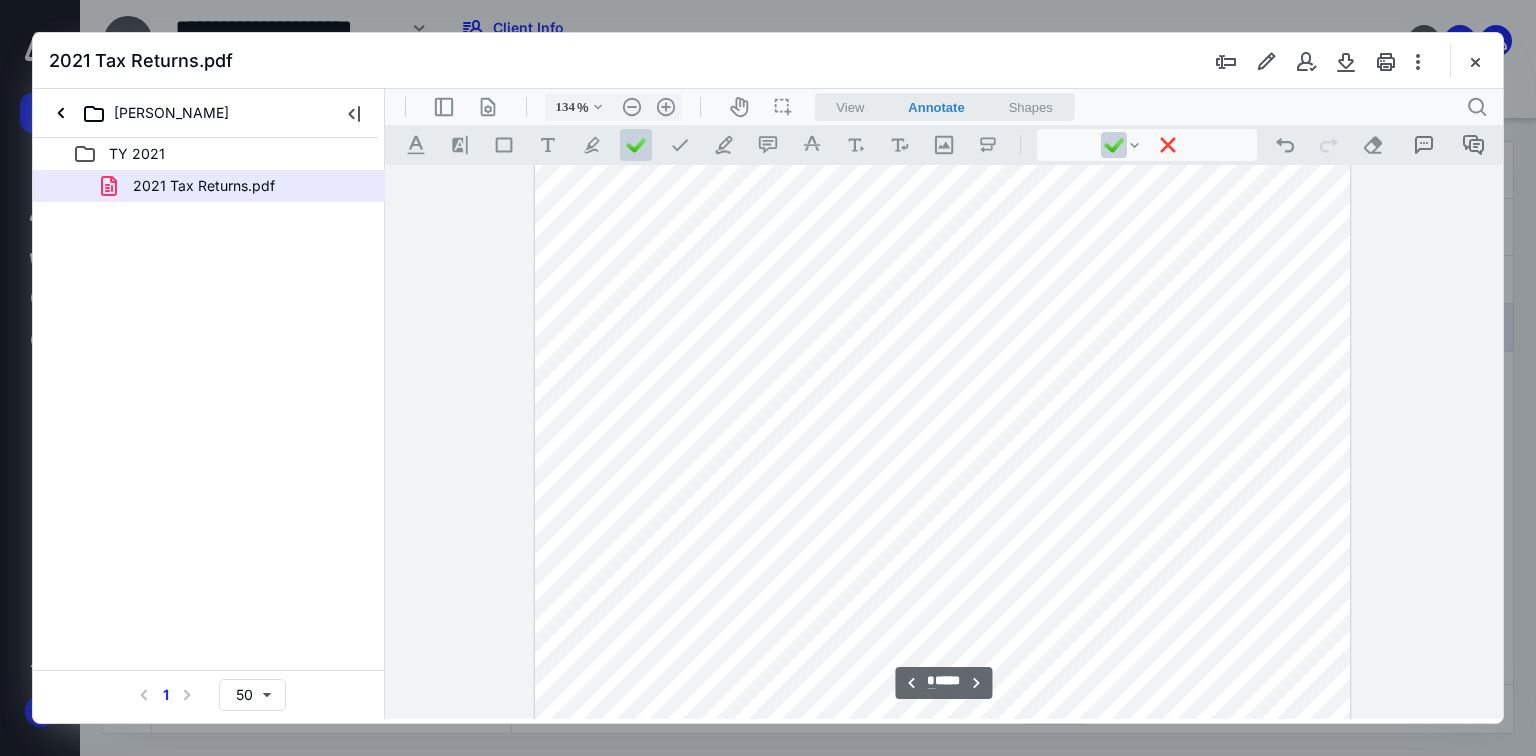 click at bounding box center [942, 209] 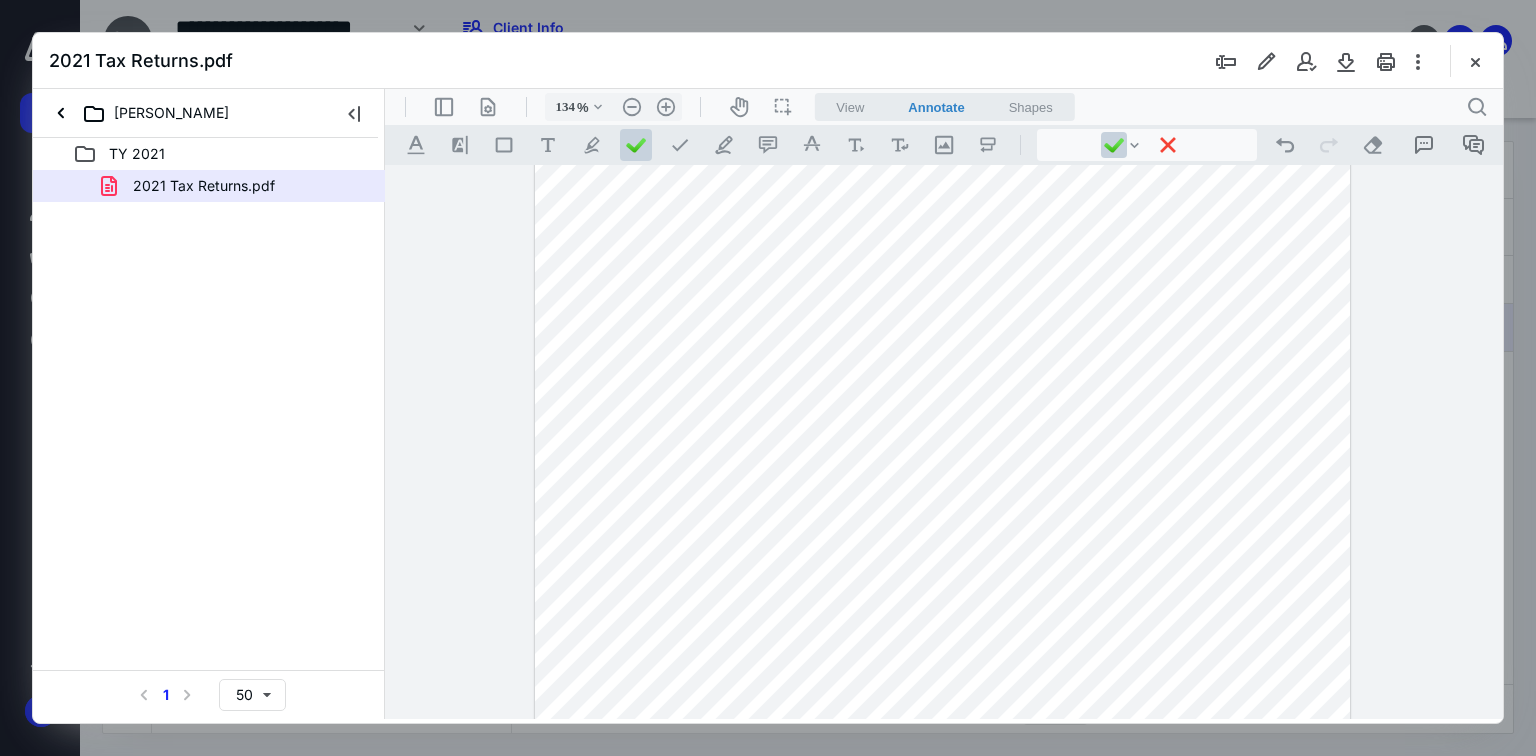 click at bounding box center [942, 209] 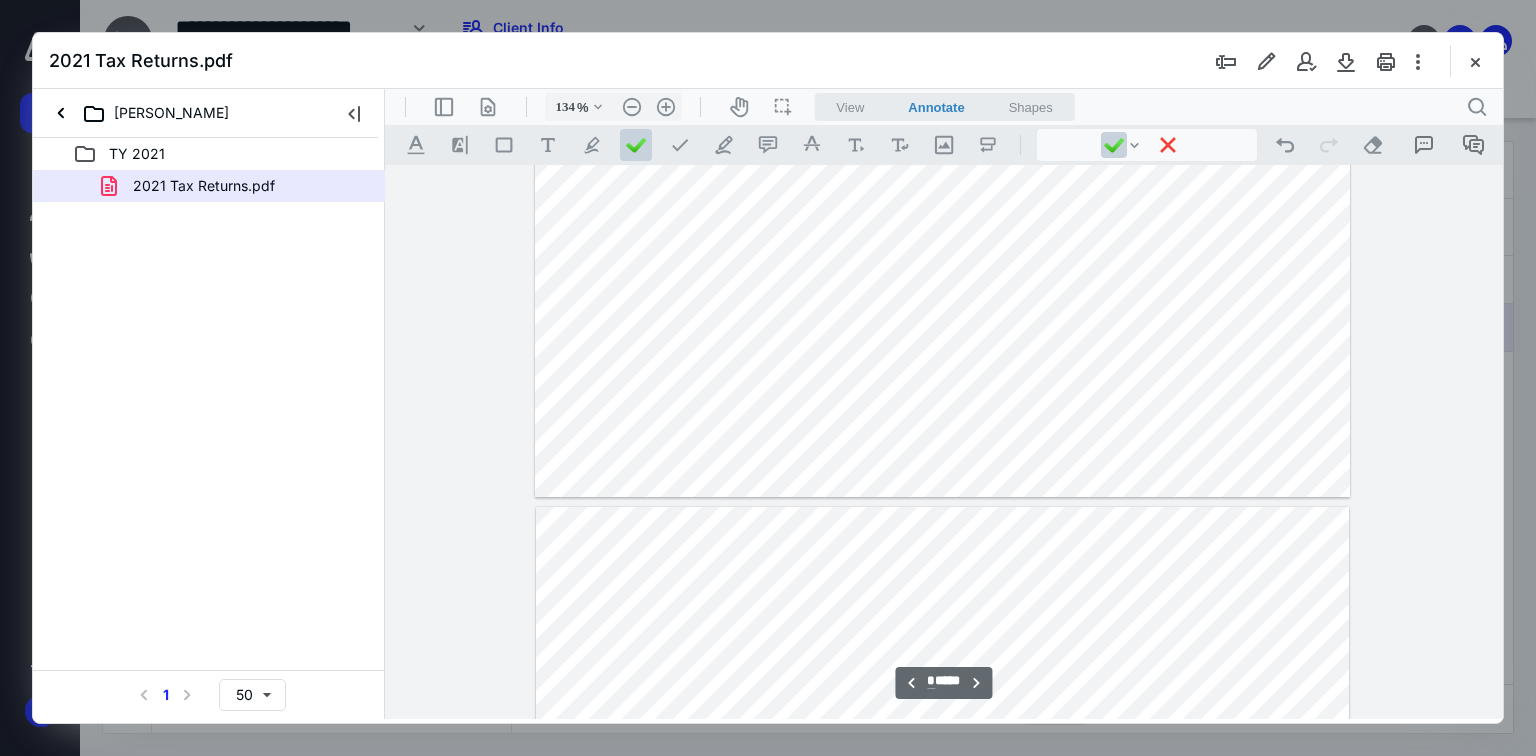 type on "*" 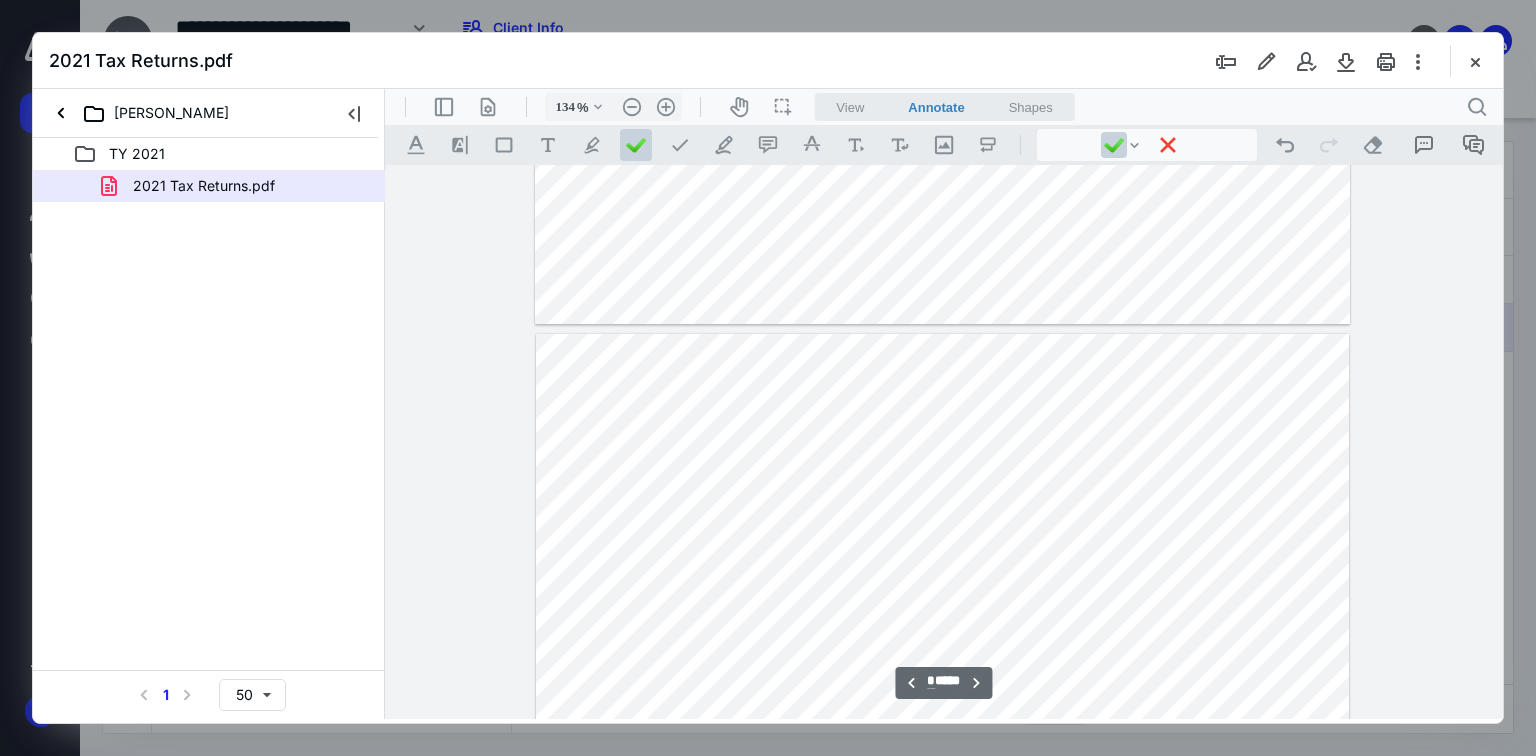 scroll, scrollTop: 3125, scrollLeft: 0, axis: vertical 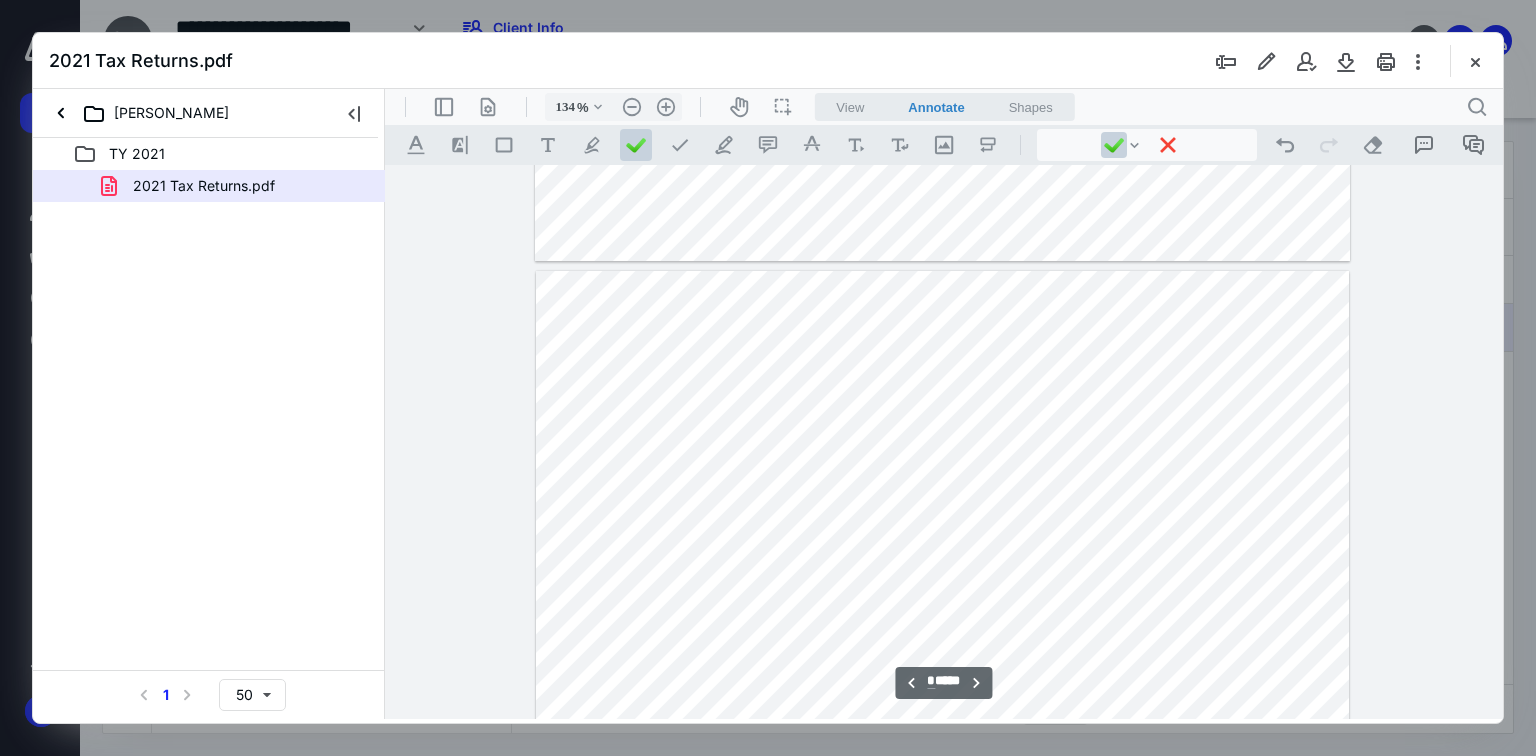 drag, startPoint x: 1328, startPoint y: 322, endPoint x: 1289, endPoint y: 344, distance: 44.777225 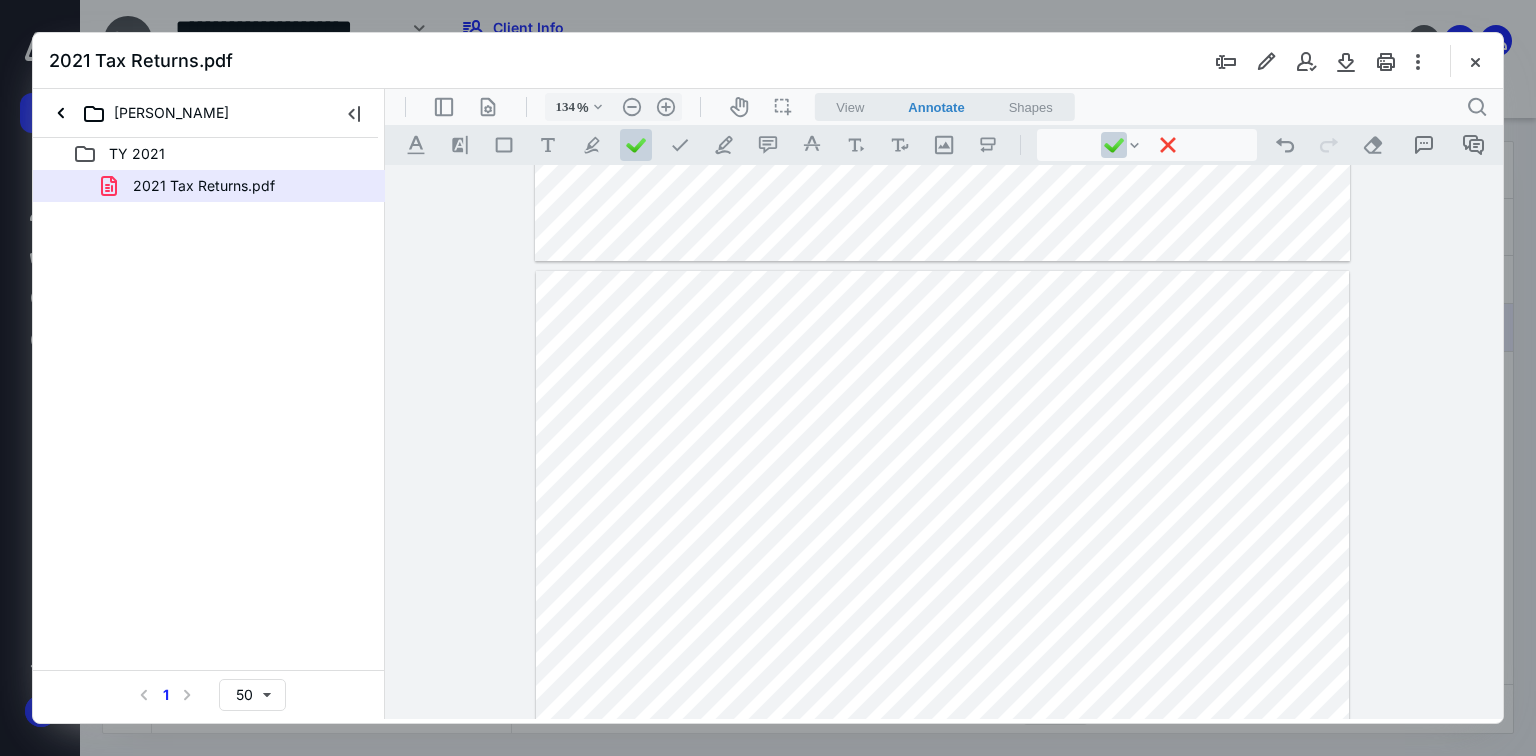click at bounding box center (943, 803) 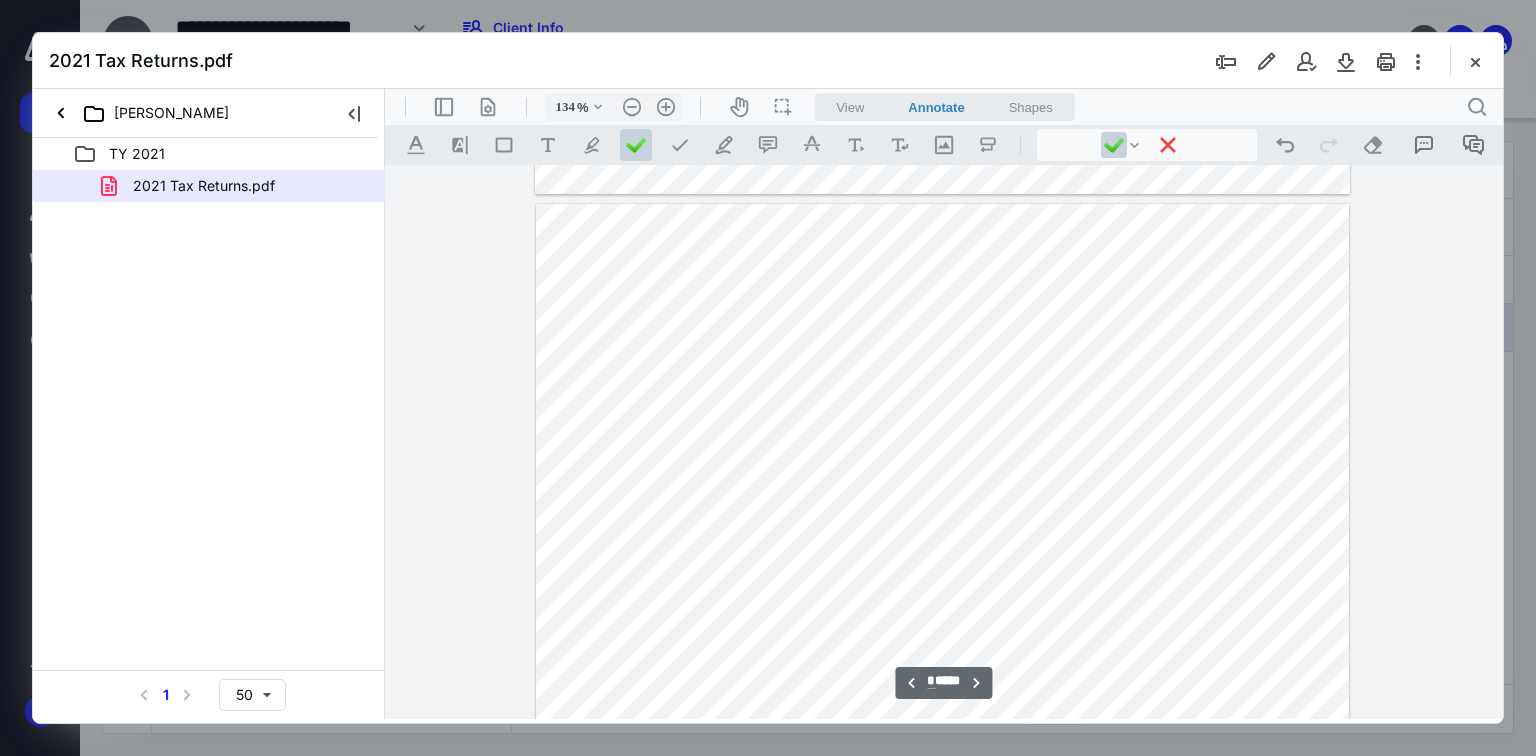 scroll, scrollTop: 3285, scrollLeft: 0, axis: vertical 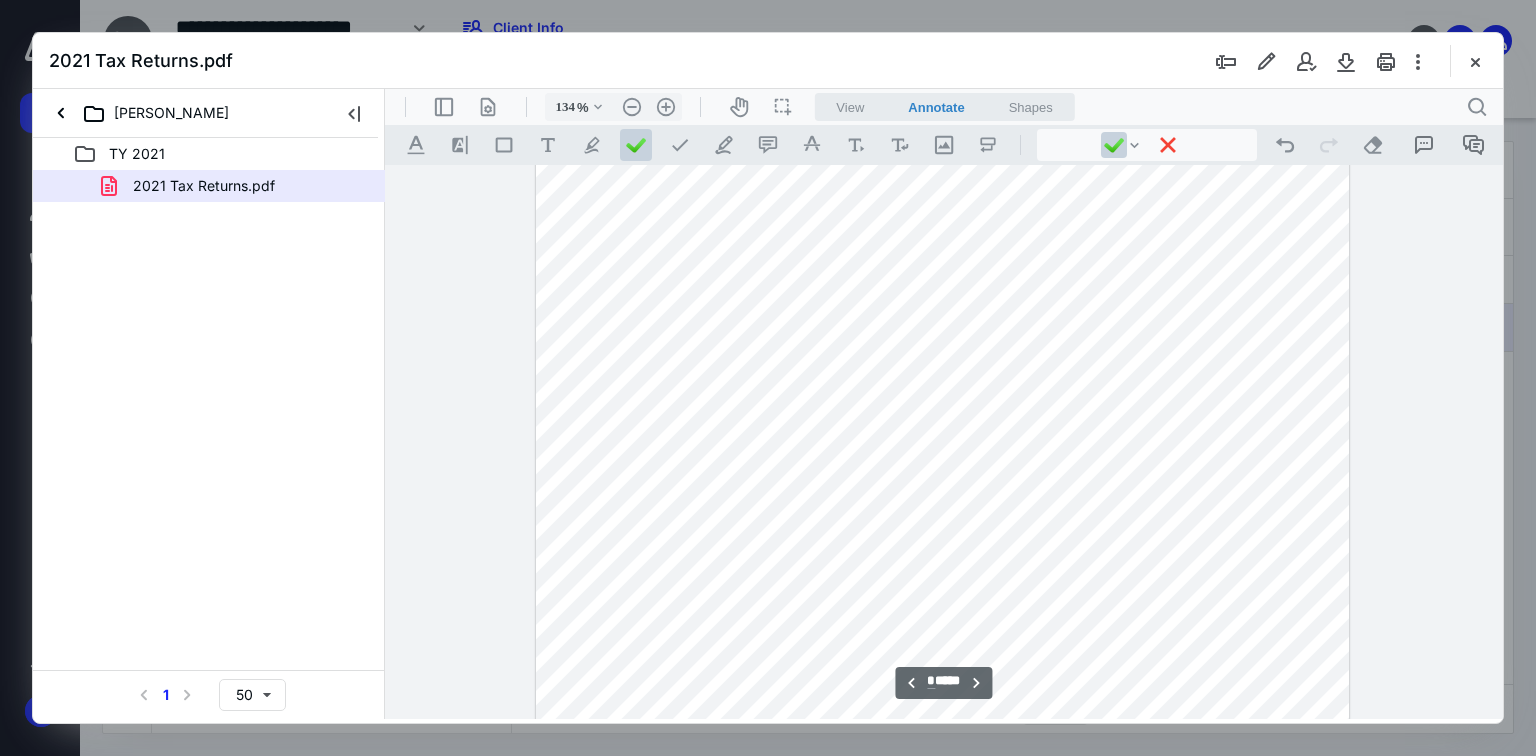 click at bounding box center [943, 643] 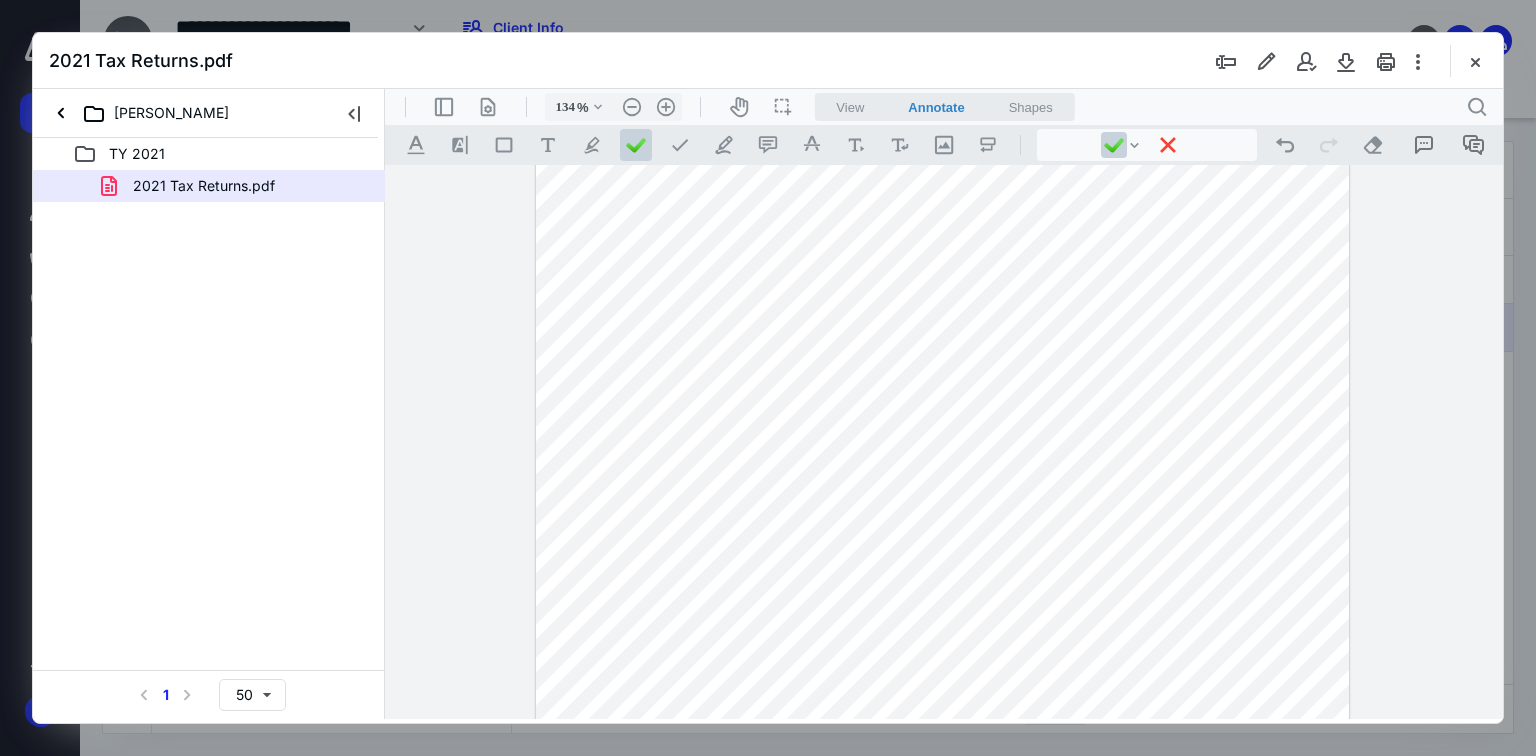 click at bounding box center [943, 643] 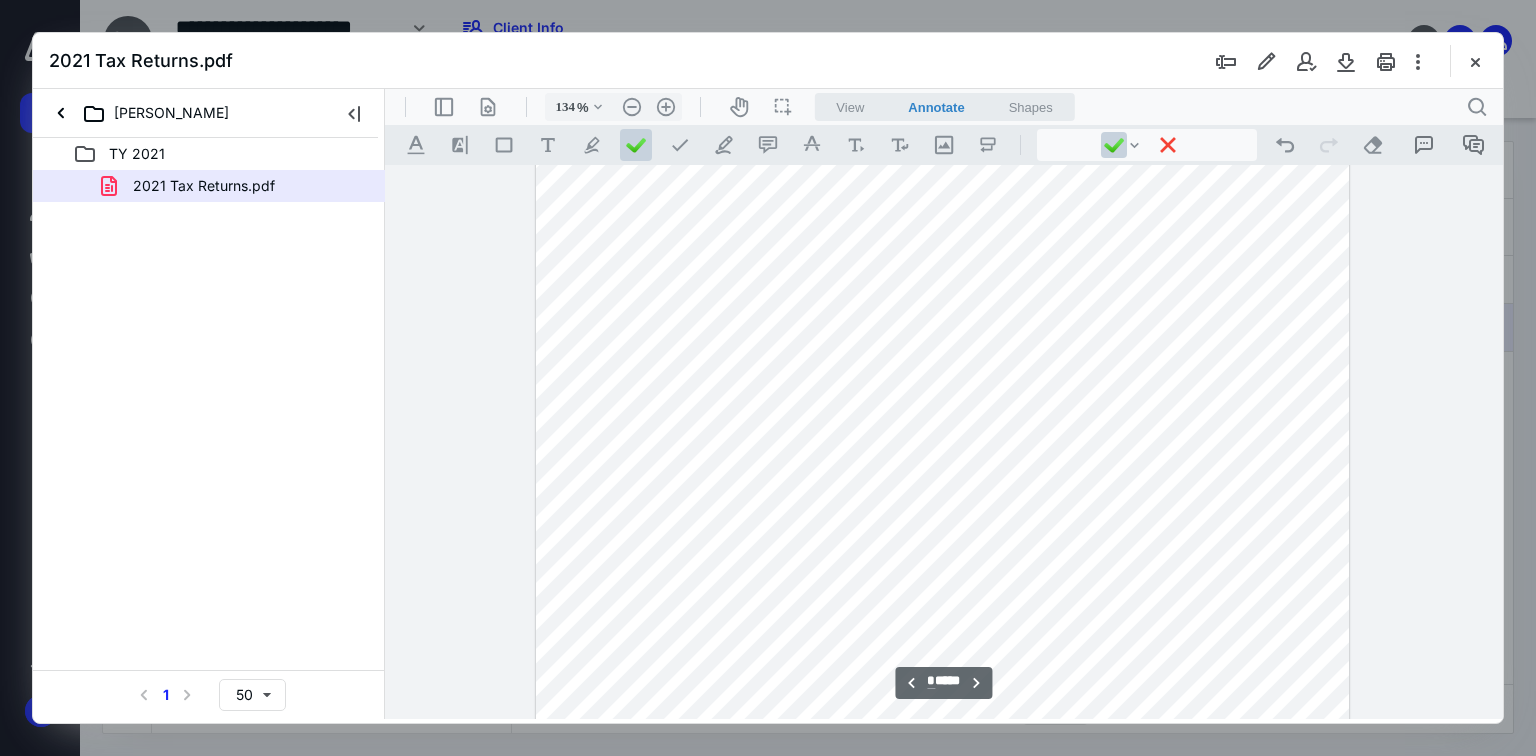 scroll, scrollTop: 3445, scrollLeft: 0, axis: vertical 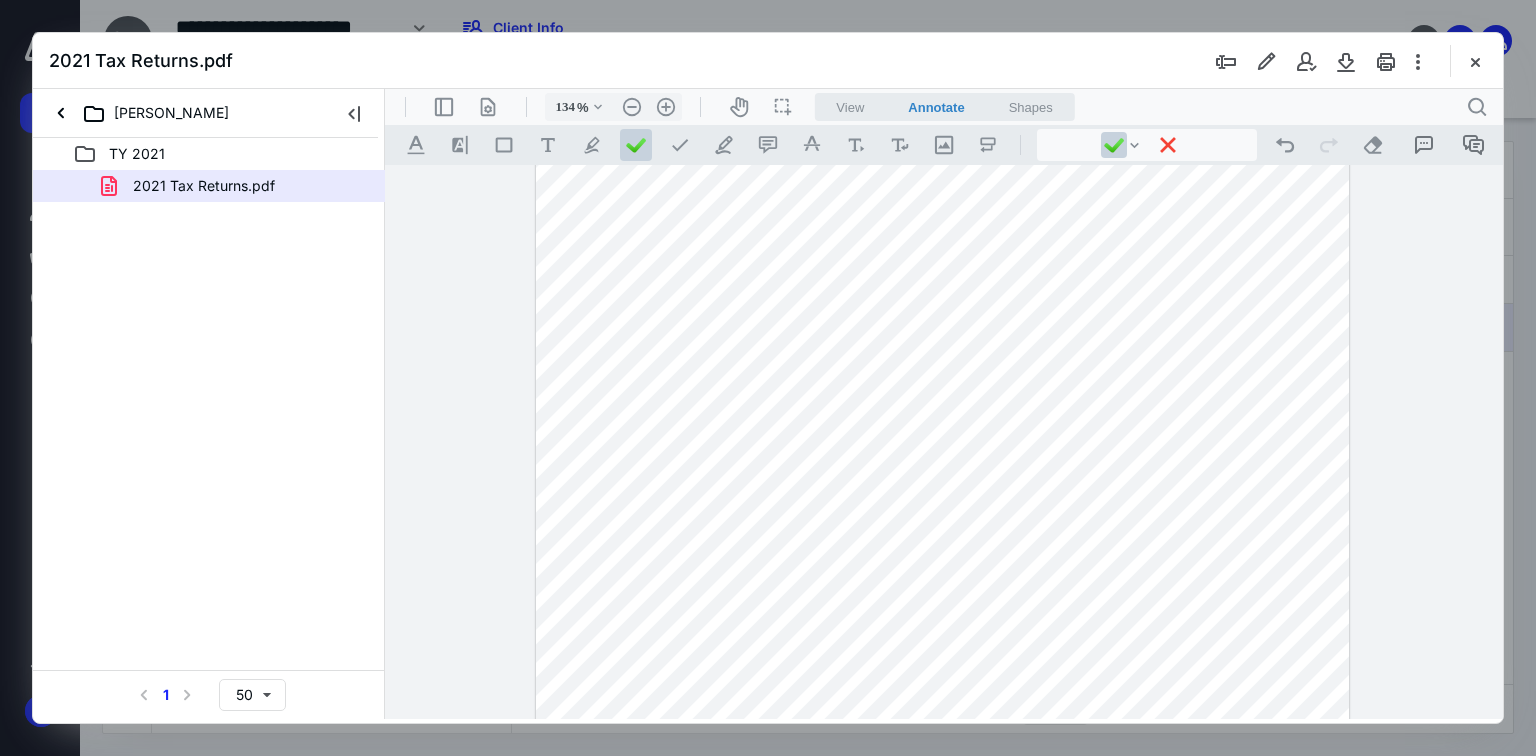 click at bounding box center [943, 483] 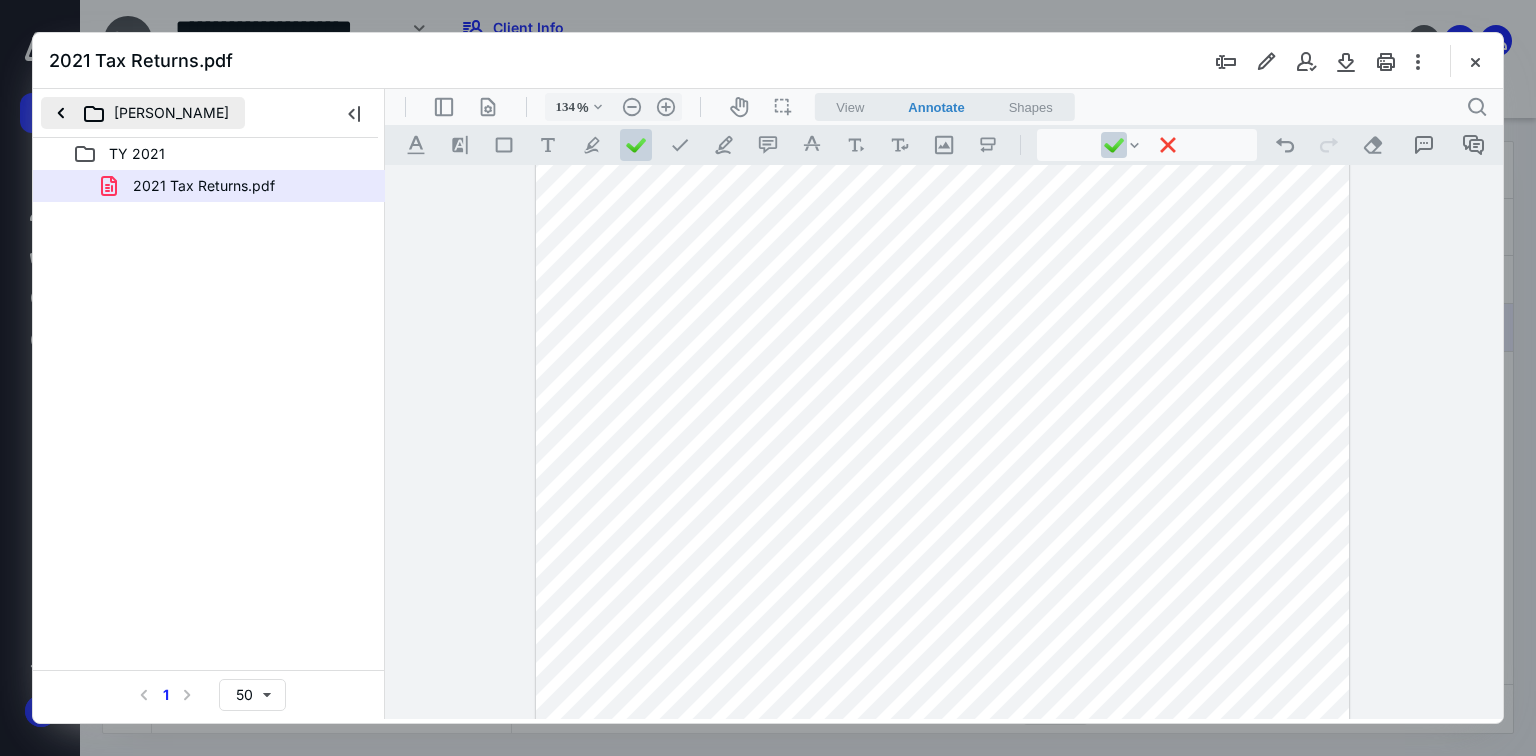 click on "[PERSON_NAME]" at bounding box center (143, 113) 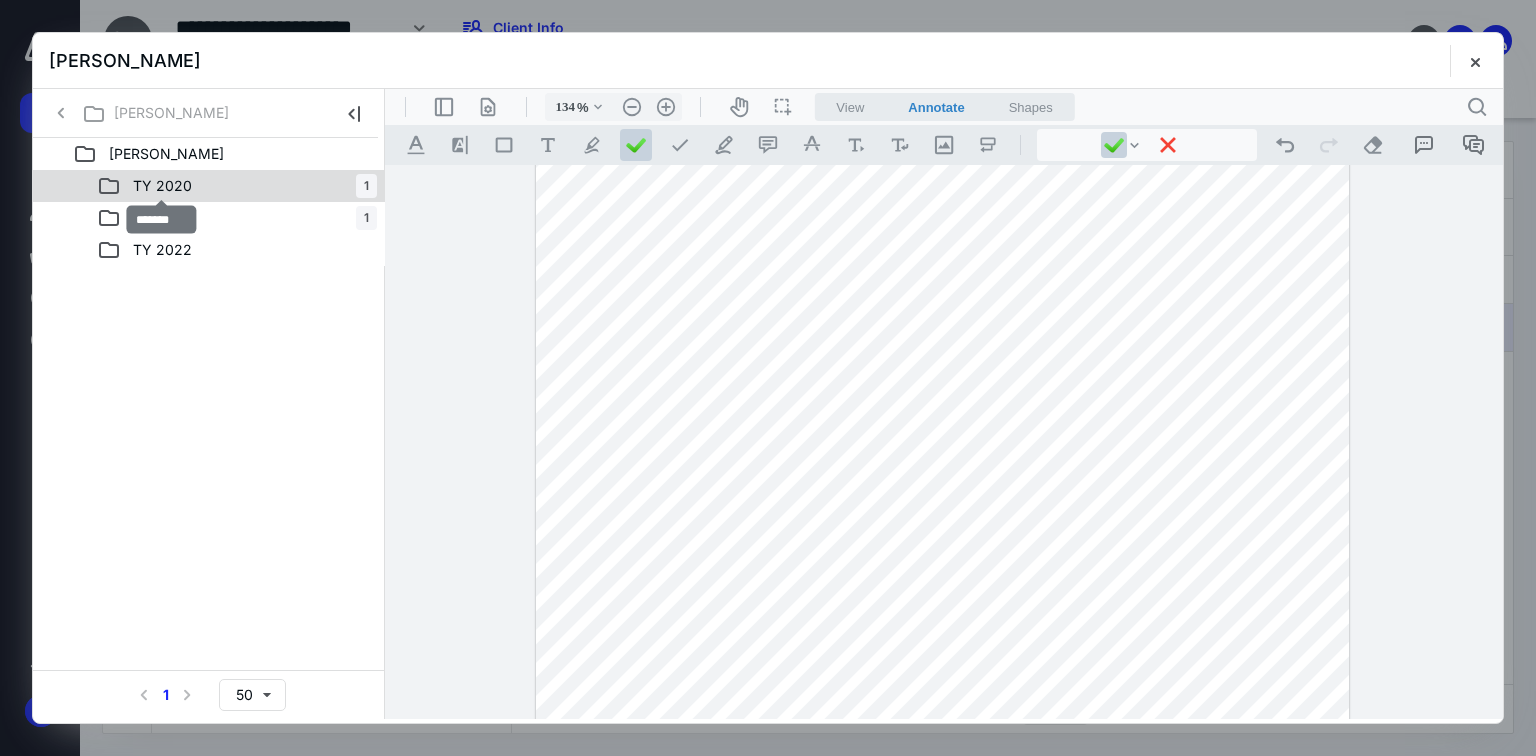 click on "TY 2020" at bounding box center [162, 186] 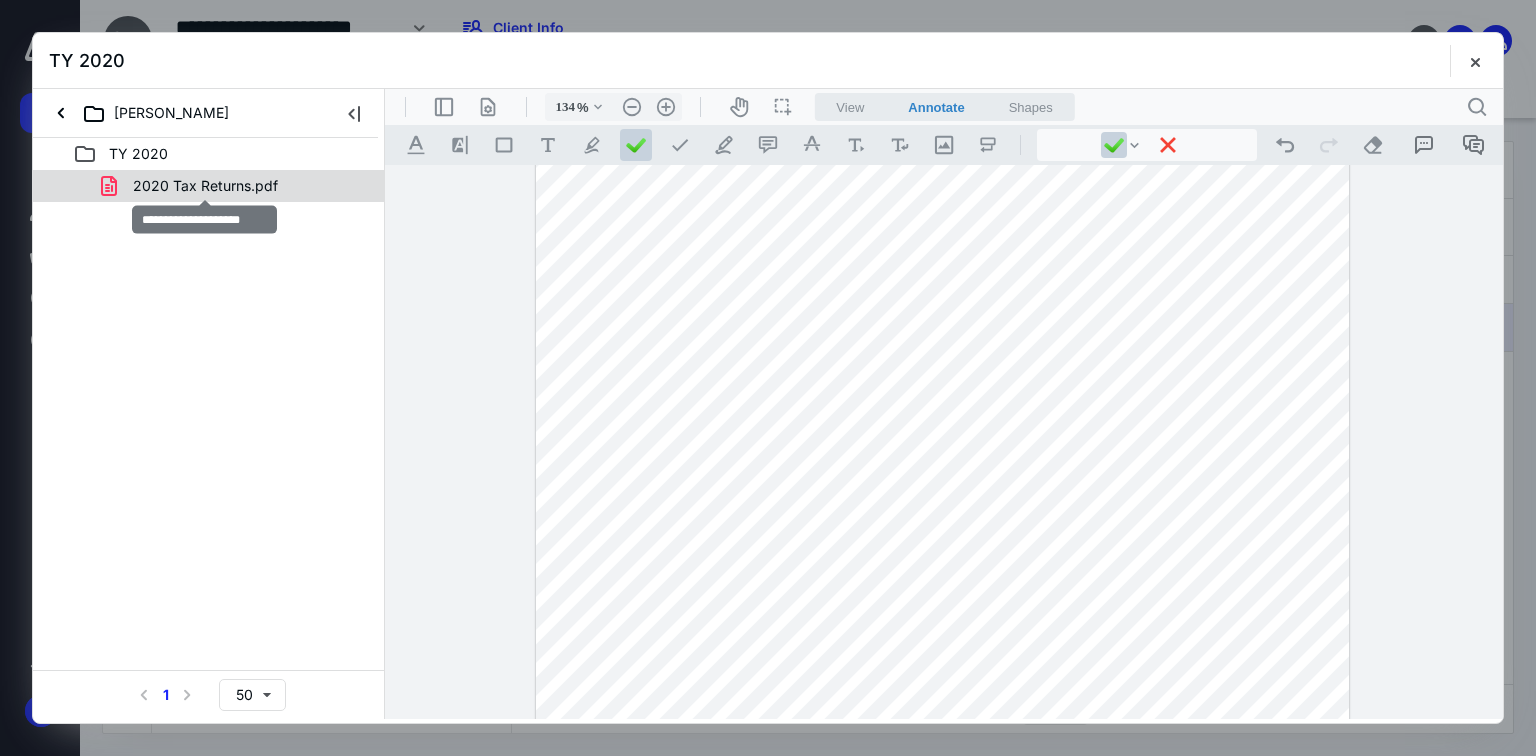 click on "2020 Tax Returns.pdf" at bounding box center (205, 186) 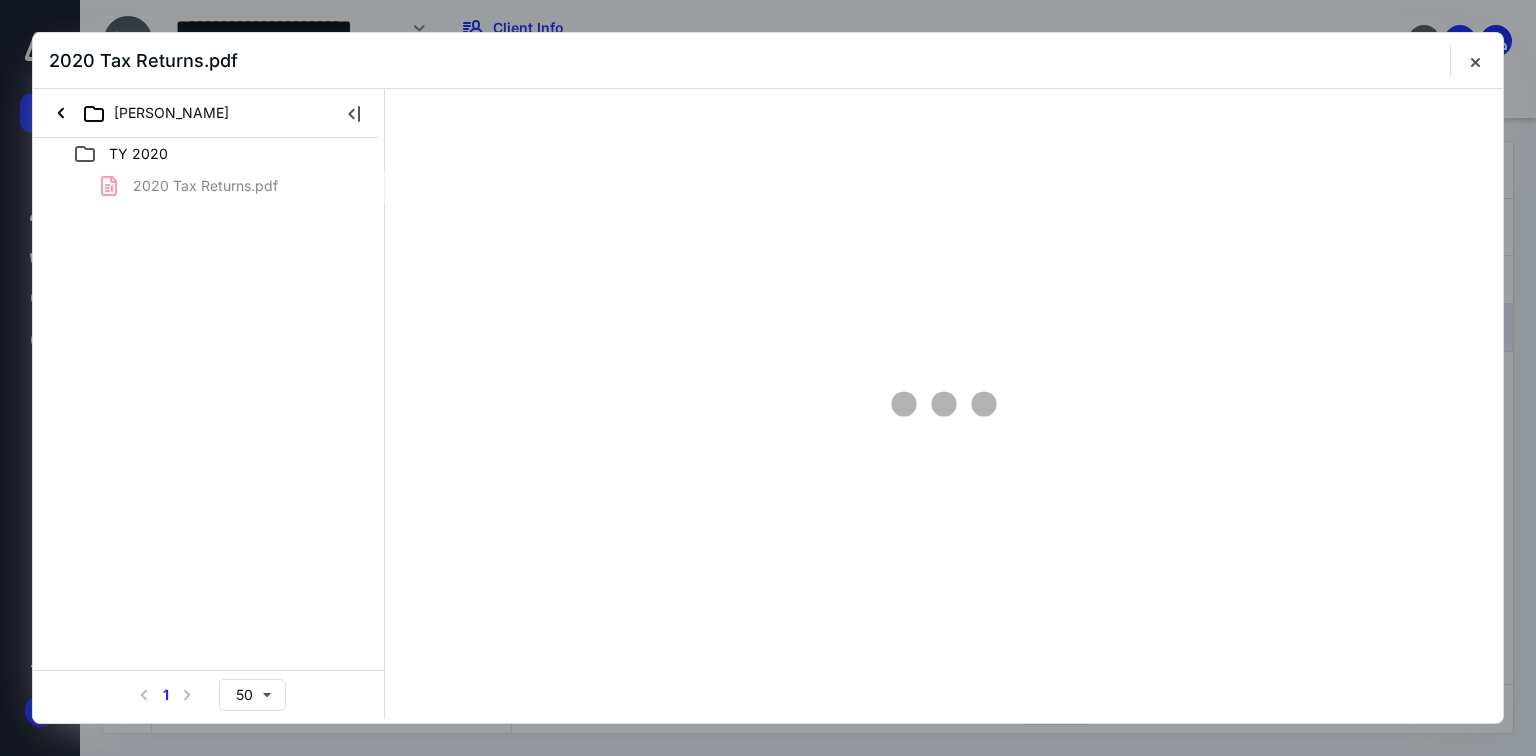 click on "2020 Tax Returns.pdf" at bounding box center [209, 186] 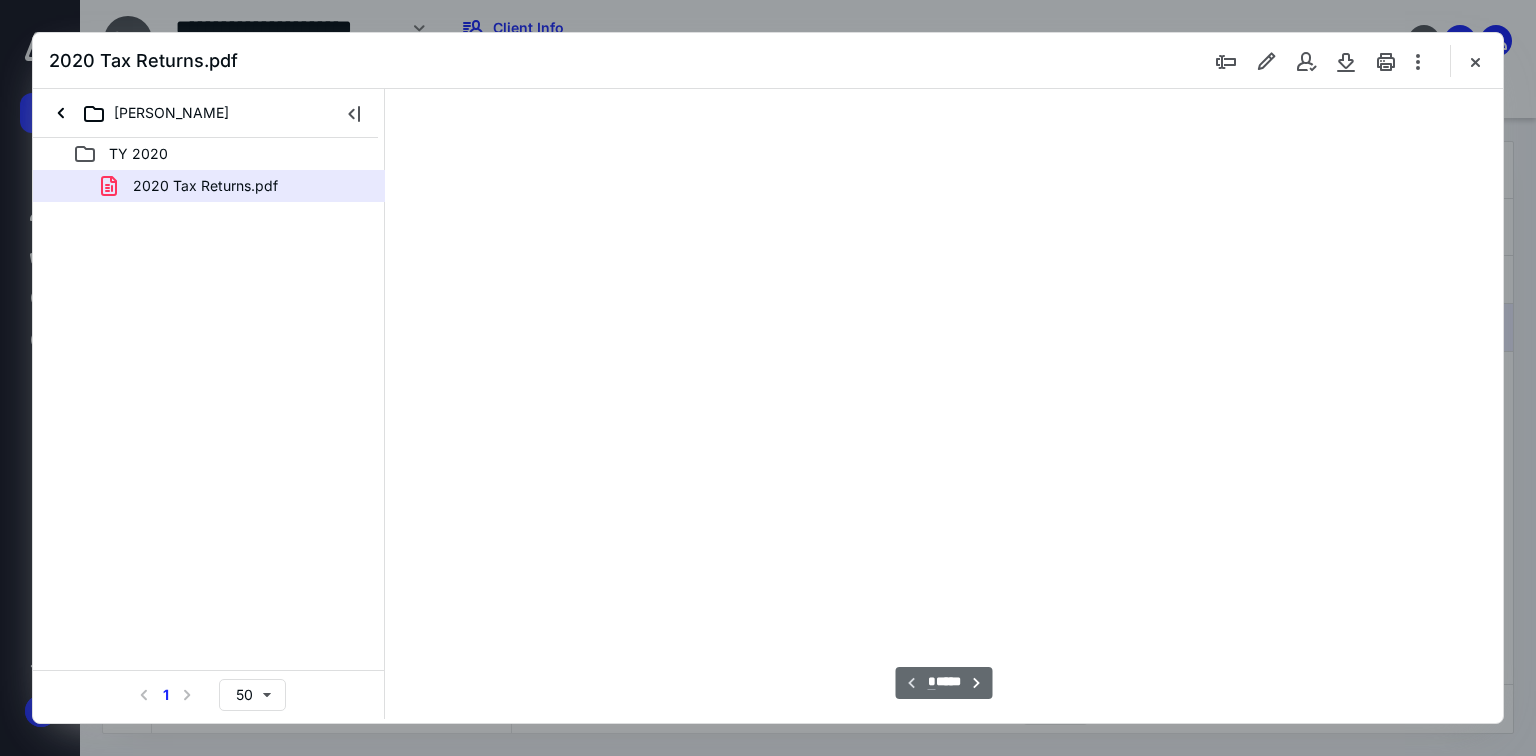 type on "69" 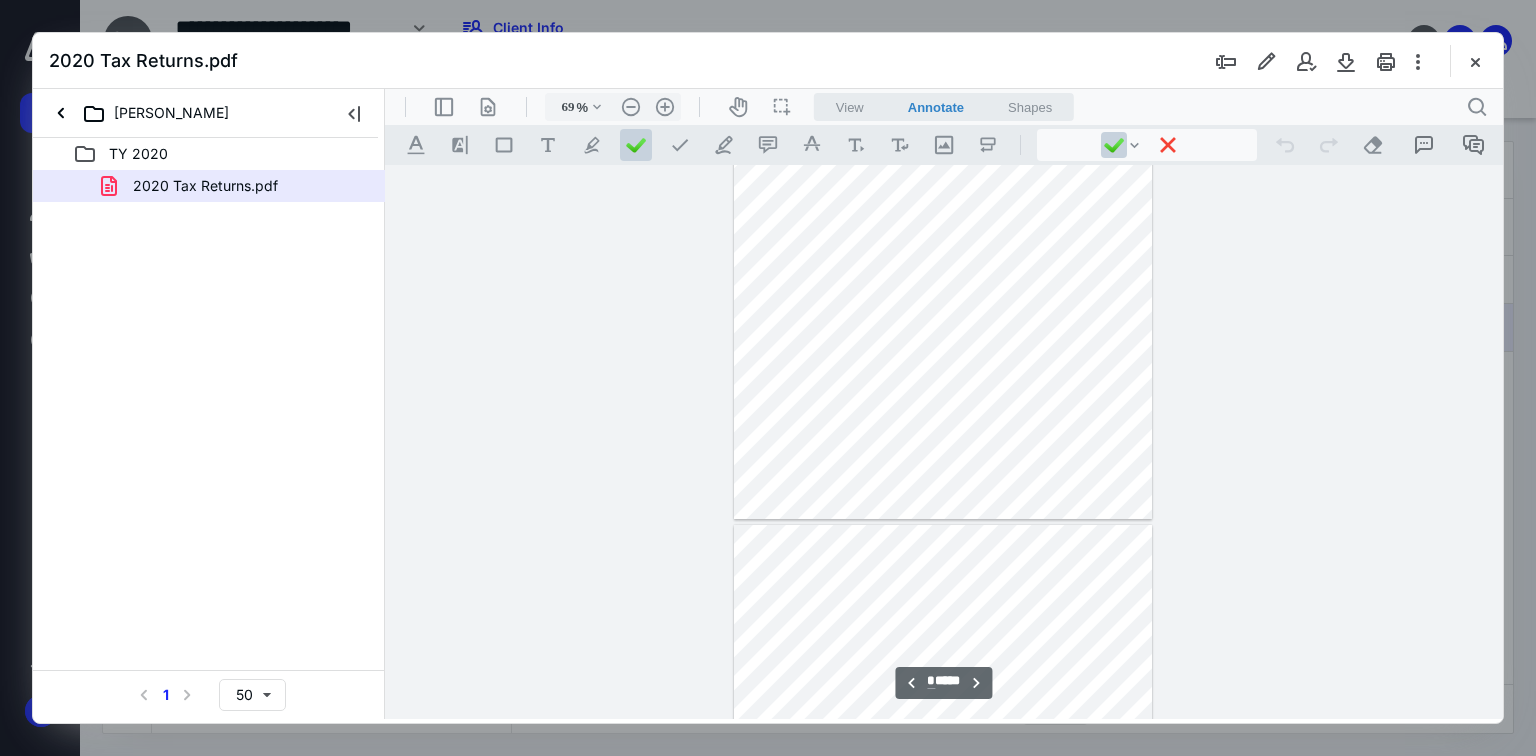 type on "*" 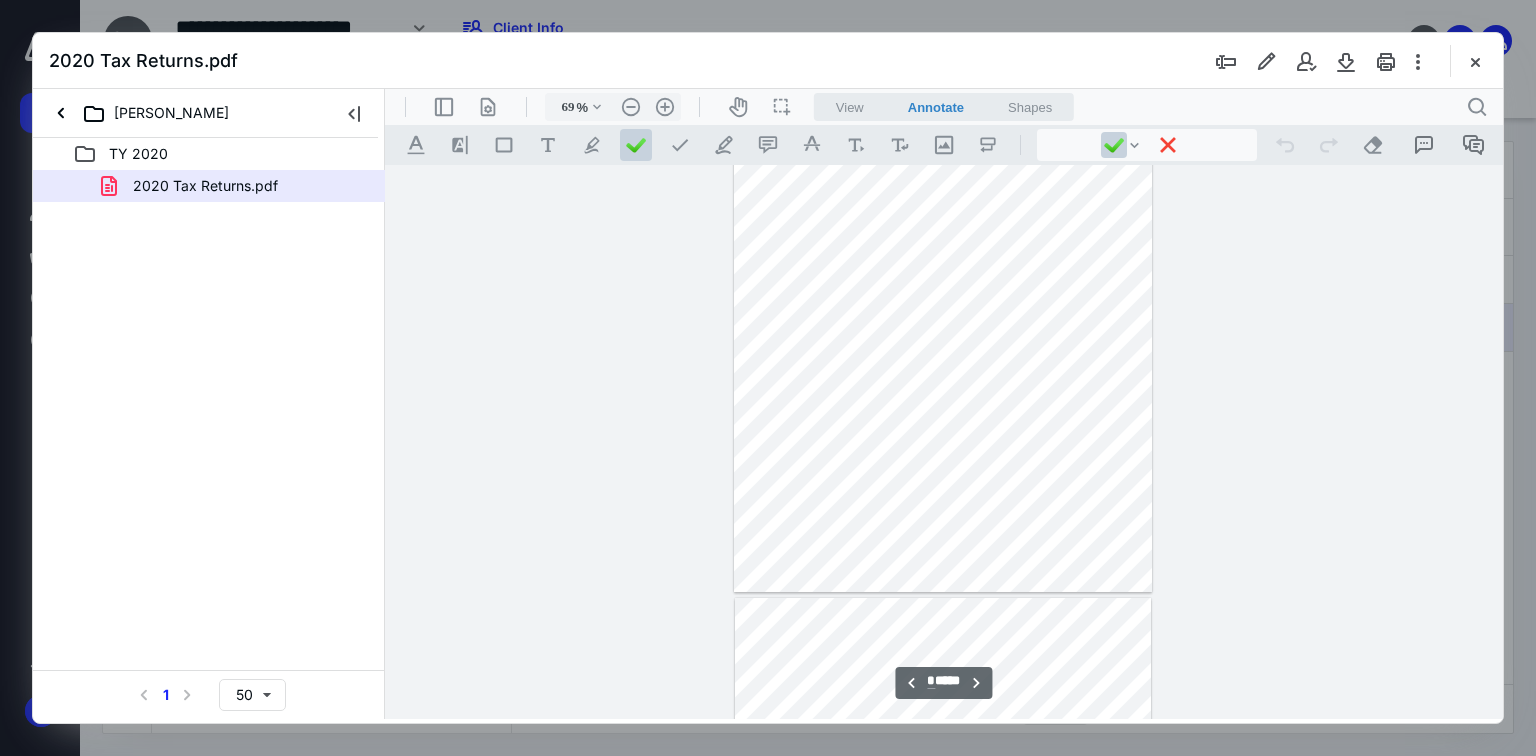 scroll, scrollTop: 1279, scrollLeft: 0, axis: vertical 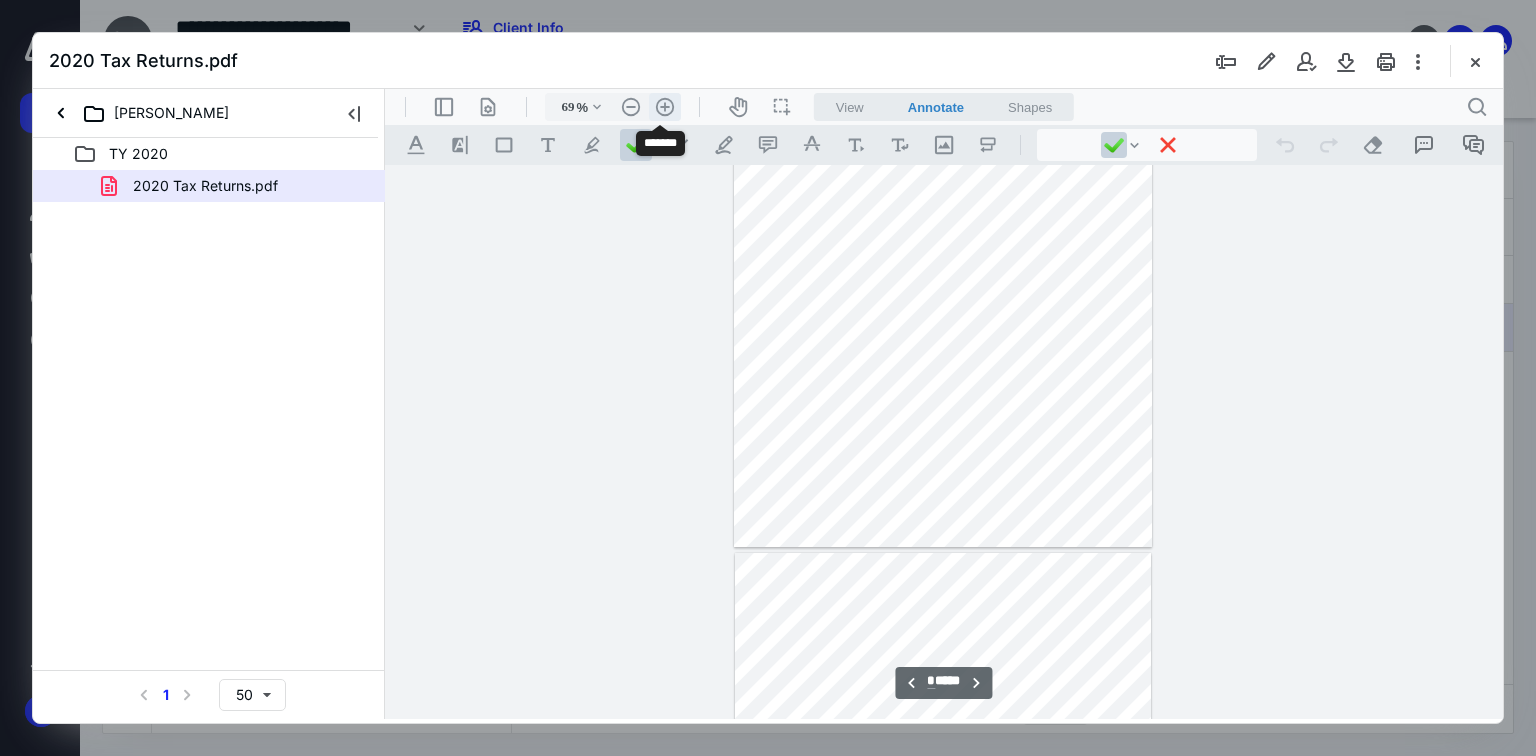 click on ".cls-1{fill:#abb0c4;} icon - header - zoom - in - line" at bounding box center (665, 107) 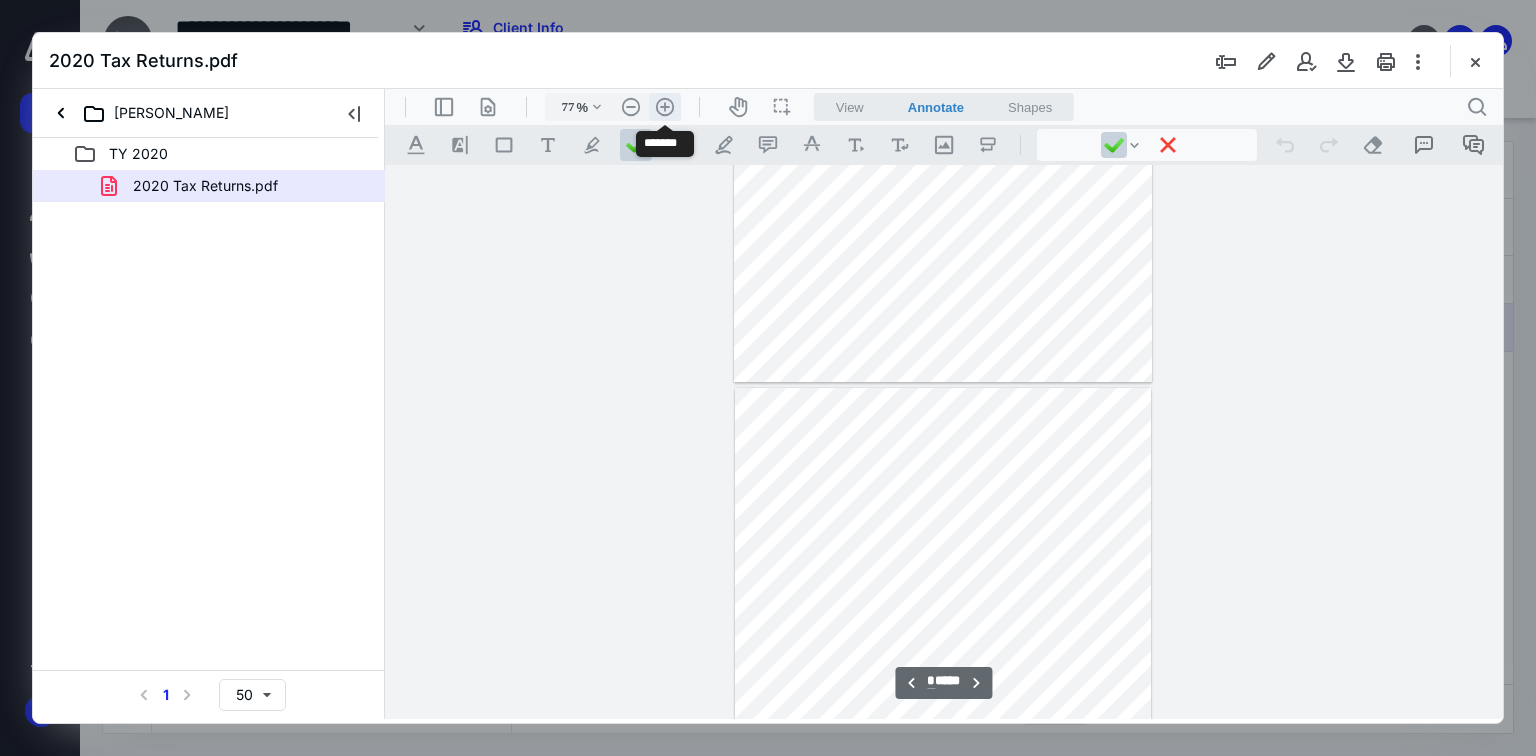 click on ".cls-1{fill:#abb0c4;} icon - header - zoom - in - line" at bounding box center [665, 107] 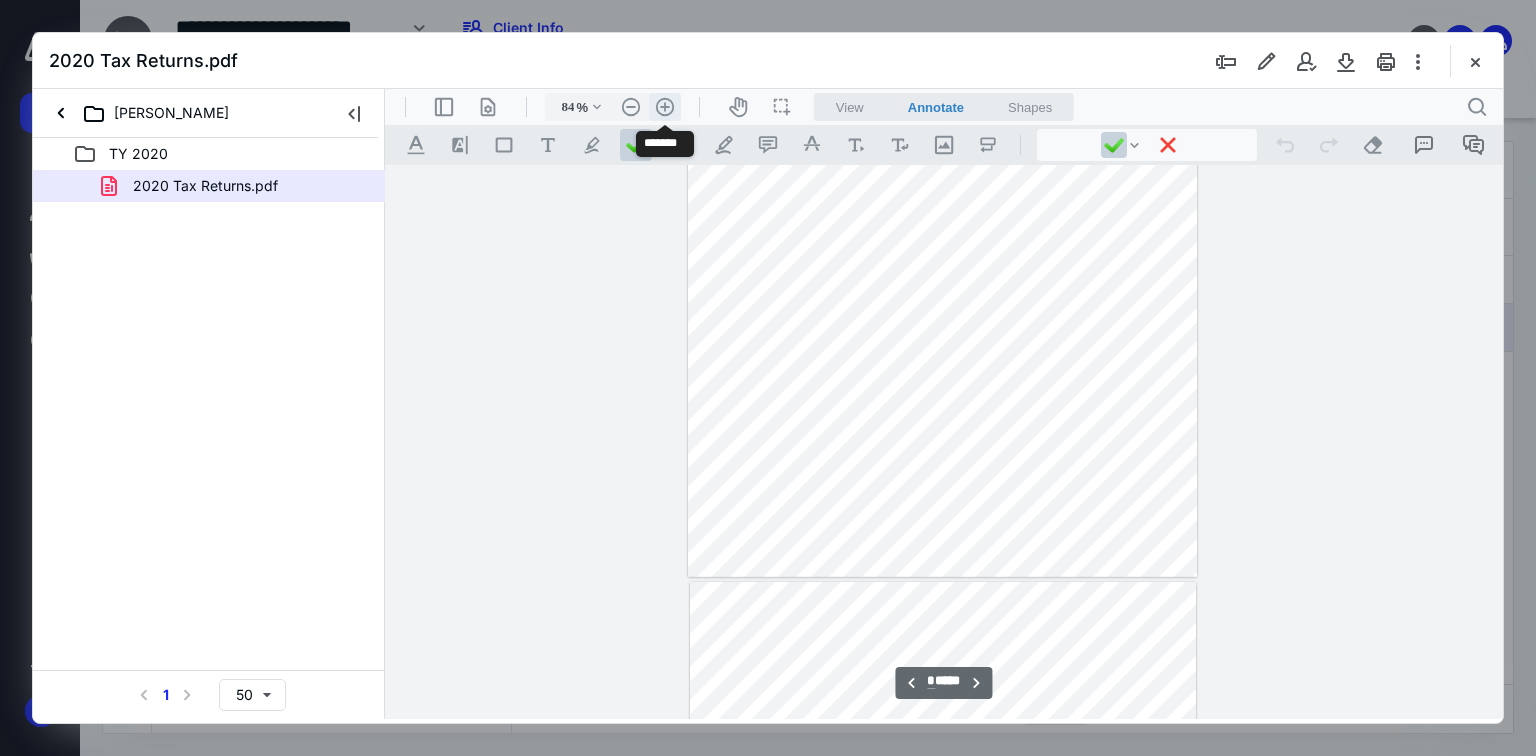 click on ".cls-1{fill:#abb0c4;} icon - header - zoom - in - line" at bounding box center [665, 107] 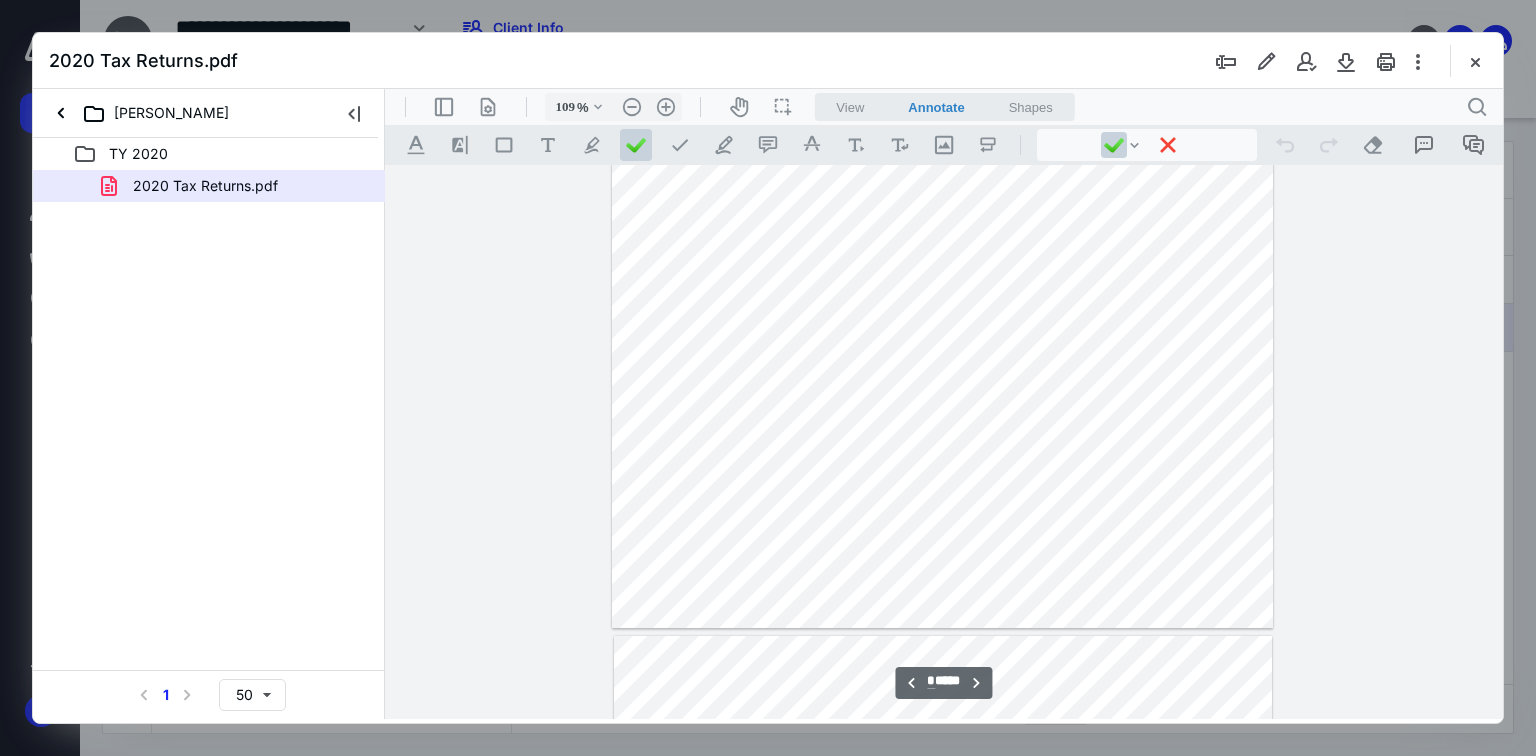 scroll, scrollTop: 2003, scrollLeft: 0, axis: vertical 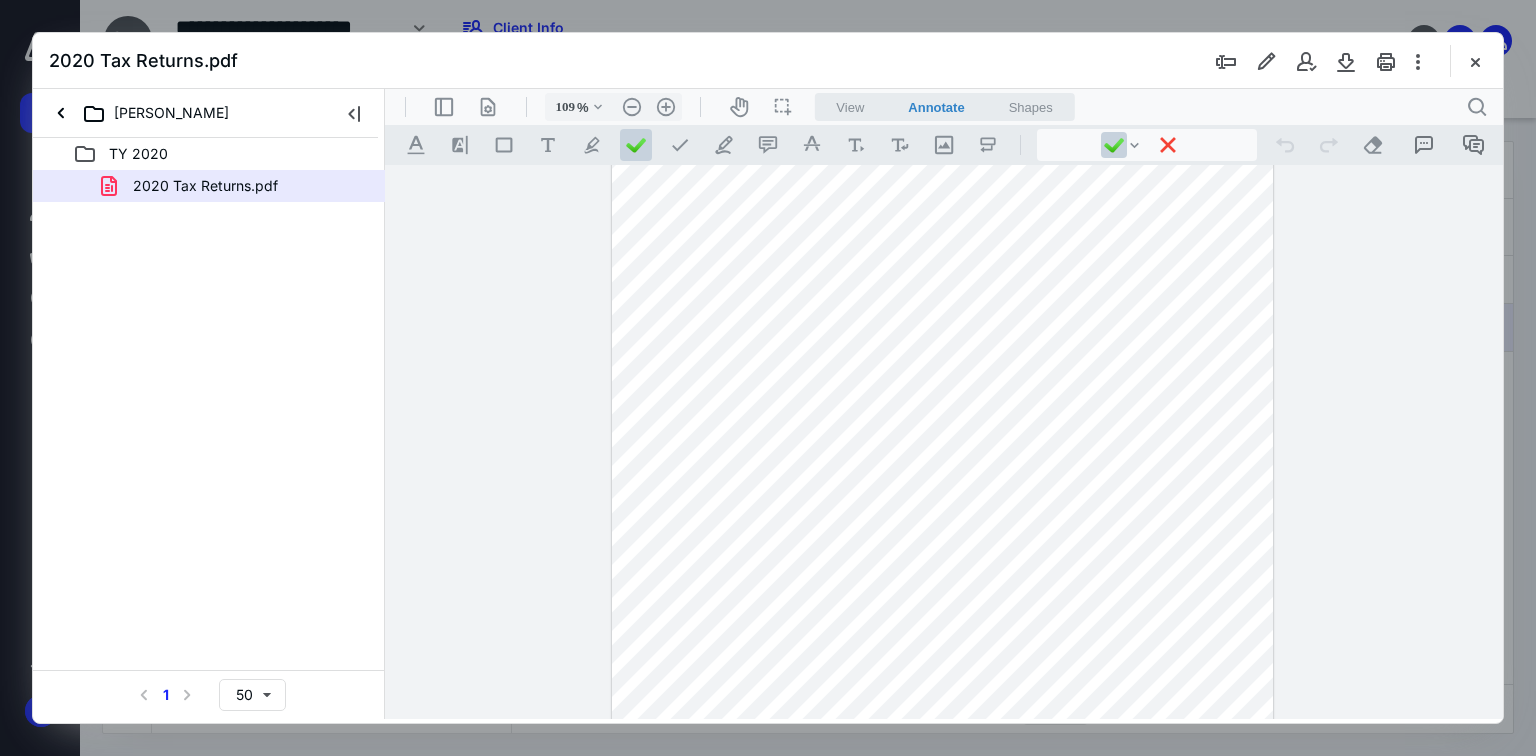 click at bounding box center [943, 353] 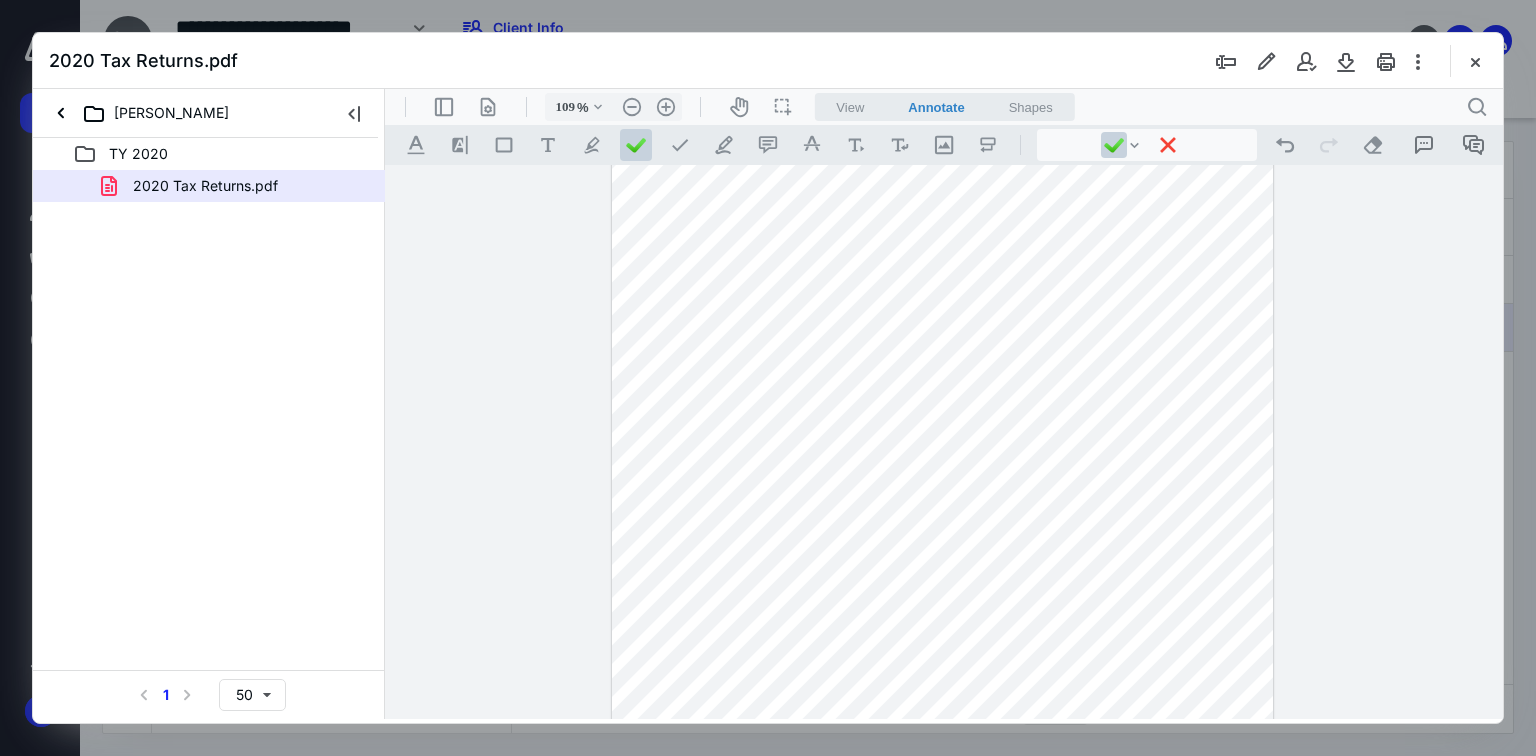 click at bounding box center (943, 353) 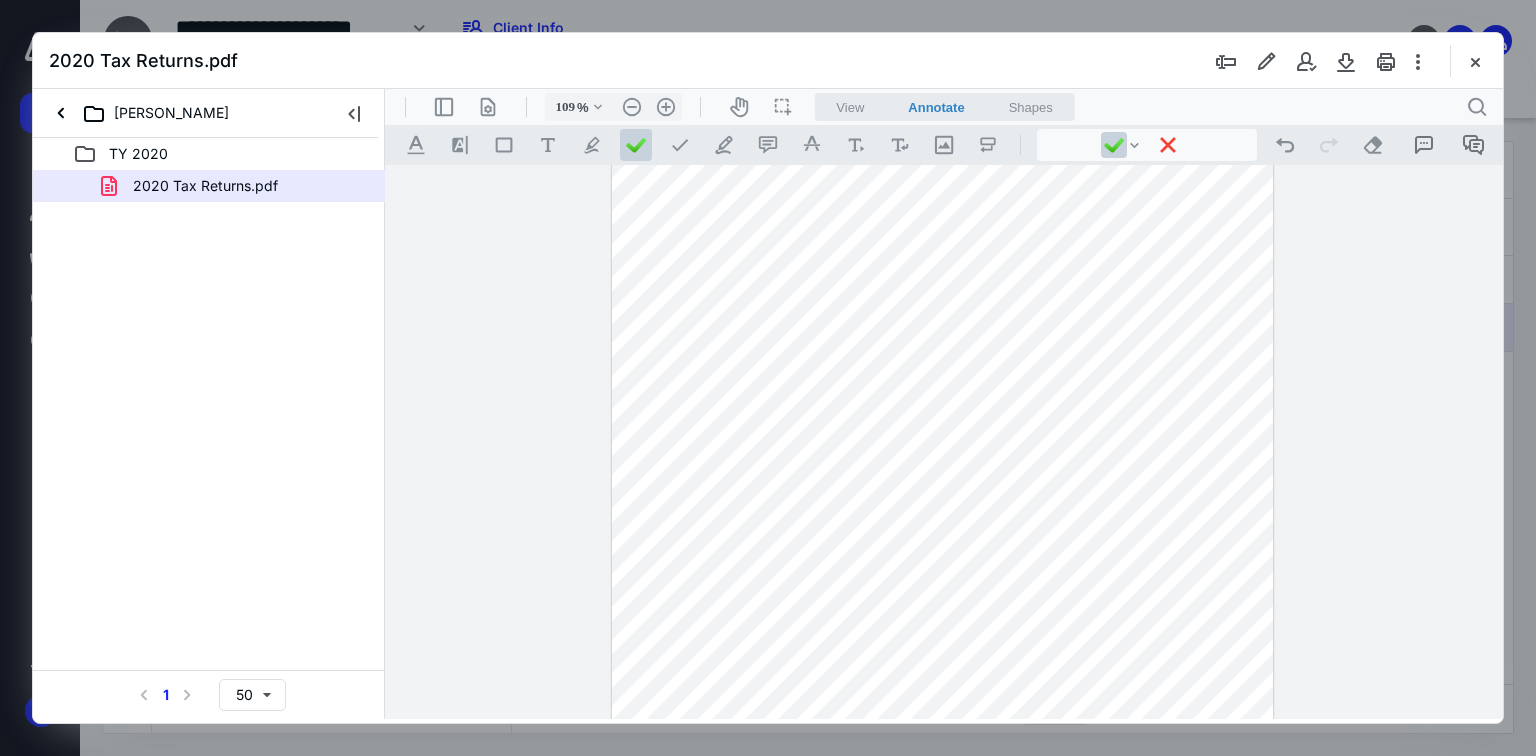 scroll, scrollTop: 2083, scrollLeft: 0, axis: vertical 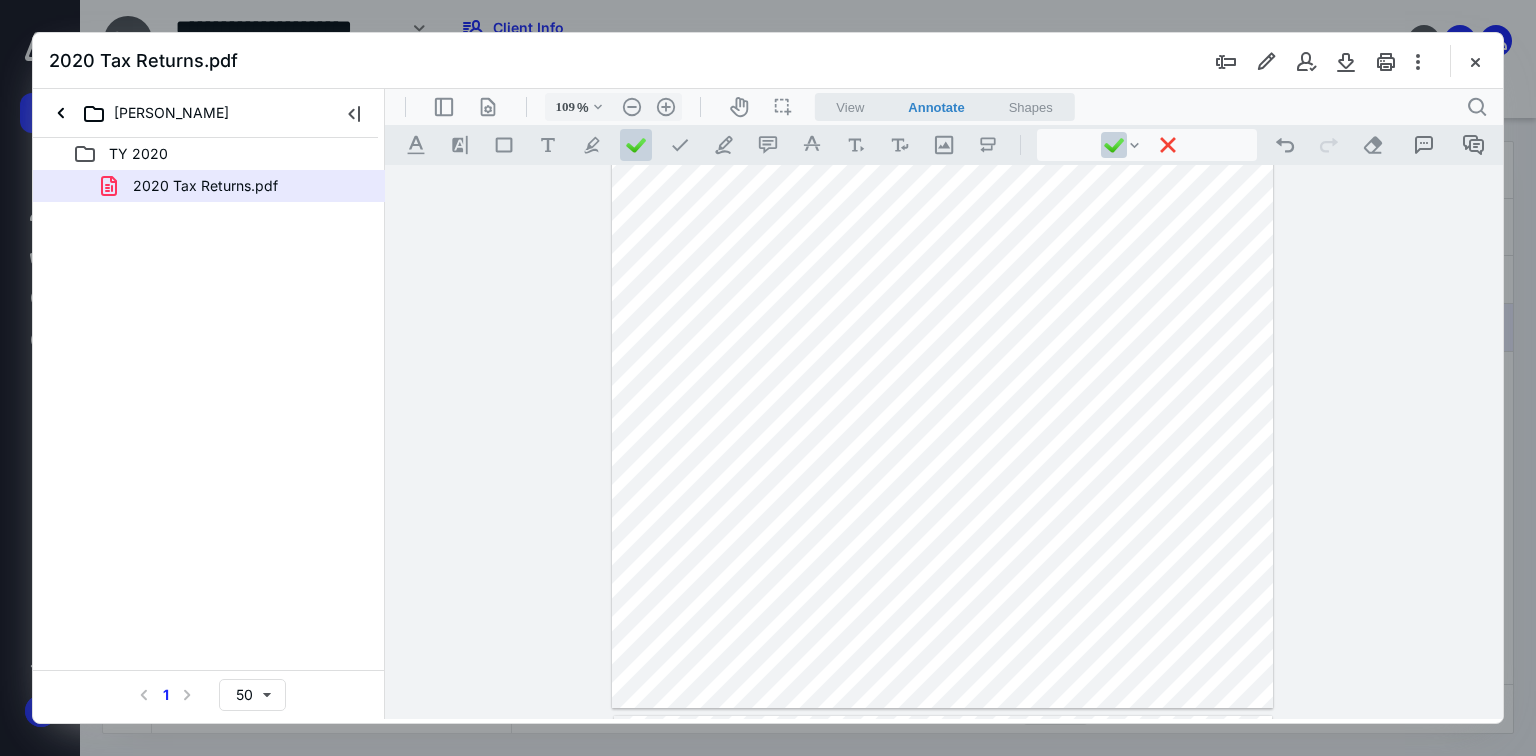 click at bounding box center [943, 273] 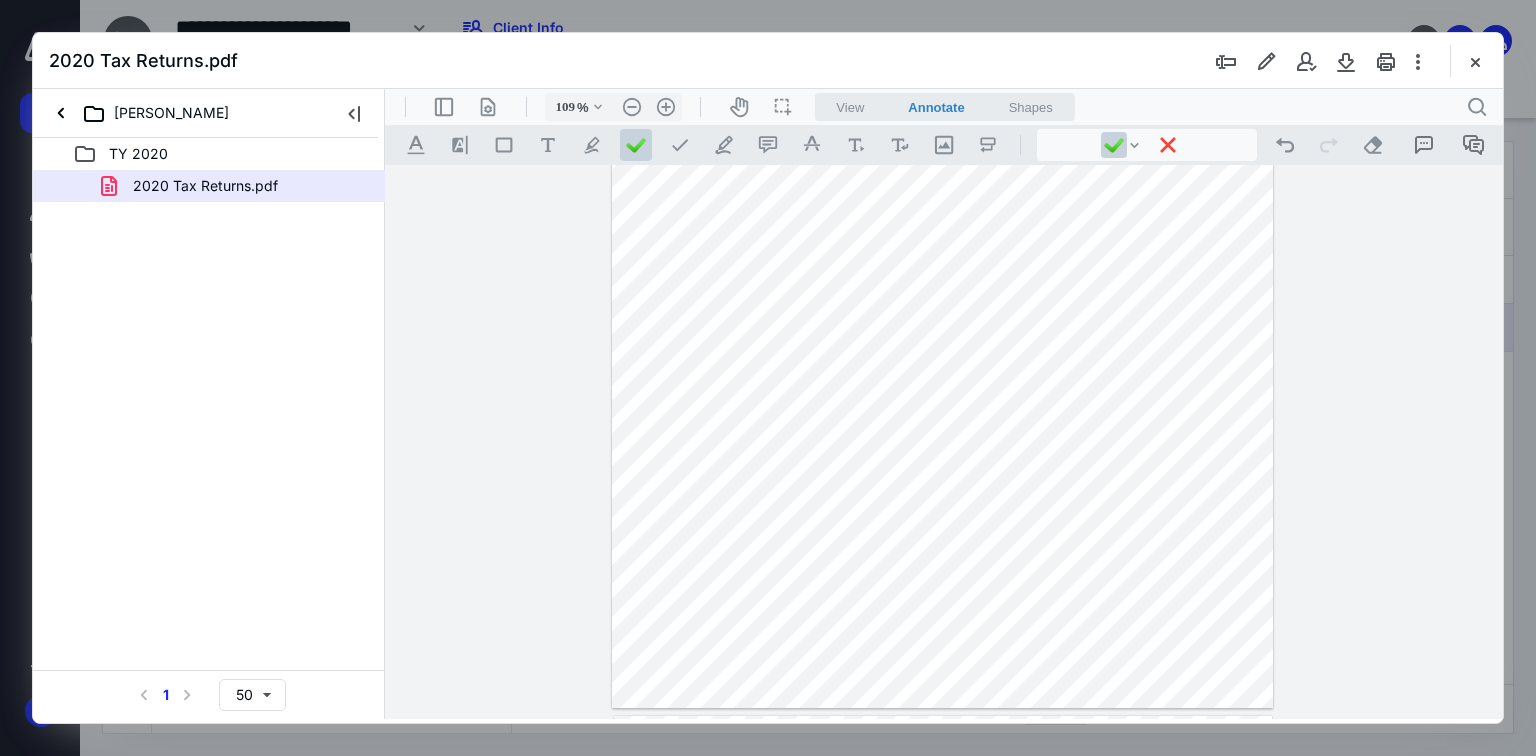 click at bounding box center (943, 273) 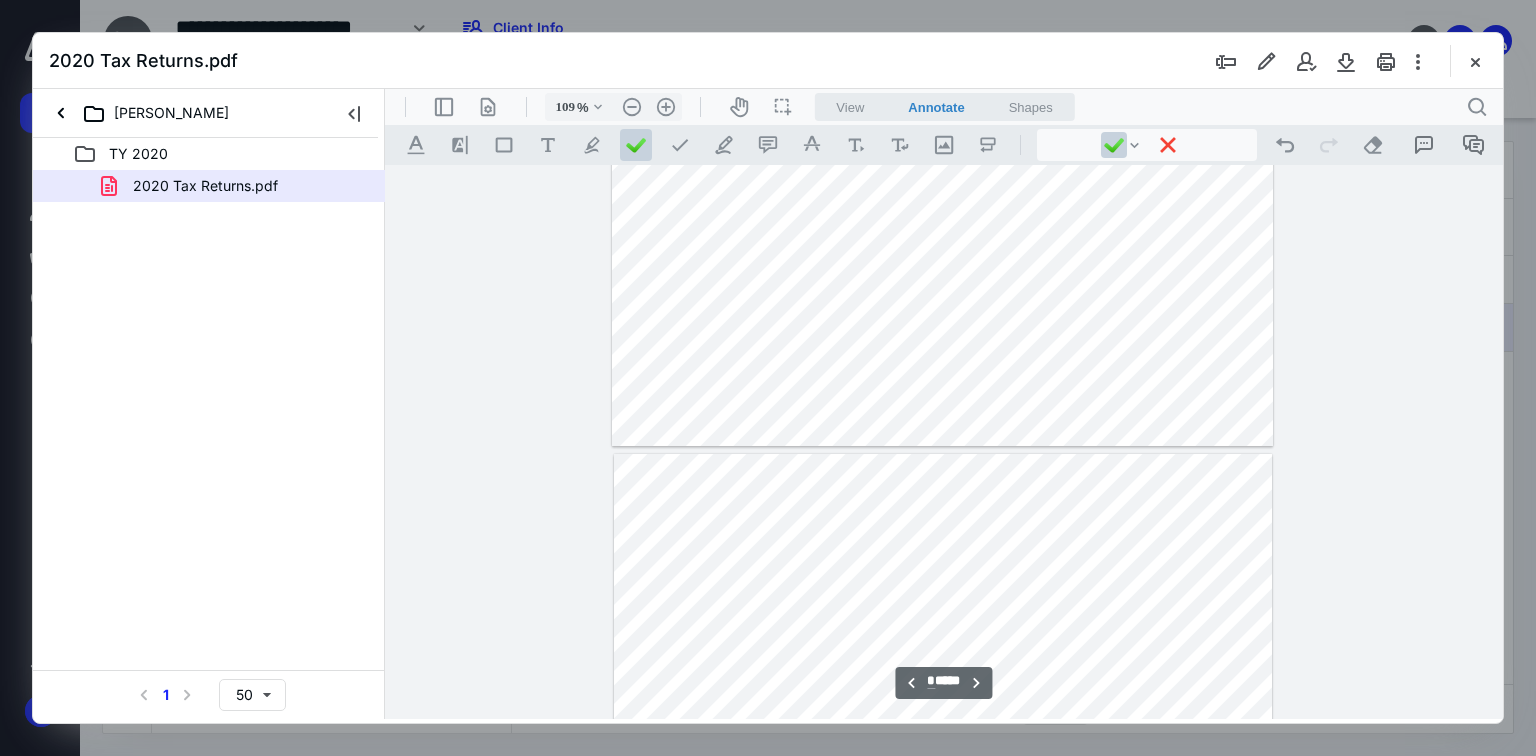 scroll, scrollTop: 2323, scrollLeft: 0, axis: vertical 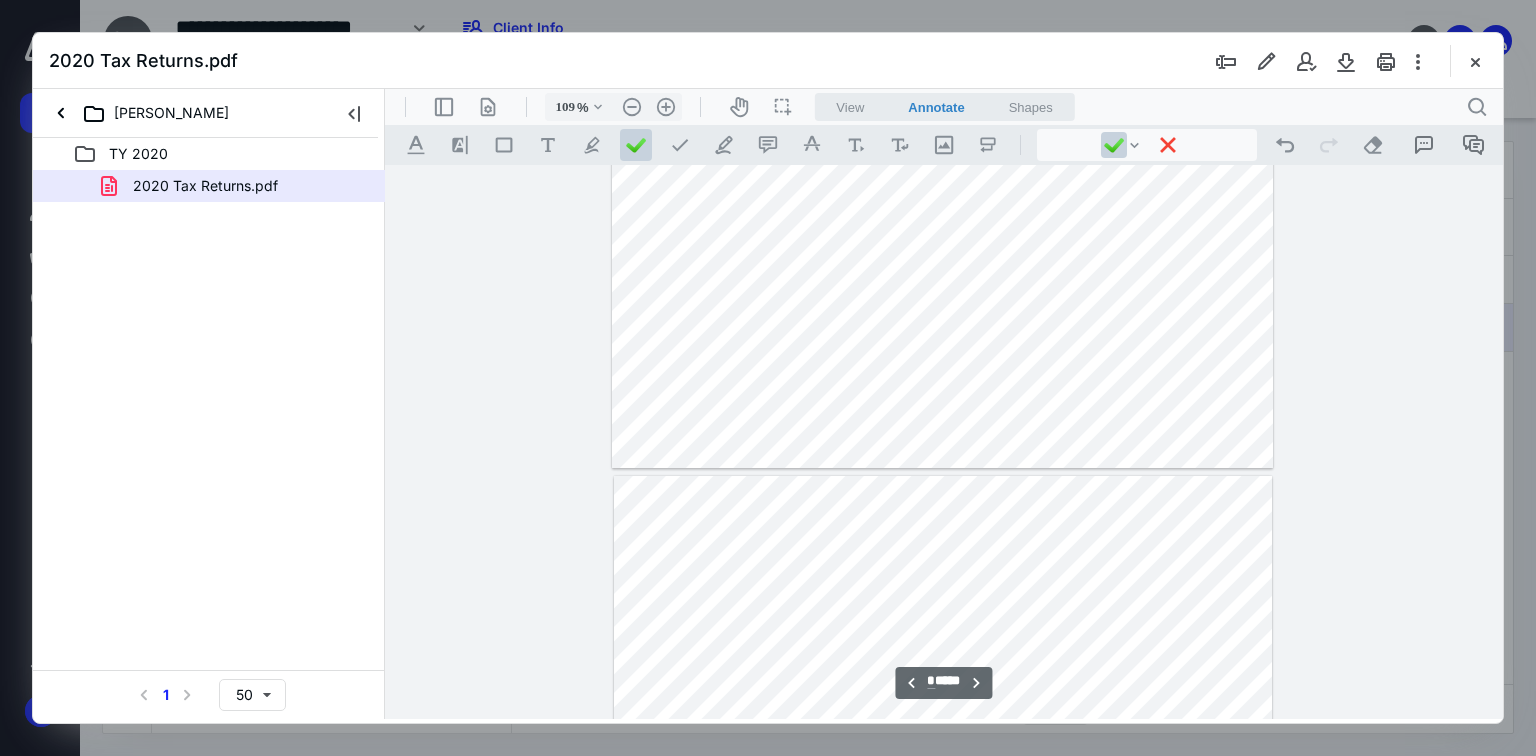 click at bounding box center (943, 33) 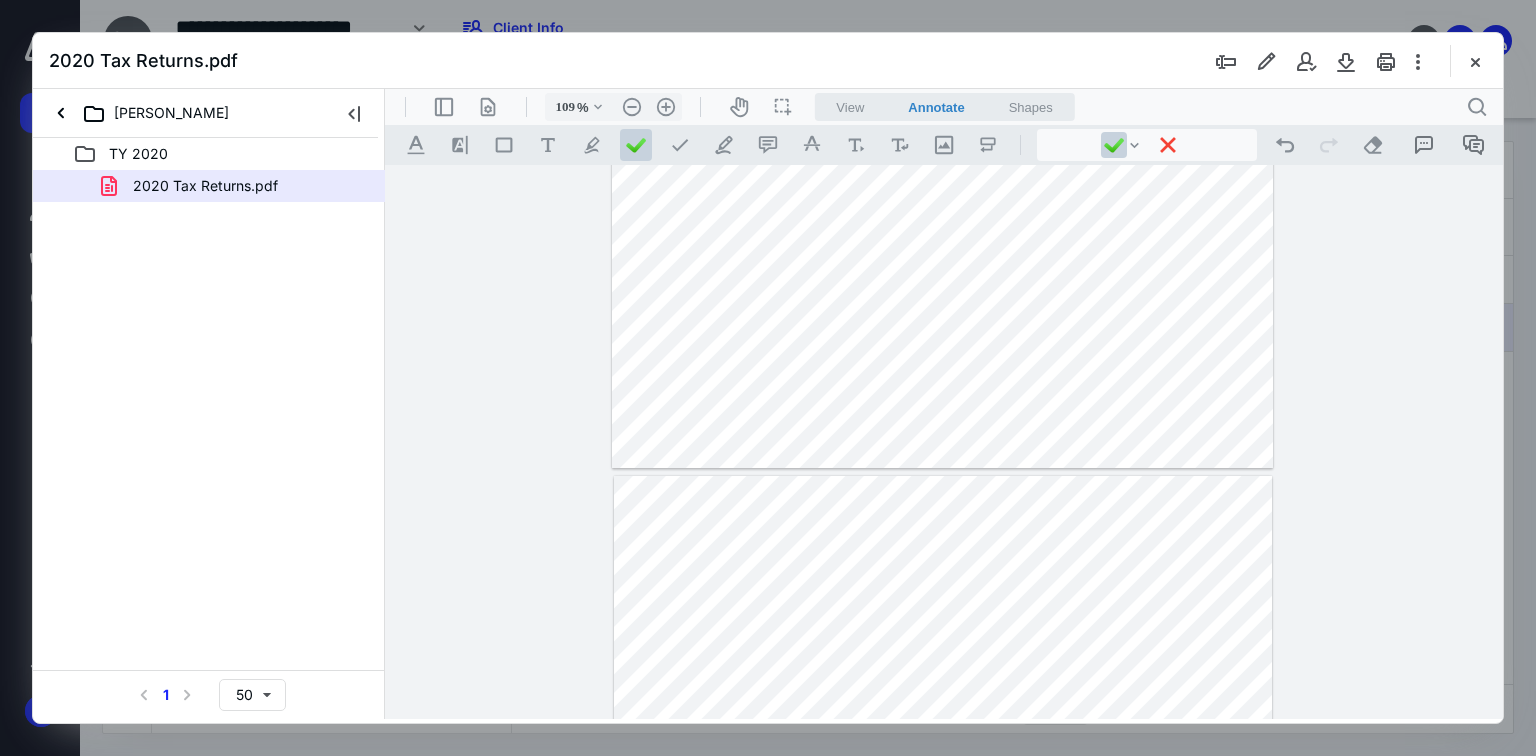 click at bounding box center [942, 911] 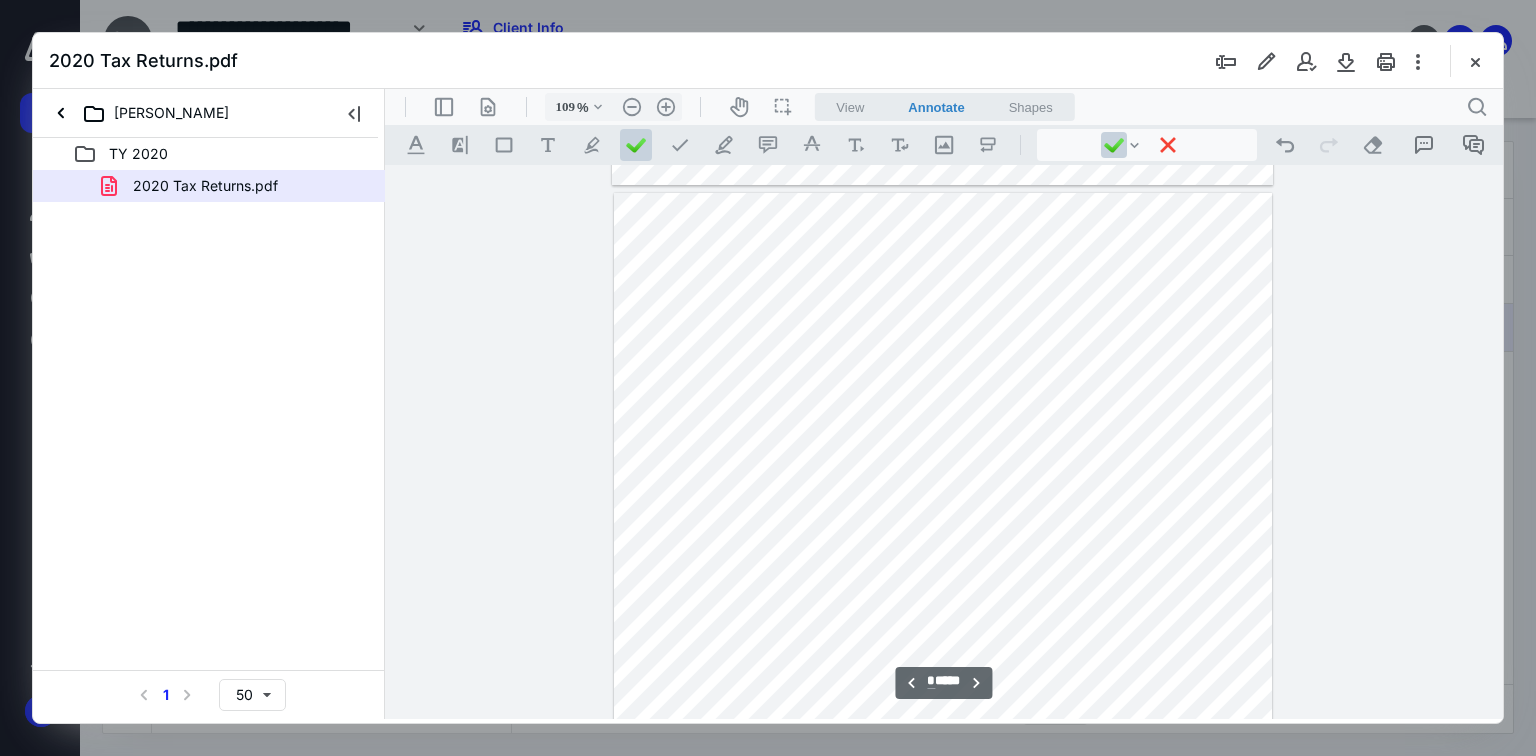 scroll, scrollTop: 2643, scrollLeft: 0, axis: vertical 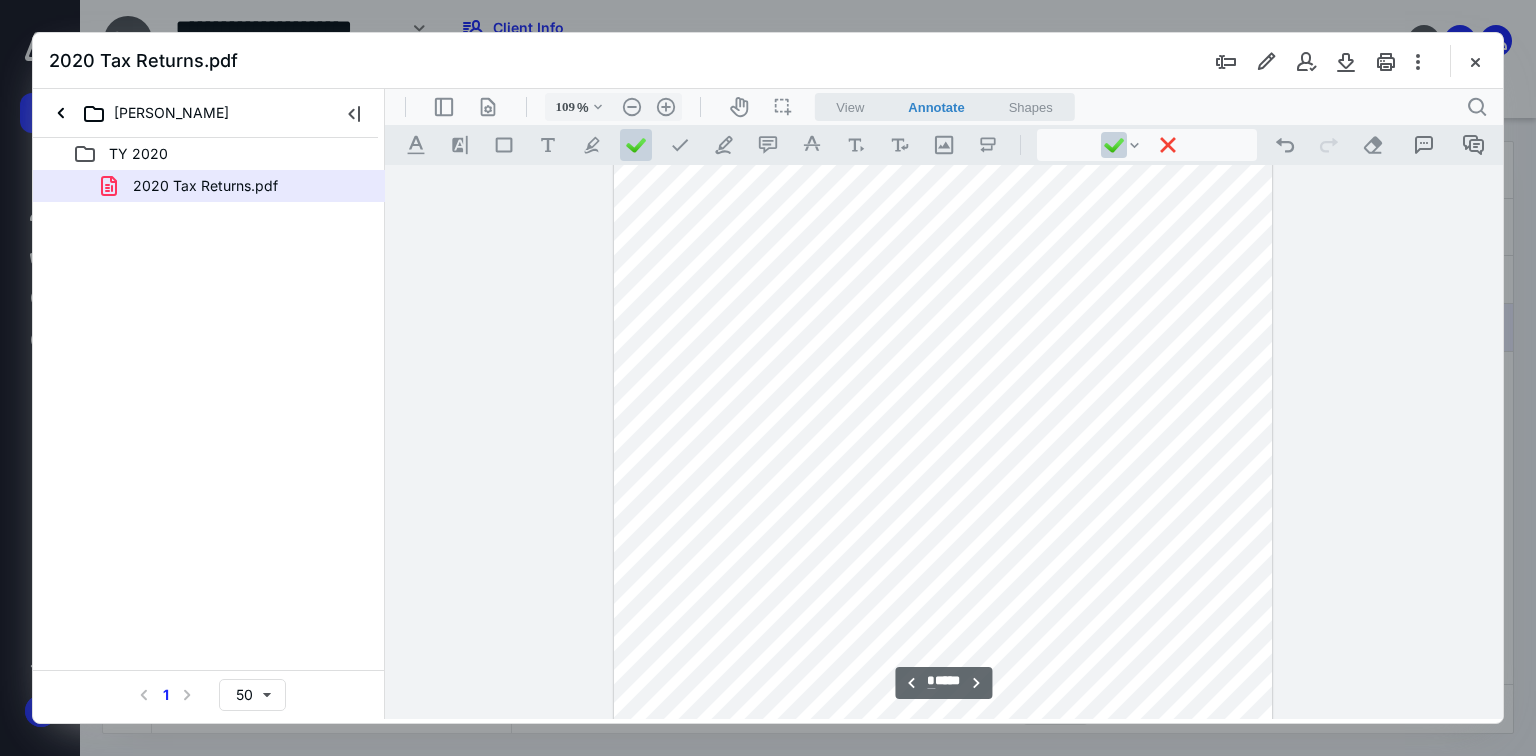 click at bounding box center [942, 591] 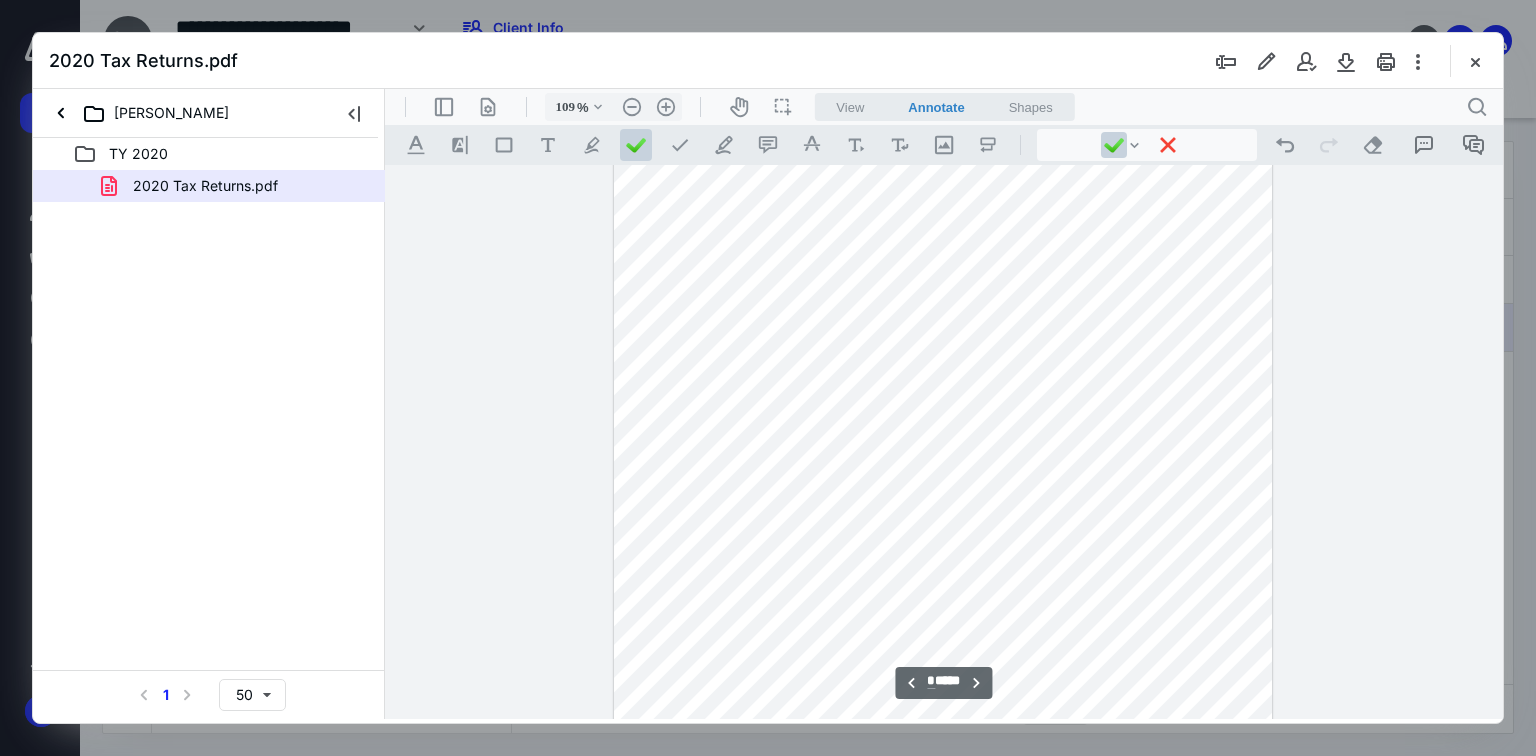 scroll, scrollTop: 2803, scrollLeft: 0, axis: vertical 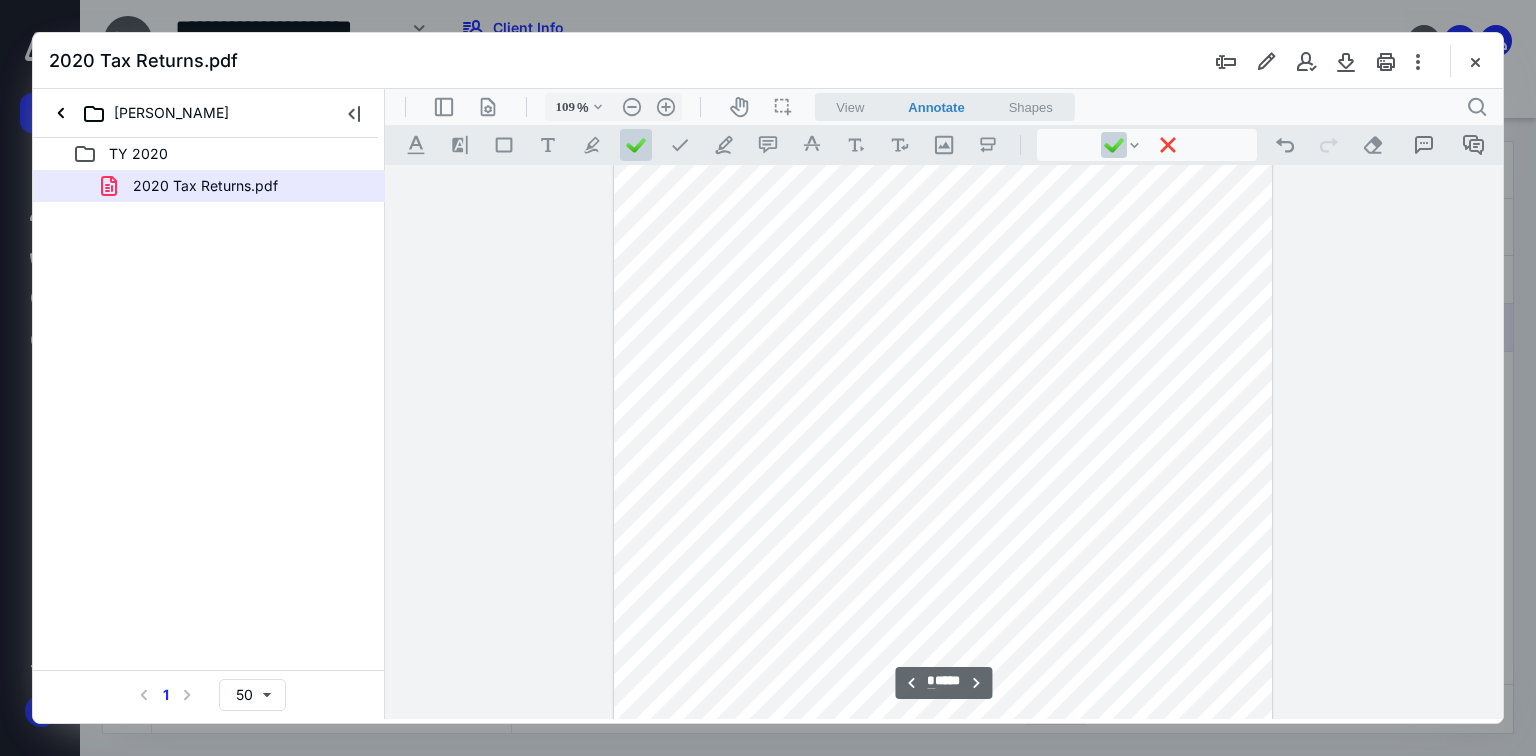 click at bounding box center (942, 431) 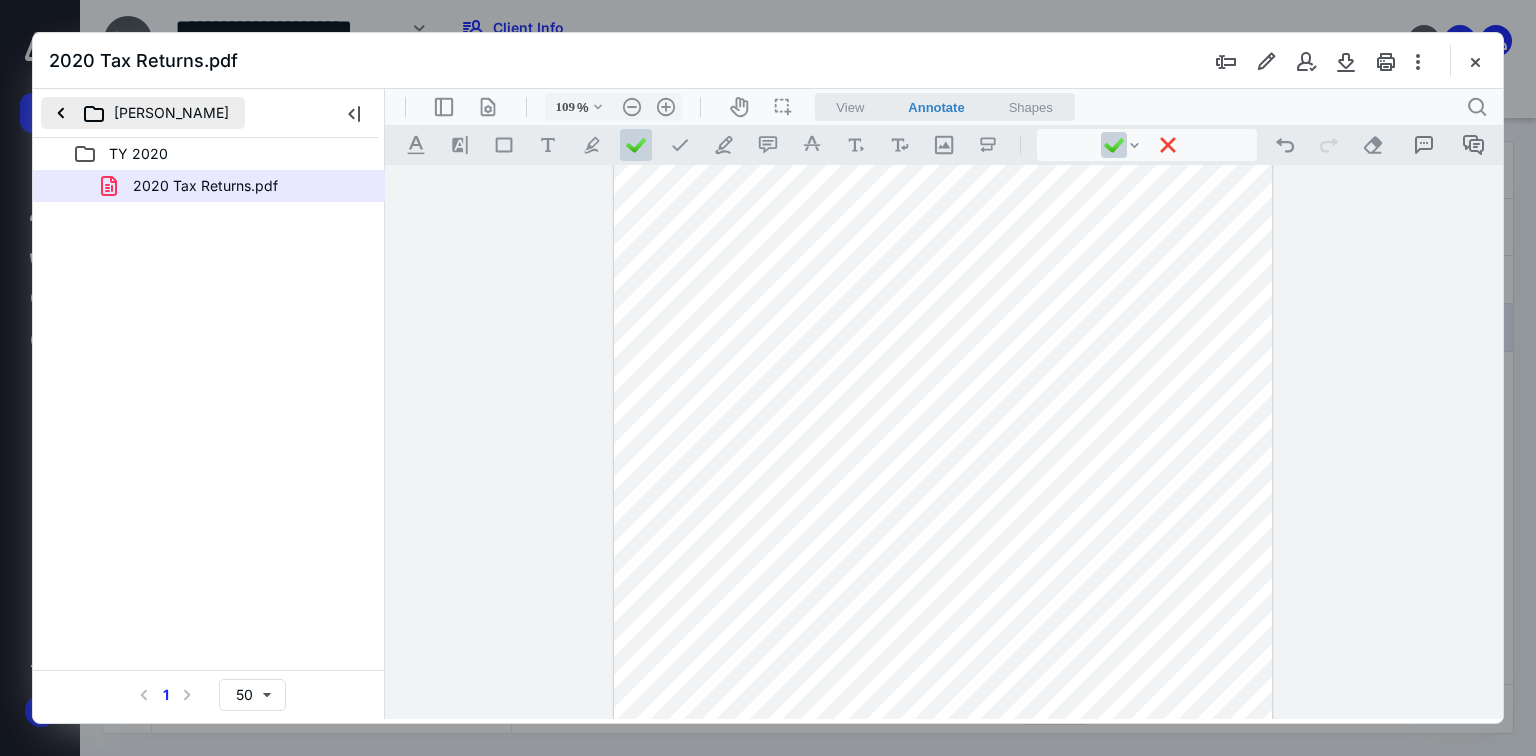 drag, startPoint x: 67, startPoint y: 109, endPoint x: 56, endPoint y: 109, distance: 11 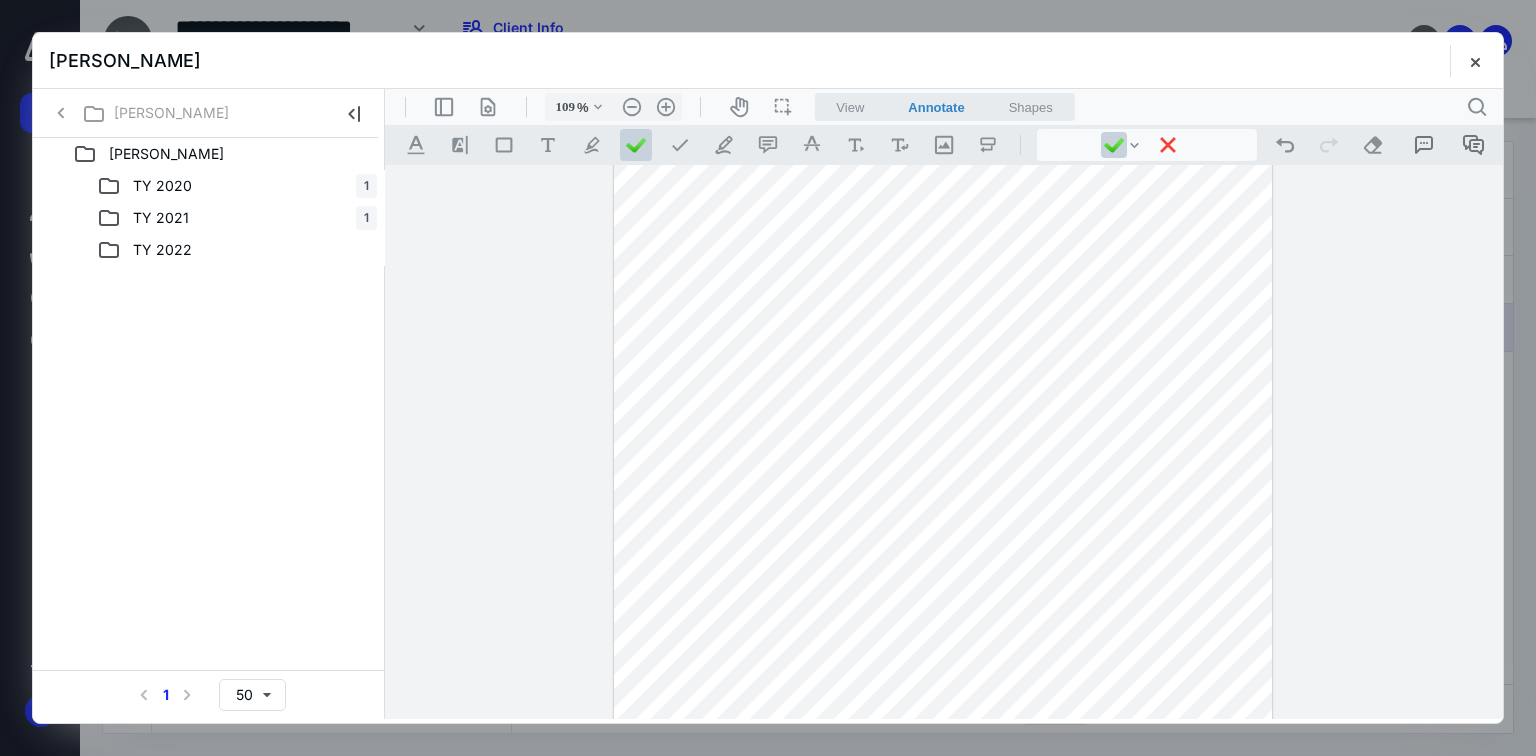 click 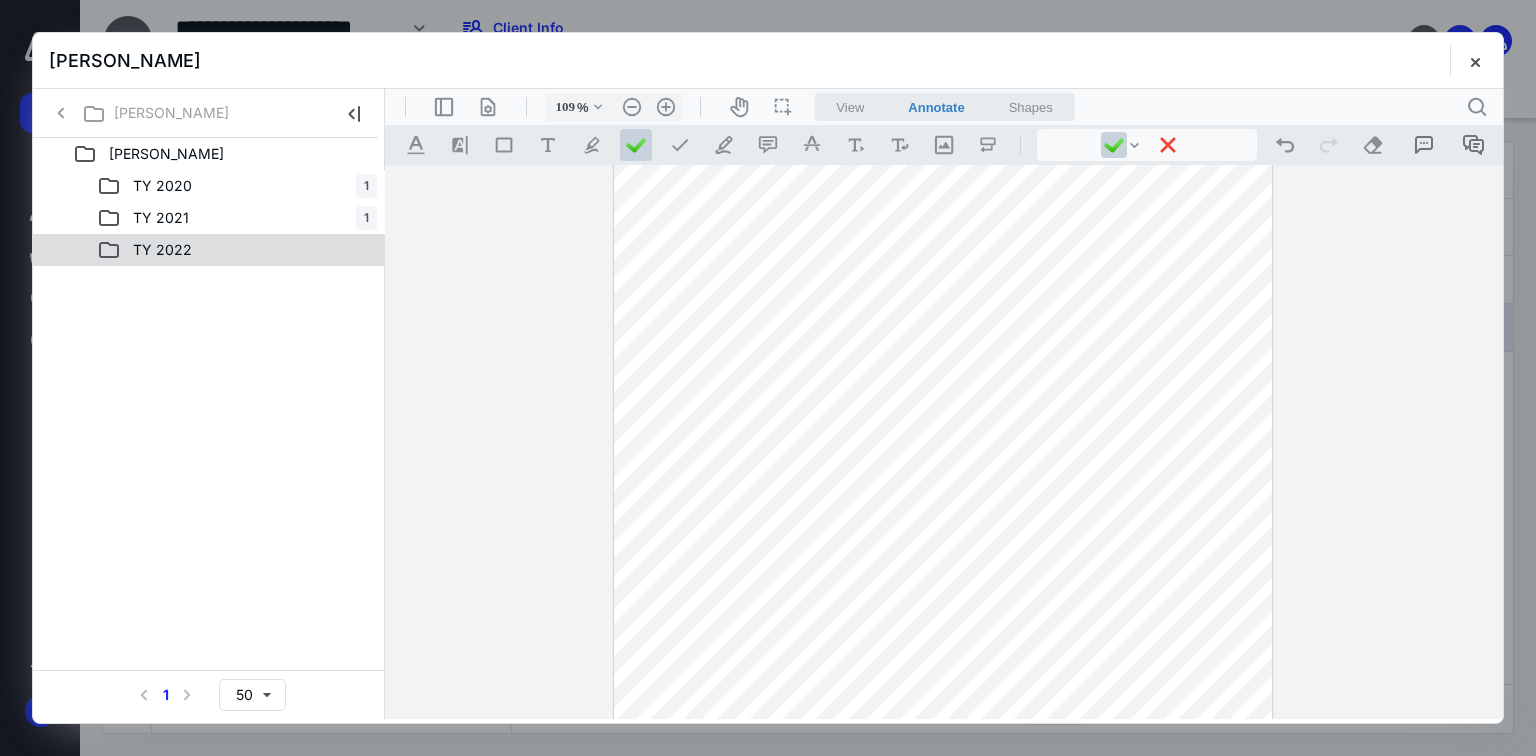 click on "TY 2022" at bounding box center [162, 250] 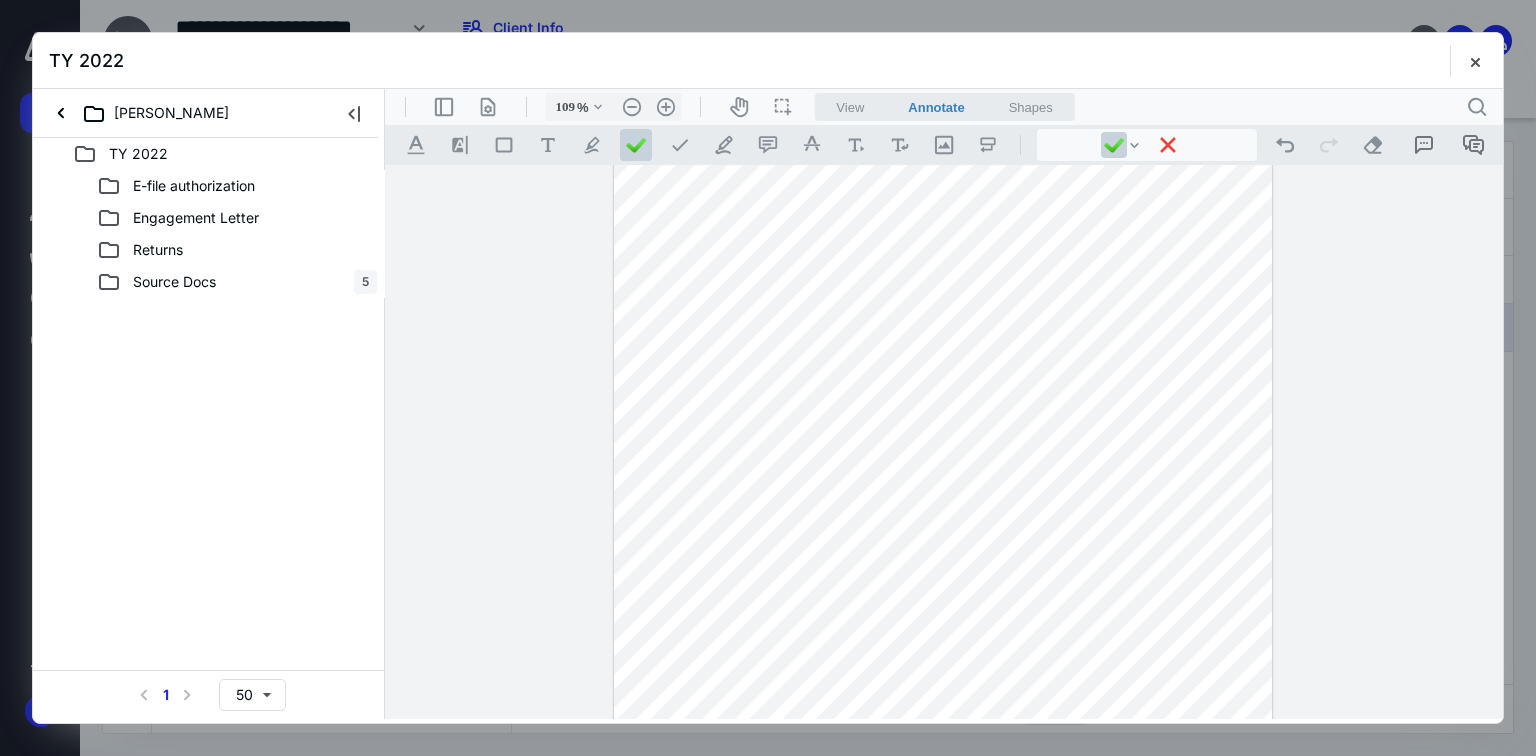 click on "Source Docs" at bounding box center [174, 282] 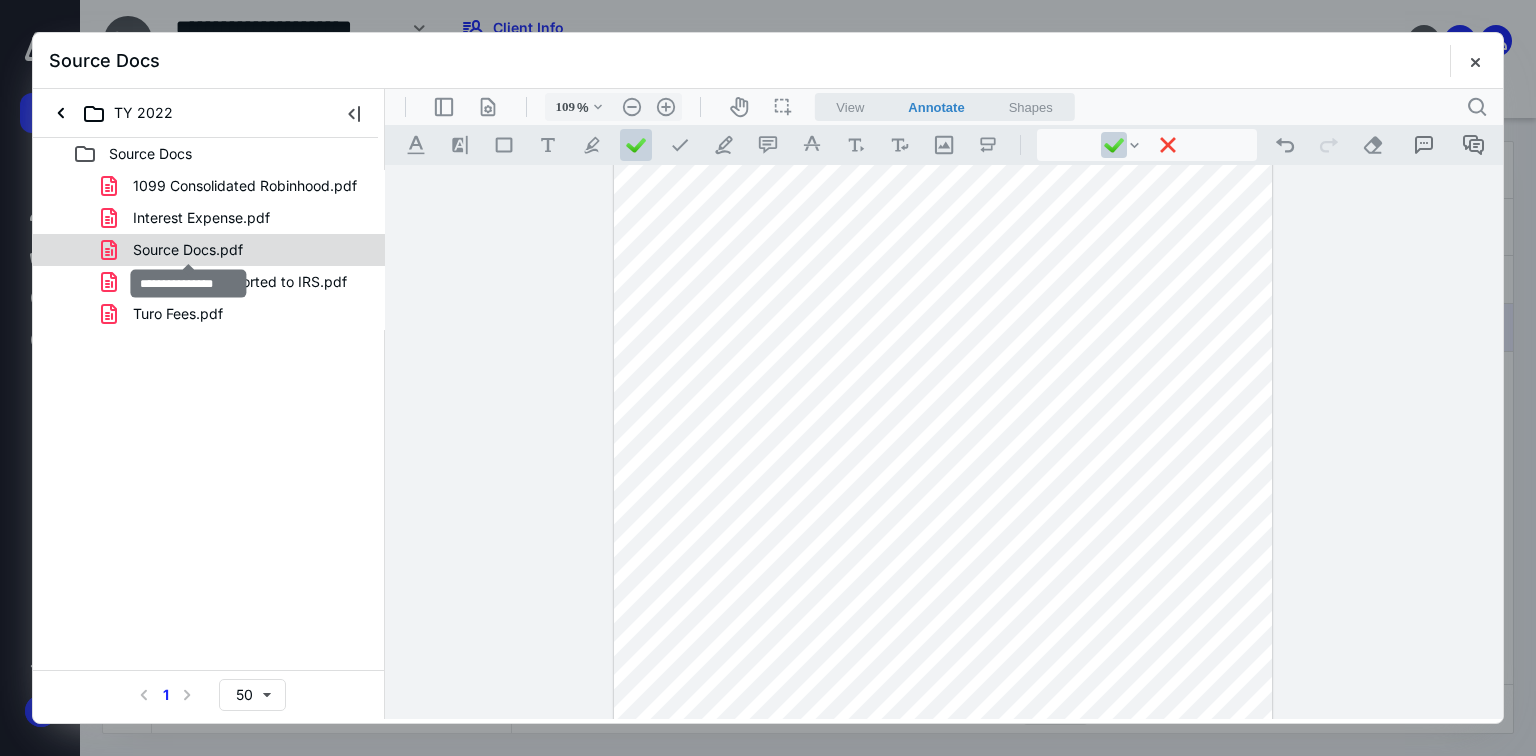 click on "Source Docs.pdf" at bounding box center (188, 250) 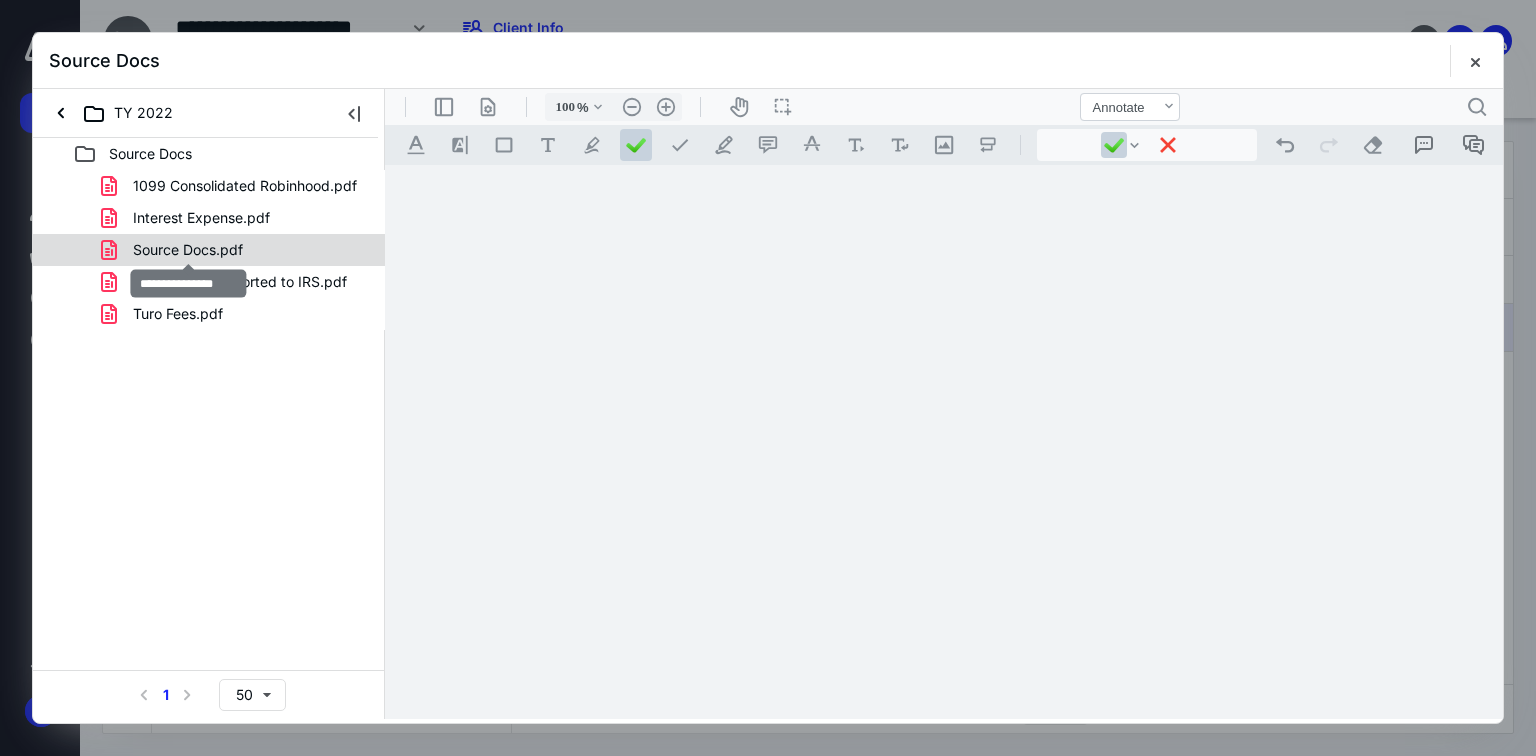 click on "1099 Consolidated Robinhood.pdf Interest Expense.pdf Source Docs.pdf Transactions reported to IRS.pdf Turo Fees.pdf" at bounding box center [209, 250] 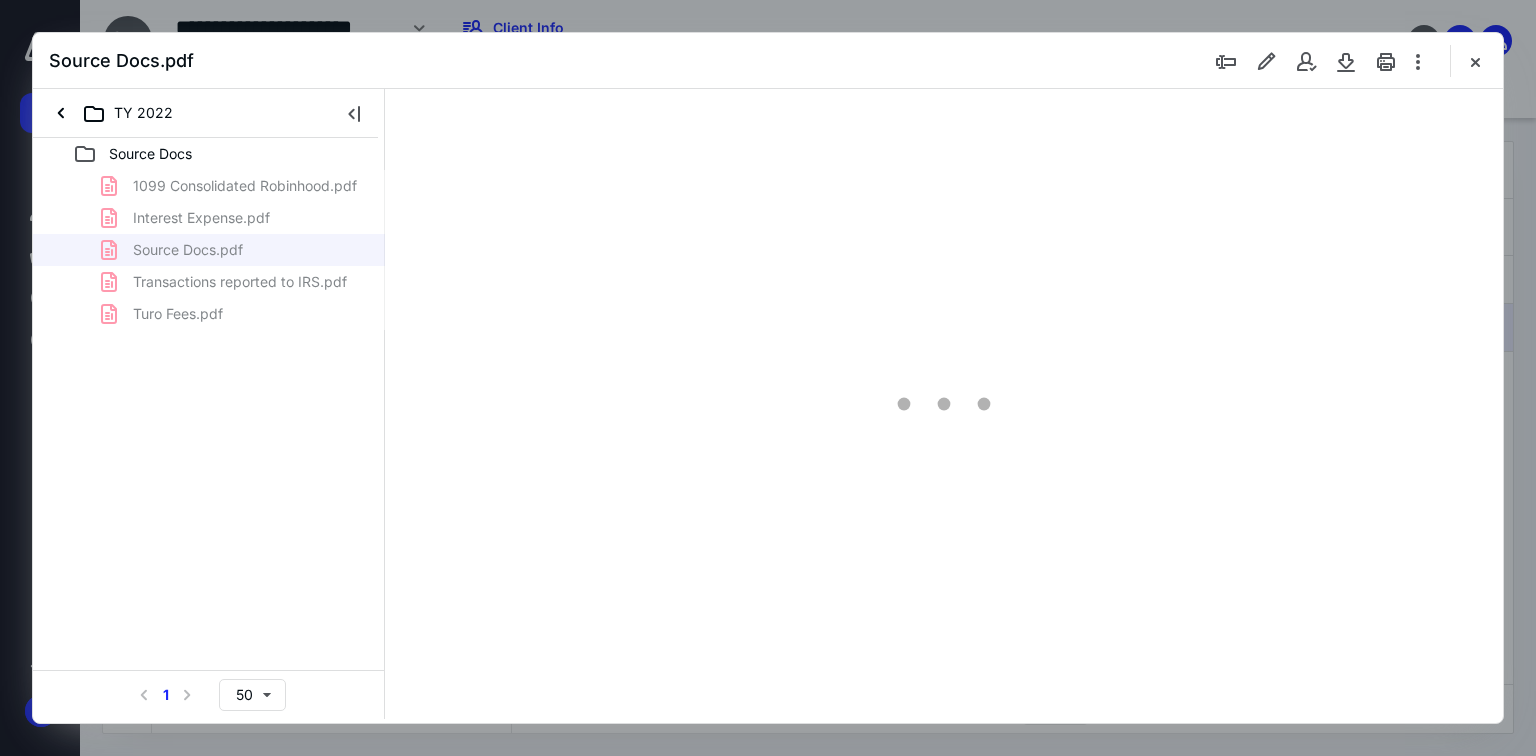 scroll, scrollTop: 79, scrollLeft: 0, axis: vertical 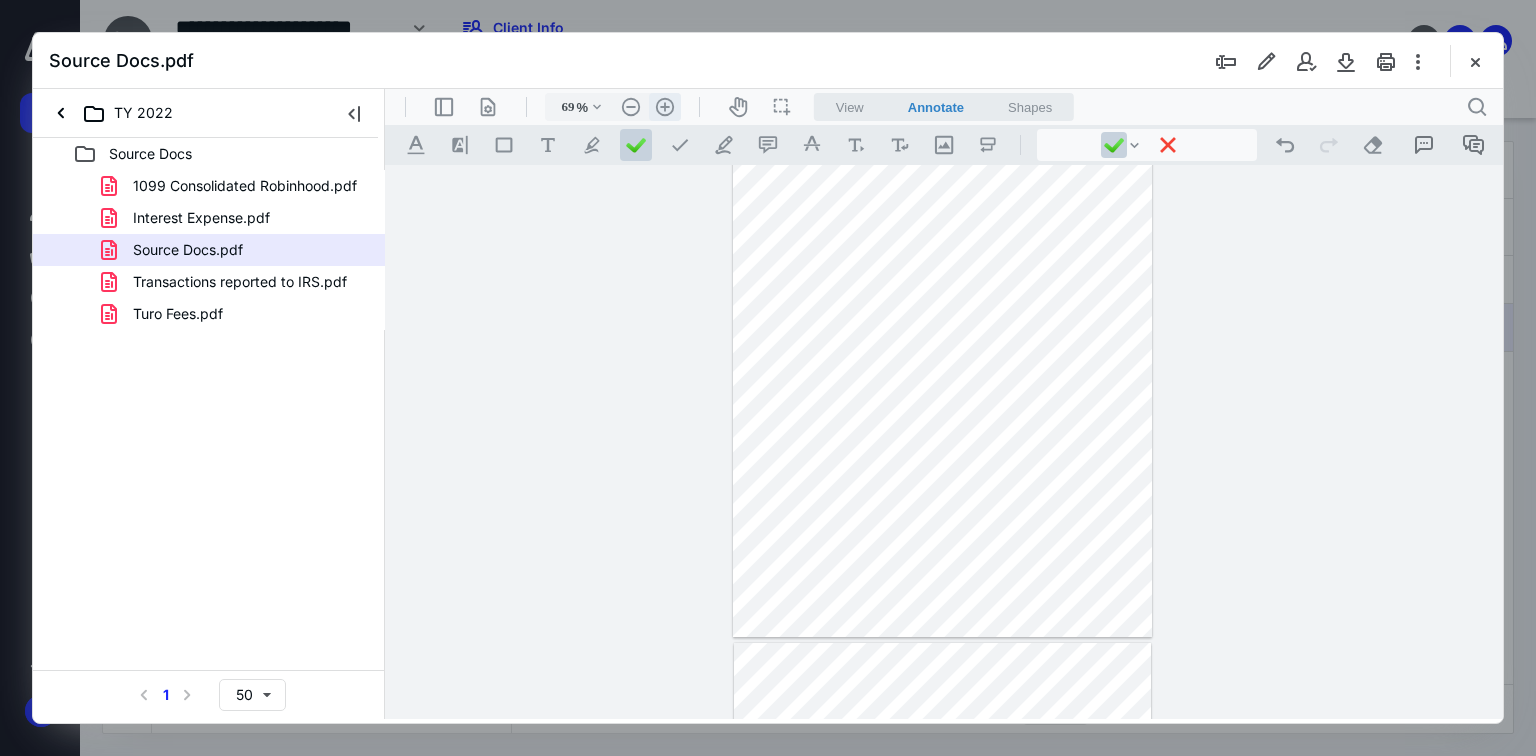 click on ".cls-1{fill:#abb0c4;} icon - header - zoom - in - line" at bounding box center [665, 107] 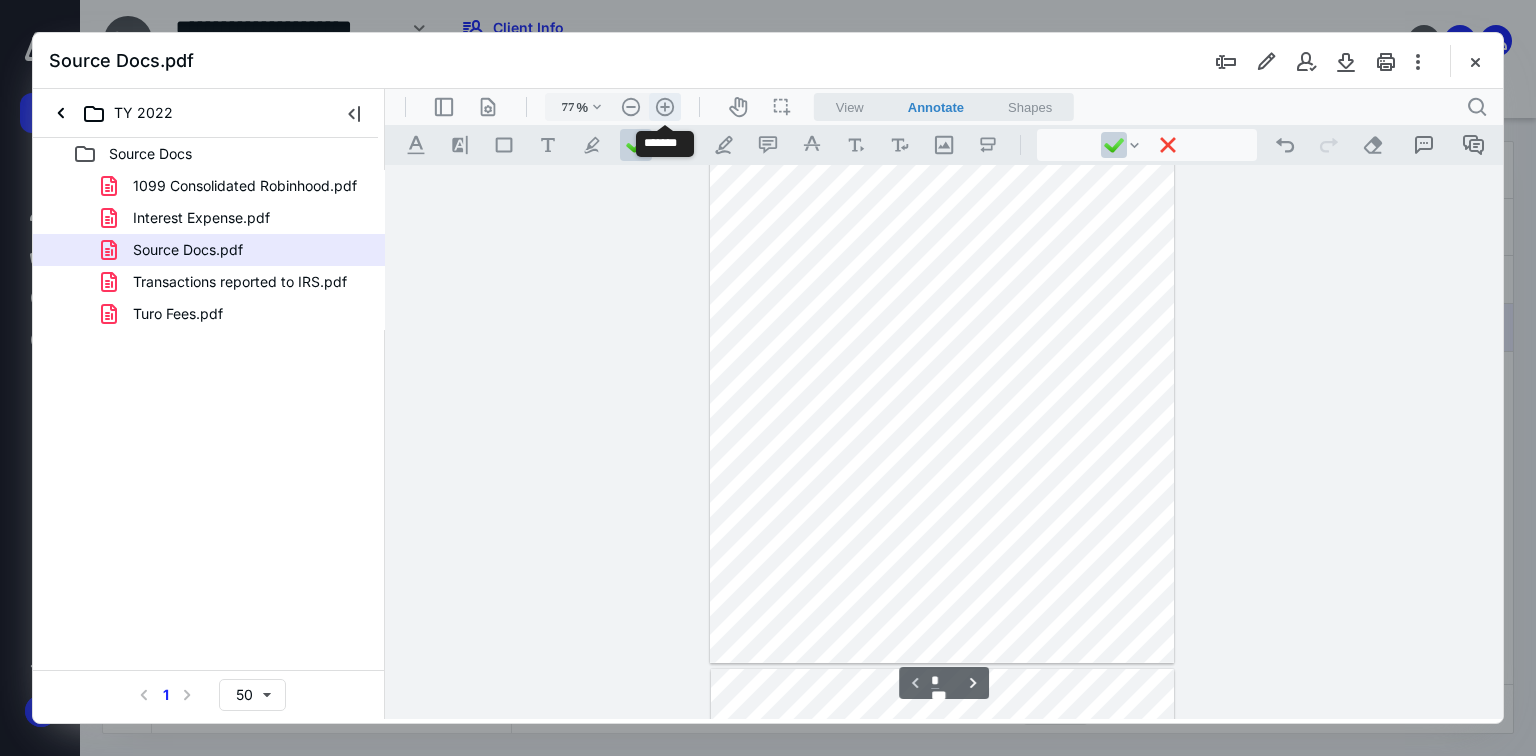 click on ".cls-1{fill:#abb0c4;} icon - header - zoom - in - line" at bounding box center [665, 107] 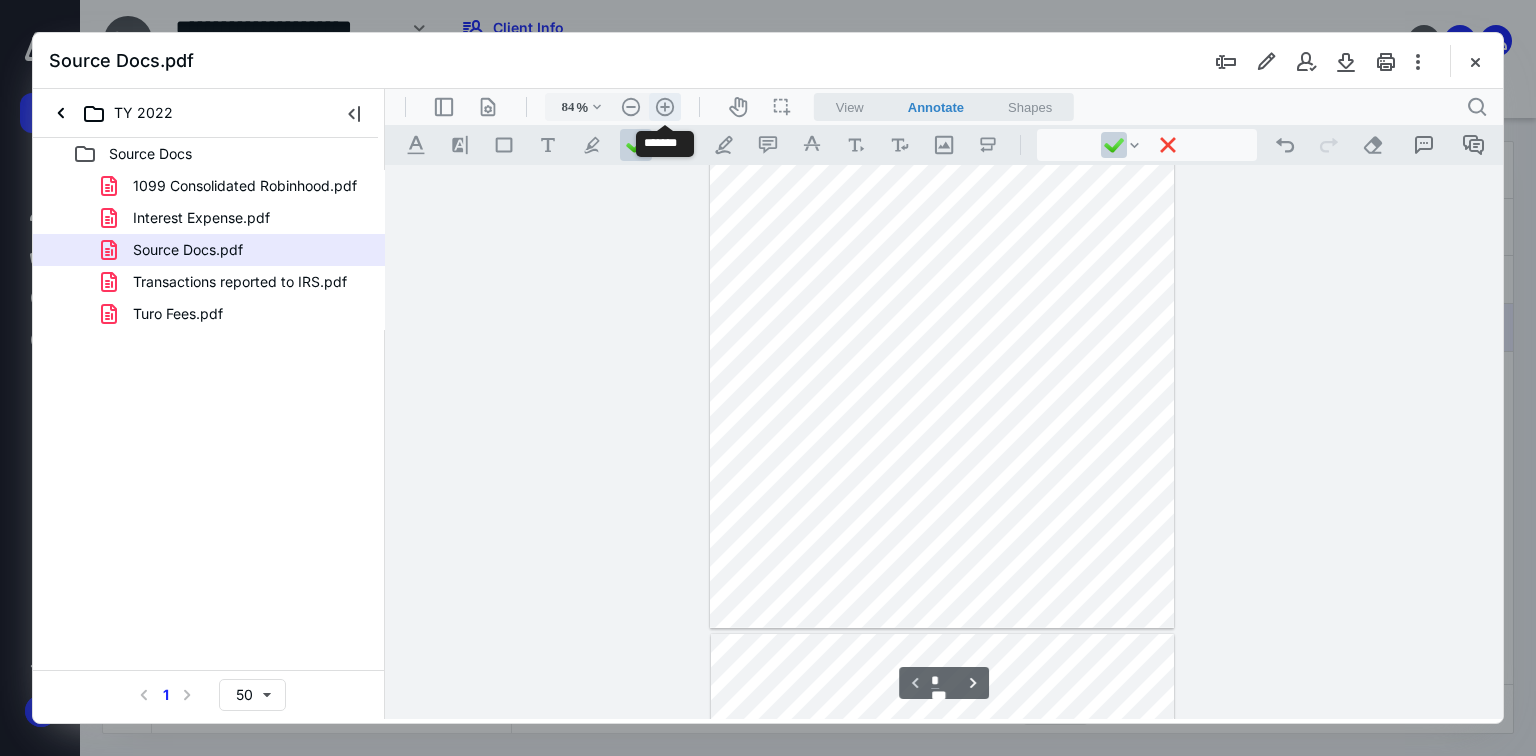 click on ".cls-1{fill:#abb0c4;} icon - header - zoom - in - line" at bounding box center [665, 107] 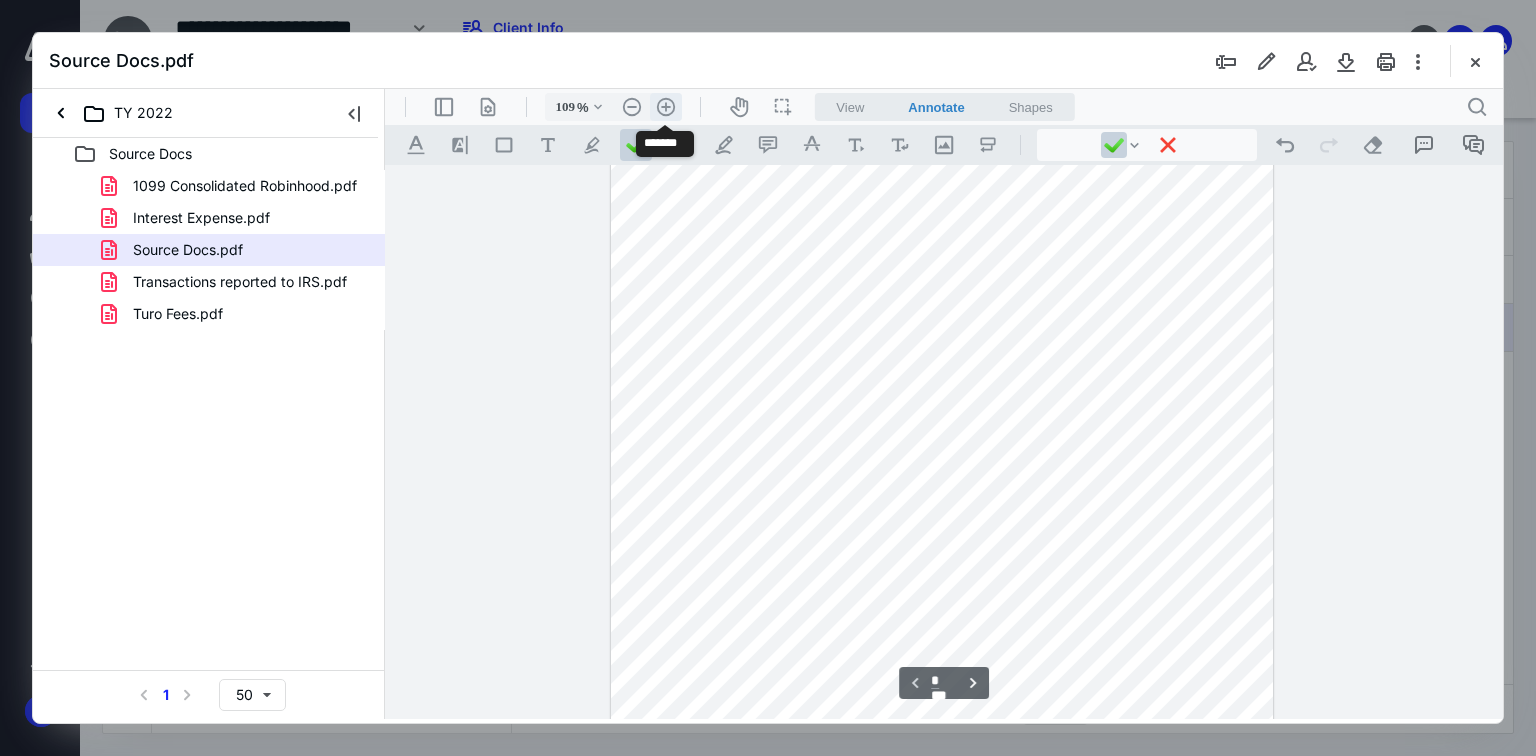 click on ".cls-1{fill:#abb0c4;} icon - header - zoom - in - line" at bounding box center [666, 107] 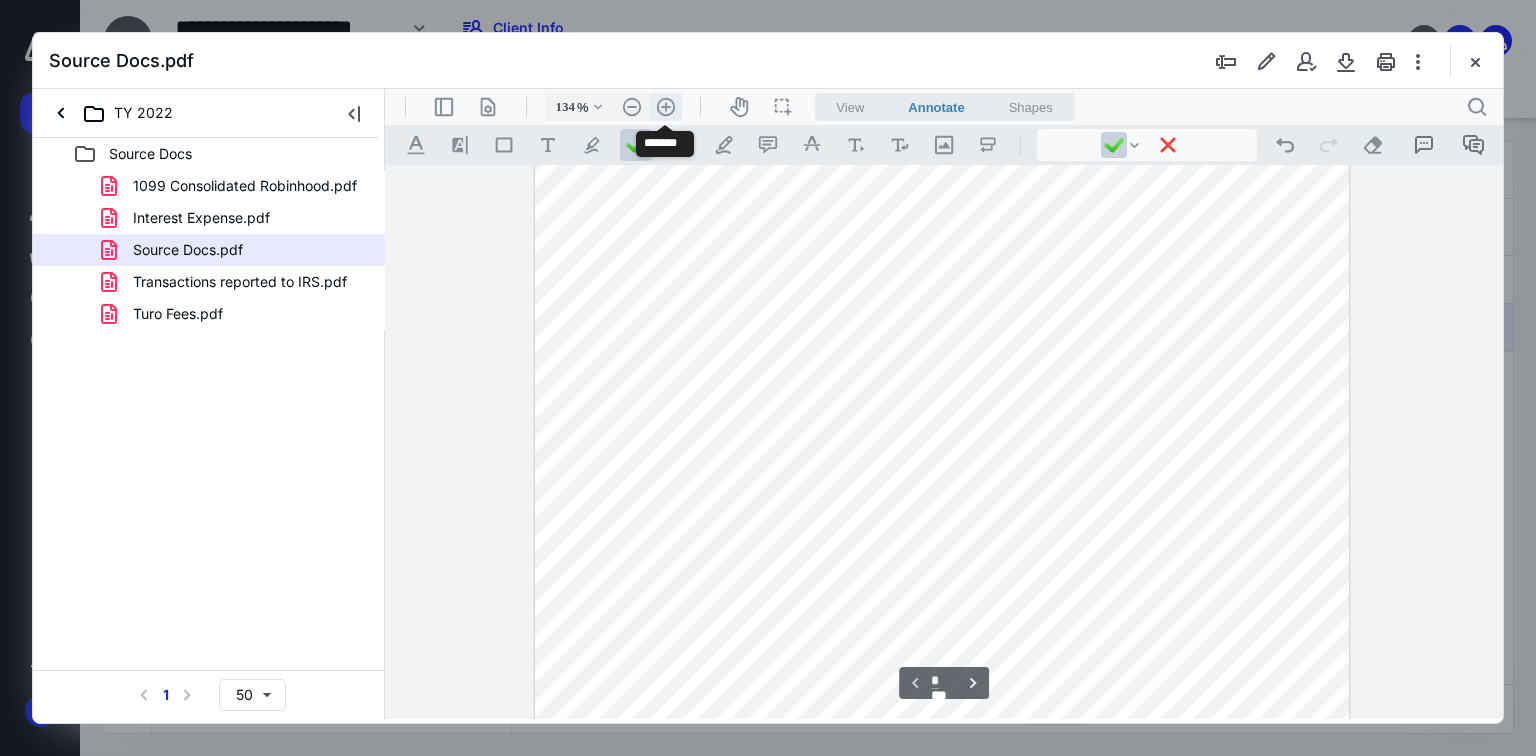 click on ".cls-1{fill:#abb0c4;} icon - header - zoom - in - line" at bounding box center (666, 107) 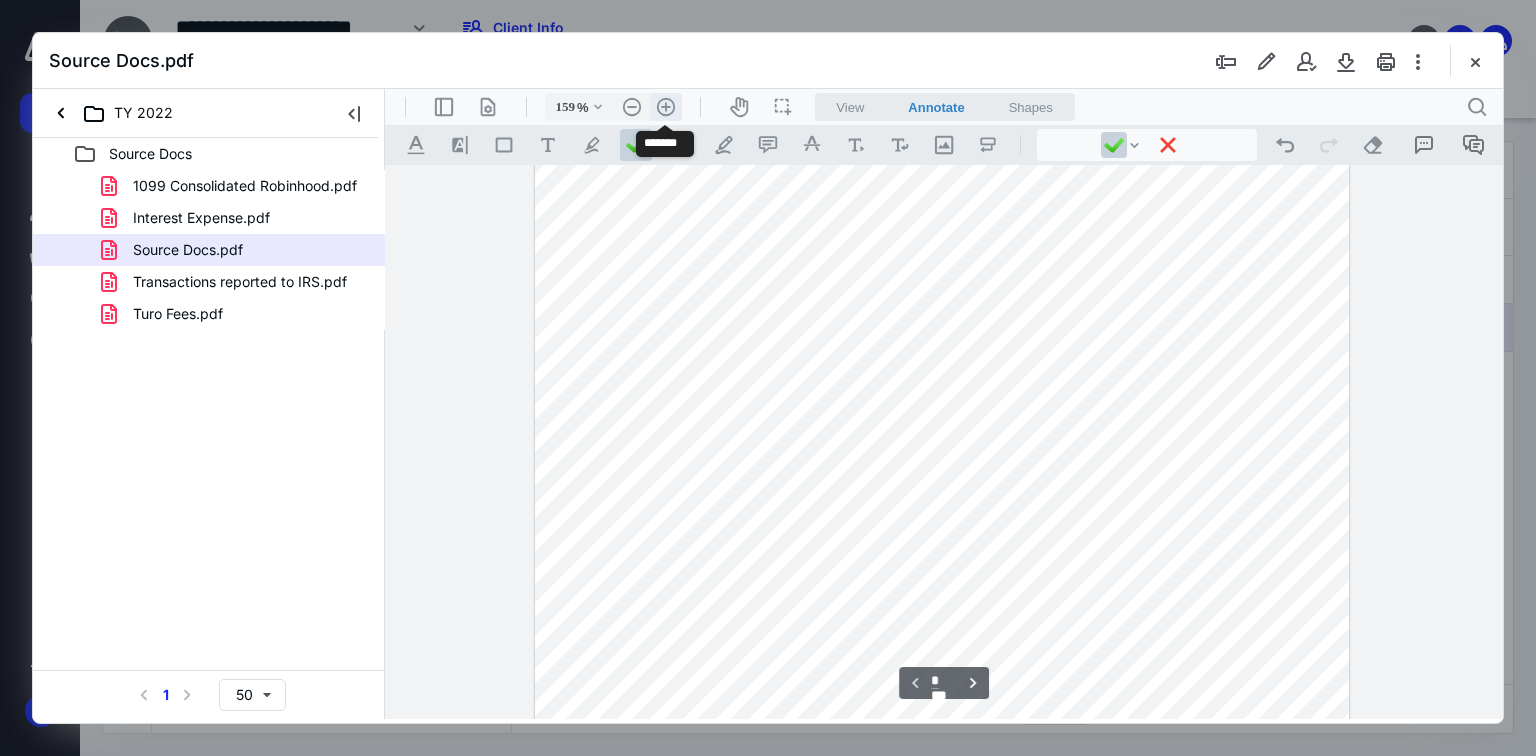 scroll, scrollTop: 493, scrollLeft: 0, axis: vertical 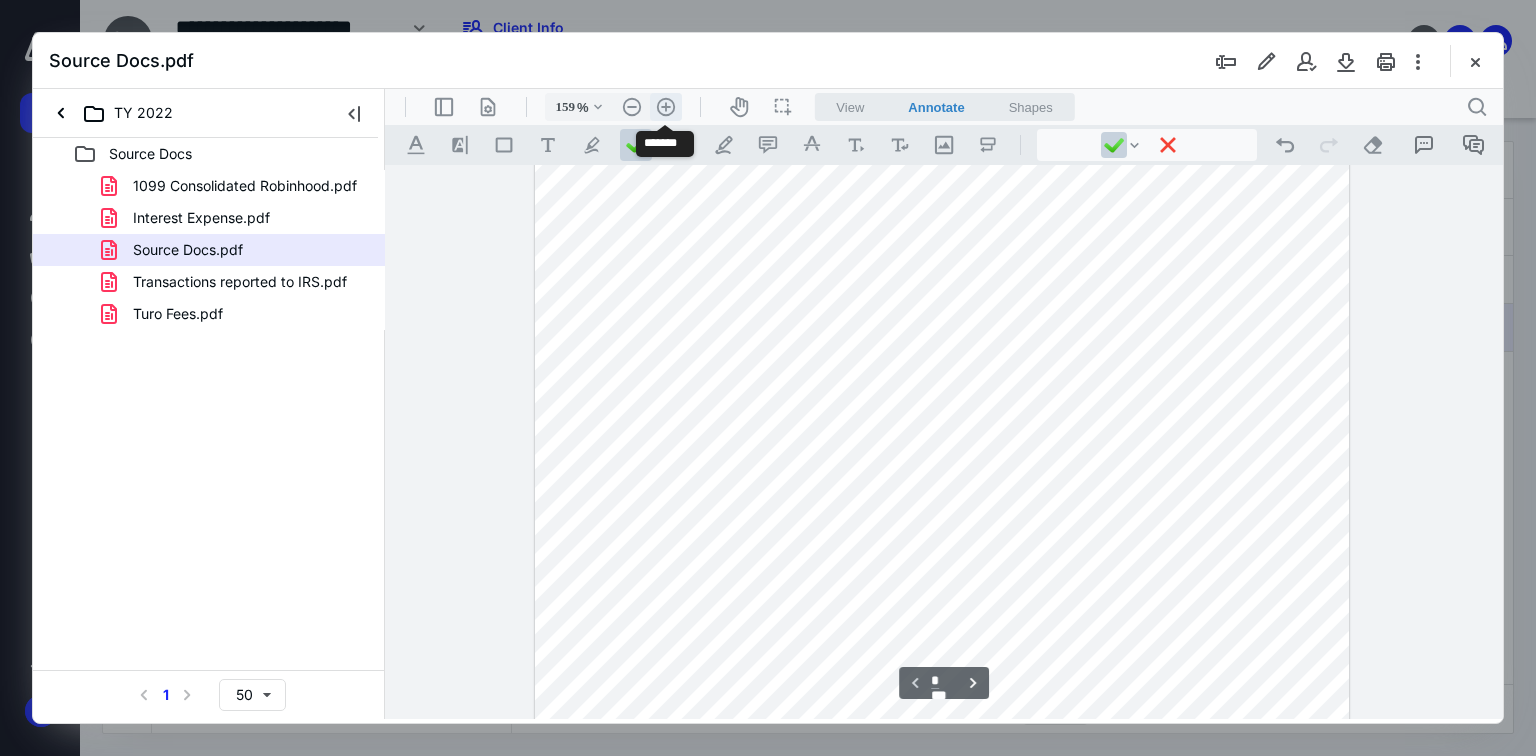 click on ".cls-1{fill:#abb0c4;} icon - header - zoom - in - line" at bounding box center [666, 107] 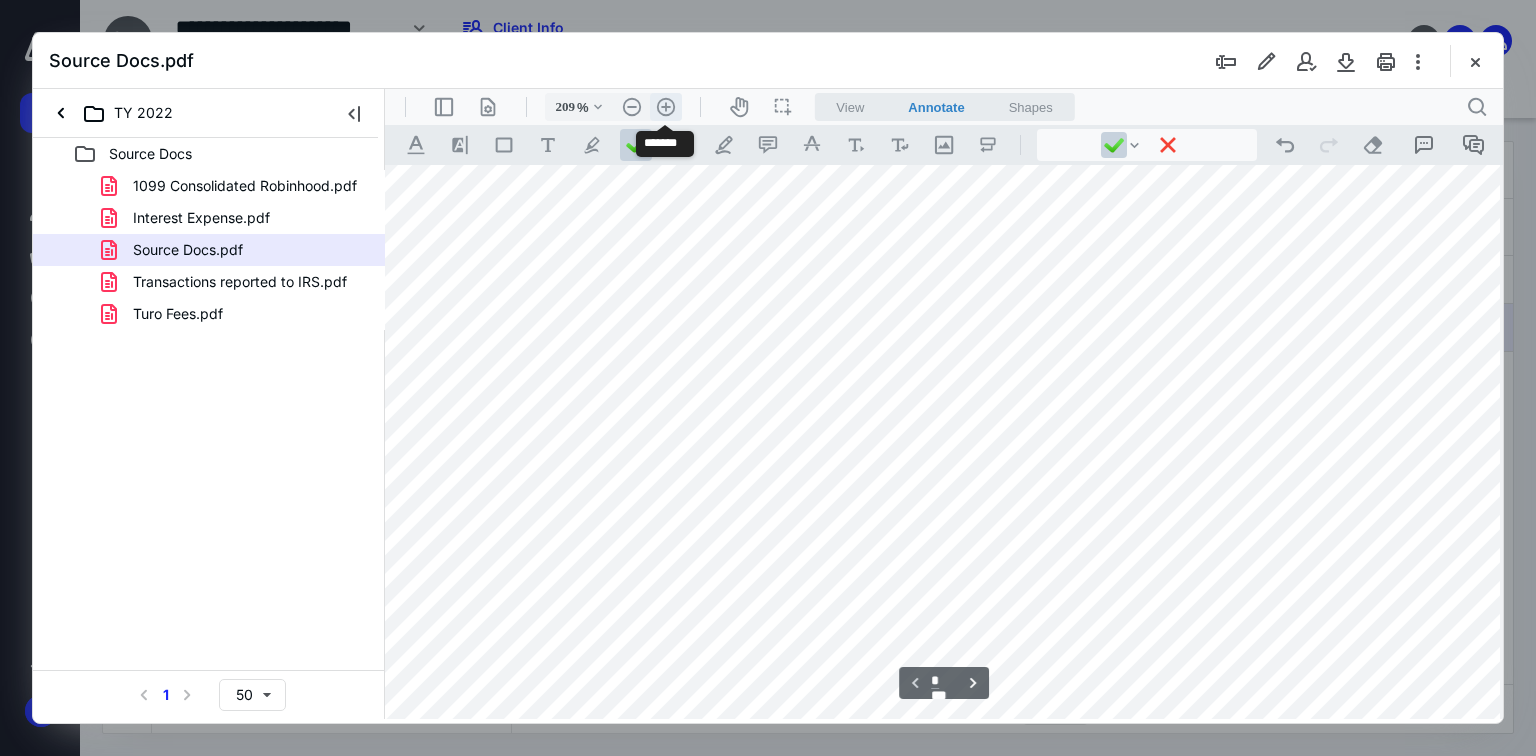 click on ".cls-1{fill:#abb0c4;} icon - header - zoom - in - line" at bounding box center [666, 107] 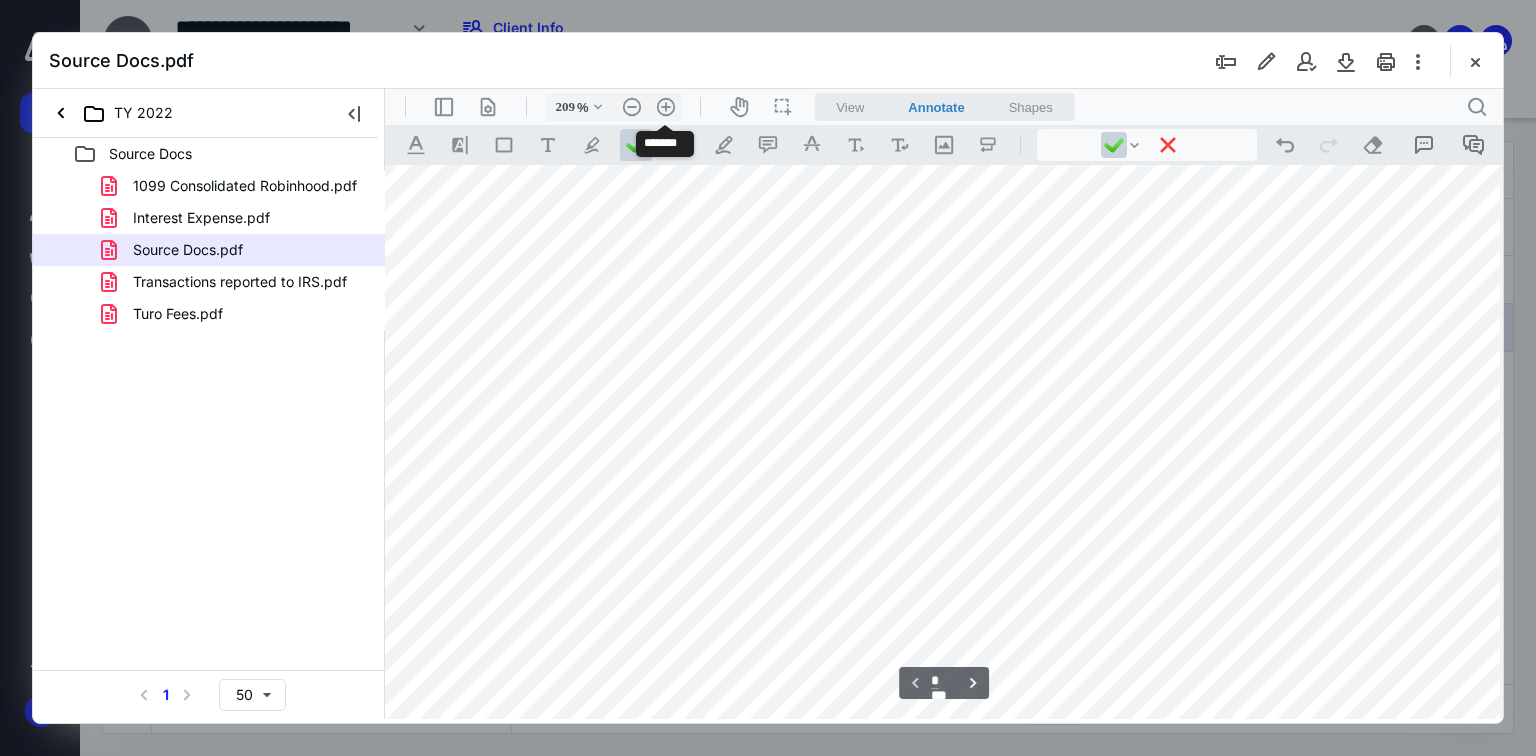 type on "259" 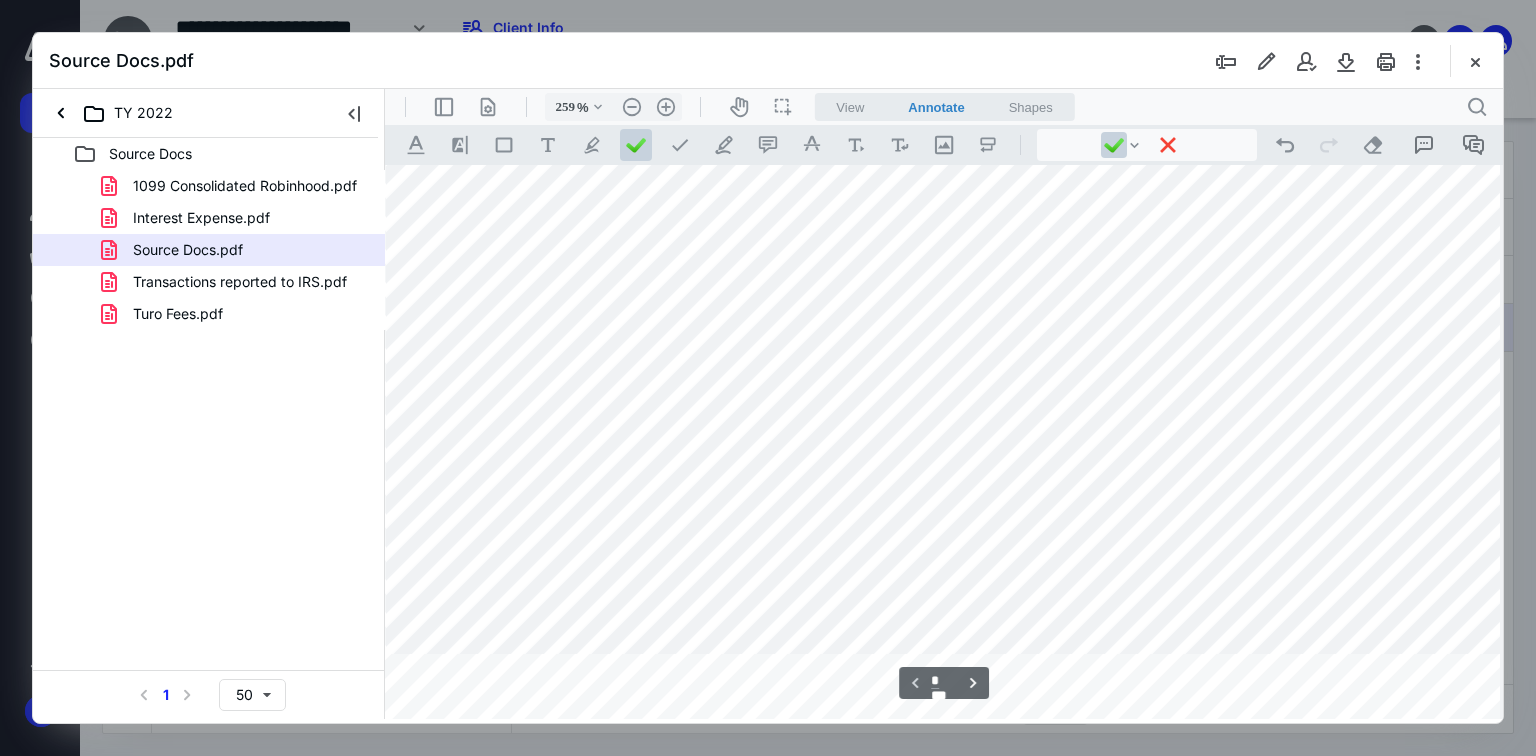 scroll, scrollTop: 794, scrollLeft: 245, axis: both 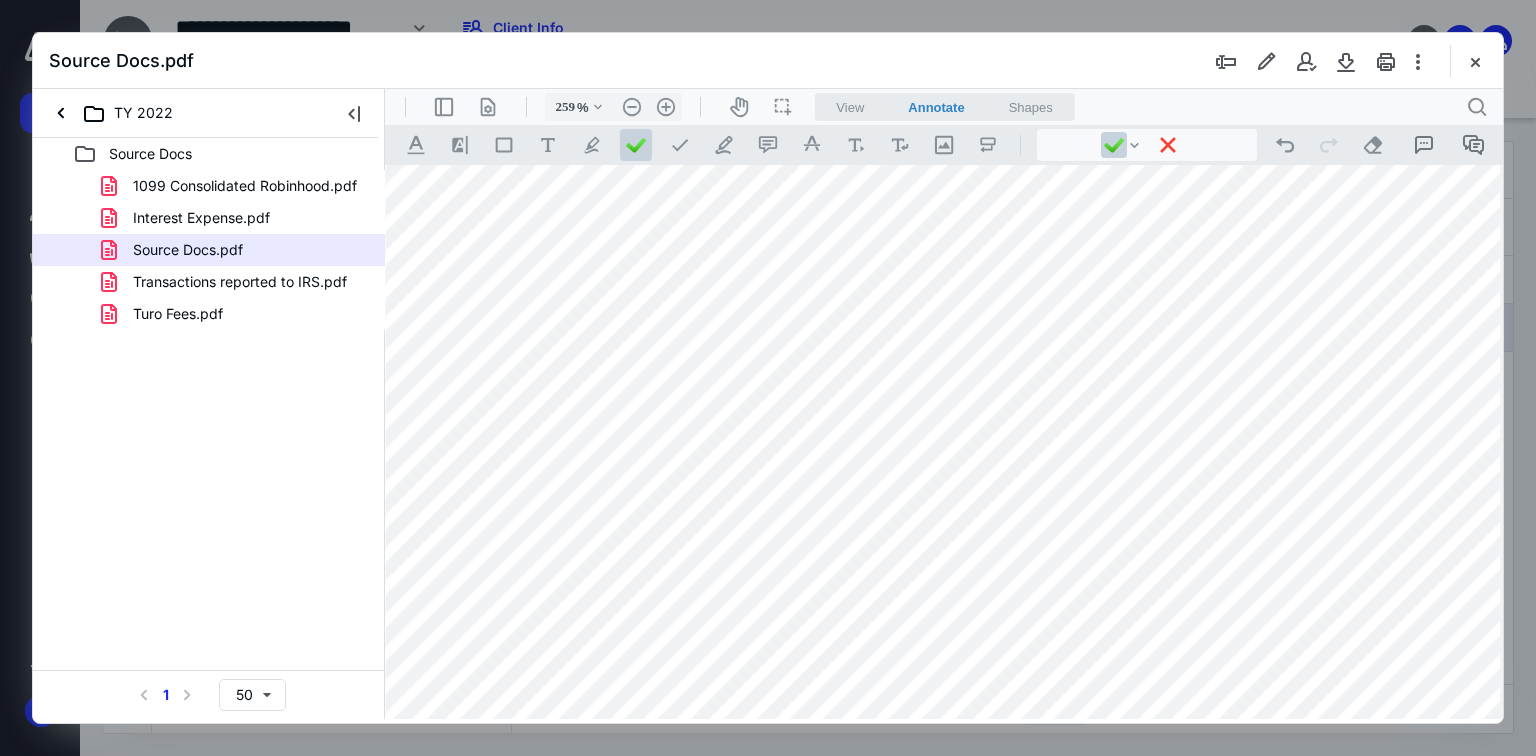 click at bounding box center (1475, 61) 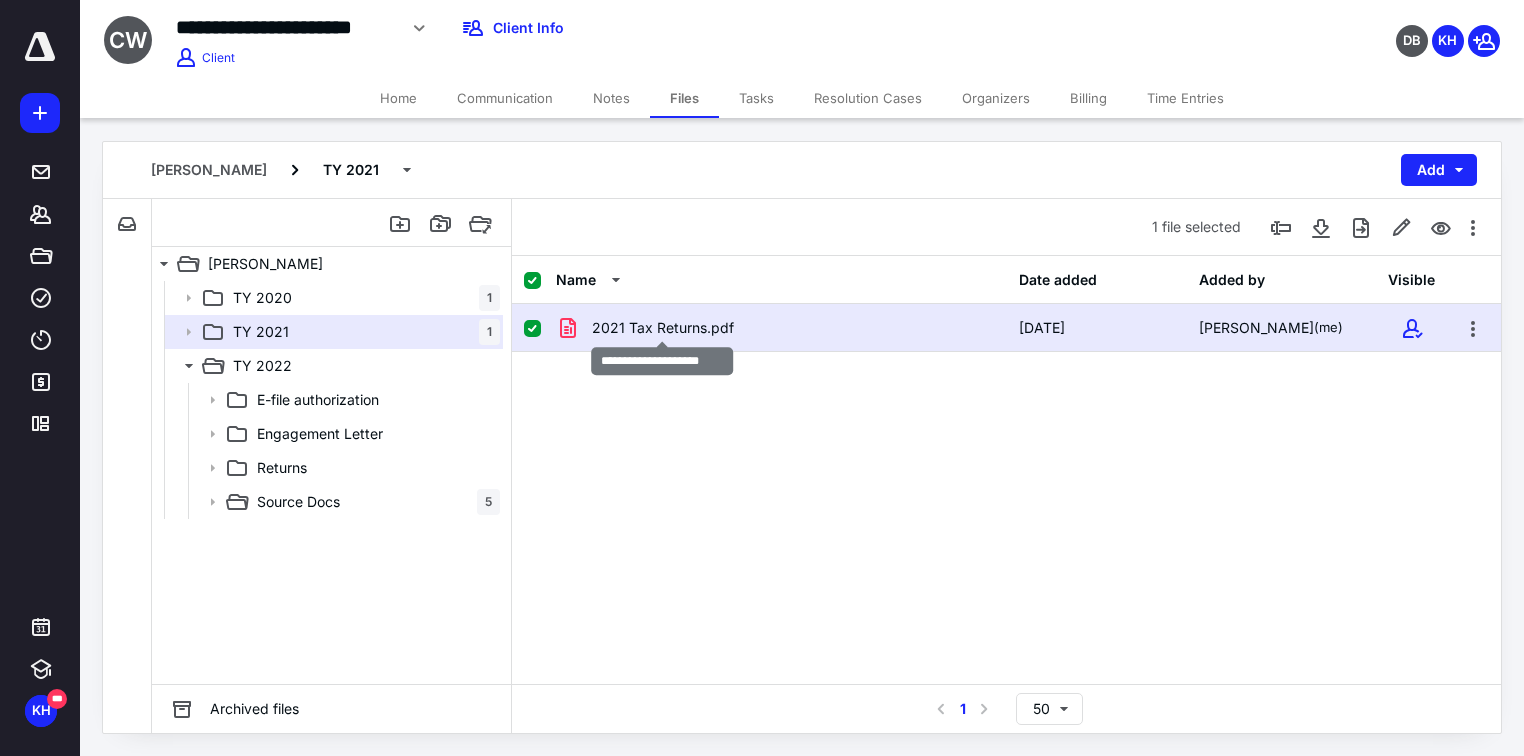 click on "2021 Tax Returns.pdf" at bounding box center [663, 328] 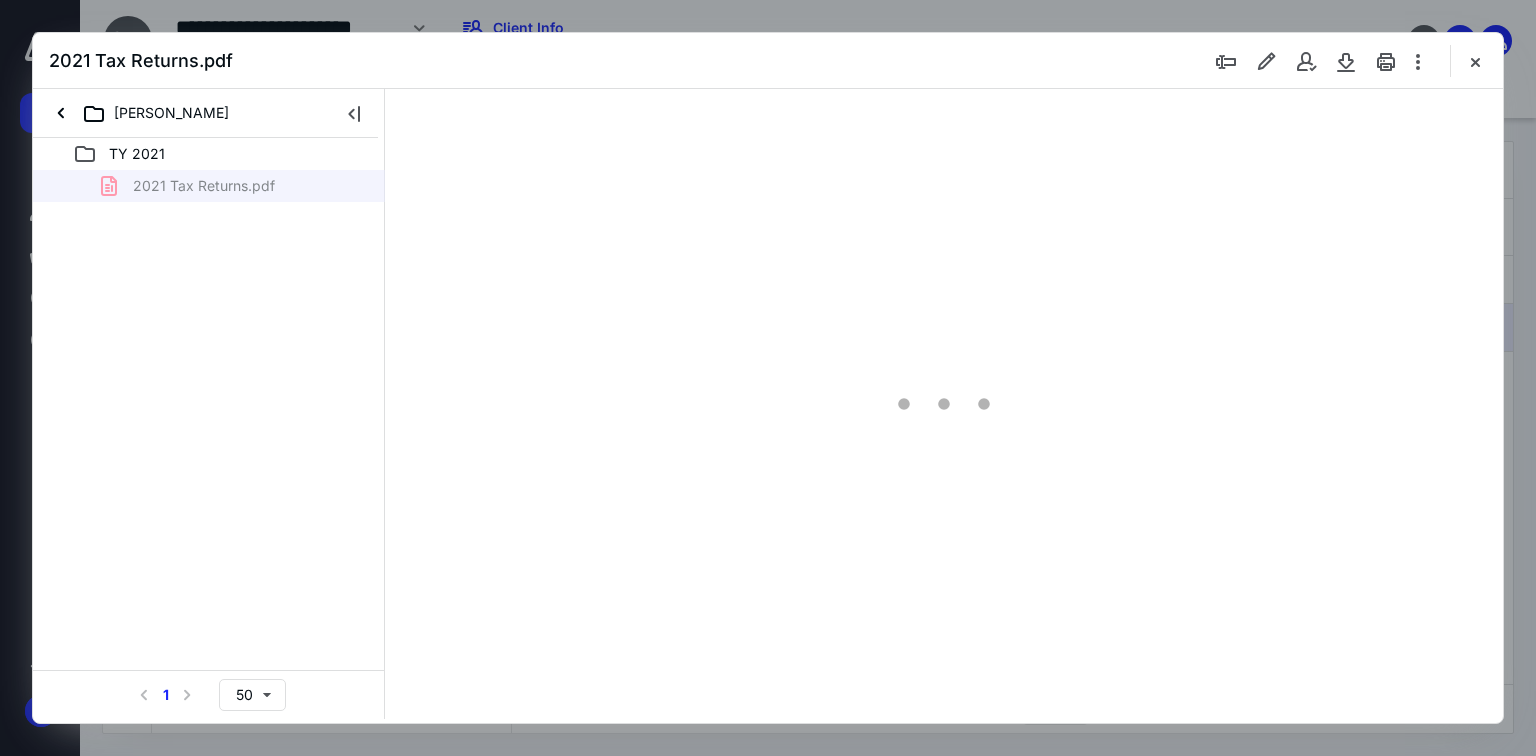 scroll, scrollTop: 0, scrollLeft: 0, axis: both 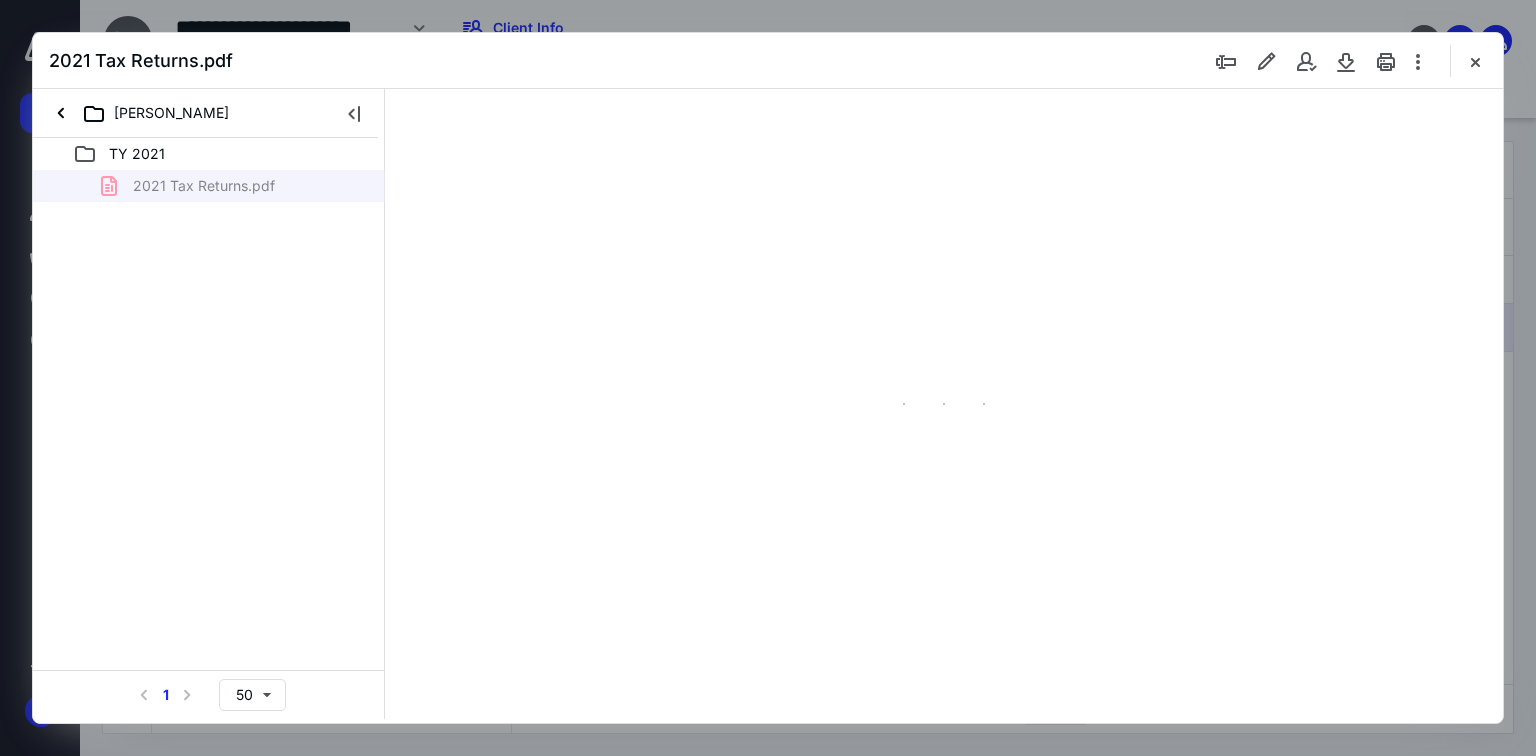 type on "69" 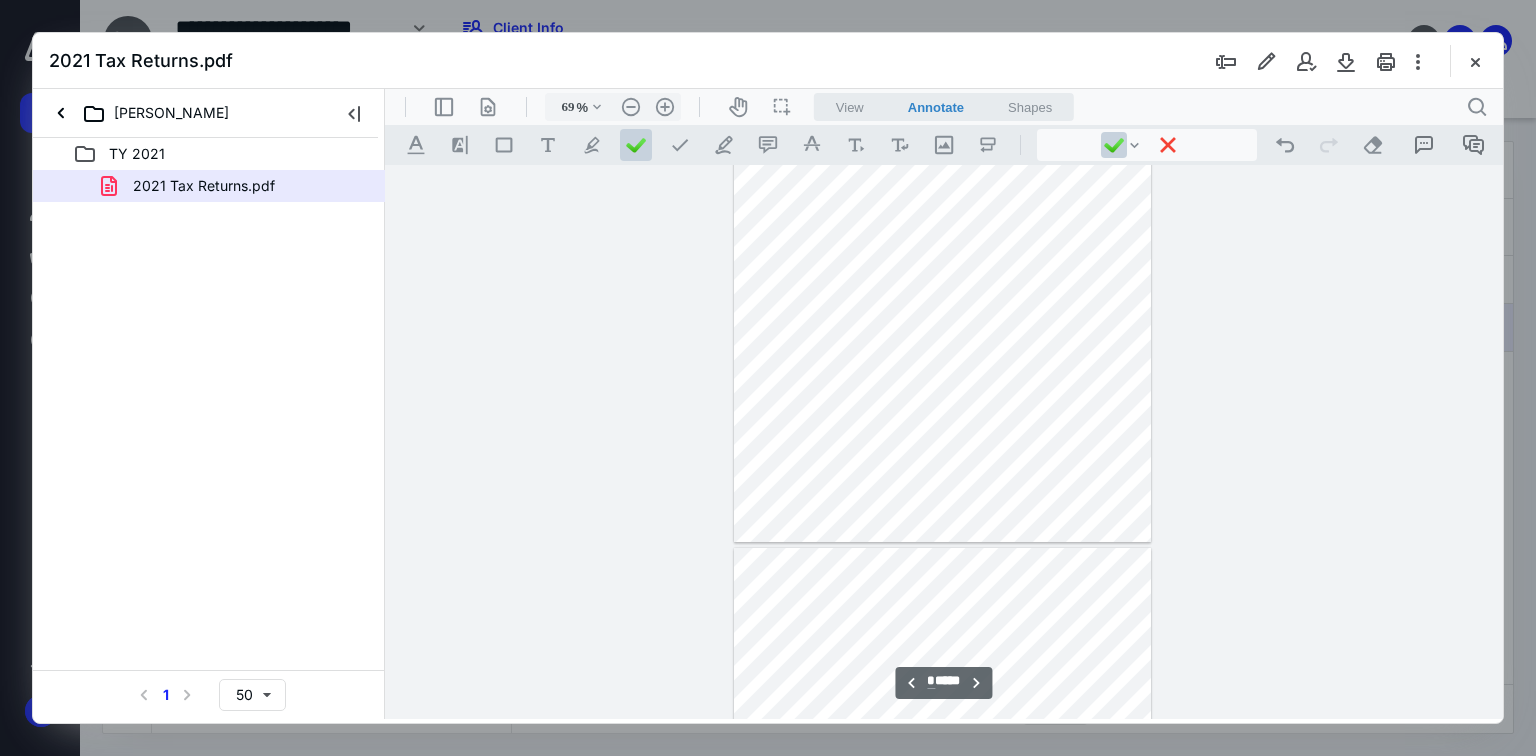 scroll, scrollTop: 1279, scrollLeft: 0, axis: vertical 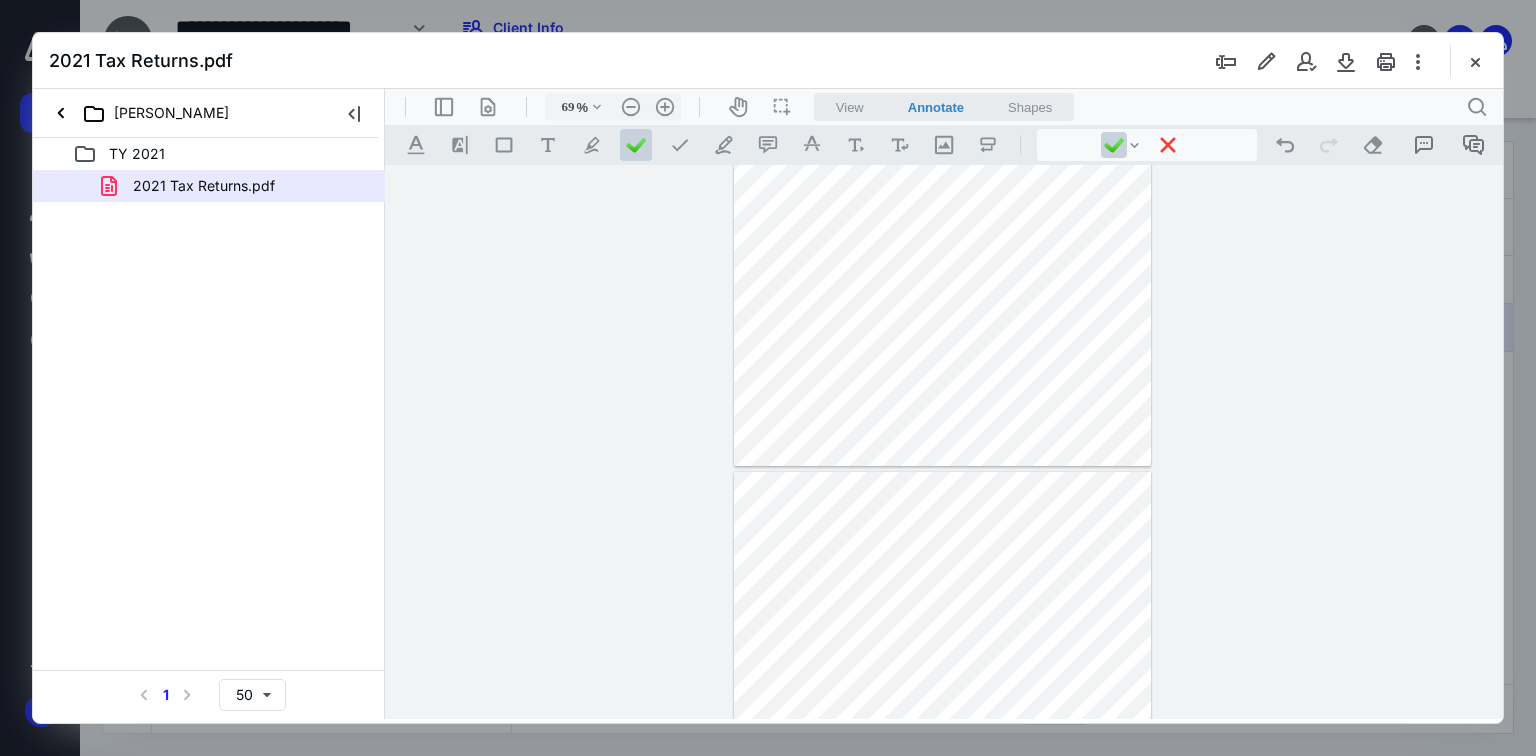 type on "*" 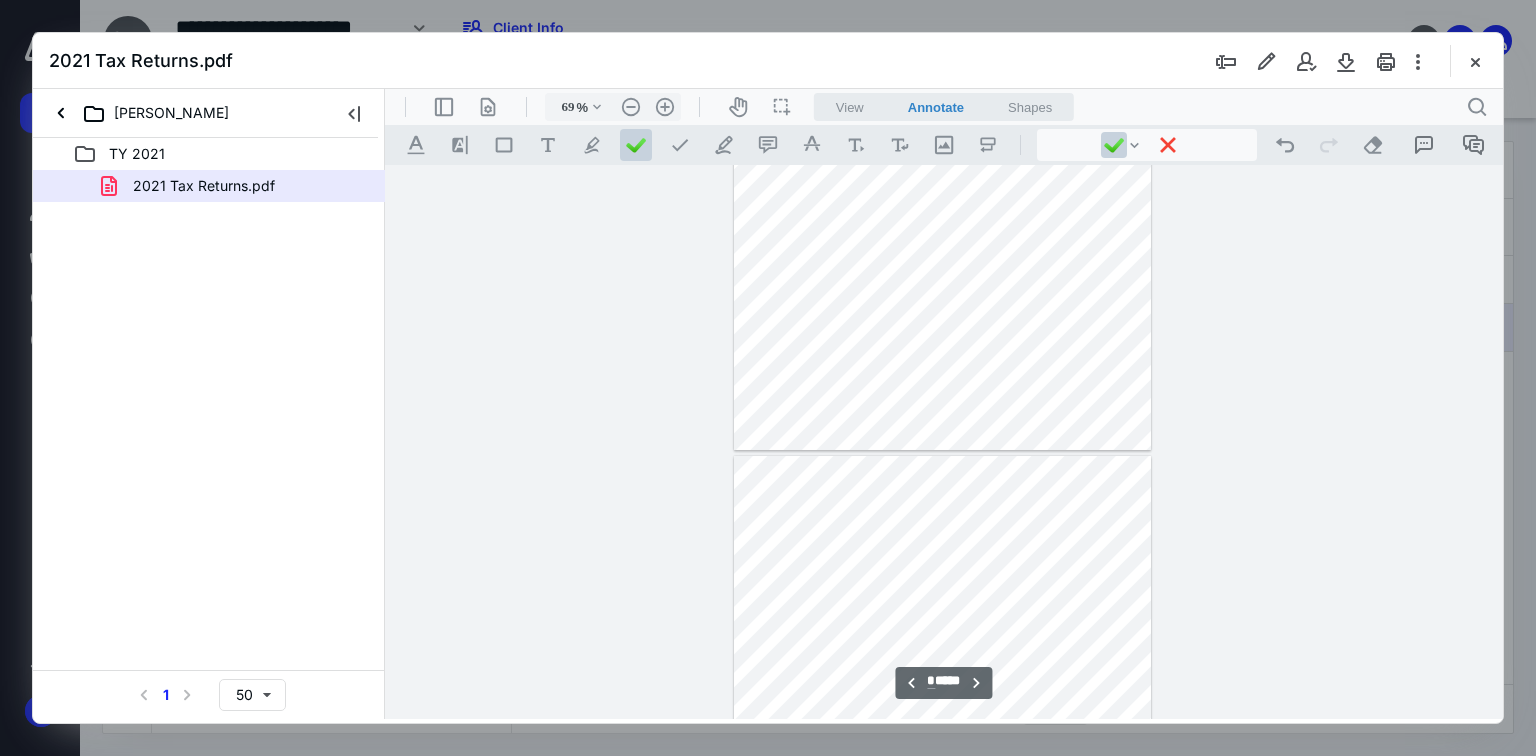 scroll, scrollTop: 1759, scrollLeft: 0, axis: vertical 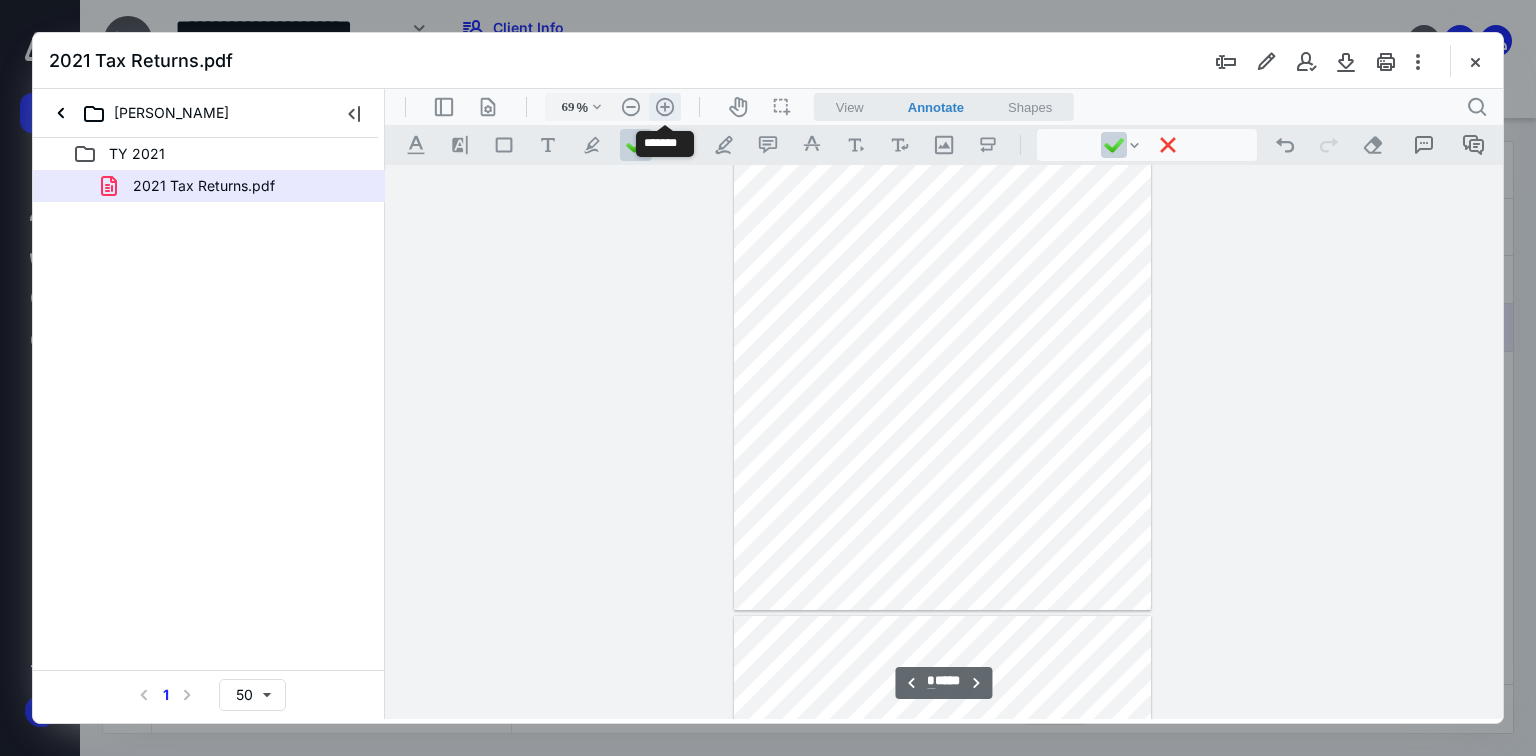 click on ".cls-1{fill:#abb0c4;} icon - header - zoom - in - line" at bounding box center (665, 107) 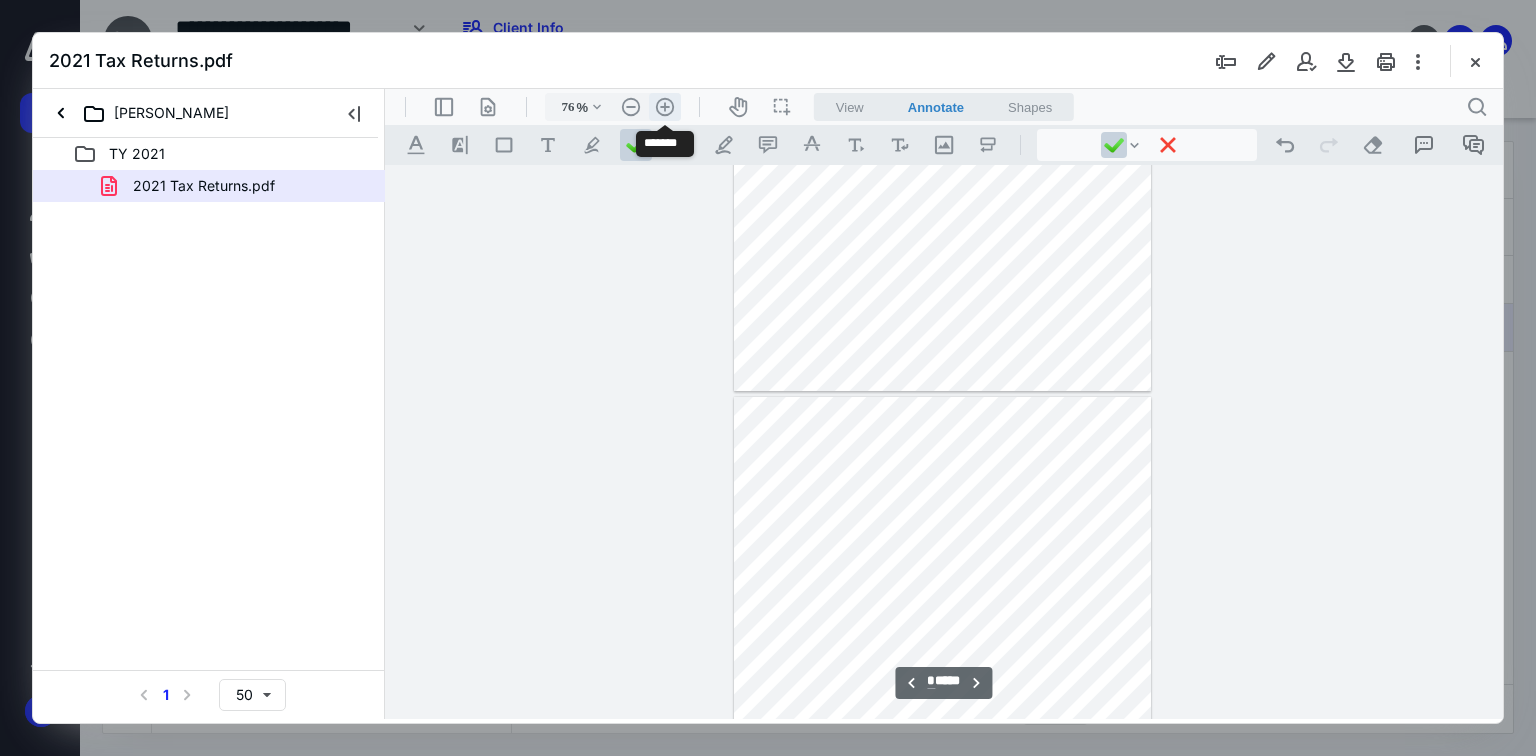 click on ".cls-1{fill:#abb0c4;} icon - header - zoom - in - line" at bounding box center (665, 107) 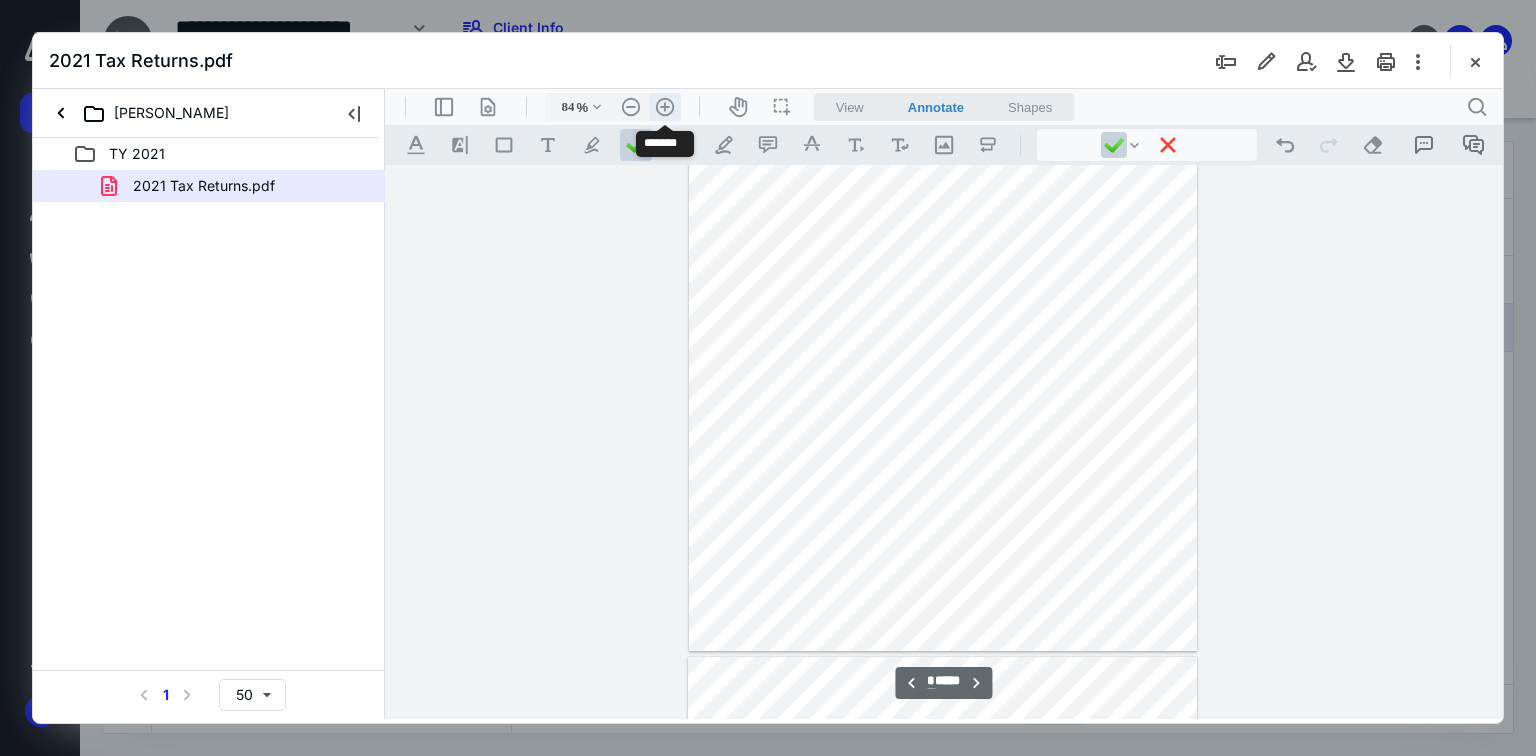 click on ".cls-1{fill:#abb0c4;} icon - header - zoom - in - line" at bounding box center (665, 107) 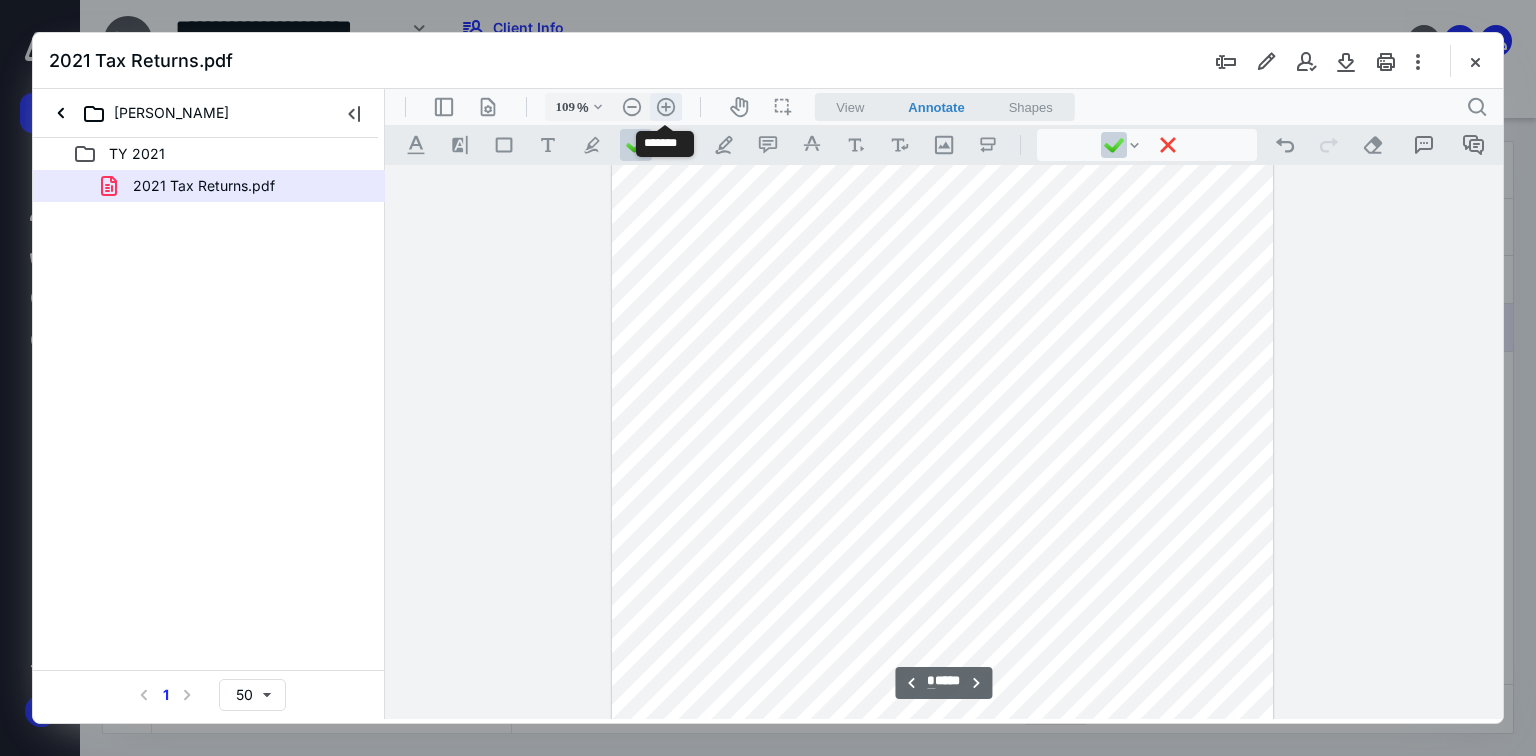 click on ".cls-1{fill:#abb0c4;} icon - header - zoom - in - line" at bounding box center (666, 107) 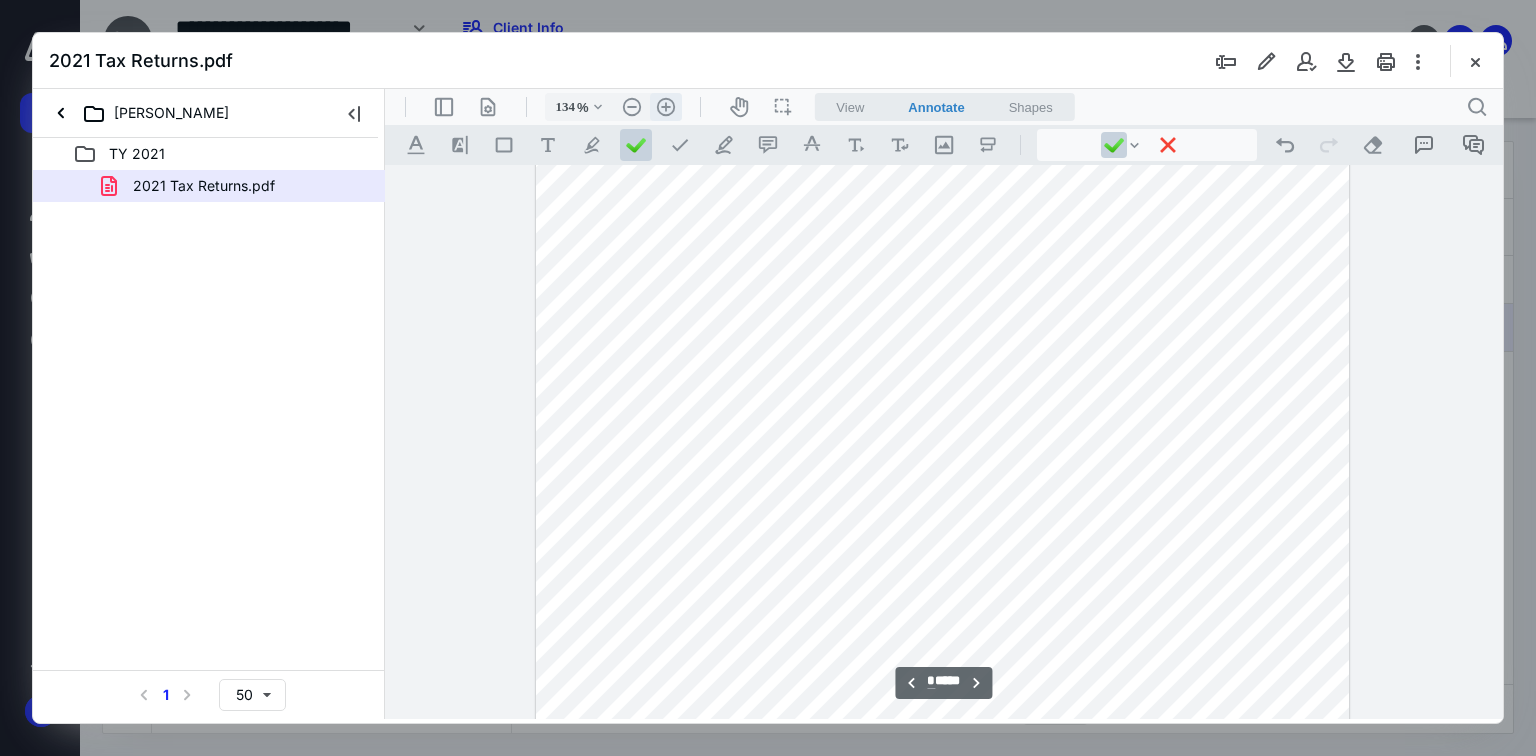 click on ".cls-1{fill:#abb0c4;} icon - header - zoom - in - line" at bounding box center [666, 107] 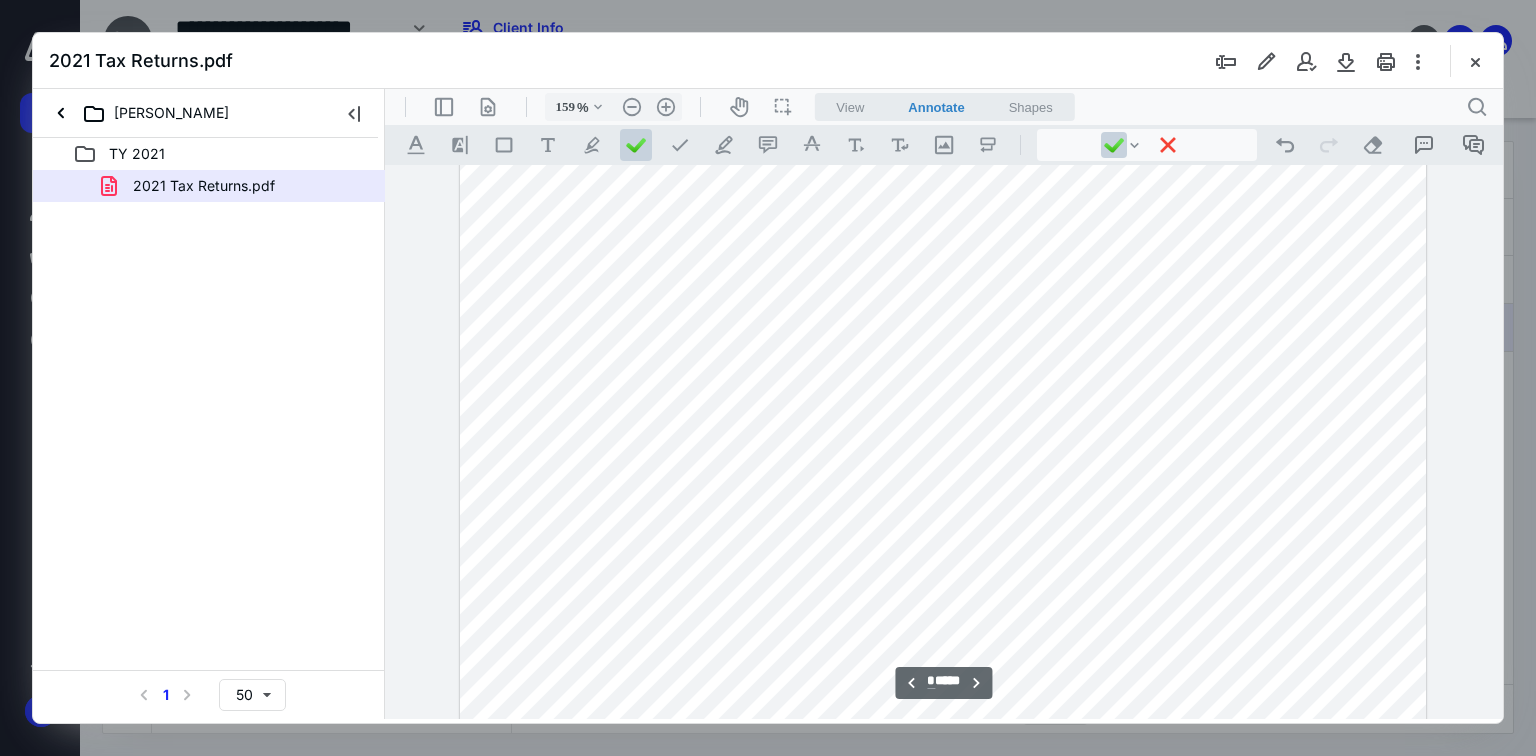 scroll, scrollTop: 4148, scrollLeft: 0, axis: vertical 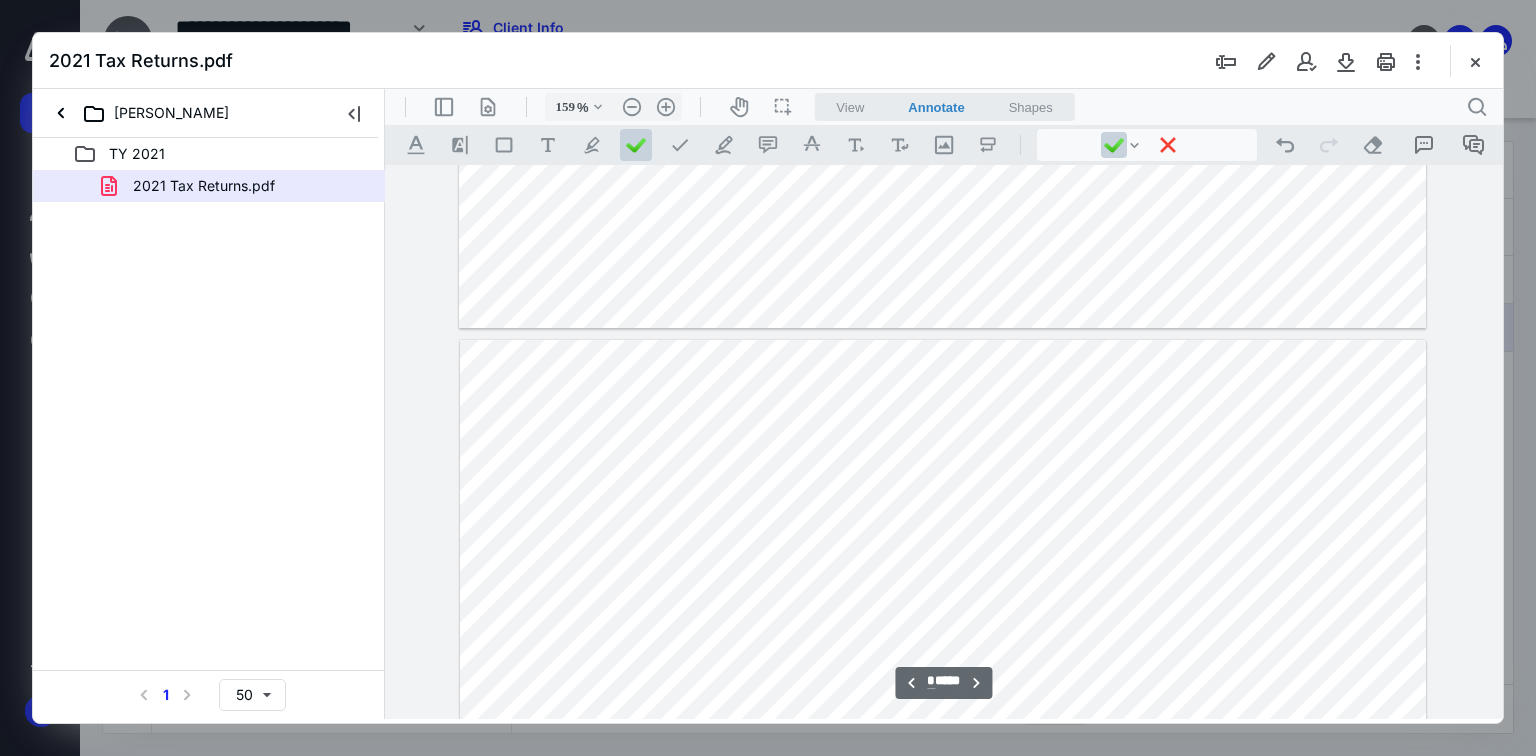 type on "*" 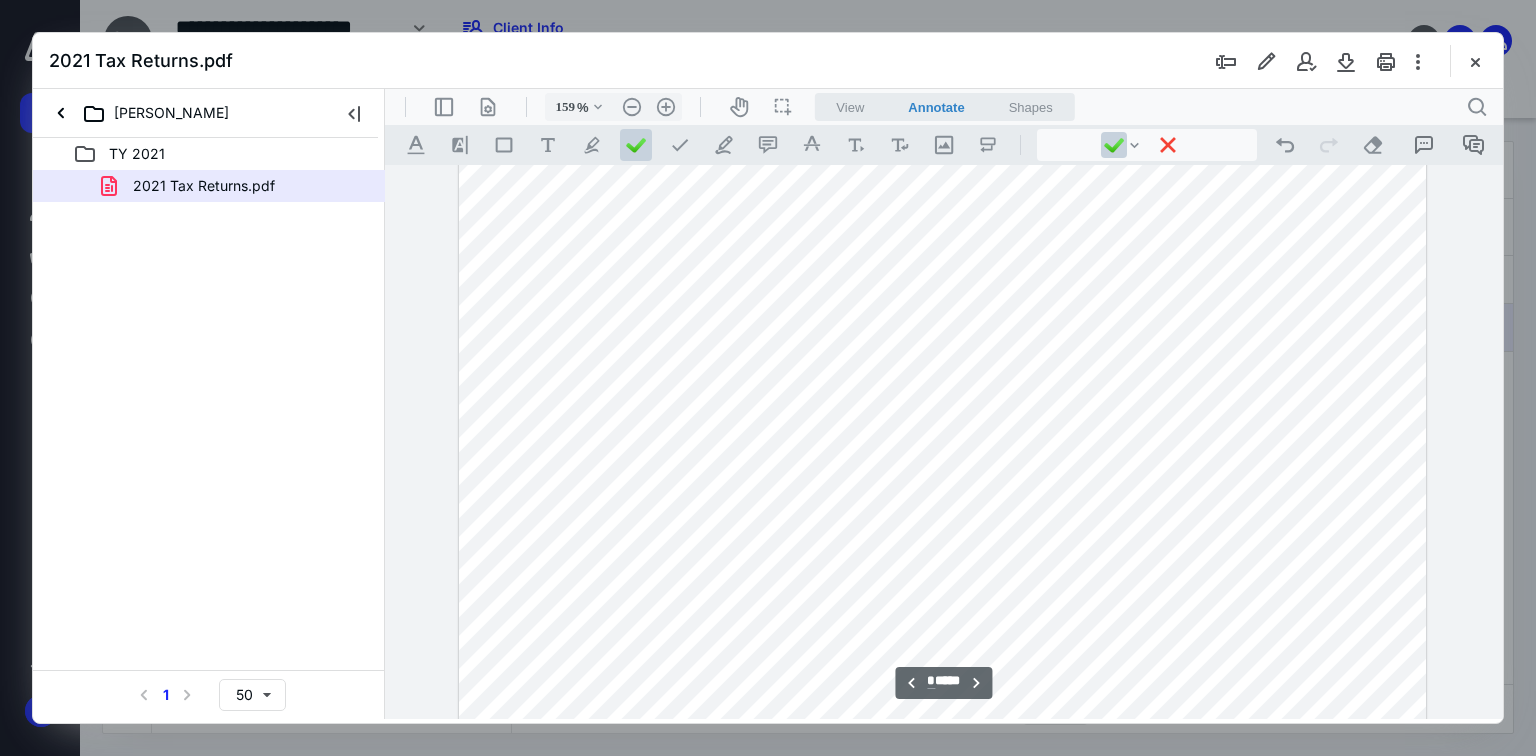 scroll, scrollTop: 3028, scrollLeft: 0, axis: vertical 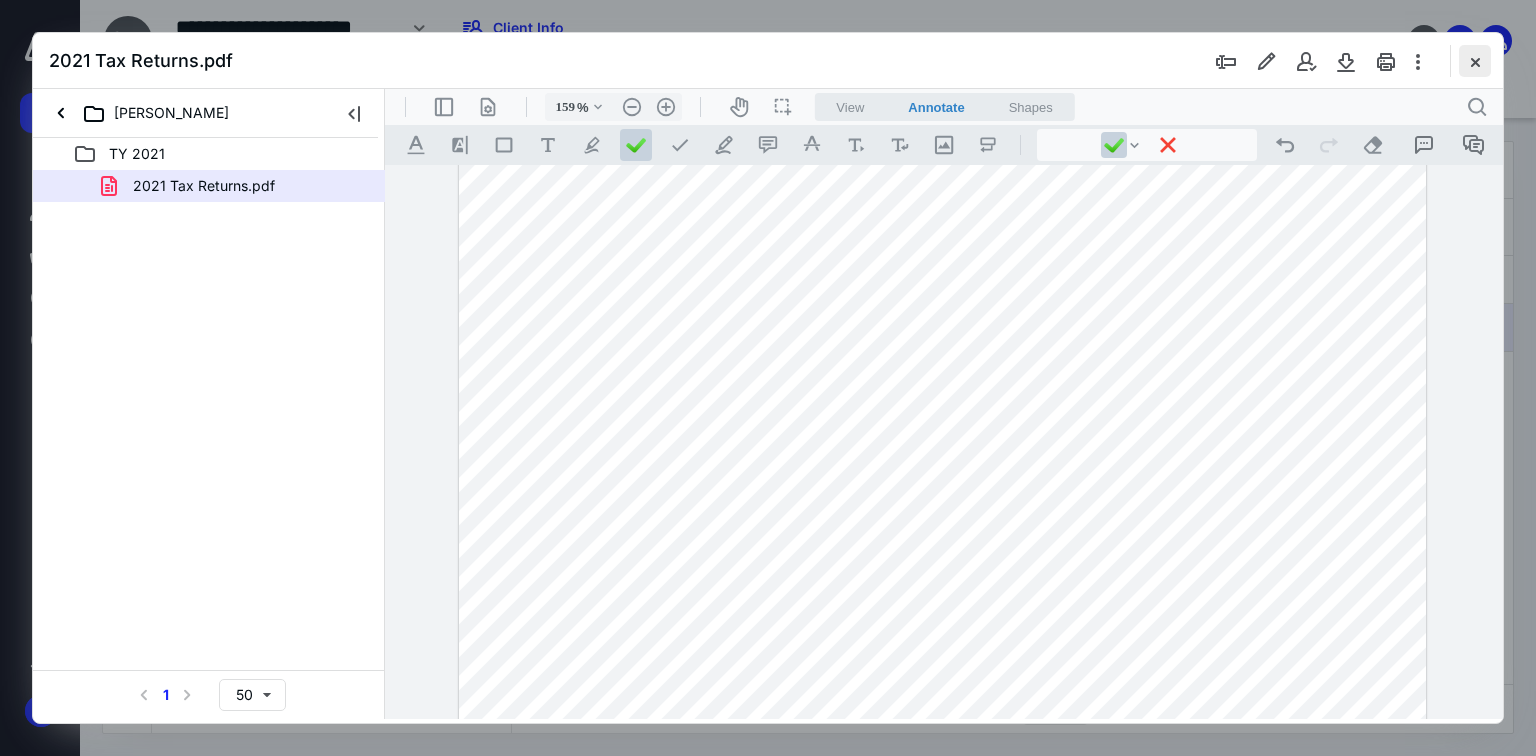 click at bounding box center [1475, 61] 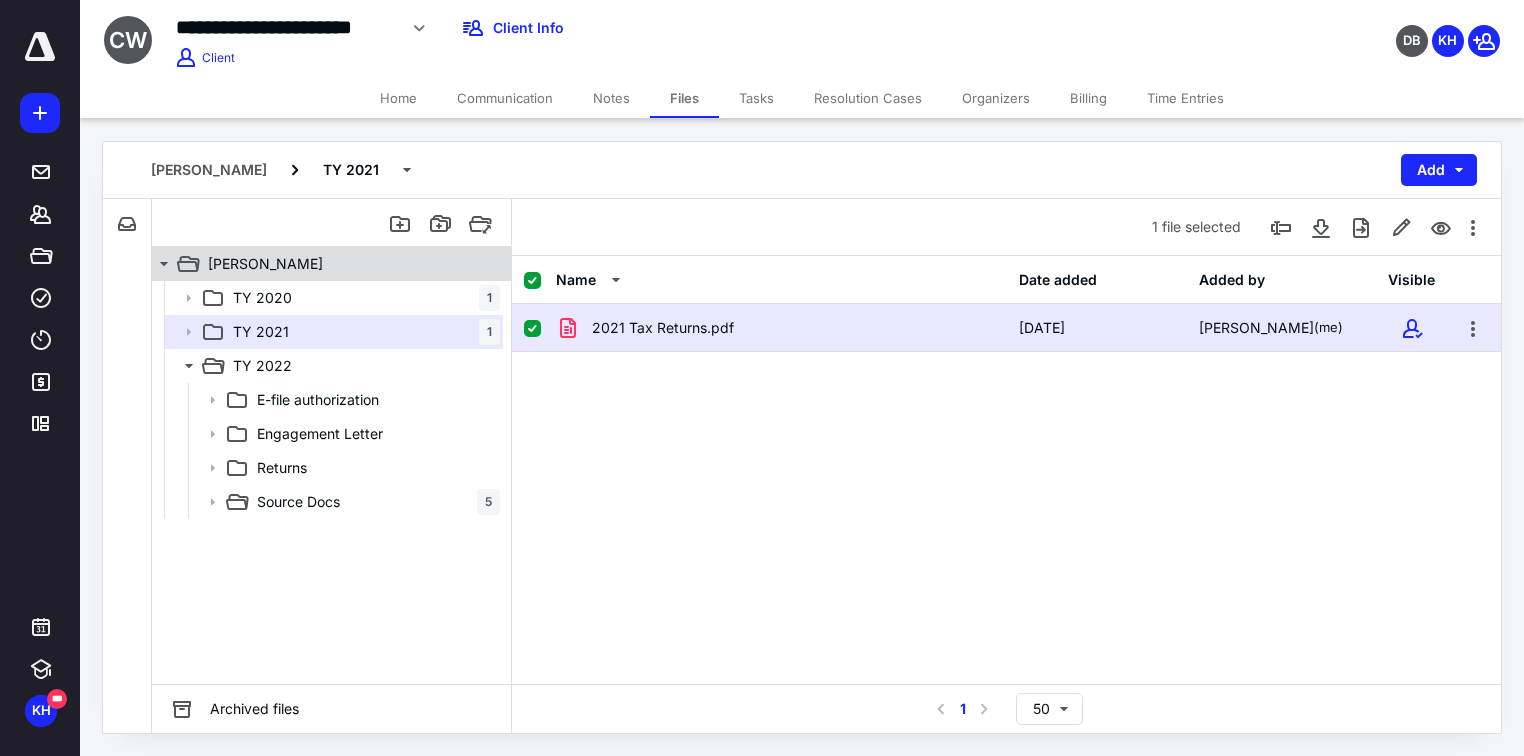 click on "[PERSON_NAME]" at bounding box center (344, 264) 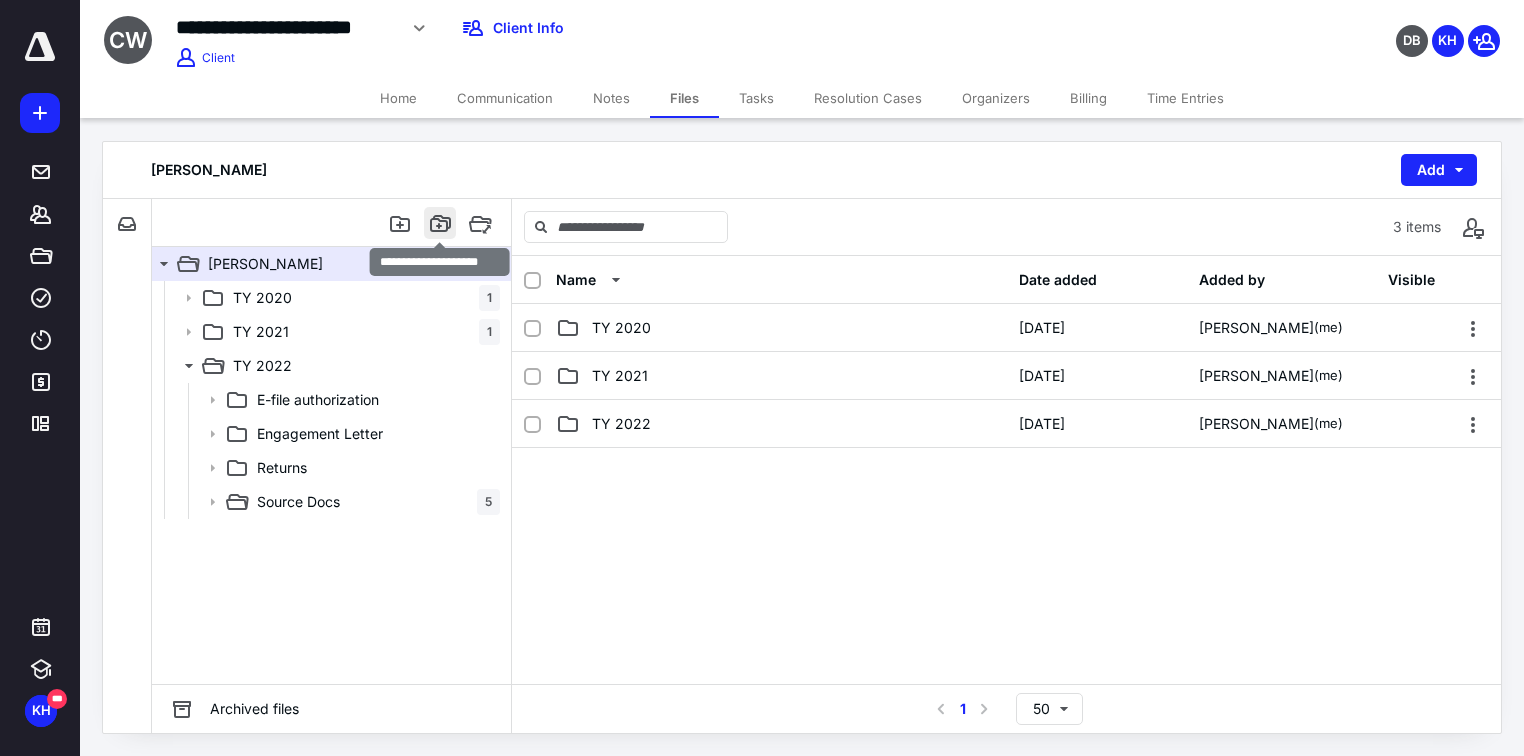click at bounding box center [440, 223] 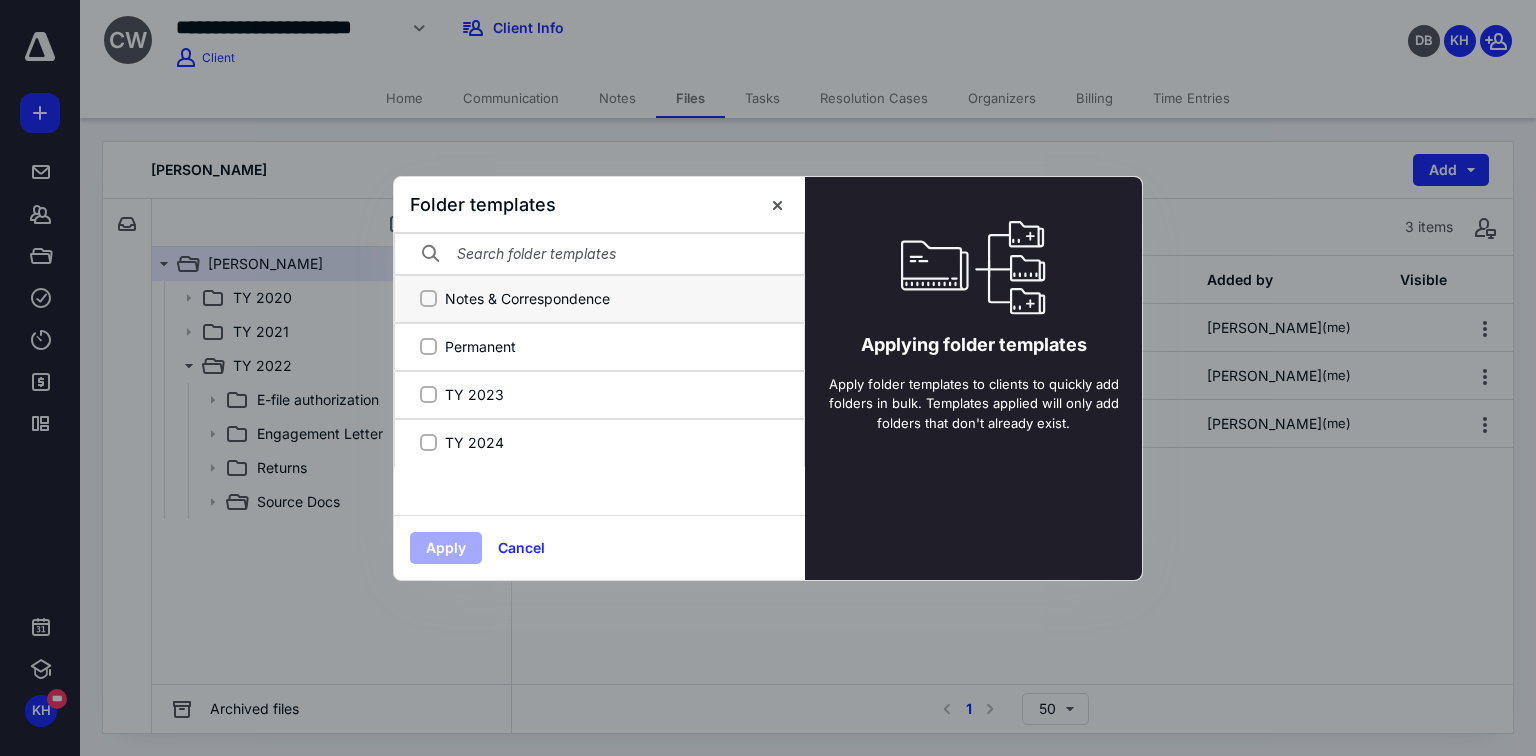 click on "Notes & Correspondence" at bounding box center [428, 298] 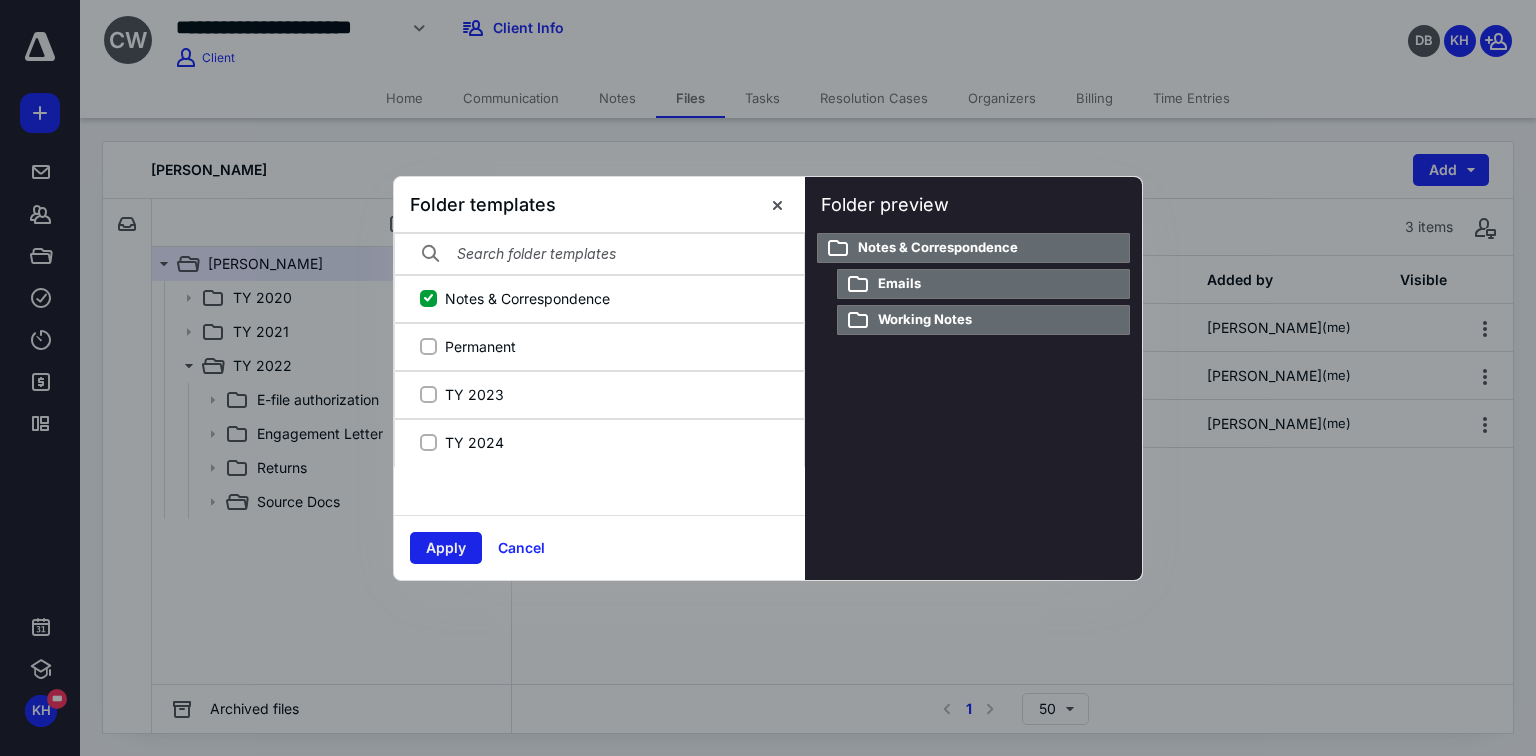 click on "Apply" at bounding box center (446, 548) 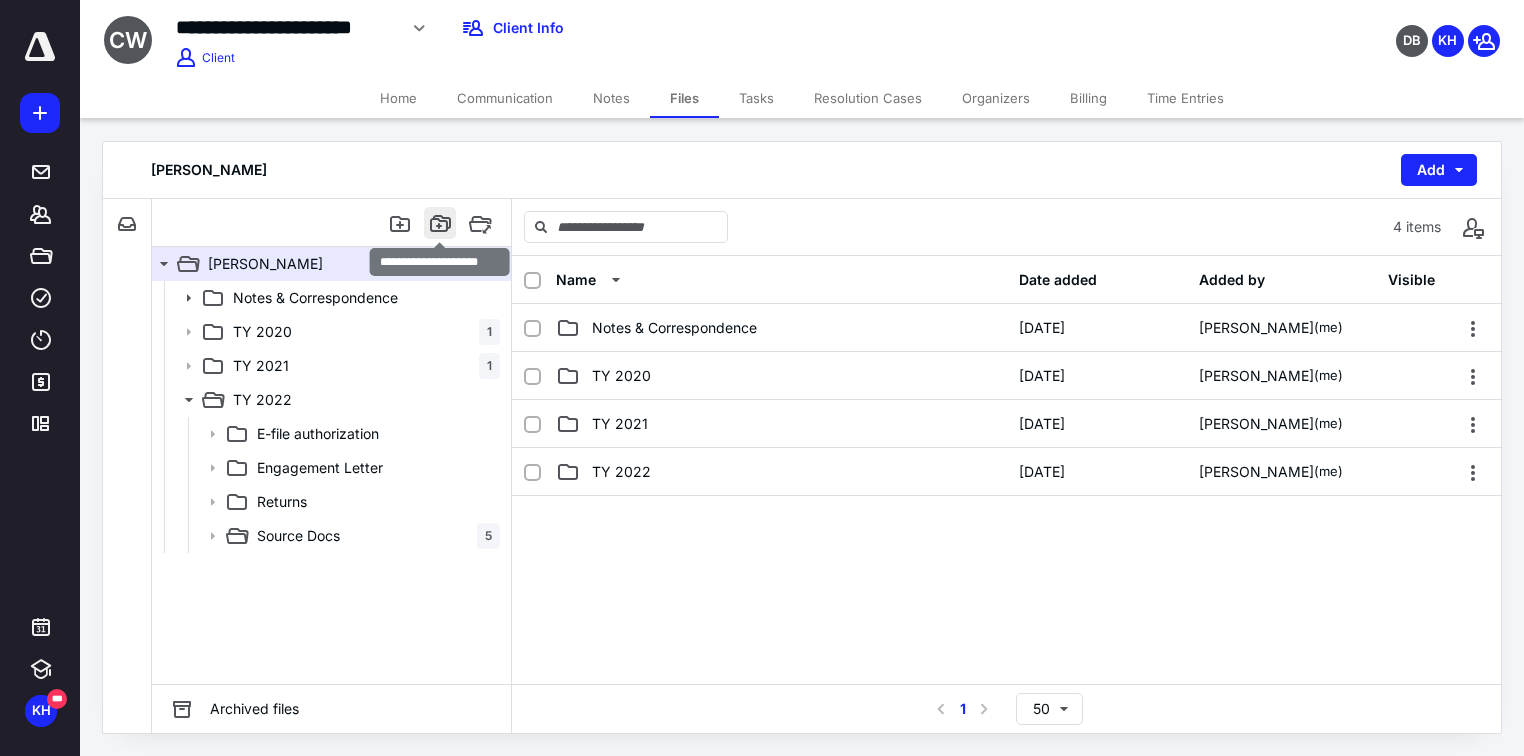 click at bounding box center (440, 223) 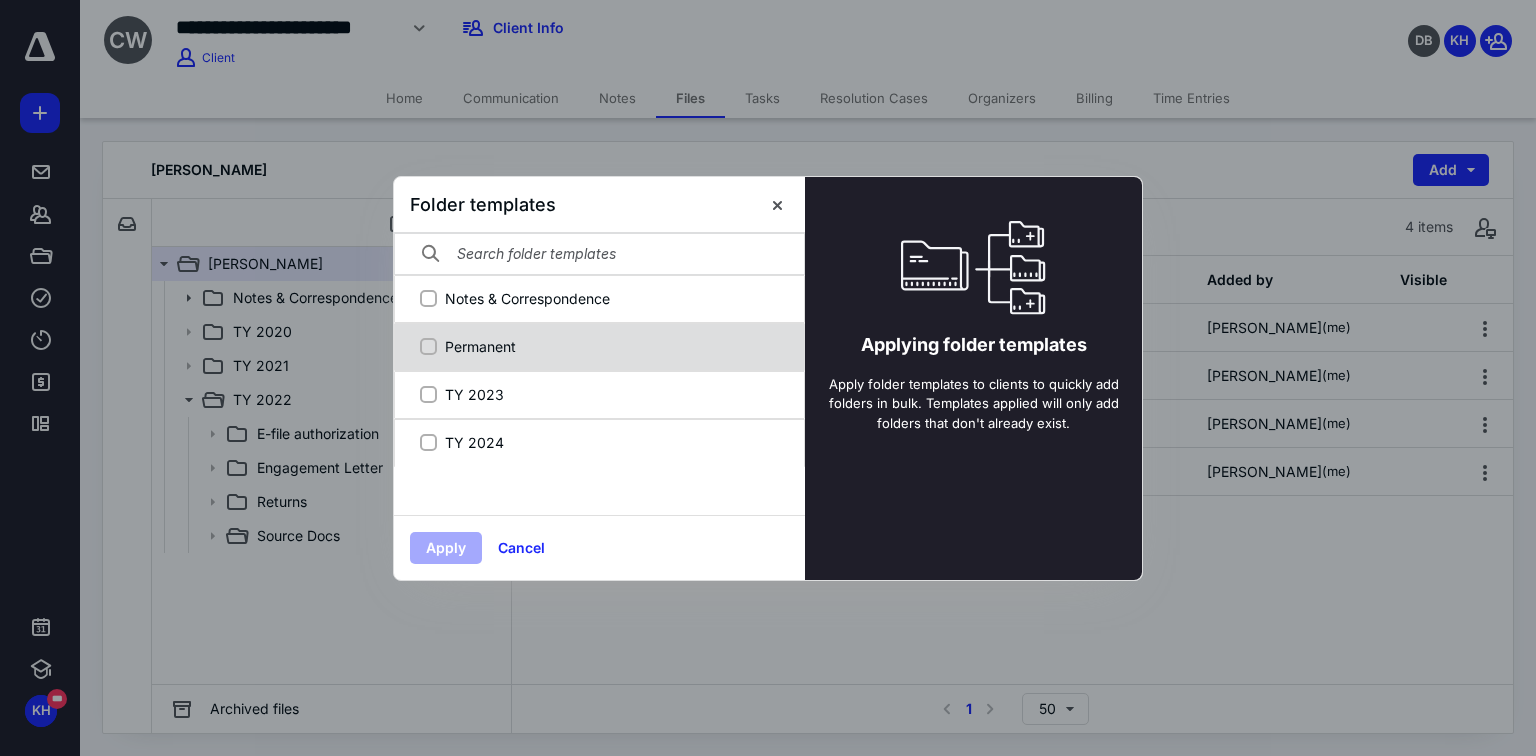 click 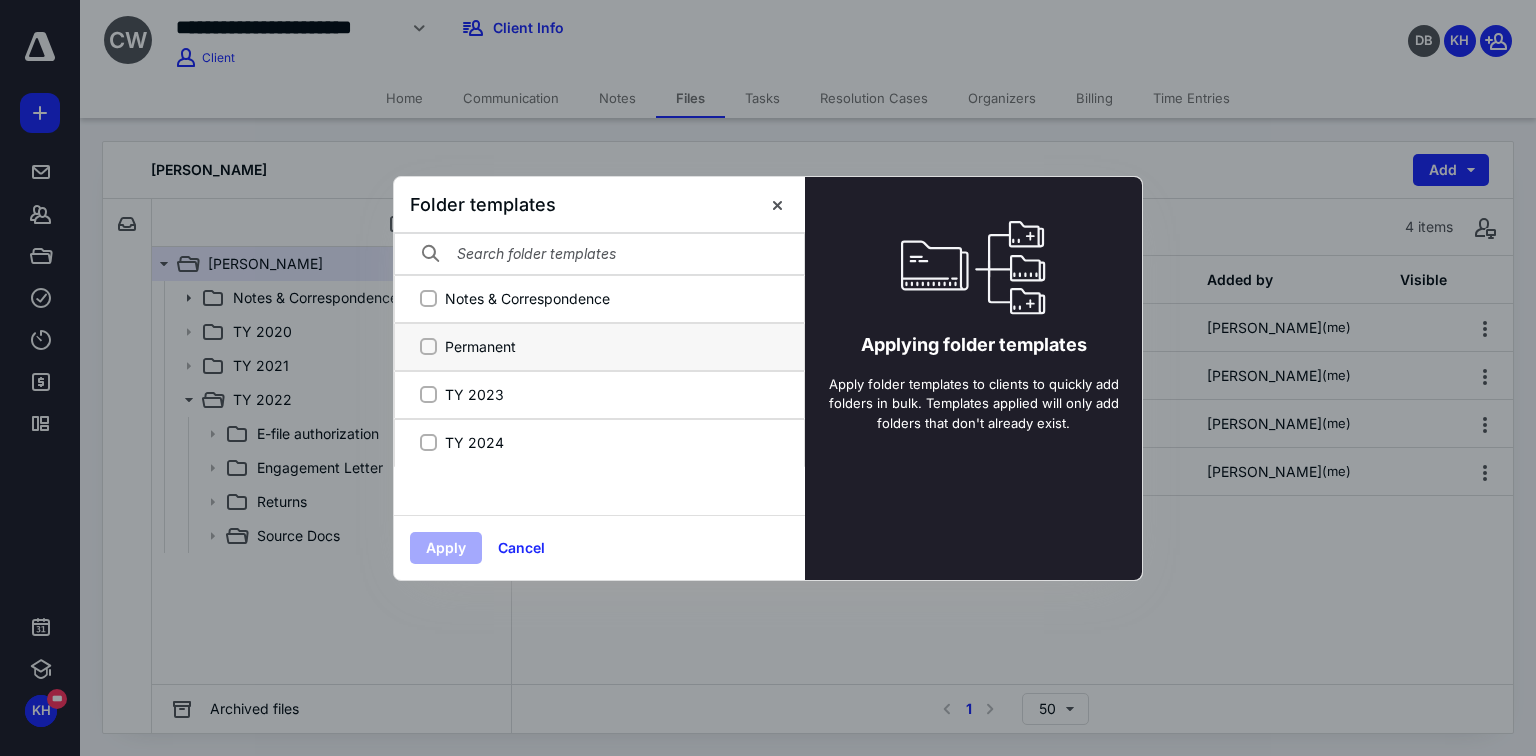 click on "Permanent" at bounding box center [428, 346] 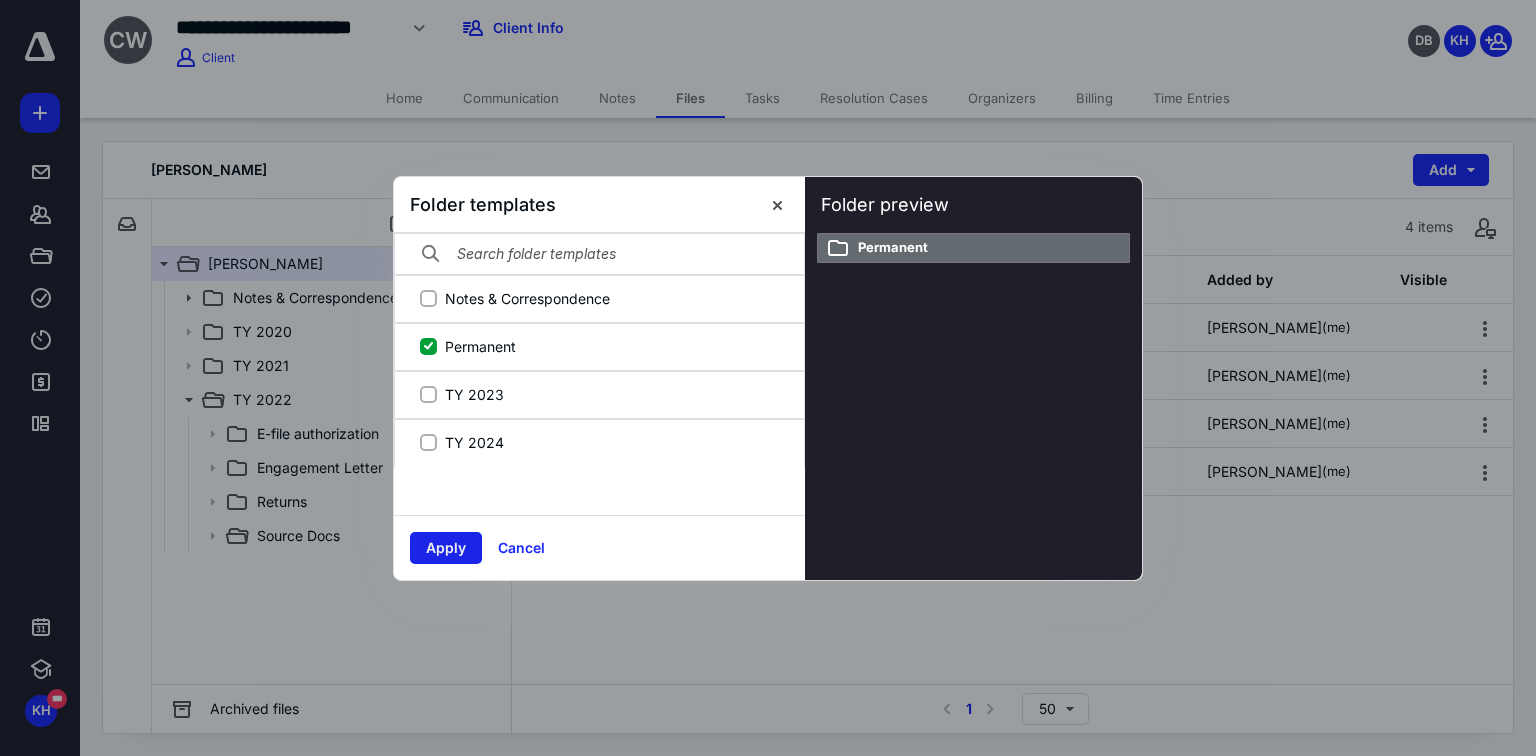click on "Apply" at bounding box center (446, 548) 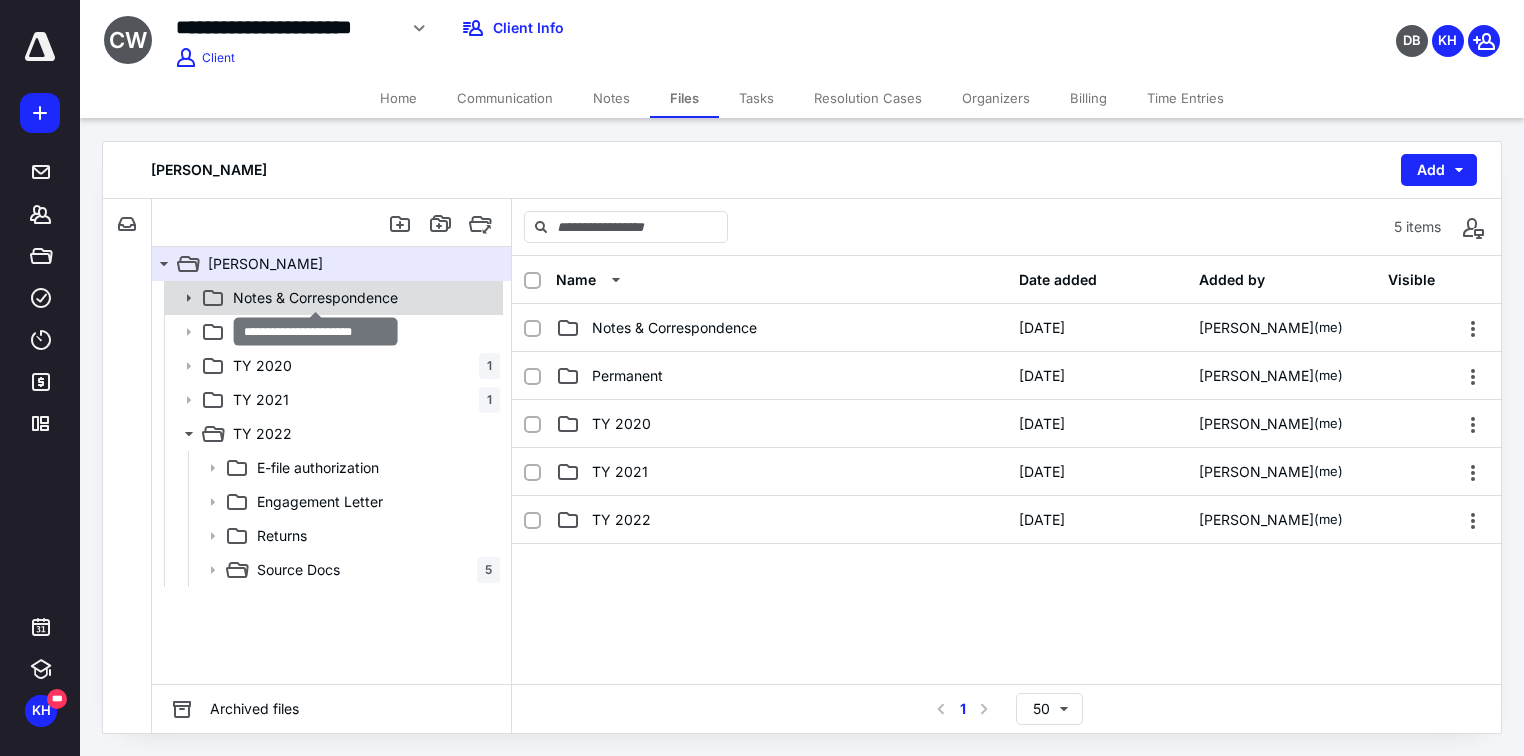 click on "Notes & Correspondence" at bounding box center [315, 298] 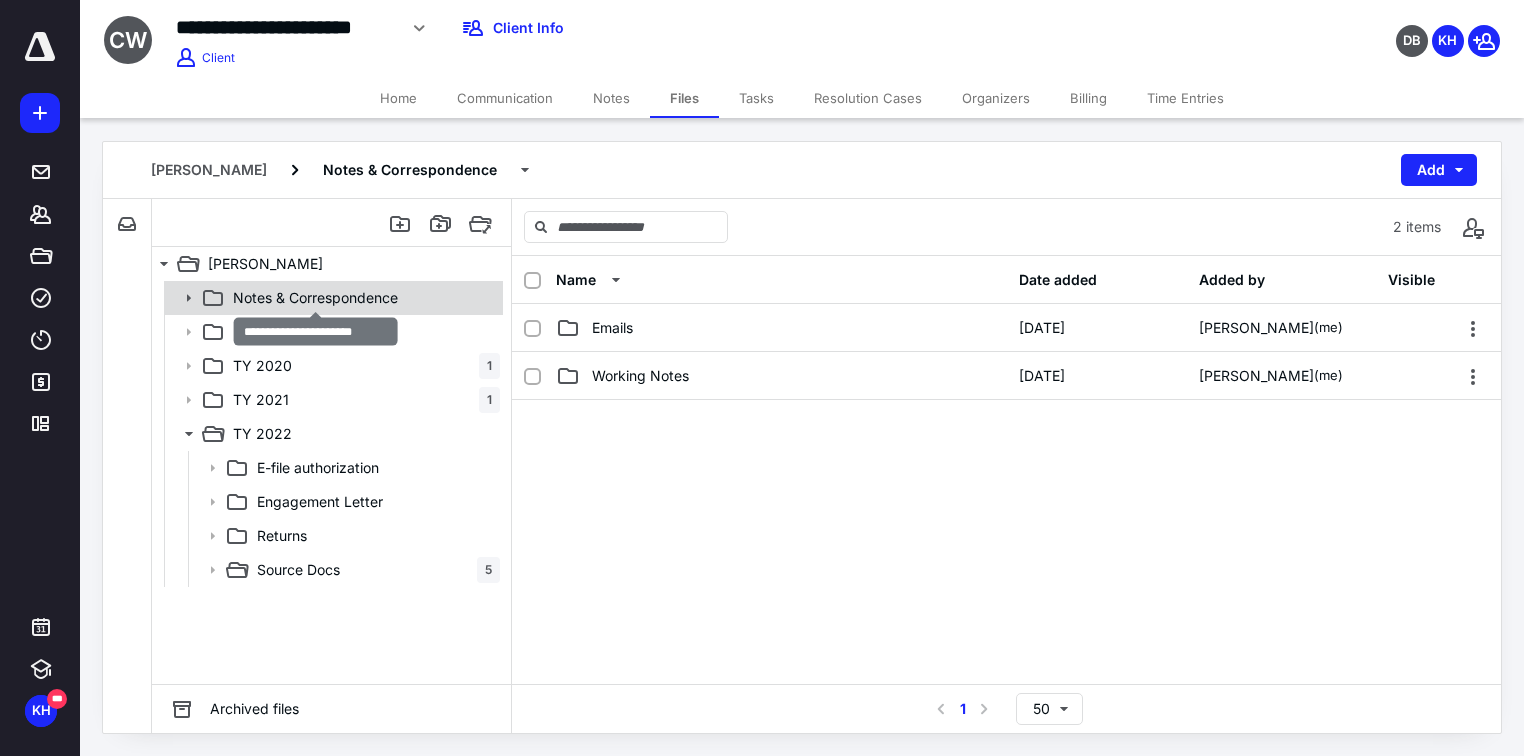 click on "Notes & Correspondence" at bounding box center (315, 298) 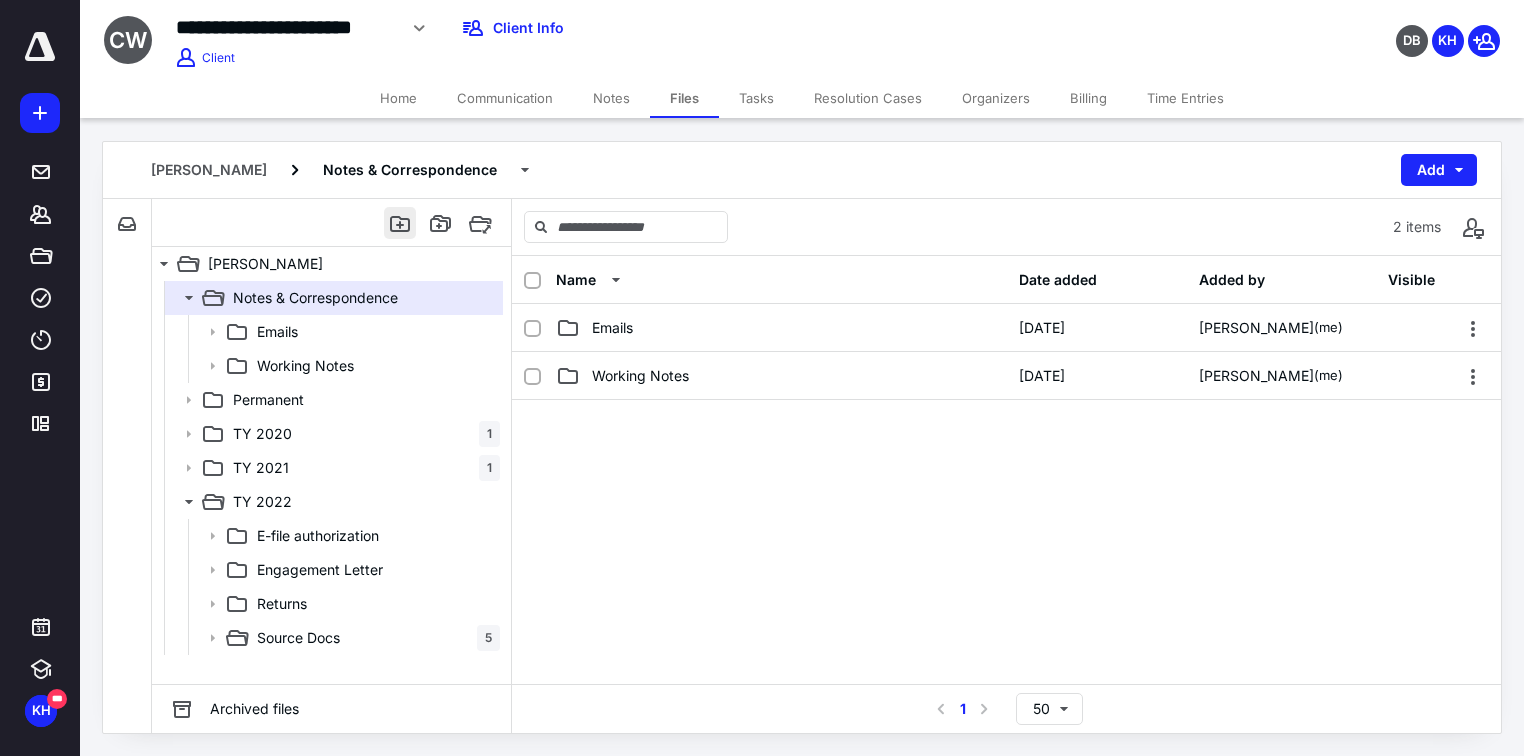 click at bounding box center (400, 223) 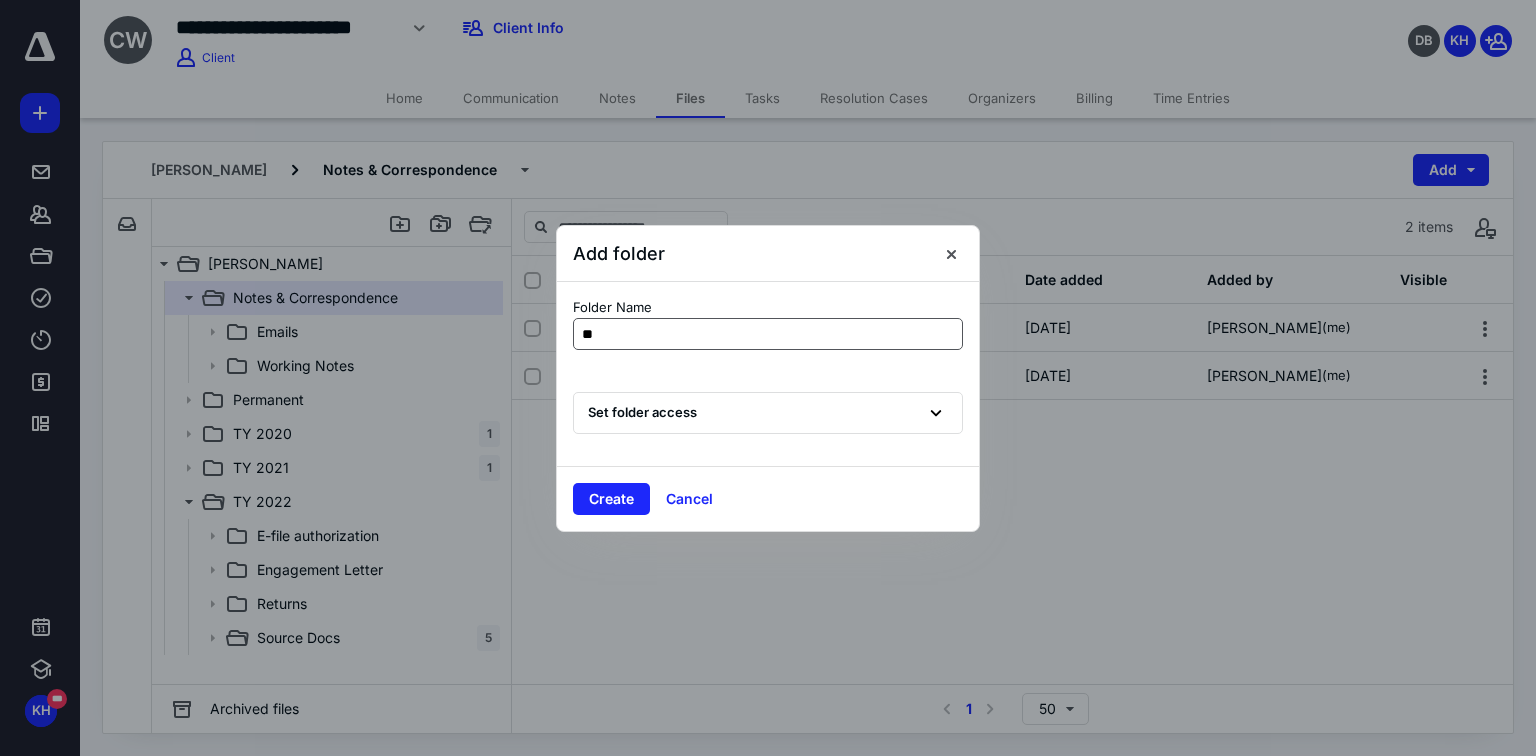 type on "***" 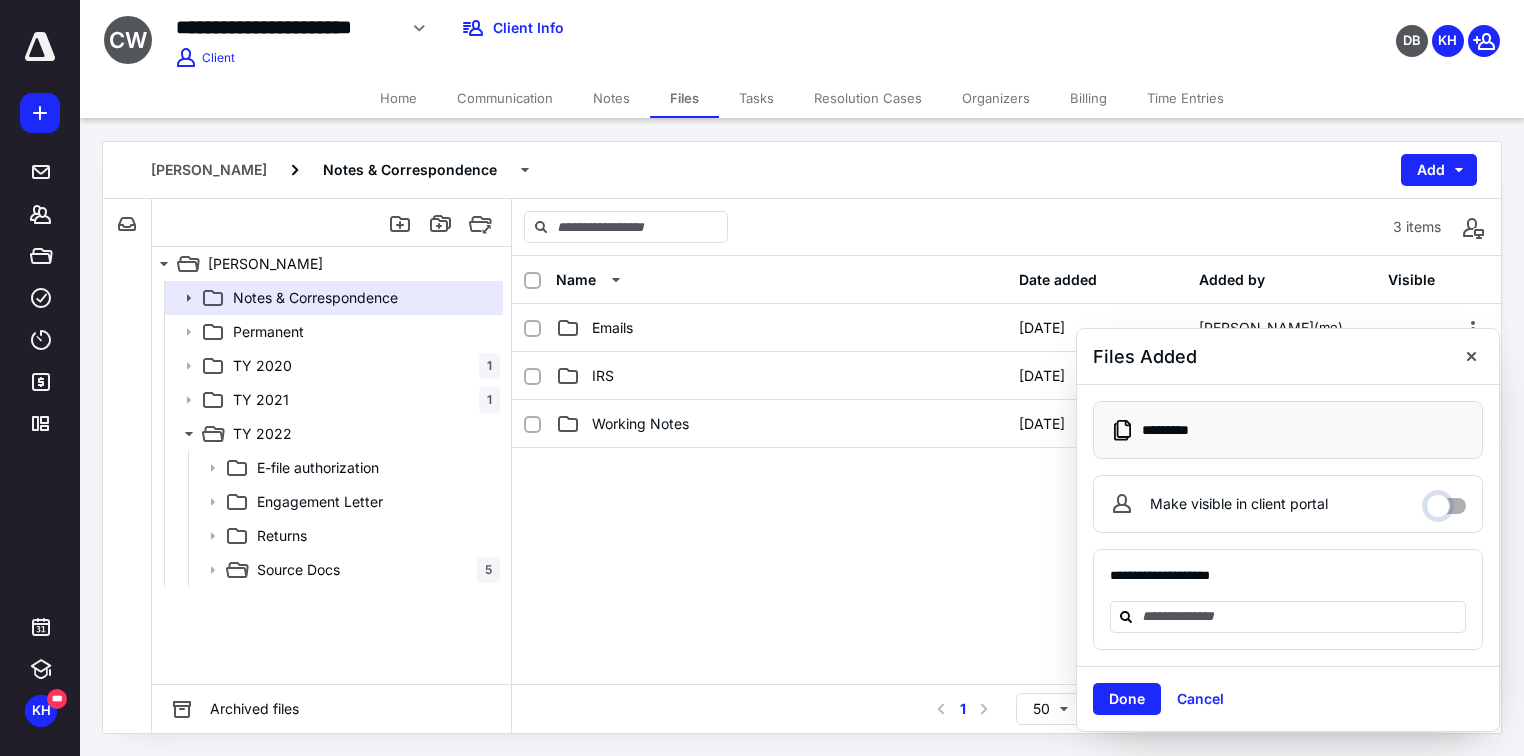 click on "Make visible in client portal" at bounding box center [1446, 501] 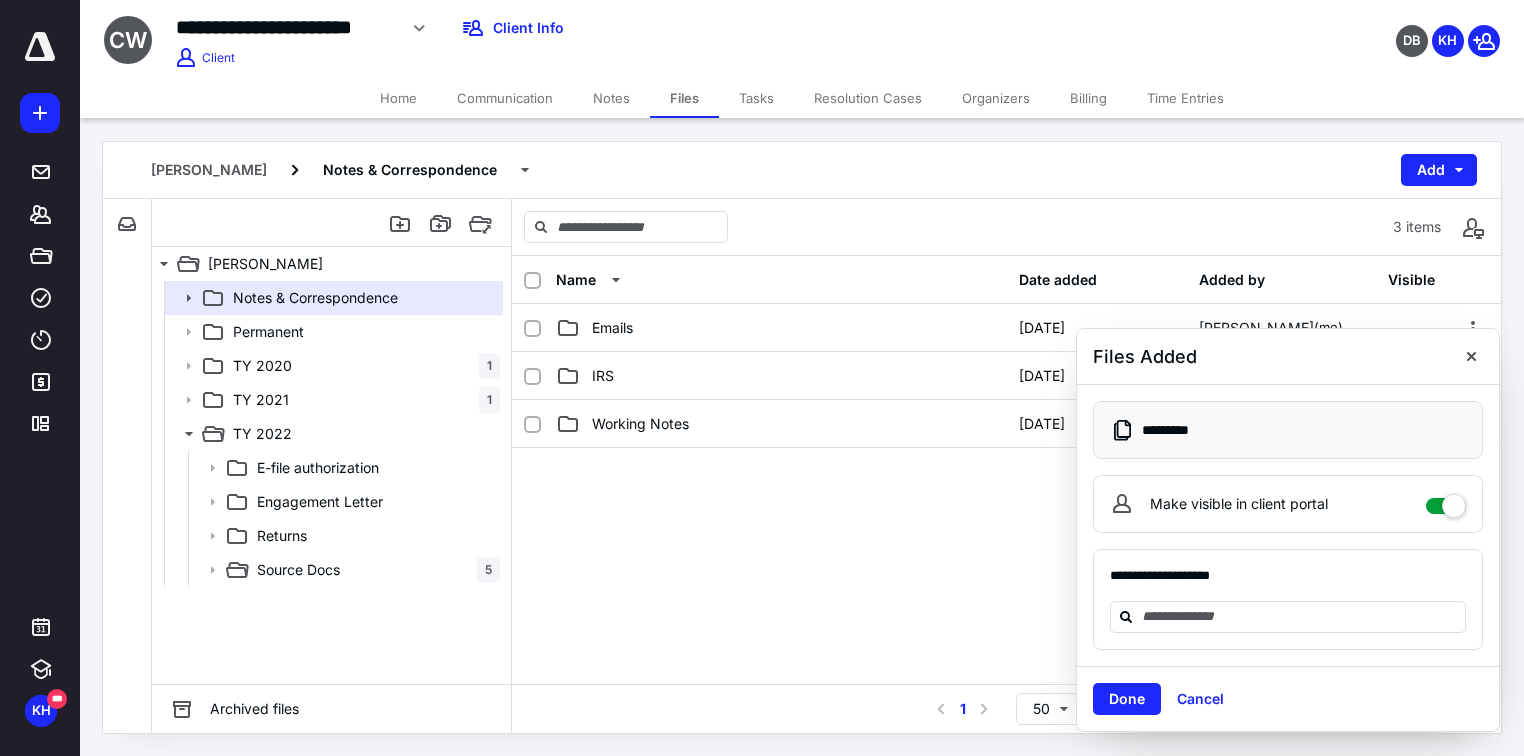 checkbox on "****" 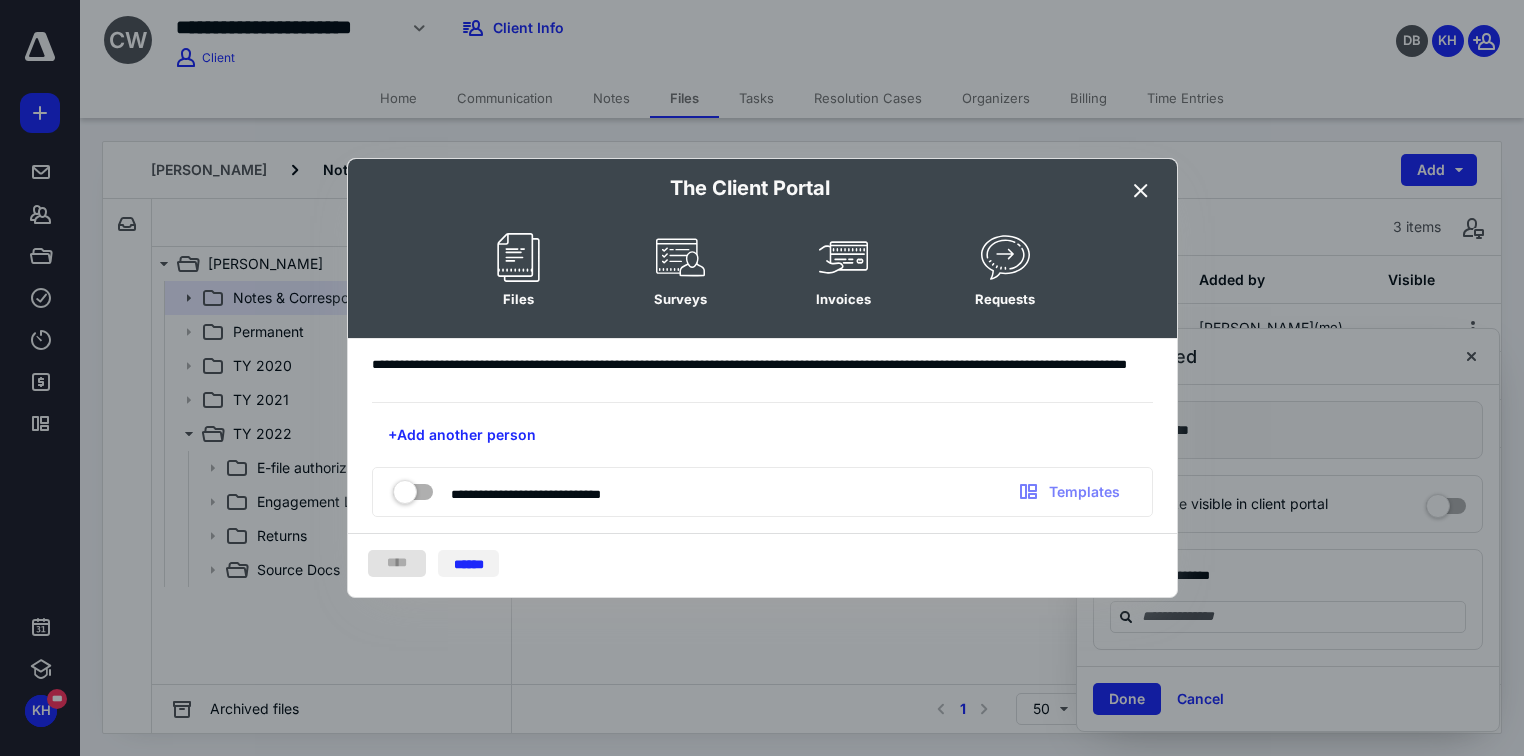 click on "******" at bounding box center (468, 563) 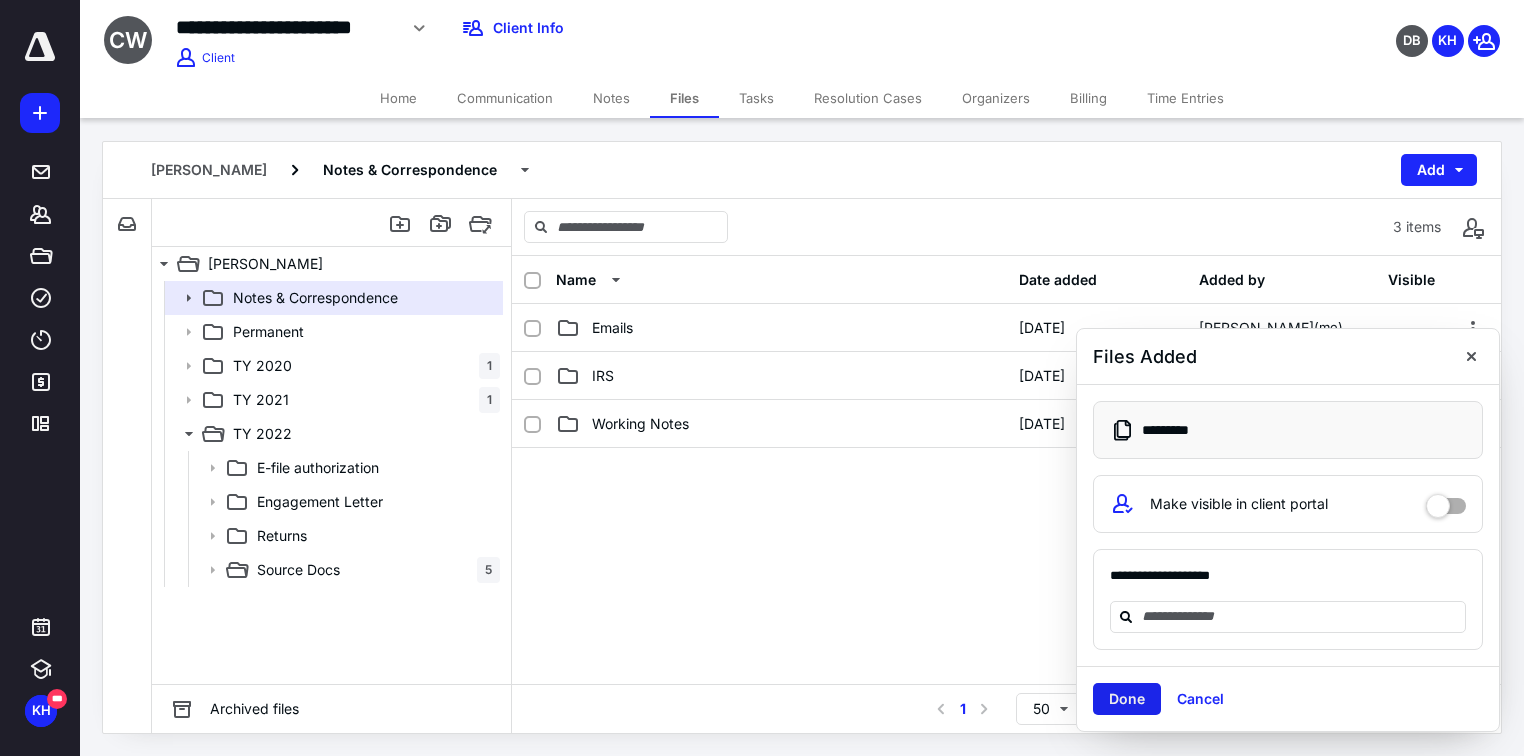 click on "Done" at bounding box center (1127, 699) 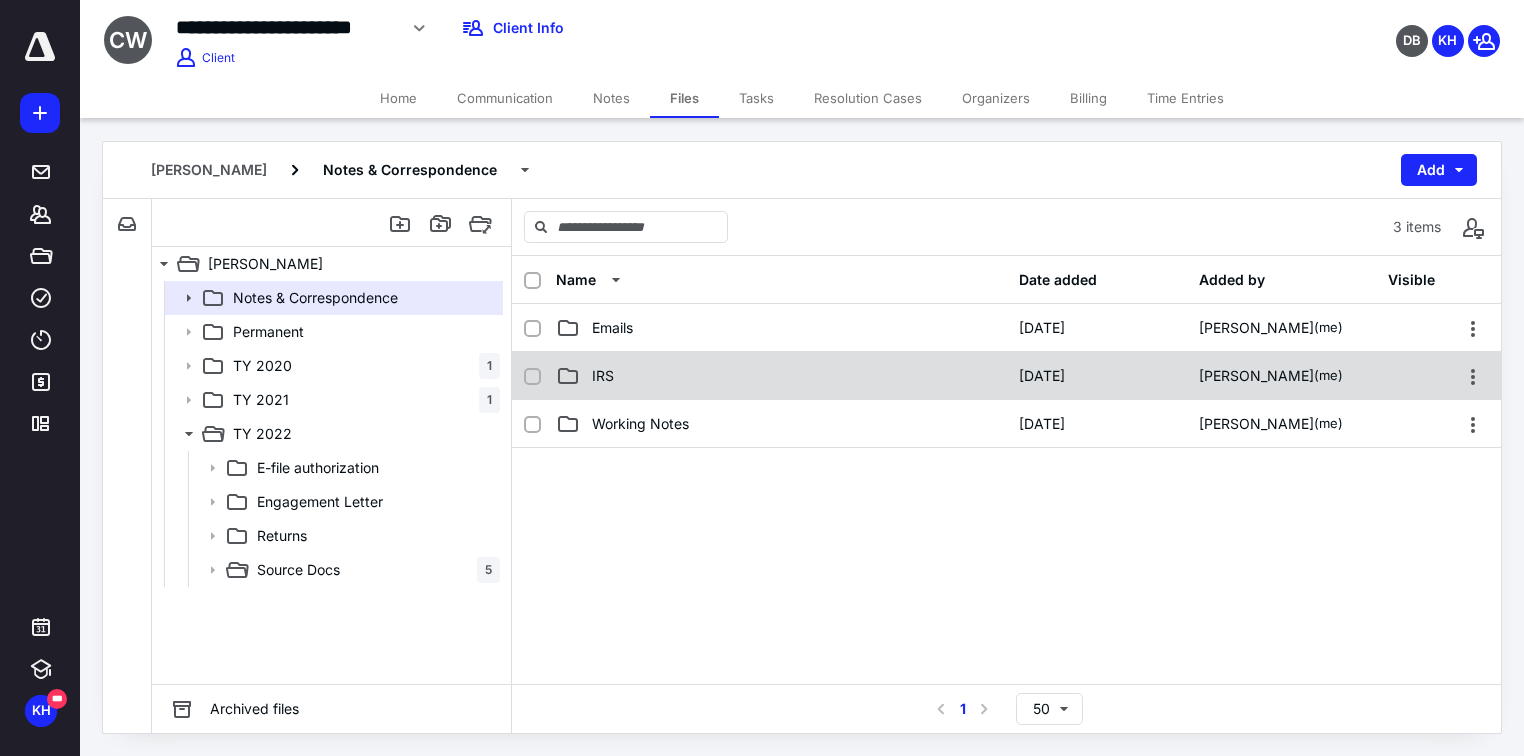 click on "IRS [DATE] [PERSON_NAME]  (me)" at bounding box center [1006, 376] 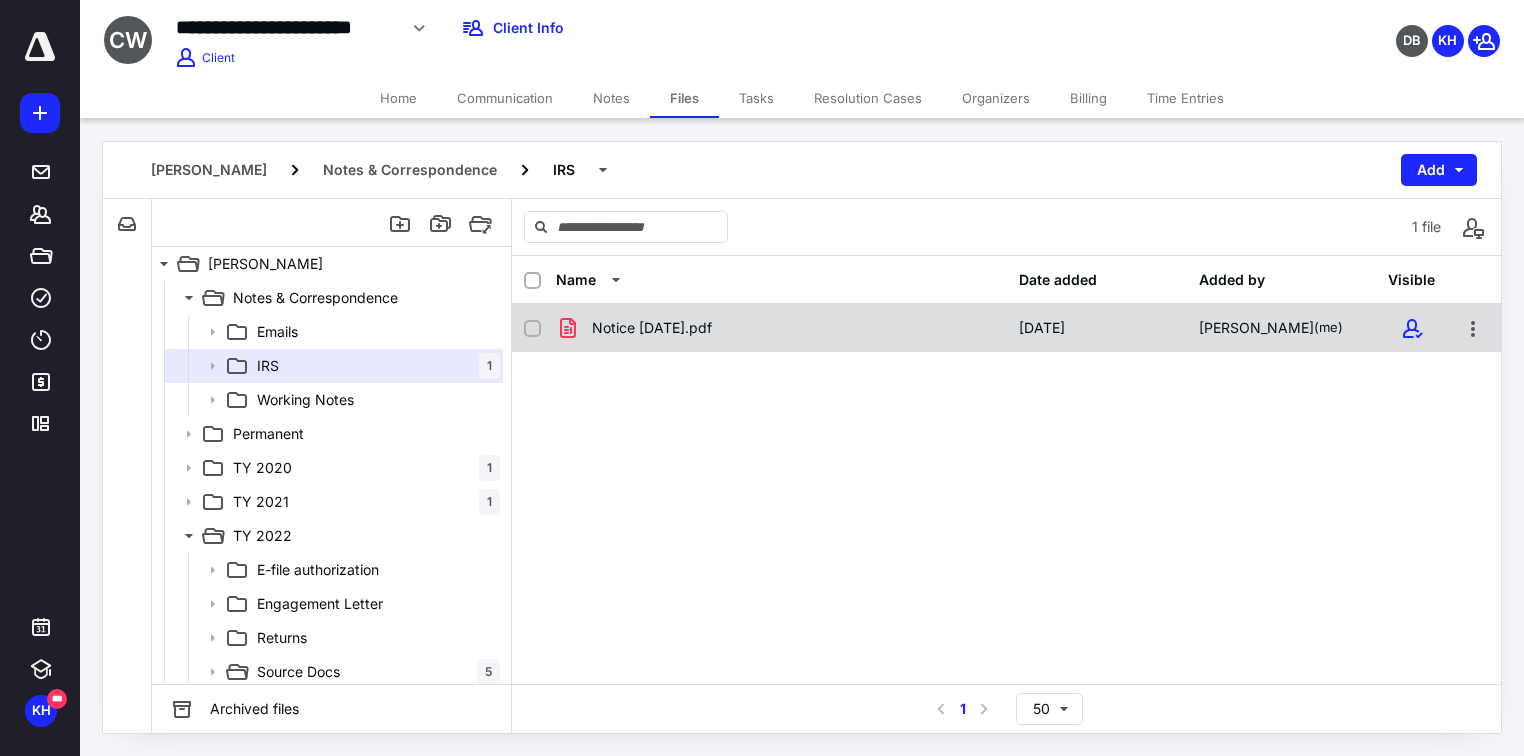 click on "Notice [DATE].pdf" at bounding box center [652, 328] 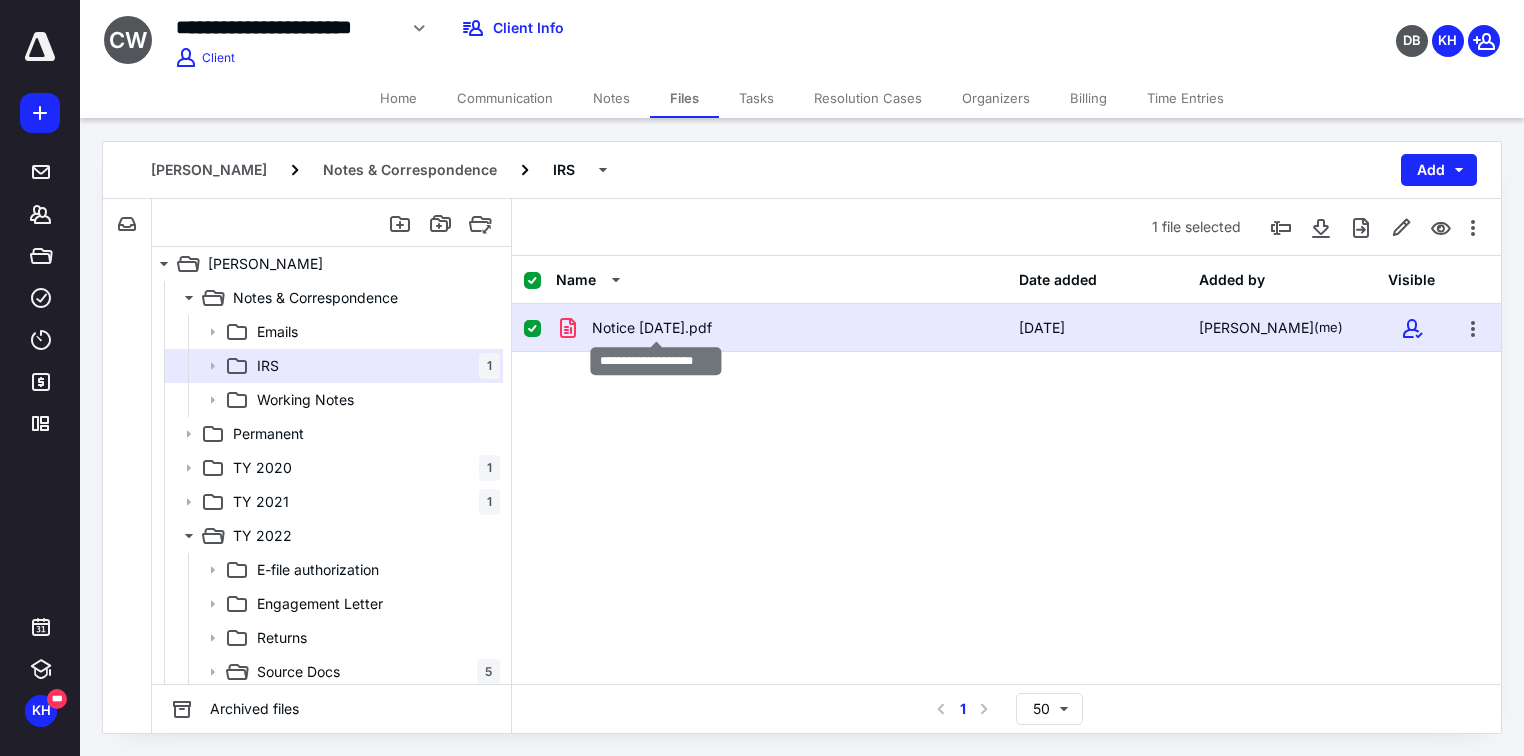 click on "Notice [DATE].pdf" at bounding box center (652, 328) 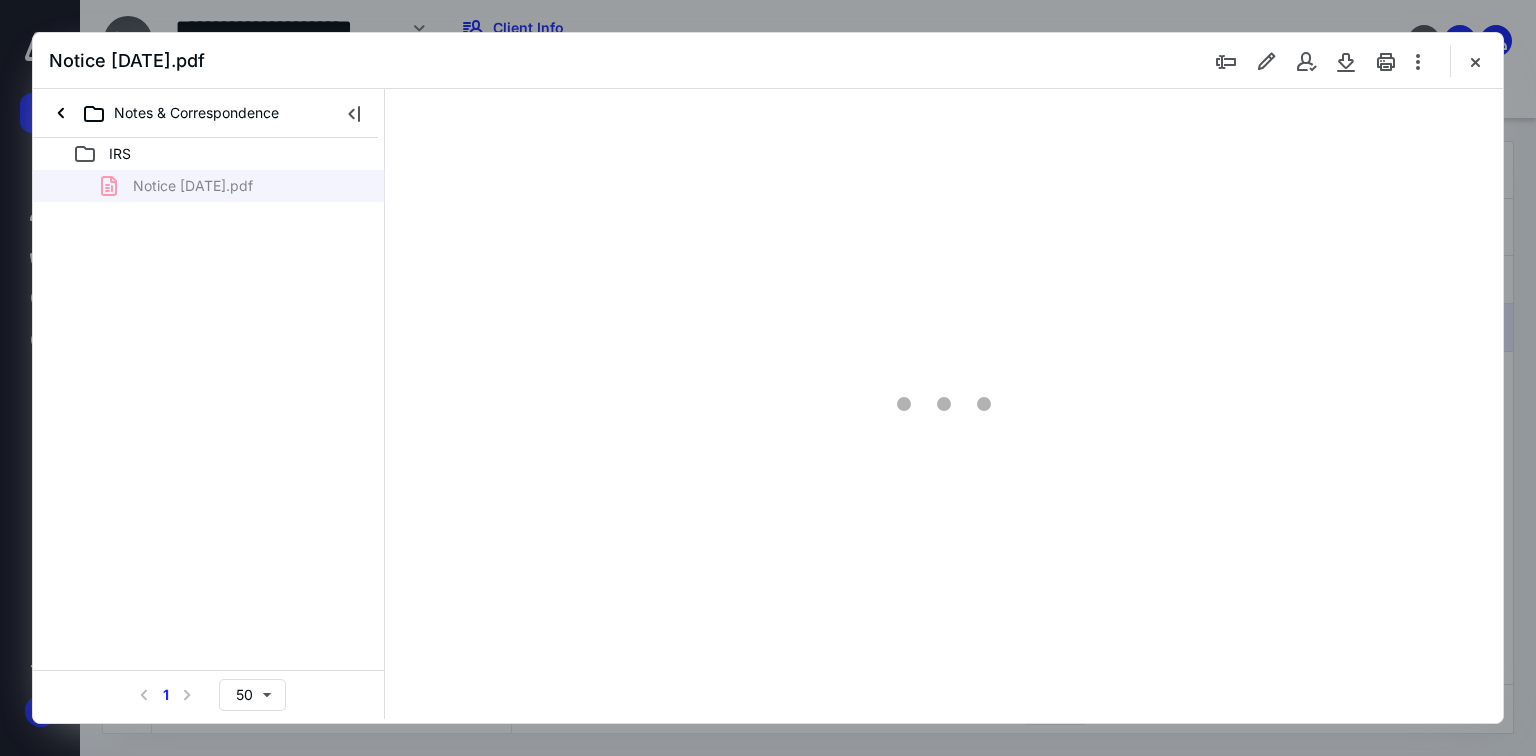 scroll, scrollTop: 0, scrollLeft: 0, axis: both 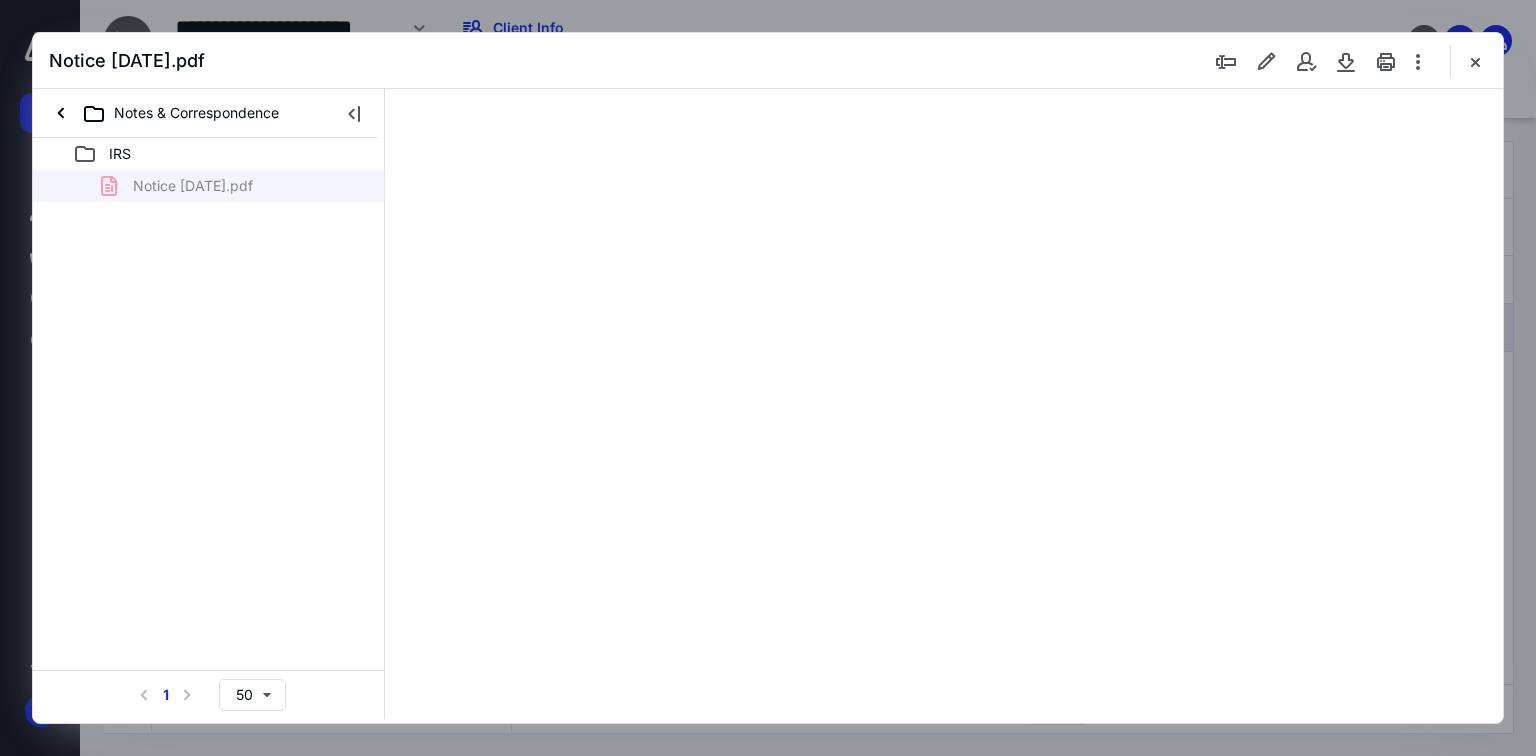 type on "69" 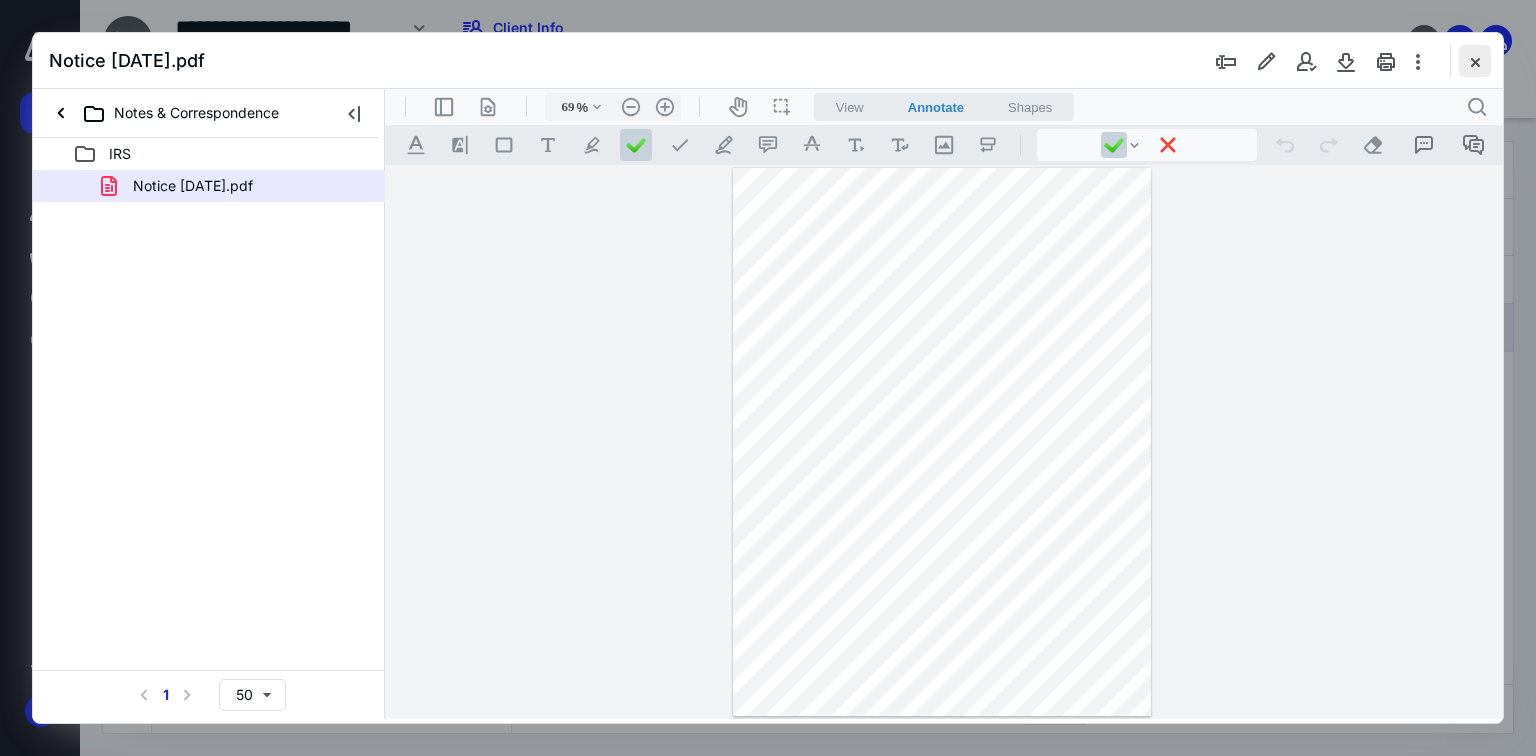 click at bounding box center [1475, 61] 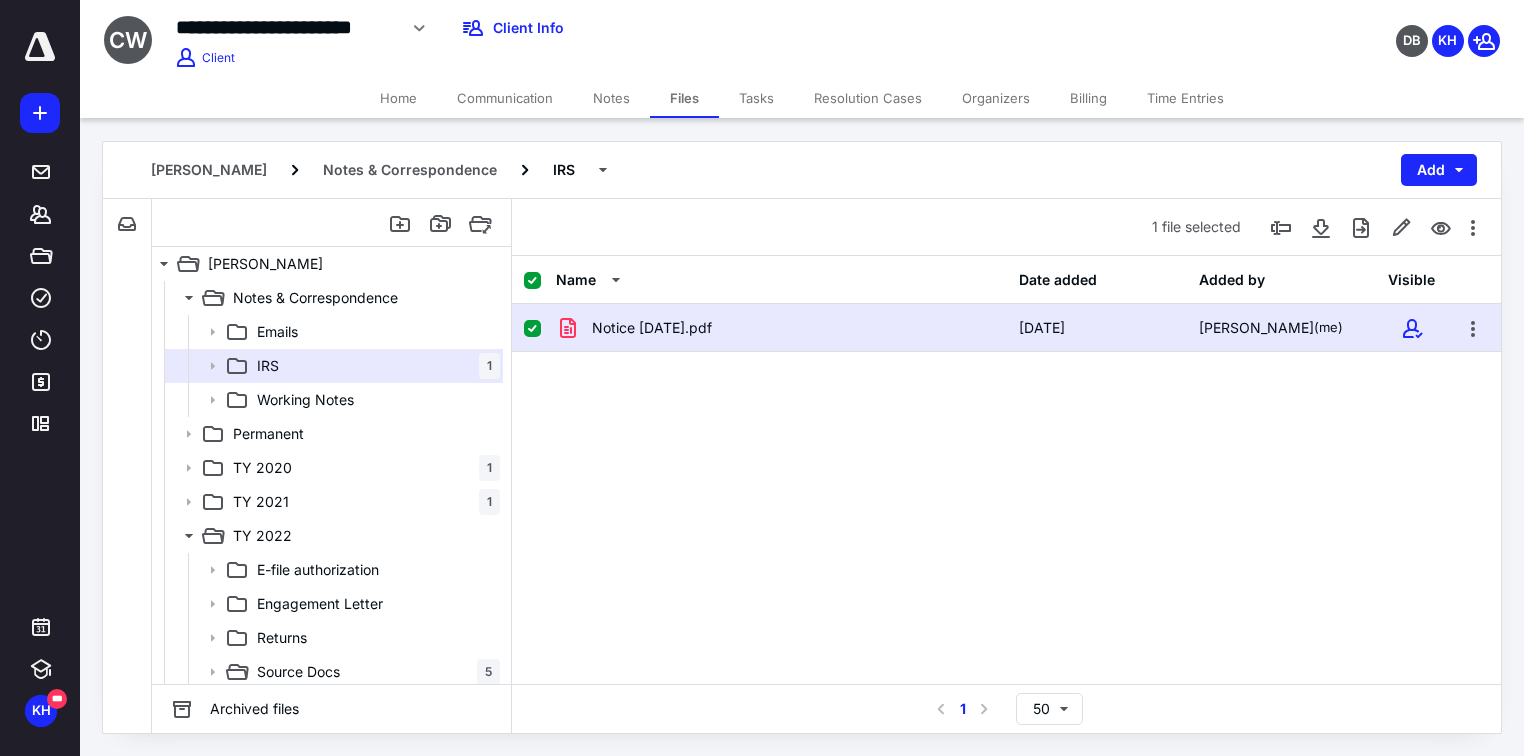 click on "Notice [DATE].pdf" at bounding box center [781, 328] 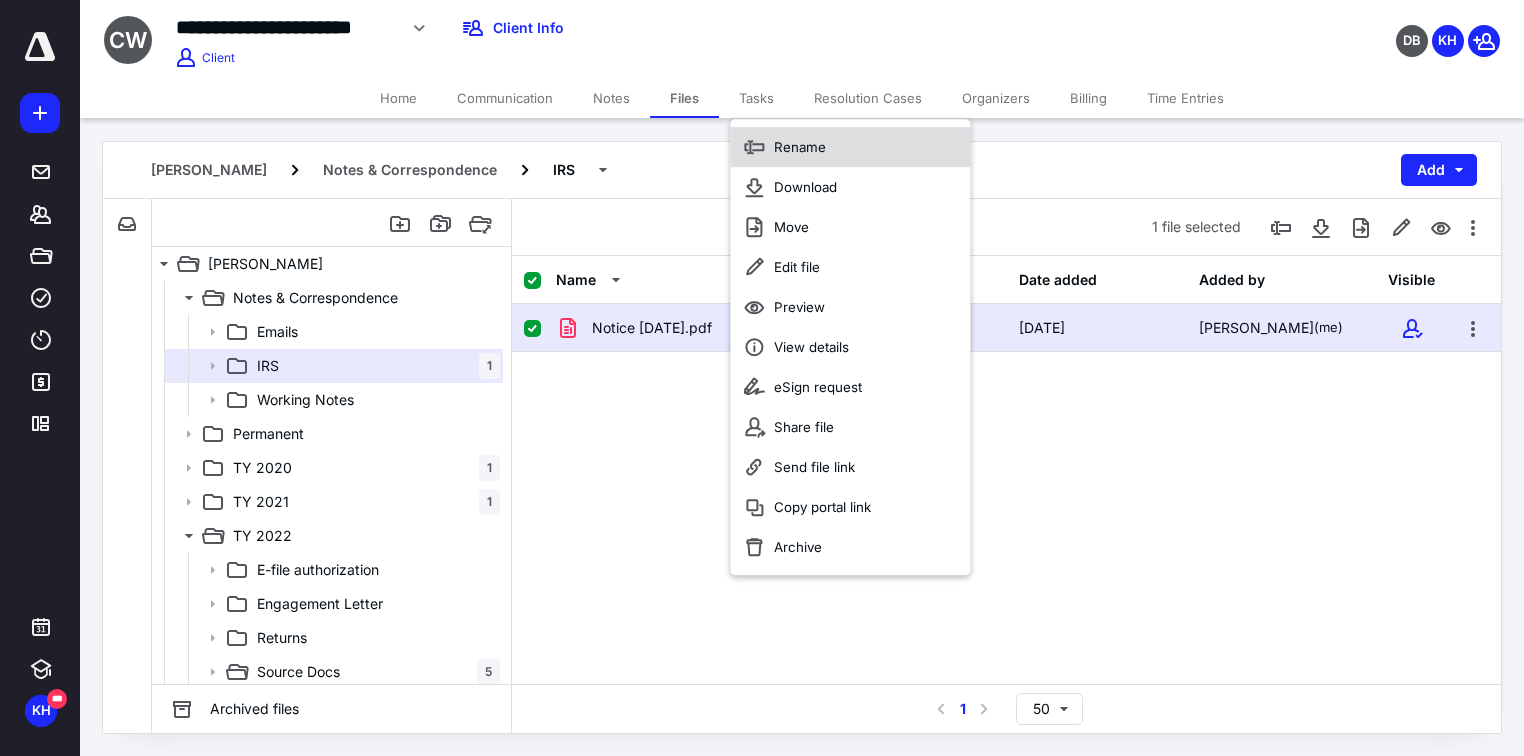 click on "Rename" at bounding box center (850, 147) 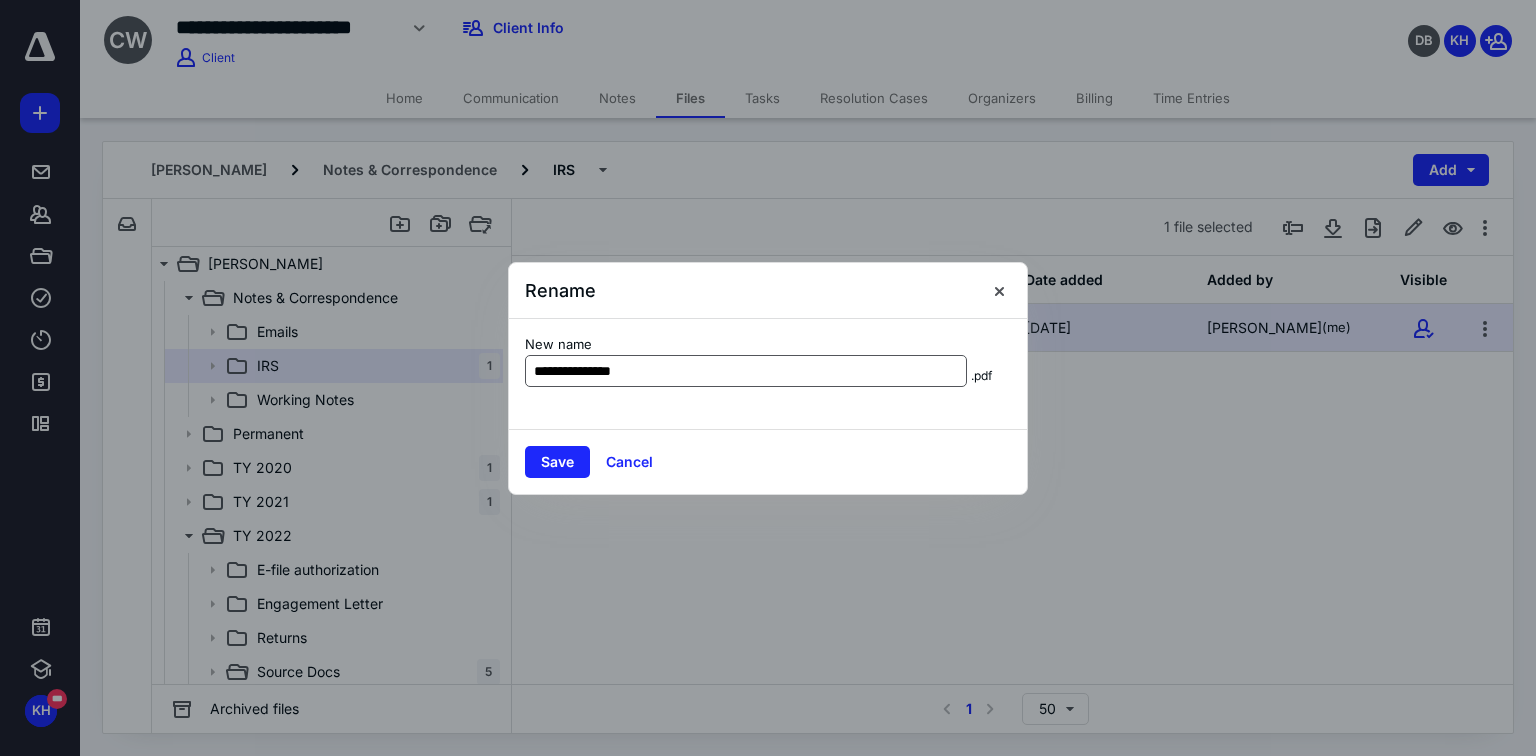 click on "**********" at bounding box center [746, 371] 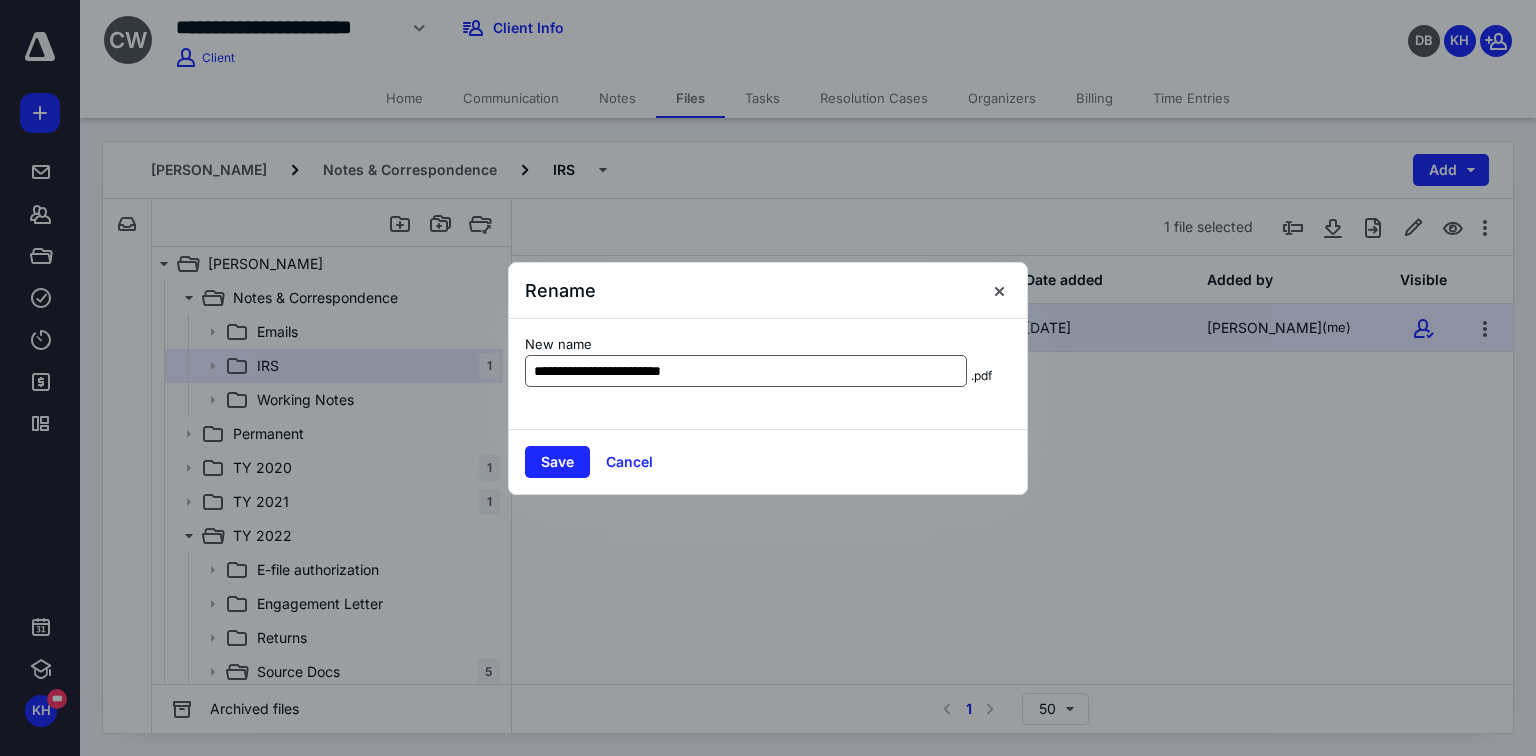 click on "**********" at bounding box center [746, 371] 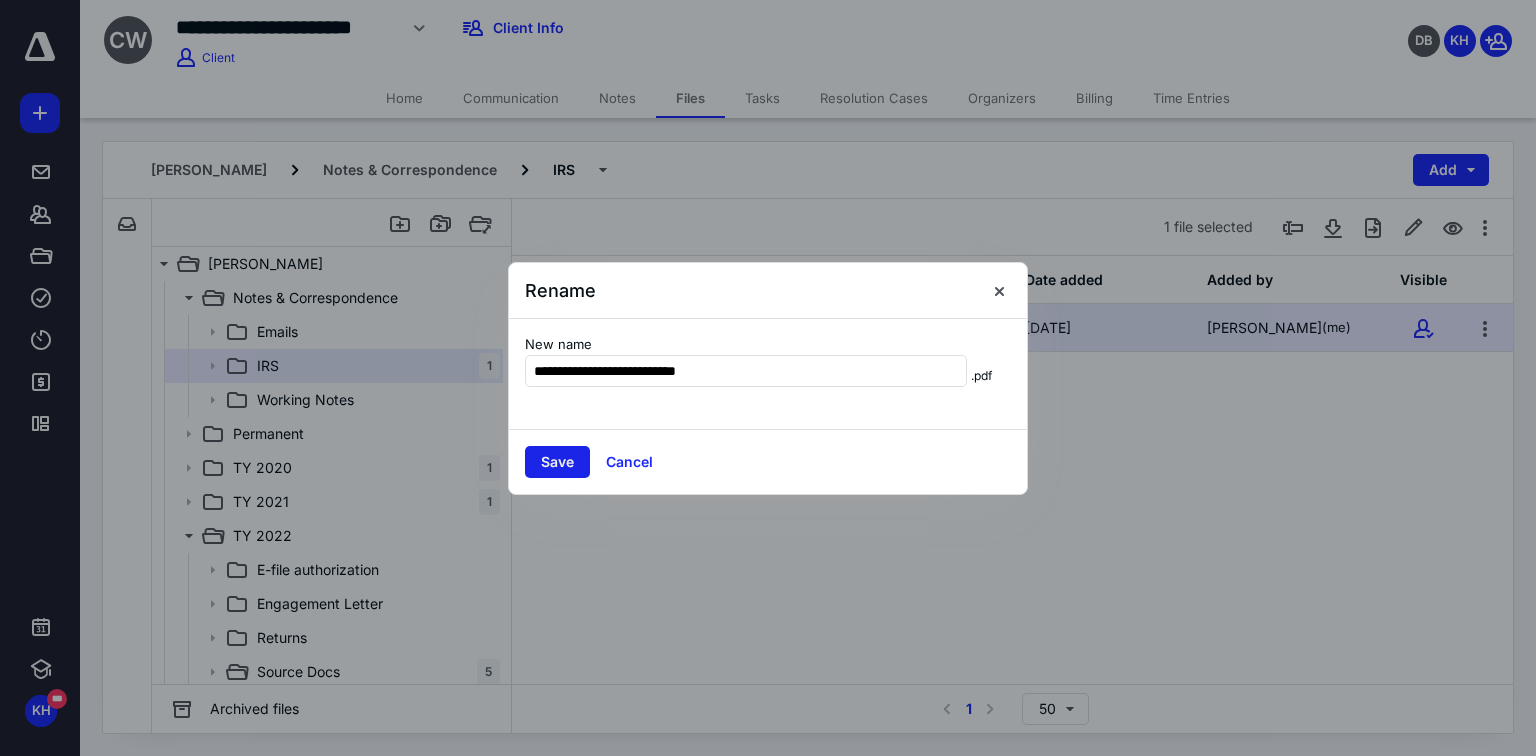 type on "**********" 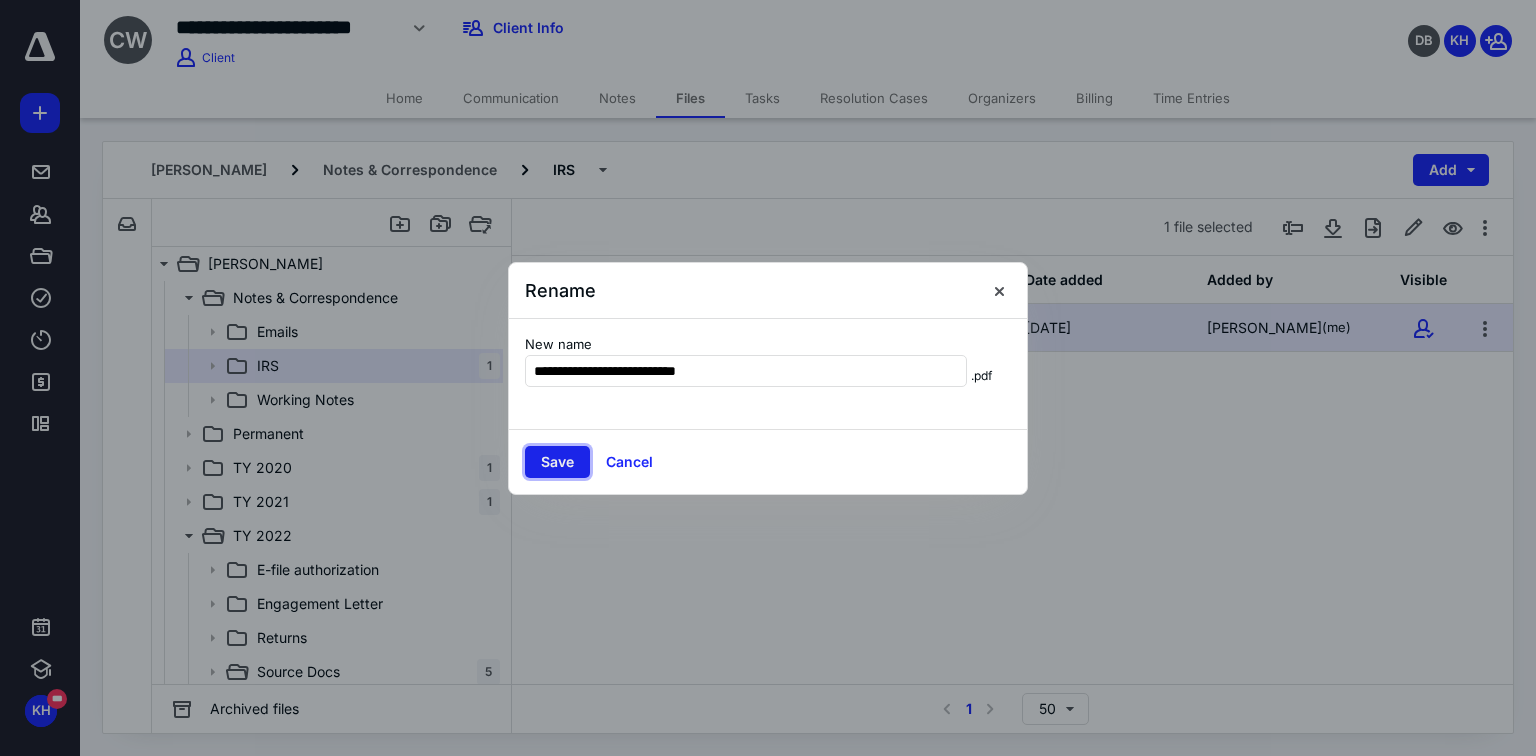 click on "Save" at bounding box center [557, 462] 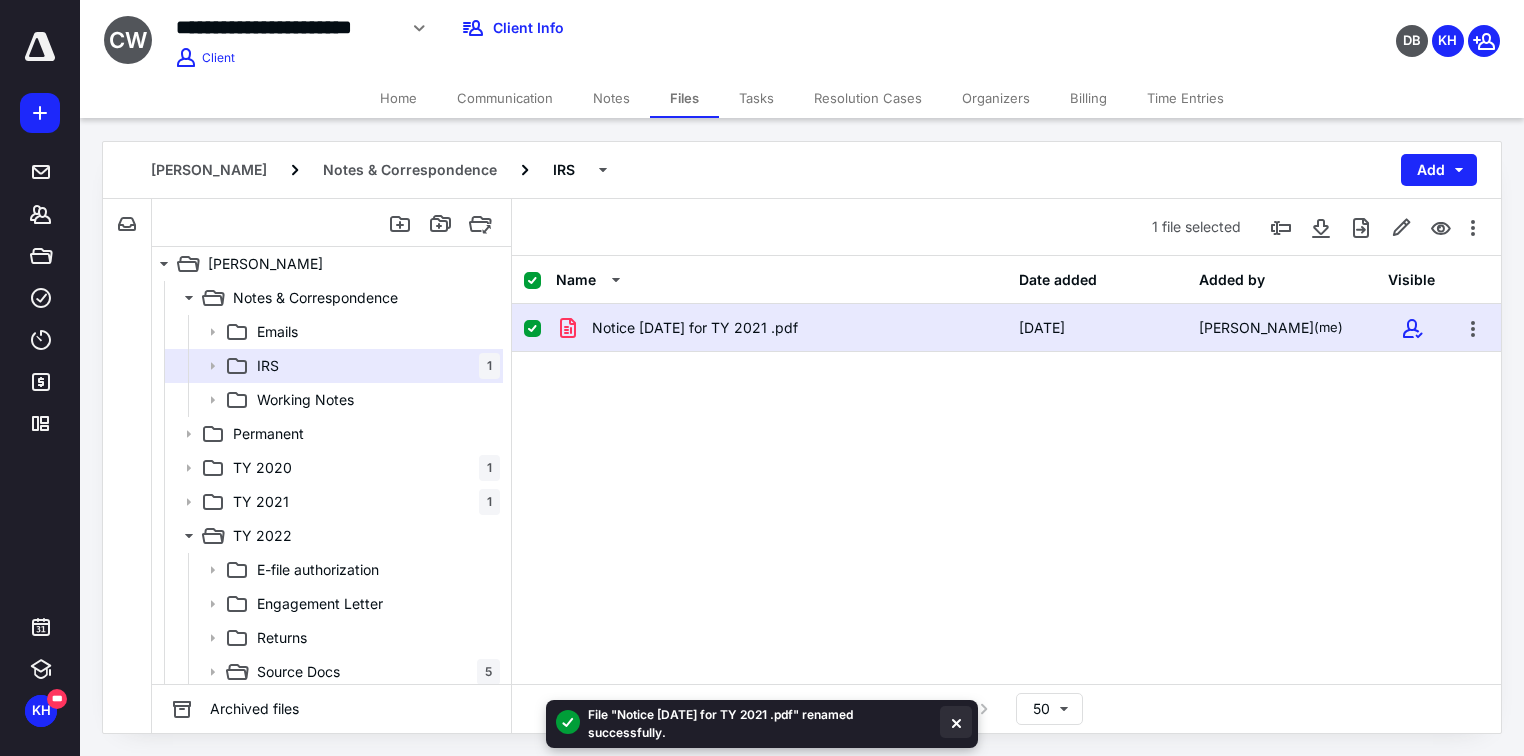 click at bounding box center [956, 722] 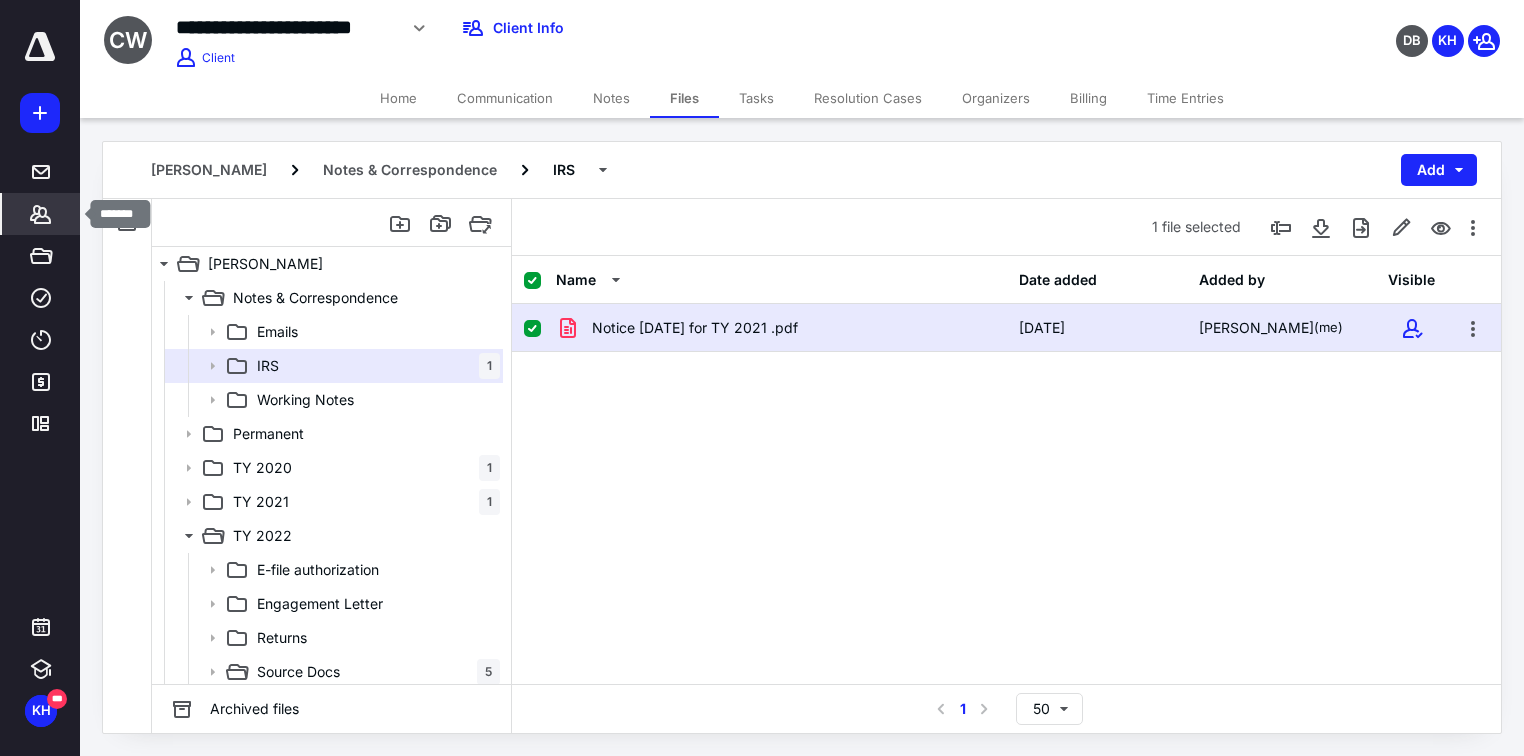 click 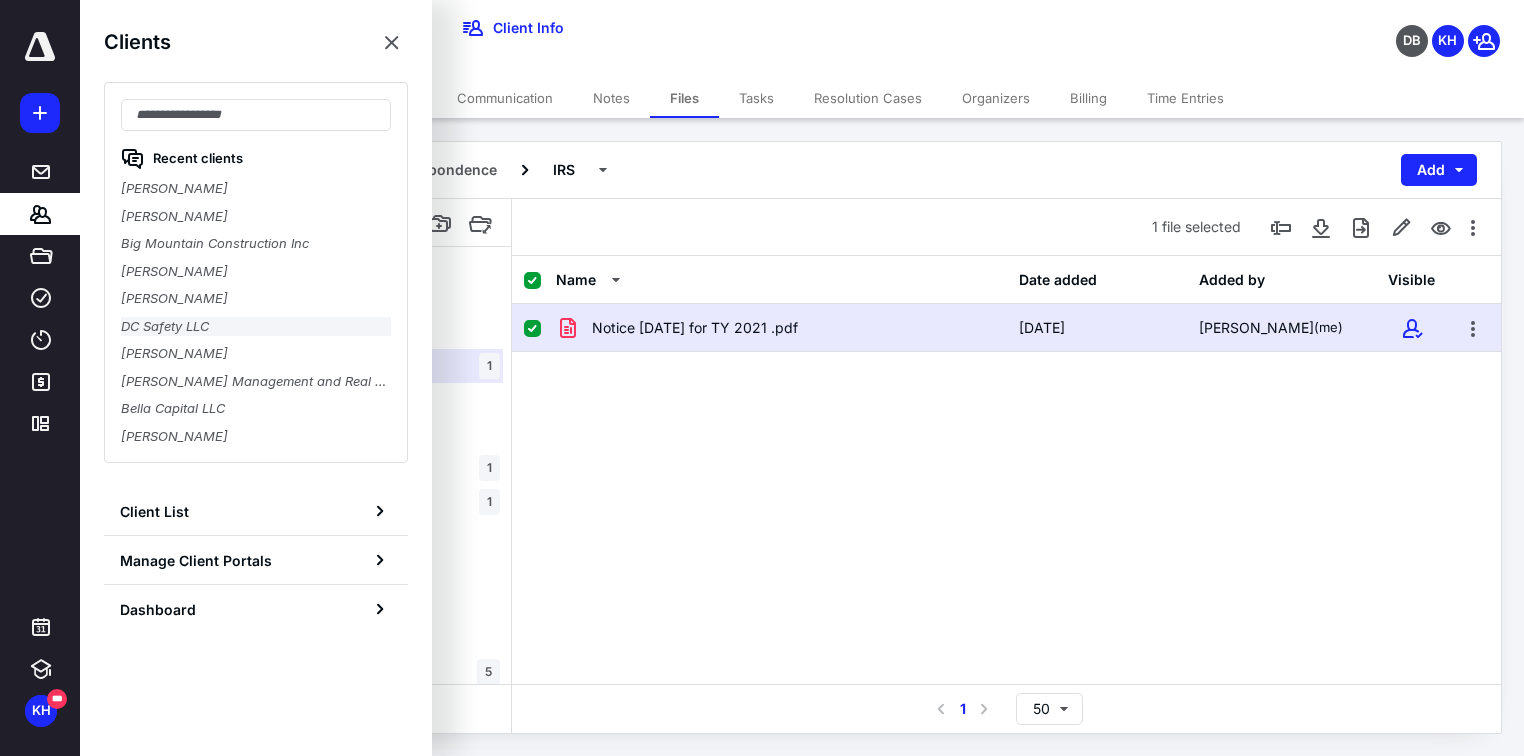 click on "DC Safety LLC" at bounding box center (256, 327) 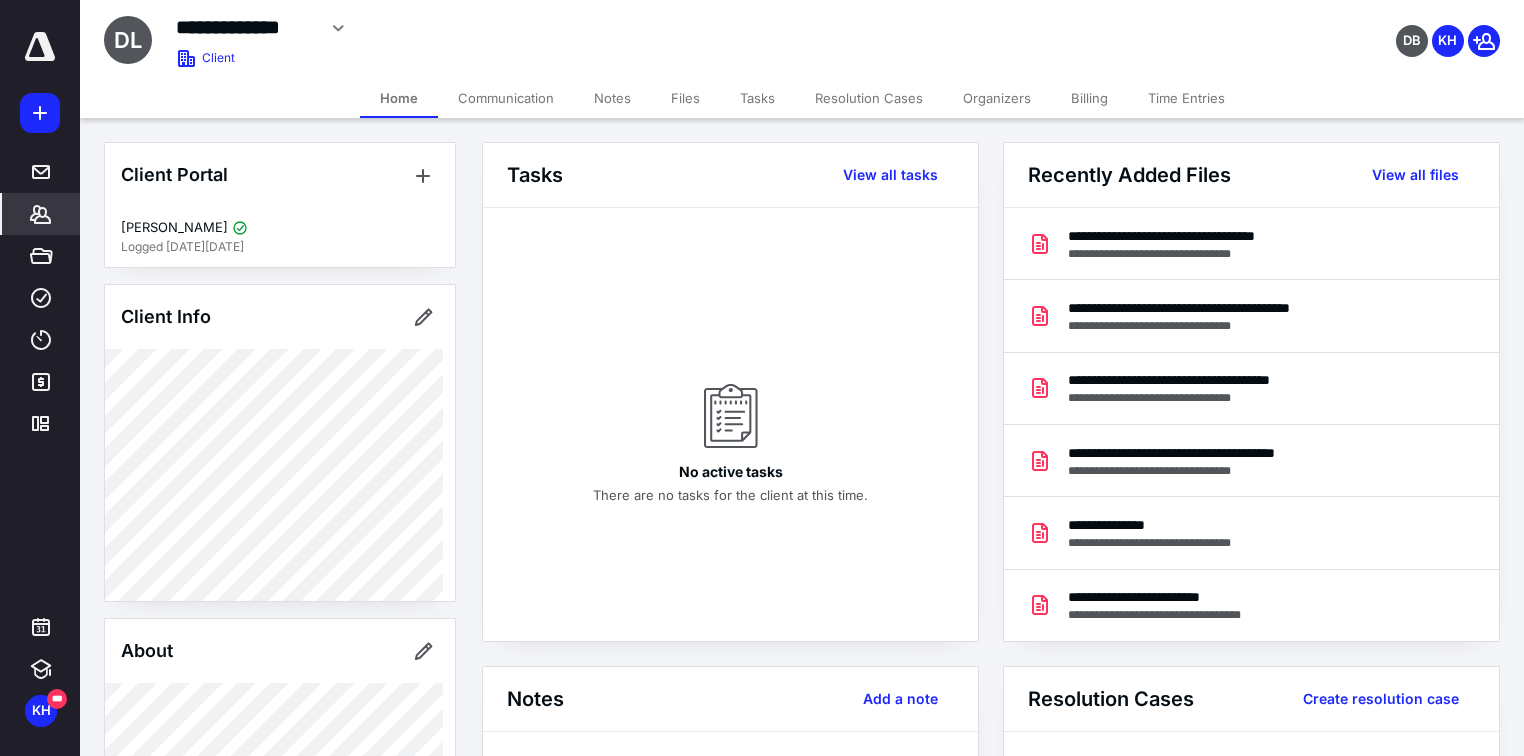 drag, startPoint x: 697, startPoint y: 100, endPoint x: 727, endPoint y: 113, distance: 32.695564 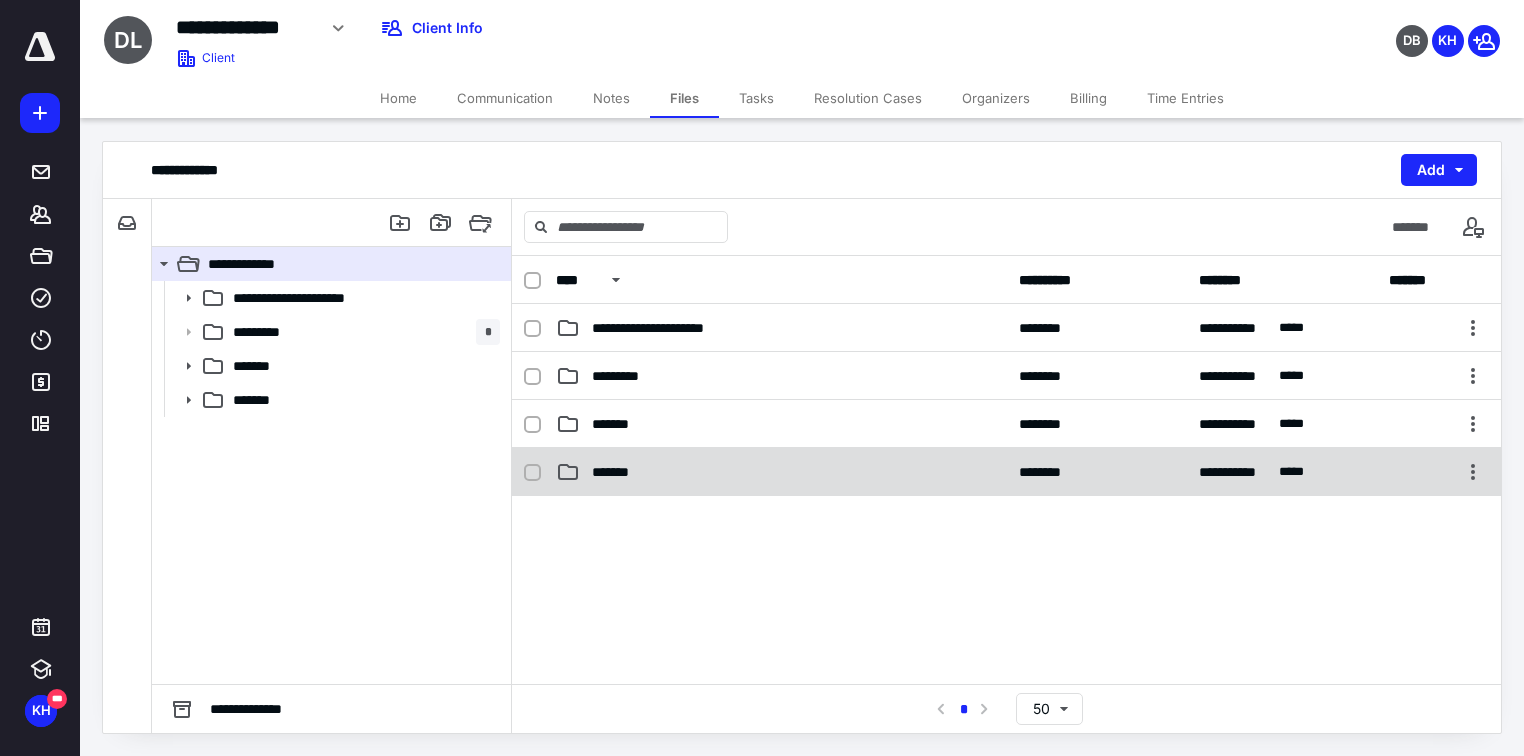 click on "*******" at bounding box center [620, 472] 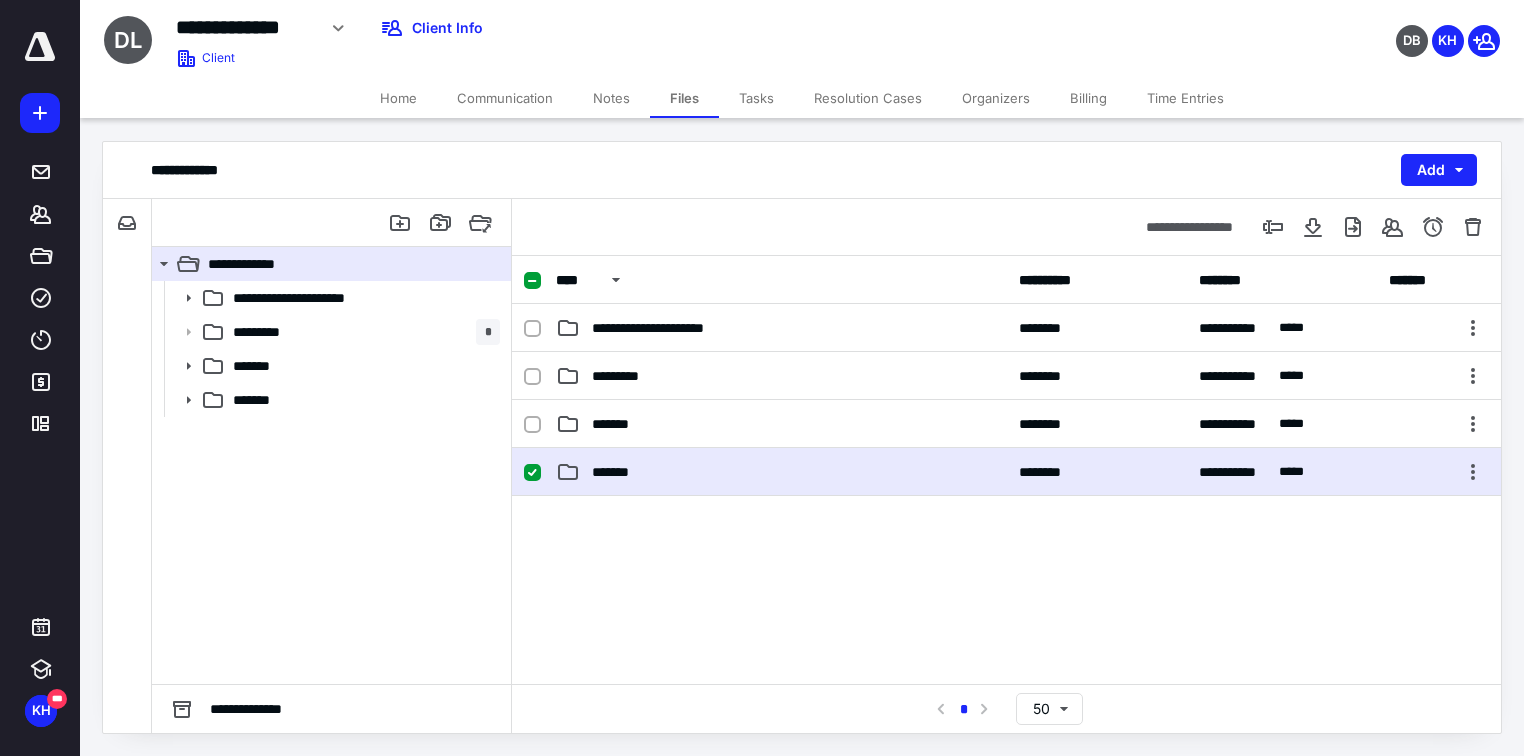 click on "*******" at bounding box center [620, 472] 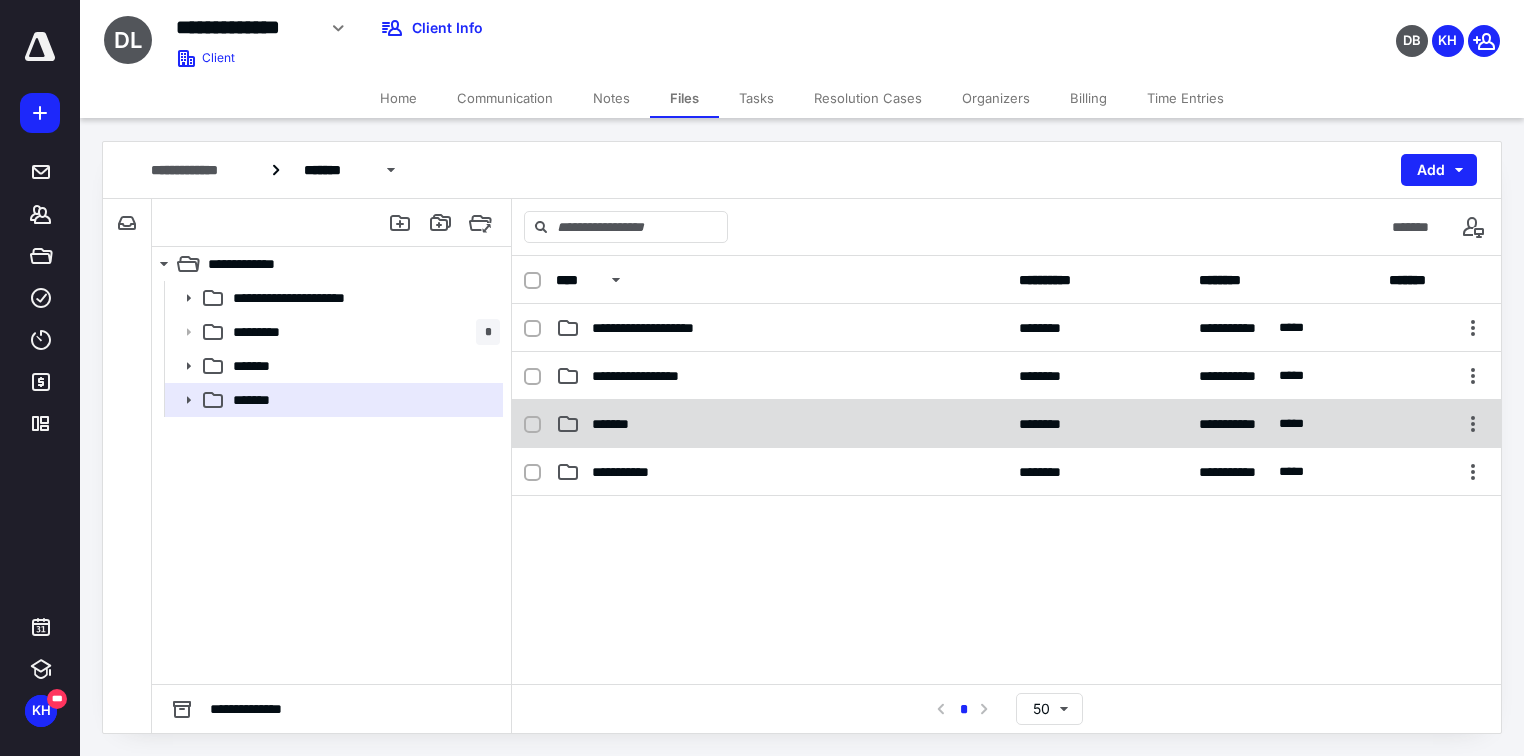 click on "*******" at bounding box center (617, 424) 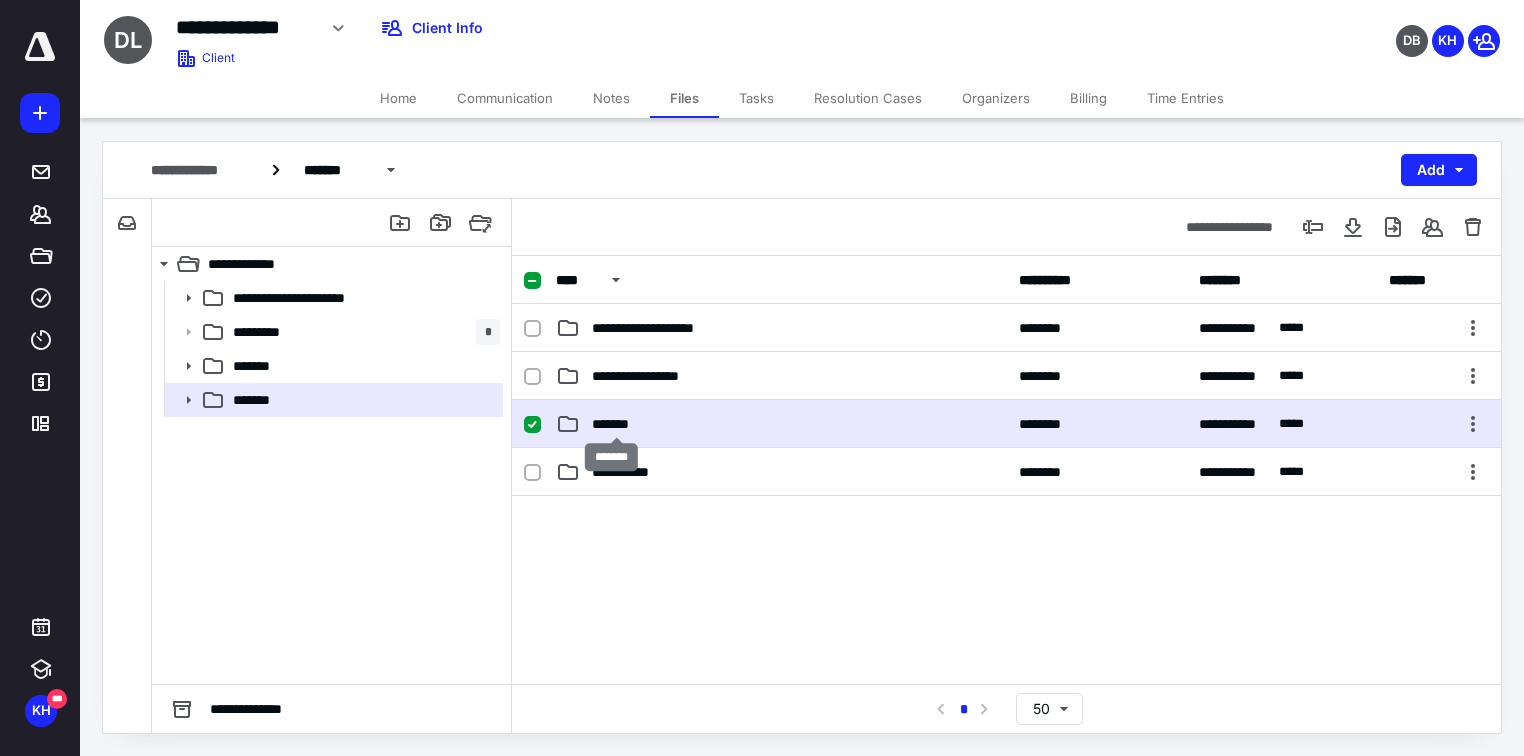 click on "*******" at bounding box center [617, 424] 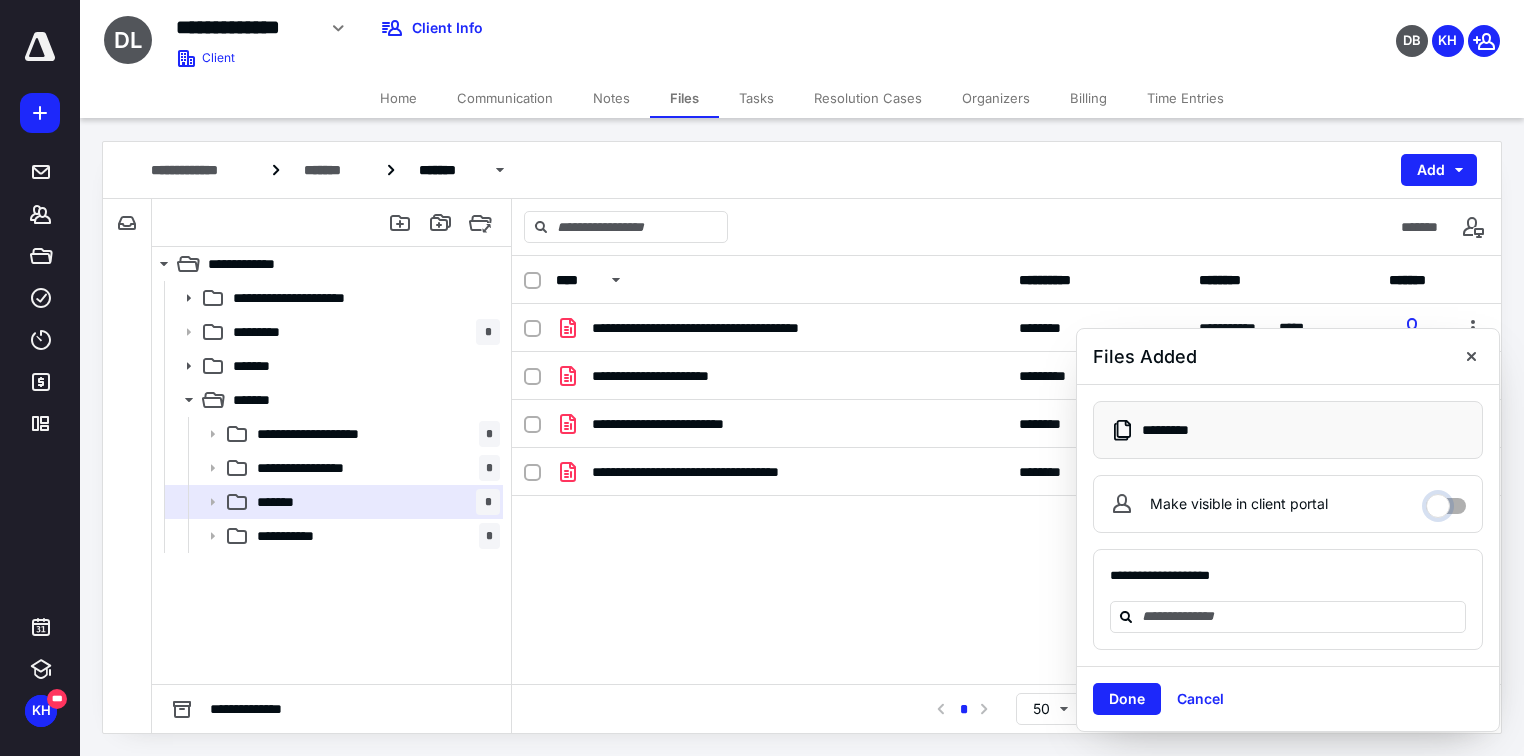 click on "Make visible in client portal" at bounding box center [1446, 501] 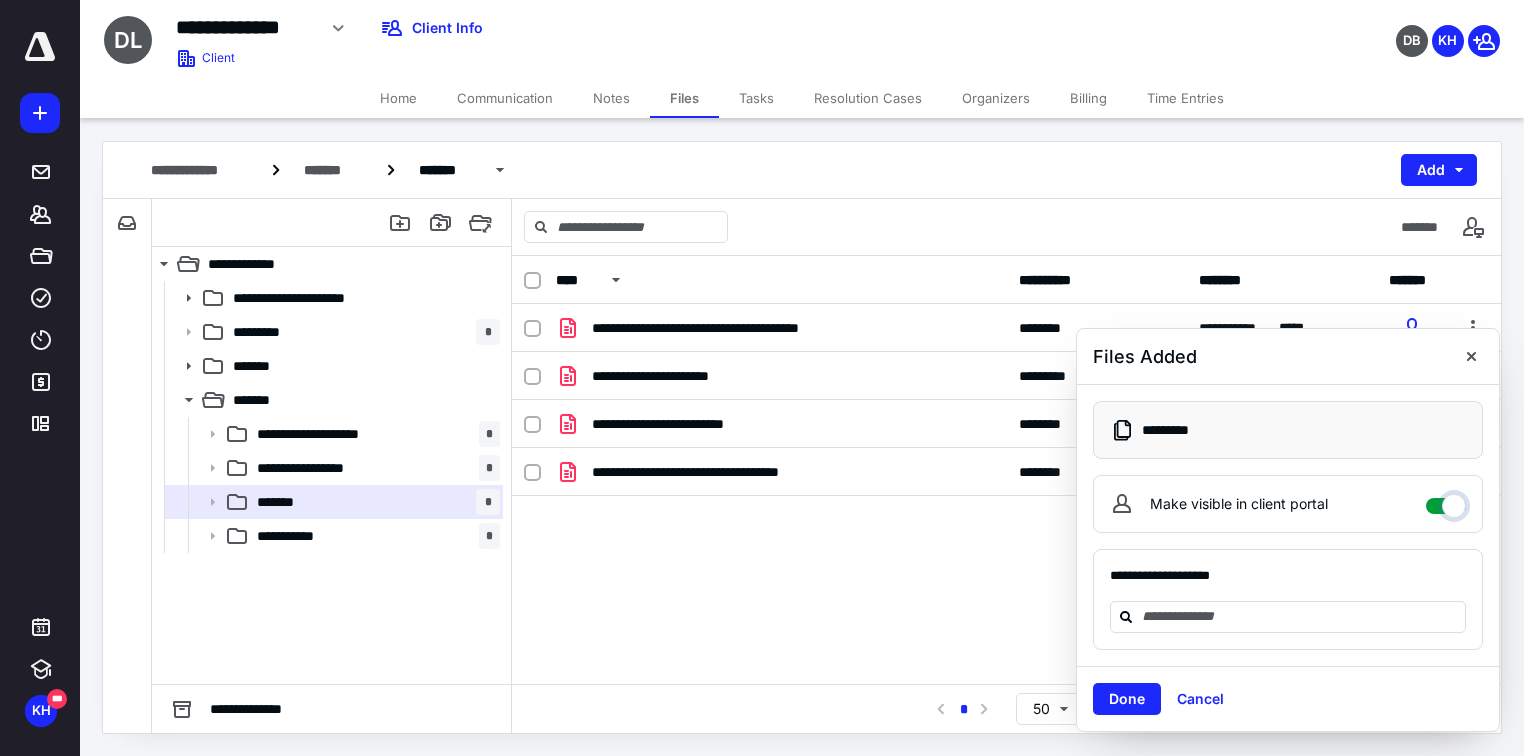 checkbox on "****" 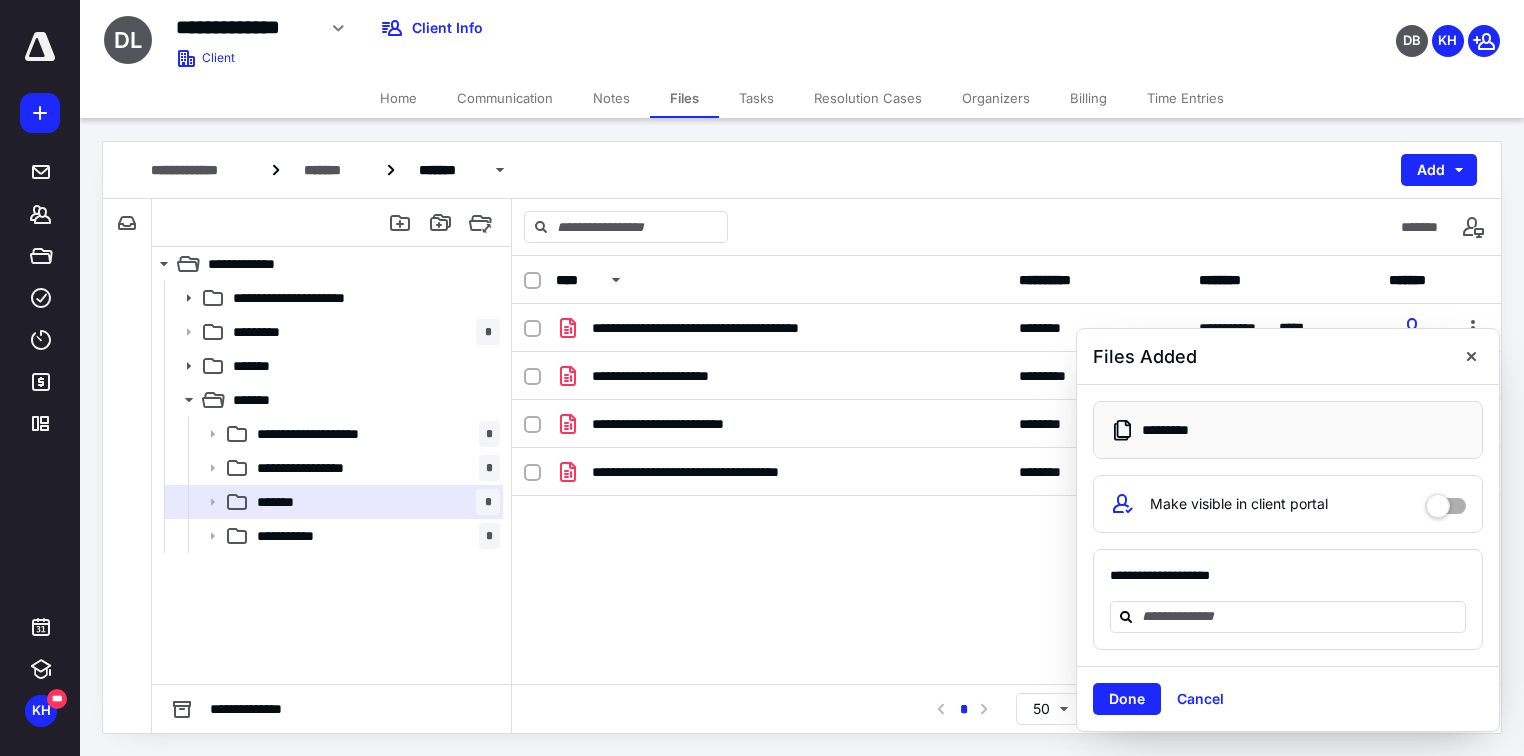 click on "Done" at bounding box center [1127, 699] 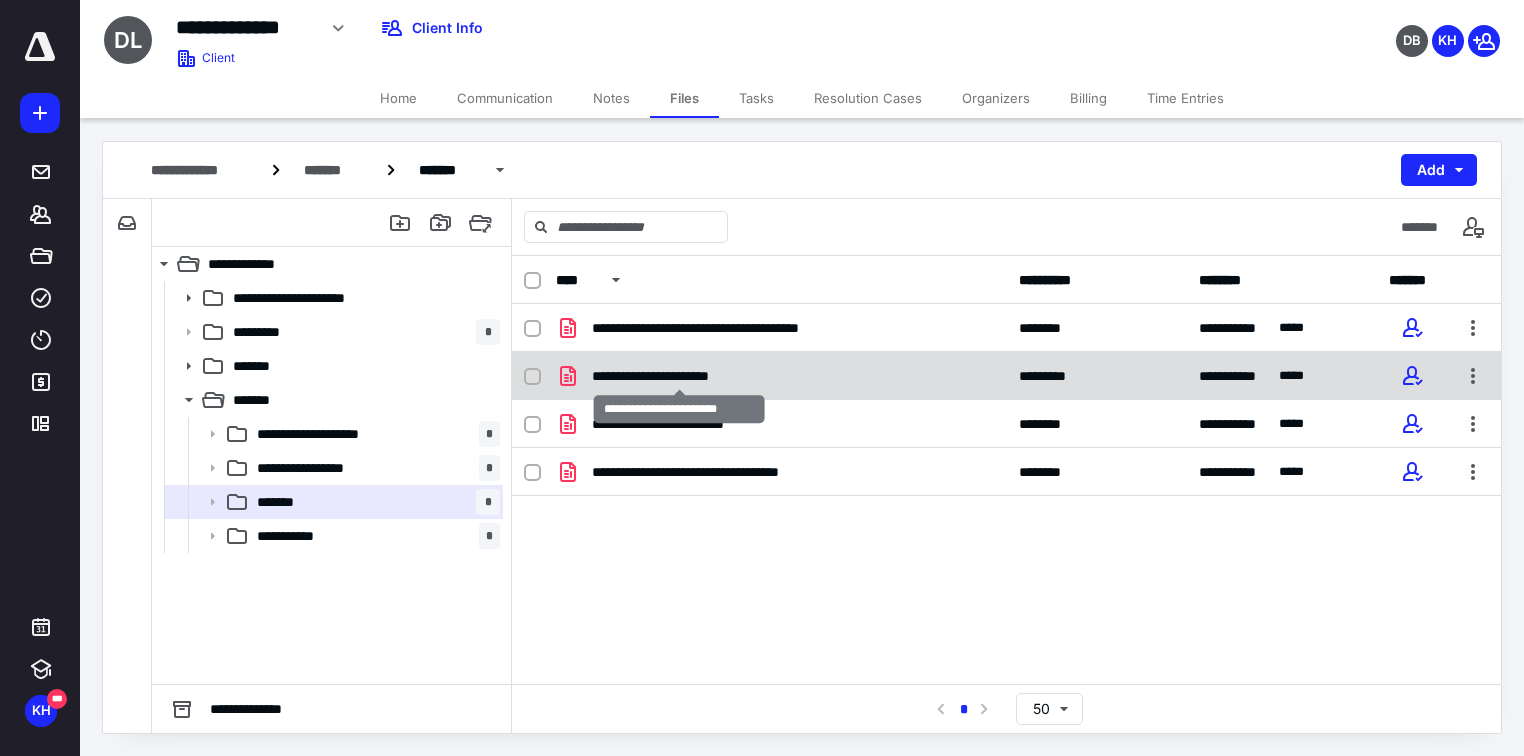 click on "**********" at bounding box center [679, 376] 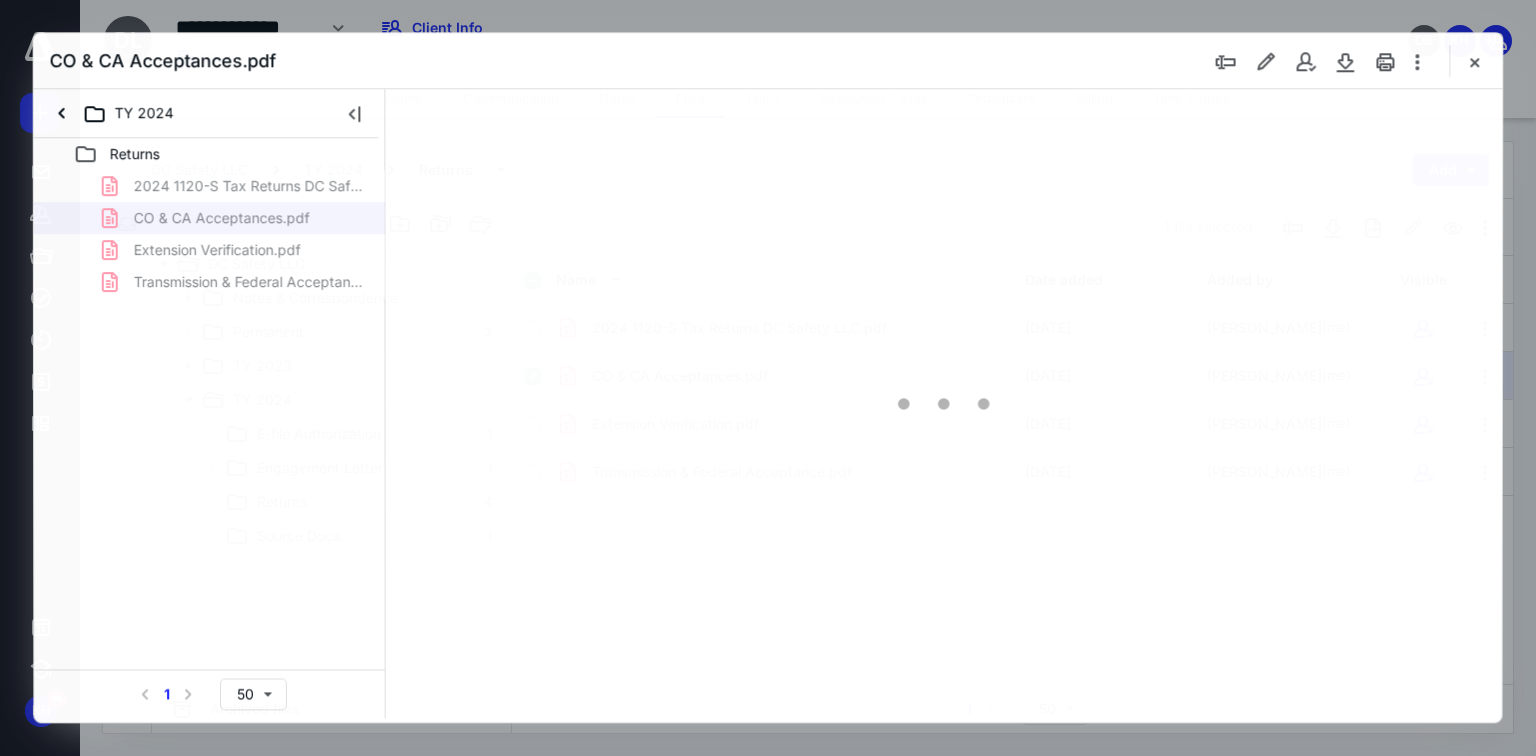 scroll, scrollTop: 0, scrollLeft: 0, axis: both 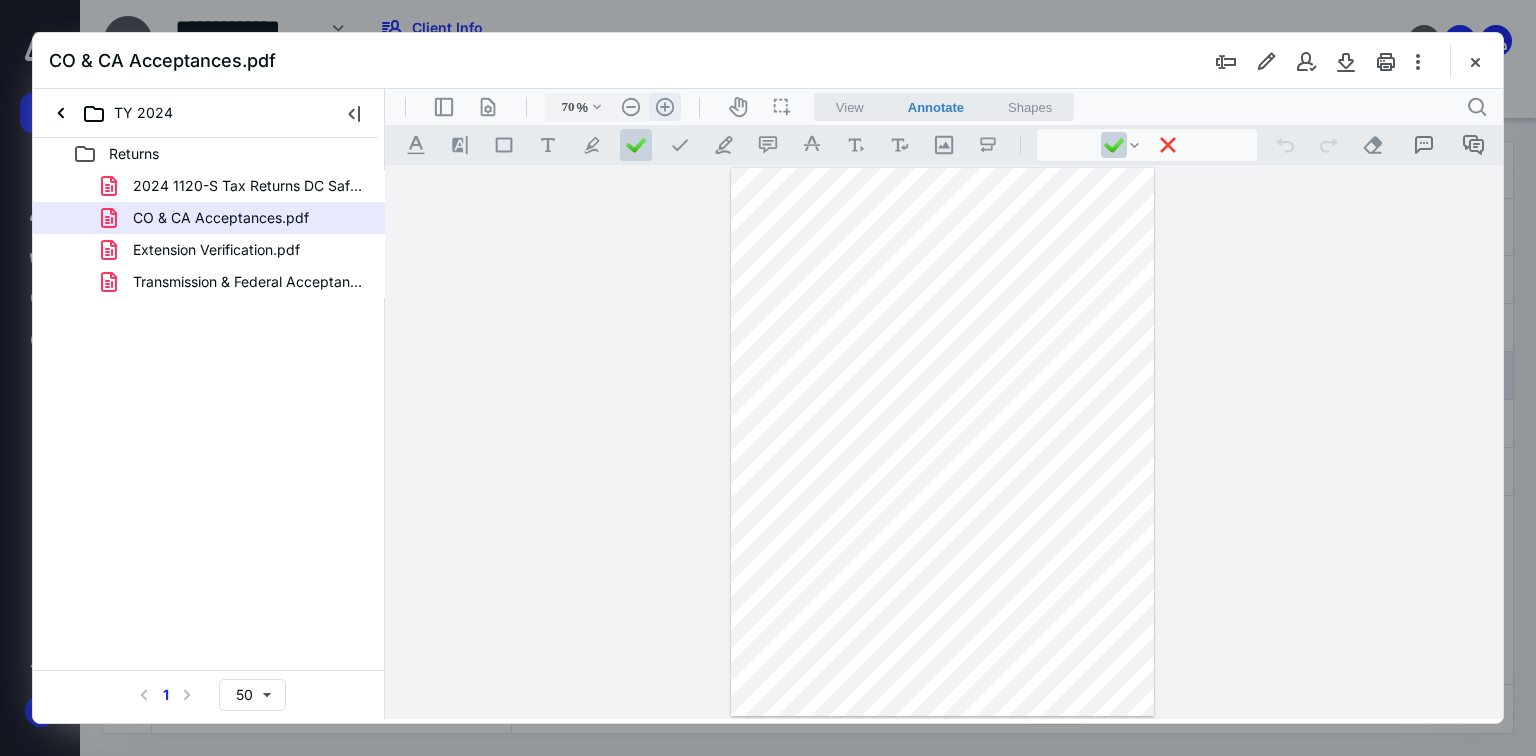 click on ".cls-1{fill:#abb0c4;} icon - header - zoom - in - line" at bounding box center (665, 107) 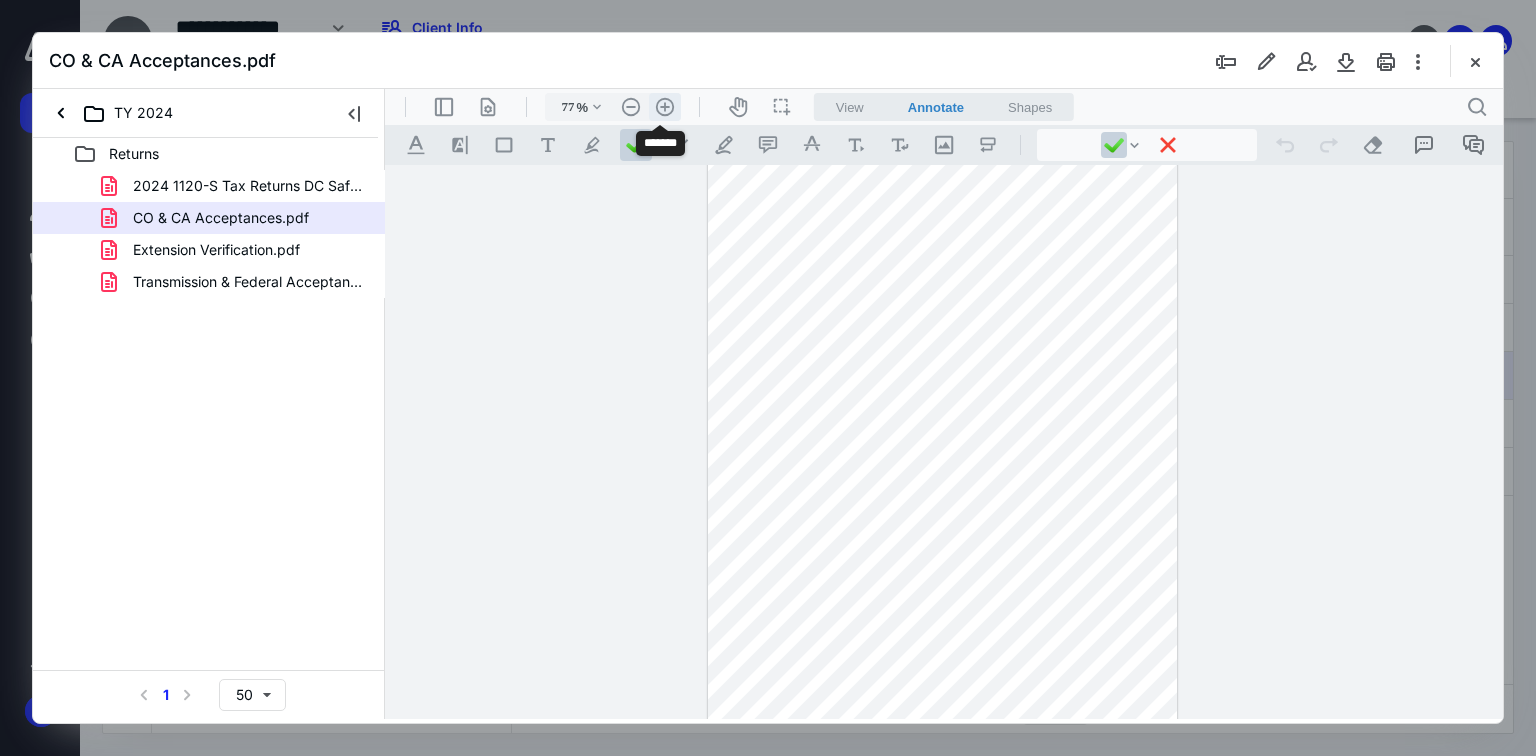 click on ".cls-1{fill:#abb0c4;} icon - header - zoom - in - line" at bounding box center (665, 107) 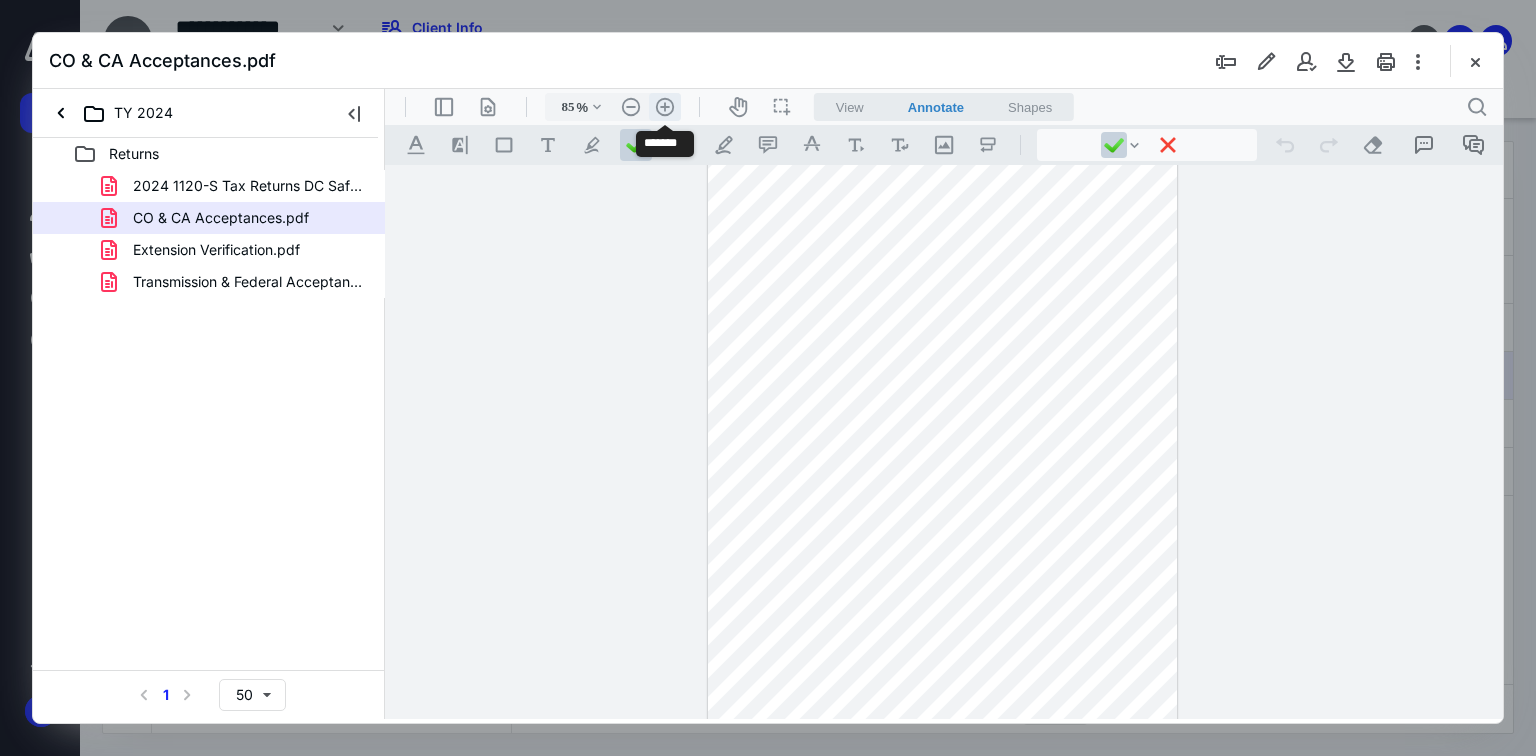click on ".cls-1{fill:#abb0c4;} icon - header - zoom - in - line" at bounding box center (665, 107) 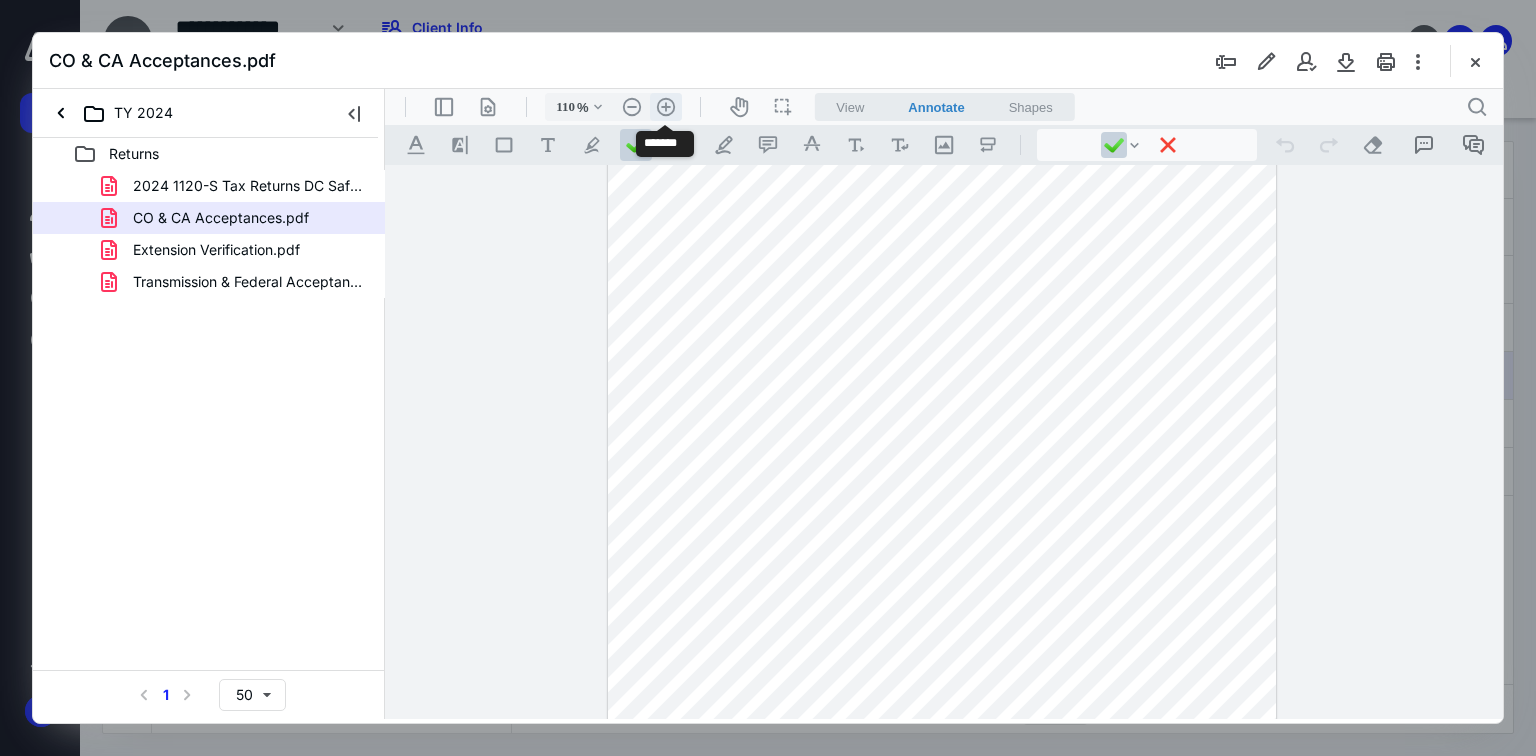 click on ".cls-1{fill:#abb0c4;} icon - header - zoom - in - line" at bounding box center [666, 107] 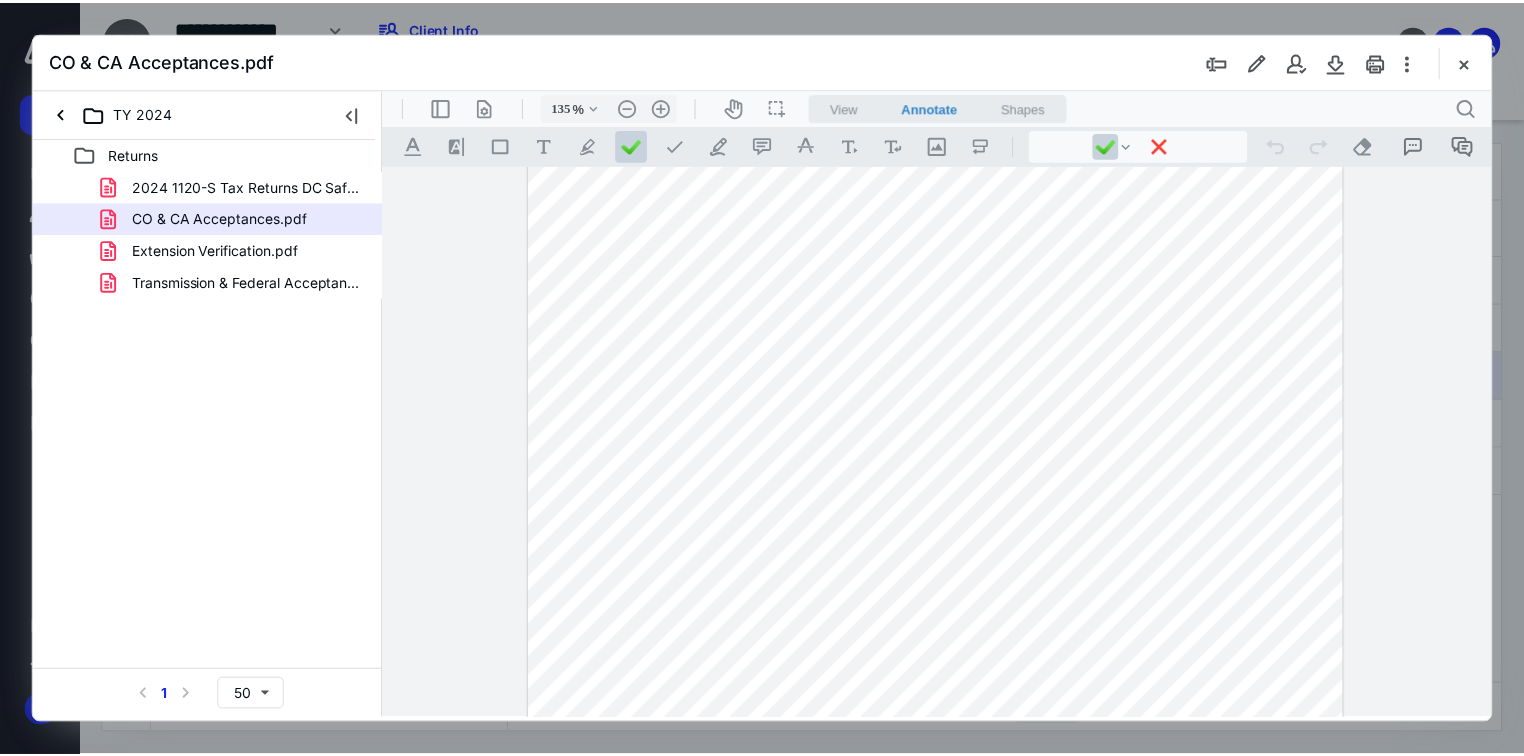 scroll, scrollTop: 0, scrollLeft: 0, axis: both 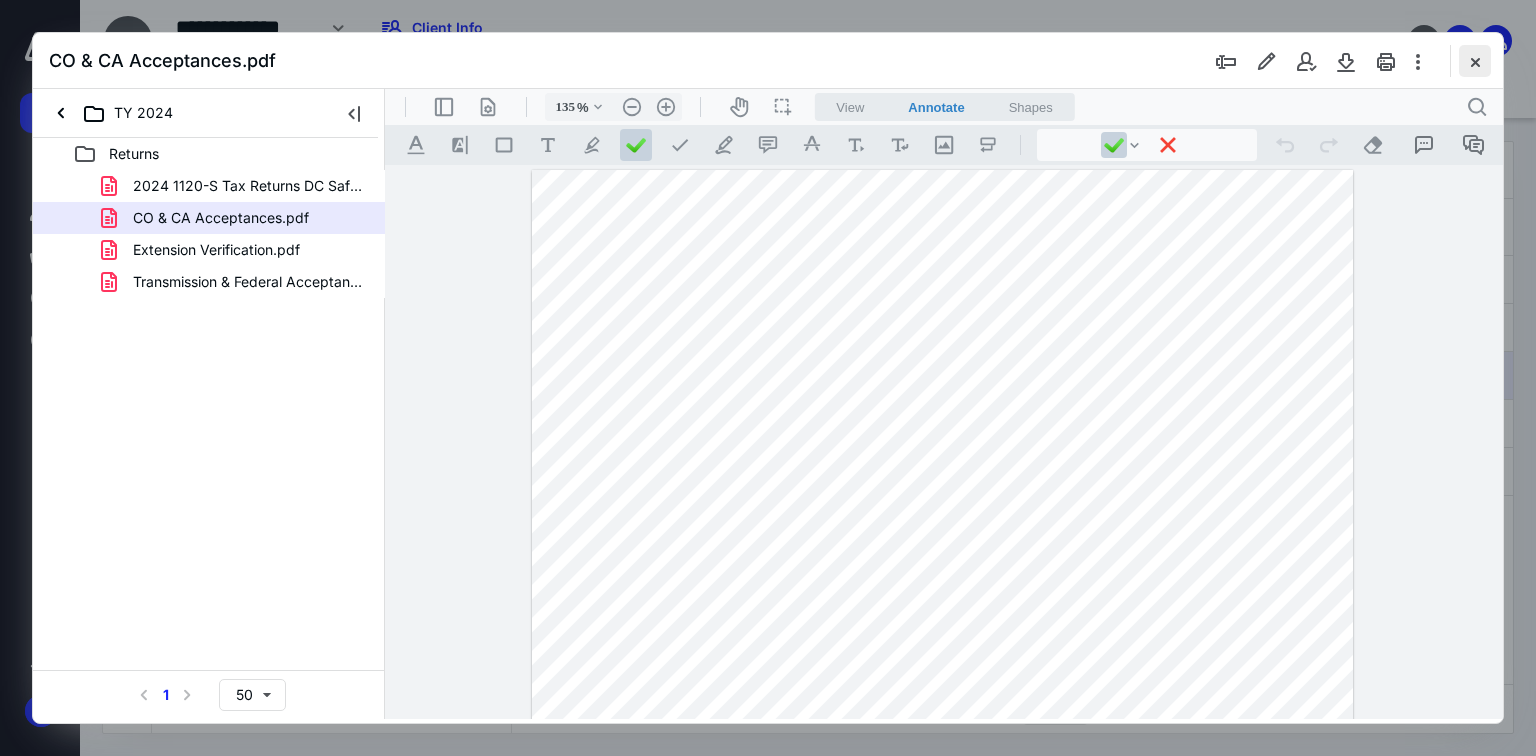 click at bounding box center (1475, 61) 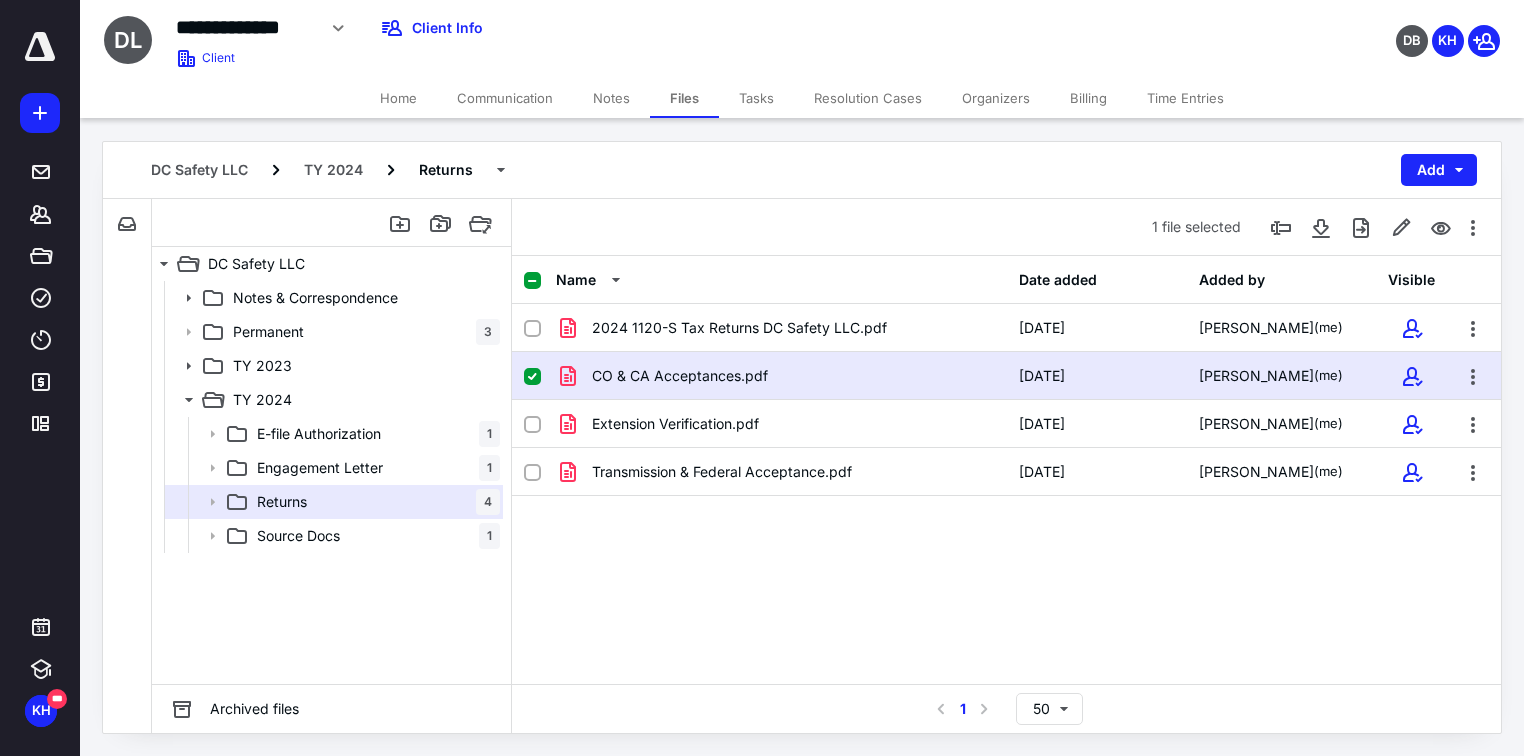 click on "Home" at bounding box center [398, 98] 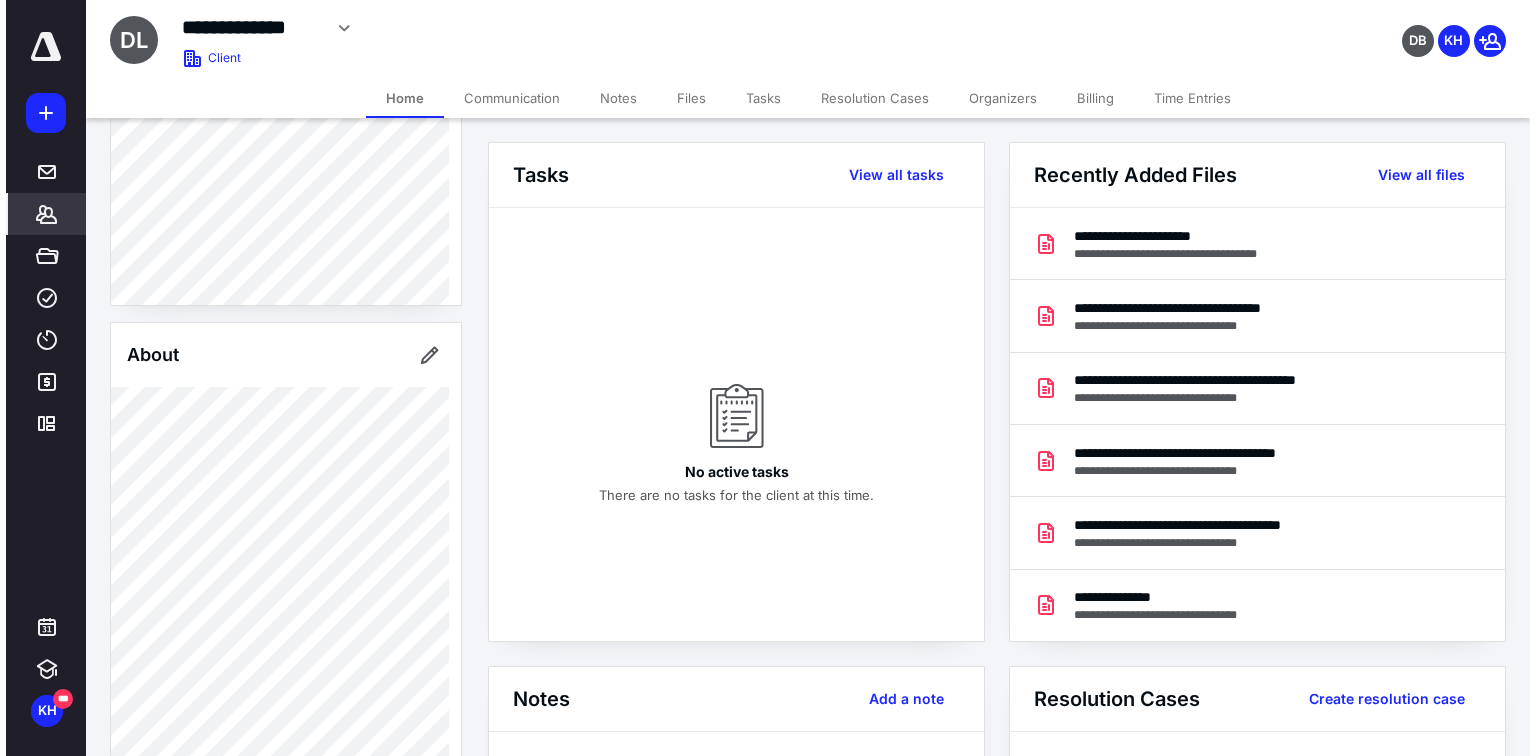 scroll, scrollTop: 640, scrollLeft: 0, axis: vertical 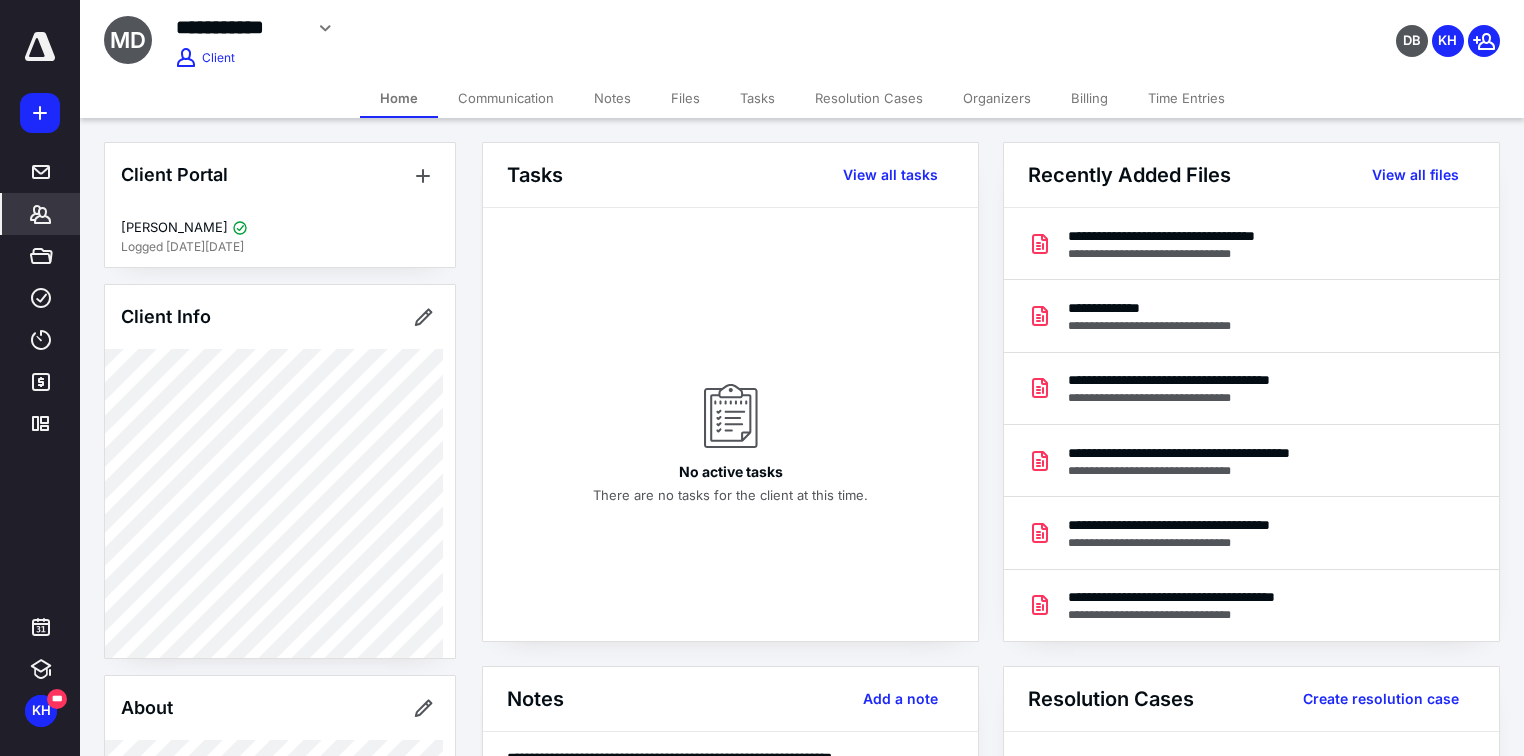 click on "Files" at bounding box center [685, 98] 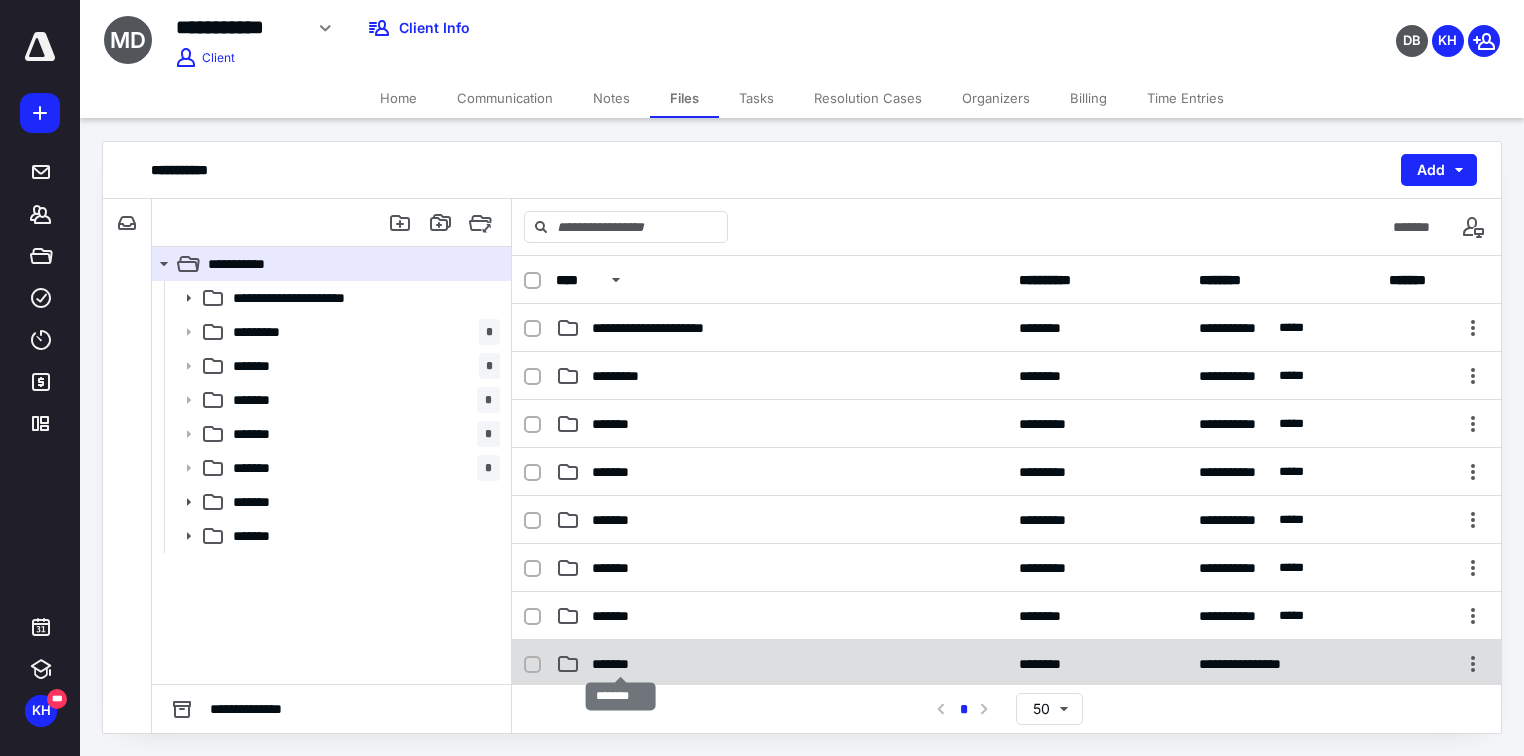 click on "*******" at bounding box center [620, 664] 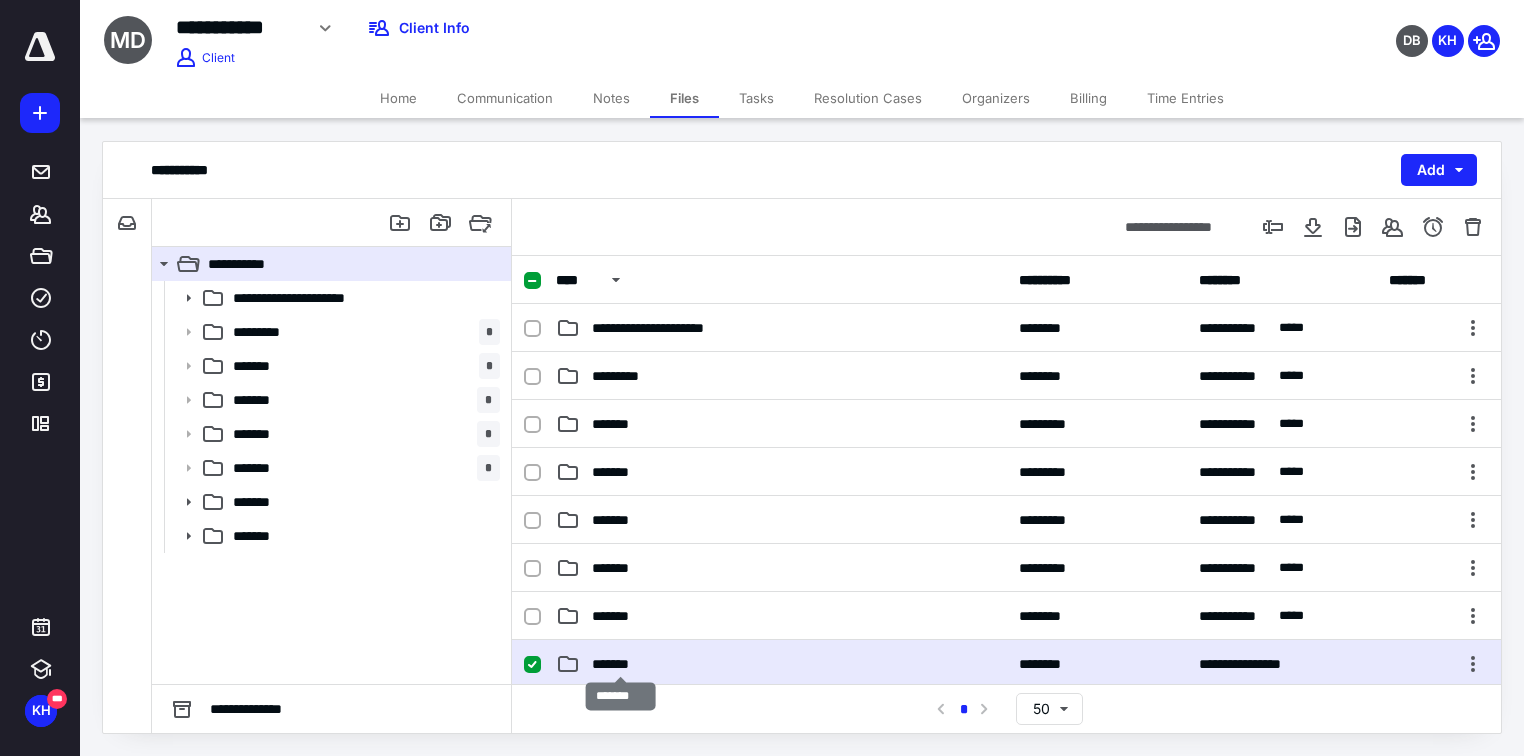 click on "*******" at bounding box center (620, 664) 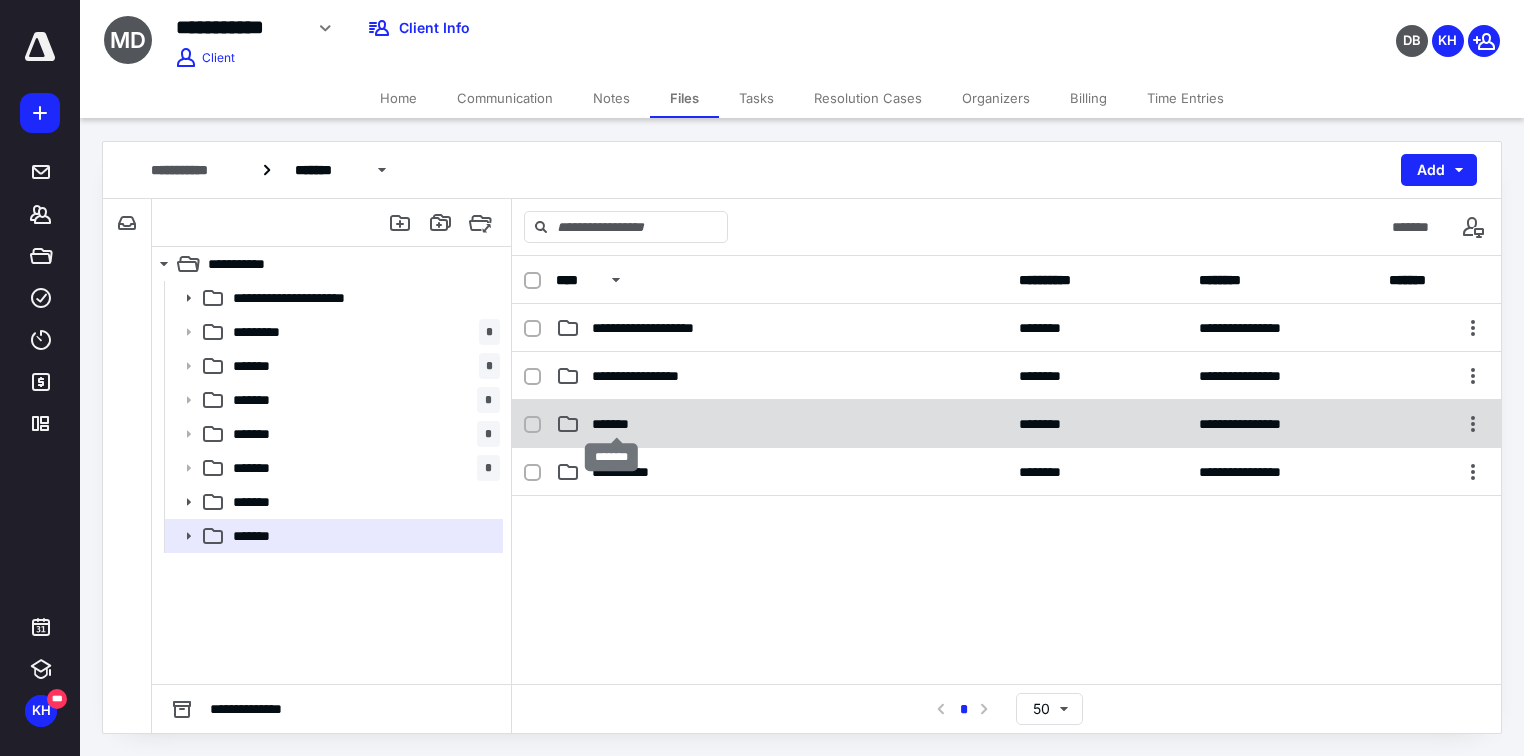 click on "*******" at bounding box center (617, 424) 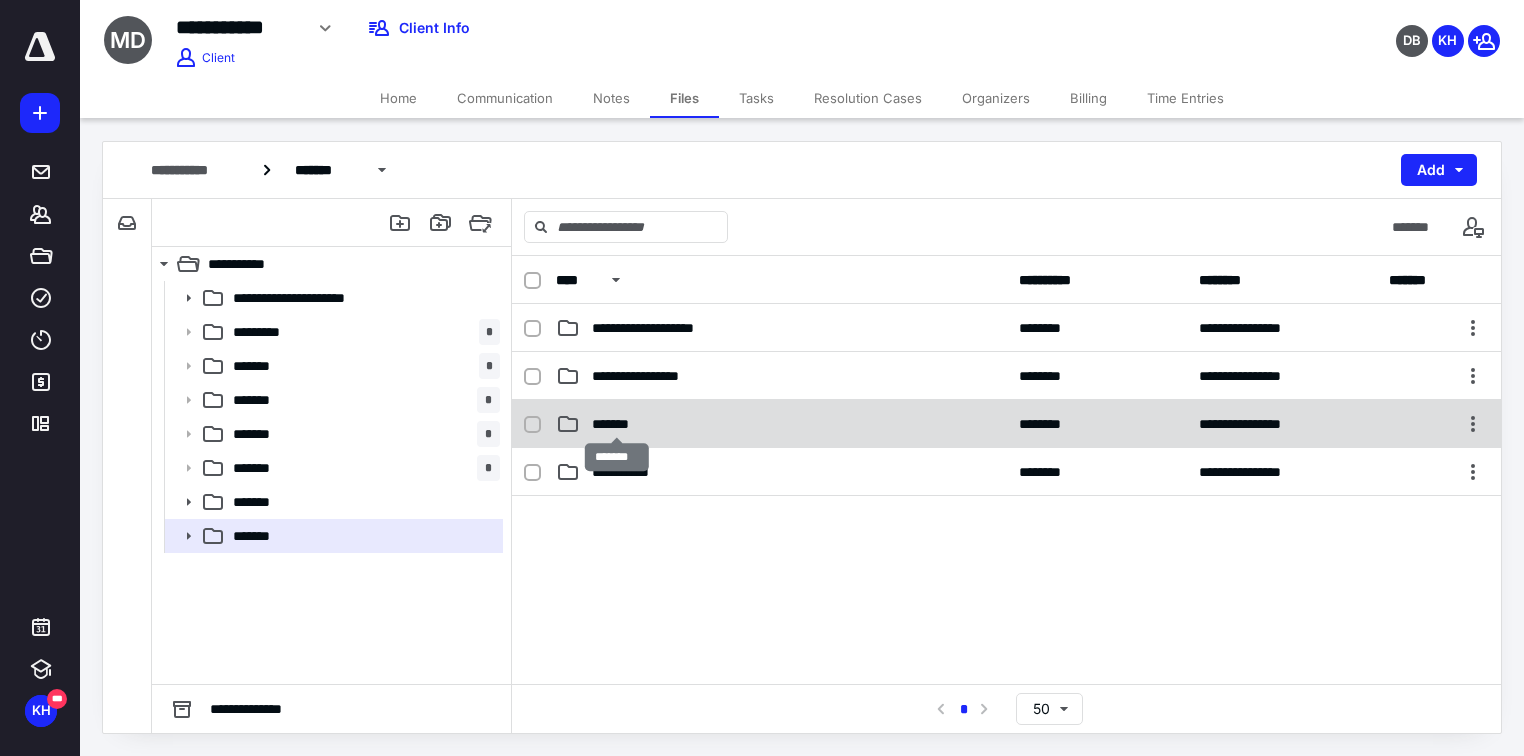 click on "*******" at bounding box center [617, 424] 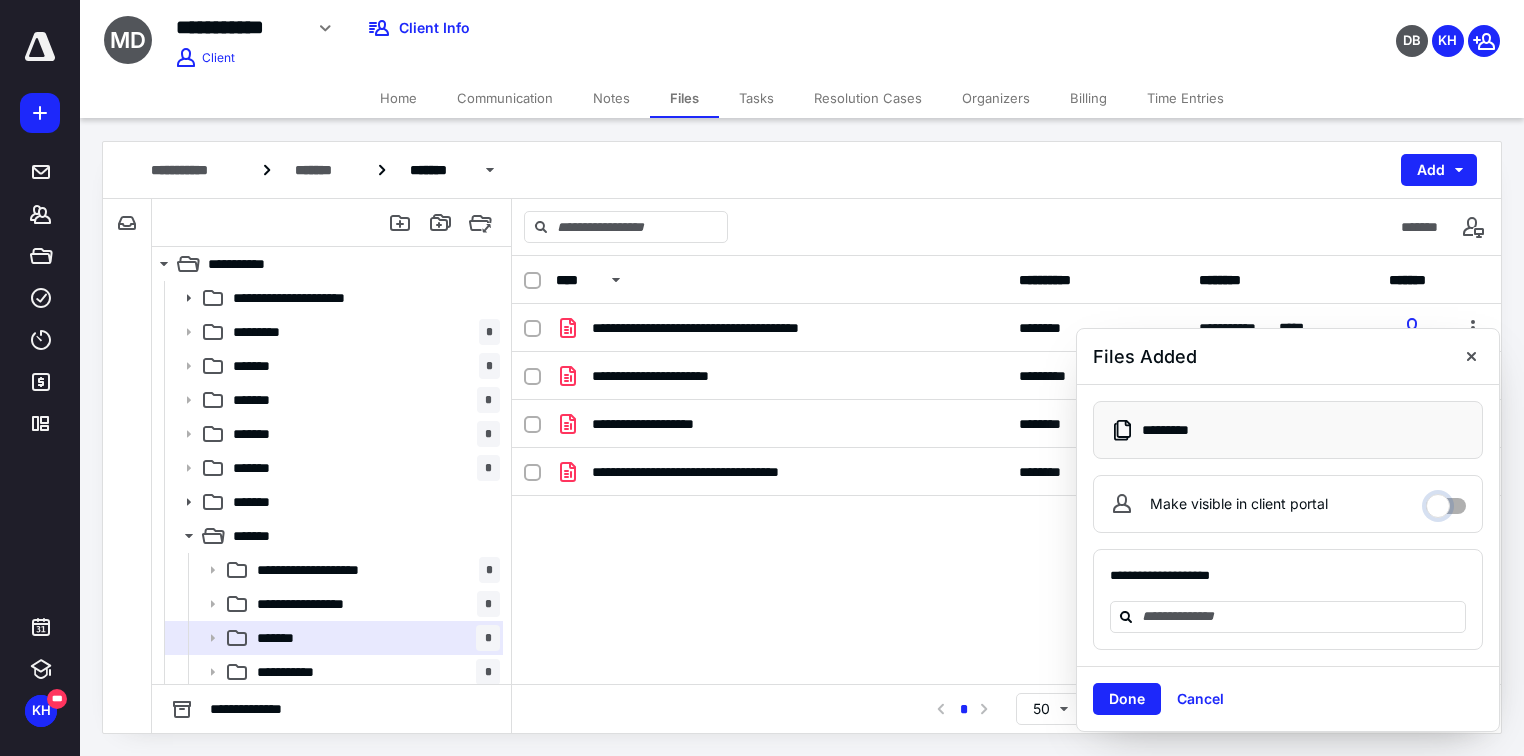 click on "Make visible in client portal" at bounding box center [1446, 501] 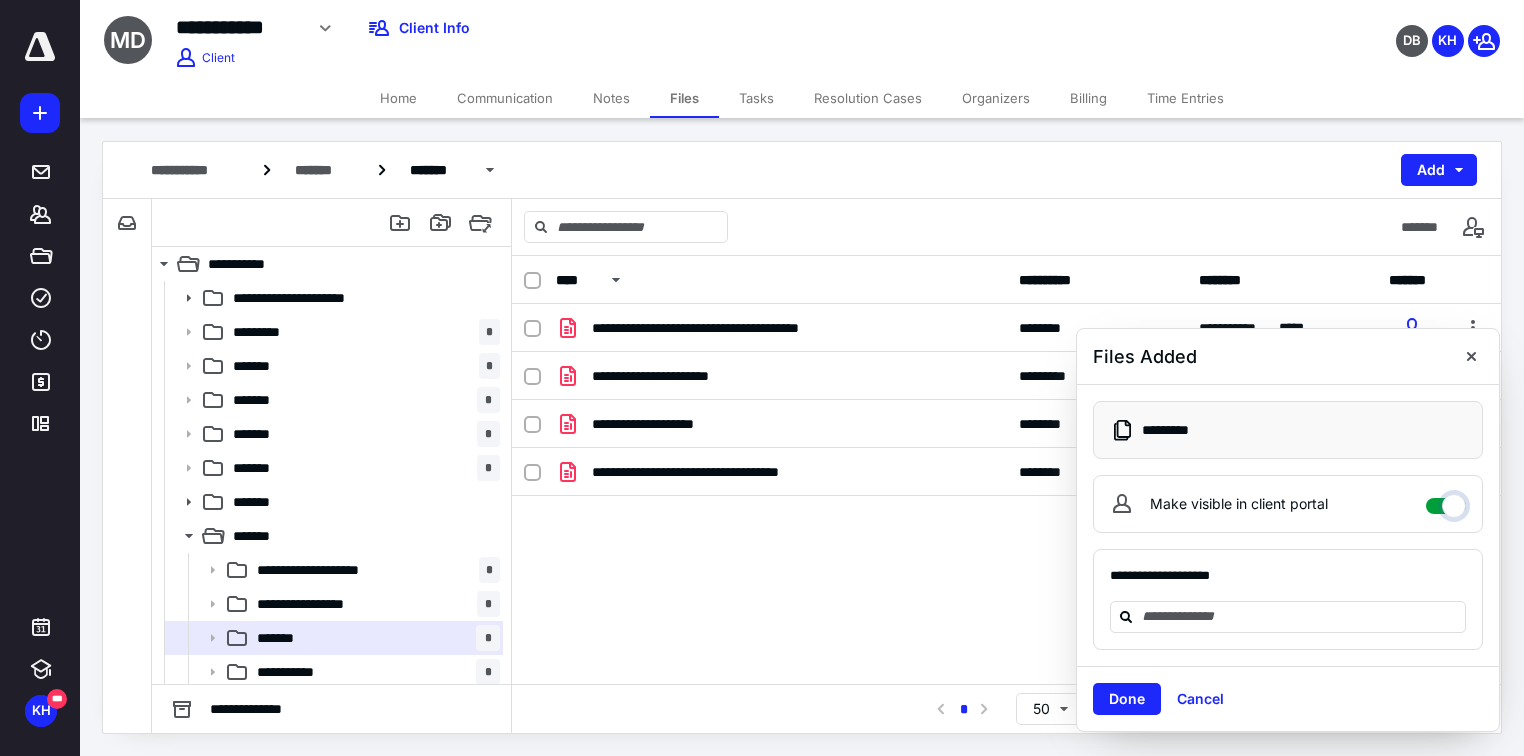 checkbox on "****" 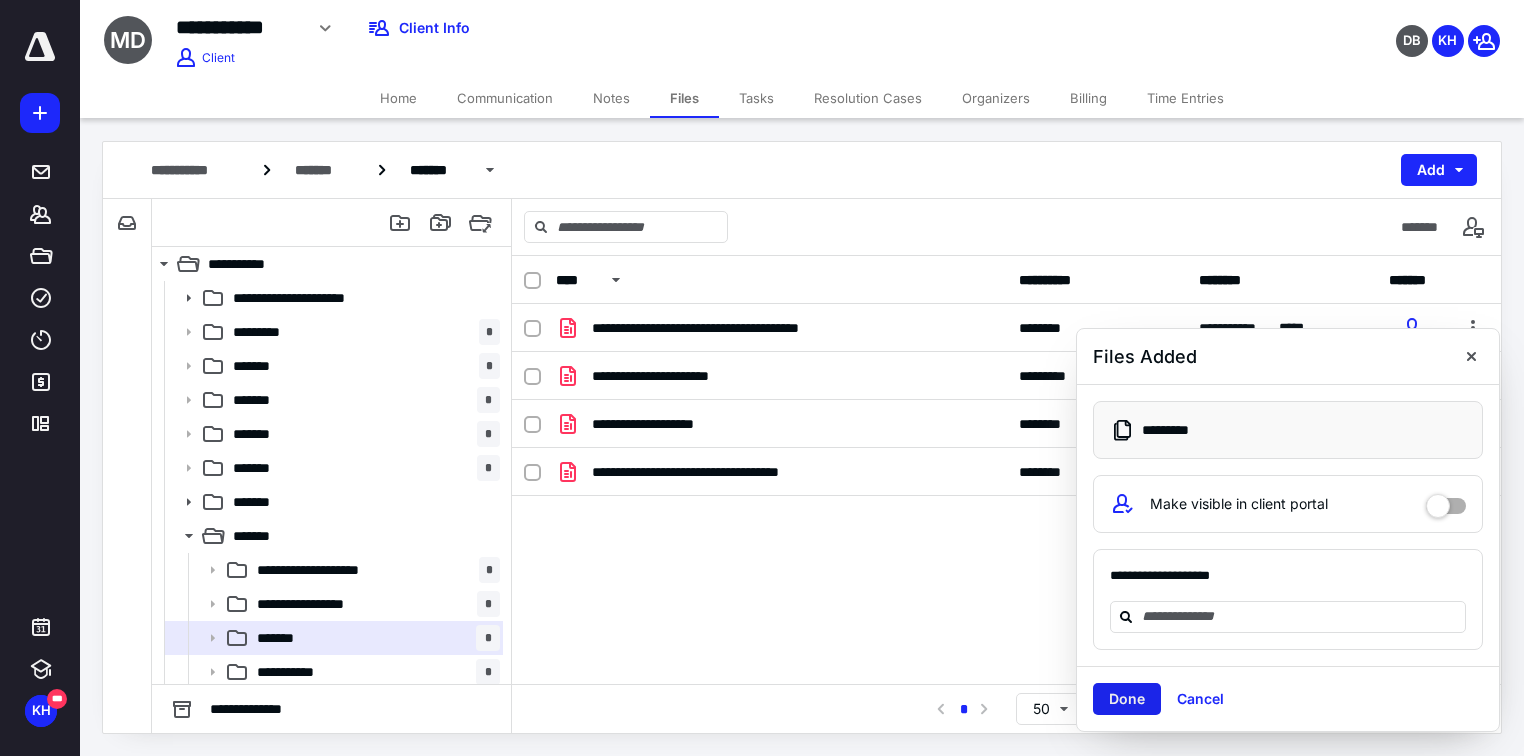 click on "Done" at bounding box center (1127, 699) 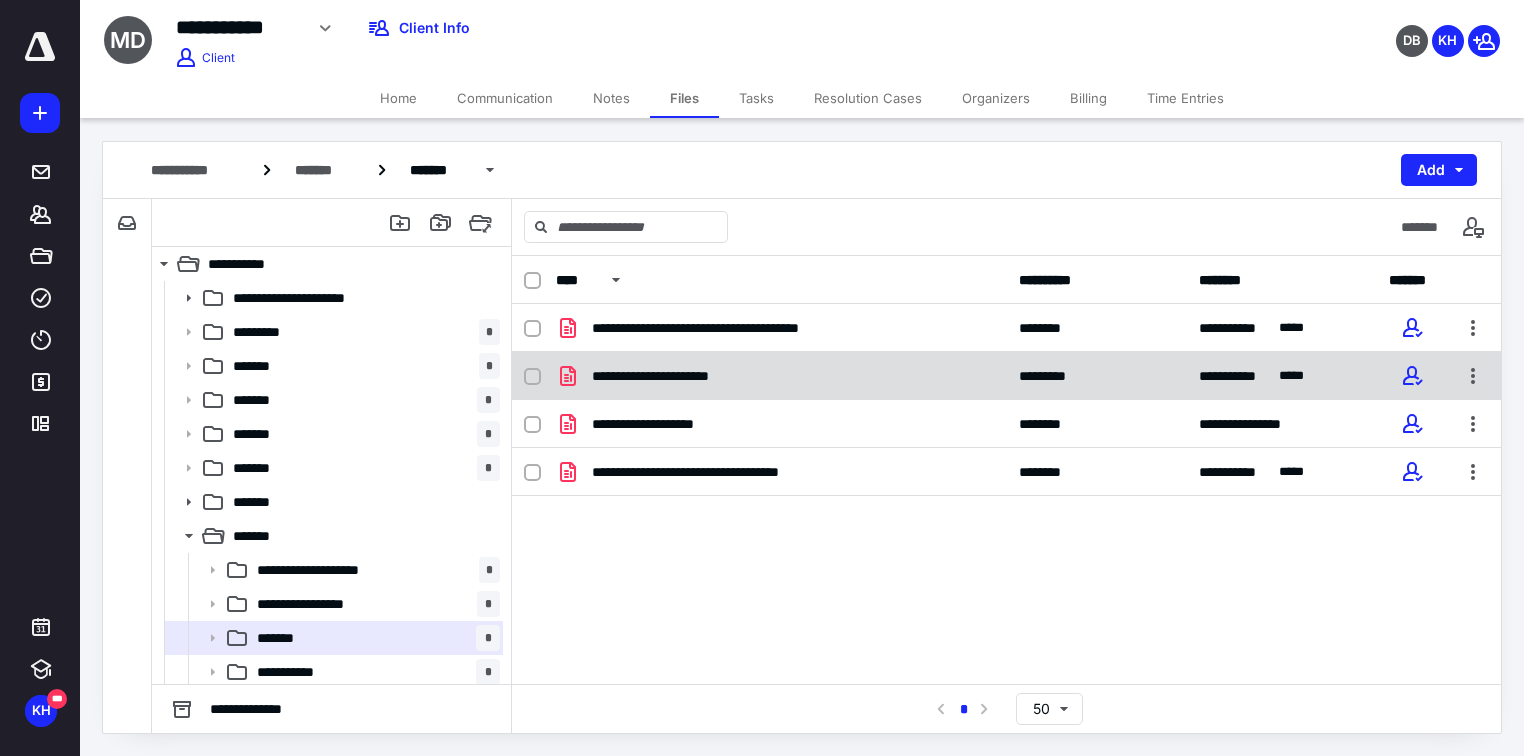 click on "**********" at bounding box center [679, 376] 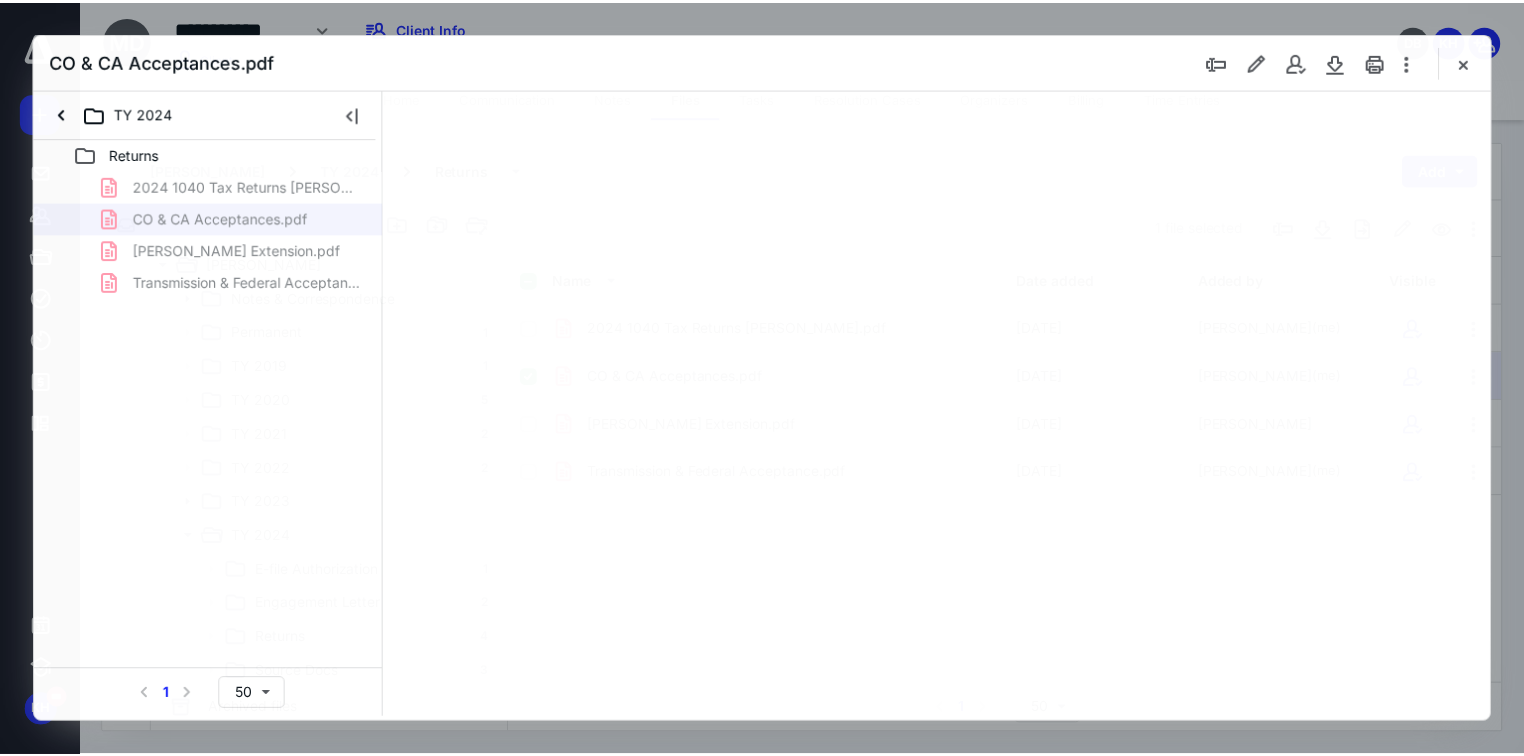 scroll, scrollTop: 0, scrollLeft: 0, axis: both 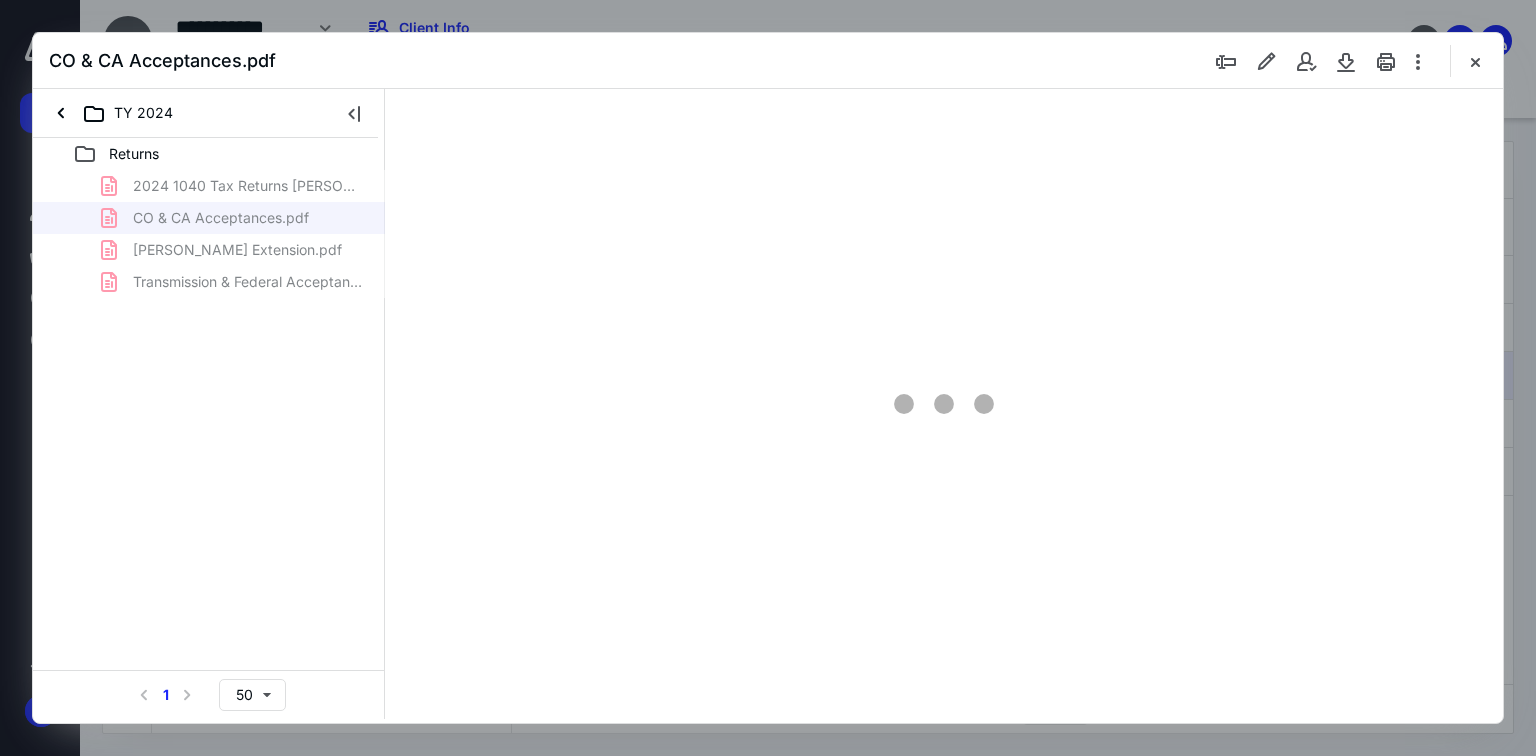 type on "70" 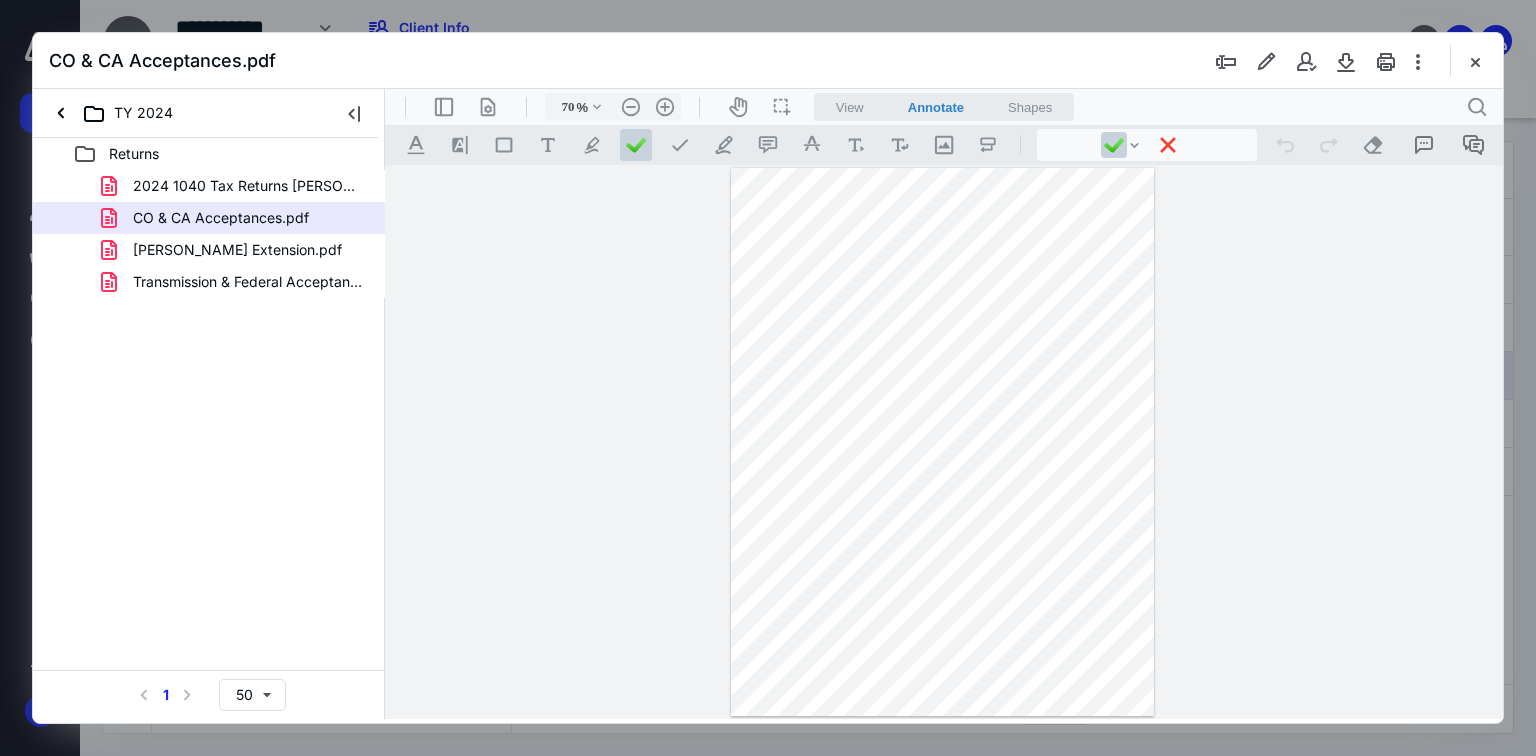 click at bounding box center [1475, 61] 